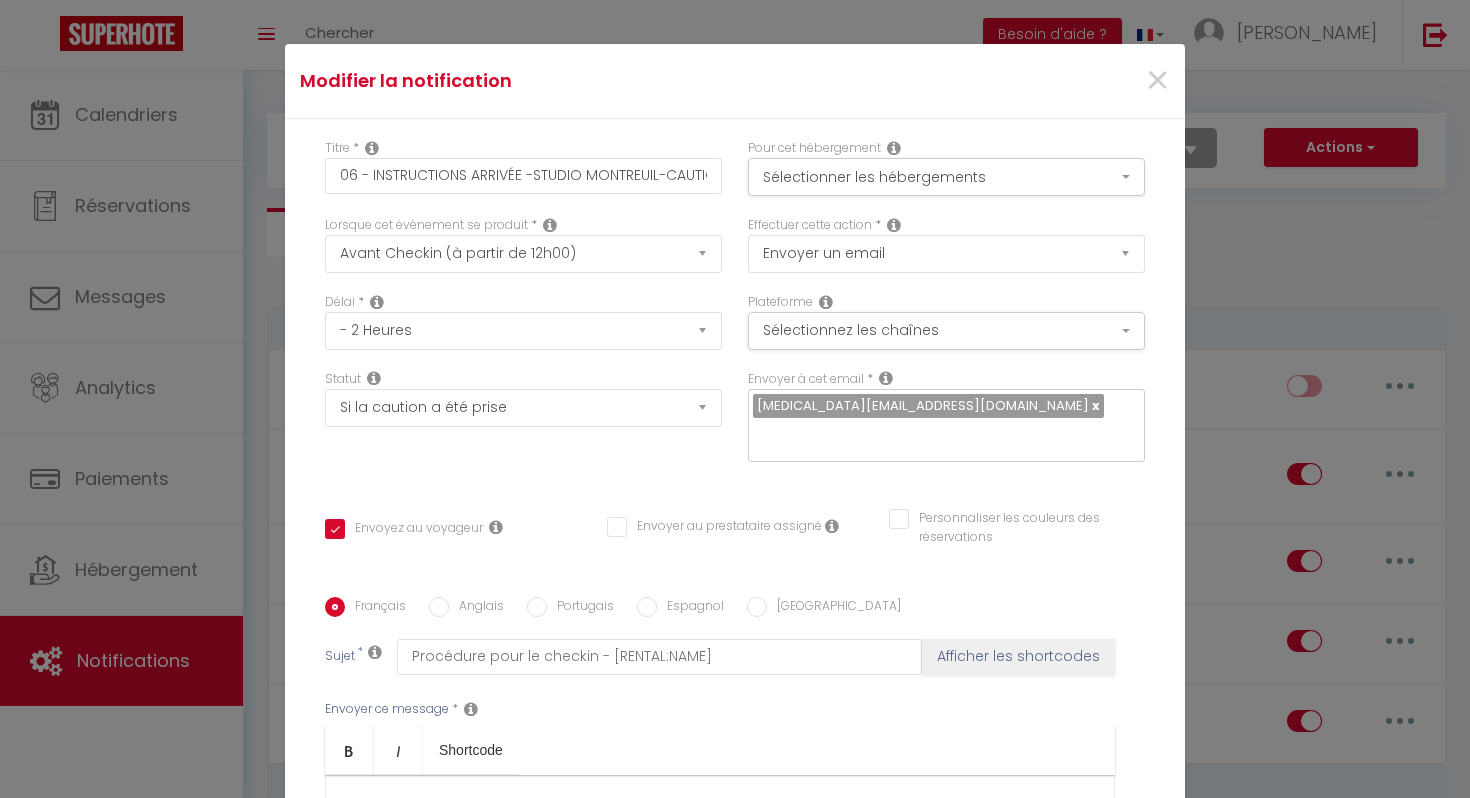 select on "2" 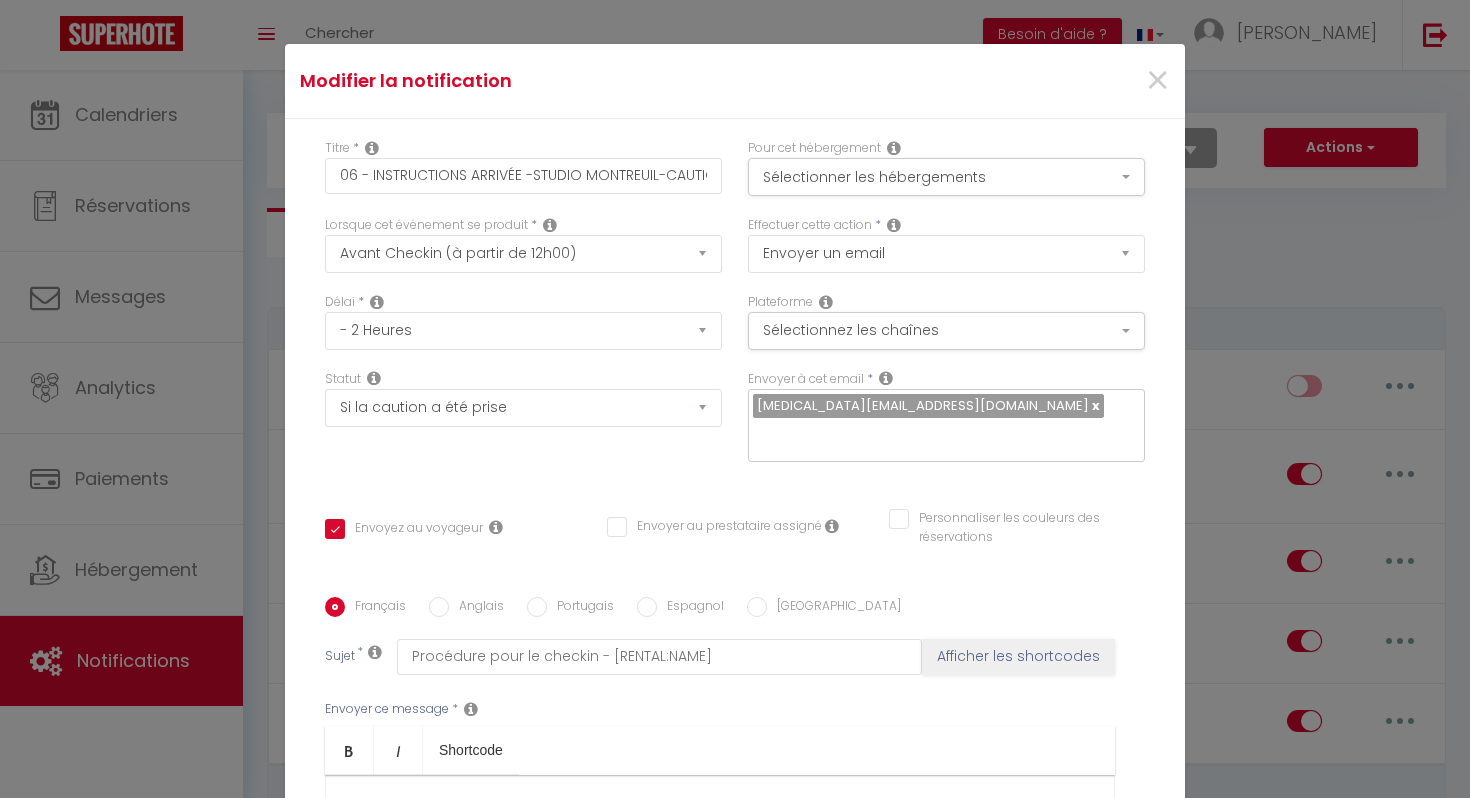 scroll, scrollTop: 415, scrollLeft: 0, axis: vertical 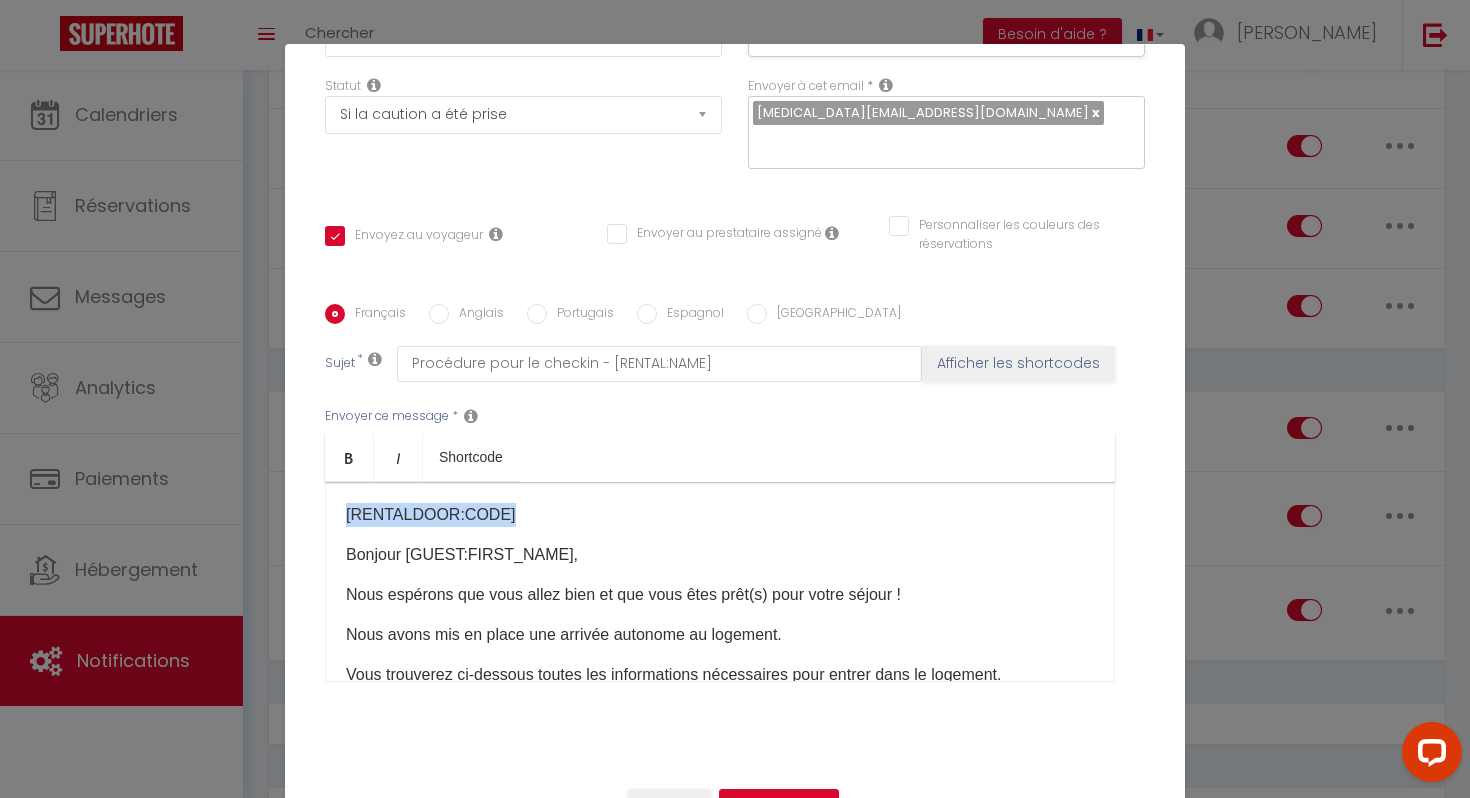 drag, startPoint x: 557, startPoint y: 518, endPoint x: 343, endPoint y: 516, distance: 214.00934 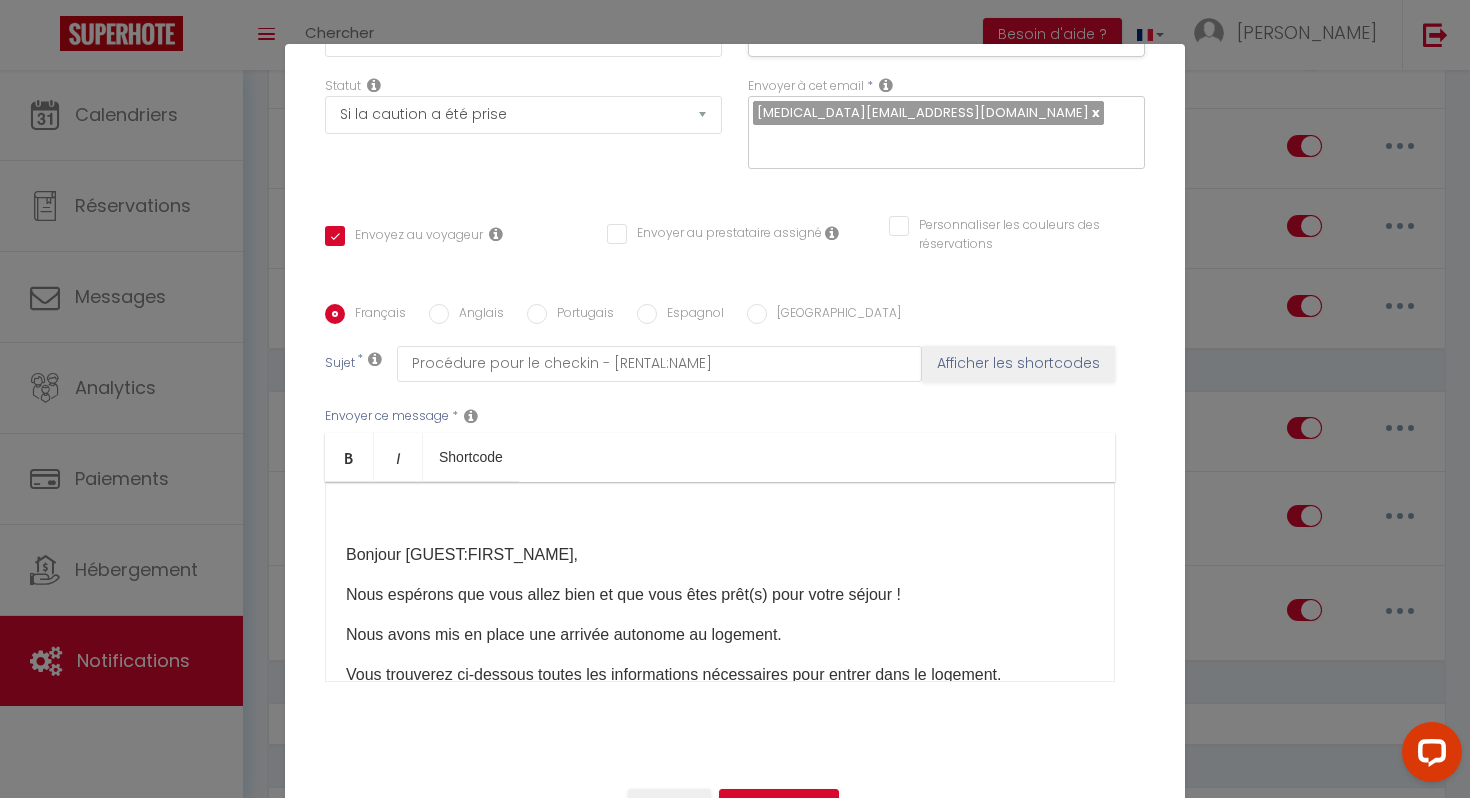 click on "Bonjour [GUEST:FIRST_NAME]​,  Nous espérons que vous allez bien et que vous êtes prêt(s) pour votre séjour !  Nous avons mis en place une arrivée autonome au logement.  Vous trouverez ci-dessous toutes les informations nécessaires pour entrer dans le logement.   Il ne vous reste plus qu’à venir avec vos valises, en effet tout est fourni dans l’appartement pour se sentir comme à la maison (serviettes, draps, couvertures, thé et café…).  Grand T1 Confortable - Calme et Proche de [GEOGRAPHIC_DATA] est situé au [STREET_ADDRESS].  L'appartement est situé au 3ème étage sans ascenseur - porte droite N°2 . Vous trouverez ci joint les instructions d'entrée du logement:  DIGICODE ENTREE: 352A1  CODE BOITE A CLE: [RENTALDOOR:CODE] ​VALABLE UNIQUEMENT PENDANT LA RESERVATION:  Très important, merci de garder les clés avec vous pendant votre voyage. Toute perte ou vol des clés vous sera facturé.
Un QR code est disponible dans le logement pour la connexion wifi." at bounding box center [720, 582] 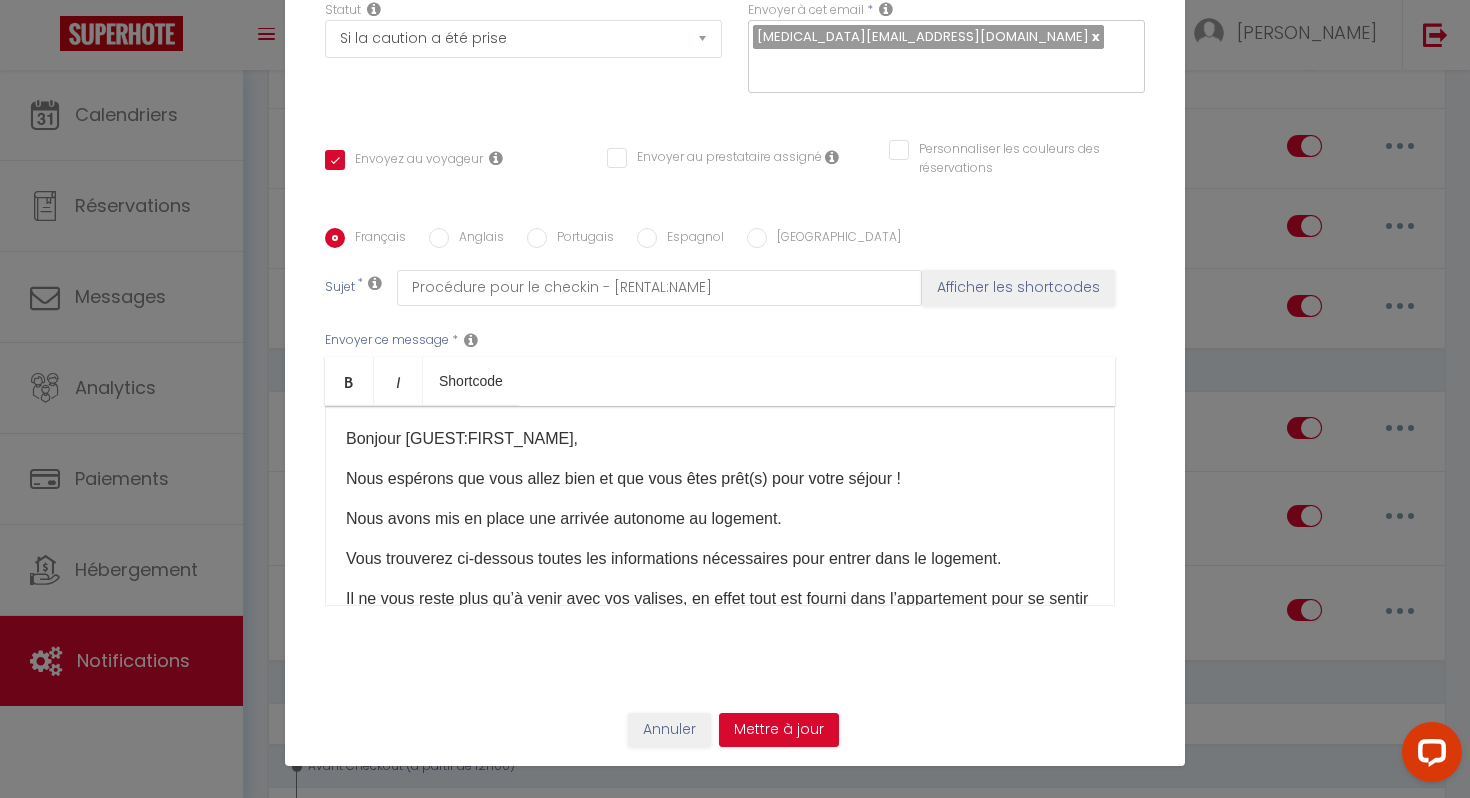 scroll, scrollTop: 88, scrollLeft: 0, axis: vertical 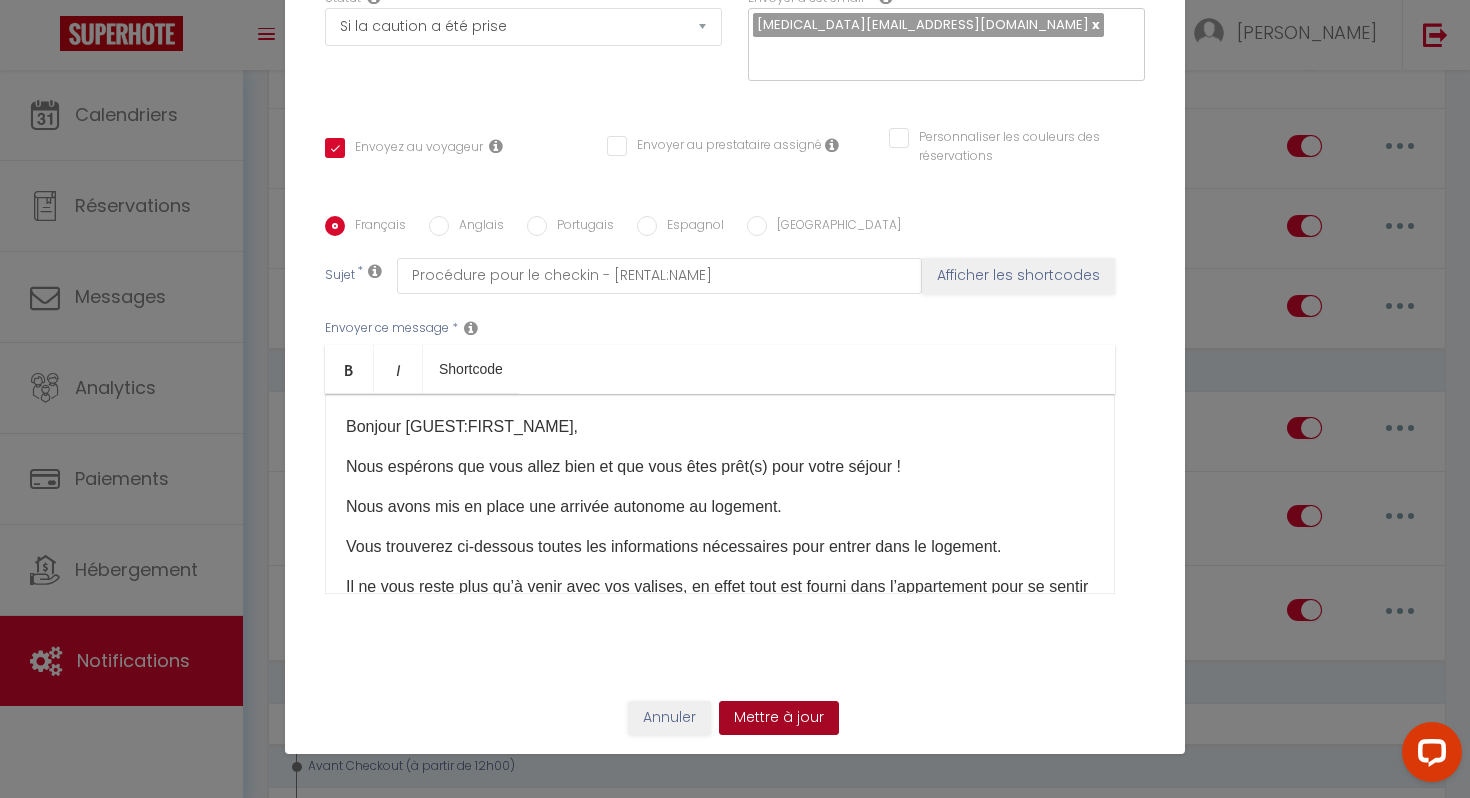 click on "Mettre à jour" at bounding box center (779, 718) 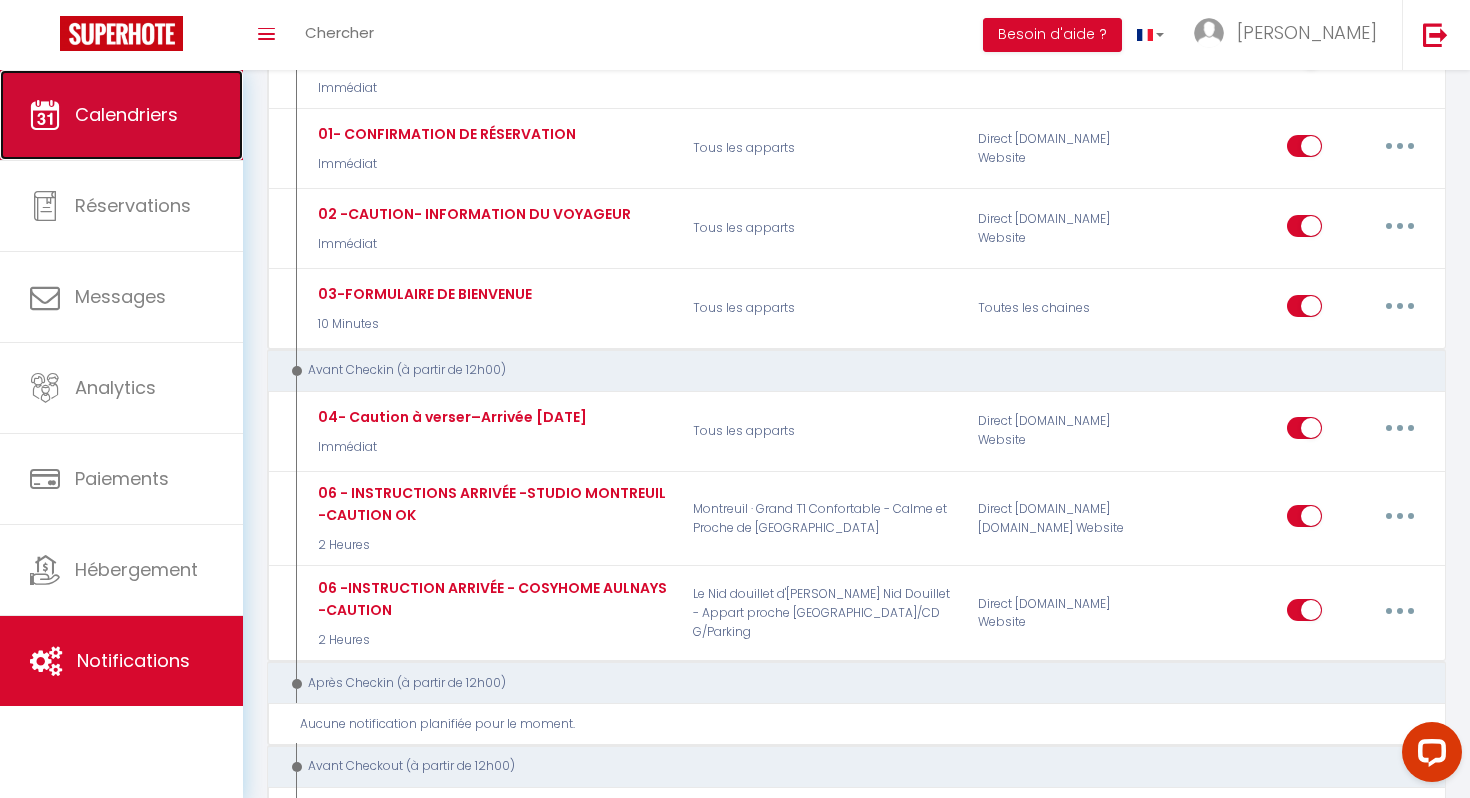 click on "Calendriers" at bounding box center [121, 115] 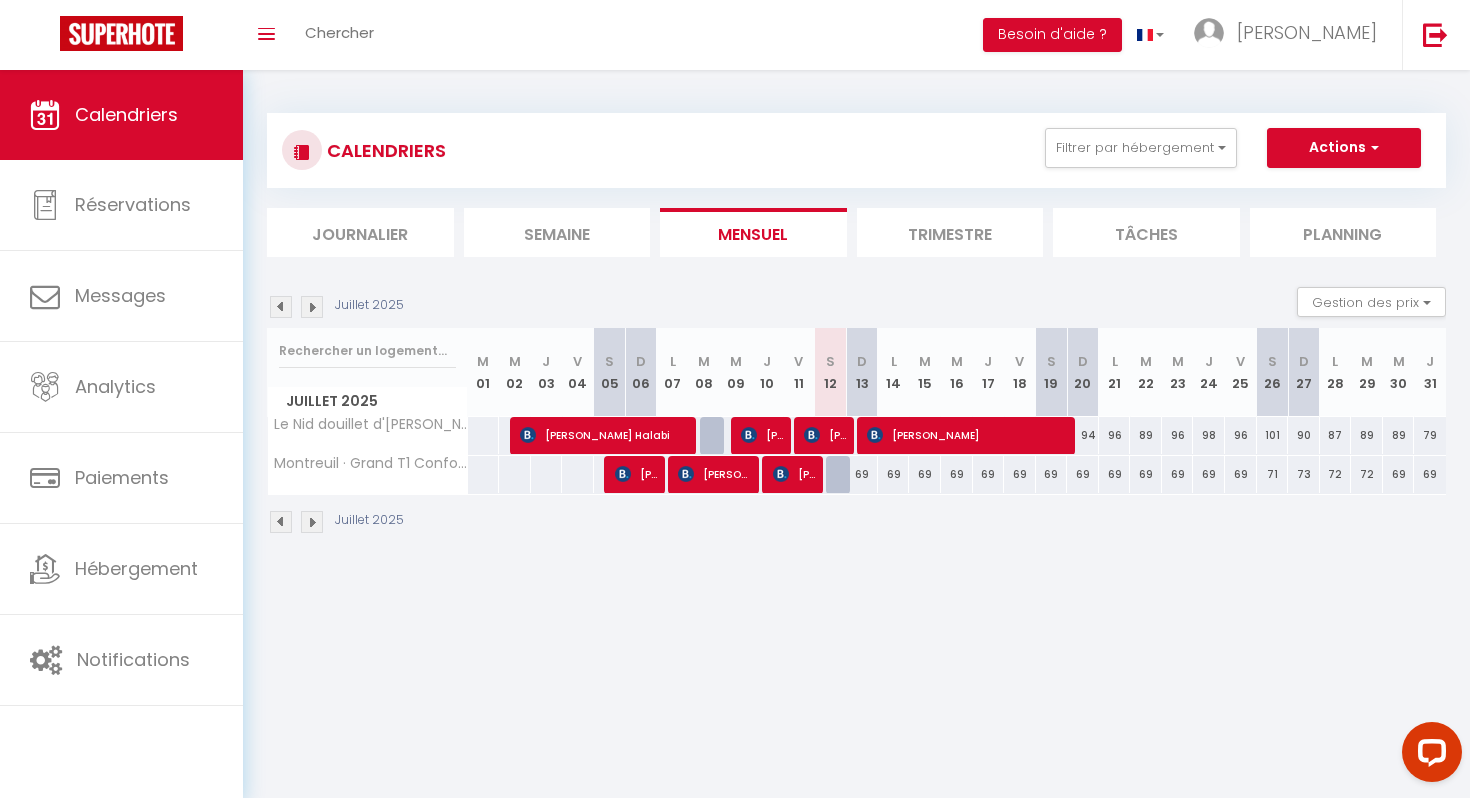 scroll, scrollTop: 2, scrollLeft: 0, axis: vertical 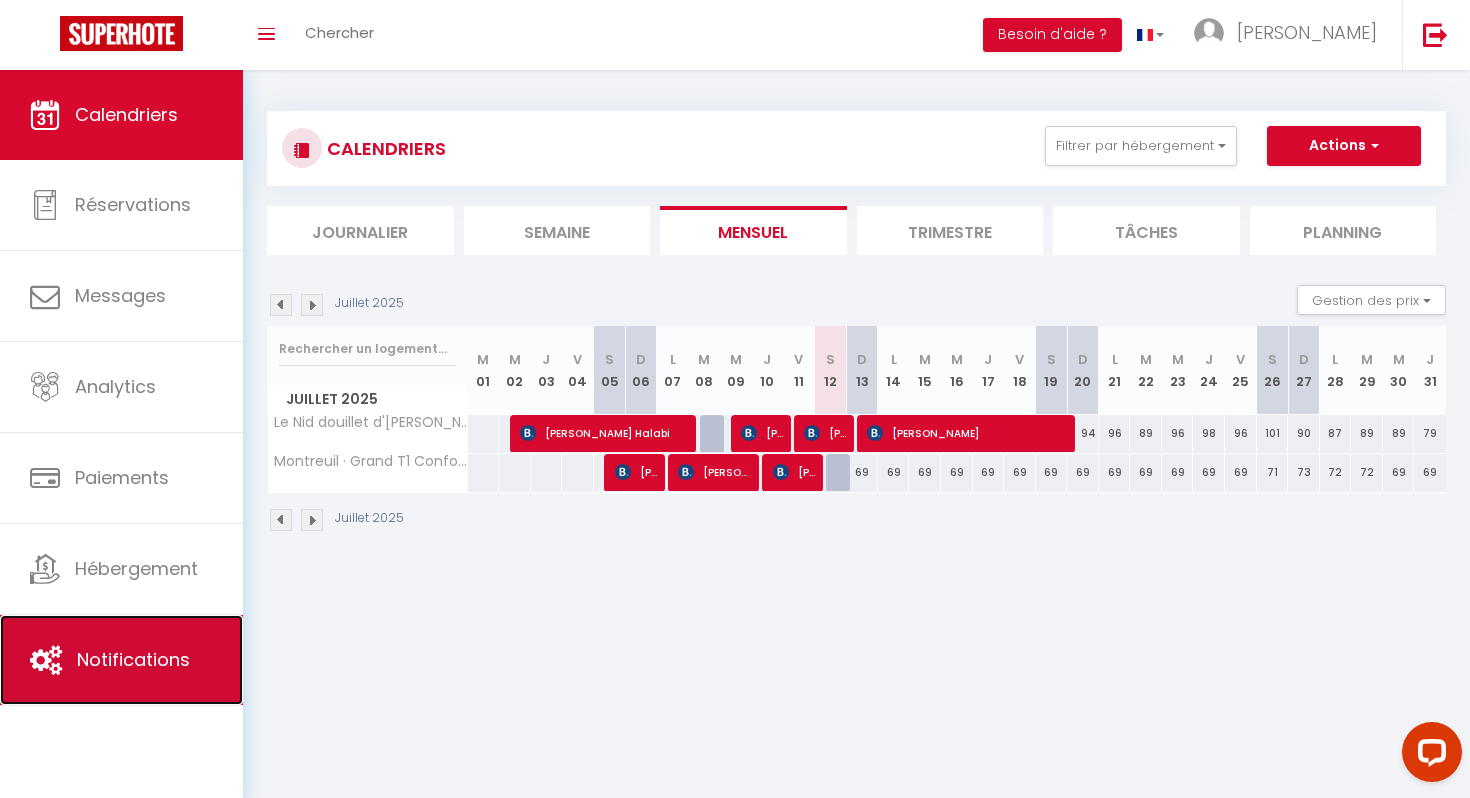 click on "Notifications" at bounding box center (133, 659) 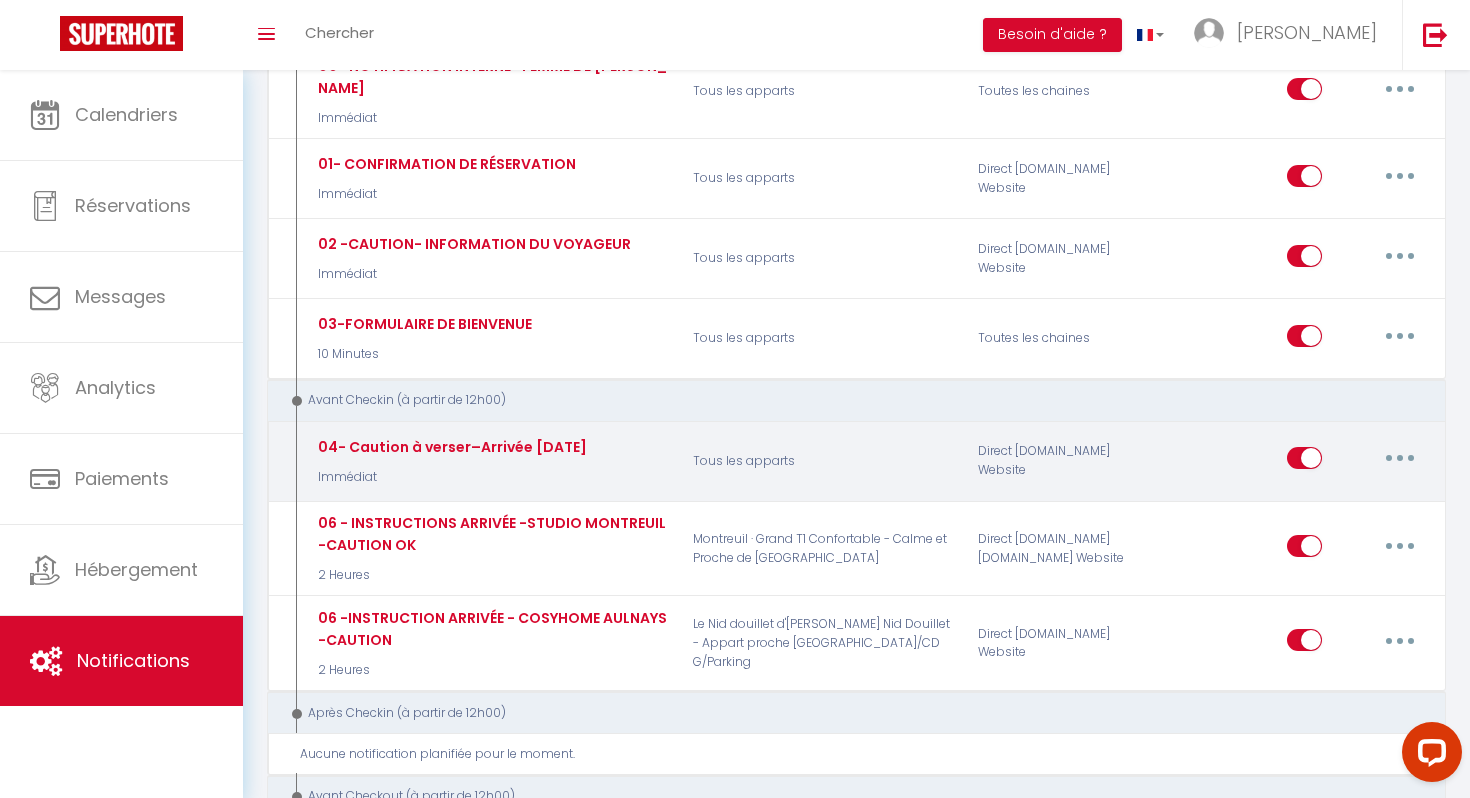 scroll, scrollTop: 382, scrollLeft: 0, axis: vertical 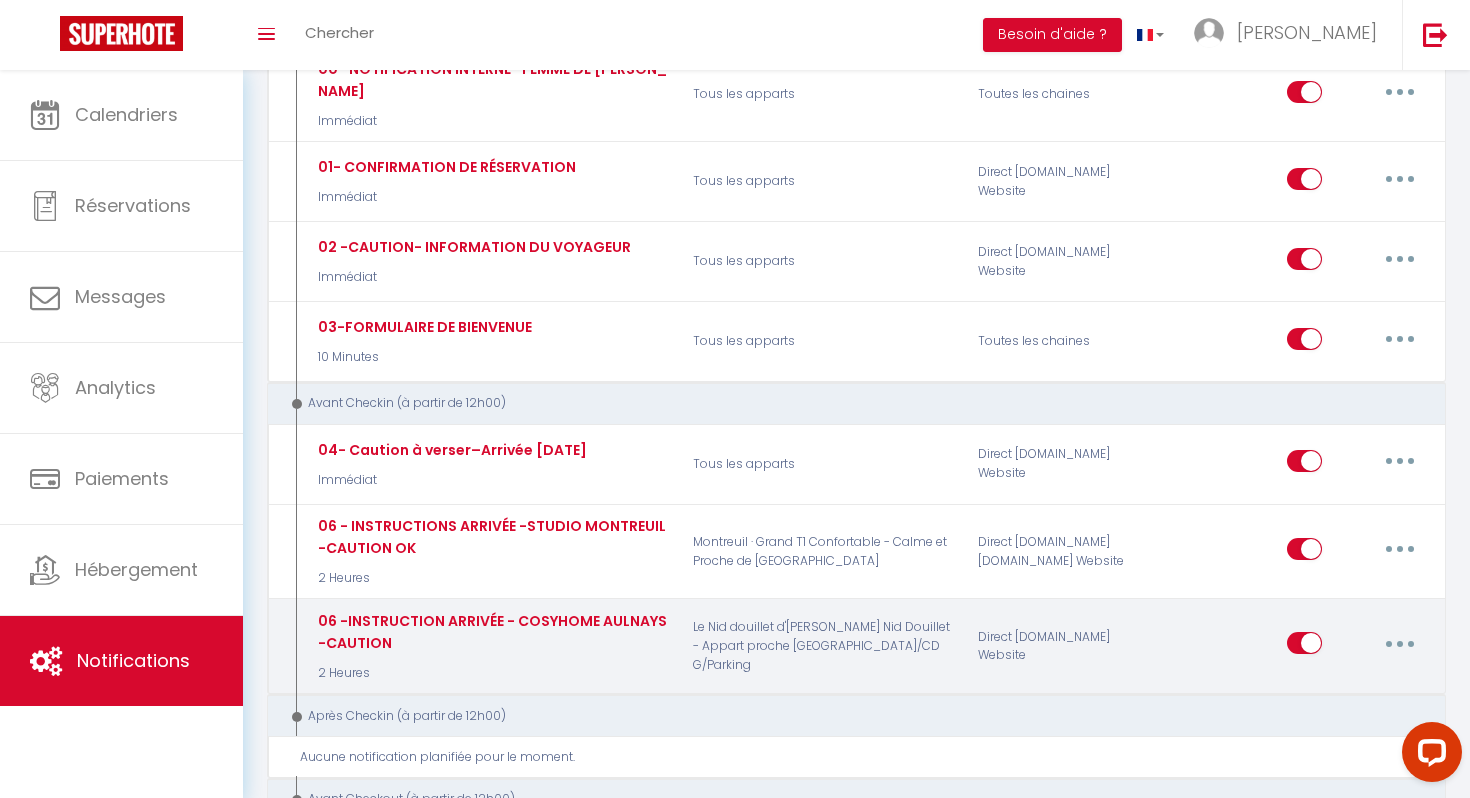 click at bounding box center [1400, 643] 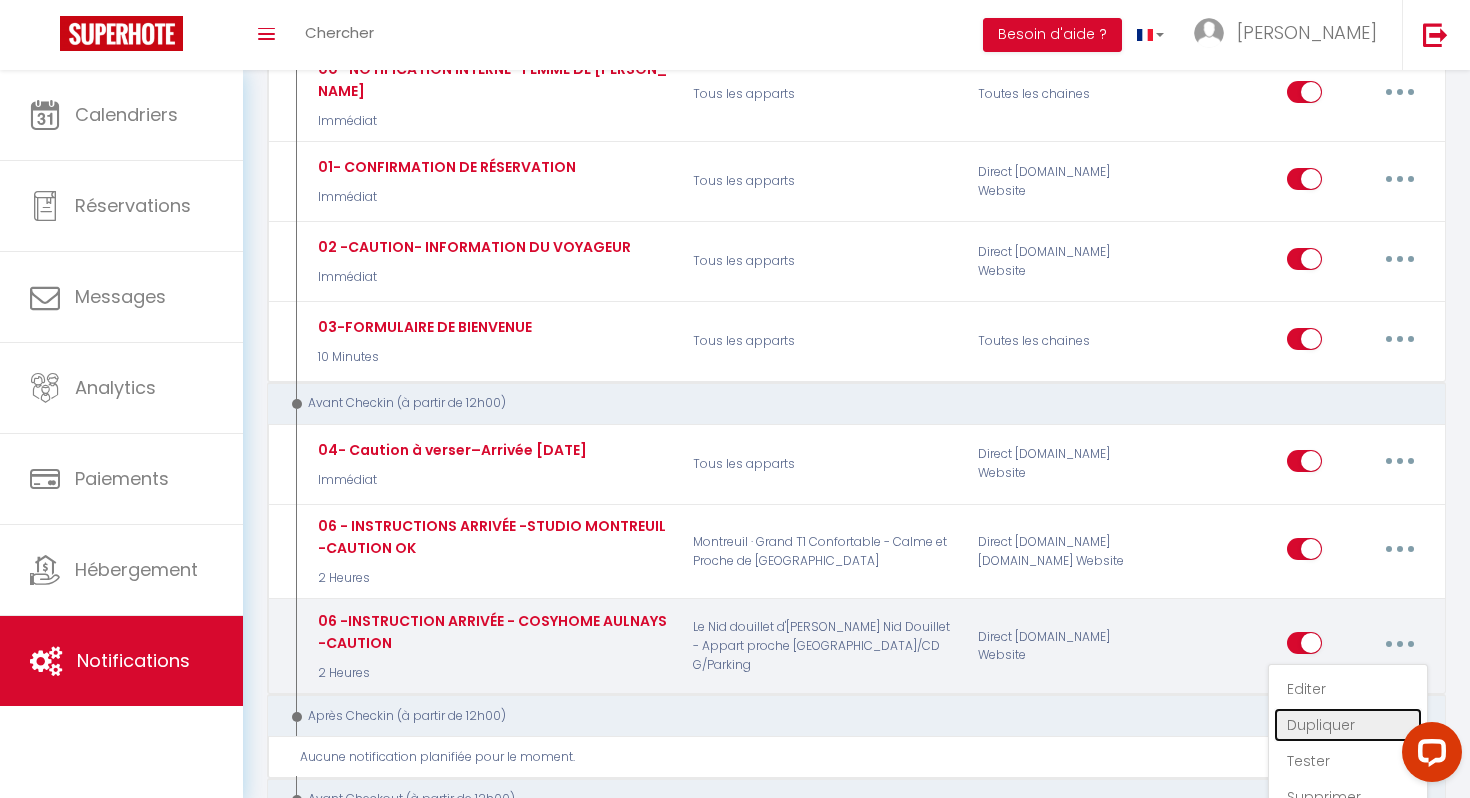 click on "Dupliquer" at bounding box center [1348, 725] 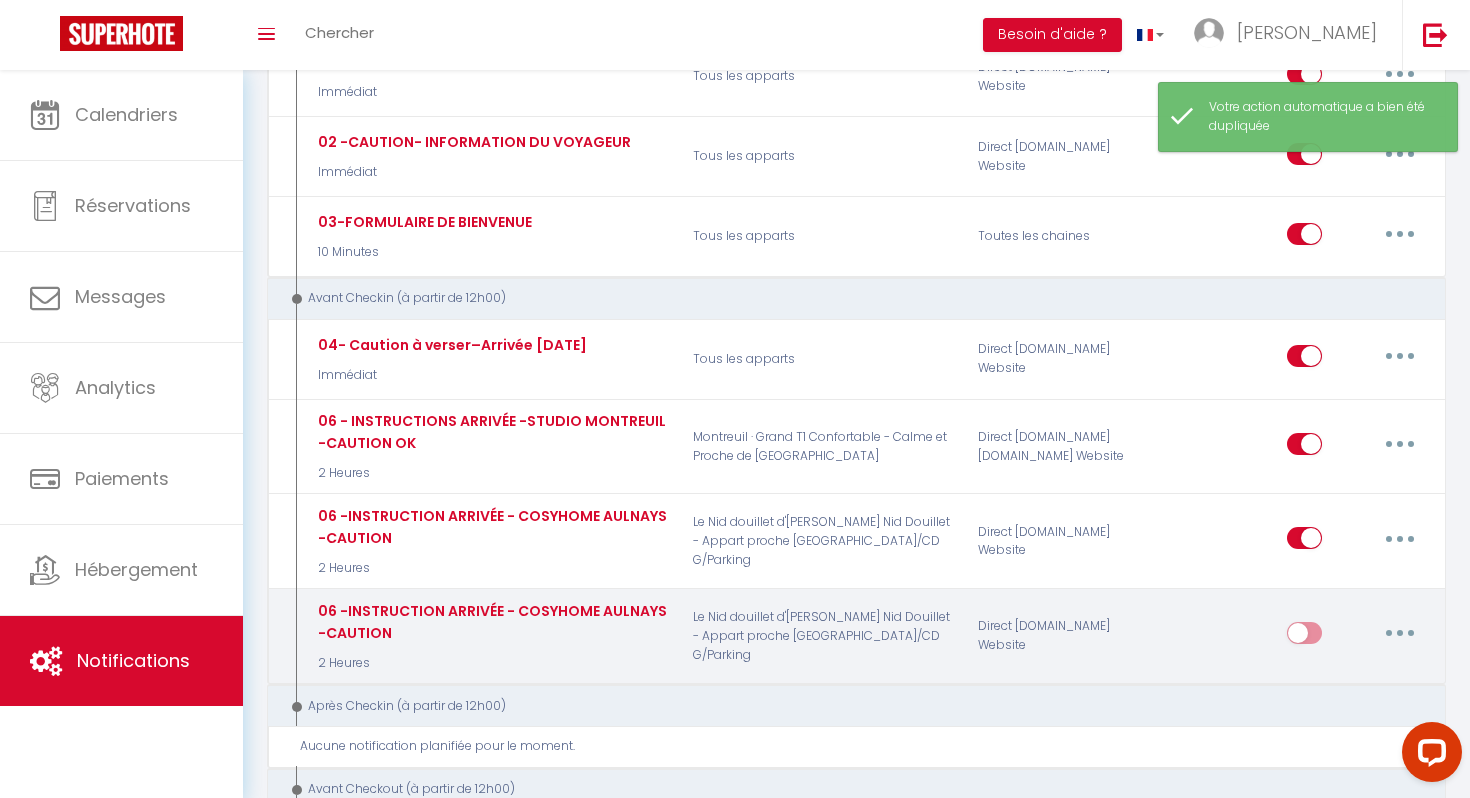 scroll, scrollTop: 515, scrollLeft: 0, axis: vertical 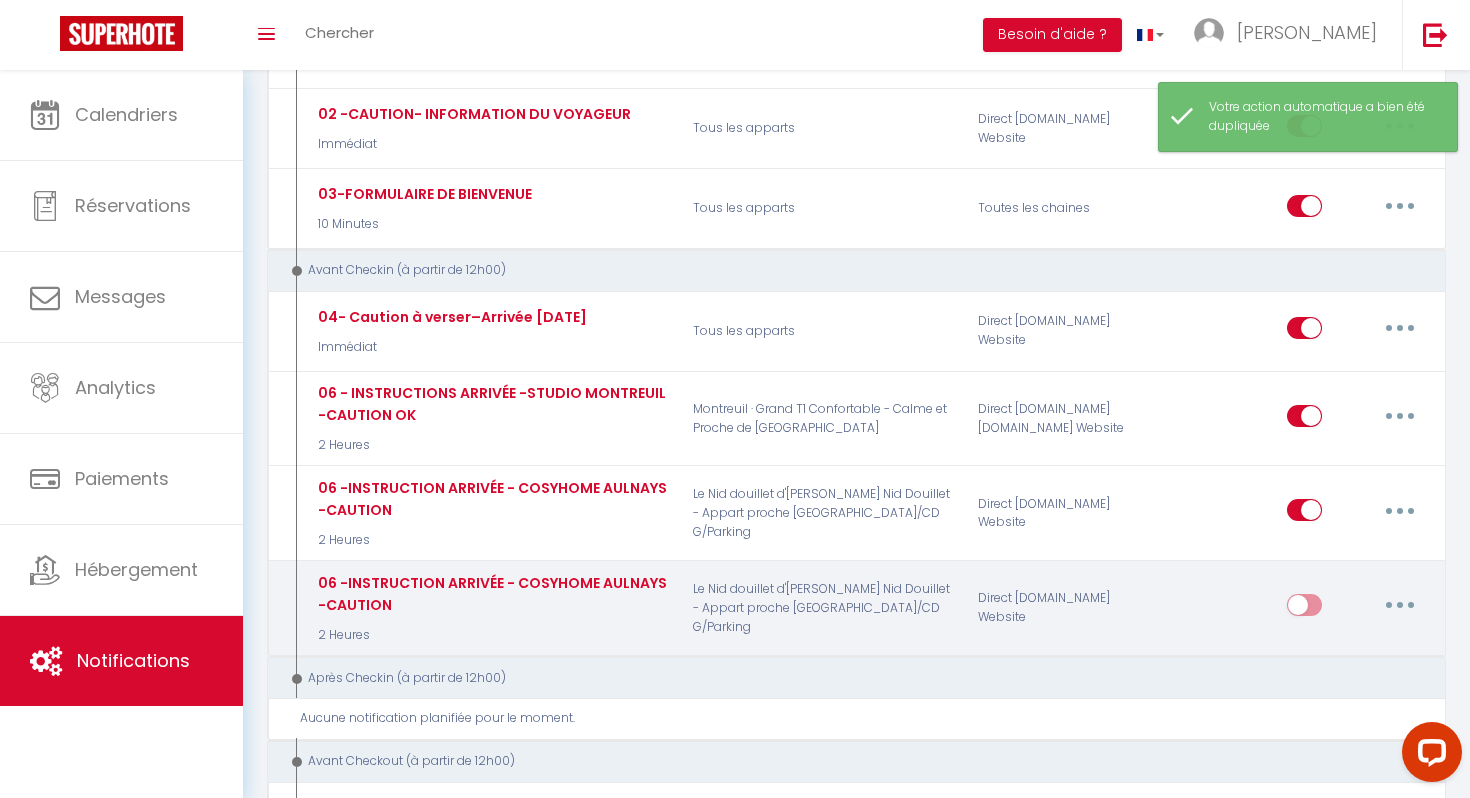 click at bounding box center [1400, 605] 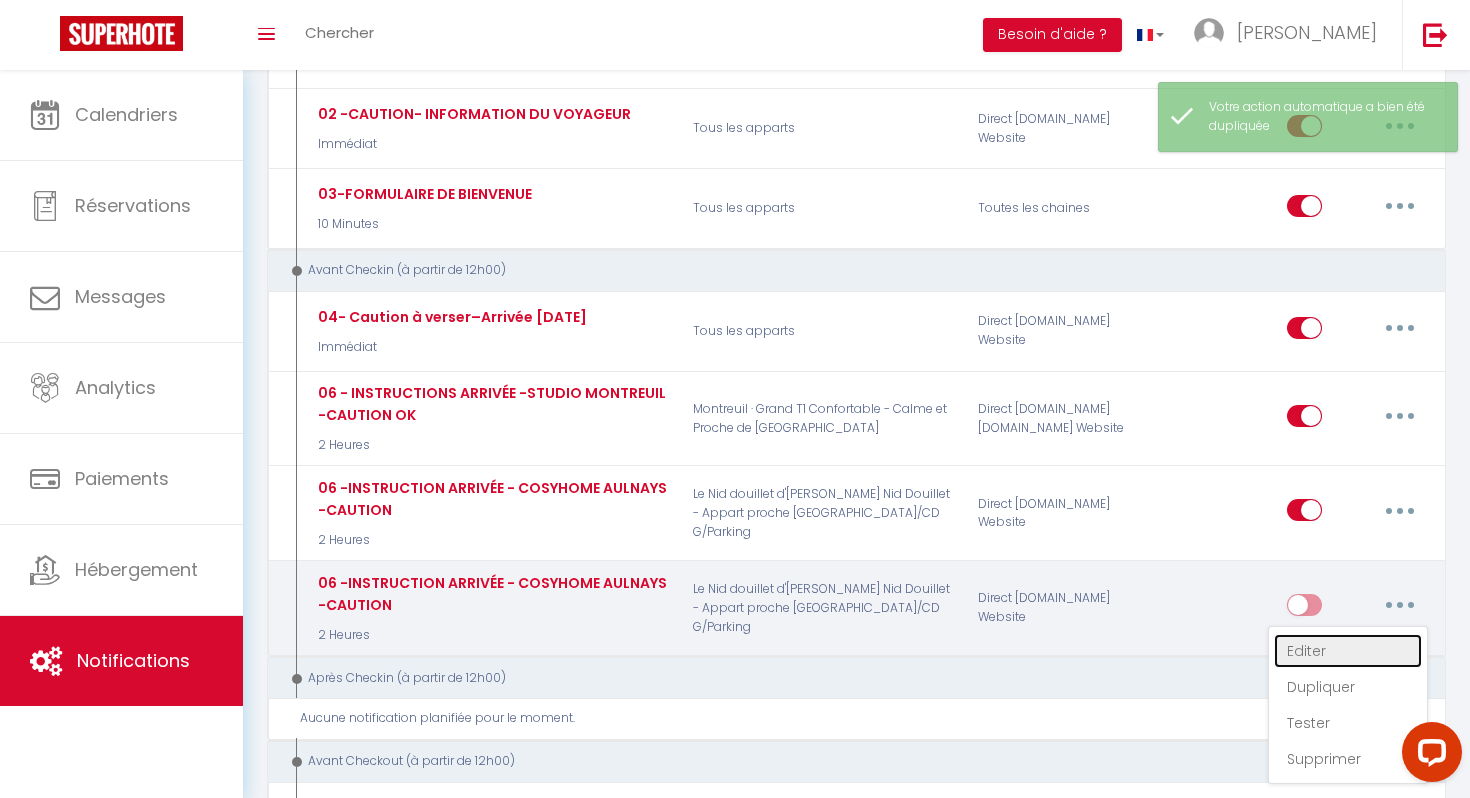 click on "Editer" at bounding box center (1348, 651) 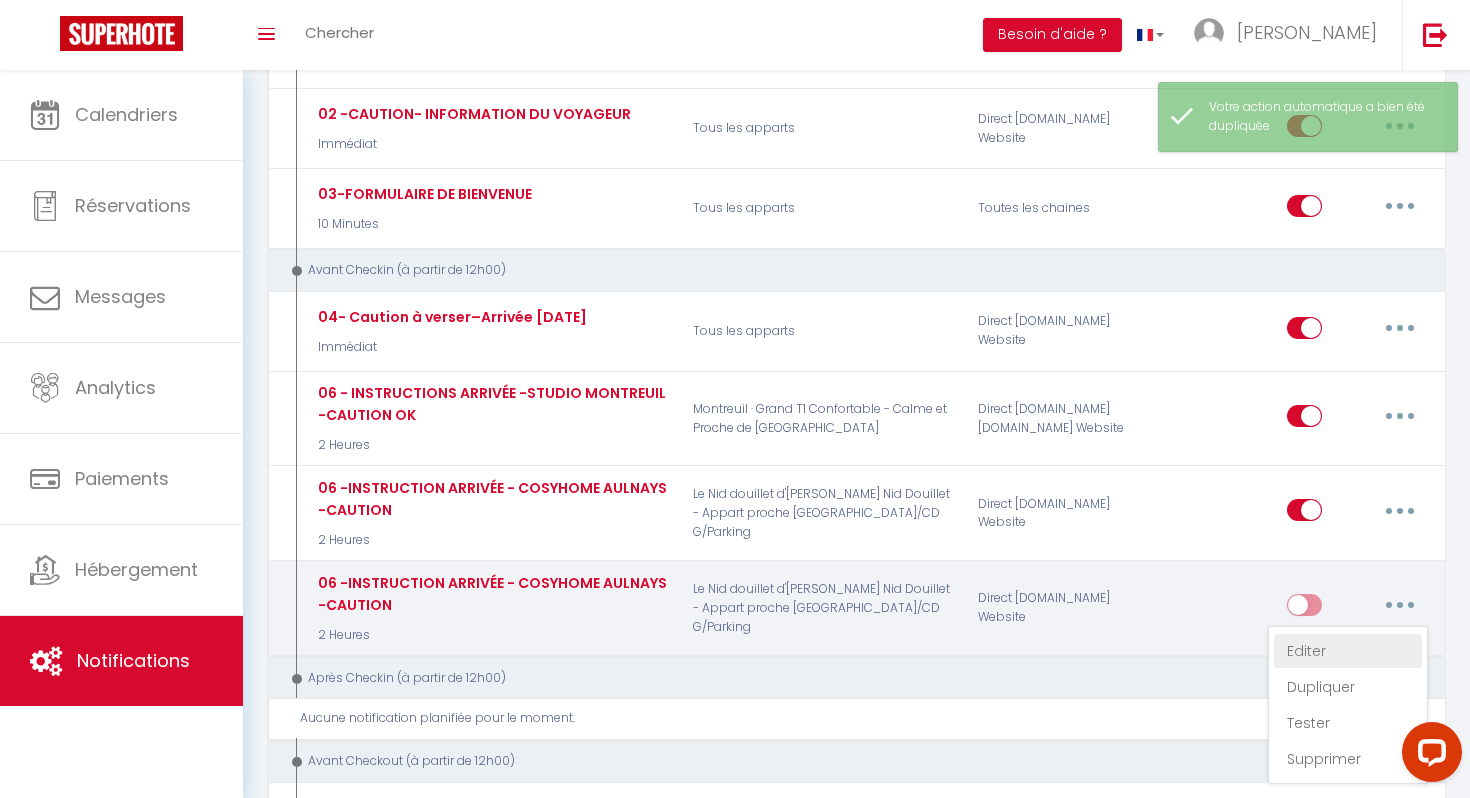 select on "2 Heures" 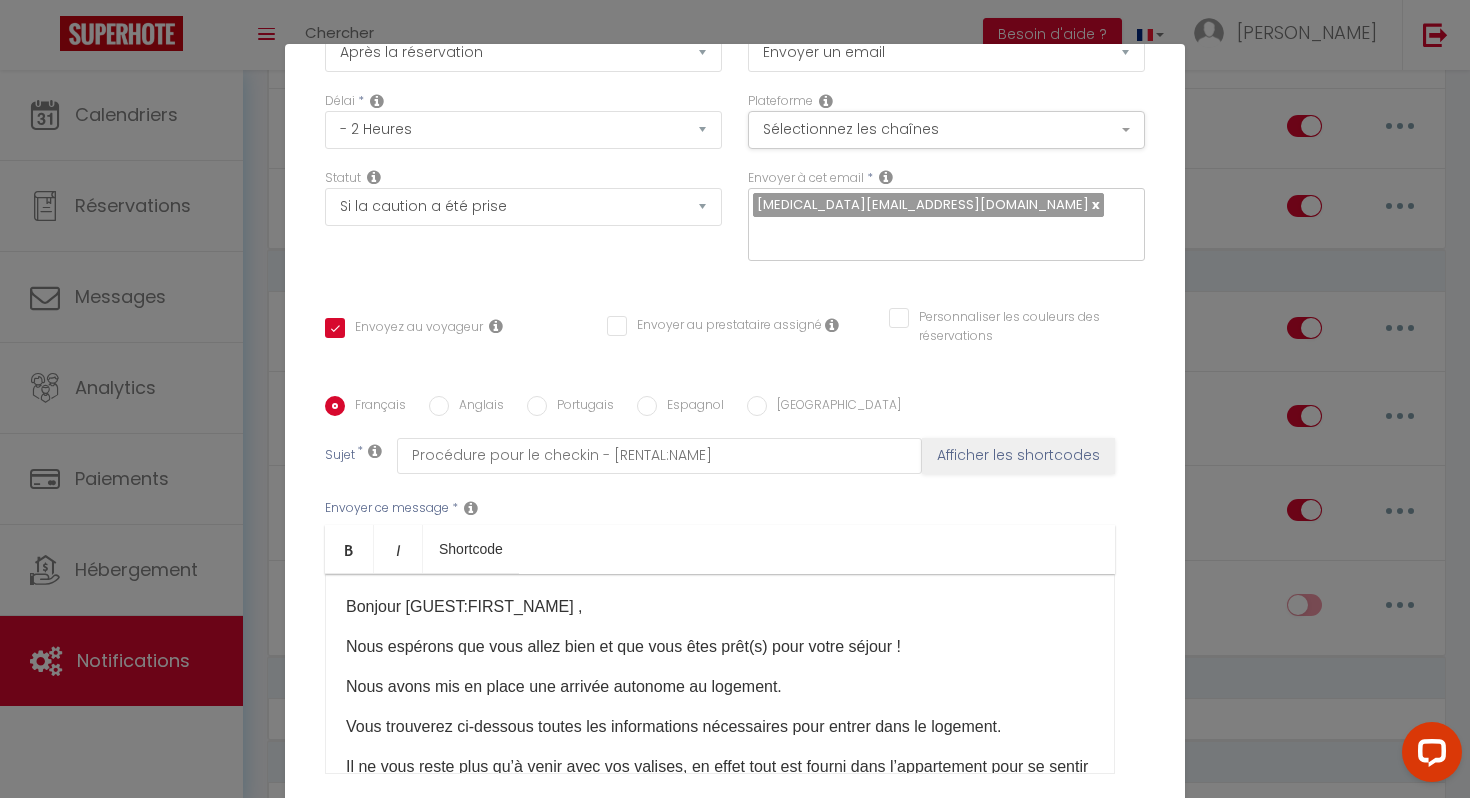 scroll, scrollTop: 295, scrollLeft: 0, axis: vertical 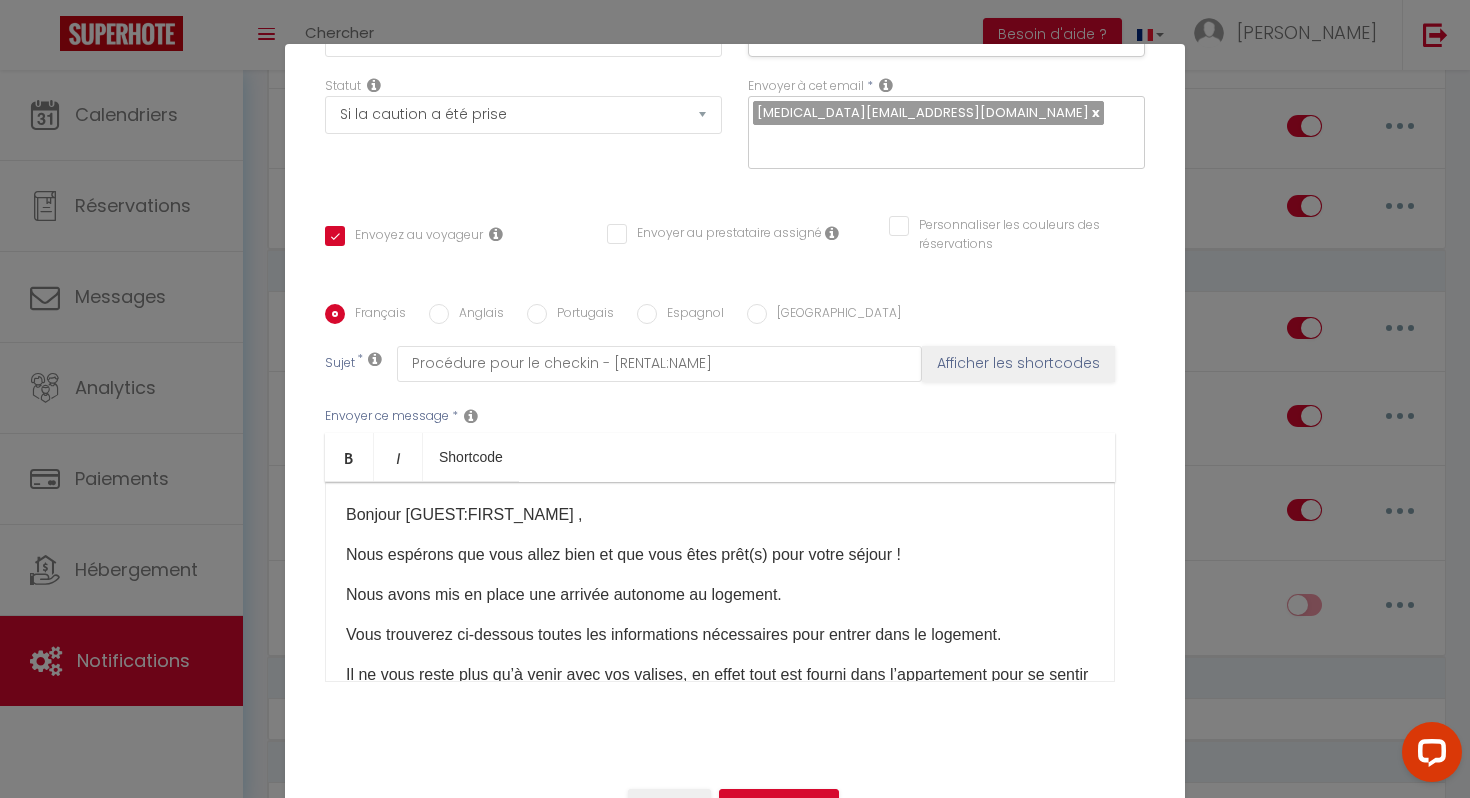 click on "Bonjour [GUEST:FIRST_NAME] ,
Nous espérons que vous allez bien et que vous êtes prêt(s) pour votre séjour !
Nous avons mis en place une arrivée autonome au logement.
Vous trouverez ci-dessous toutes les informations nécessaires pour entrer dans le logement.
Il ne vous reste plus qu’à venir avec vos valises, en effet tout est fourni dans l’appartement pour se sentir comme à la maison (serviettes, draps, couvertures, thé et café…).
[RENTAL:NAME]​​ - est situé au [RENTAL:ADDRESS] ​[RENTAL:ZIPCODE] [RENTAL:CITY]​. ​
L'appartement est situé au 4ème étage avec ascenseur - Porte à votre gauche (N°28 /401)
Vous trouverez ci joint les instructions d'entrée du logement:
La clé se trouve dans une boîte à clé sécurisée dans la boîte aux lettres : N° 28 - MG.
La boite aux lettres est équipée d'une serrure à code : CODE 1-0-0
ENTRÉE - PORTE 01 : PAS DE CODE
DIGICODE ENTREE 02 :    Code 4758
BOITE AUX LETTRES" at bounding box center [720, 582] 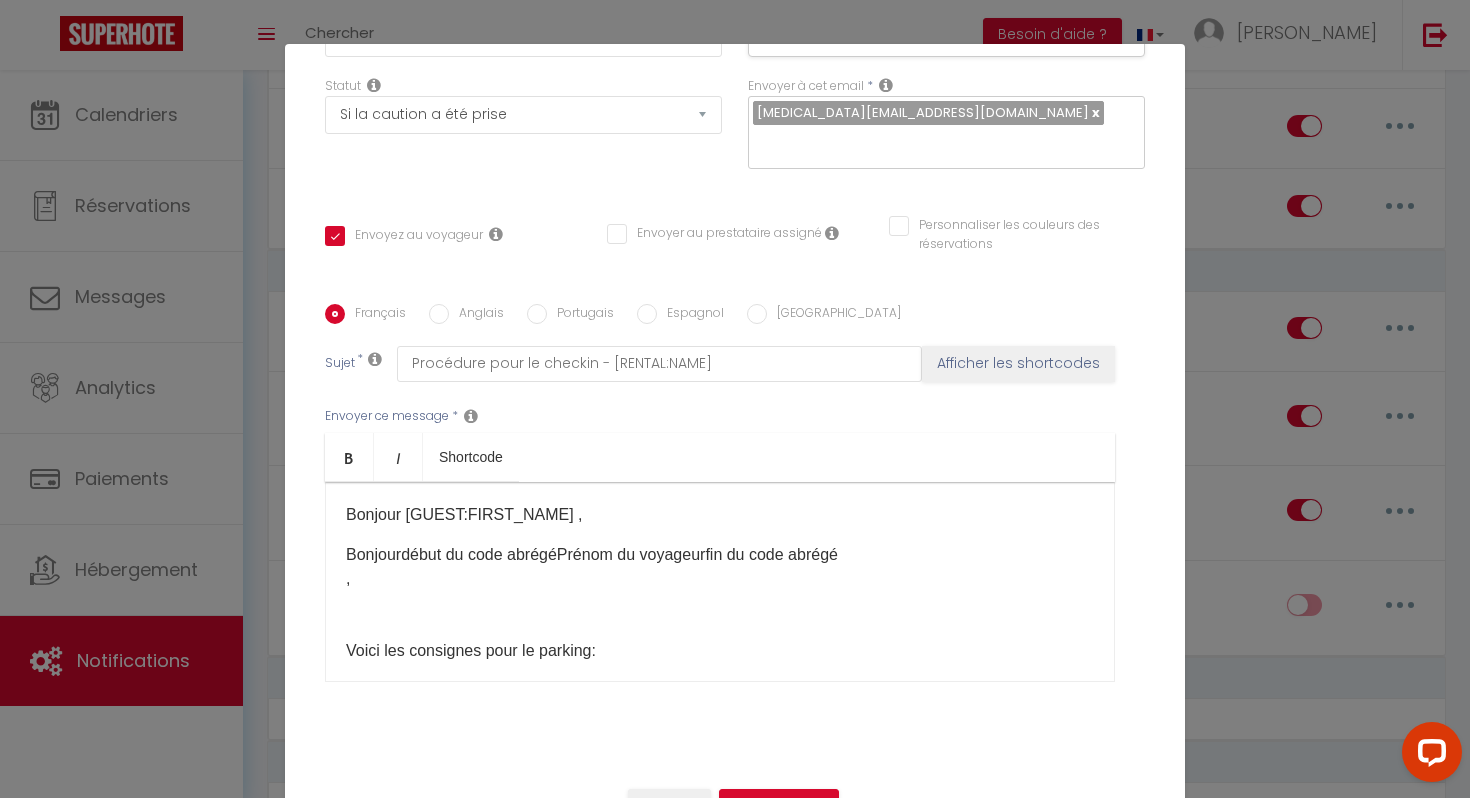 type 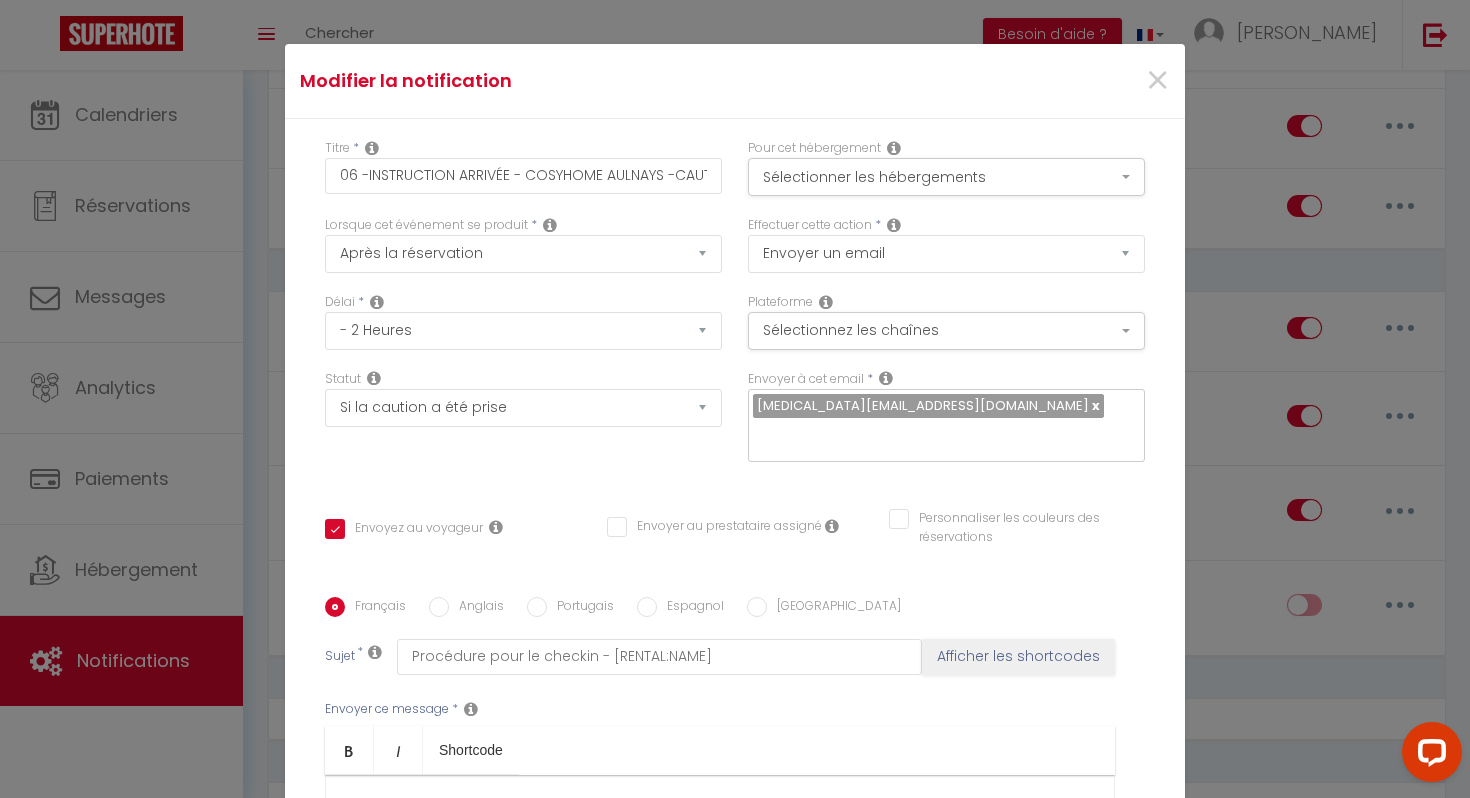 scroll, scrollTop: 133, scrollLeft: 0, axis: vertical 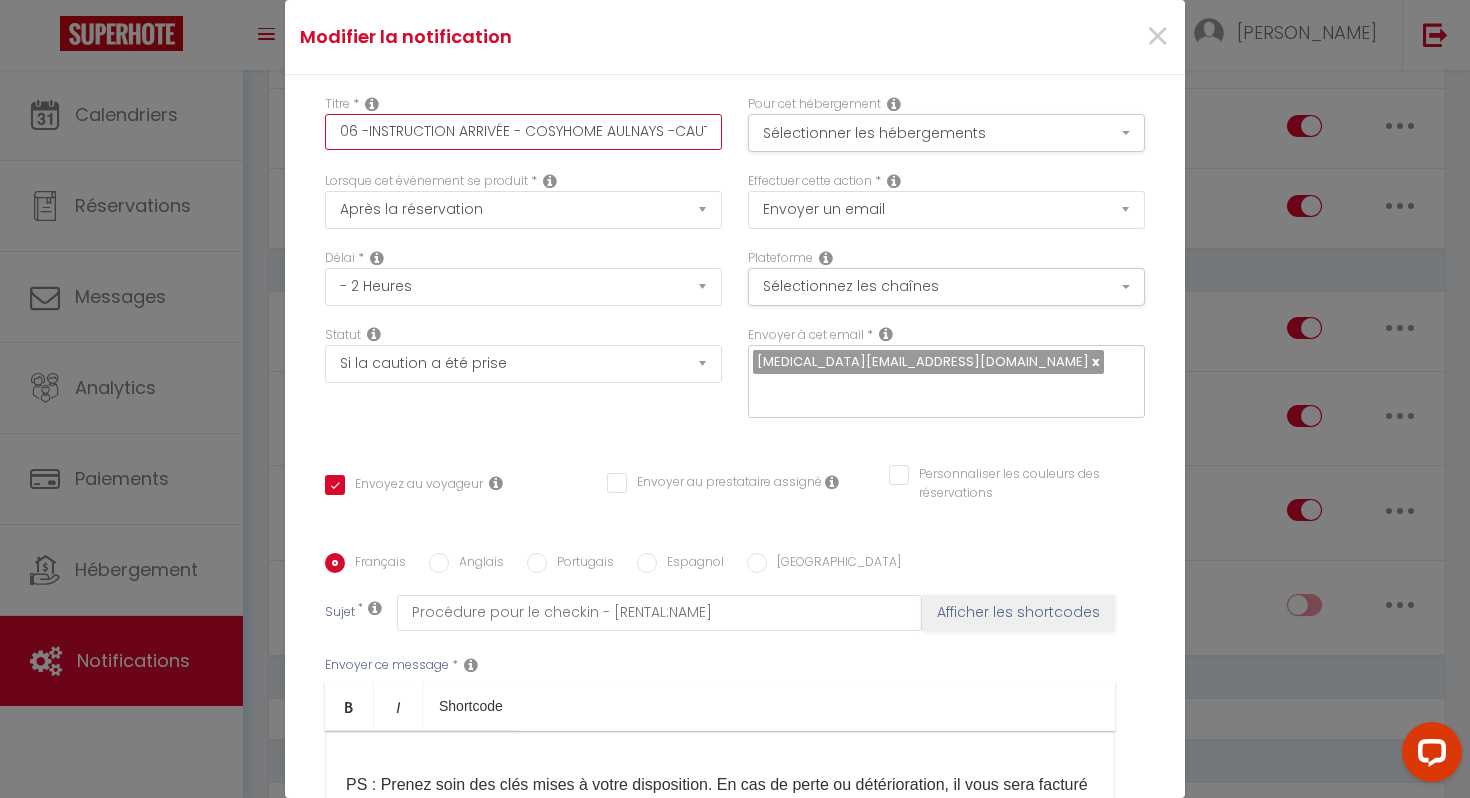 click on "06 -INSTRUCTION ARRIVÉE - COSYHOME AULNAYS -CAUTION" at bounding box center (523, 132) 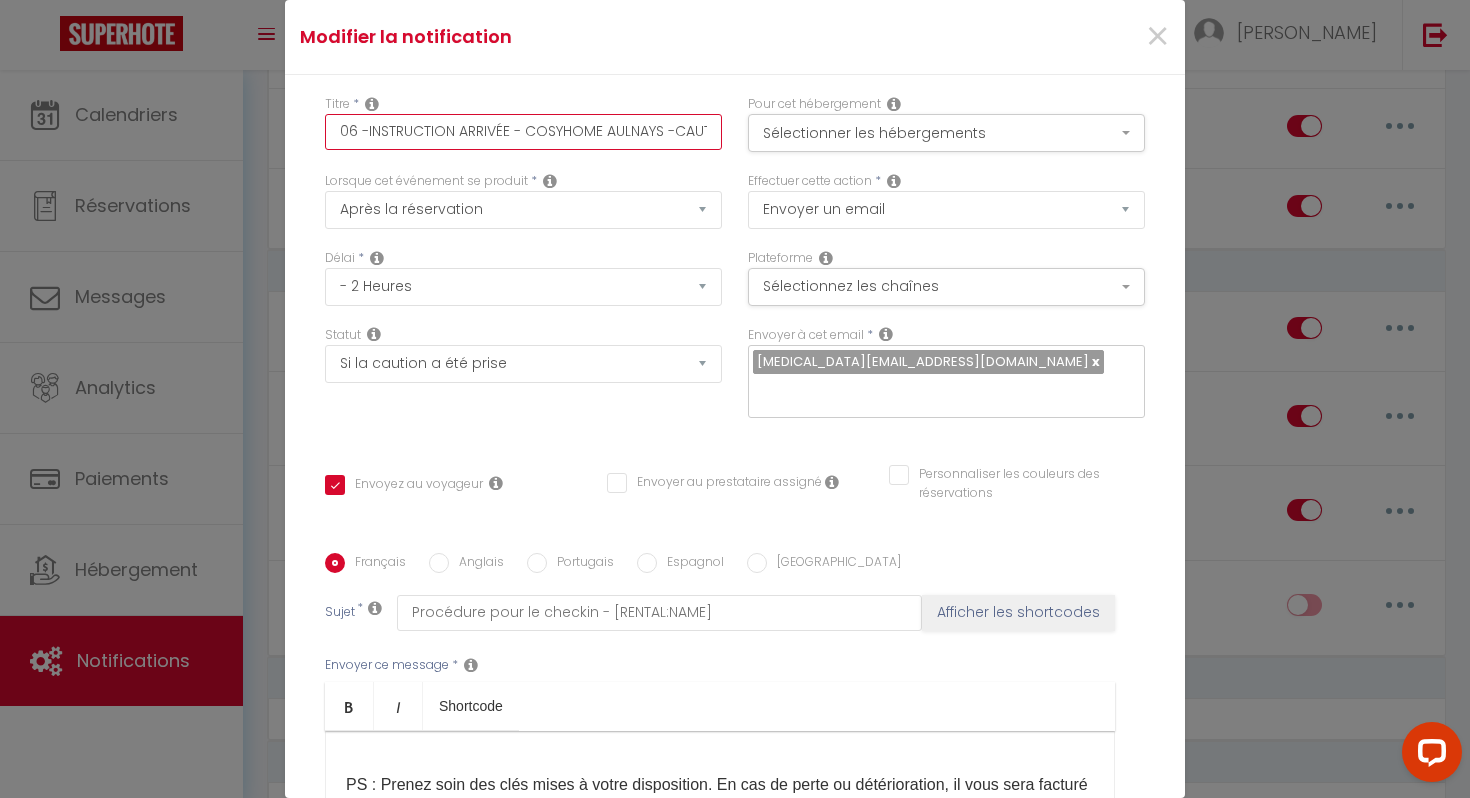 type on "06B -INSTRUCTION ARRIVÉE - COSYHOME AULNAYS -CAUTION" 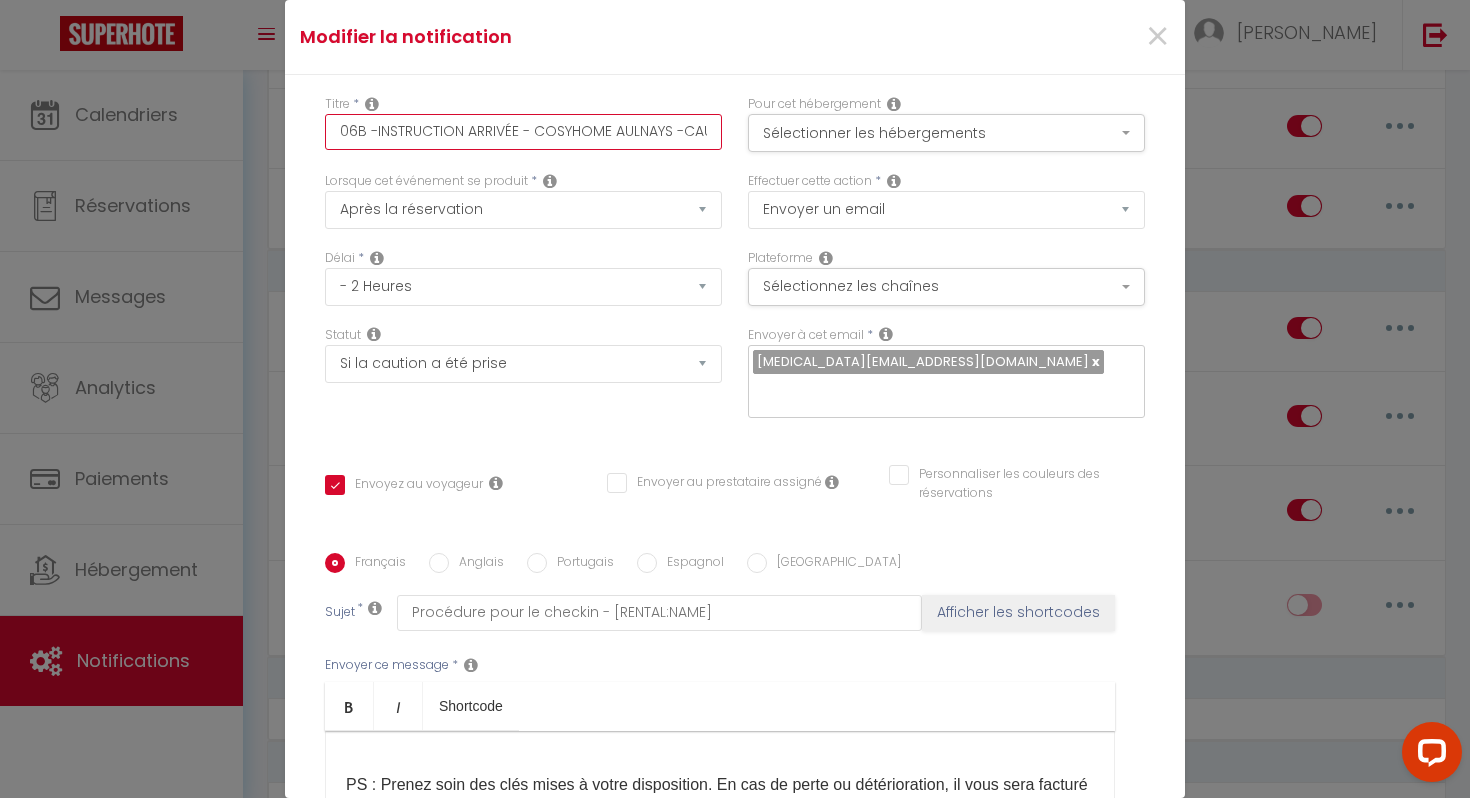 checkbox on "true" 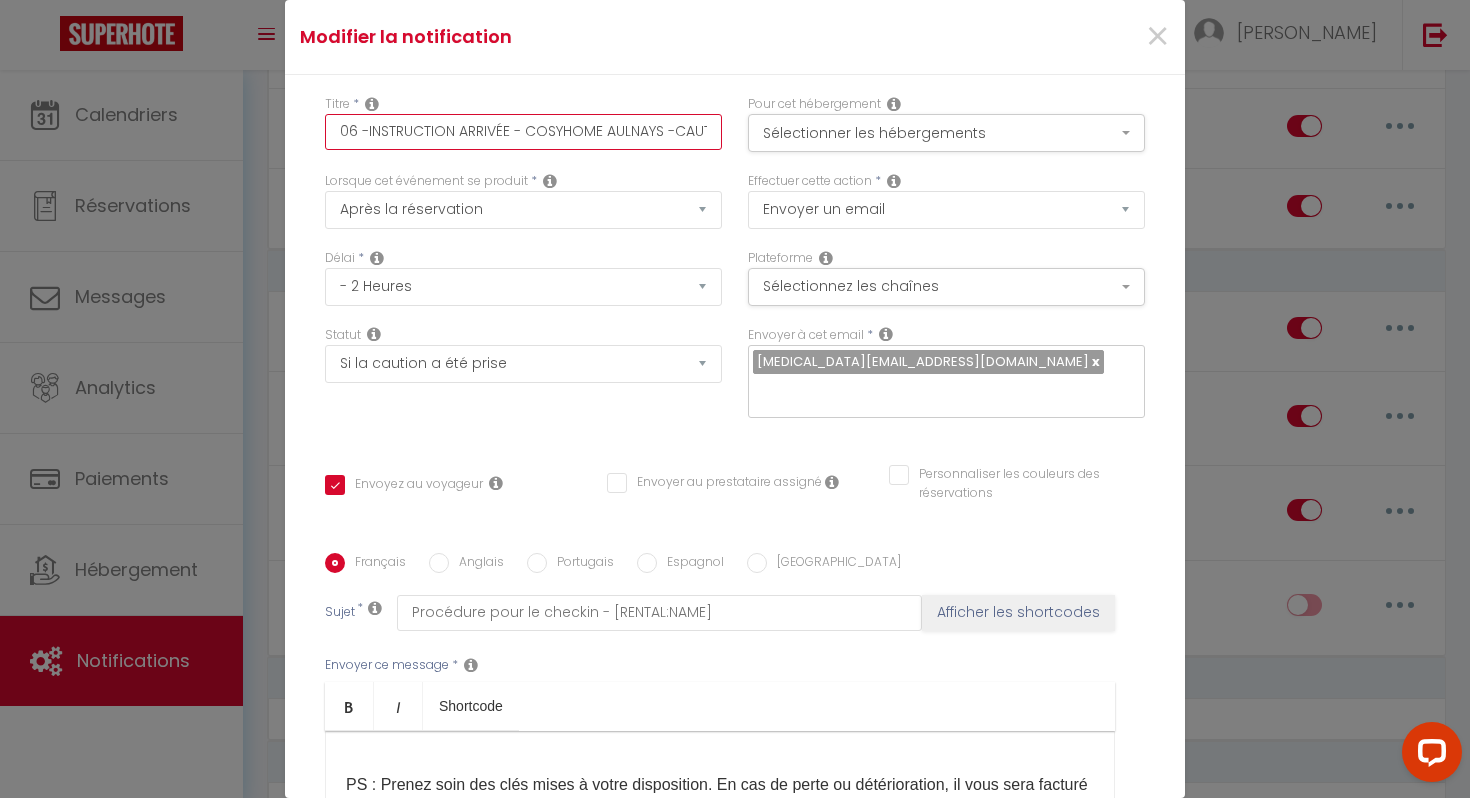 checkbox on "true" 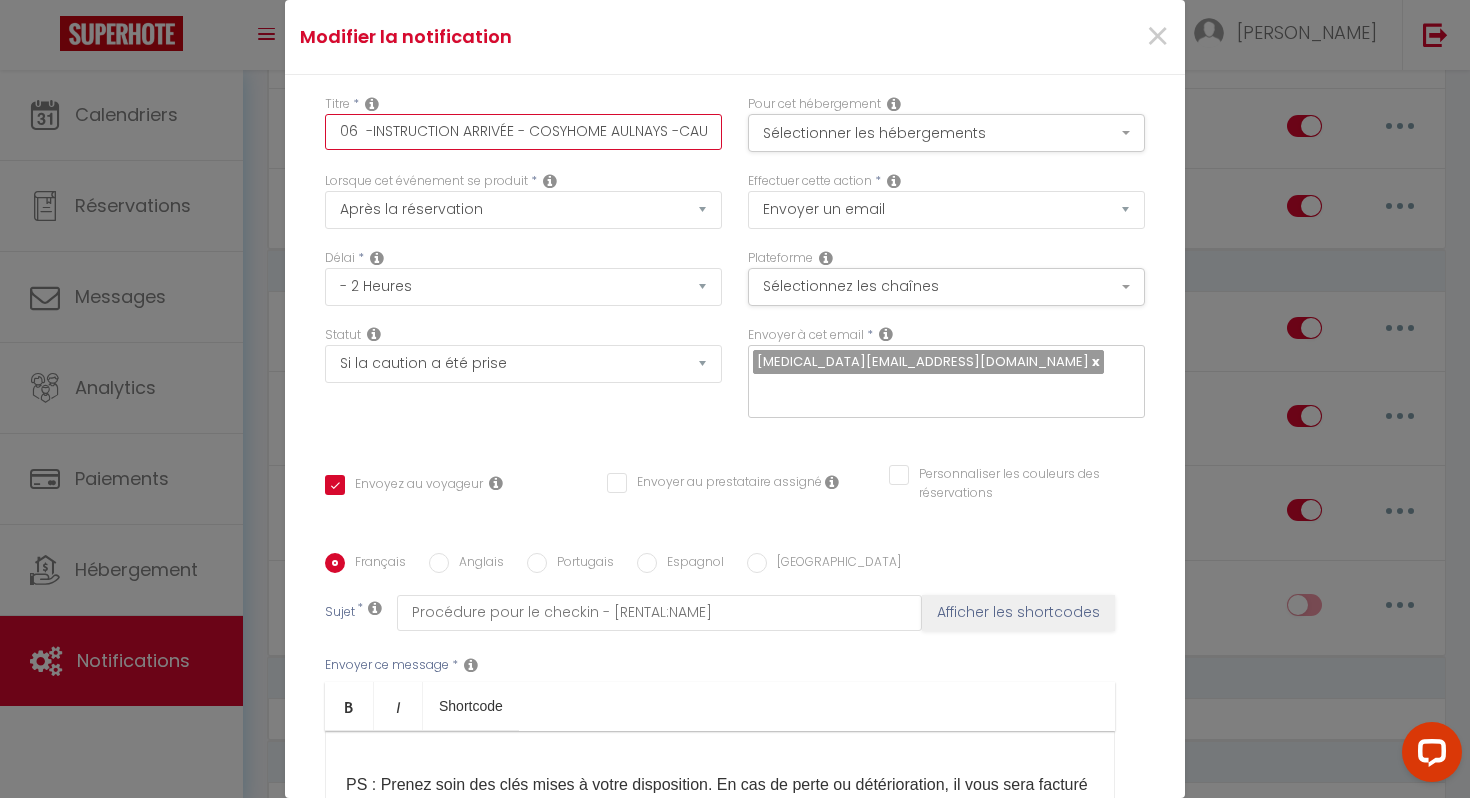 checkbox on "true" 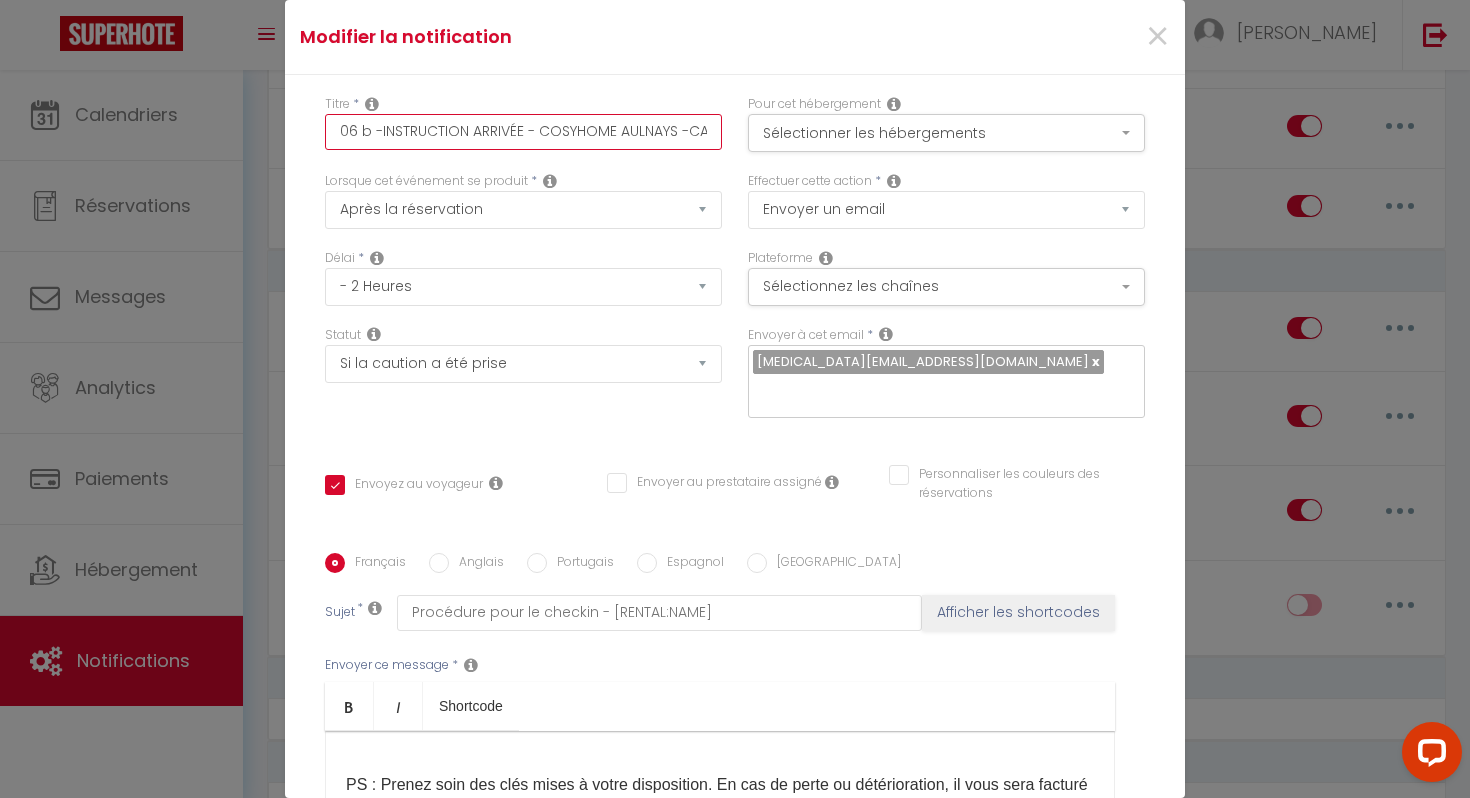 checkbox on "true" 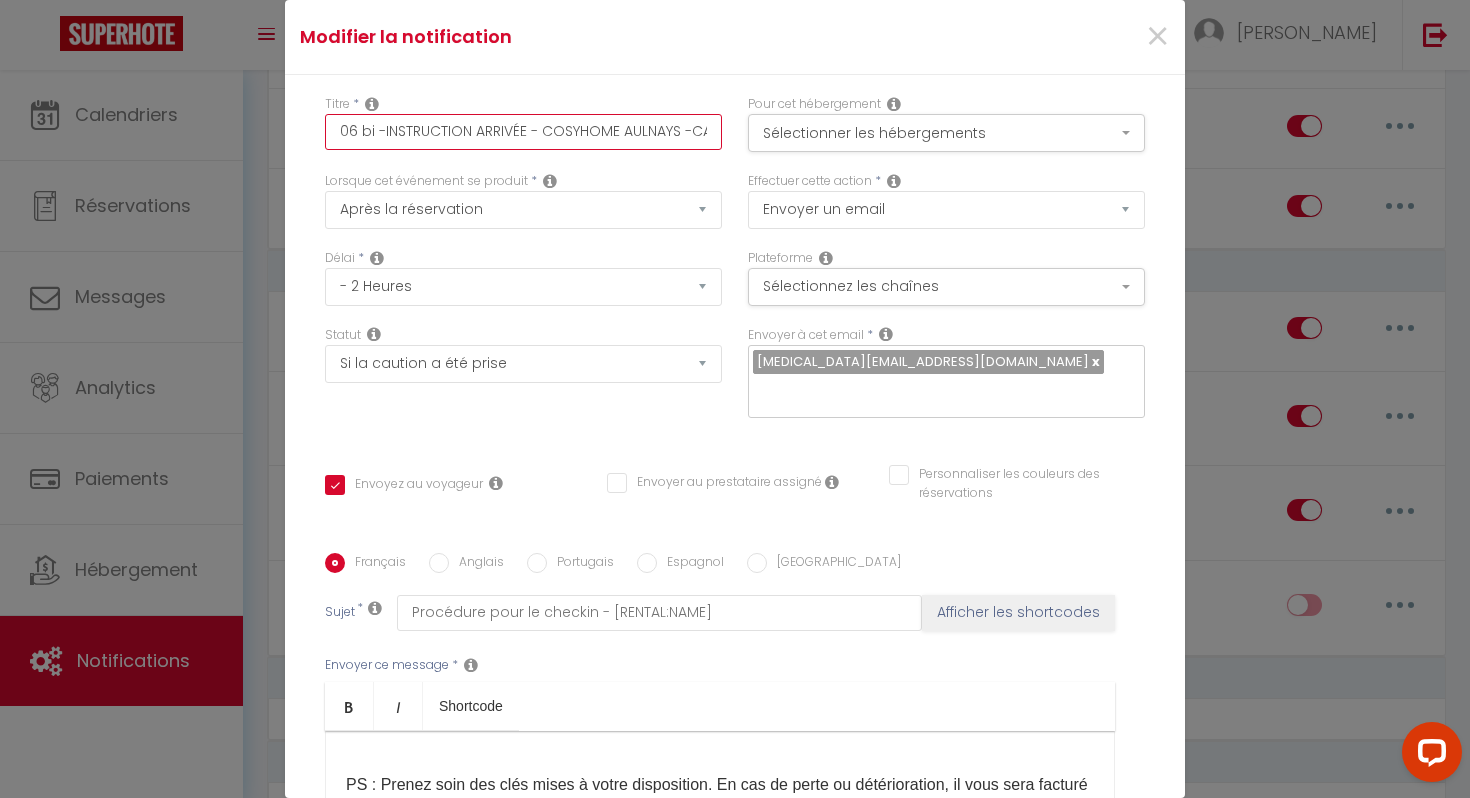 checkbox on "true" 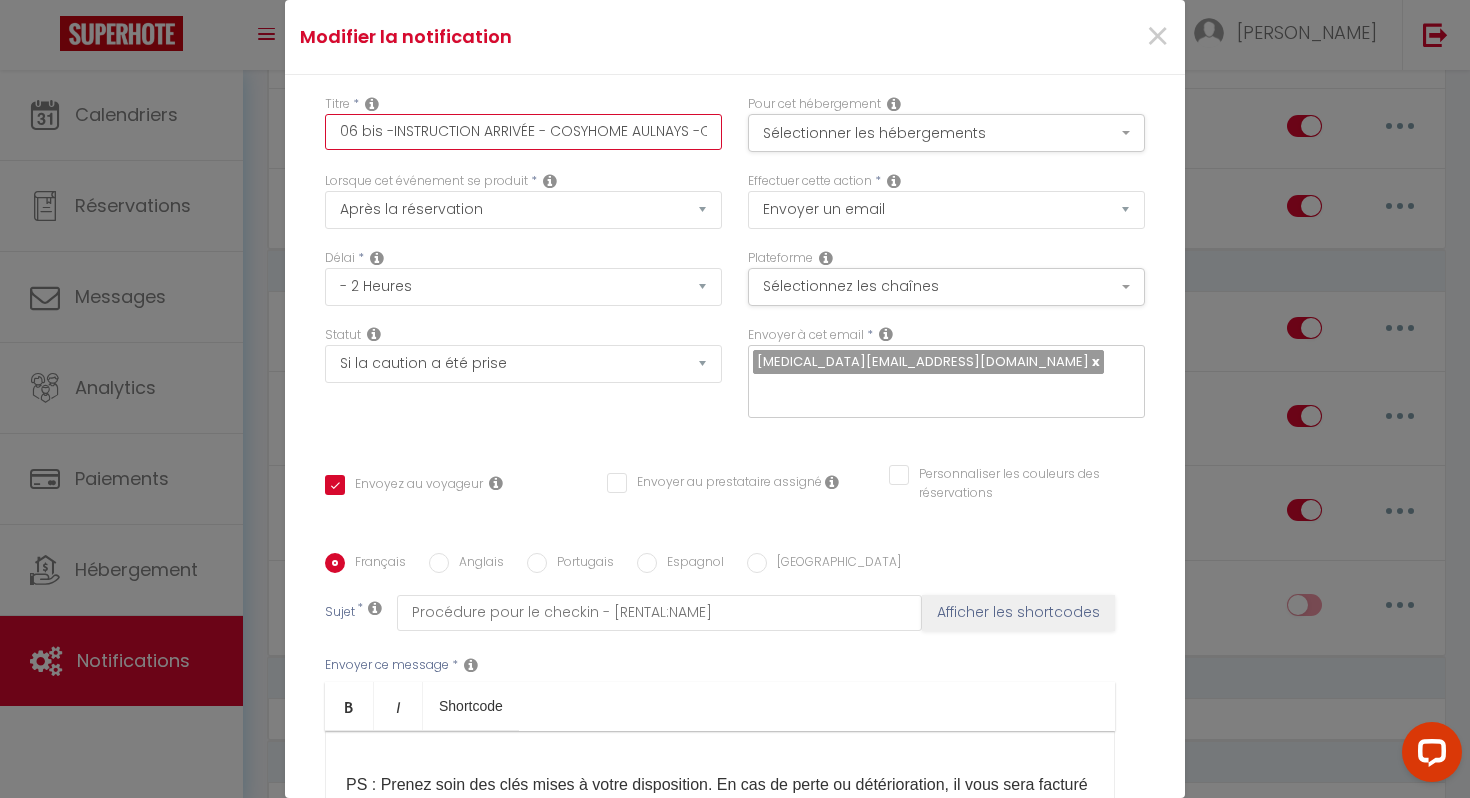 checkbox on "true" 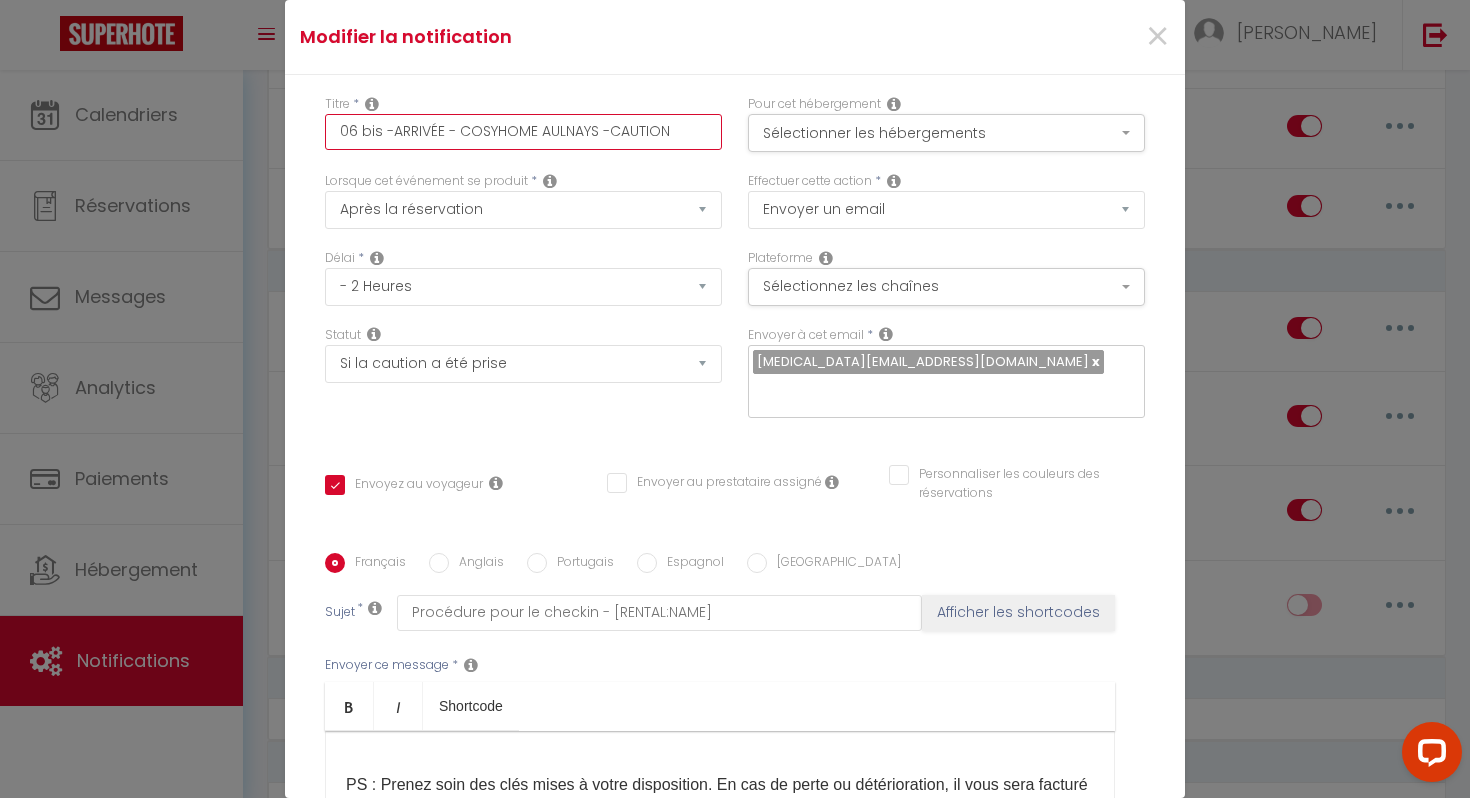 checkbox on "true" 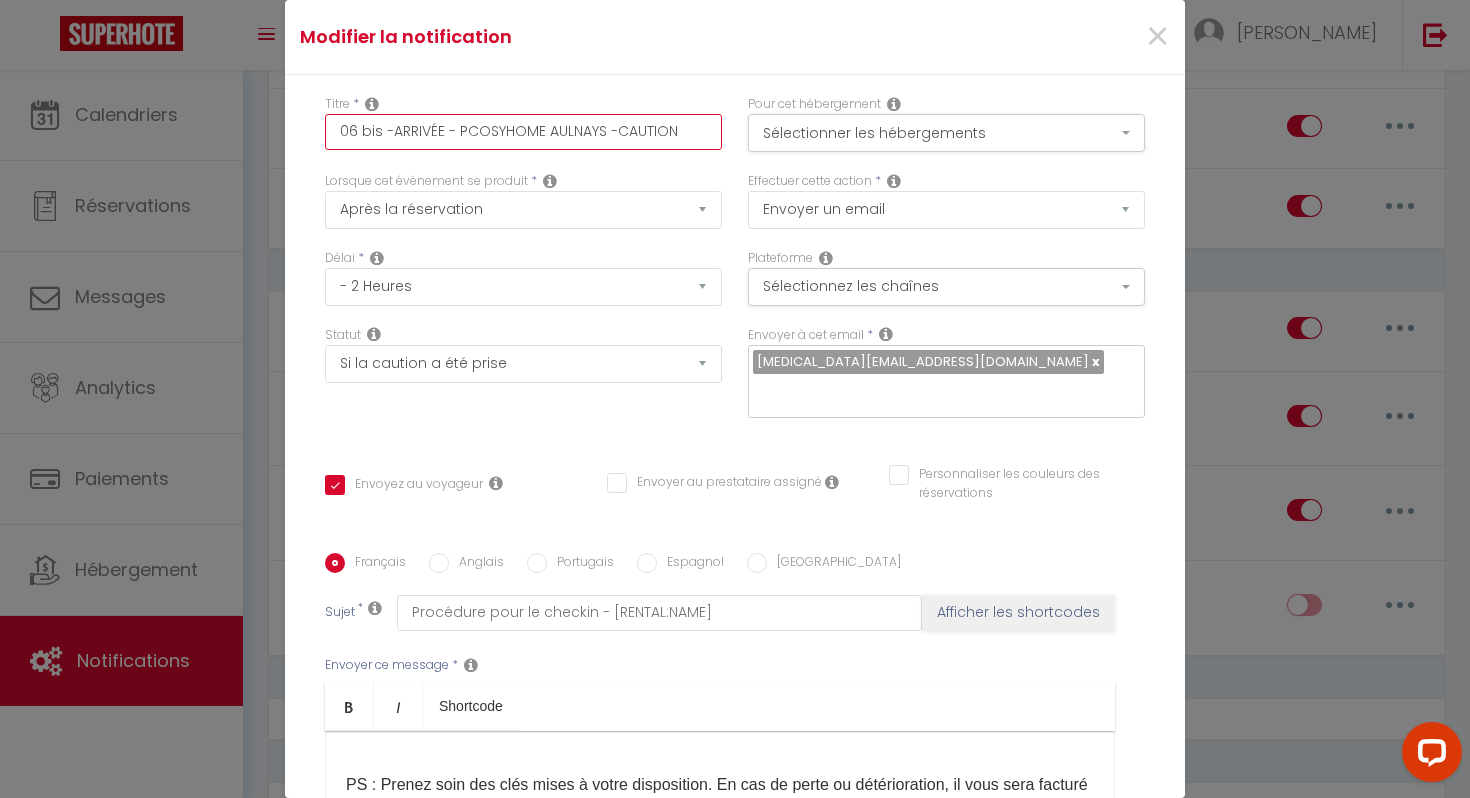 checkbox on "true" 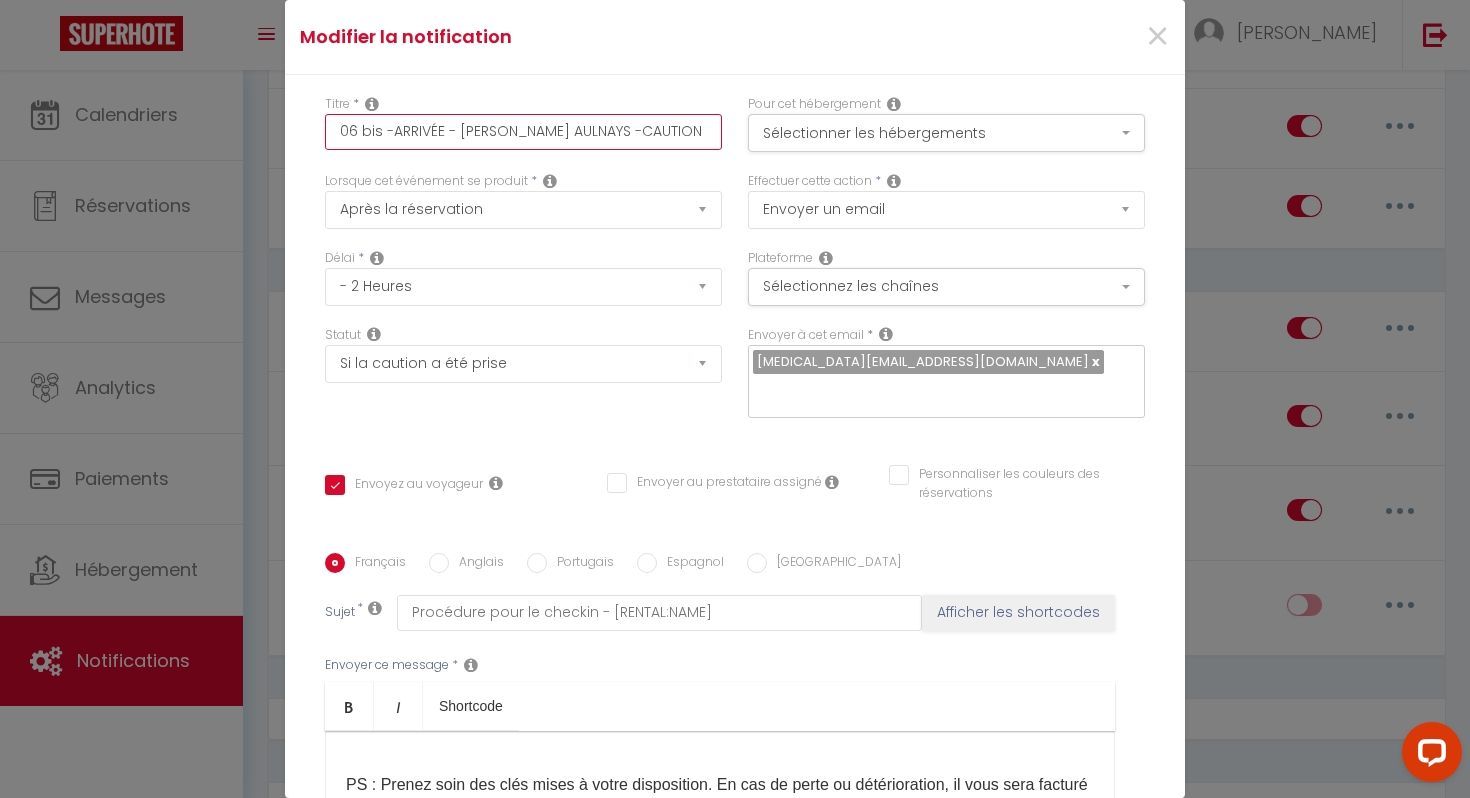 checkbox on "true" 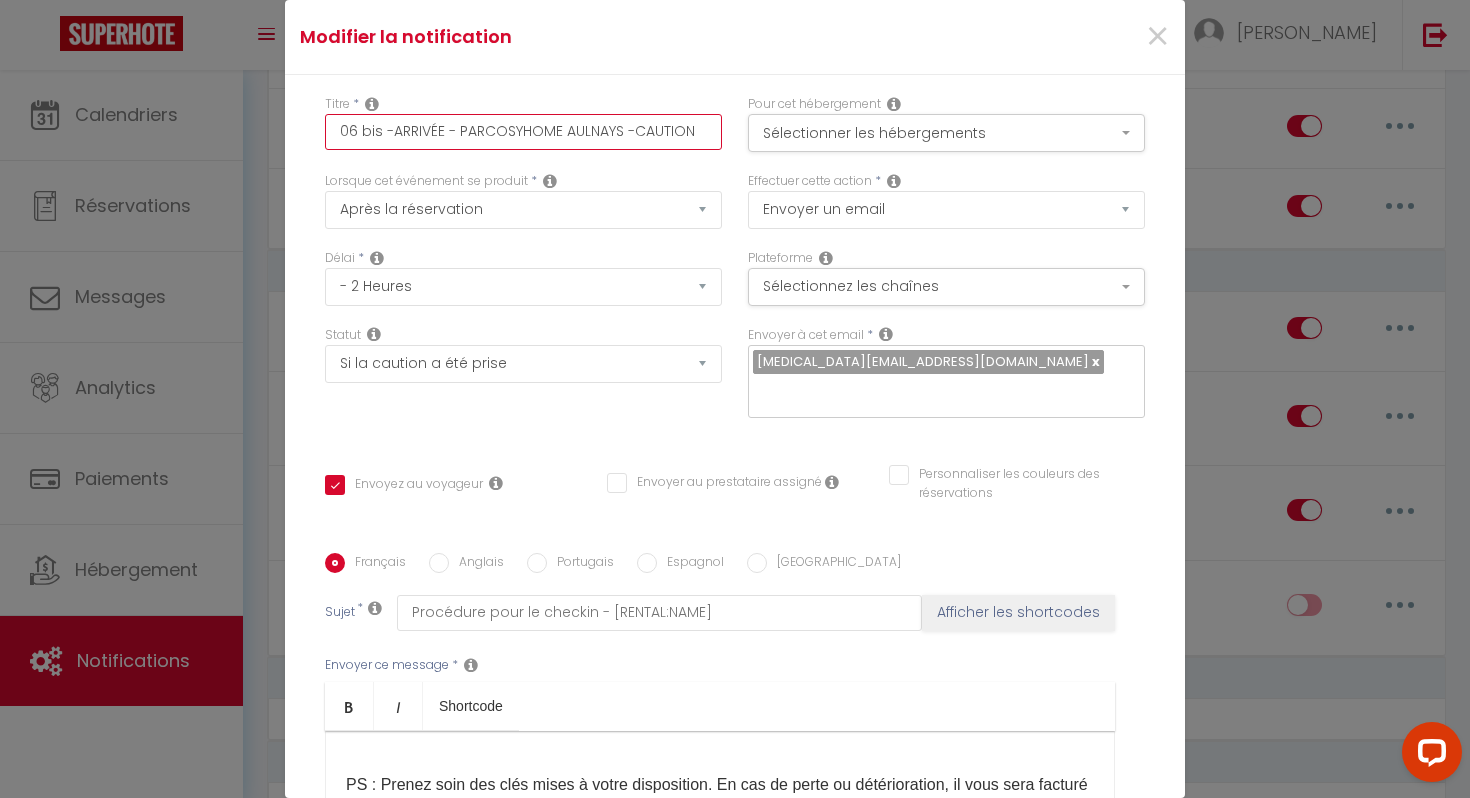 checkbox on "true" 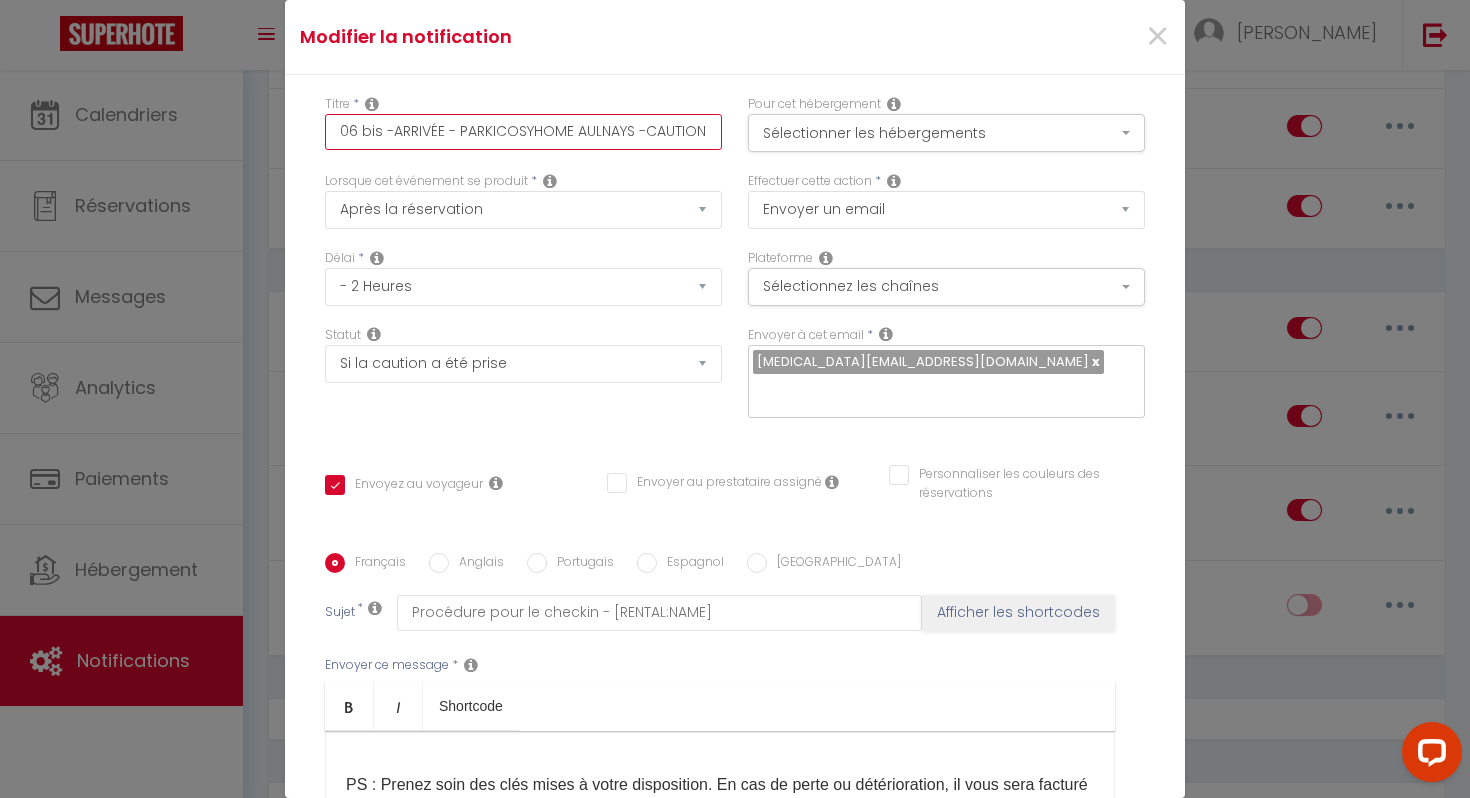 type on "06 bis -ARRIVÉE - PARKINCOSYHOME AULNAYS -CAUTION" 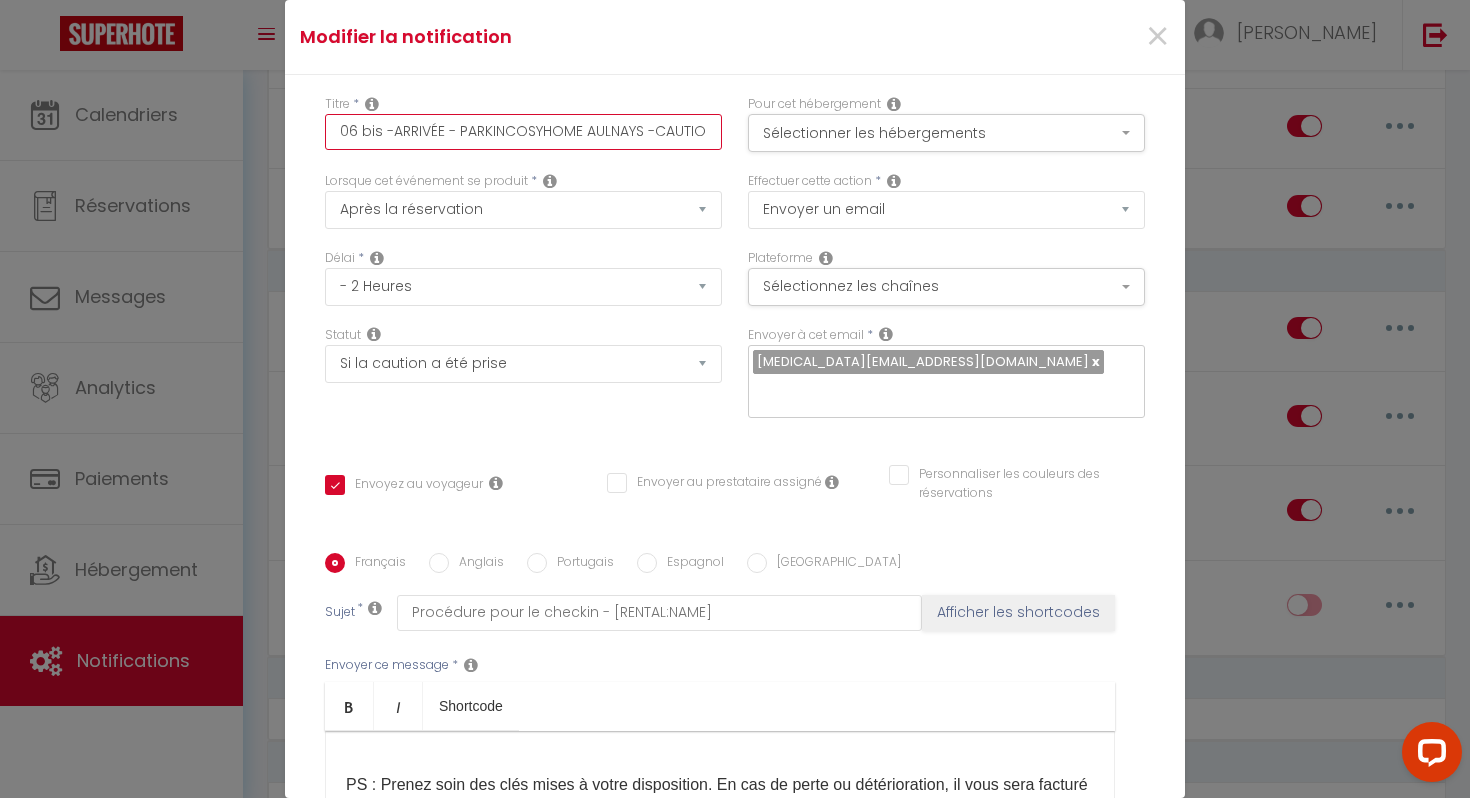checkbox on "true" 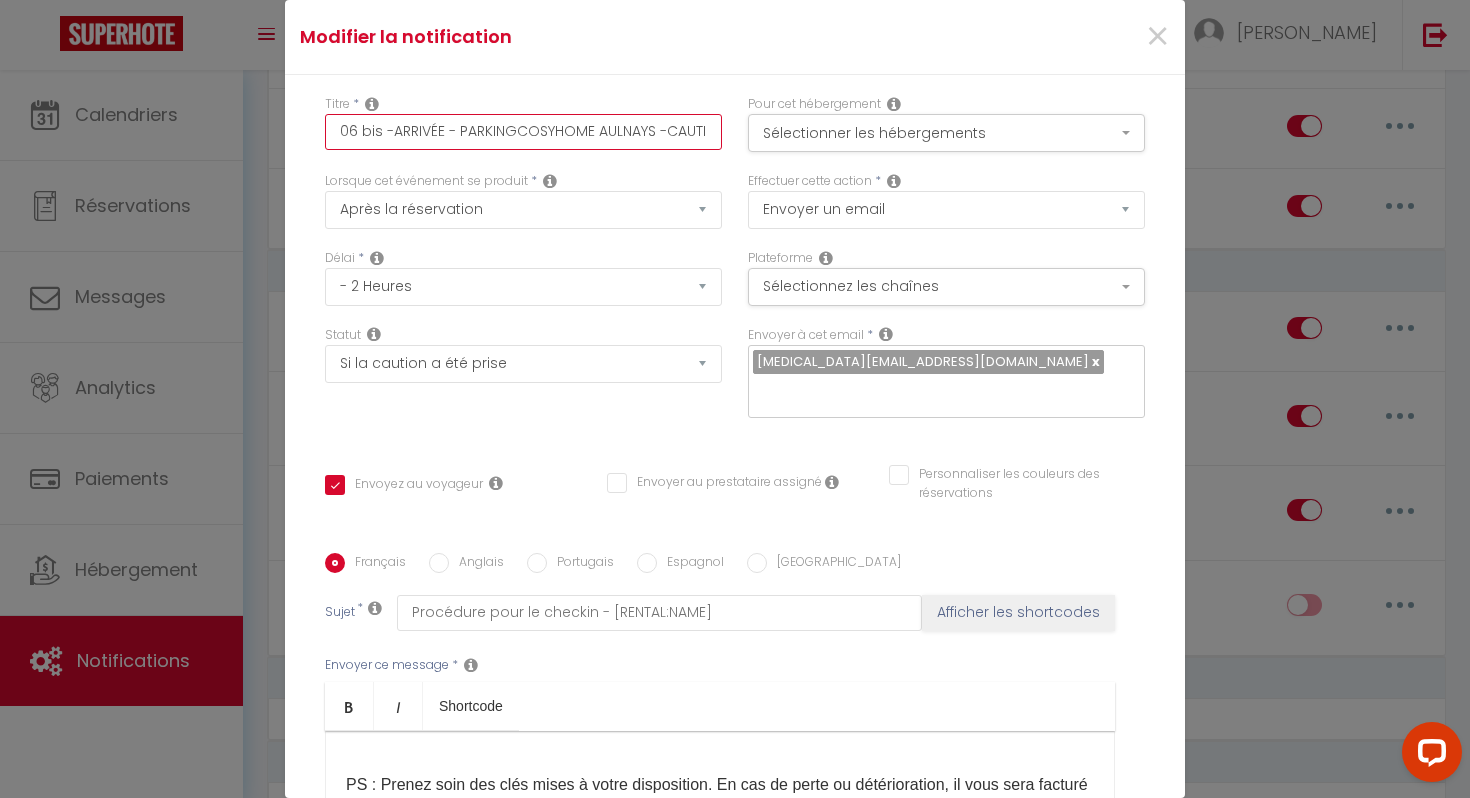 checkbox on "true" 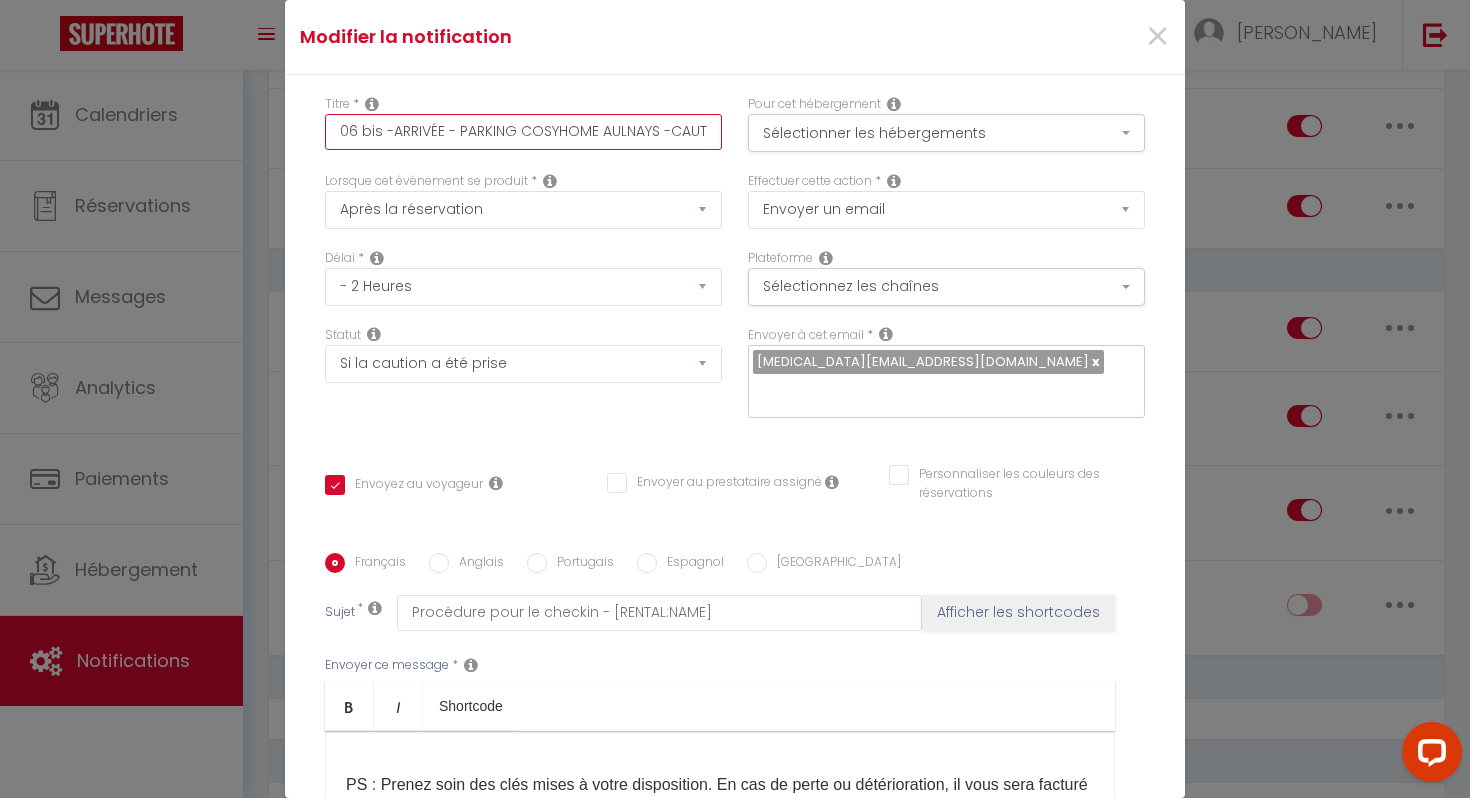 checkbox on "true" 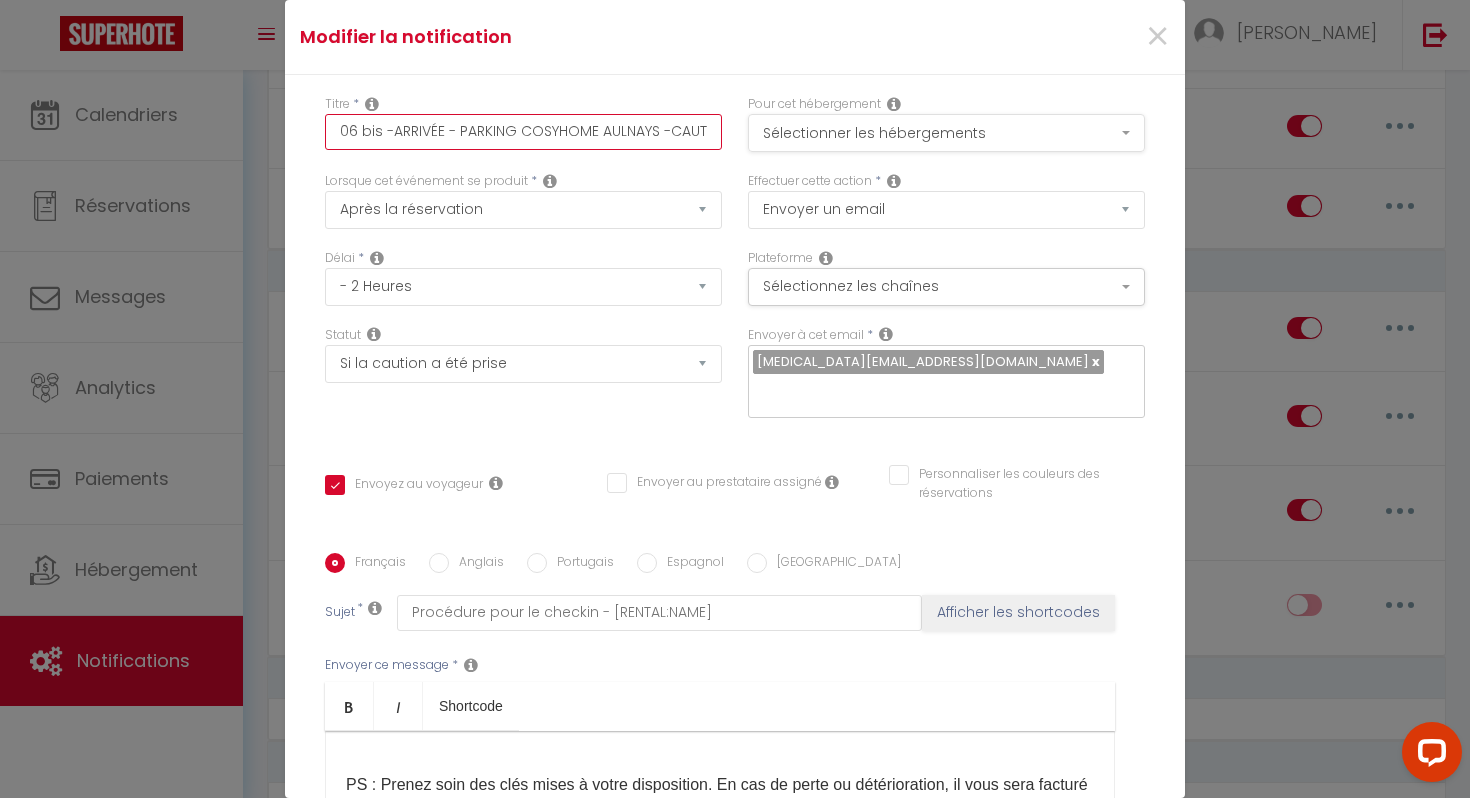 scroll, scrollTop: 0, scrollLeft: 24, axis: horizontal 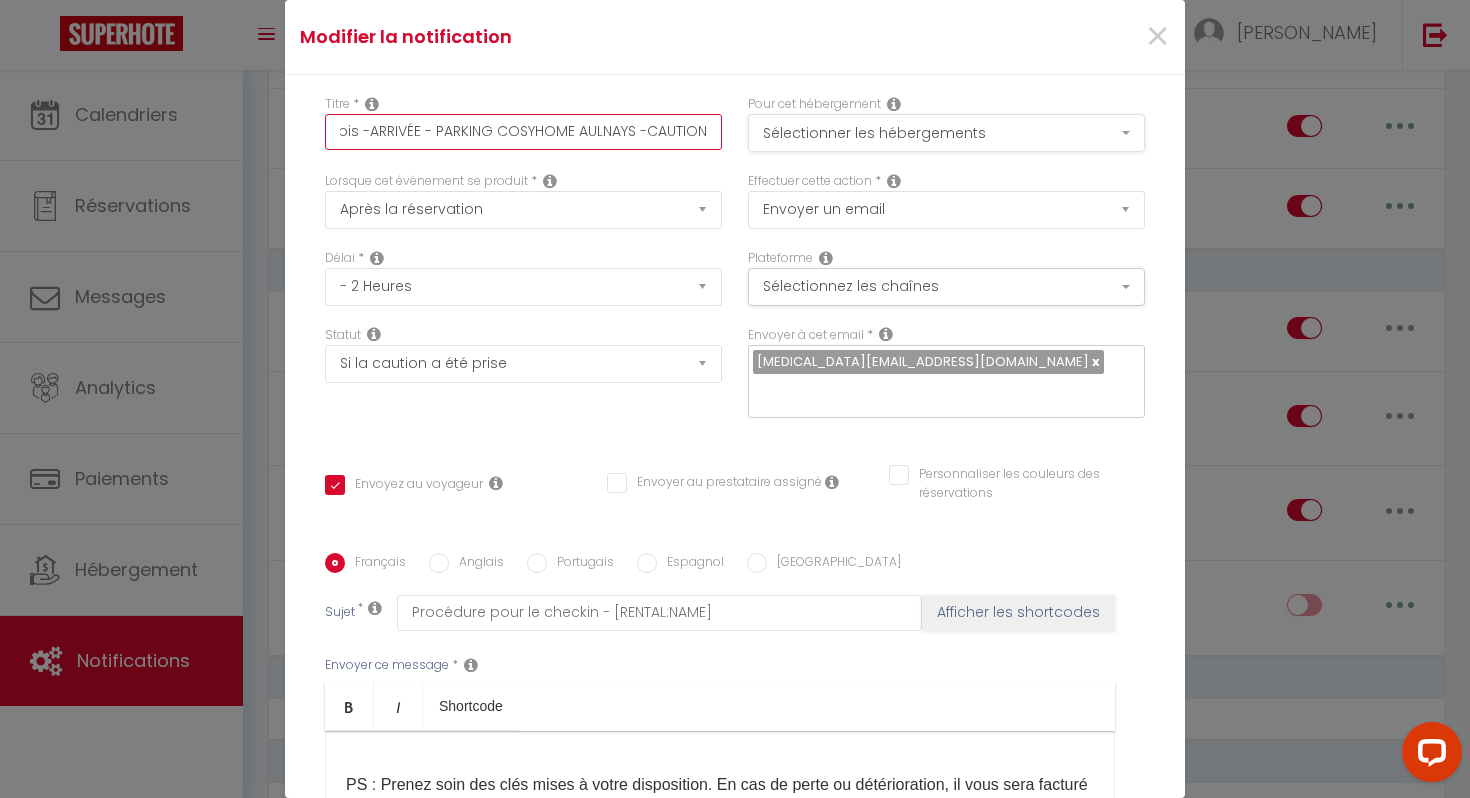 drag, startPoint x: 666, startPoint y: 128, endPoint x: 771, endPoint y: 150, distance: 107.28001 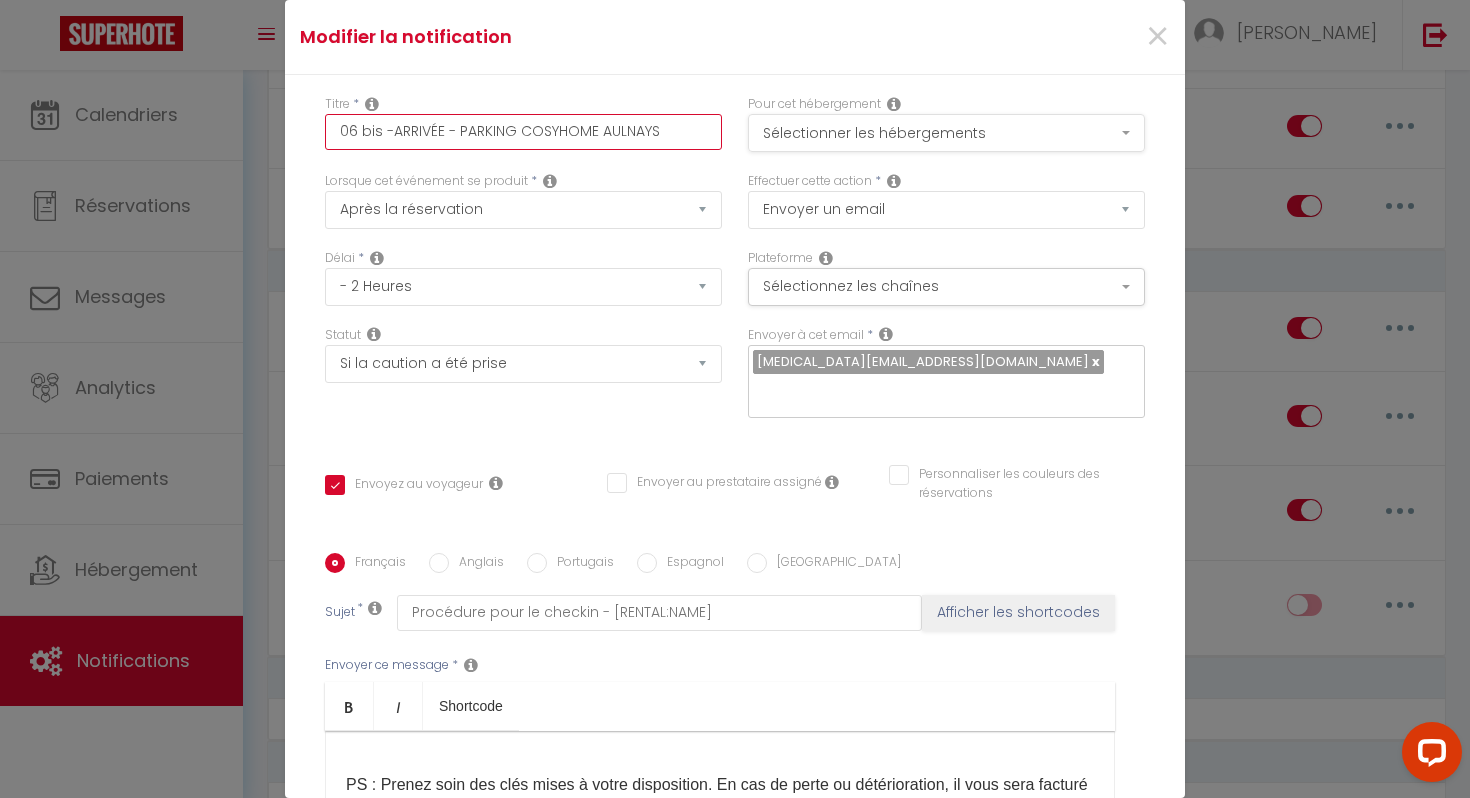 checkbox on "true" 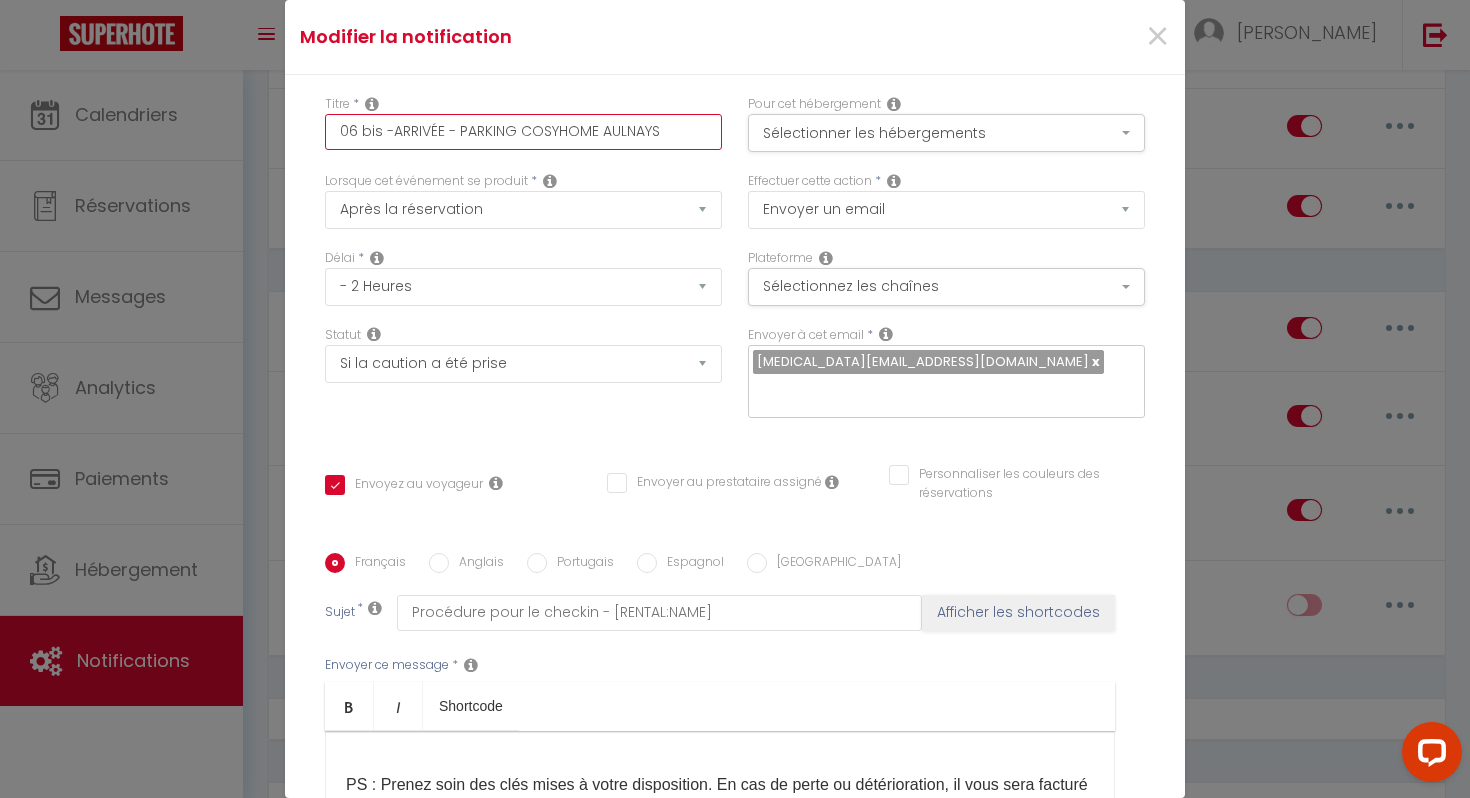 drag, startPoint x: 596, startPoint y: 134, endPoint x: 521, endPoint y: 130, distance: 75.10659 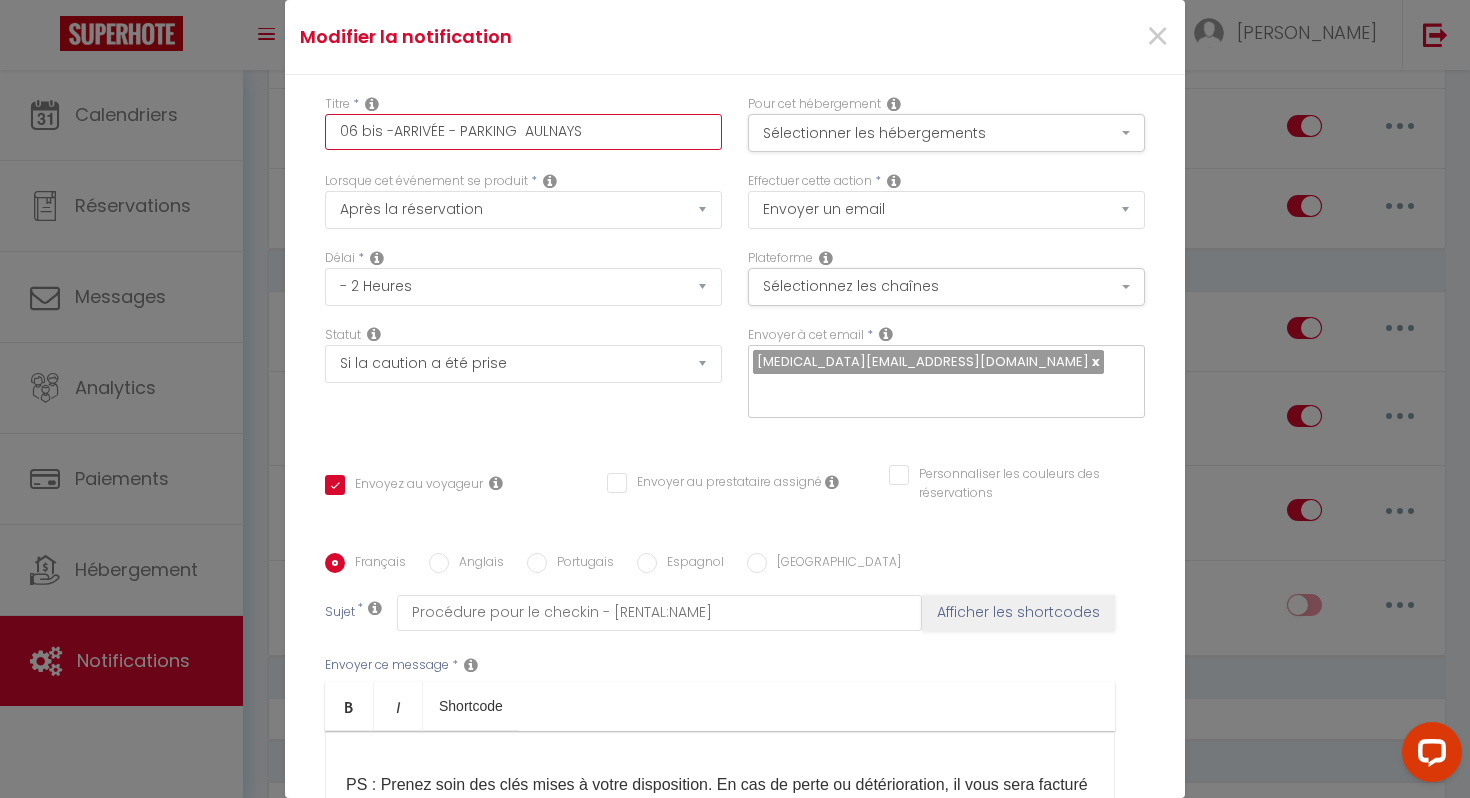 checkbox on "true" 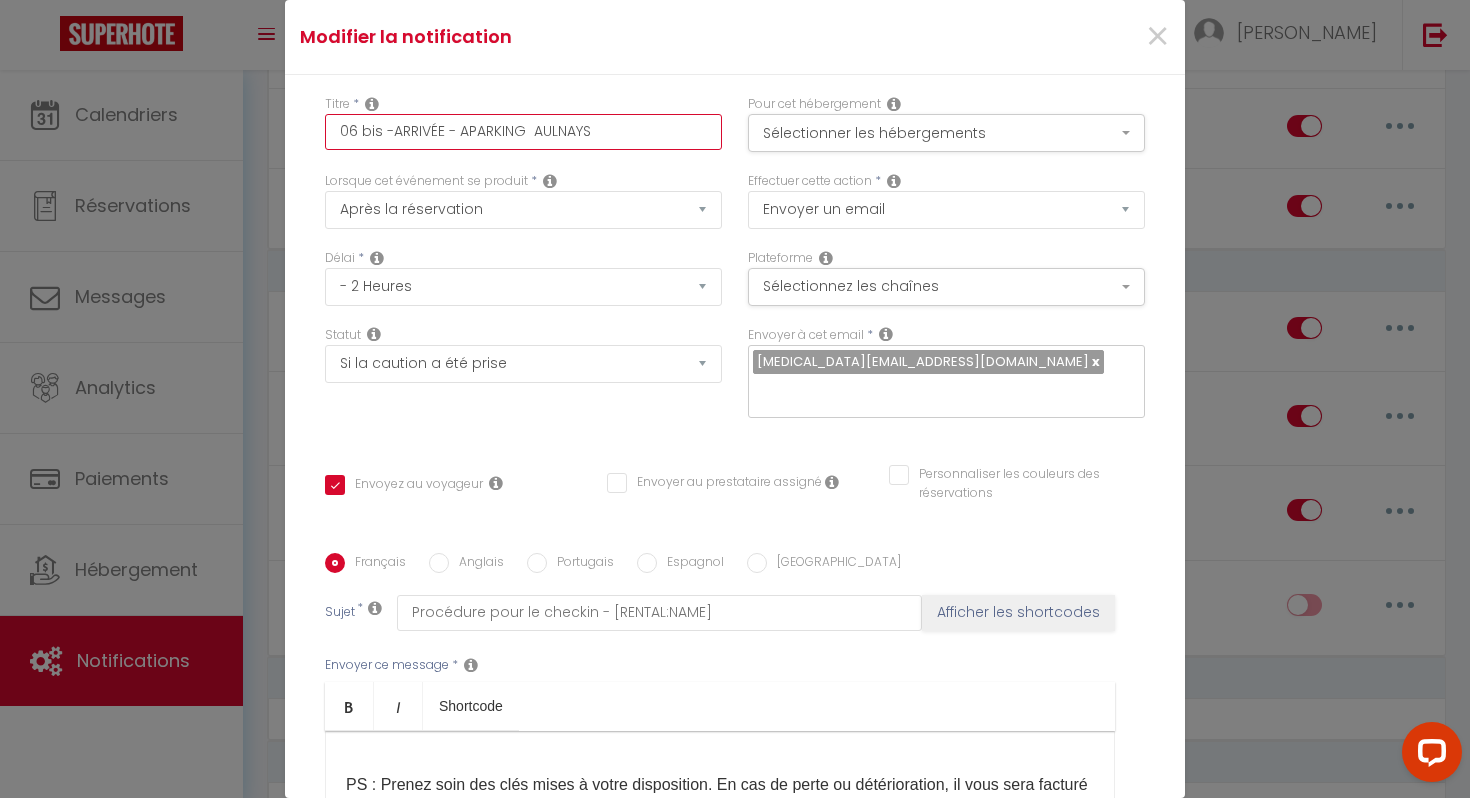 checkbox on "true" 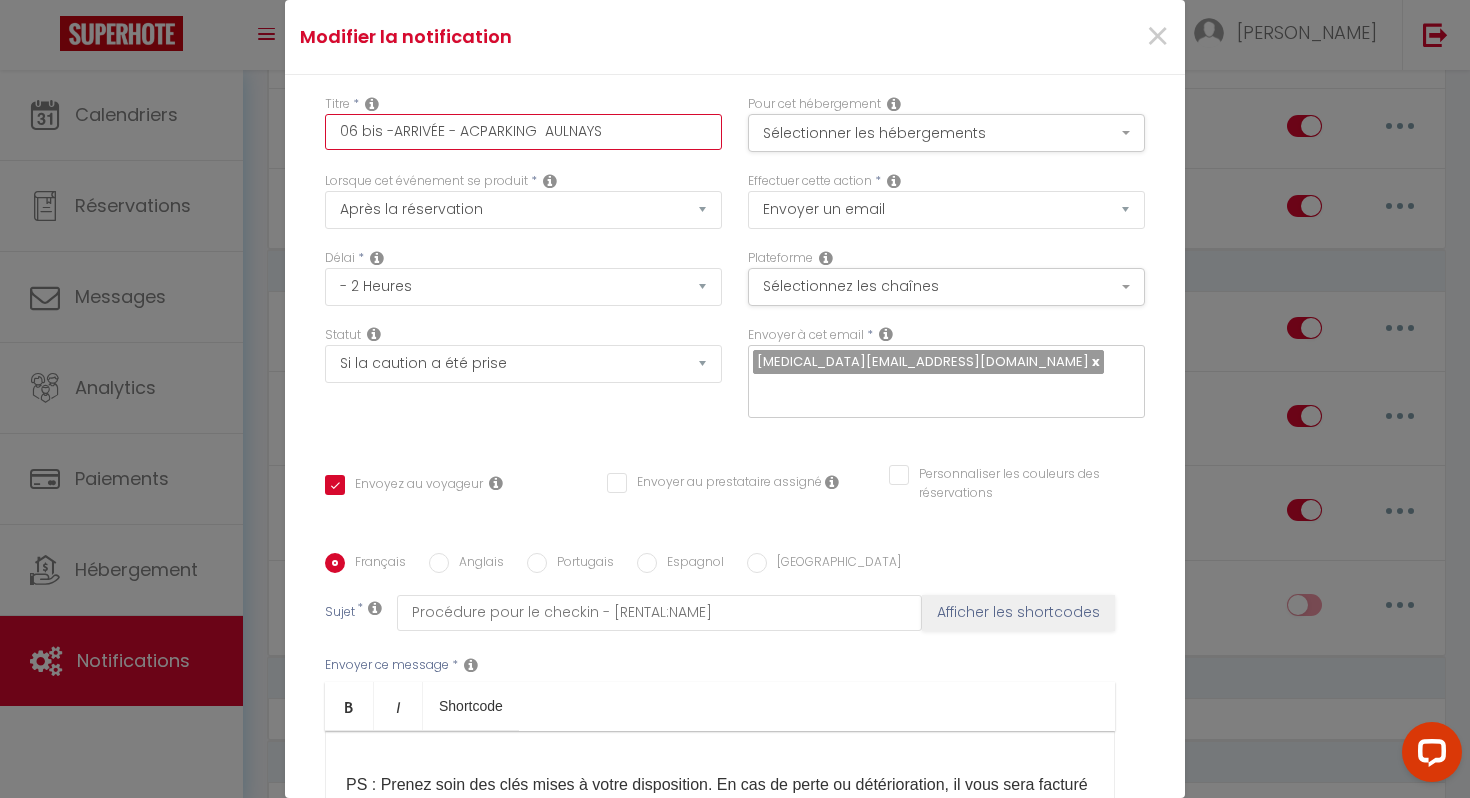 checkbox on "true" 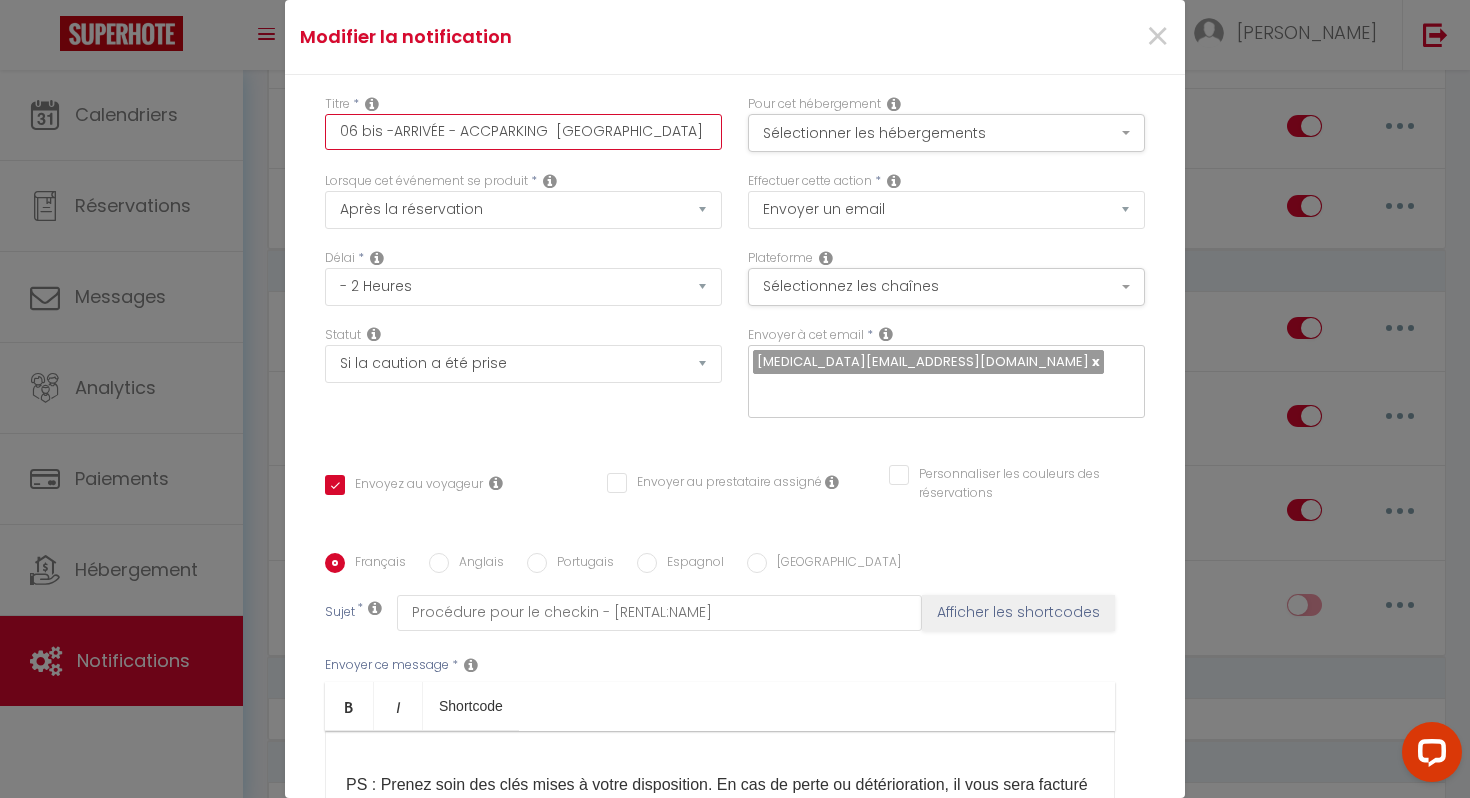 checkbox on "true" 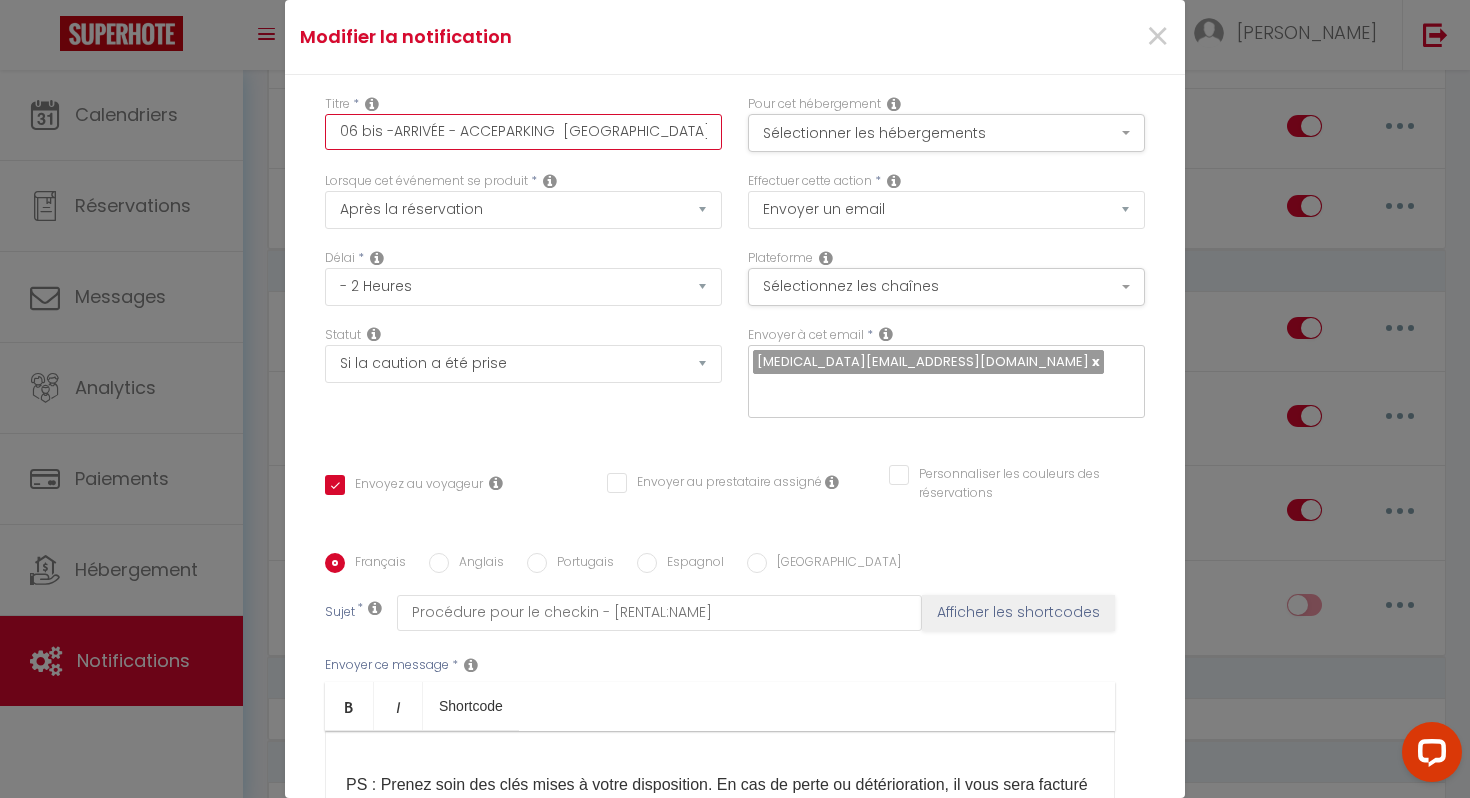 checkbox on "true" 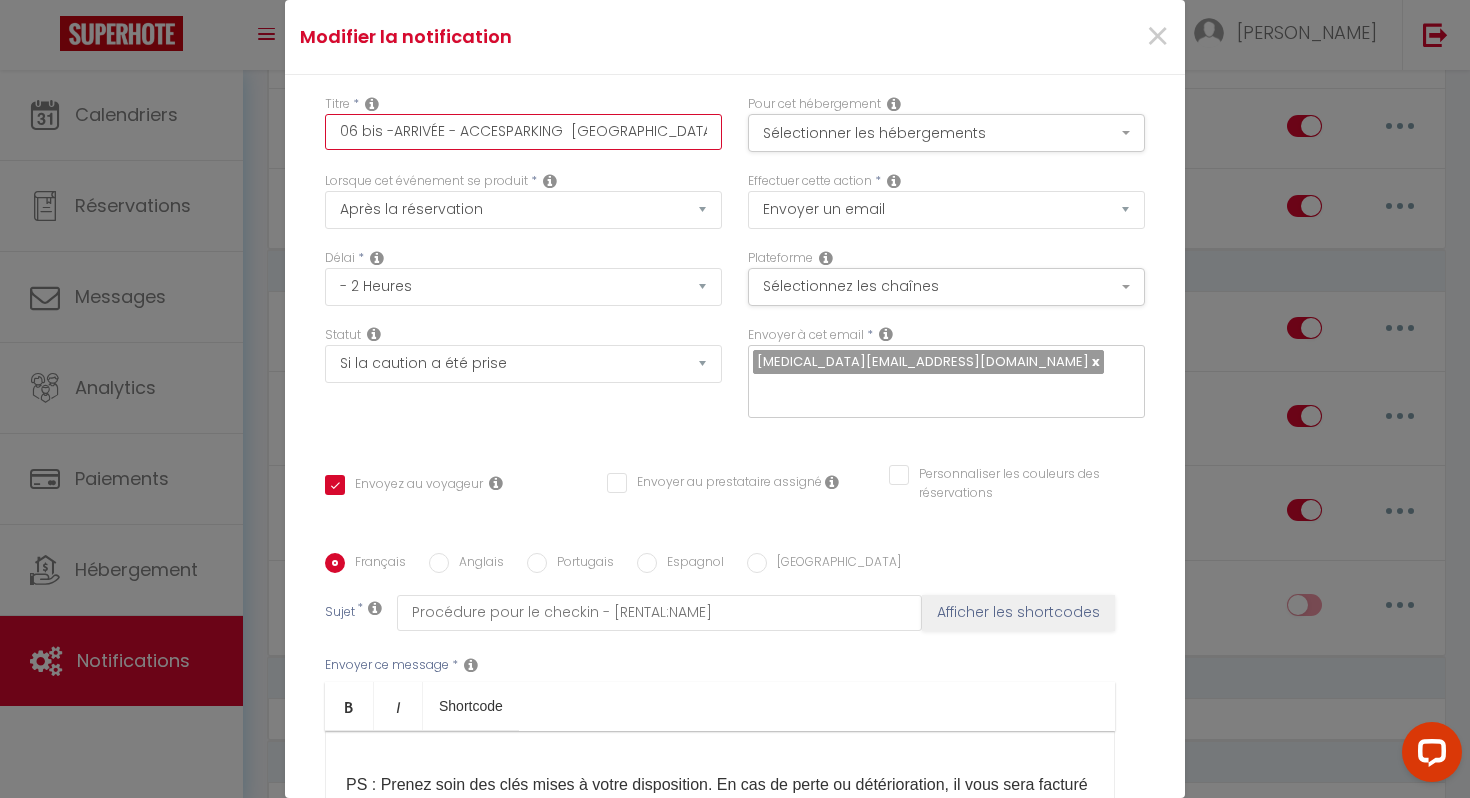 checkbox on "true" 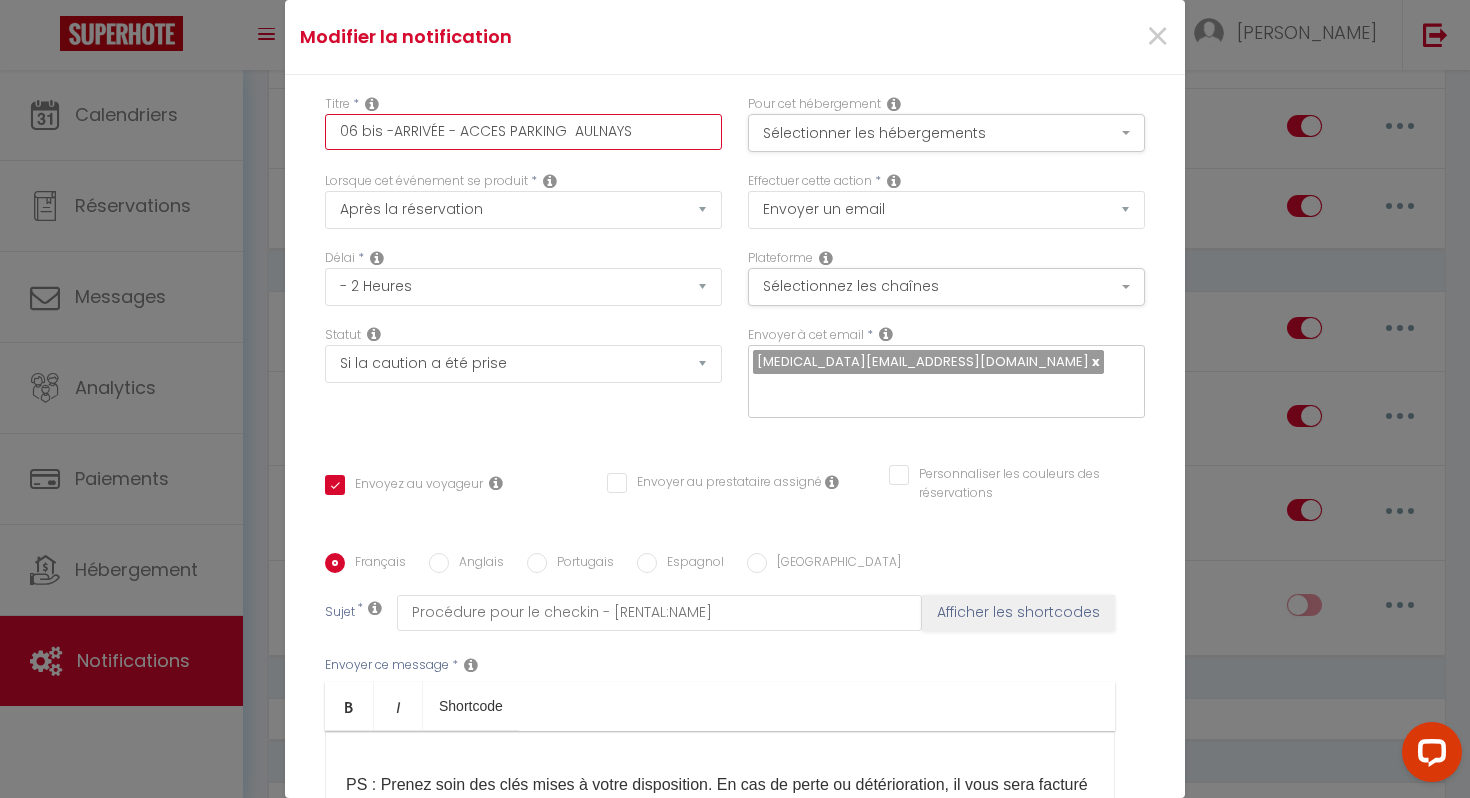 checkbox on "true" 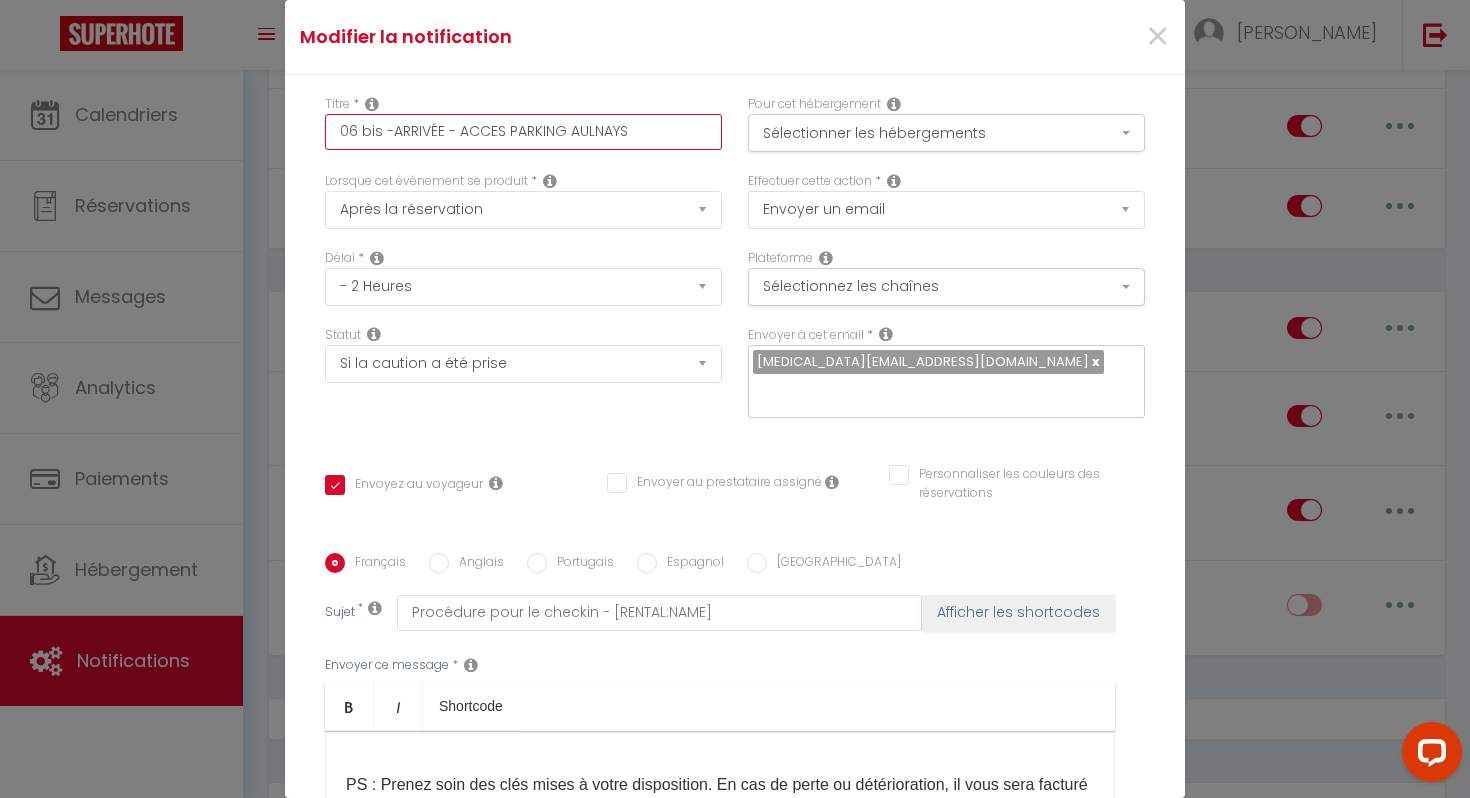 checkbox on "true" 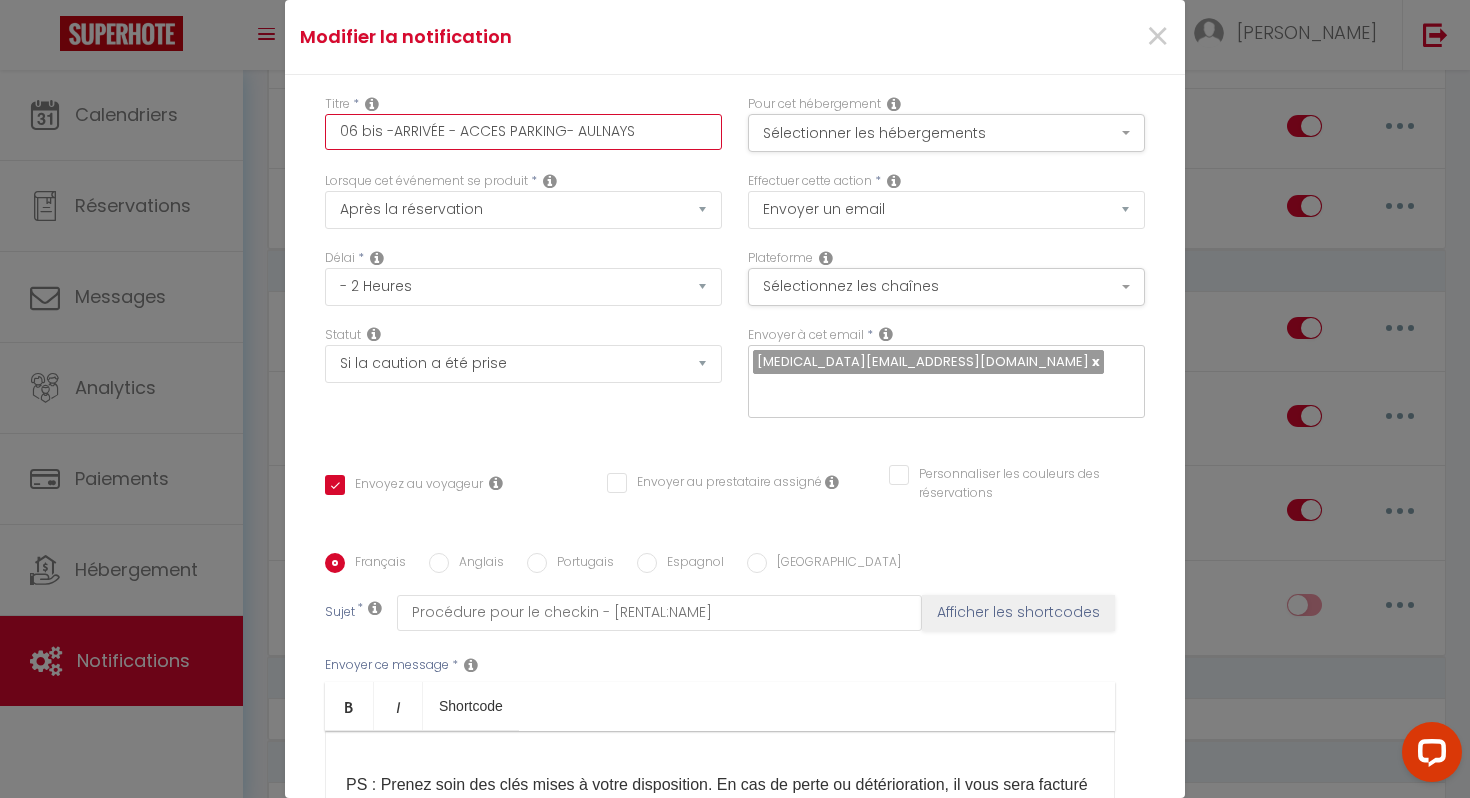 checkbox on "true" 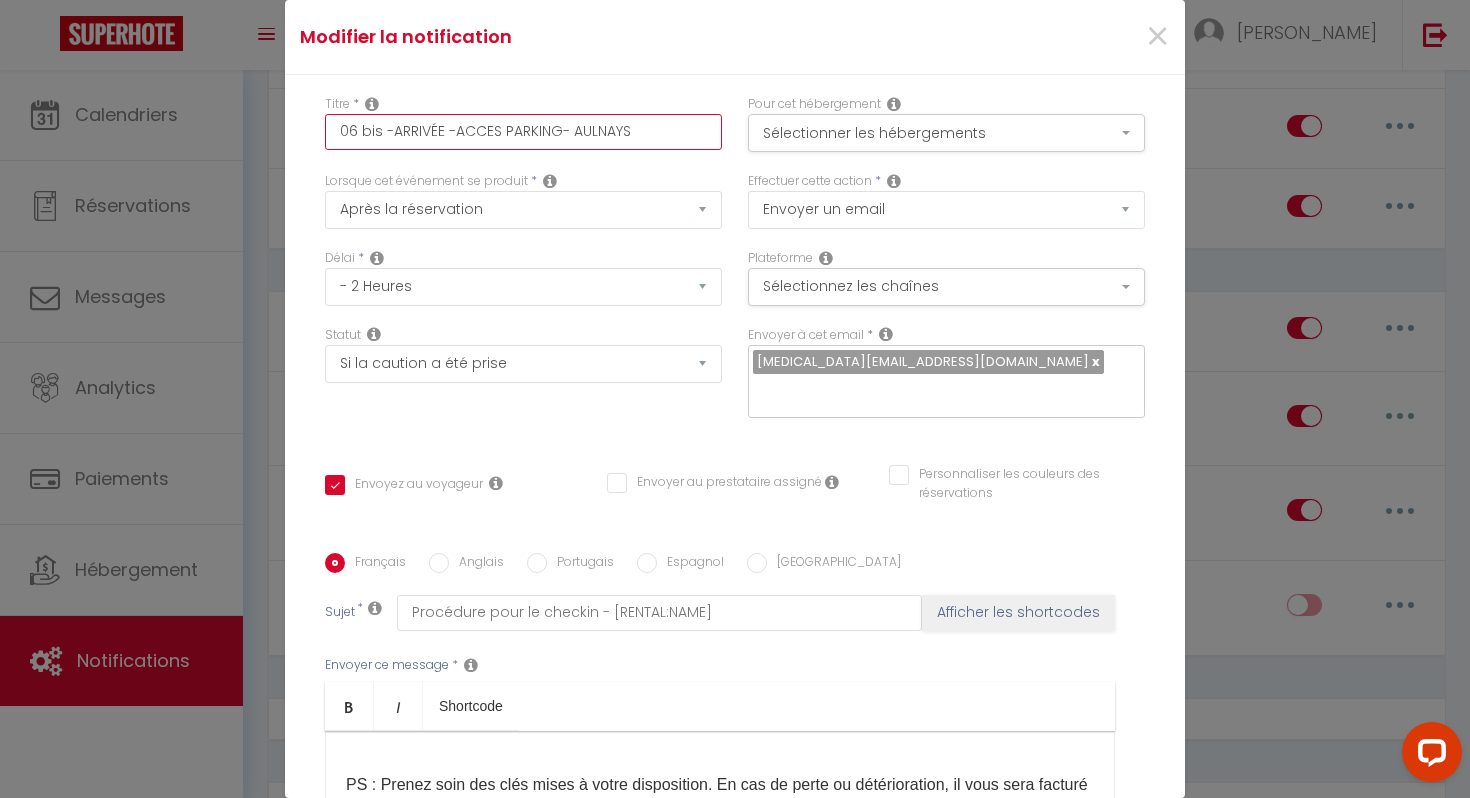 checkbox on "true" 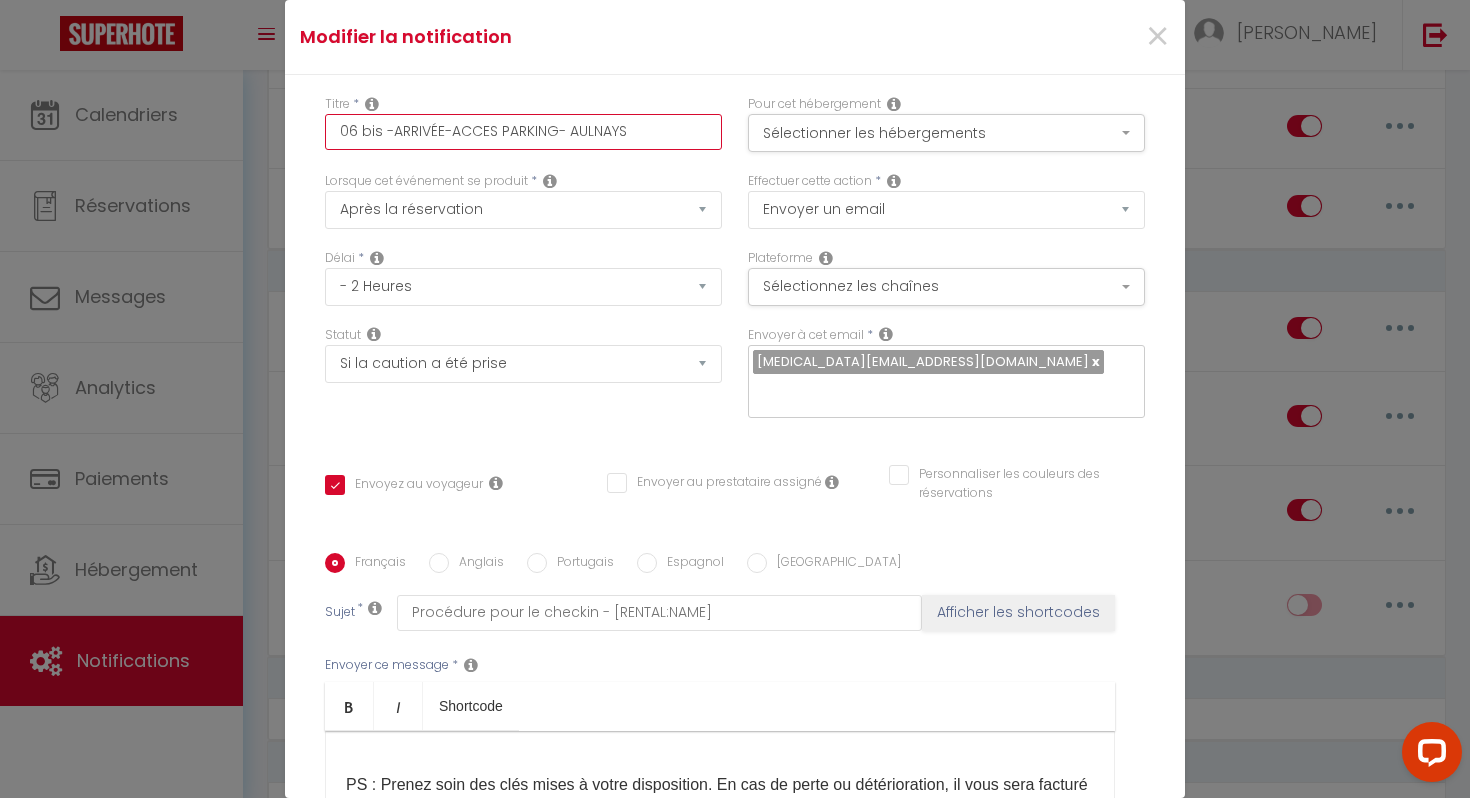 checkbox on "true" 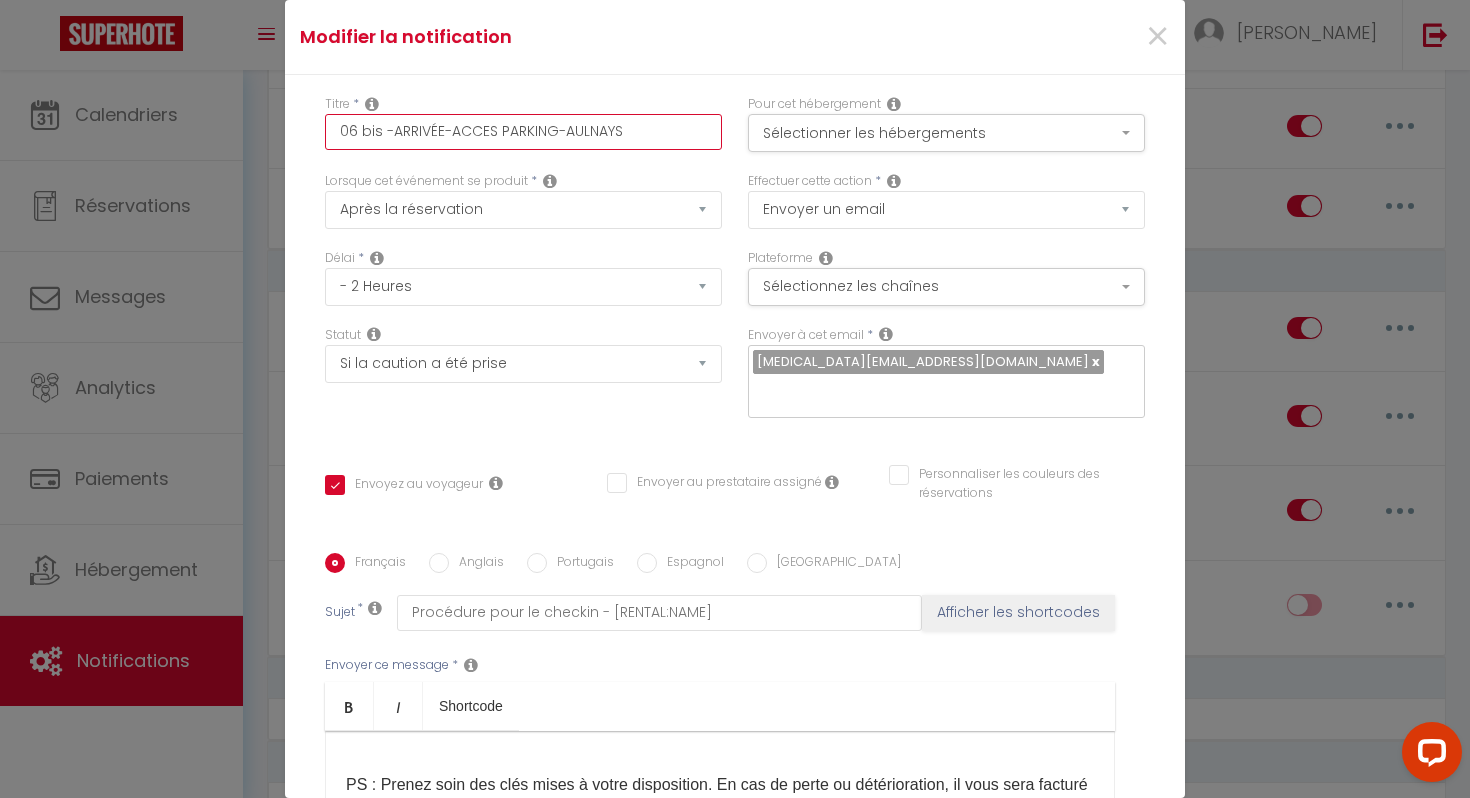 checkbox on "true" 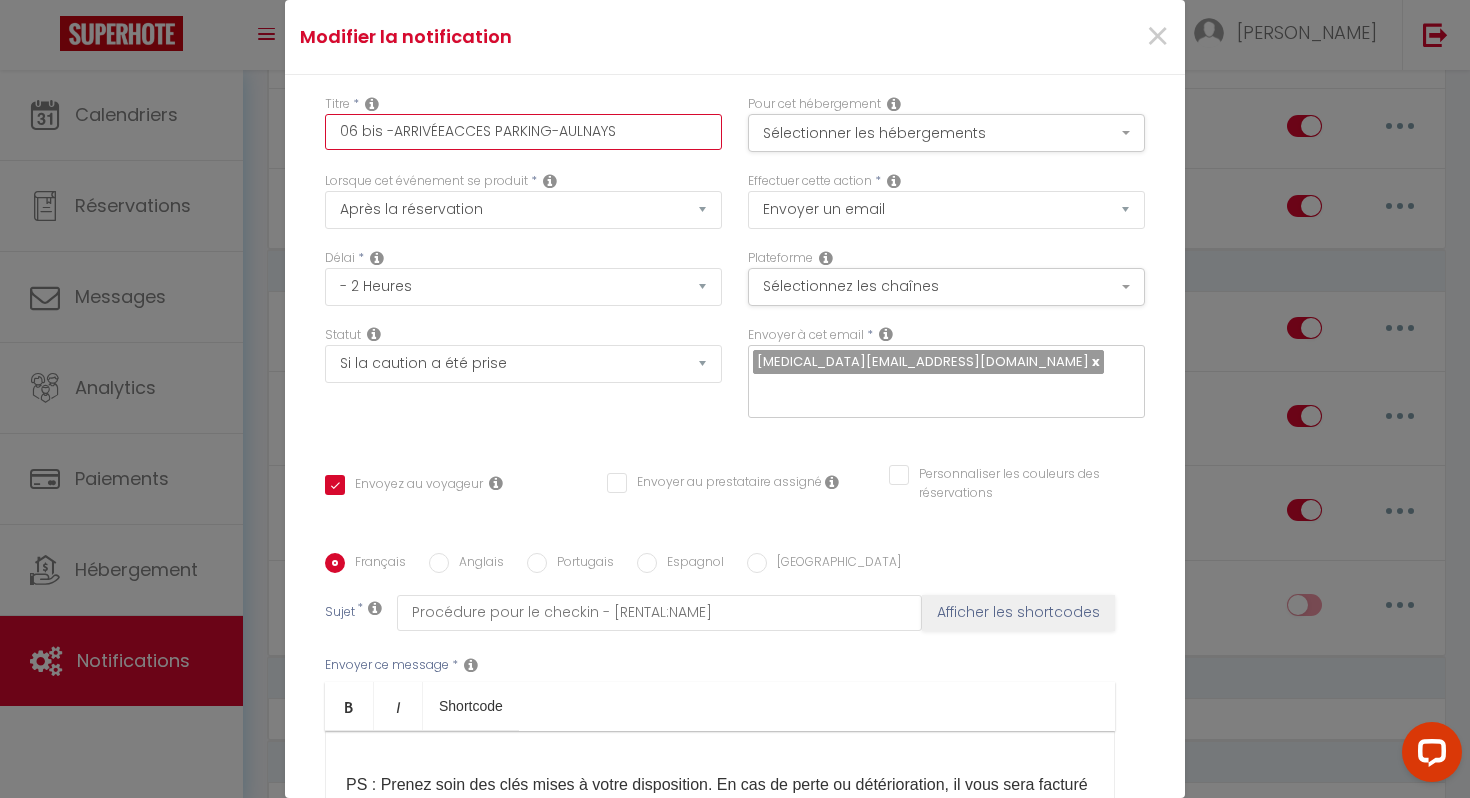 checkbox on "true" 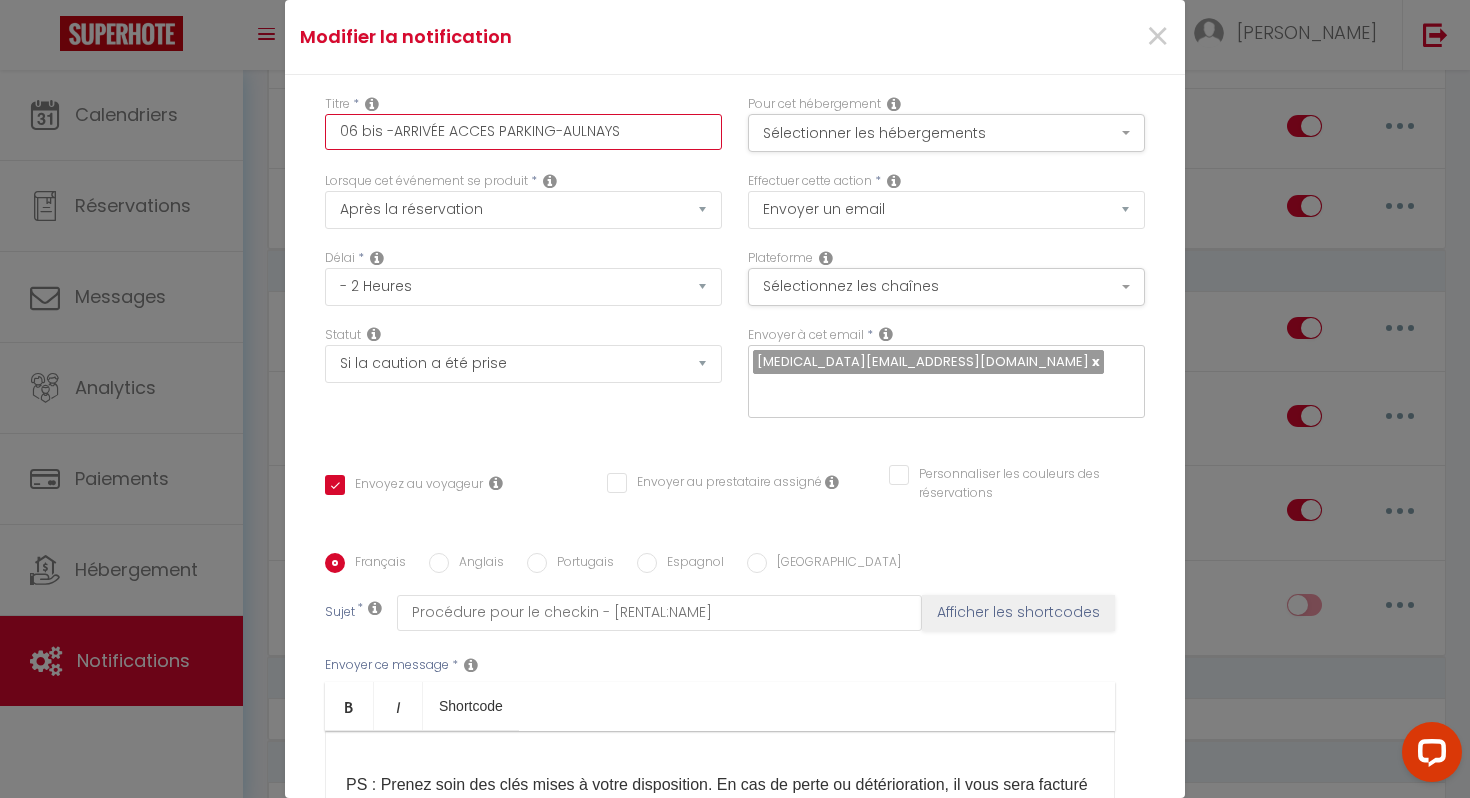 checkbox on "true" 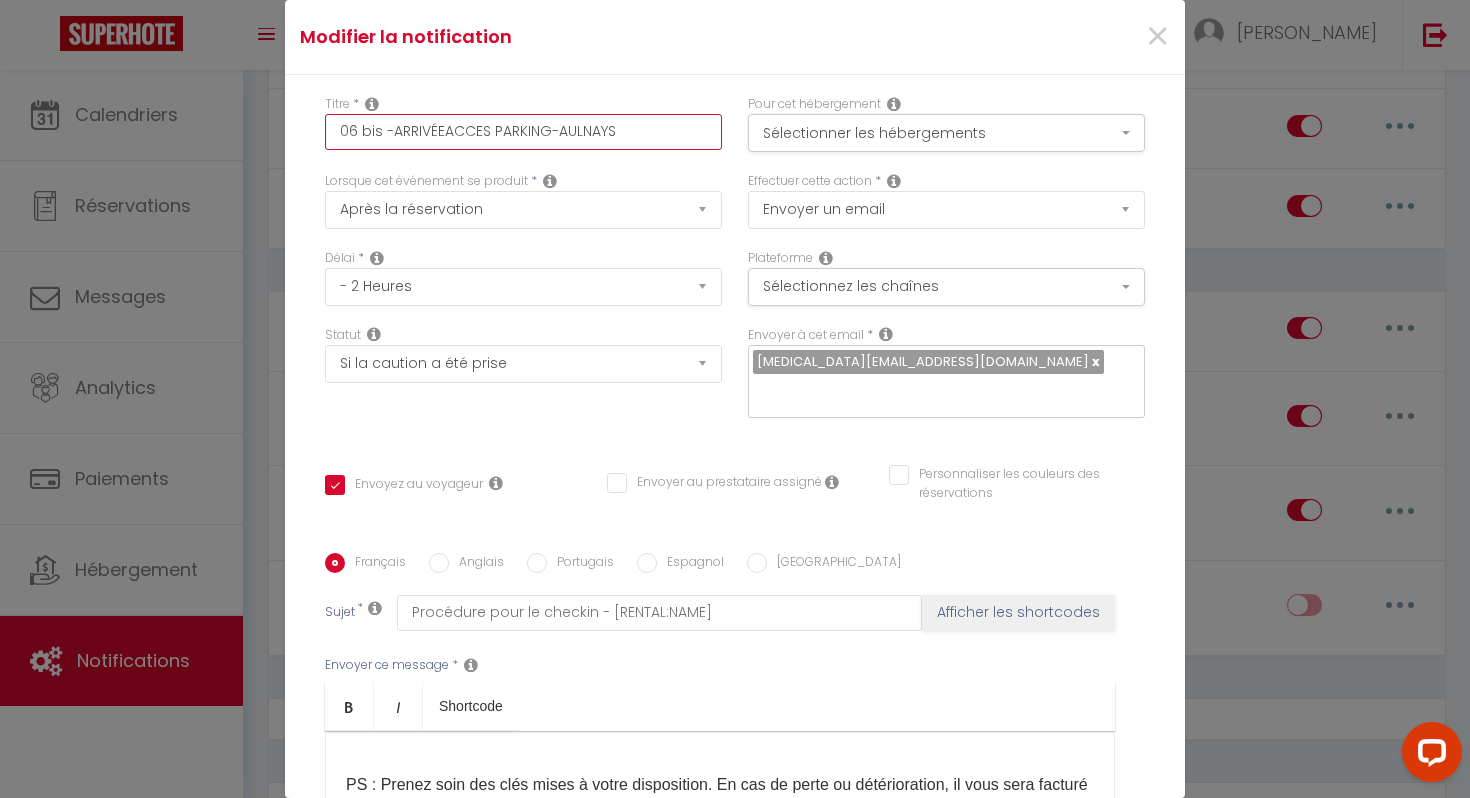 checkbox on "true" 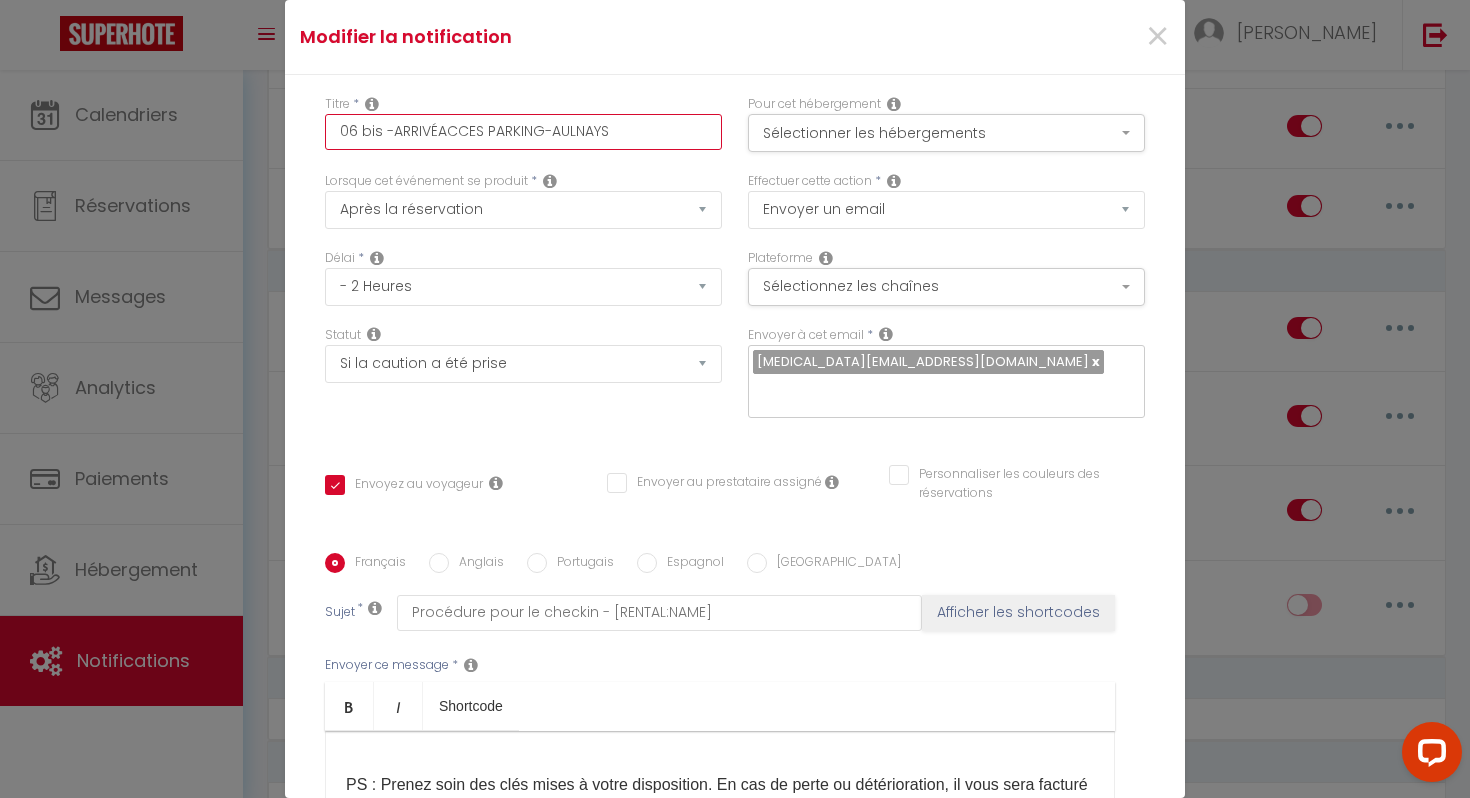 checkbox on "true" 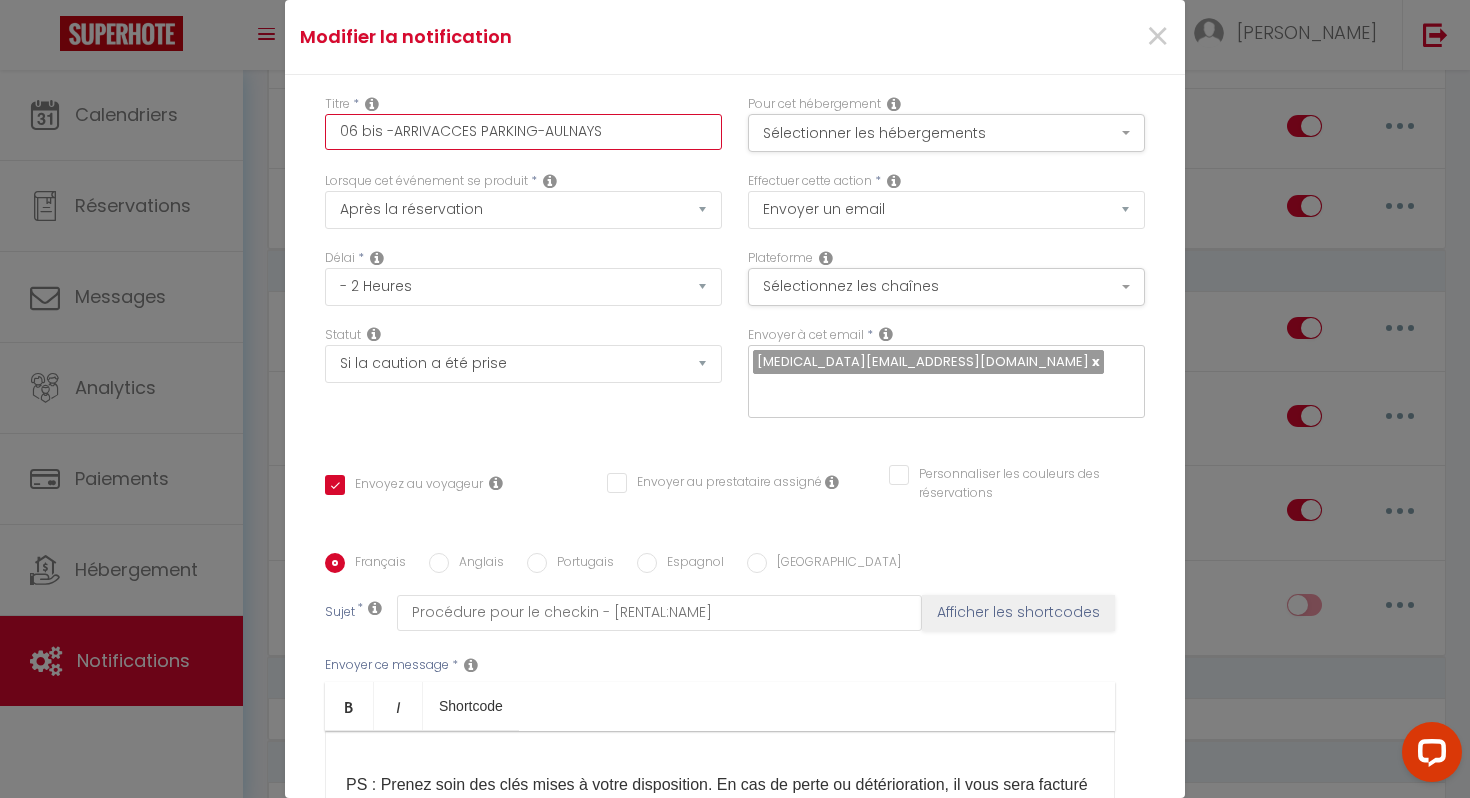 checkbox on "true" 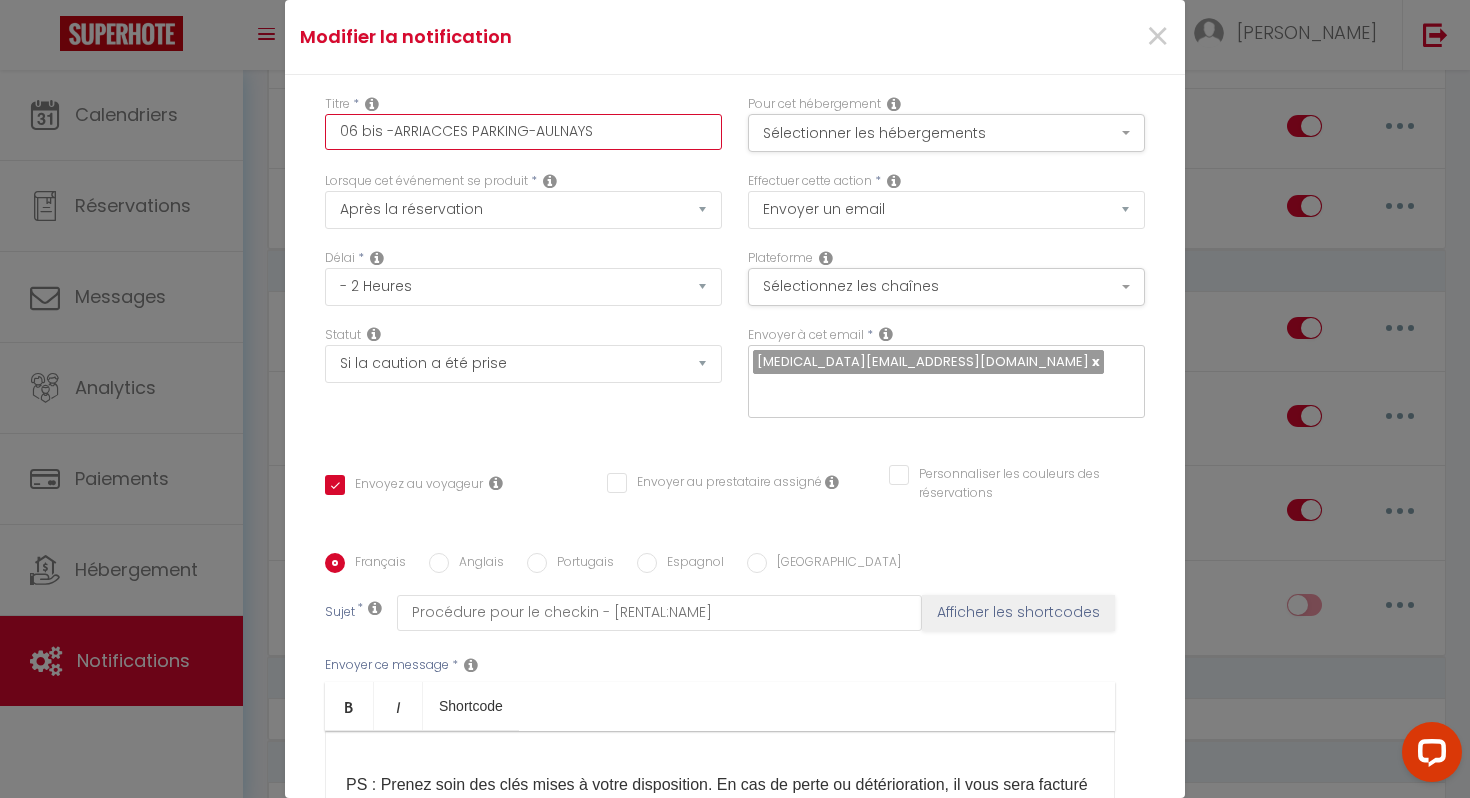 checkbox on "true" 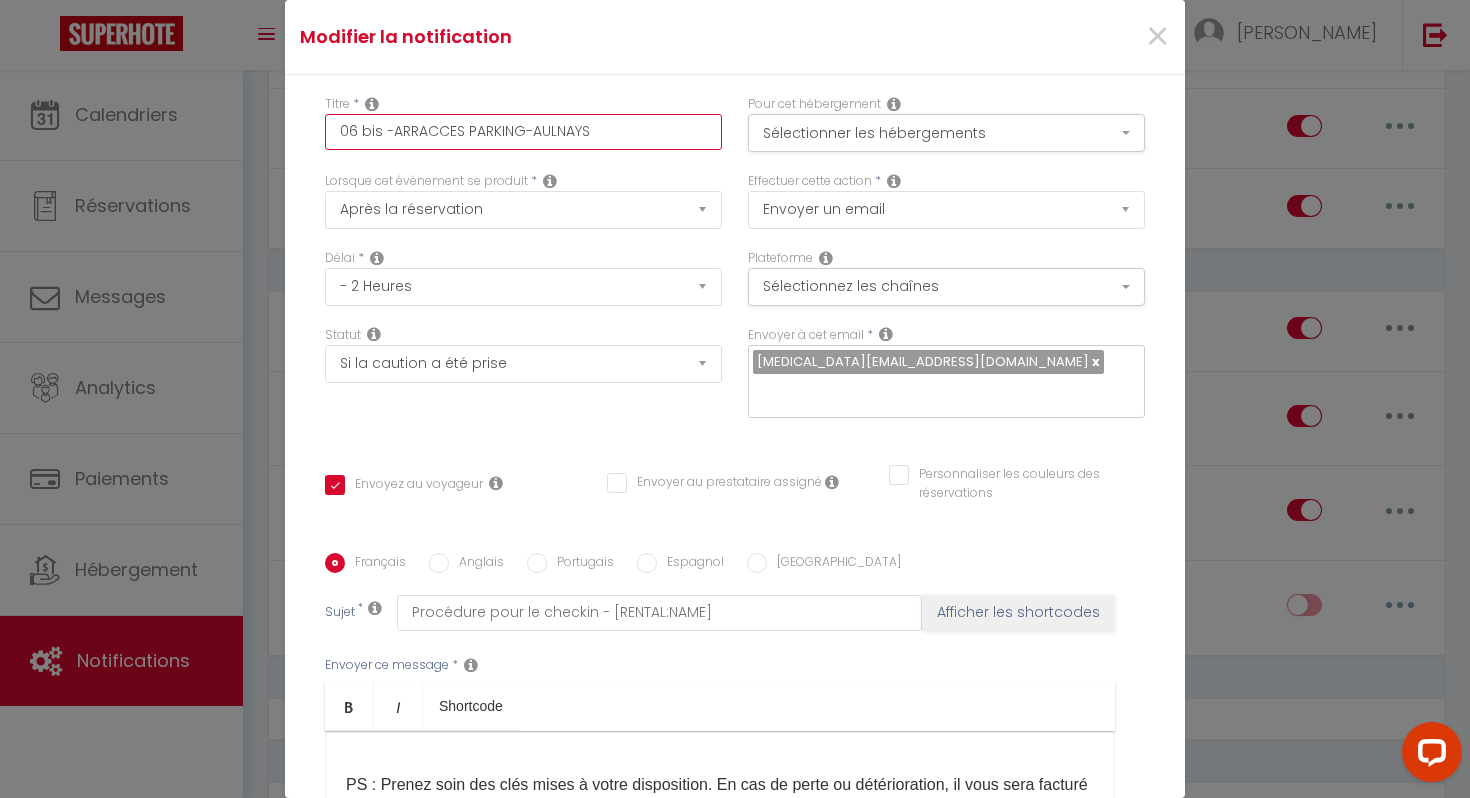 checkbox on "true" 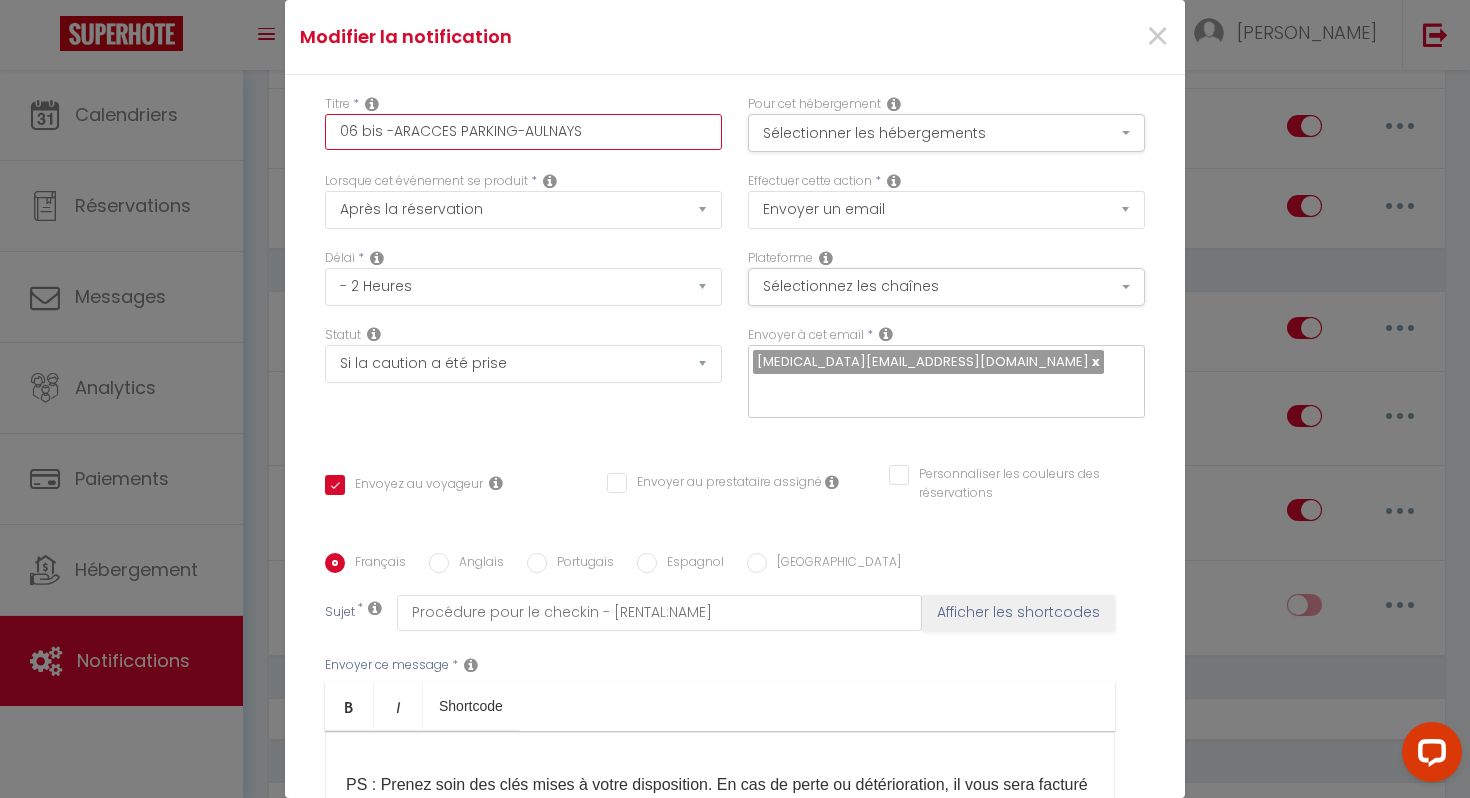 checkbox on "true" 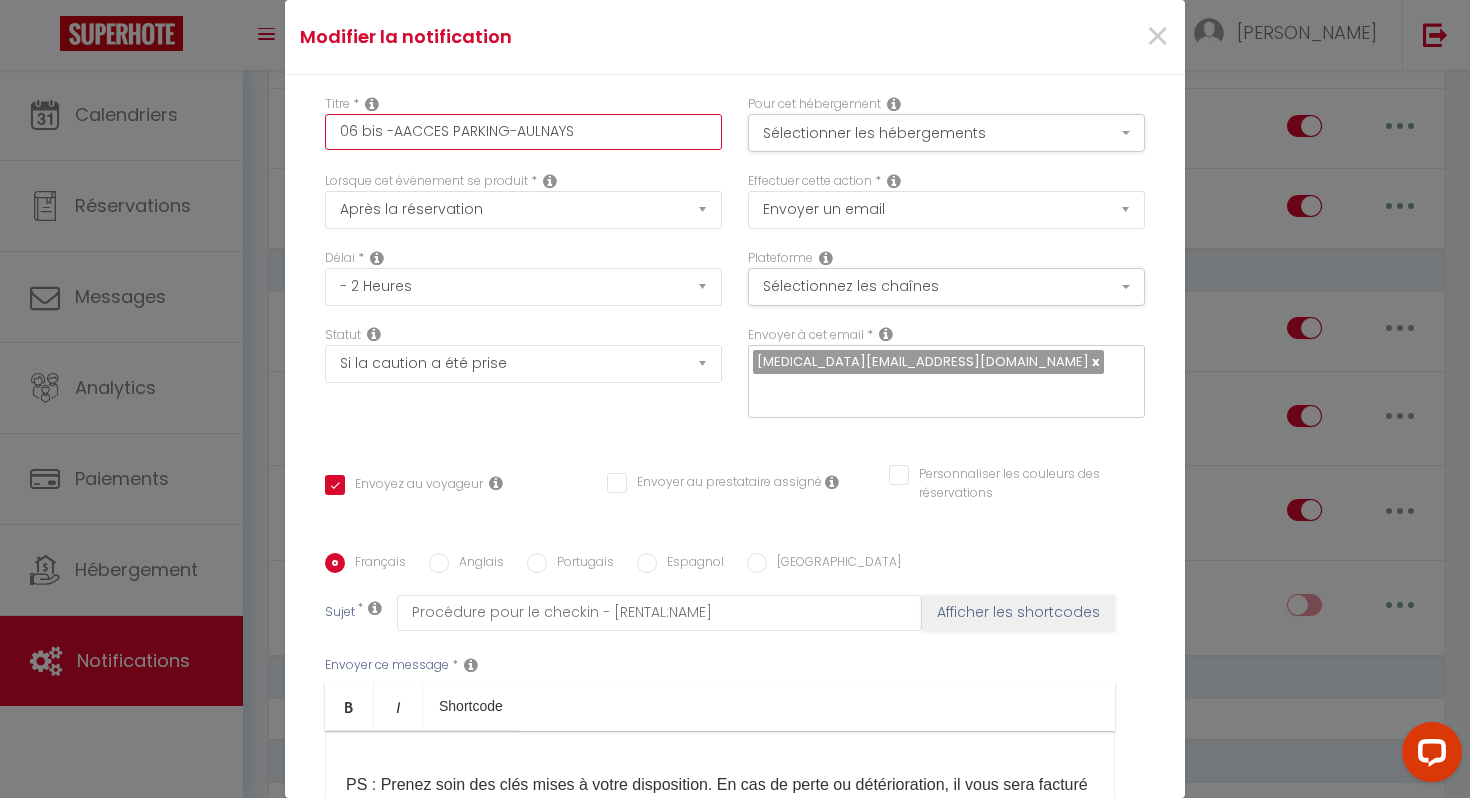 checkbox on "true" 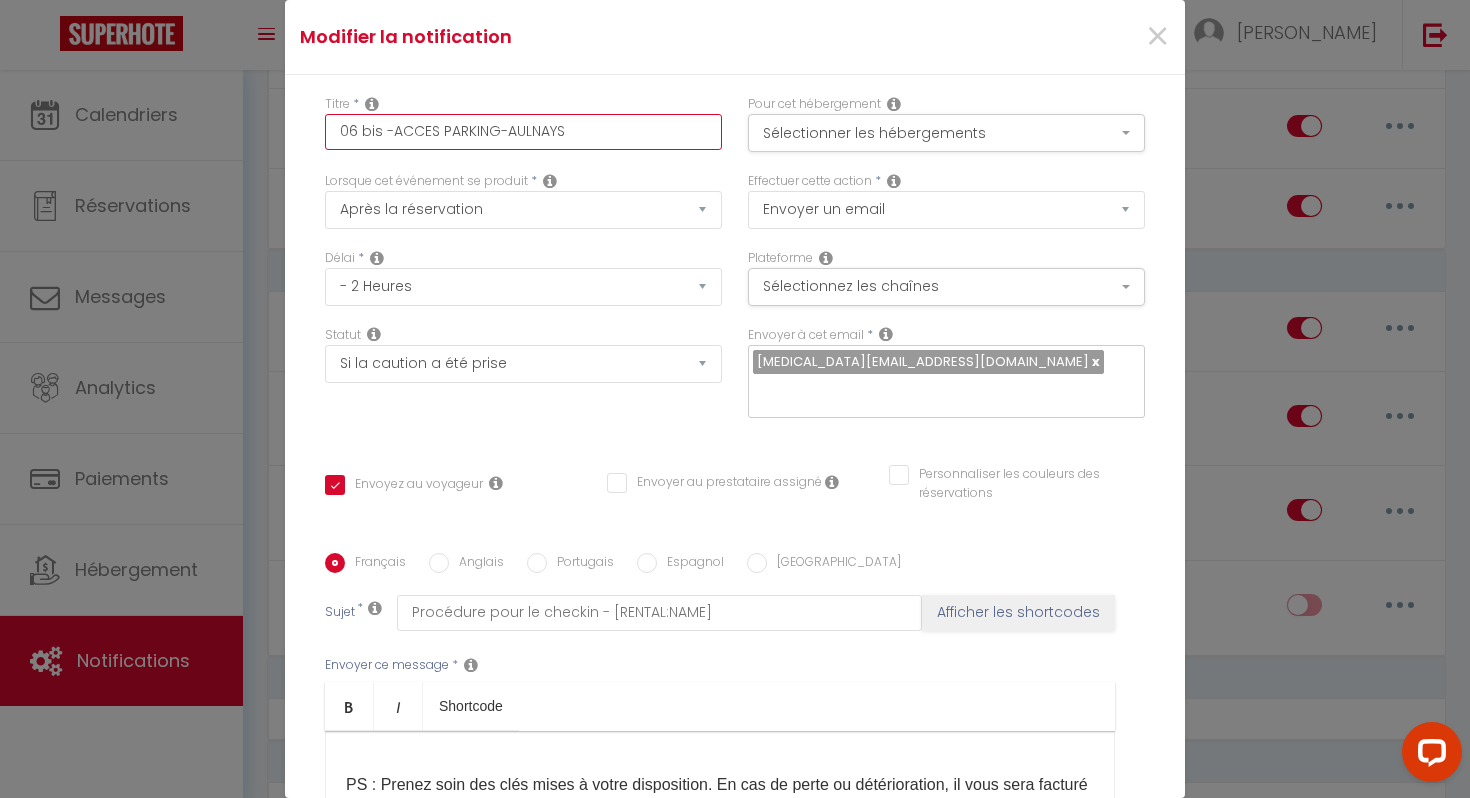 checkbox on "true" 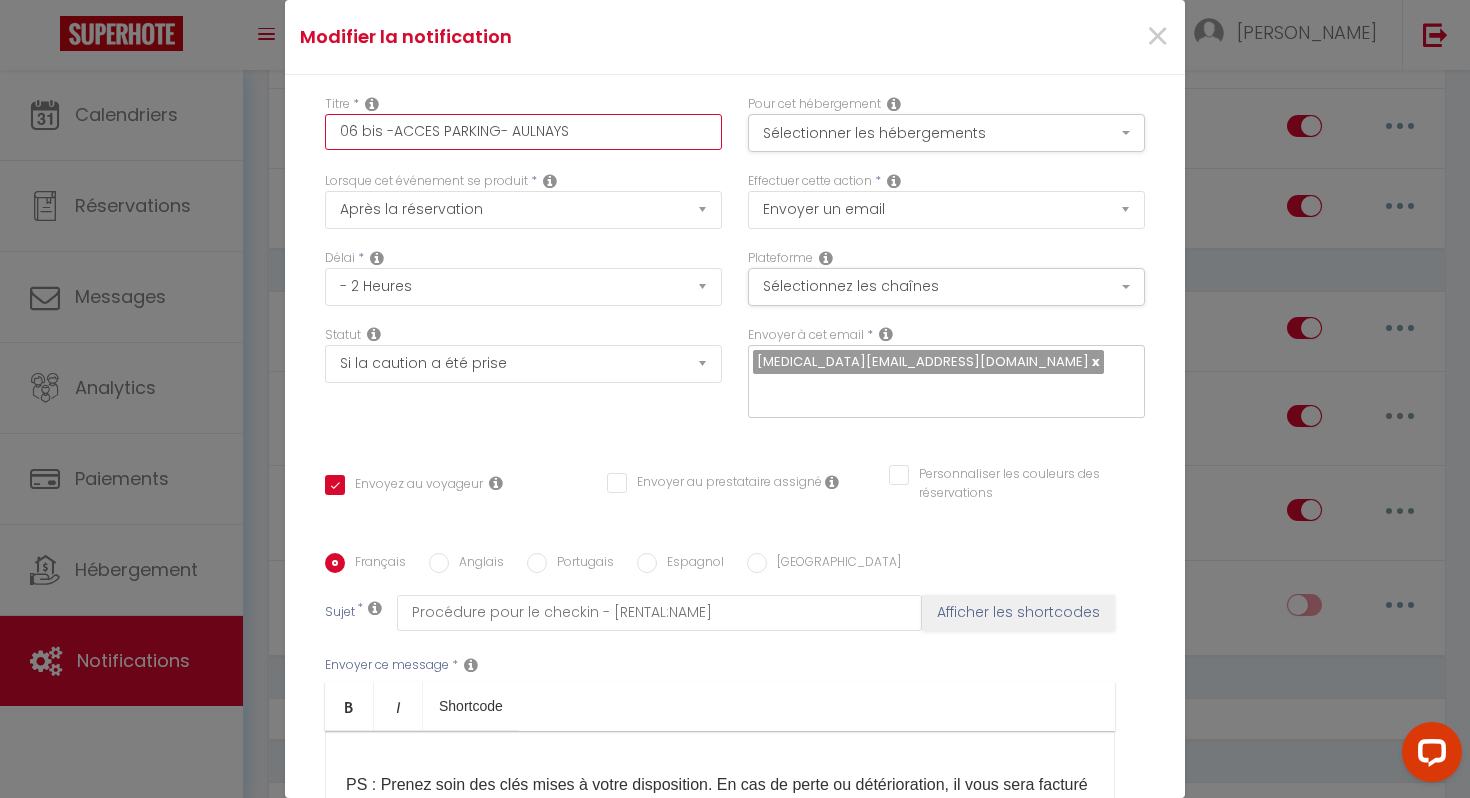 checkbox on "true" 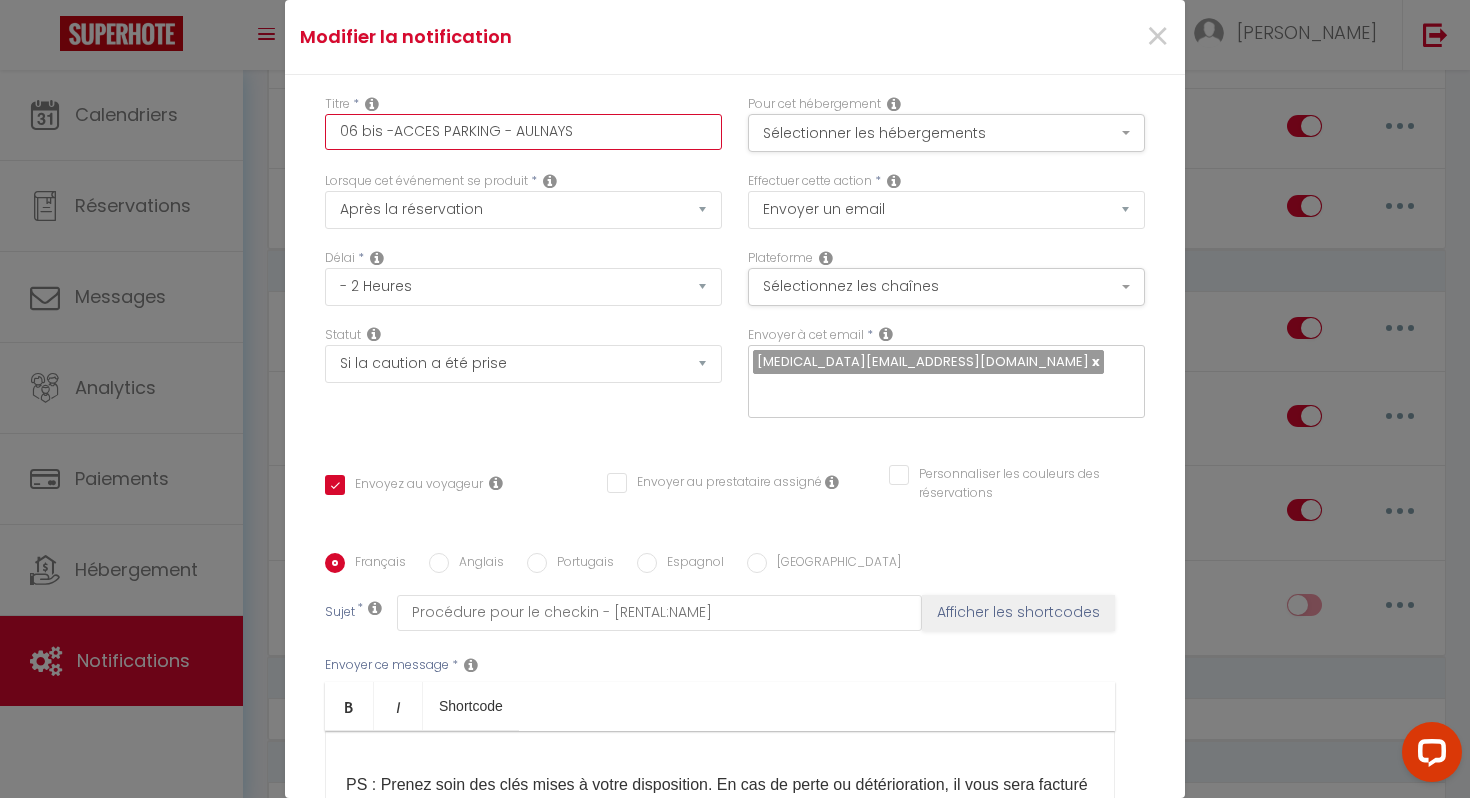 checkbox on "true" 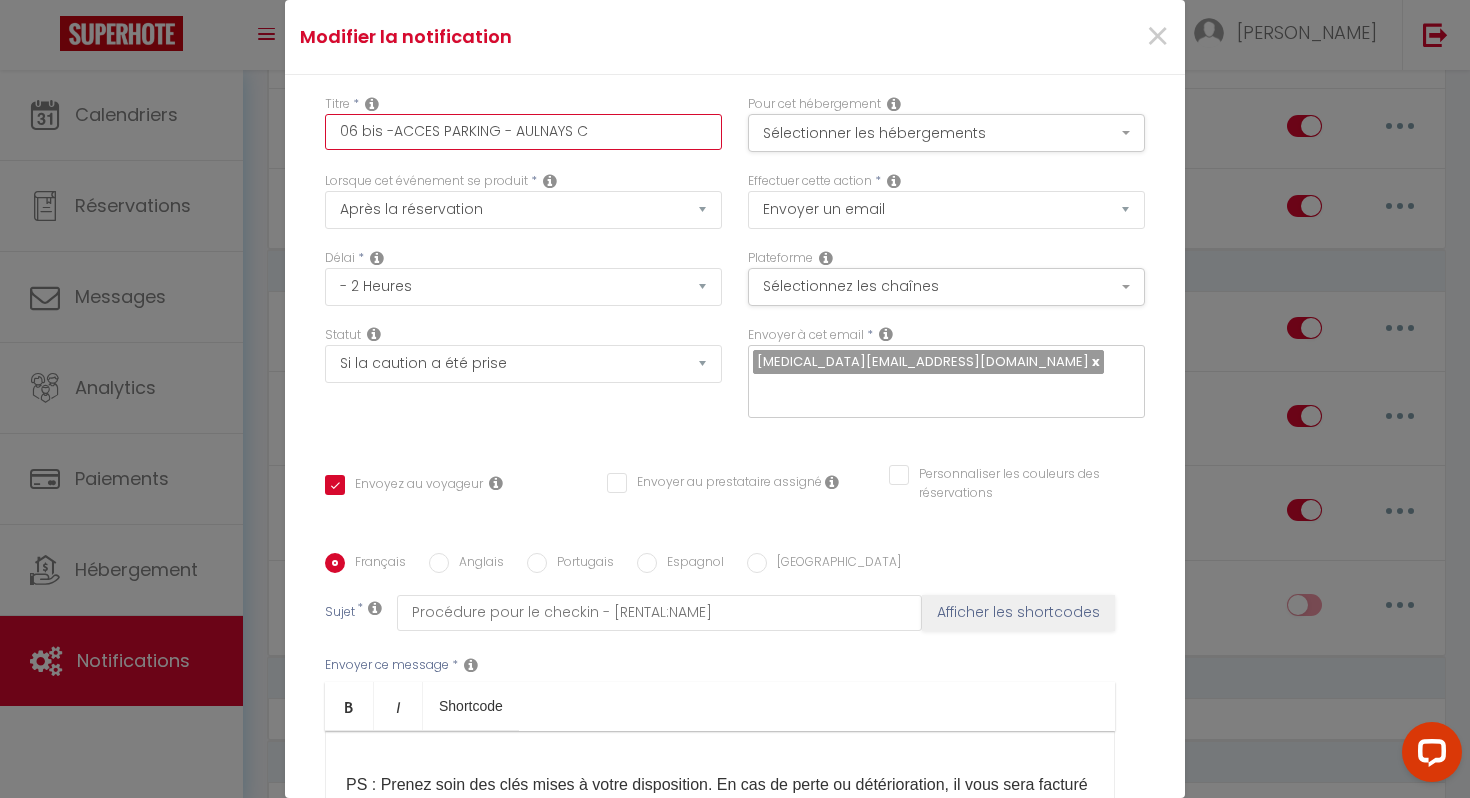 checkbox on "true" 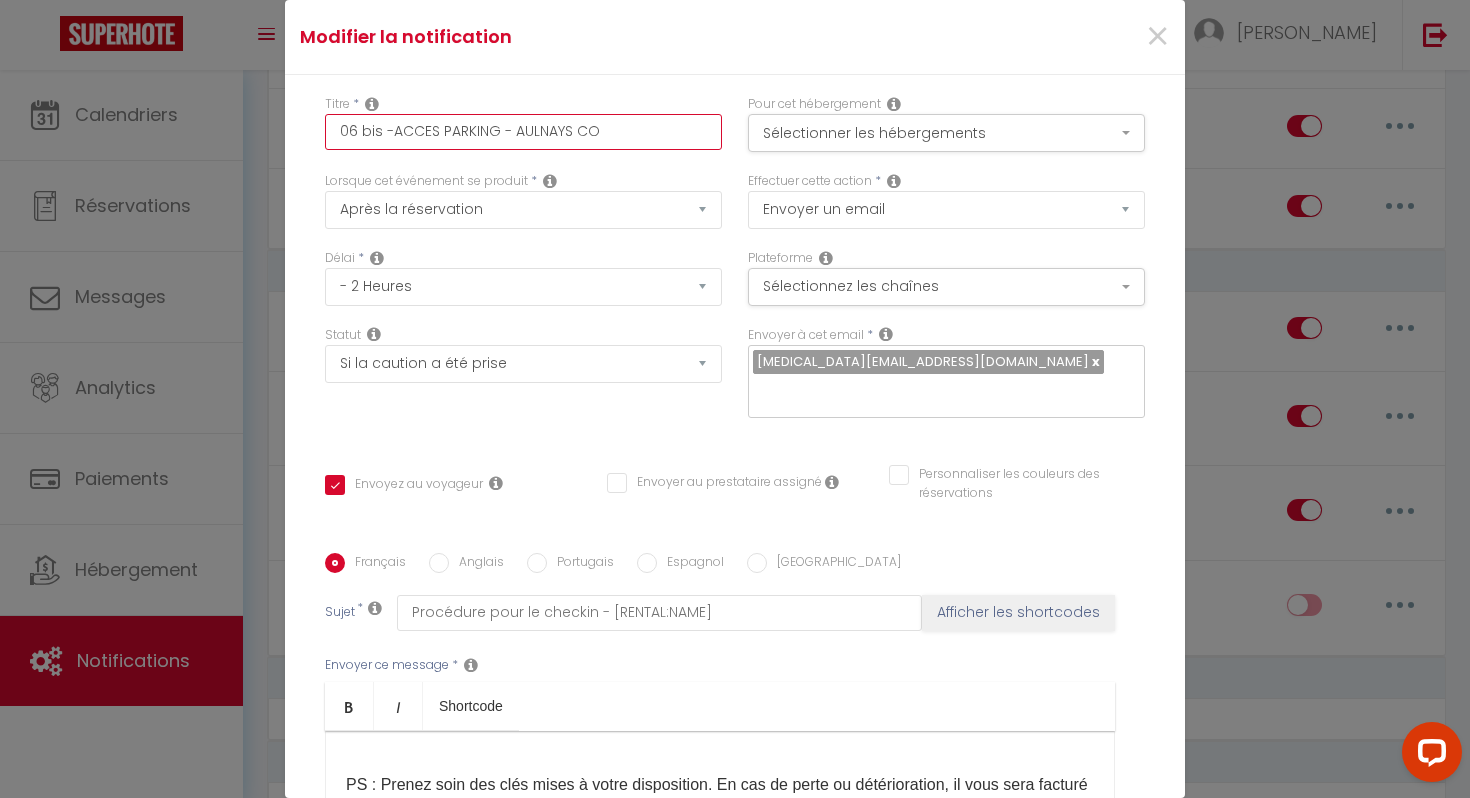 checkbox on "true" 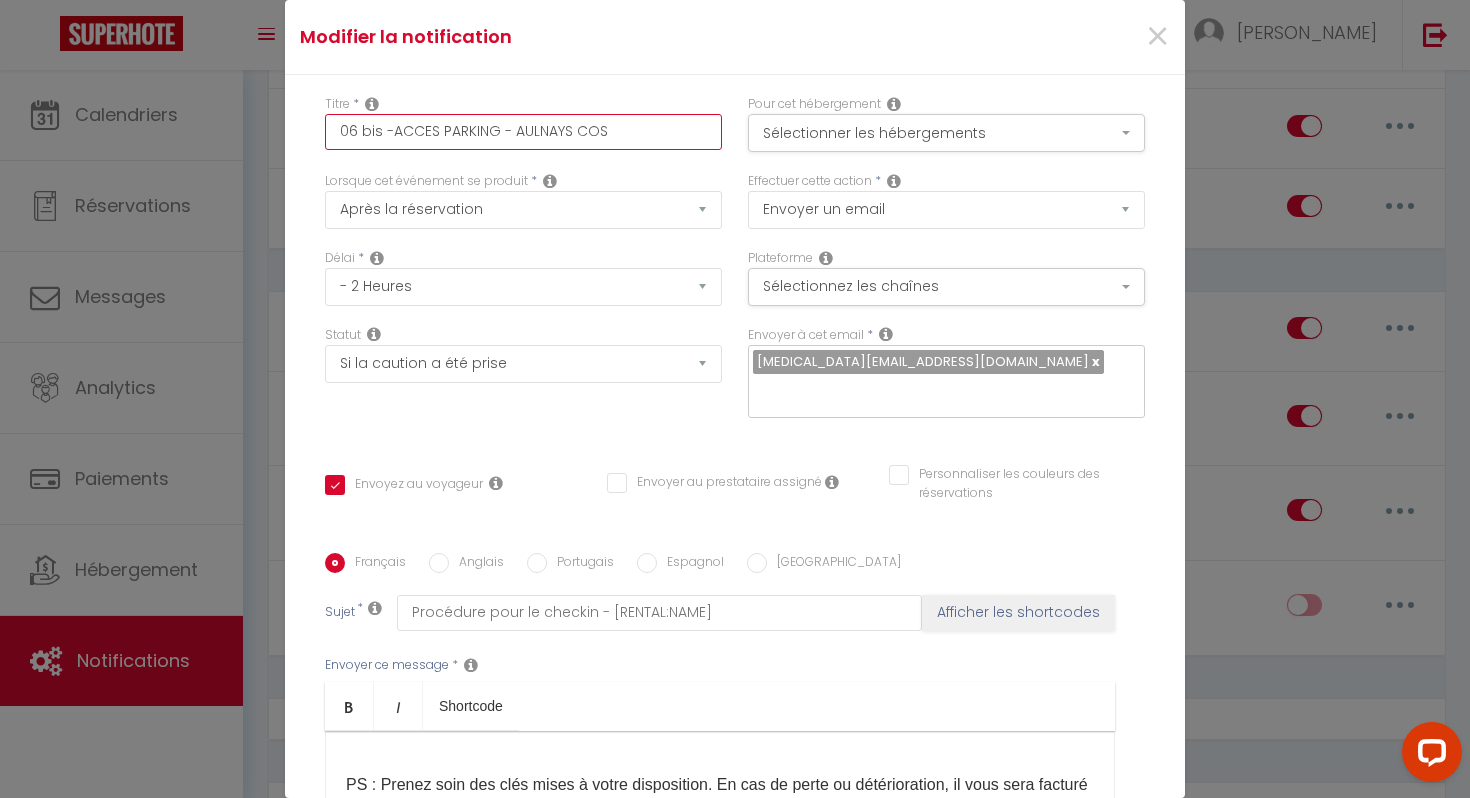 checkbox on "true" 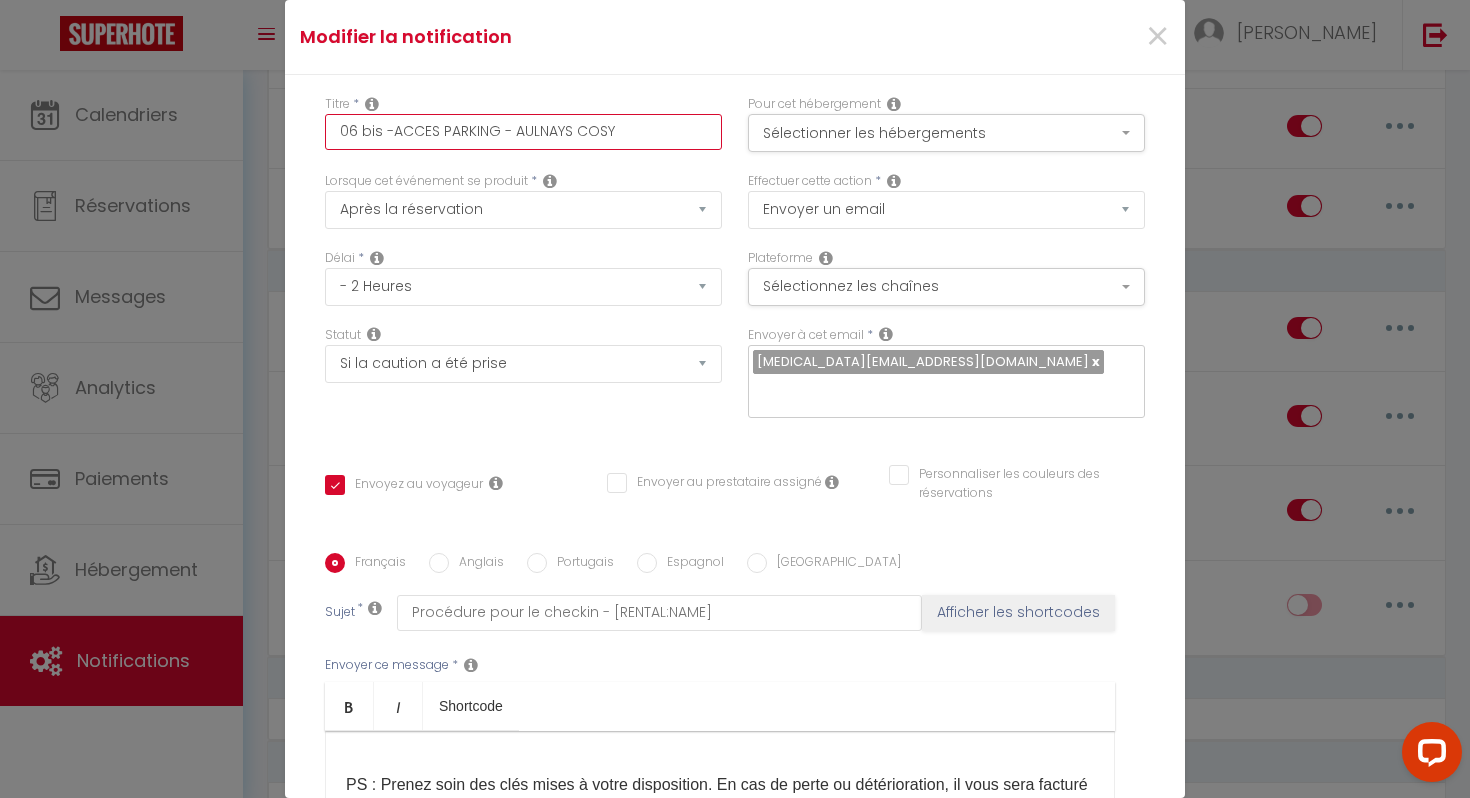 checkbox on "true" 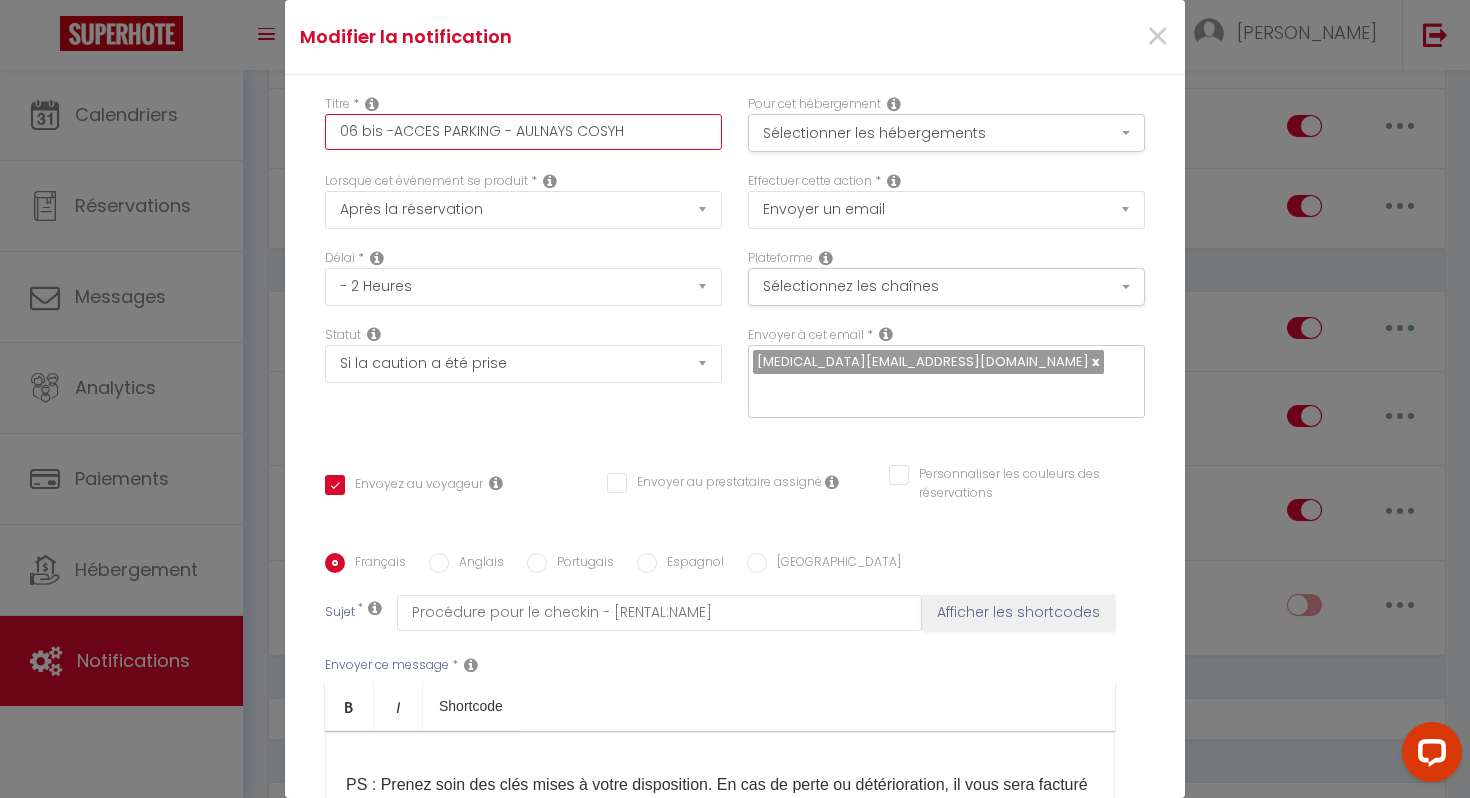 checkbox on "true" 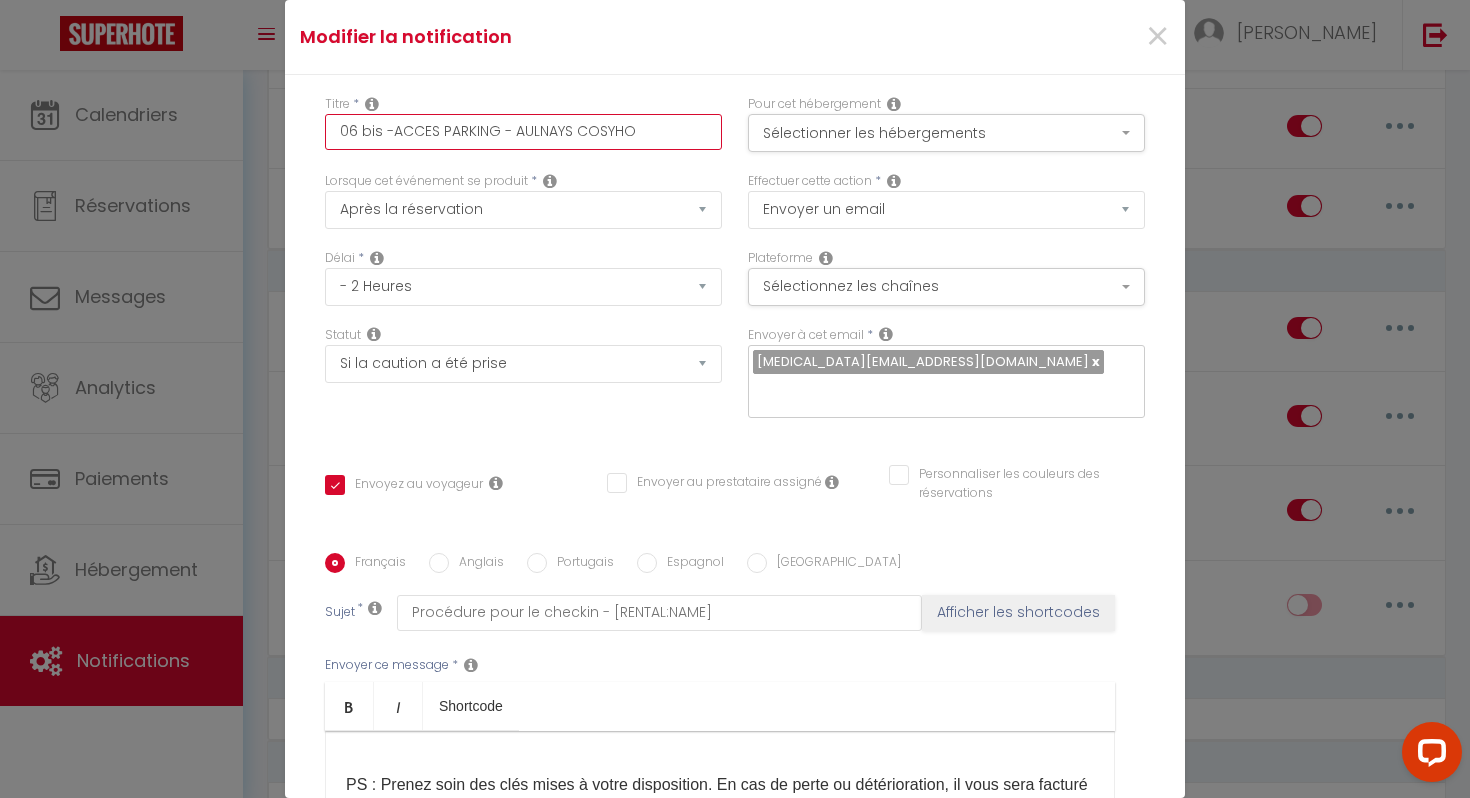 type 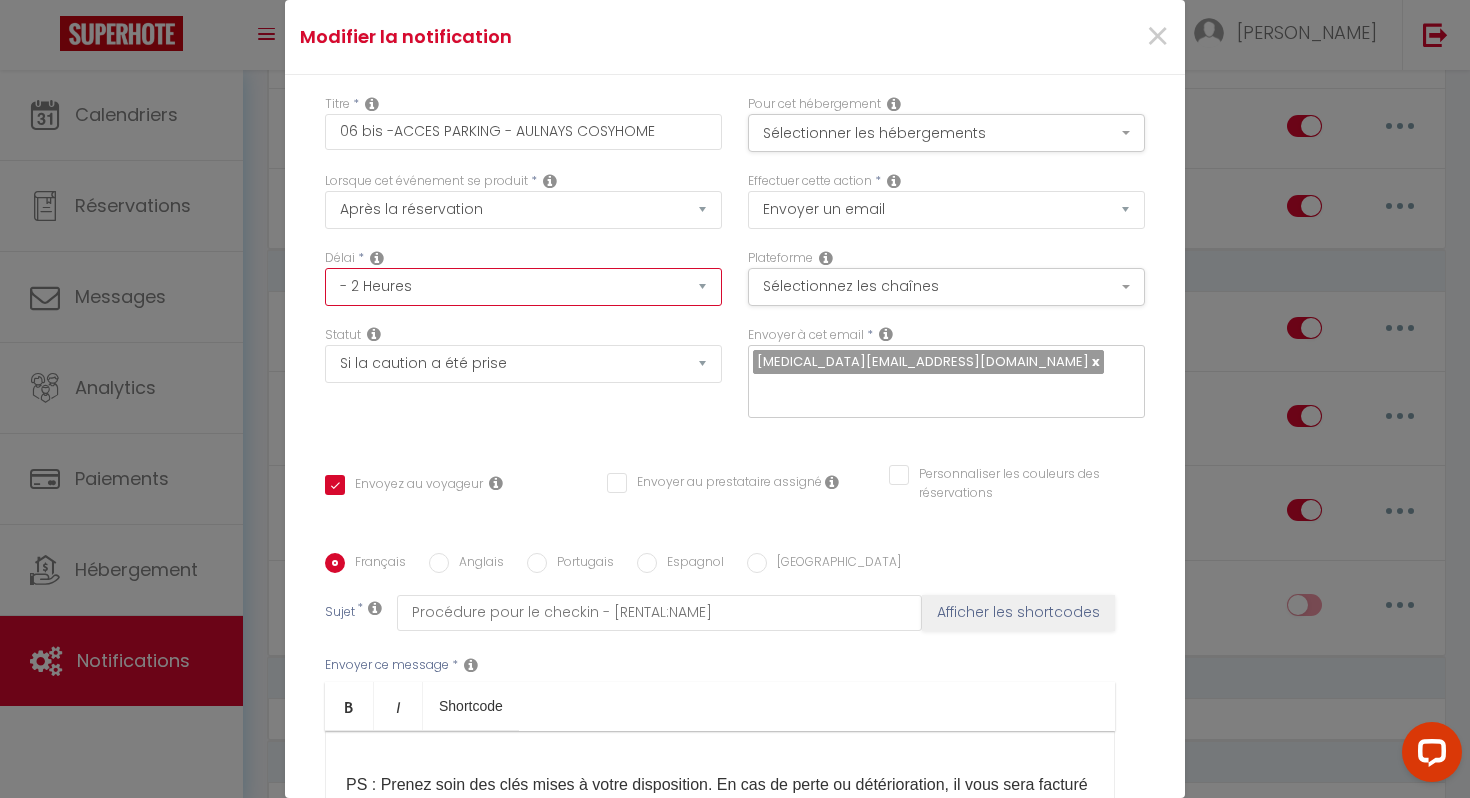 click on "Immédiat - 10 Minutes - 1 Heure - 2 Heures - 3 Heures - 4 Heures - 5 Heures - 6 Heures - 7 Heures - 8 Heures - 9 Heures - 10 Heures - 11 Heures - 12 Heures - 13 Heures - 14 Heures - 15 Heures - 16 Heures - 17 Heures - 18 Heures - 19 Heures - 20 Heures - 21 Heures - 22 Heures - 23 Heures   - 1 Jour - 2 Jours - 3 Jours - 4 Jours - 5 Jours - 6 Jours - 7 Jours - 8 Jours - 9 Jours - 10 Jours - 11 Jours - 12 Jours - 13 Jours - 14 Jours - 15 Jours - 16 Jours - 17 Jours - 18 Jours - 19 Jours - 20 Jours - 21 Jours - 22 Jours - 23 Jours - 24 Jours - 25 Jours - 26 Jours - 27 Jours - 28 Jours - 29 Jours - 30 Jours - 31 Jours - 32 Jours - 33 Jours - 34 Jours - 35 Jours - 36 Jours - 37 Jours - 38 Jours - 39 Jours - 40 Jours - 41 Jours - 42 Jours - 43 Jours - 44 Jours - 45 Jours - 46 Jours - 47 Jours - 48 Jours - 49 Jours - 50 Jours - 51 Jours - 52 Jours - 53 Jours - 54 Jours - 55 Jours - 56 Jours - 57 Jours - 58 Jours - 59 Jours - 60 Jours - 61 Jours - 62 Jours - 63 Jours - 64 Jours - 65 Jours - 66 Jours - 67 Jours" at bounding box center [523, 287] 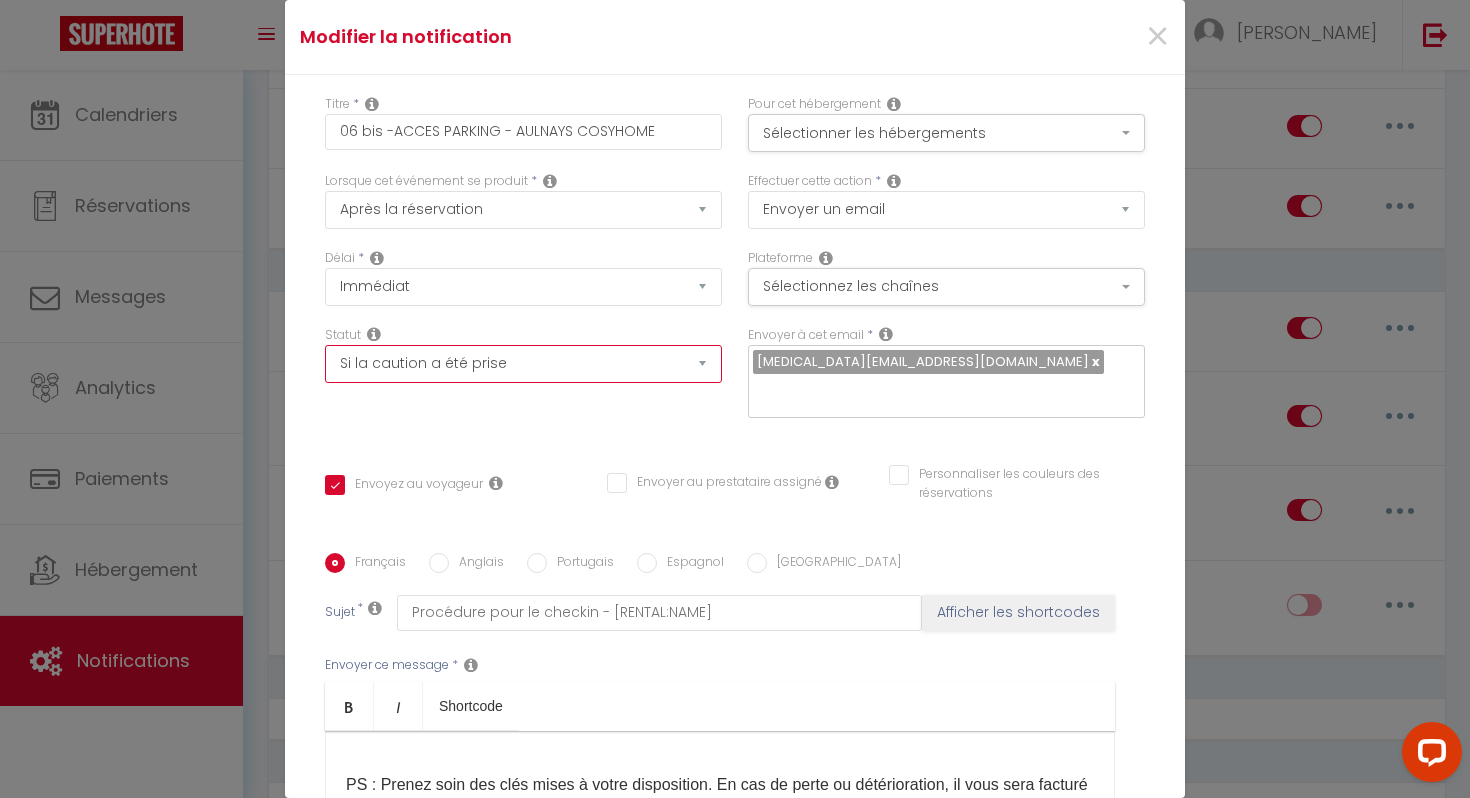 click on "Aucun   Si la réservation est payée   Si réservation non payée   Si la caution a été prise   Si caution non payée" at bounding box center [523, 364] 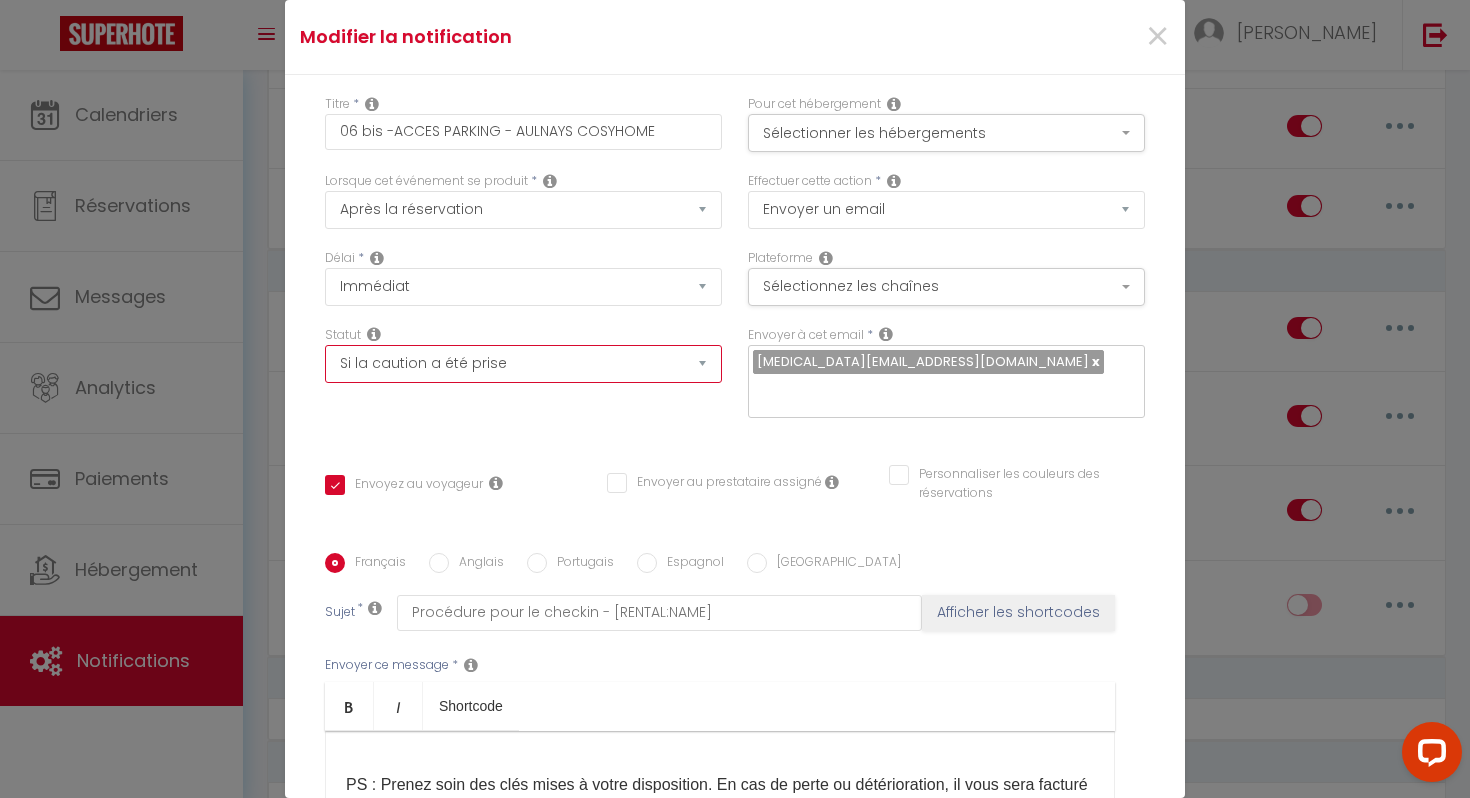 click on "Aucun   Si la réservation est payée   Si réservation non payée   Si la caution a été prise   Si caution non payée" at bounding box center (523, 364) 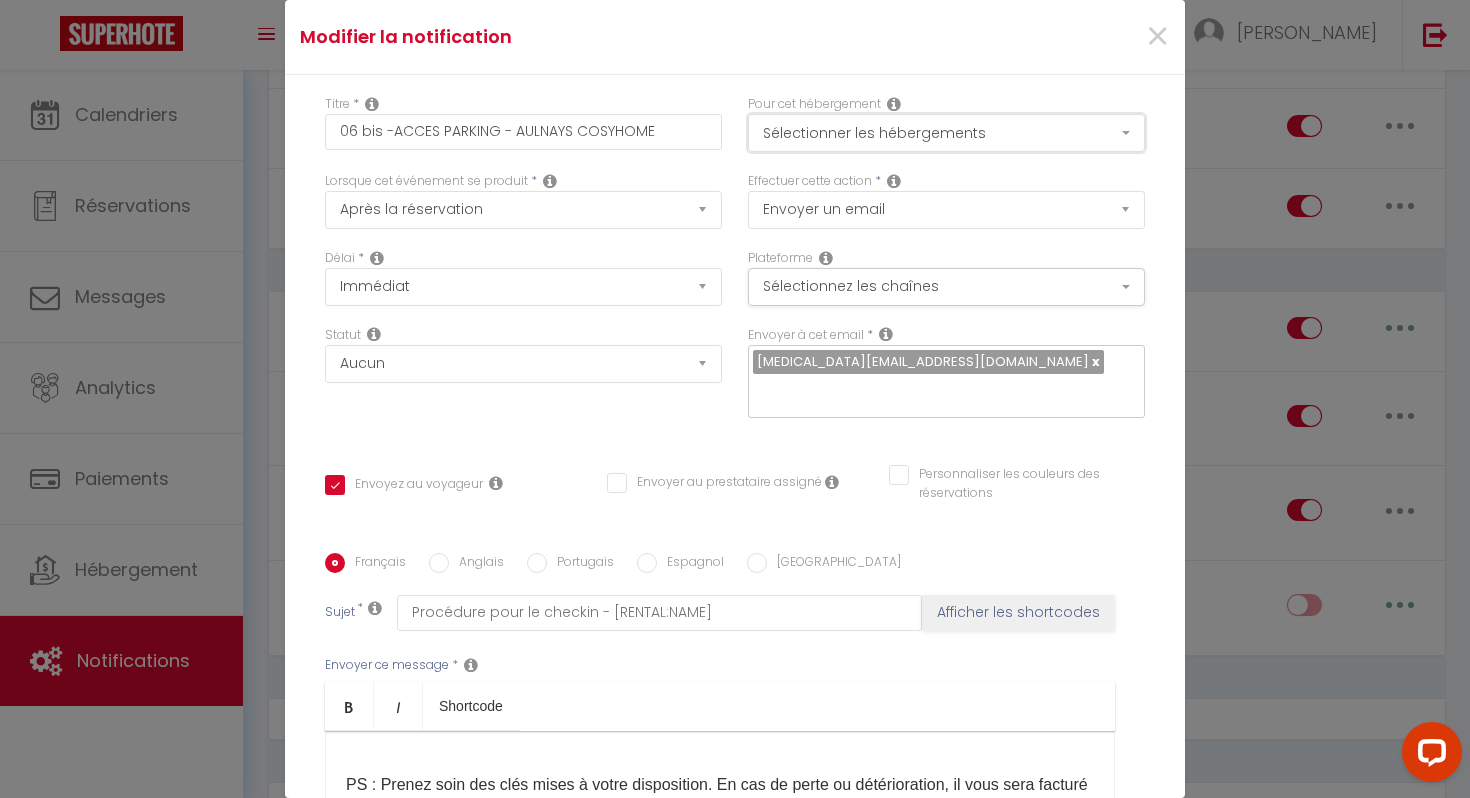 click on "Sélectionner les hébergements" at bounding box center [946, 133] 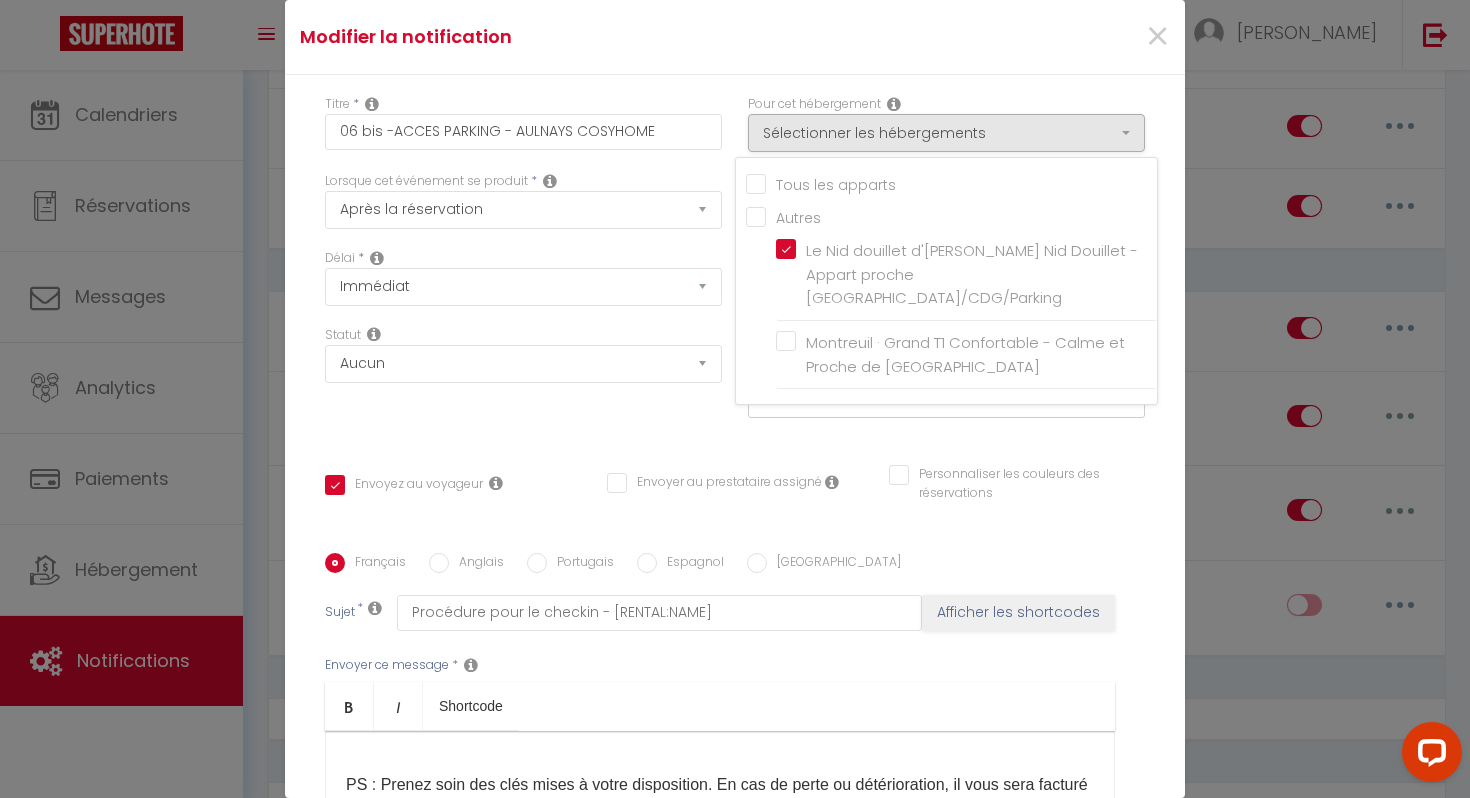 click on "Pour cet hébergement
Sélectionner les hébergements
Tous les apparts
Autres
Le Nid douillet d'Aulnay  · Le Nid Douillet - Appart  proche [GEOGRAPHIC_DATA]/CDG/Parking
Montreuil · Grand T1  Confortable - Calme et Proche de [GEOGRAPHIC_DATA]" at bounding box center (946, 133) 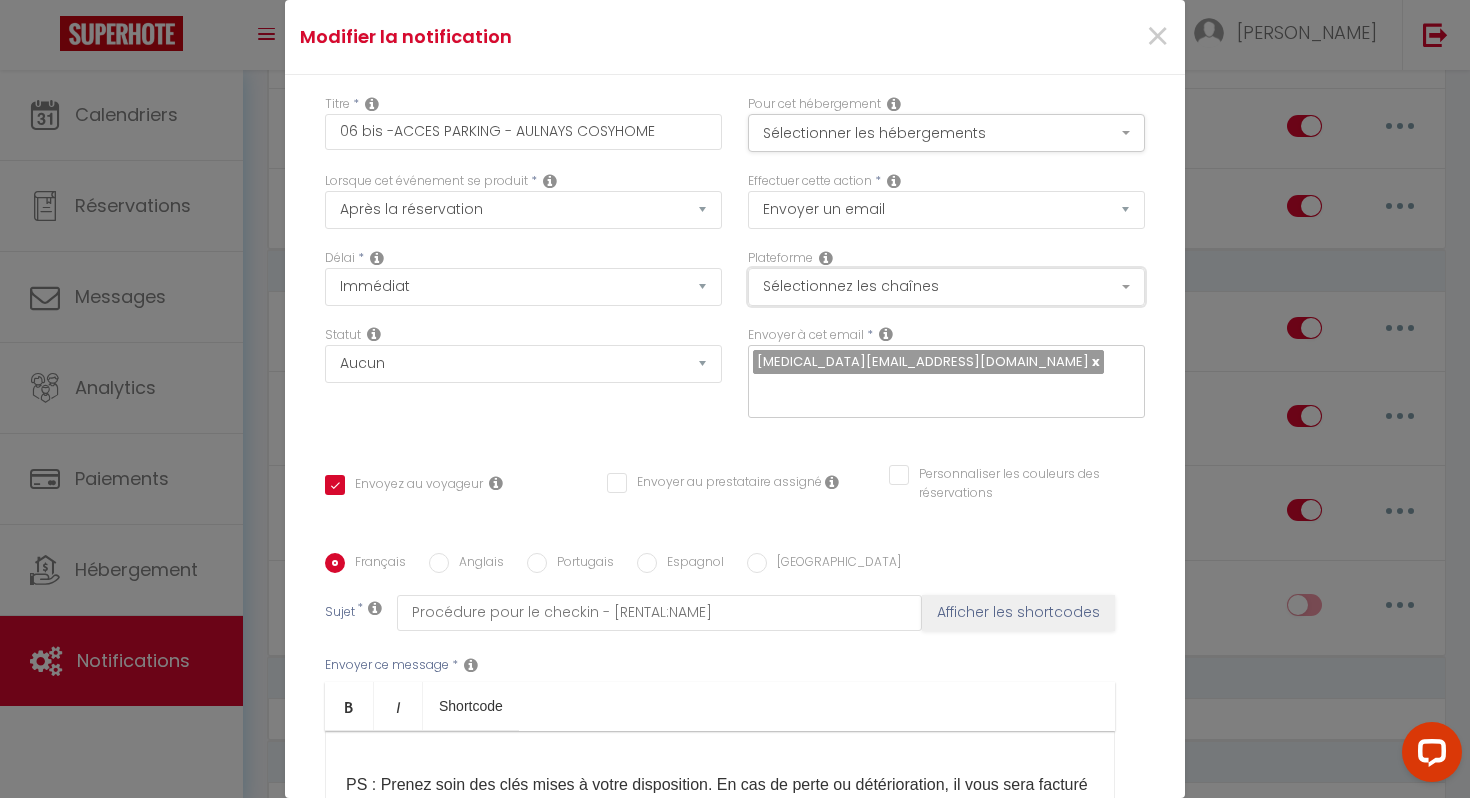 click on "Sélectionnez les chaînes" at bounding box center (946, 287) 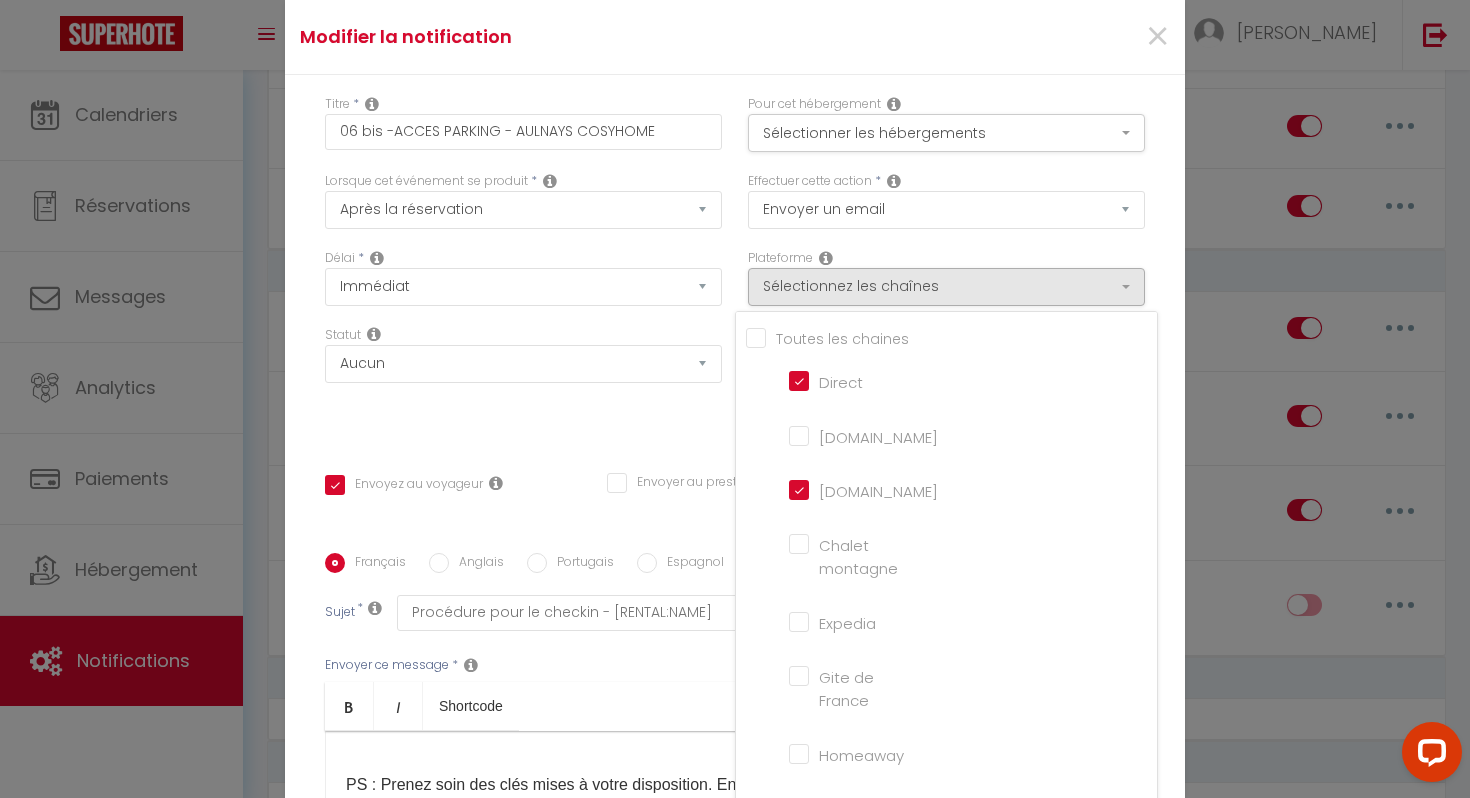click on "Titre   *     06 bis -ACCES PARKING - AULNAYS COSYHOME   Pour cet hébergement
Sélectionner les hébergements
Tous les apparts
Autres
Le Nid douillet d'Aulnay  · Le Nid Douillet - Appart  proche [GEOGRAPHIC_DATA]/CDG/Parking
Montreuil · Grand T1  Confortable - Calme et Proche de [GEOGRAPHIC_DATA]
Lorsque cet événement se produit   *      Après la réservation   Avant Checkin (à partir de 12h00)   Après Checkin (à partir de 12h00)   Avant Checkout (à partir de 12h00)   Après Checkout (à partir de 12h00)   Température   Co2   [MEDICAL_DATA] sonore   Après visualisation lien paiement   Après Paiement Lien KO   Après Caution Lien KO   Après Paiement Automatique KO   Après Caution Automatique KO   Paiement OK" at bounding box center (735, 553) 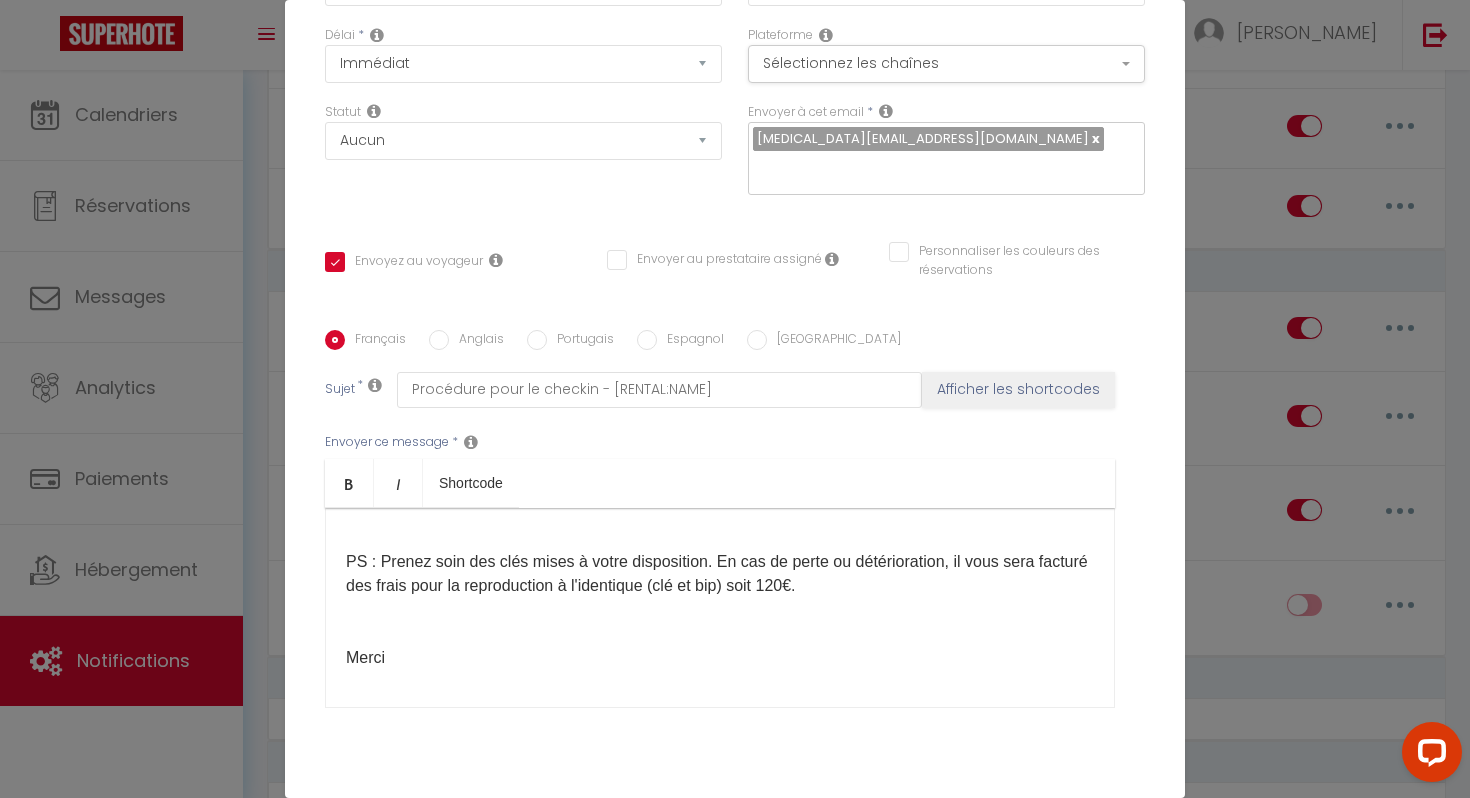 scroll, scrollTop: 295, scrollLeft: 0, axis: vertical 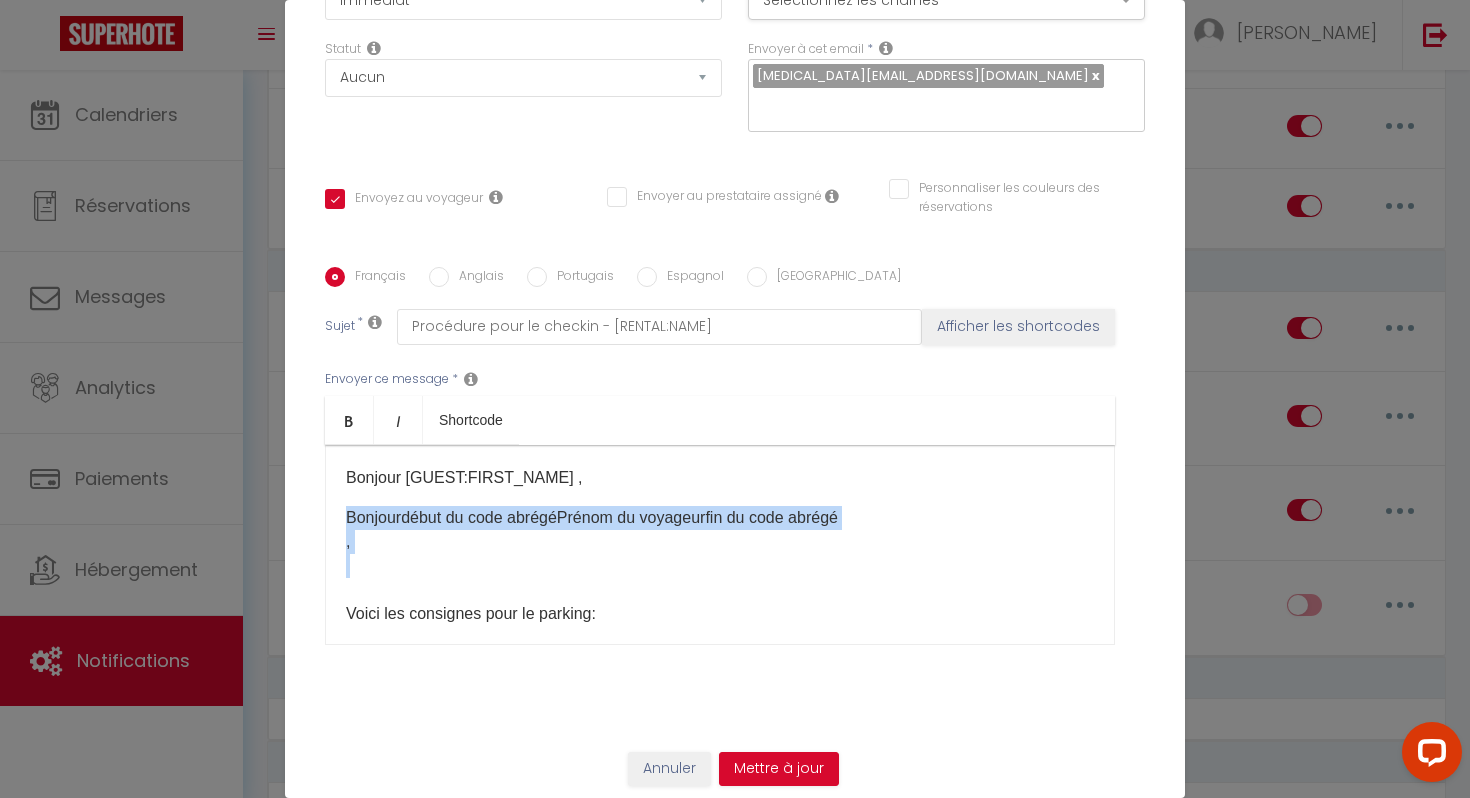 drag, startPoint x: 339, startPoint y: 511, endPoint x: 496, endPoint y: 596, distance: 178.53291 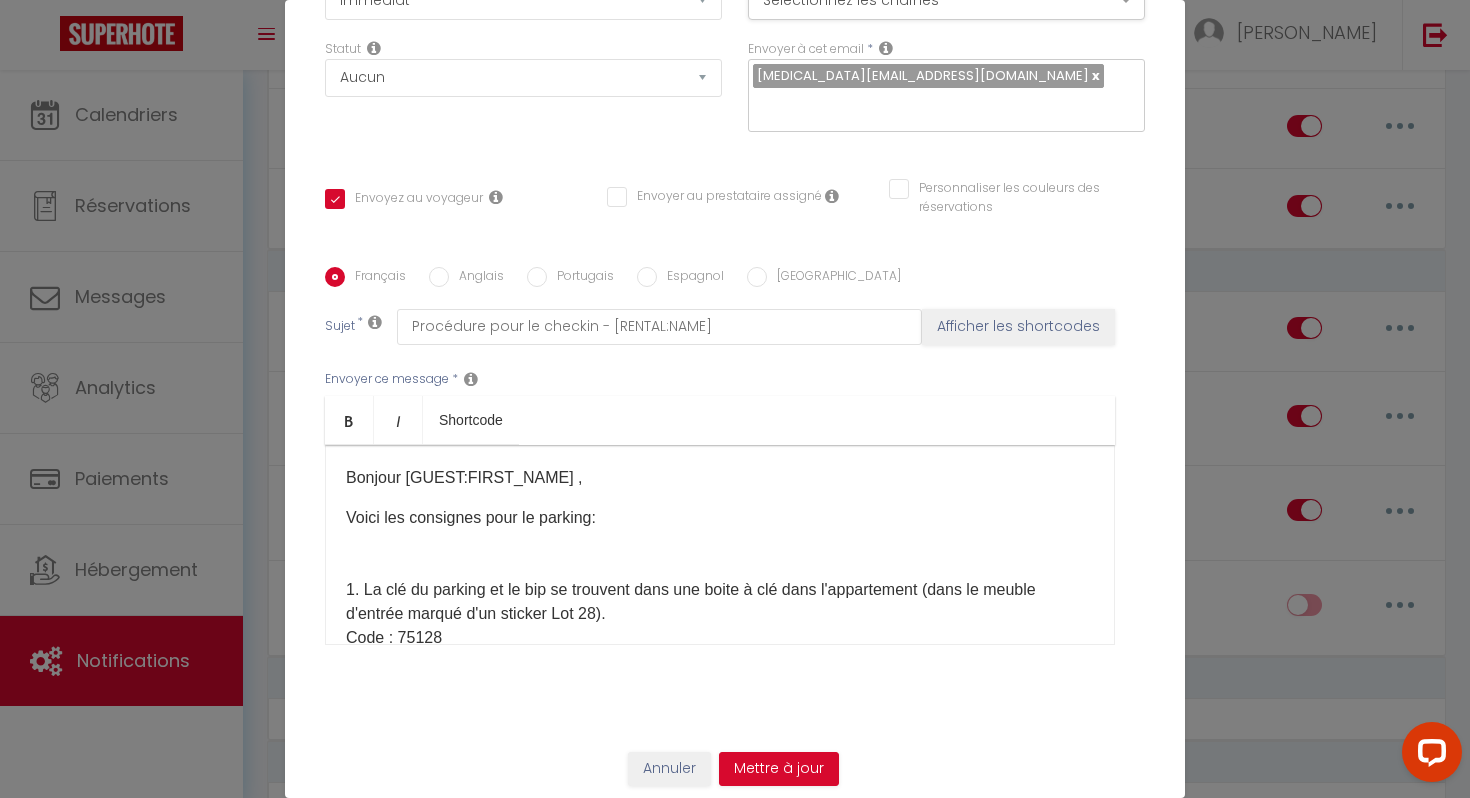 click on "Voici les consignes pour le parking: 1. La clé du parking et le bip se trouvent dans une boite à clé dans l'appartement (dans le meuble d'entrée marqué d'un sticker Lot 28).  Code : 75128 2. Vous aurez le badge du parking et la clé verte pour activer le niveau -1 dans l'ascenseur . 3. Le badge sert à ouvrir/fermer la porte automatique du parking. 4. La clé verte: A insérer dans l'ascenseur pour débloquer le niveau -1 et à ouvrir la porte. 5. Le numéro de la place de parking : 25 N’hésitez pas si vous avez besoin de plus d’information. PS : Prenez soin des clés mises à votre disposition. En cas de perte ou détérioration, il vous sera facturé des frais pour la reproduction à l'identique (clé et bip) soit 120€. Merci ​" at bounding box center [720, 770] 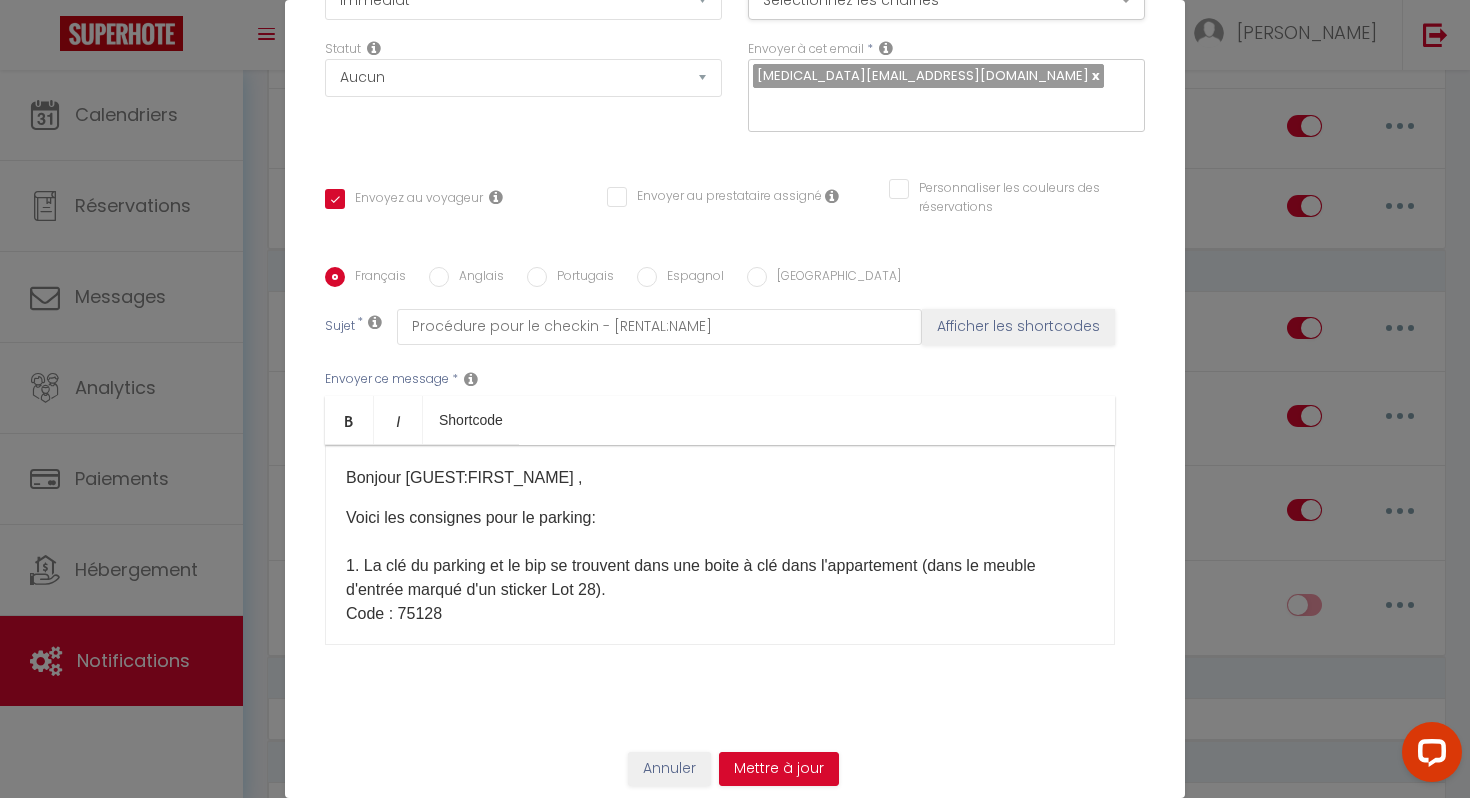 click on "Voici les consignes pour le parking: 1. La clé du parking et le bip se trouvent dans une boite à clé dans l'appartement (dans le meuble d'entrée marqué d'un sticker Lot 28).  Code : 75128 2. Vous aurez le badge du parking et la clé verte pour activer le niveau -1 dans l'ascenseur . 3. Le badge sert à ouvrir/fermer la porte automatique du parking. 4. La clé verte: A insérer dans l'ascenseur pour débloquer le niveau -1 et à ouvrir la porte. 5. Le numéro de la place de parking : 25 N’hésitez pas si vous avez besoin de plus d’information. PS : Prenez soin des clés mises à votre disposition. En cas de perte ou détérioration, il vous sera facturé des frais pour la reproduction à l'identique (clé et bip) soit 120€. Merci ​" at bounding box center [720, 758] 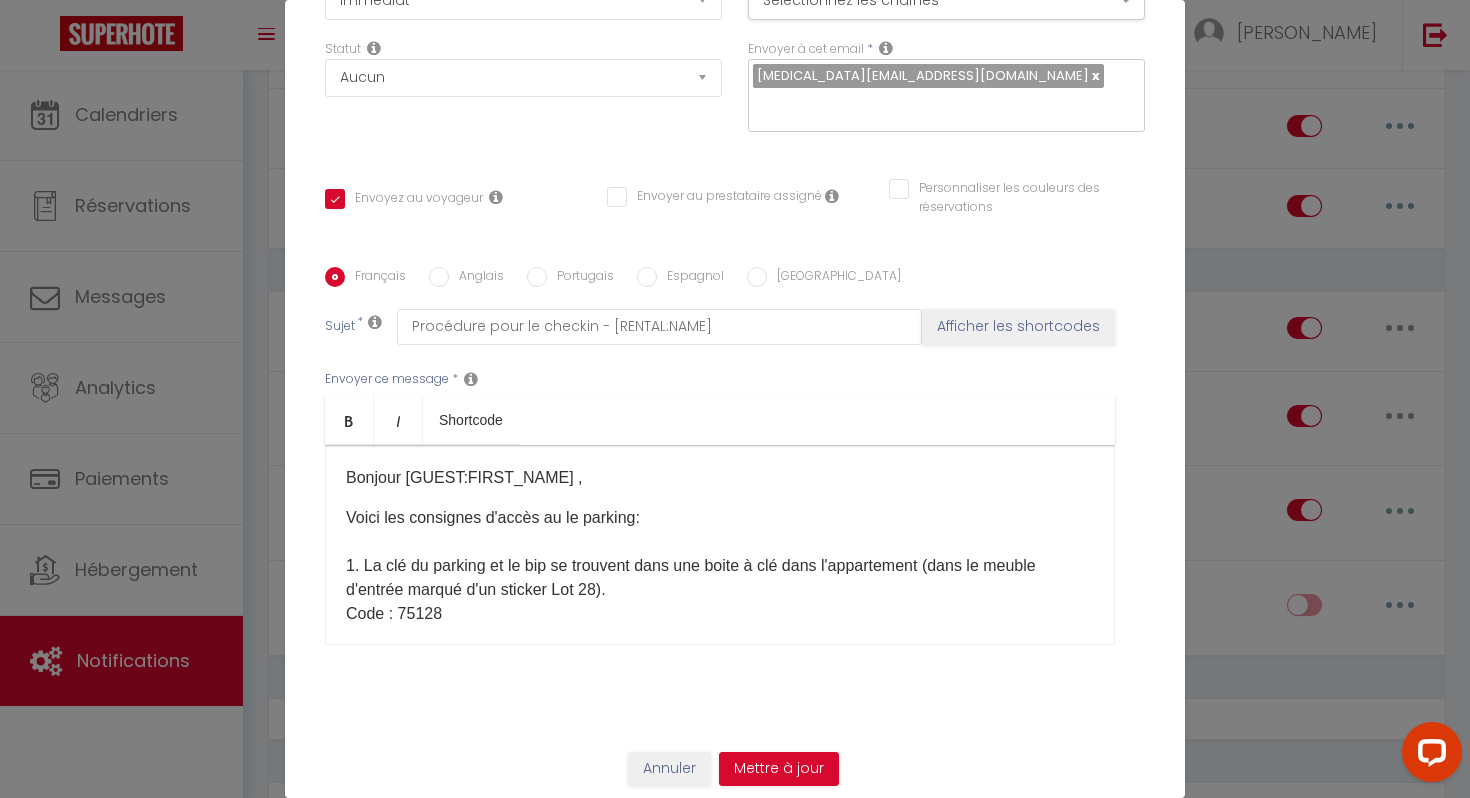 click on "Voici les consignes d'accès au le parking:" at bounding box center (493, 517) 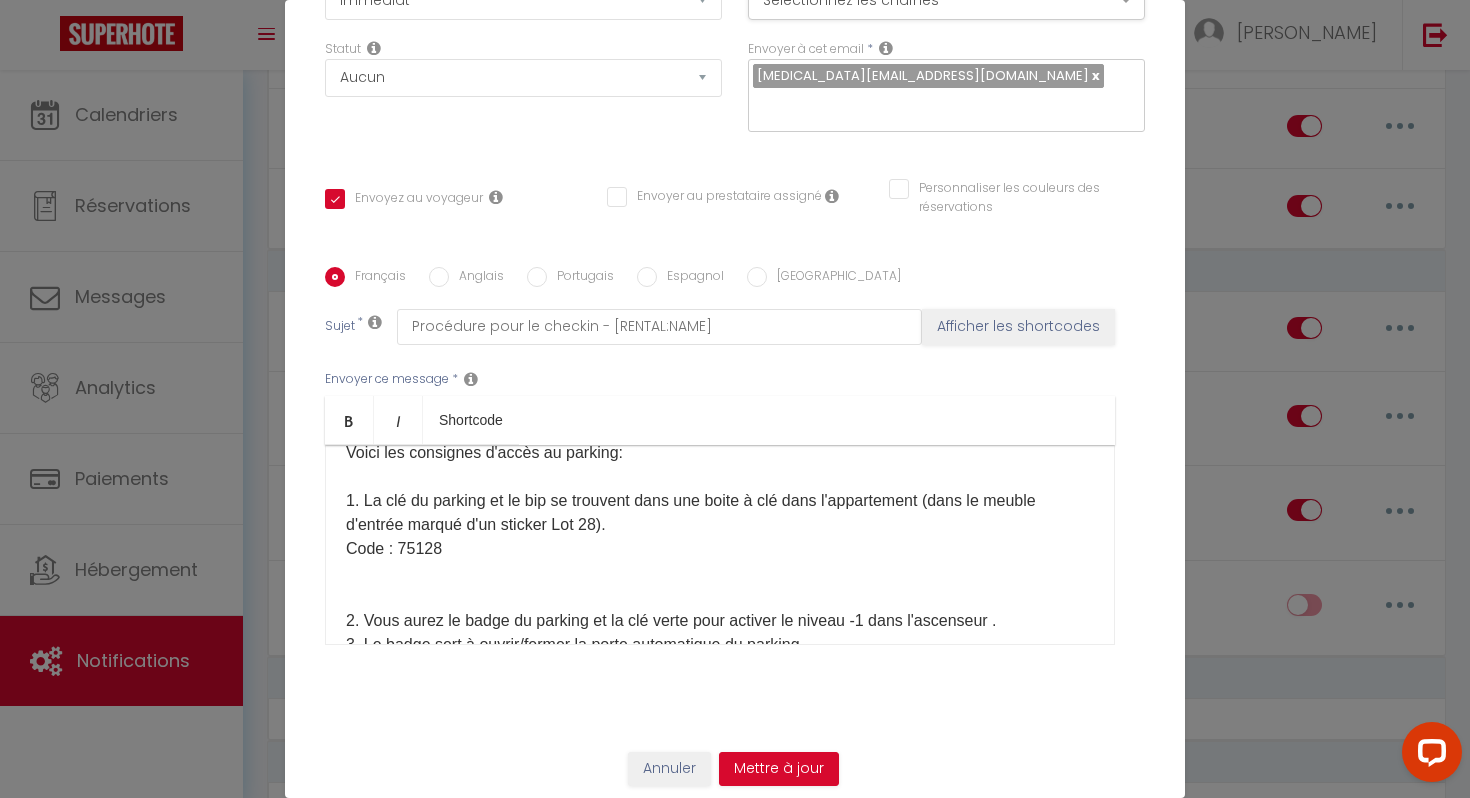 scroll, scrollTop: 66, scrollLeft: 0, axis: vertical 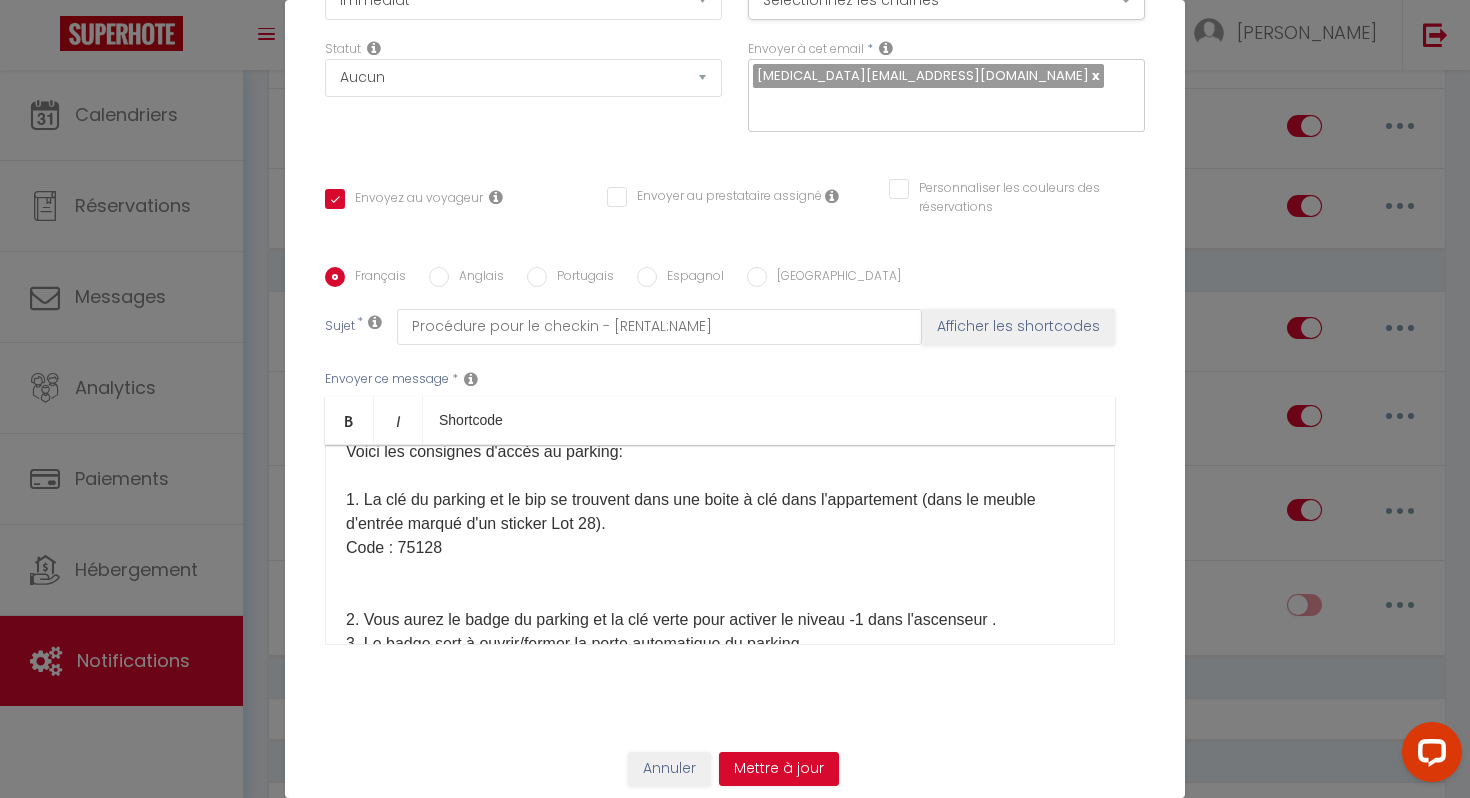 click on "Voici les consignes d'accès au parking: 1. La clé du parking et le bip se trouvent dans une boite à clé dans l'appartement (dans le meuble d'entrée marqué d'un sticker Lot 28).  Code : 75128 2. Vous aurez le badge du parking et la clé verte pour activer le niveau -1 dans l'ascenseur . 3. Le badge sert à ouvrir/fermer la porte automatique du parking. 4. La clé verte: A insérer dans l'ascenseur pour débloquer le niveau -1 et à ouvrir la porte. 5. Le numéro de la place de parking : 25 N’hésitez pas si vous avez besoin de plus d’information. PS : Prenez soin des clés mises à votre disposition. En cas de perte ou détérioration, il vous sera facturé des frais pour la reproduction à l'identique (clé et bip) soit 120€. Merci ​" at bounding box center [720, 692] 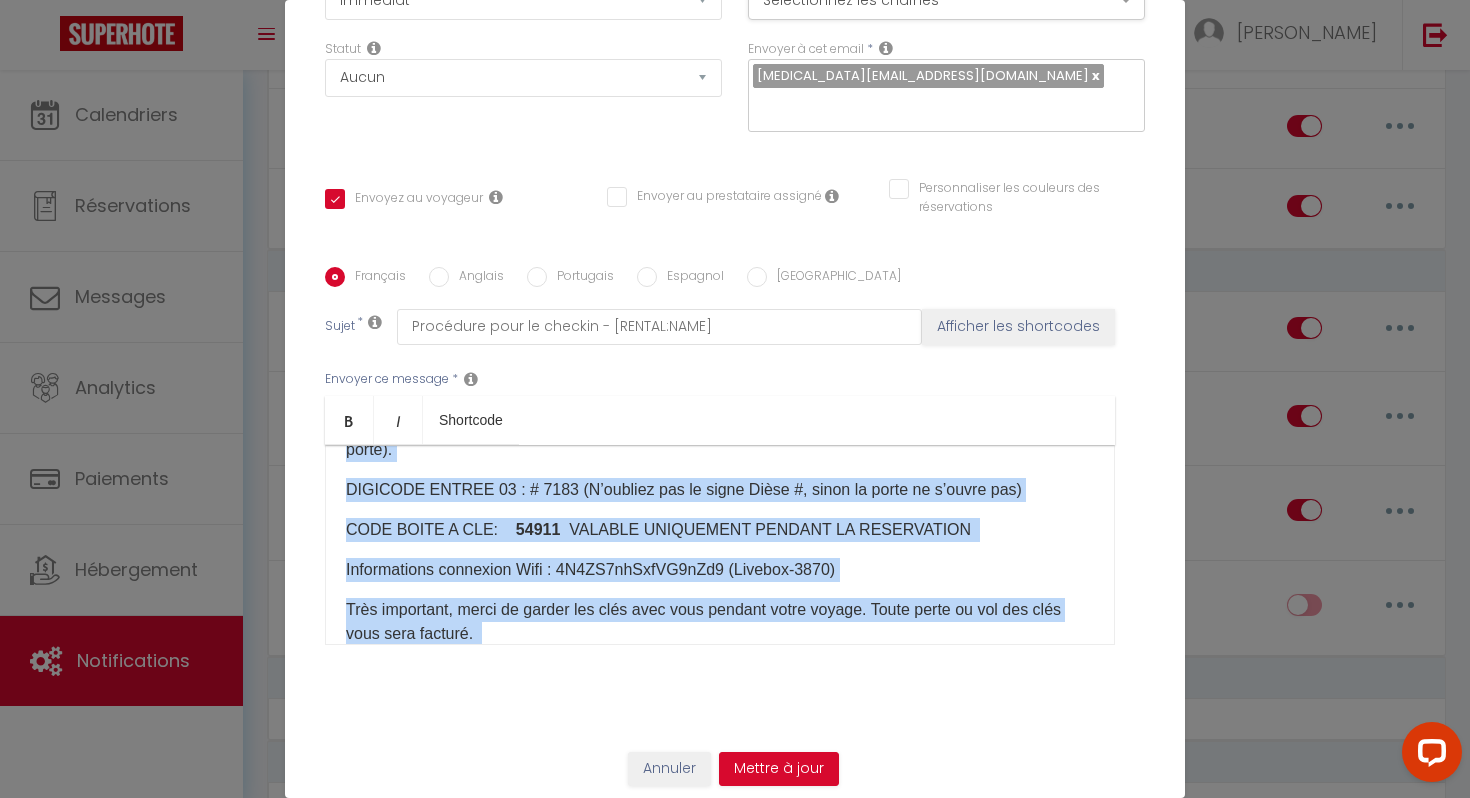 scroll, scrollTop: 1342, scrollLeft: 0, axis: vertical 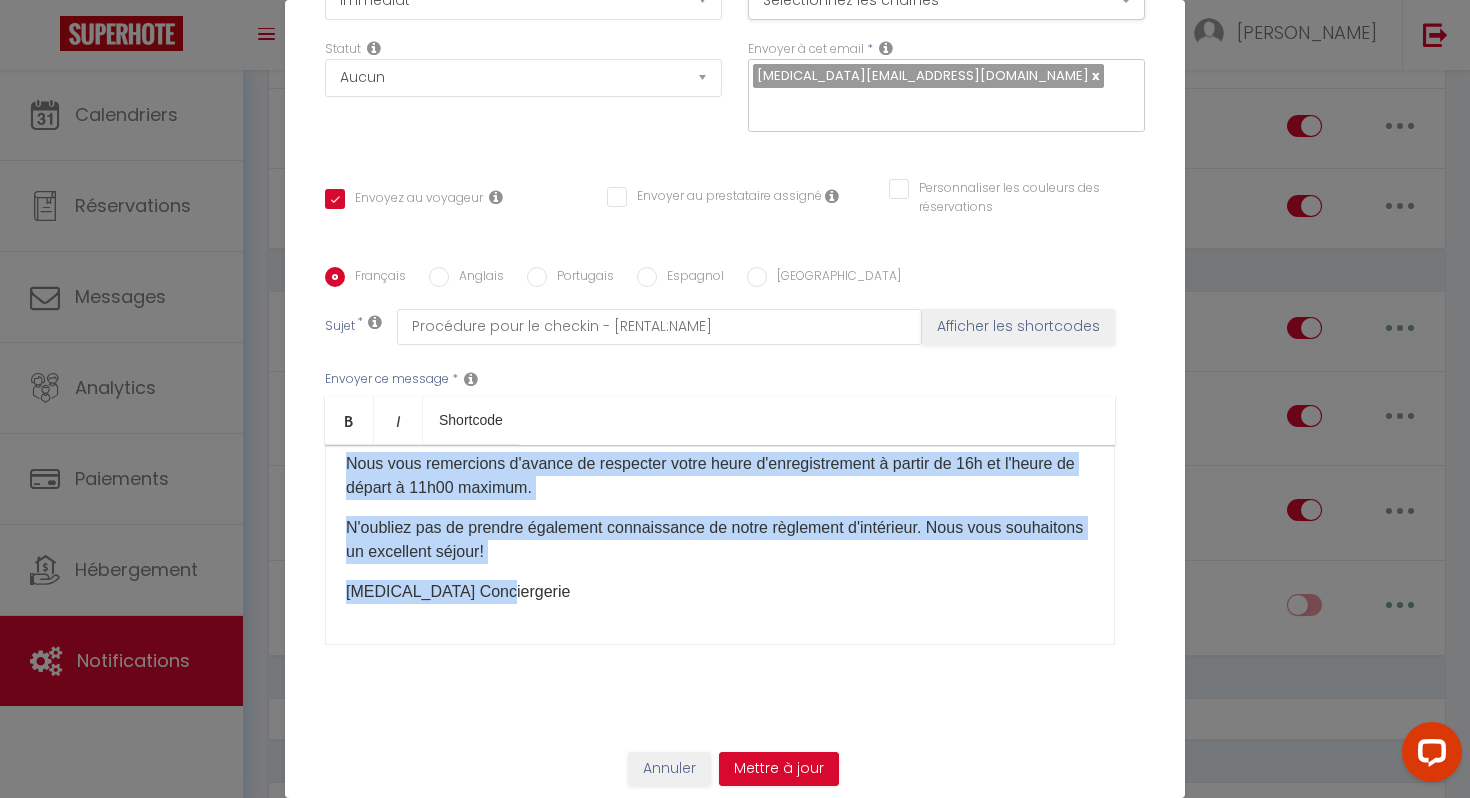 drag, startPoint x: 344, startPoint y: 495, endPoint x: 391, endPoint y: 663, distance: 174.45056 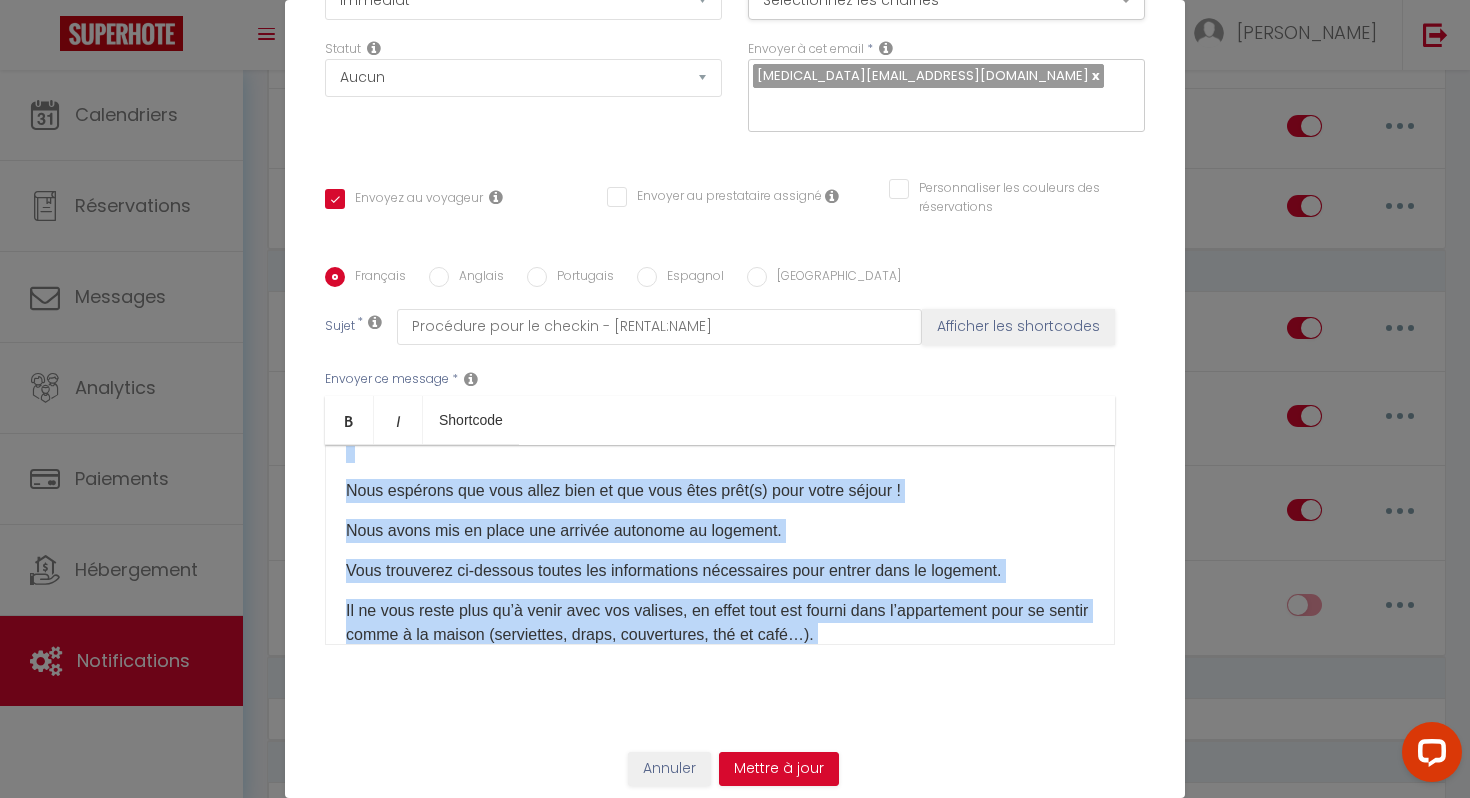 scroll, scrollTop: 489, scrollLeft: 0, axis: vertical 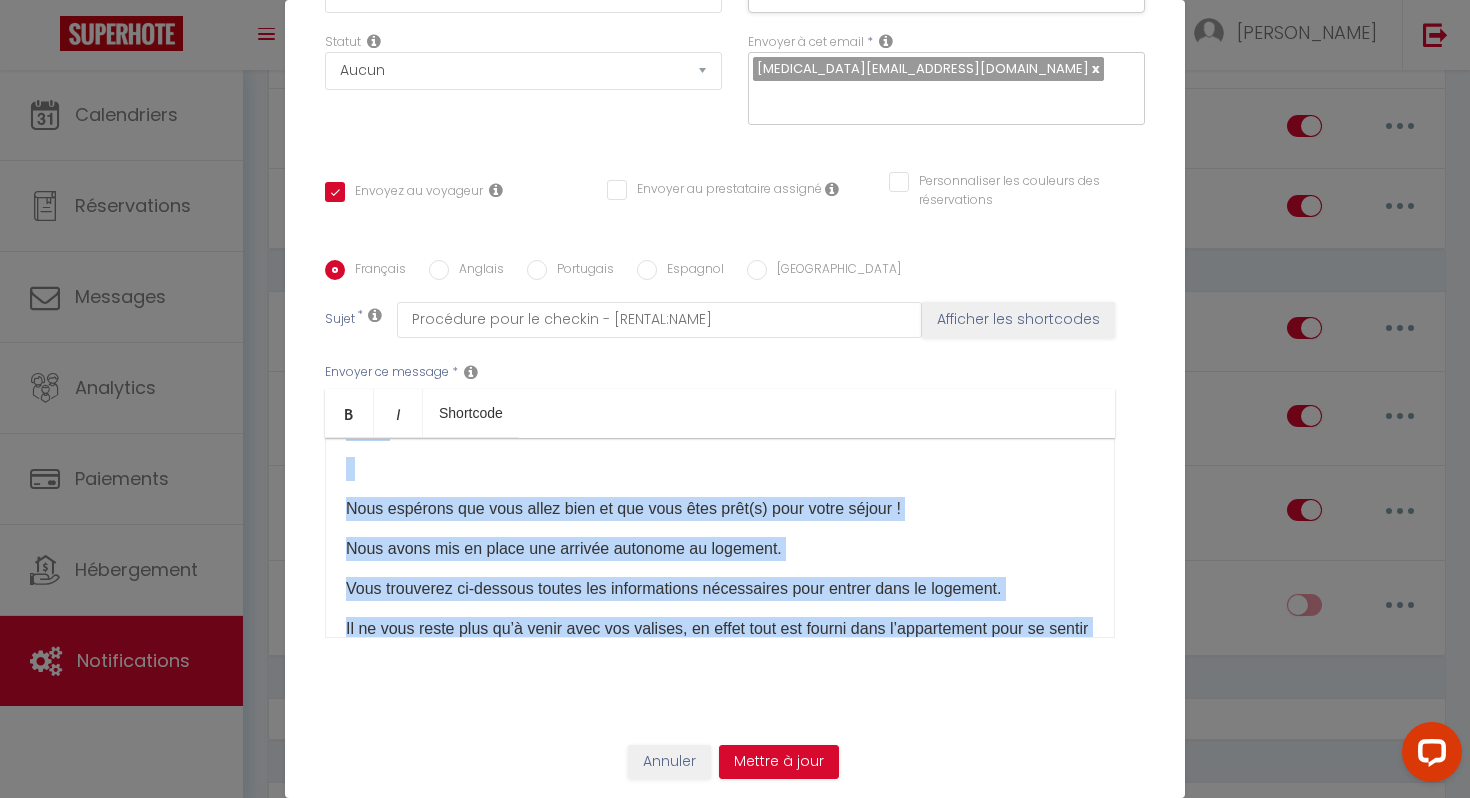 click at bounding box center (720, 469) 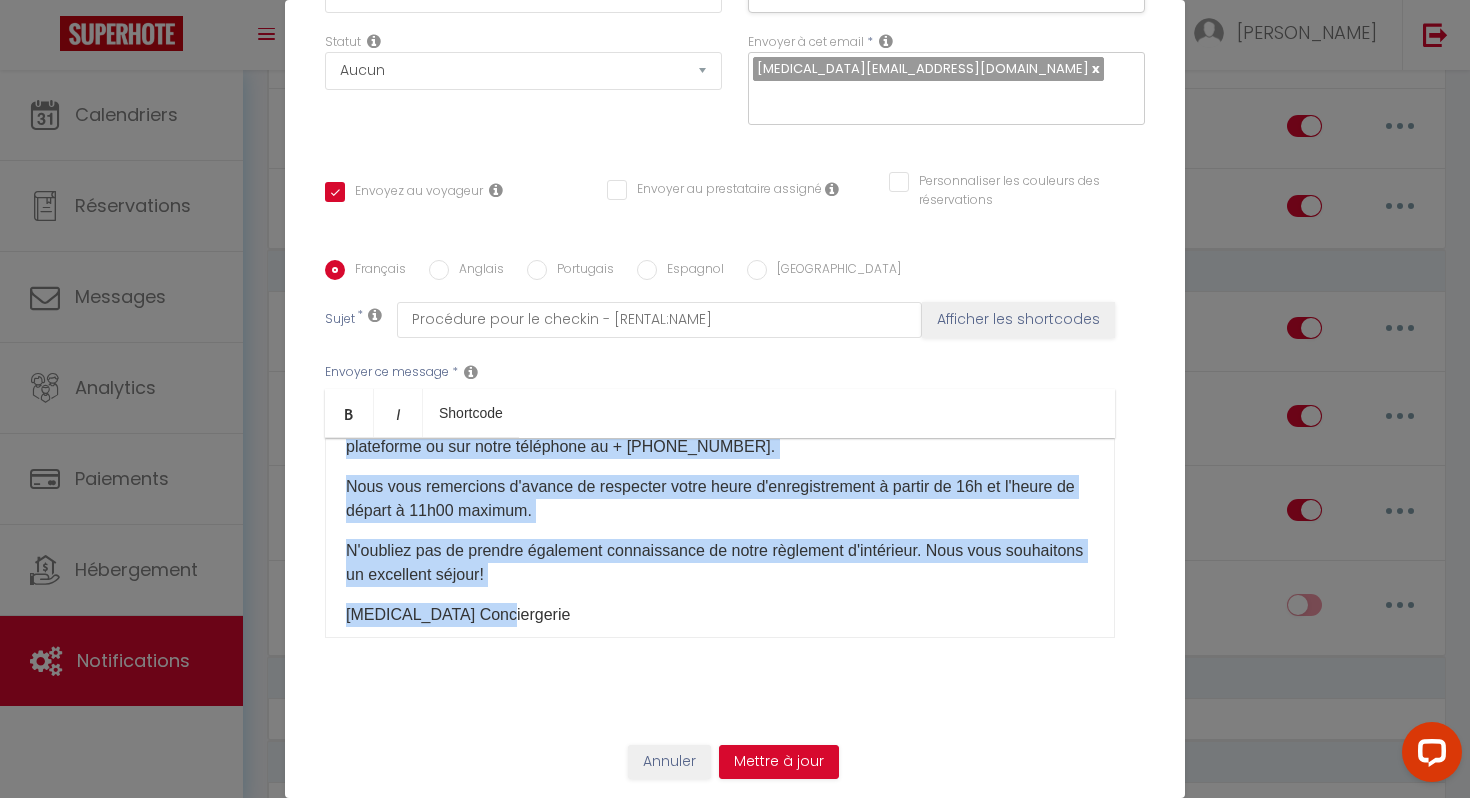 scroll, scrollTop: 1342, scrollLeft: 0, axis: vertical 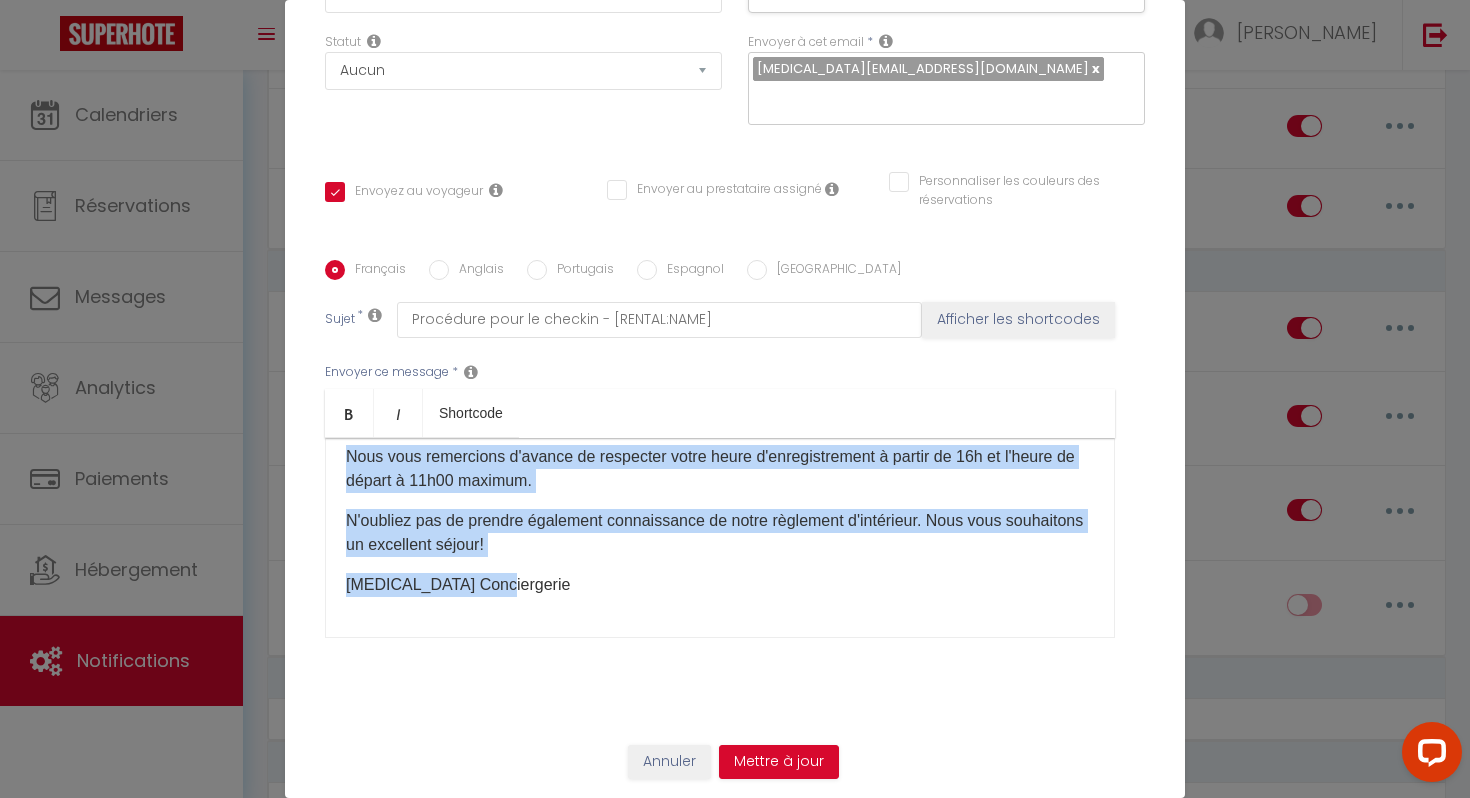 drag, startPoint x: 332, startPoint y: 485, endPoint x: 602, endPoint y: 627, distance: 305.06393 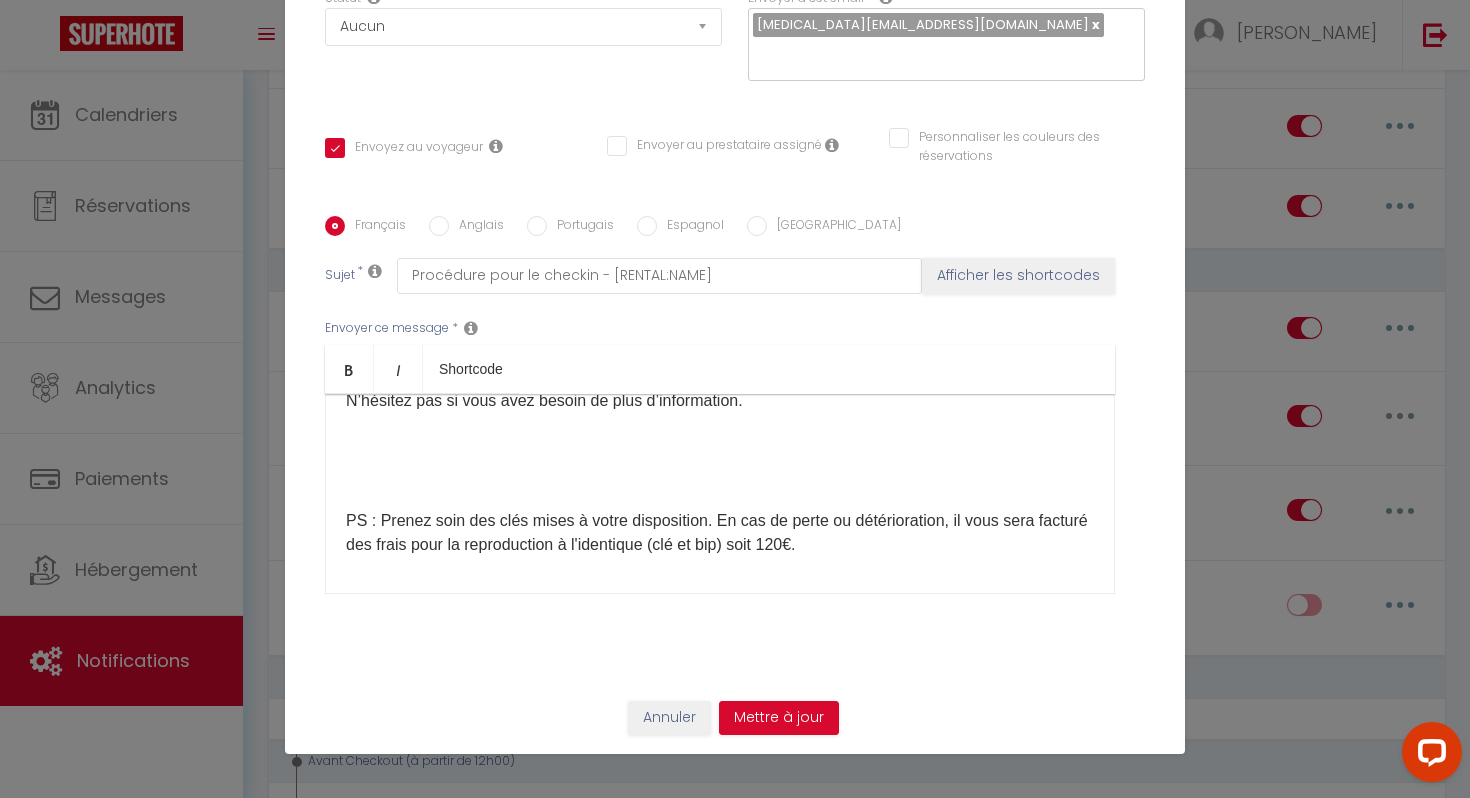 scroll, scrollTop: 296, scrollLeft: 0, axis: vertical 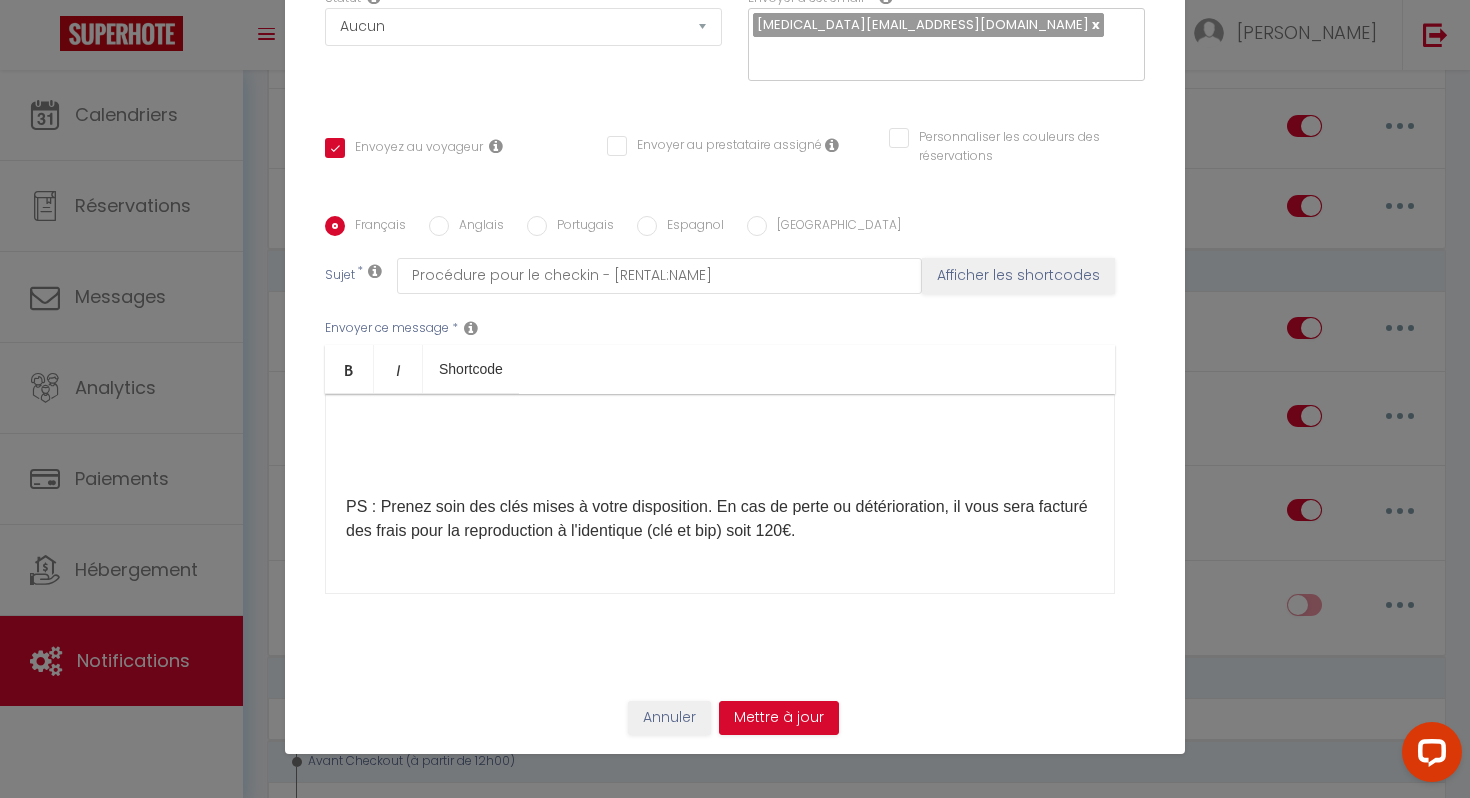 click on "Voici les consignes d'accès au parking: 1. La clé du parking et le bip se trouvent dans une boite à clé dans l'appartement (dans le meuble d'entrée marqué d'un sticker Lot 28).  Code : 75128 2. Vous aurez le badge du parking et la clé verte pour activer le niveau -1 dans l'ascenseur . 3. Le badge sert à ouvrir/fermer la porte automatique du parking. 4. La clé verte: A insérer dans l'ascenseur pour débloquer le niveau -1 et à ouvrir la porte. 5. Le numéro de la place de parking : 25 N’hésitez pas si vous avez besoin de plus d’information. PS : Prenez soin des clés mises à votre disposition. En cas de perte ou détérioration, il vous sera facturé des frais pour la reproduction à l'identique (clé et bip) soit 120€. Merci ​" at bounding box center (720, 387) 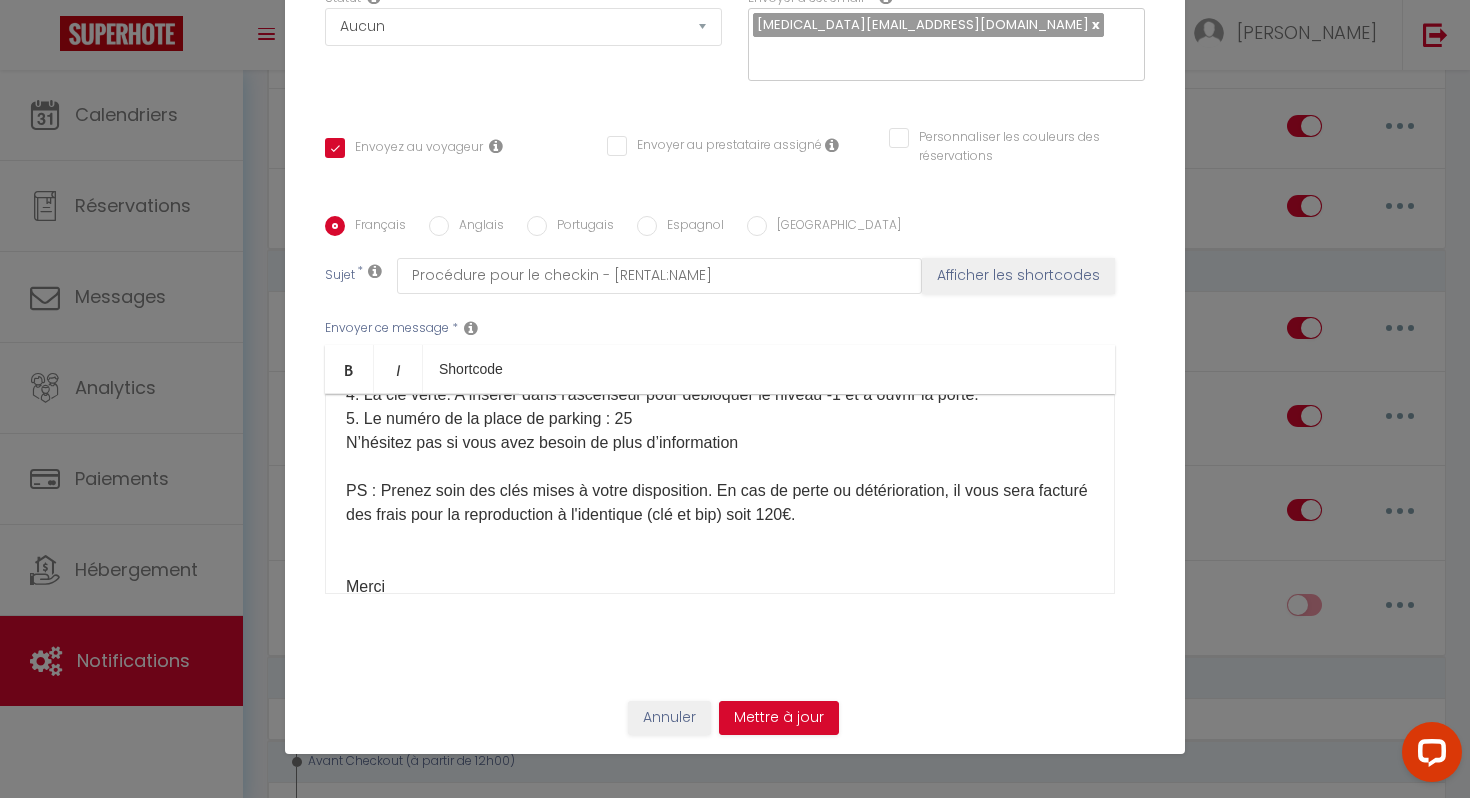 scroll, scrollTop: 317, scrollLeft: 0, axis: vertical 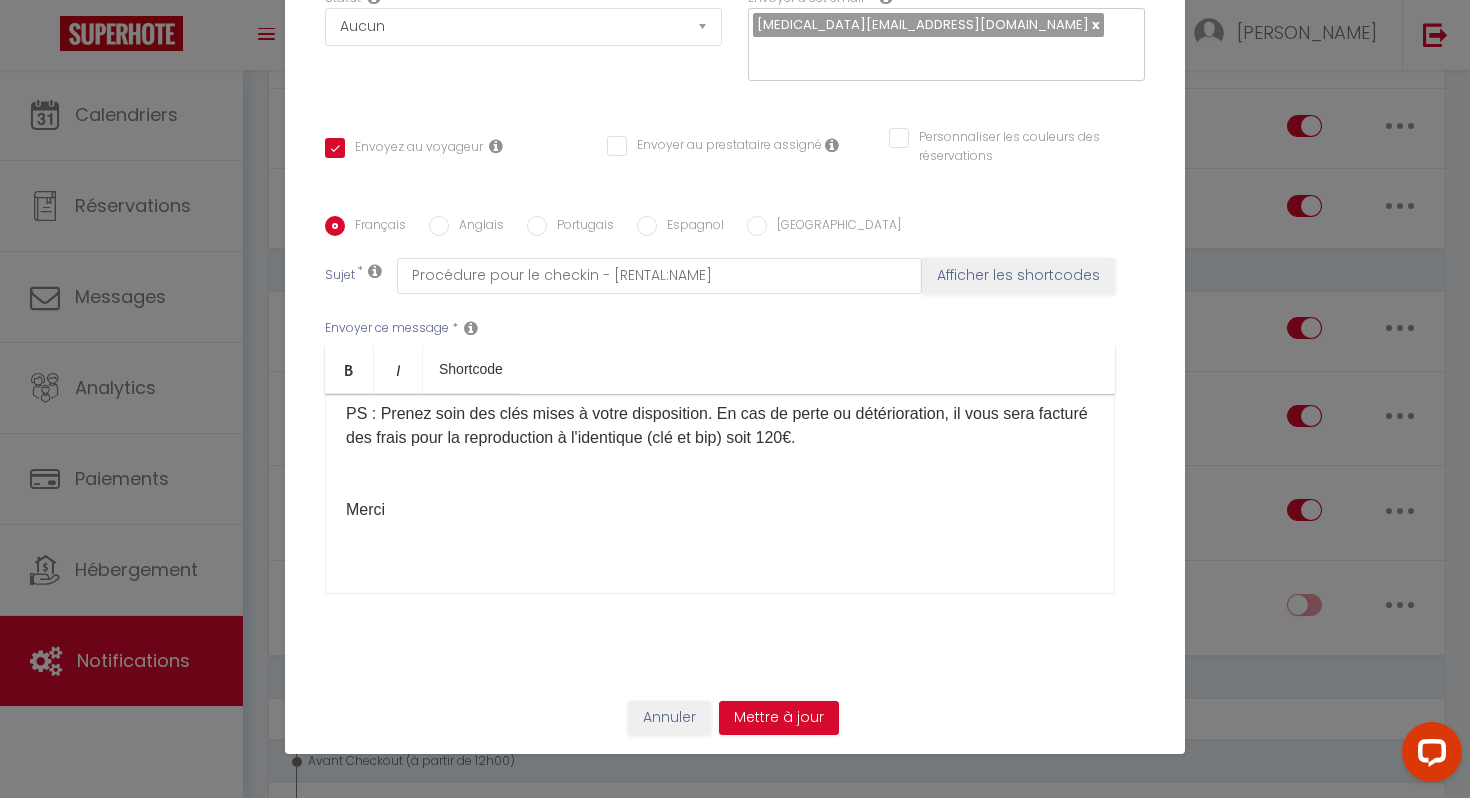 click on "Voici les consignes d'accès au parking: 1. La clé du parking et le bip se trouvent dans une boite à clé dans l'appartement (dans le meuble d'entrée marqué d'un sticker Lot 28).  Code : 75128 2. Vous aurez le badge du parking et la clé verte pour activer le niveau -1 dans l'ascenseur . 3. Le badge sert à ouvrir/fermer la porte automatique du parking. 4. La clé verte: A insérer dans l'ascenseur pour débloquer le niveau -1 et à ouvrir la porte. 5. Le numéro de la place de parking : 25 N’hésitez pas si vous avez besoin de plus d’information PS : Prenez soin des clés mises à votre disposition. En cas de perte ou détérioration, il vous sera facturé des frais pour la reproduction à l'identique (clé et bip) soit 120€. Merci ​" at bounding box center [720, 330] 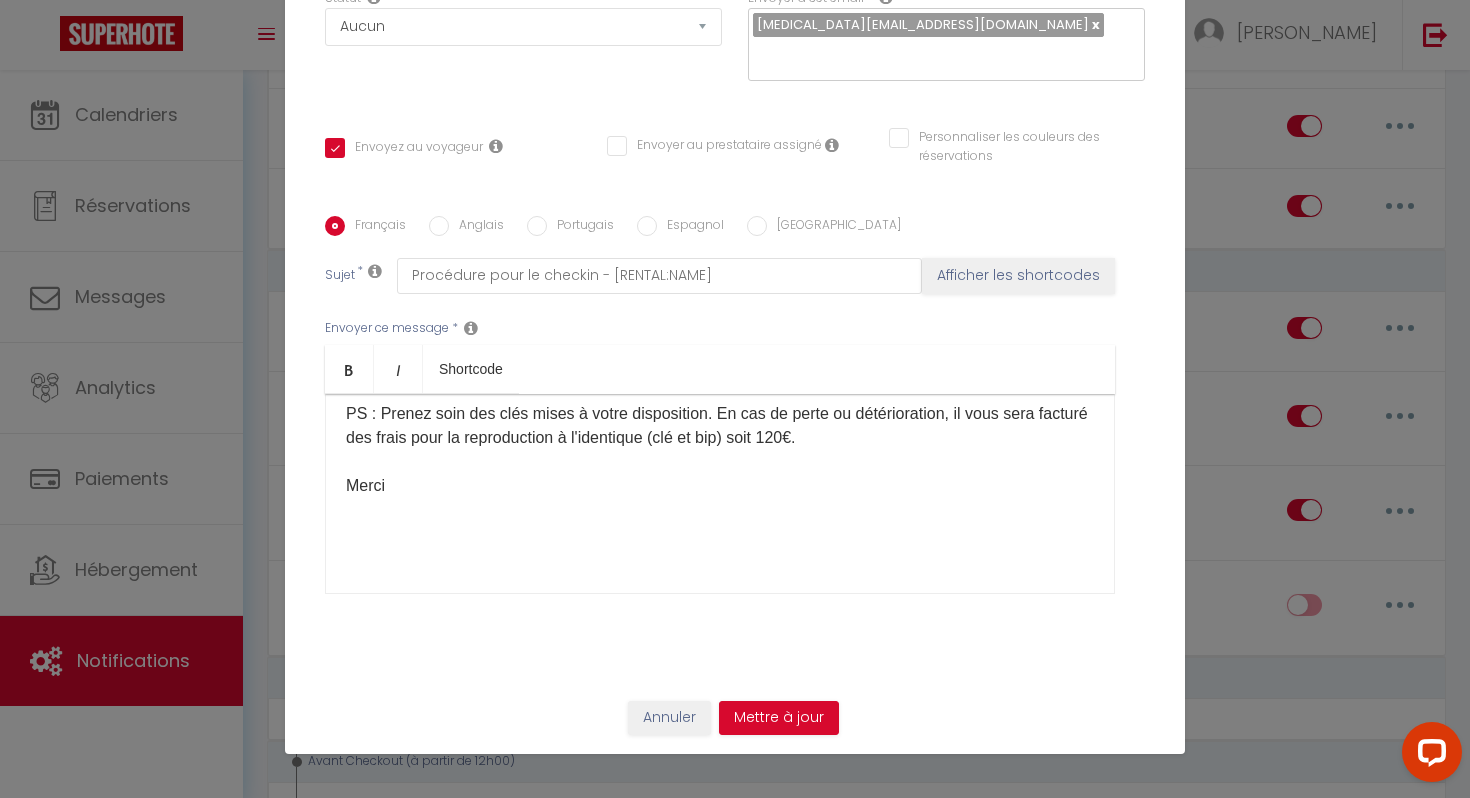 click on "Bonjour [GUEST:FIRST_NAME] ,  Voici les consignes d'accès au parking: 1. La clé du parking et le bip se trouvent dans une boite à clé dans l'appartement (dans le meuble d'entrée marqué d'un sticker Lot 28).  Code : 75128 2. Vous aurez le badge du parking et la clé verte pour activer le niveau -1 dans l'ascenseur . 3. Le badge sert à ouvrir/fermer la porte automatique du parking. 4. La clé verte: A insérer dans l'ascenseur pour débloquer le niveau -1 et à ouvrir la porte. 5. Le numéro de la place de parking : 25 N’hésitez pas si vous avez besoin de plus d’information PS : Prenez soin des clés mises à votre disposition. En cas de perte ou détérioration, il vous sera facturé des frais pour la reproduction à l'identique (clé et bip) soit 120€. Merci ​" at bounding box center (720, 494) 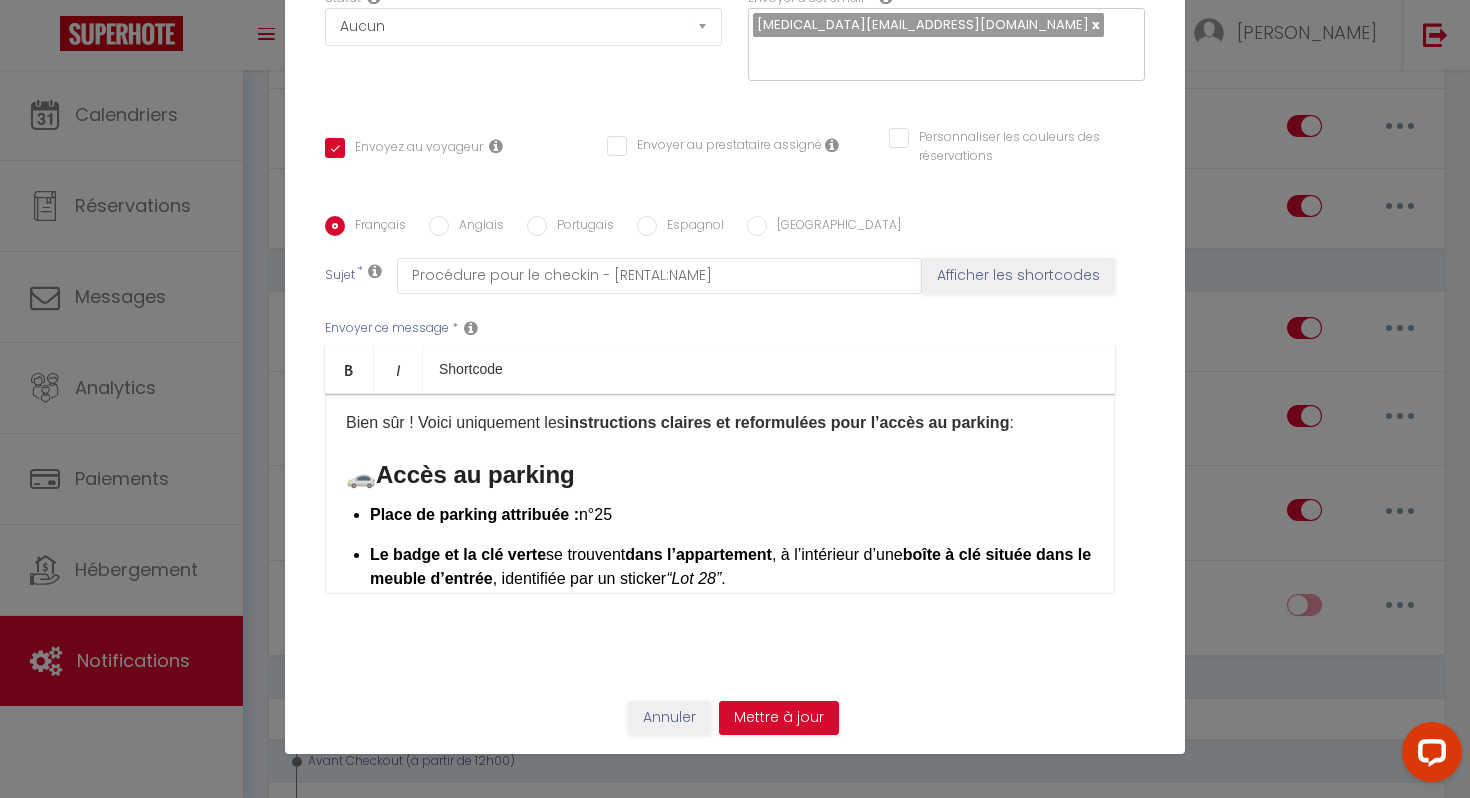 scroll, scrollTop: 423, scrollLeft: 0, axis: vertical 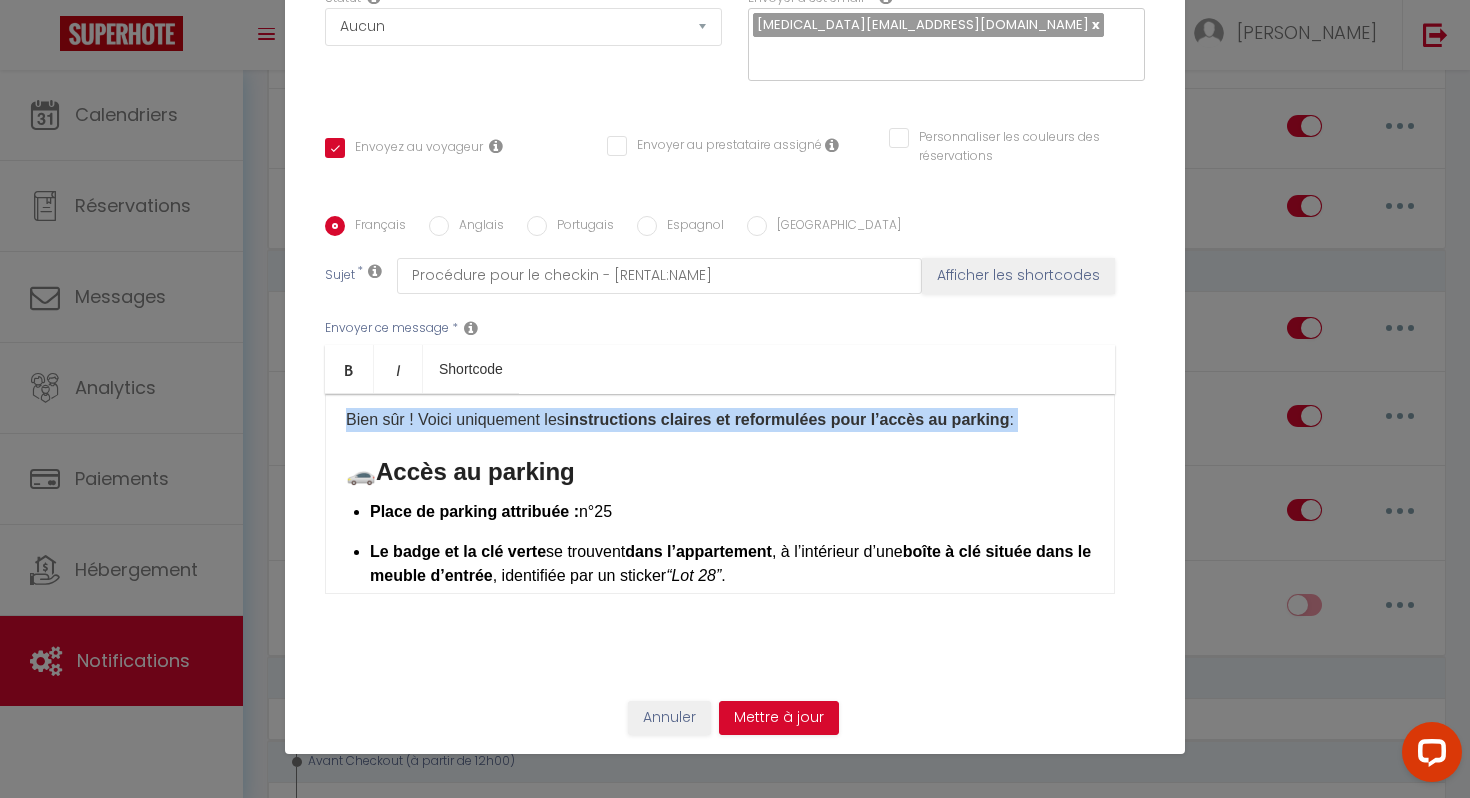 drag, startPoint x: 338, startPoint y: 423, endPoint x: 929, endPoint y: 448, distance: 591.5285 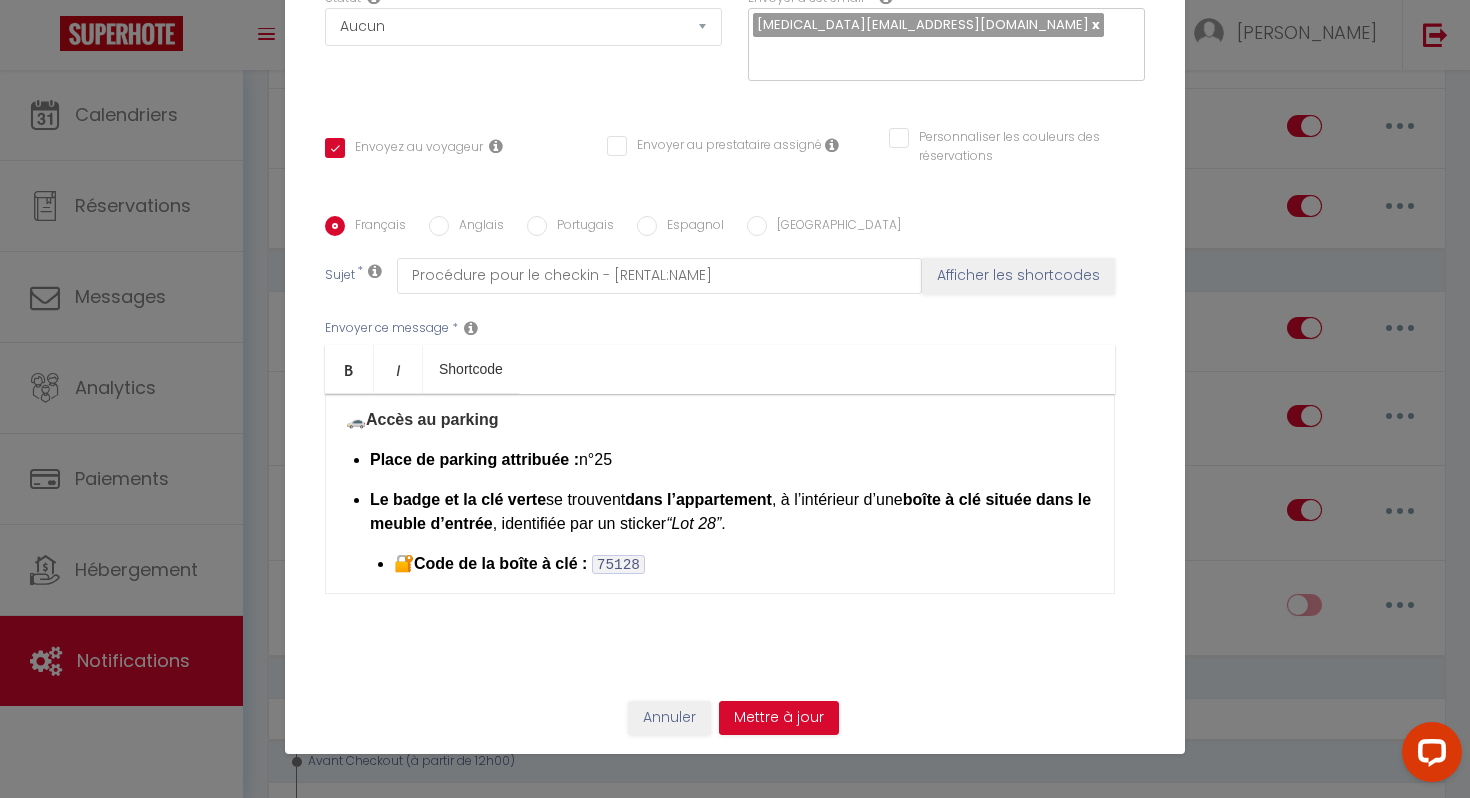scroll, scrollTop: 427, scrollLeft: 0, axis: vertical 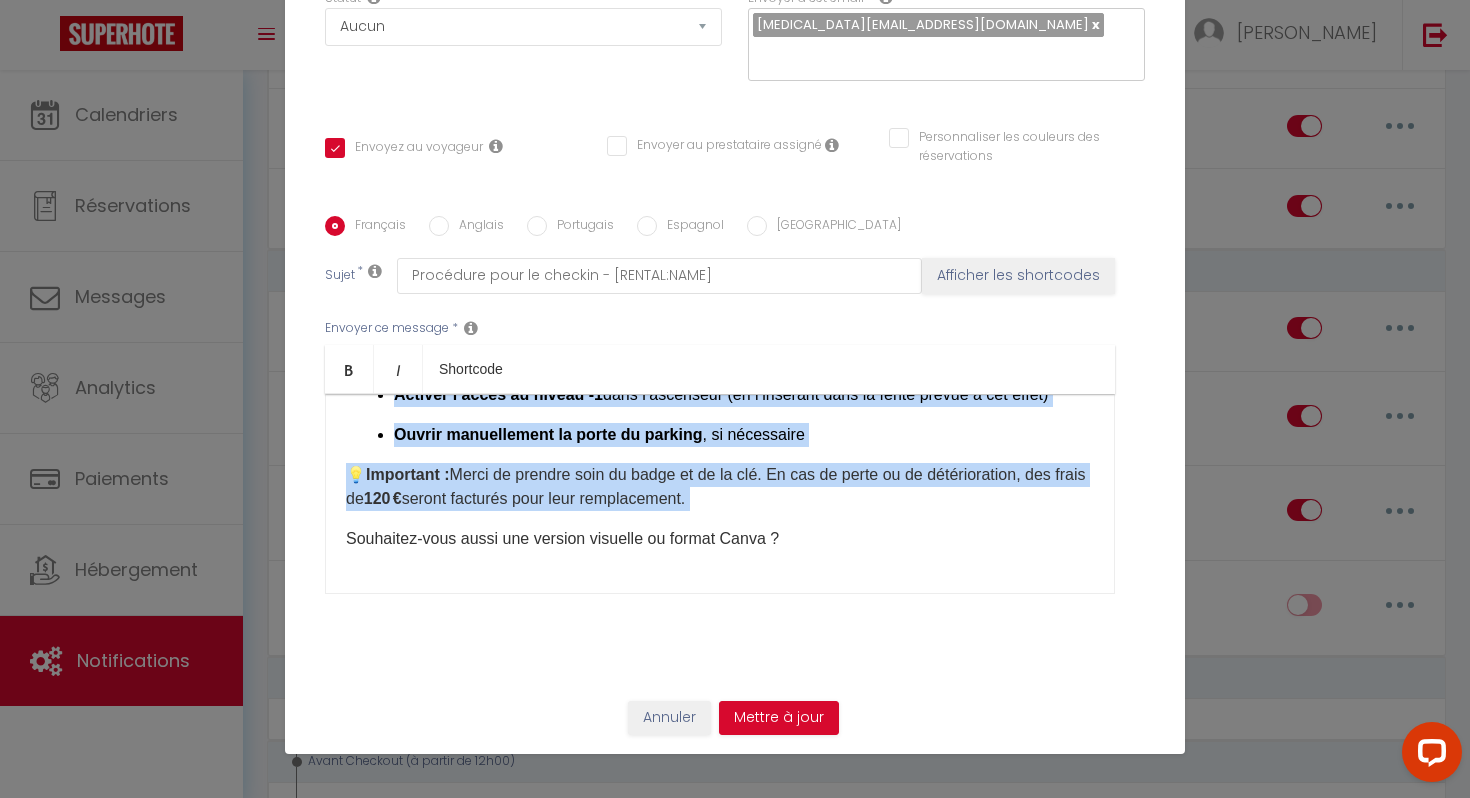 drag, startPoint x: 342, startPoint y: 414, endPoint x: 767, endPoint y: 522, distance: 438.5077 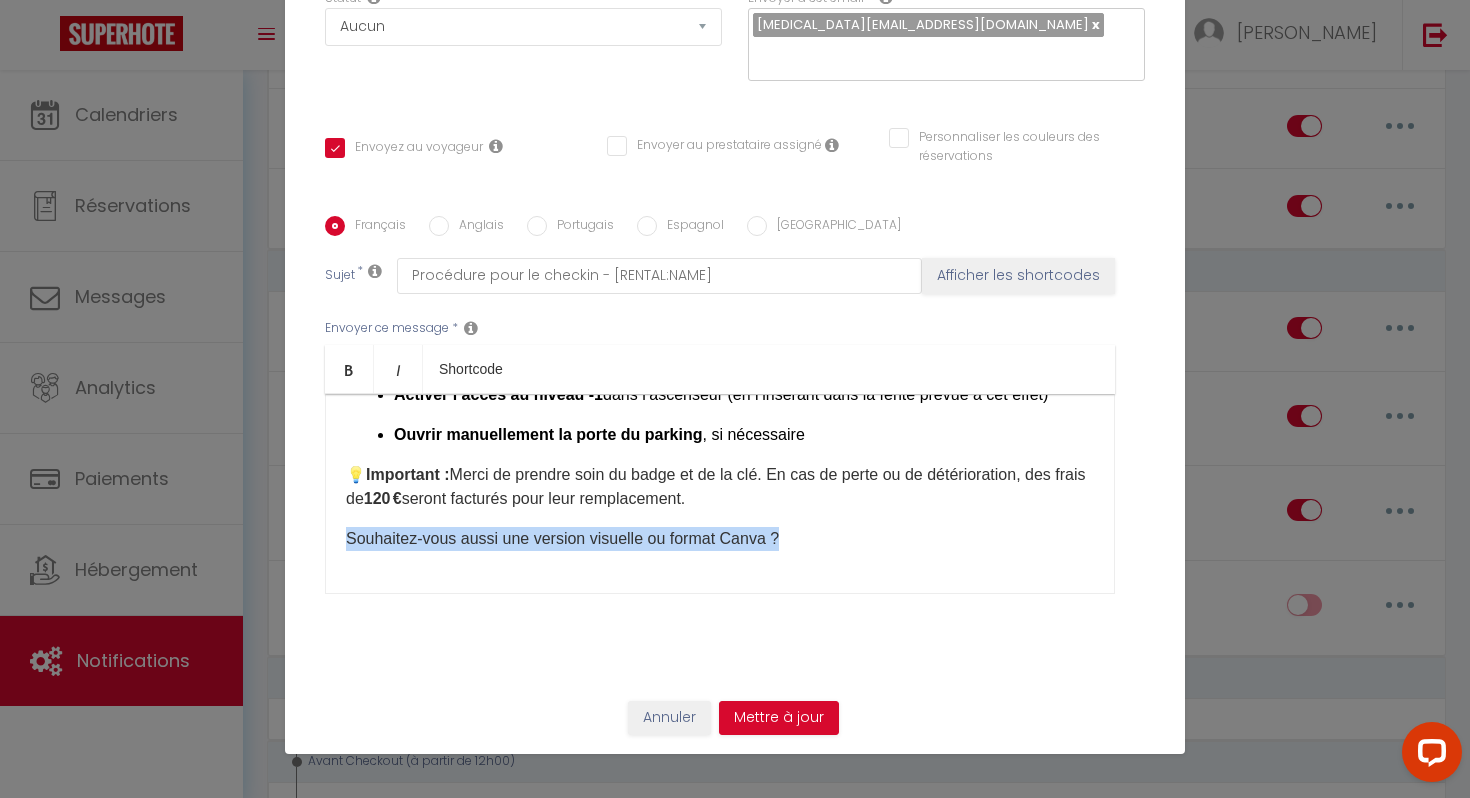 drag, startPoint x: 794, startPoint y: 545, endPoint x: 275, endPoint y: 539, distance: 519.03467 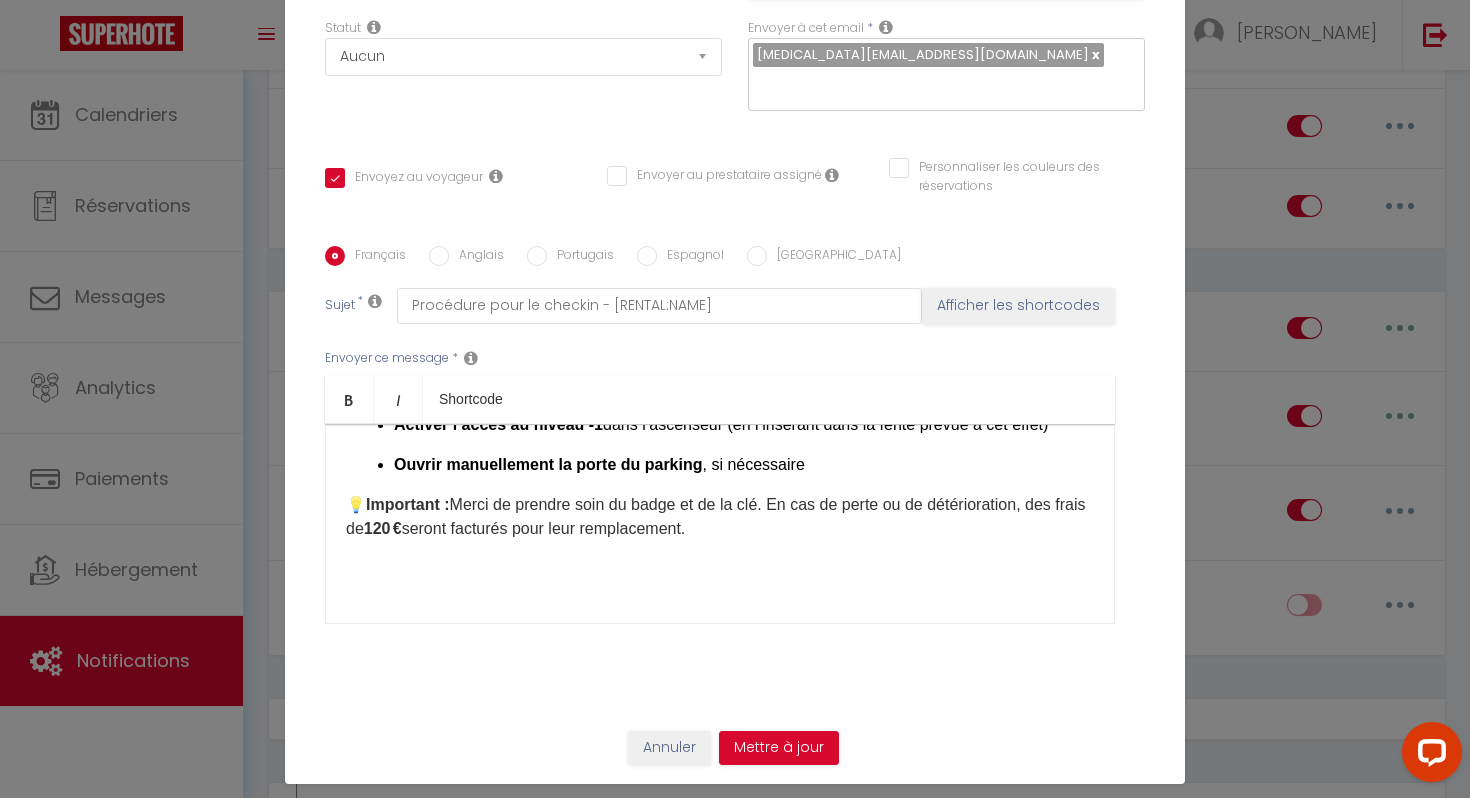 scroll, scrollTop: 88, scrollLeft: 0, axis: vertical 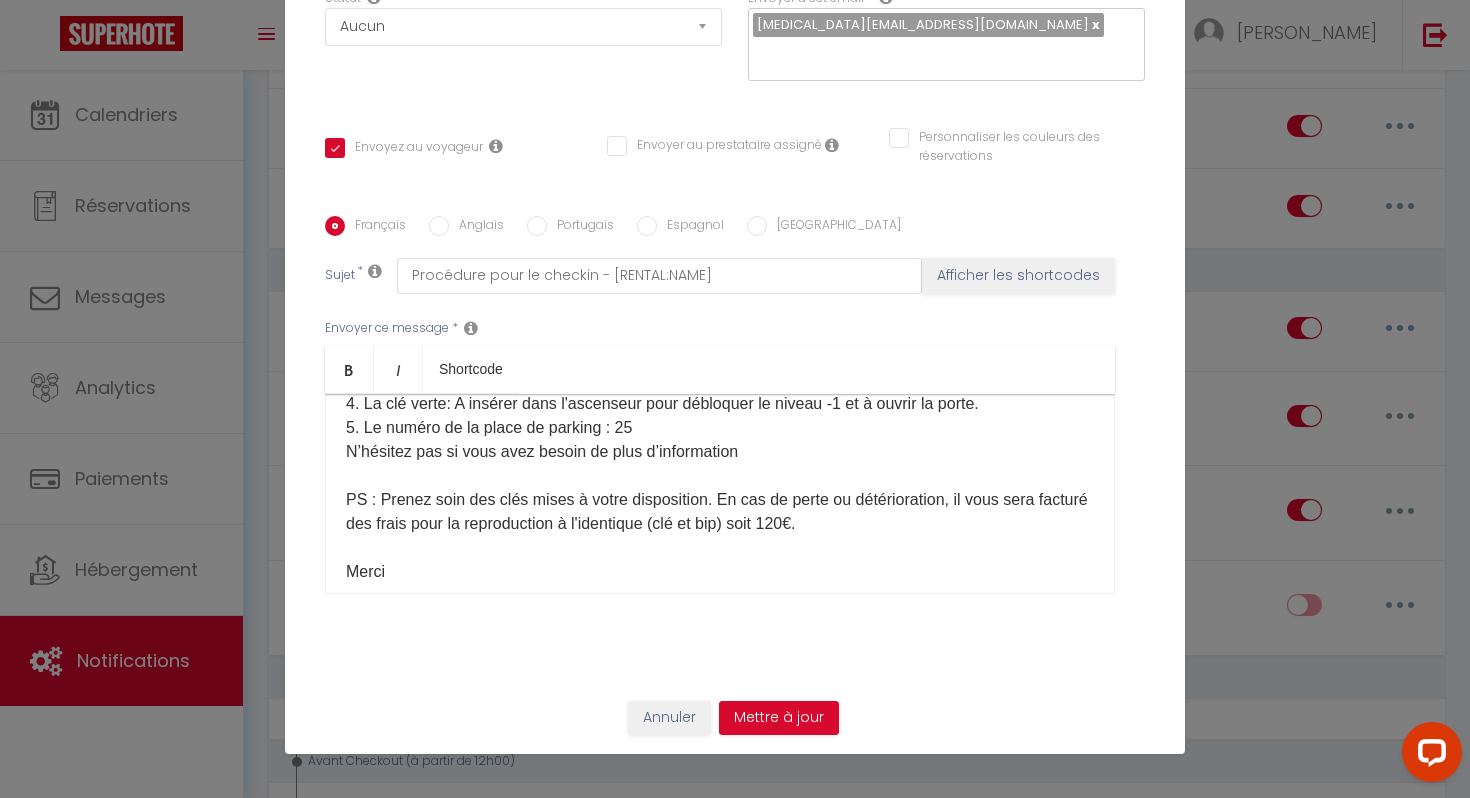 drag, startPoint x: 781, startPoint y: 446, endPoint x: 757, endPoint y: 445, distance: 24.020824 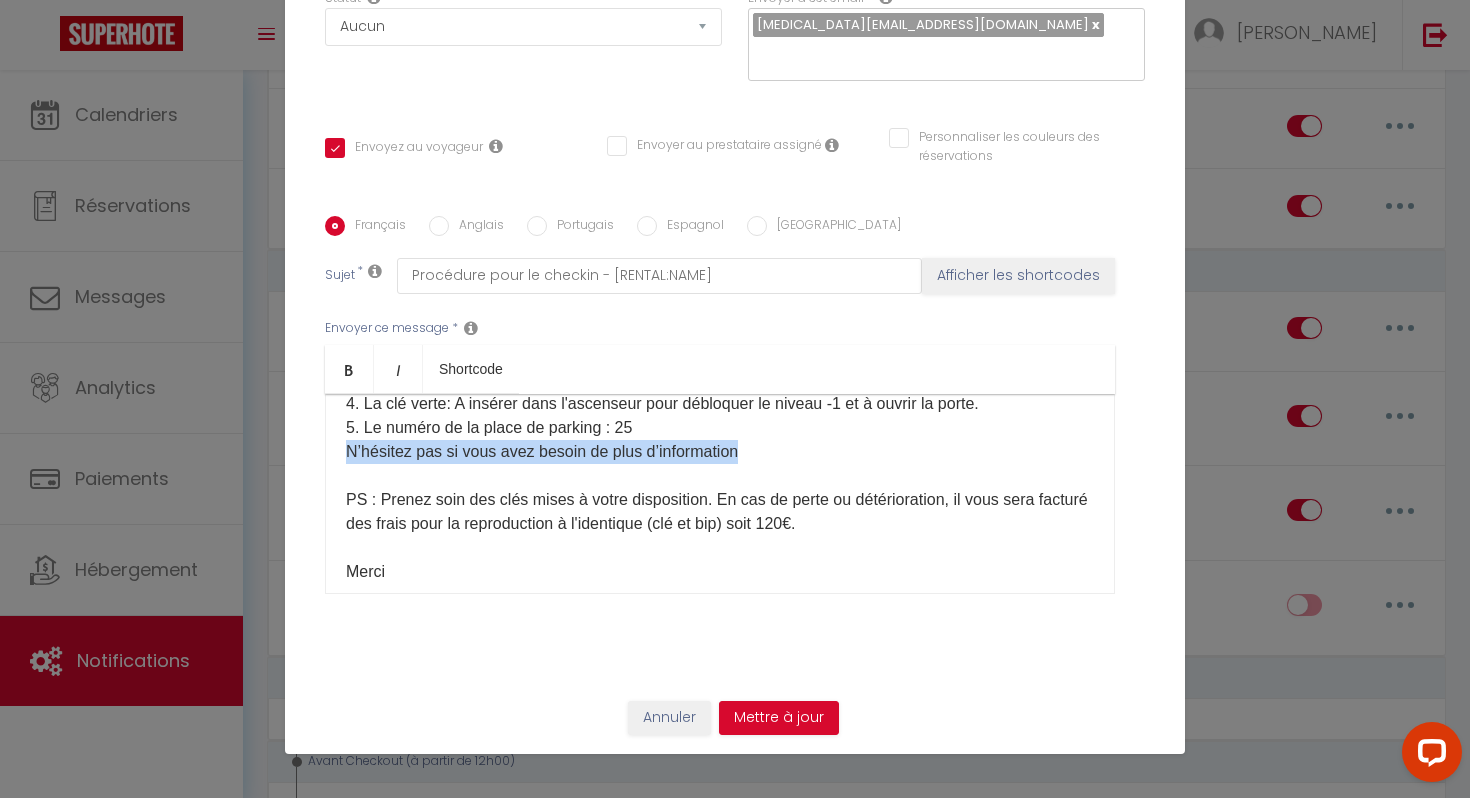 drag, startPoint x: 336, startPoint y: 449, endPoint x: 806, endPoint y: 445, distance: 470.01703 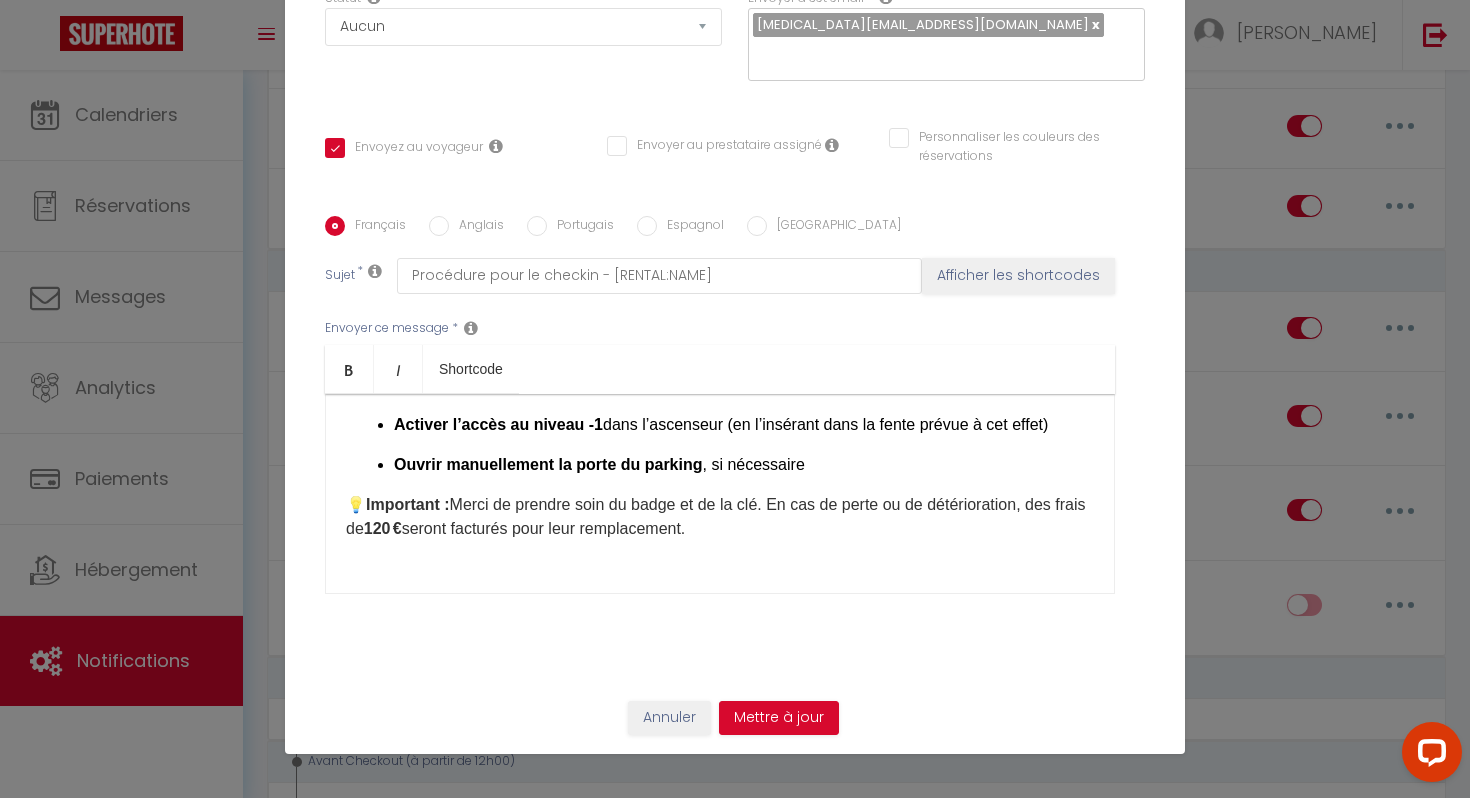 scroll, scrollTop: 754, scrollLeft: 0, axis: vertical 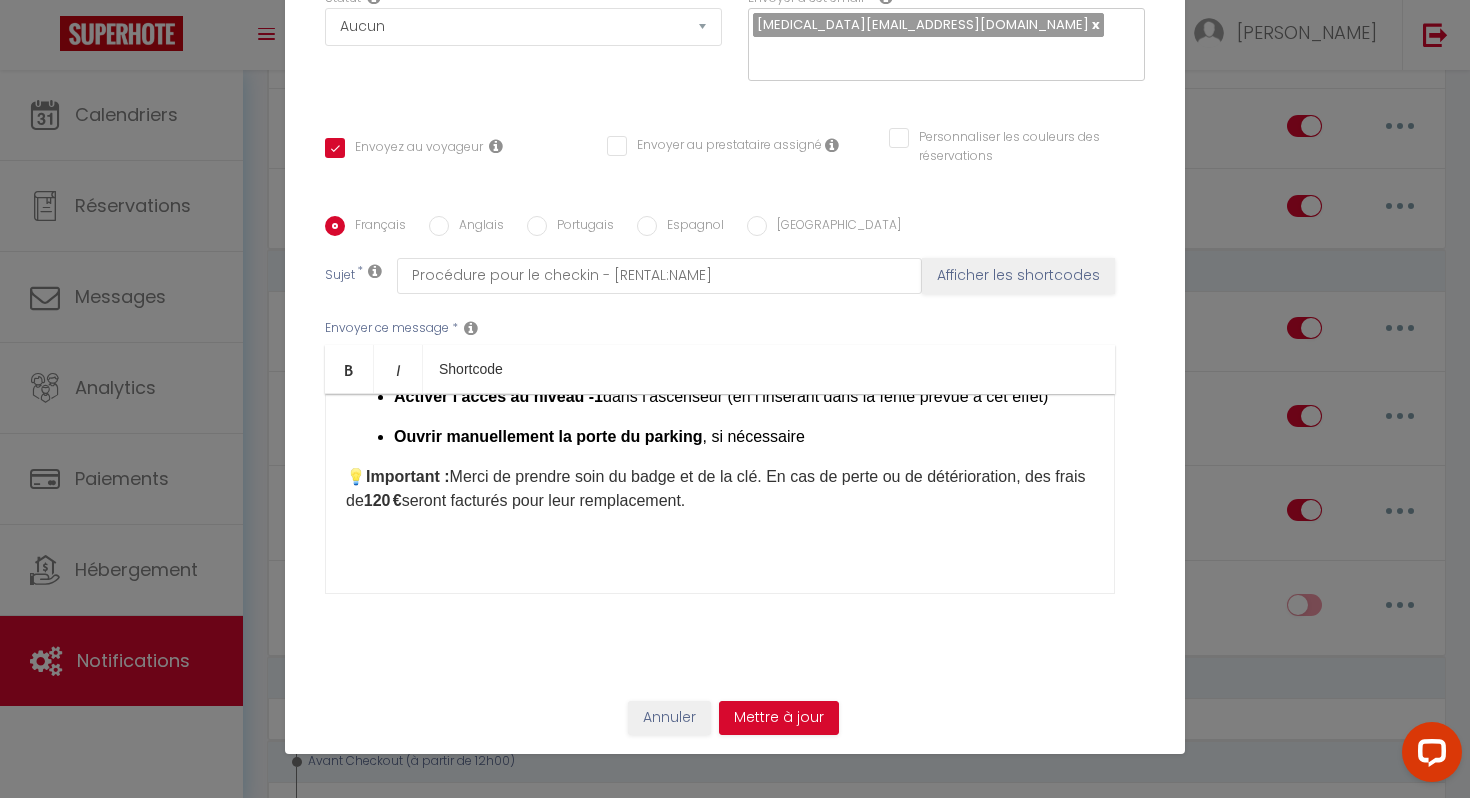 click on "Bonjour [GUEST:FIRST_NAME] ,  Voici les consignes d'accès au parking: 1. La clé du parking et le bip se trouvent dans une boite à clé dans l'appartement (dans le meuble d'entrée marqué d'un sticker Lot 28).  Code : 75128 2. Vous aurez le badge du parking et la clé verte pour activer le niveau -1 dans l'ascenseur . 3. Le badge sert à ouvrir/fermer la porte automatique du parking. 4. La clé verte: A insérer dans l'ascenseur pour débloquer le niveau -1 et à ouvrir la porte. 5. Le numéro de la place de parking : 25 N’hésitez pas si vous avez besoin de plus d’information PS : Prenez soin des clés mises à votre disposition. En cas de perte ou détérioration, il vous sera facturé des frais pour la reproduction à l'identique (clé et bip) soit 120€. Merci ​ 🚗  Accès au parking
Place de parking attribuée :  n°25
Le badge et la clé verte  se trouvent  dans l’appartement , à l’intérieur d’une  boîte à clé située dans le meuble d’entrée “Lot 28” ." at bounding box center (720, 494) 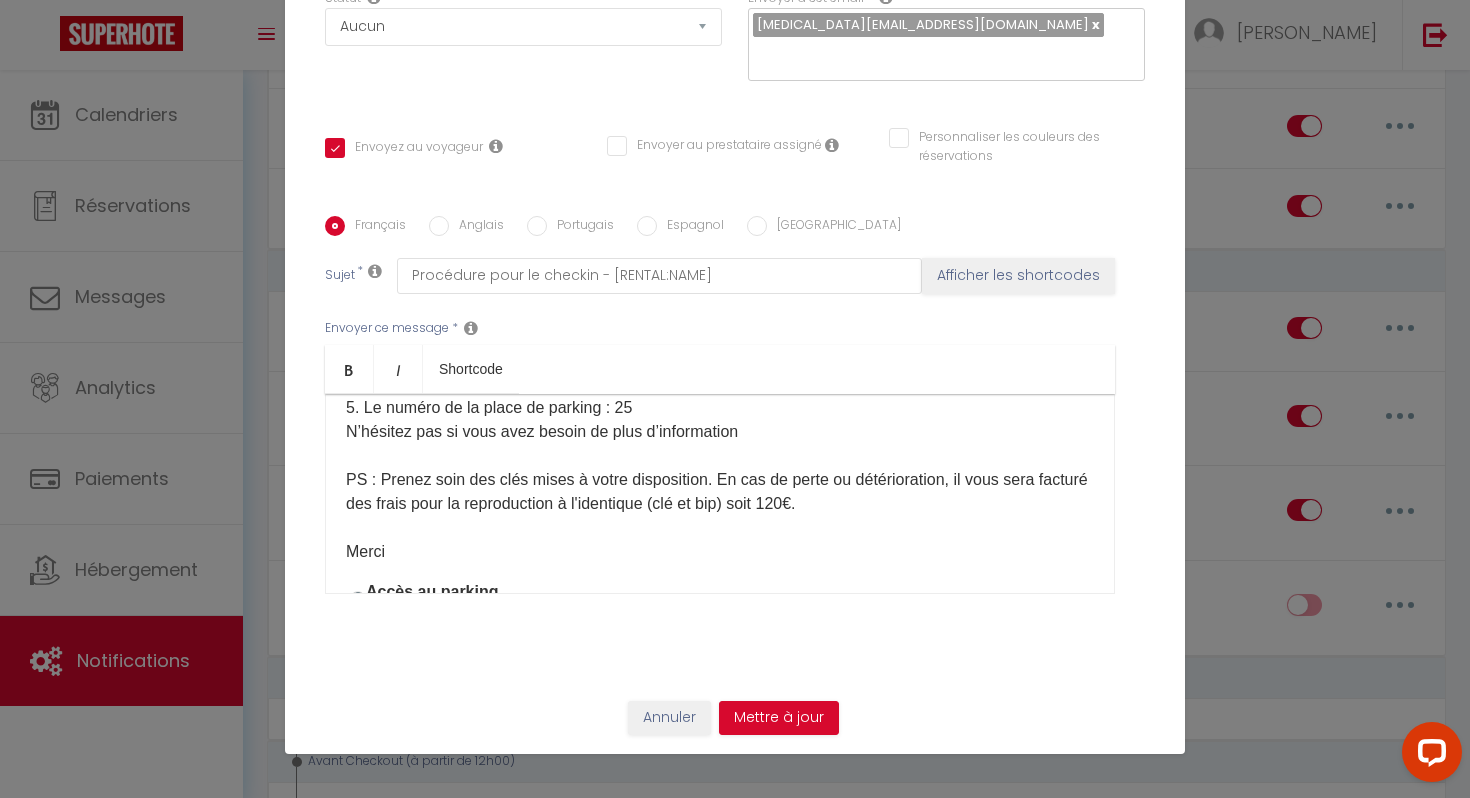 scroll, scrollTop: 244, scrollLeft: 0, axis: vertical 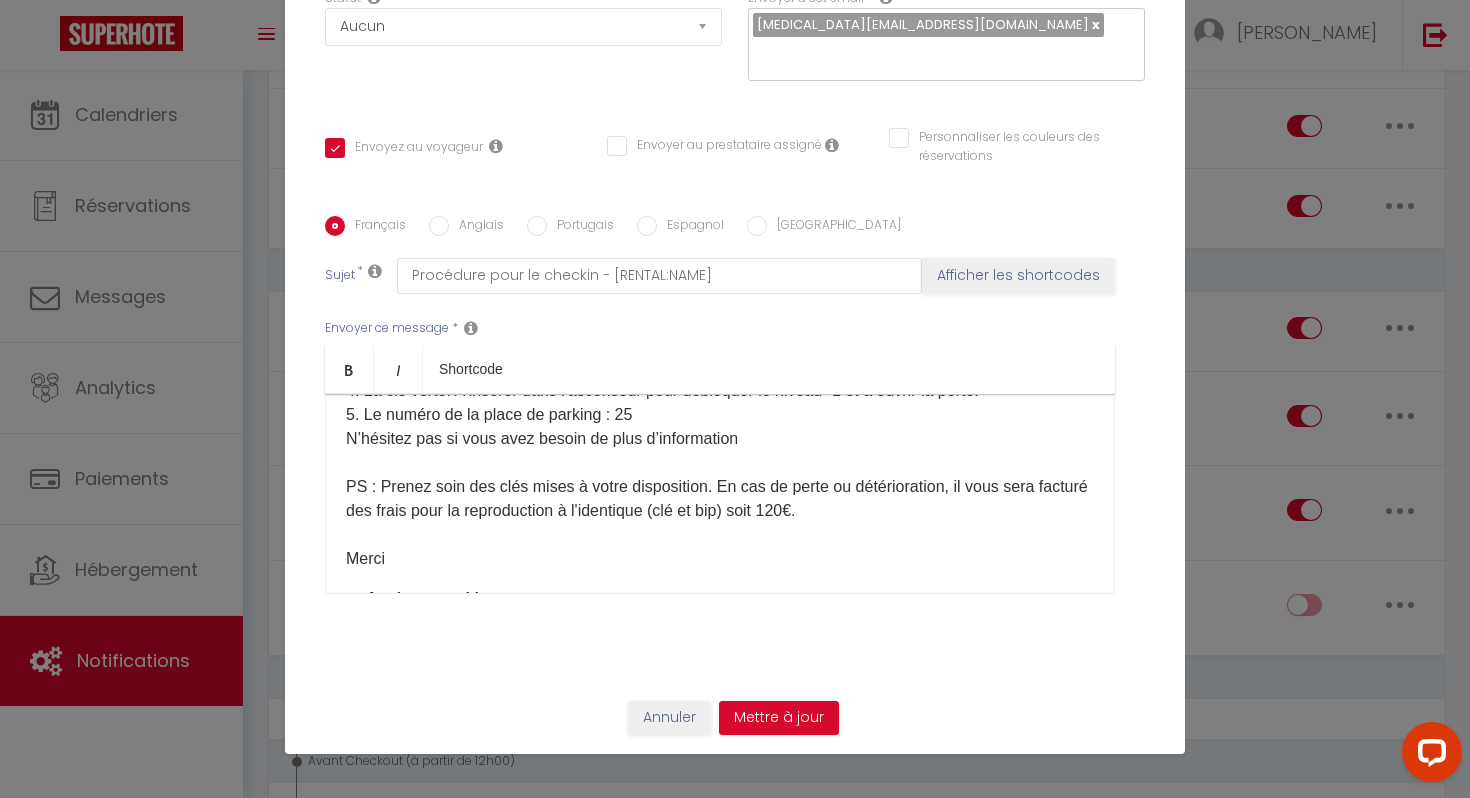 click on "PS : Prenez soin des clés mises à votre disposition. En cas de perte ou détérioration, il vous sera facturé des frais pour la reproduction à l'identique (clé et bip) soit 120€." at bounding box center (717, 498) 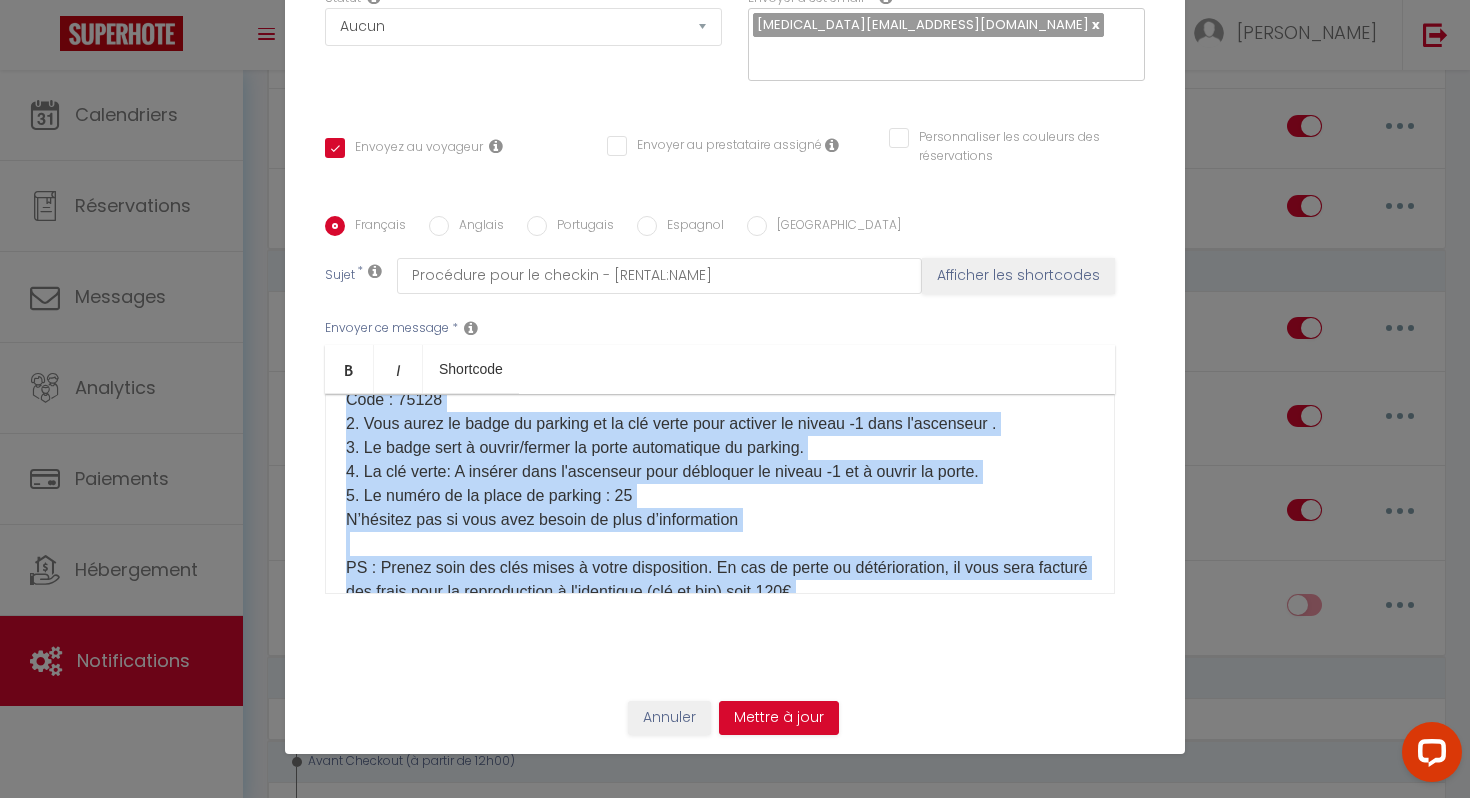 scroll, scrollTop: 0, scrollLeft: 0, axis: both 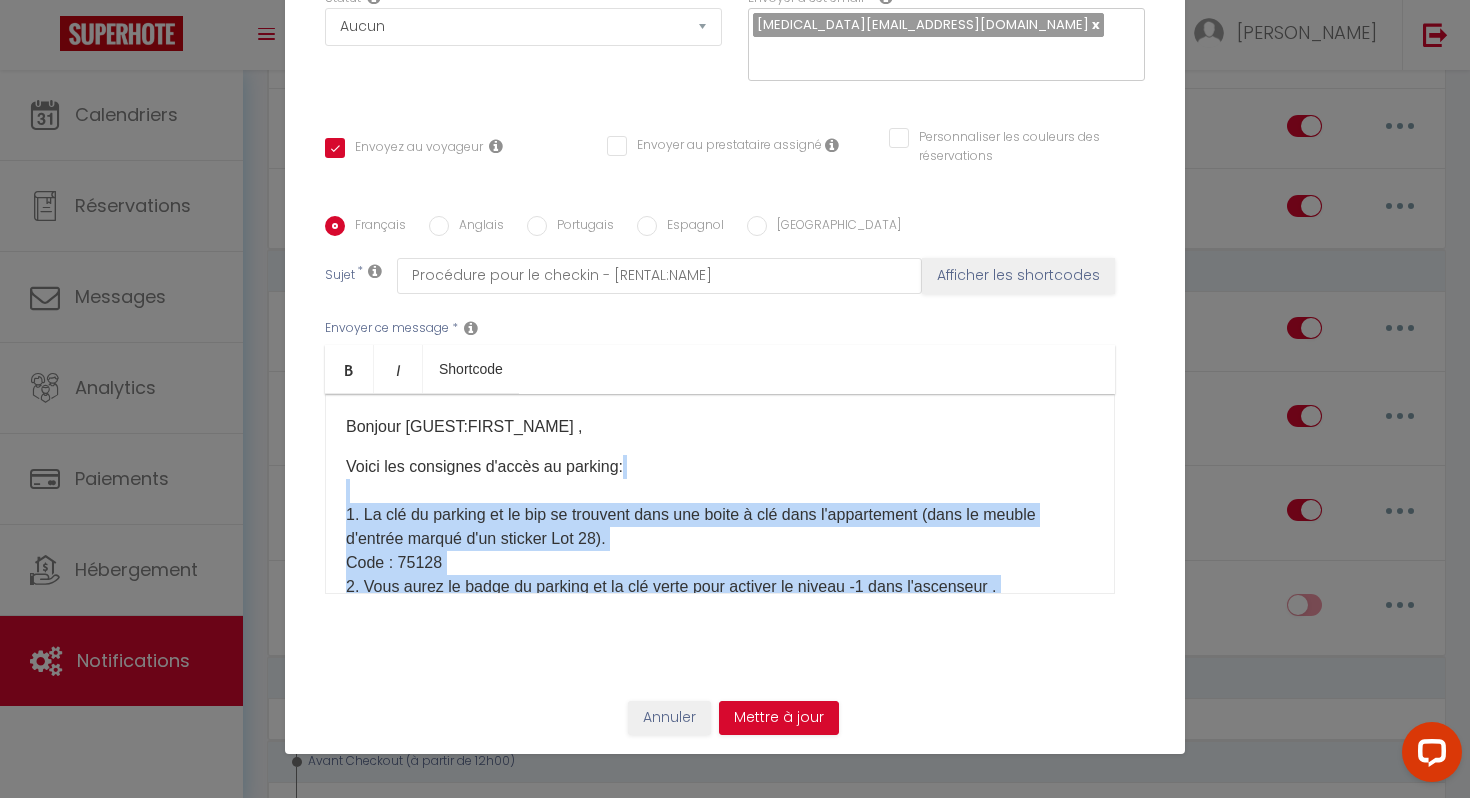 drag, startPoint x: 904, startPoint y: 516, endPoint x: 557, endPoint y: 494, distance: 347.69672 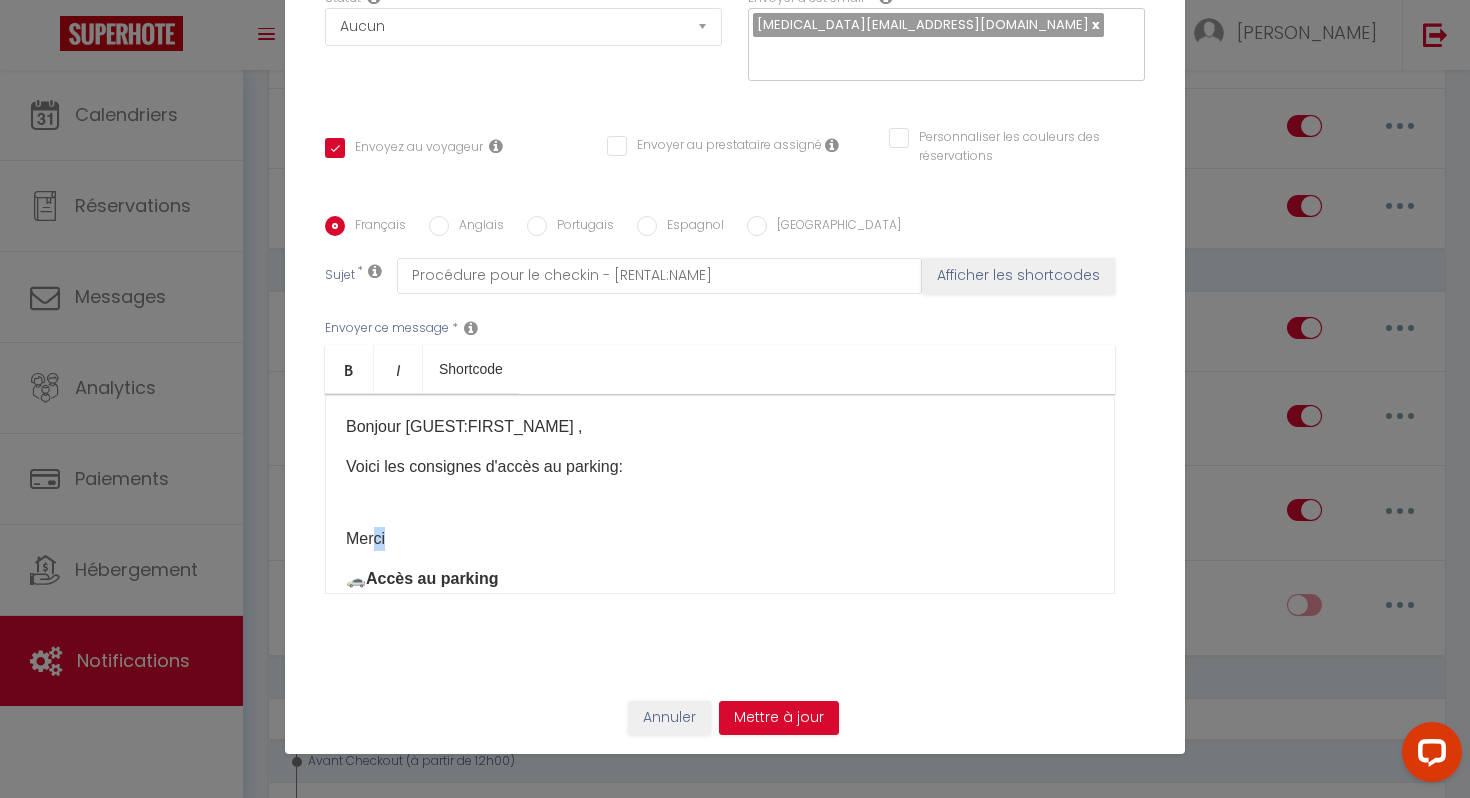 drag, startPoint x: 417, startPoint y: 547, endPoint x: 373, endPoint y: 541, distance: 44.407207 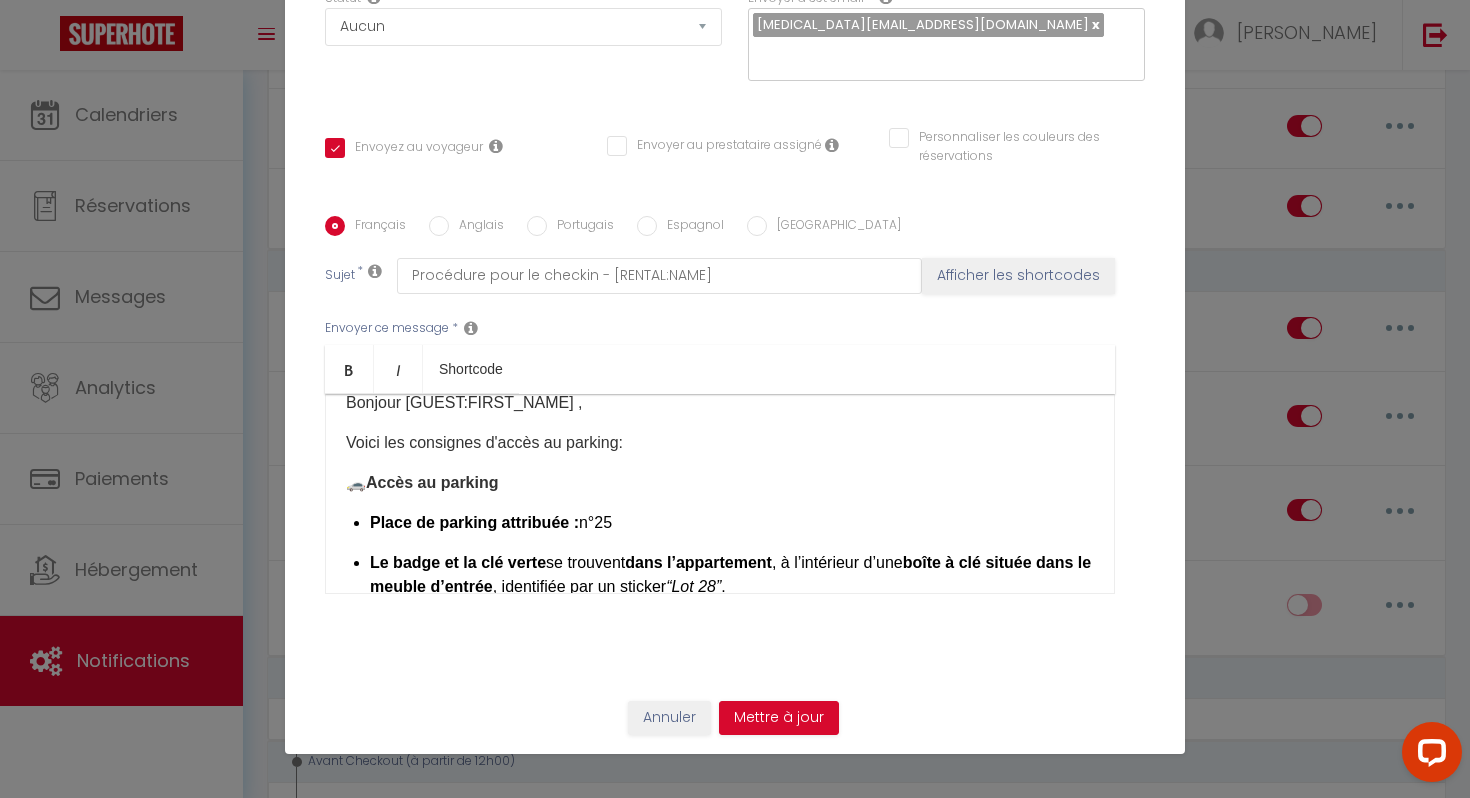 scroll, scrollTop: 21, scrollLeft: 0, axis: vertical 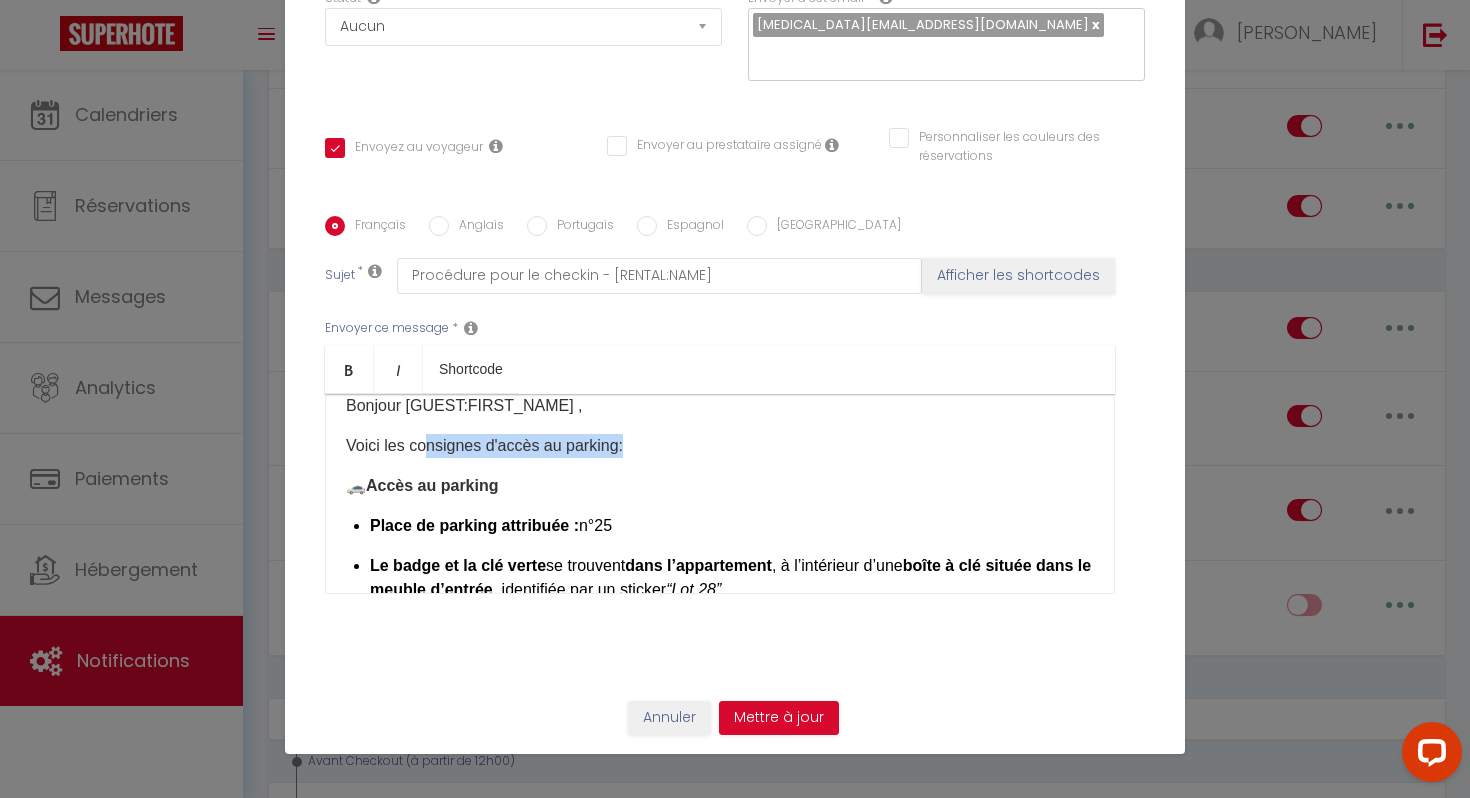 drag, startPoint x: 744, startPoint y: 452, endPoint x: 421, endPoint y: 441, distance: 323.18726 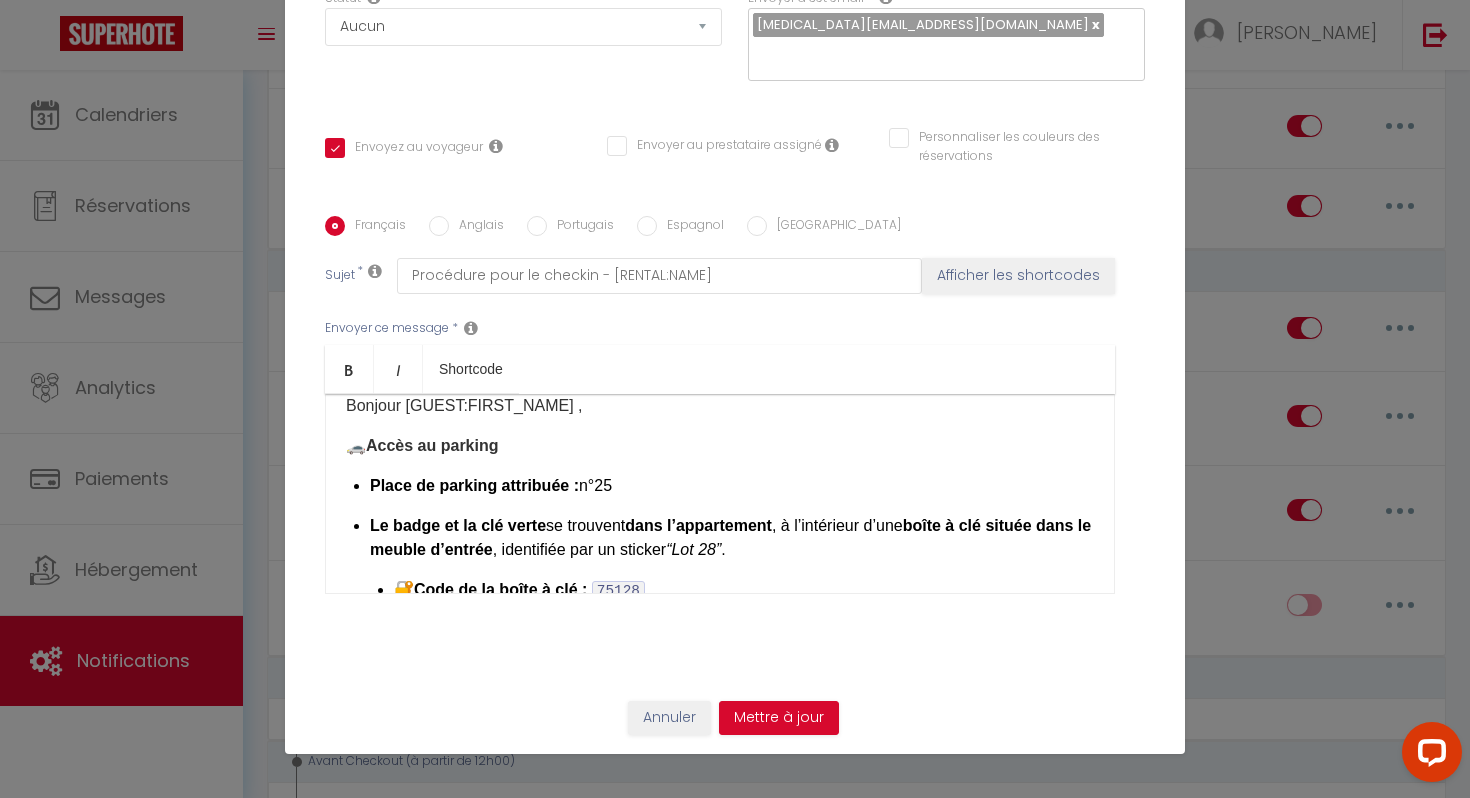 scroll, scrollTop: 52, scrollLeft: 0, axis: vertical 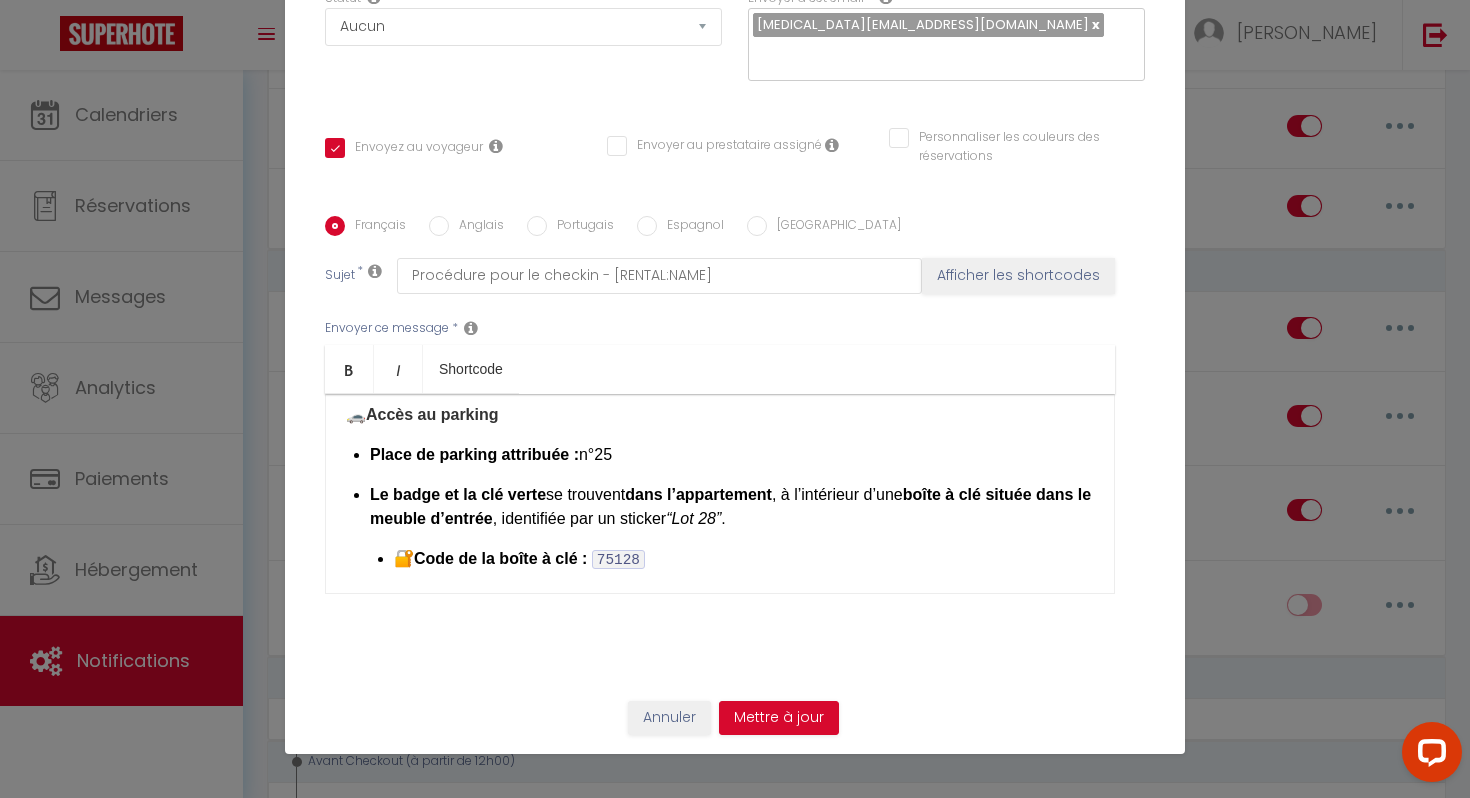 click on "🔐  Code de la boîte à clé :   75128" at bounding box center [744, 559] 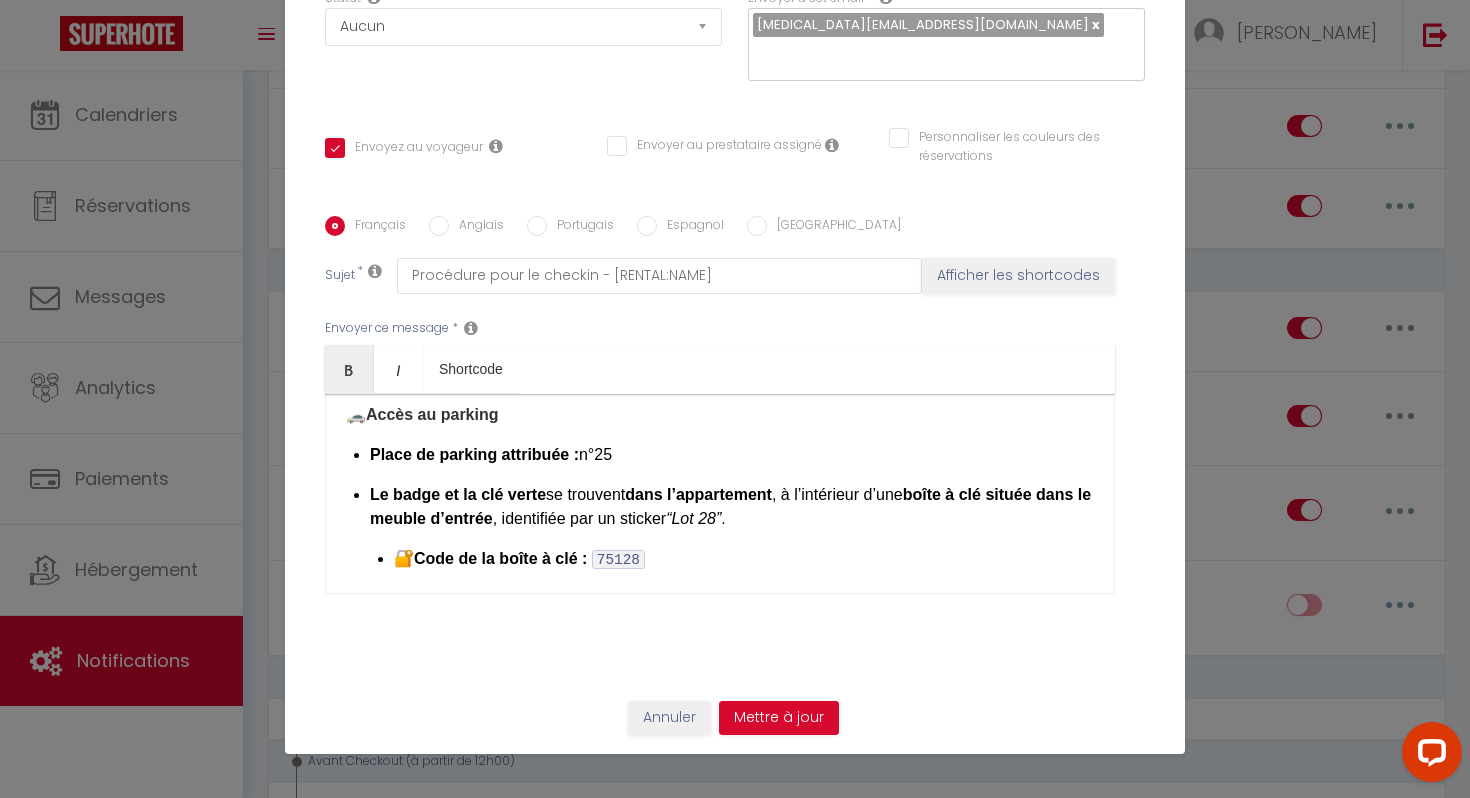 click on "🔐  Code de la boîte à clé :   75128" at bounding box center [744, 559] 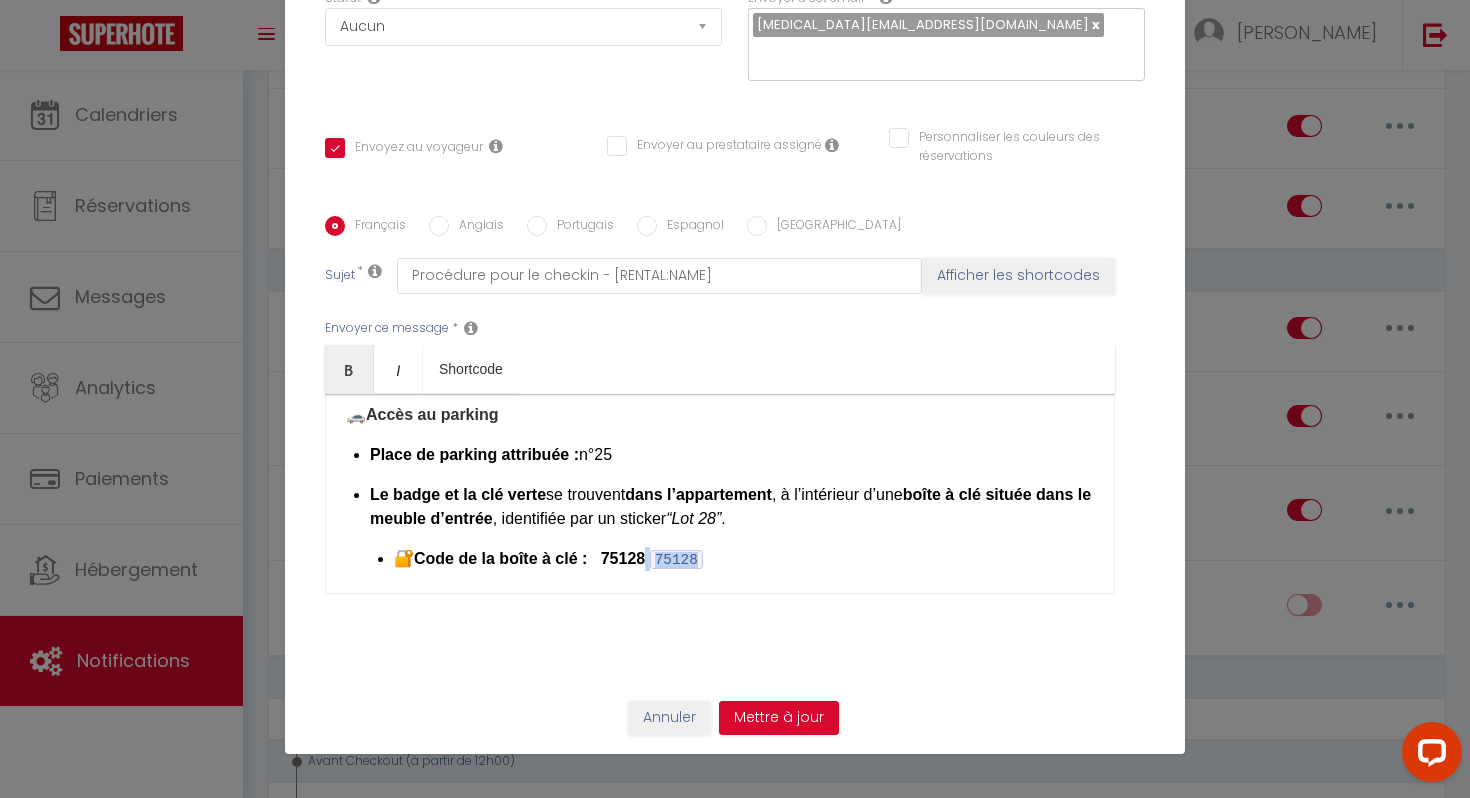 drag, startPoint x: 653, startPoint y: 556, endPoint x: 832, endPoint y: 575, distance: 180.00555 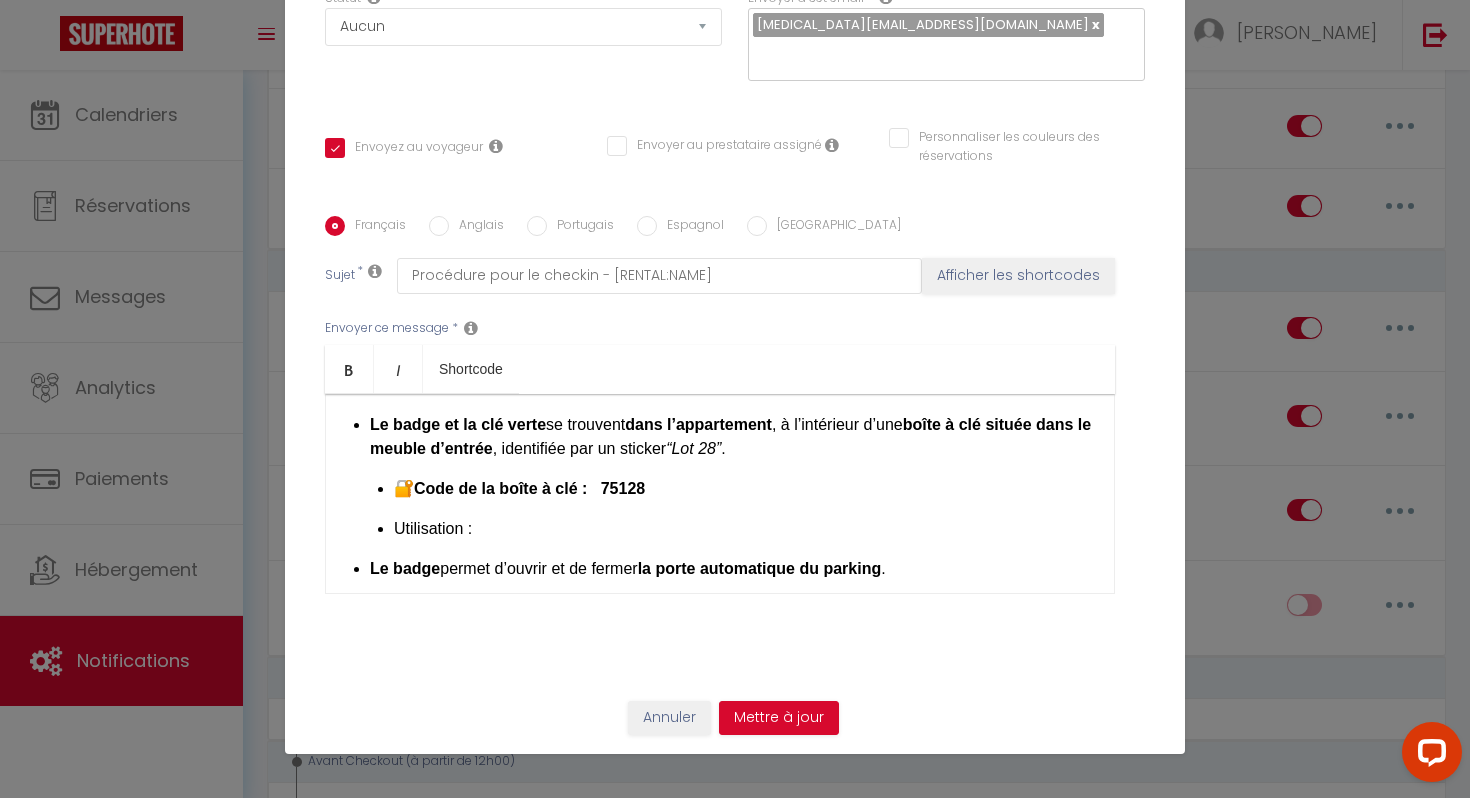 scroll, scrollTop: 167, scrollLeft: 0, axis: vertical 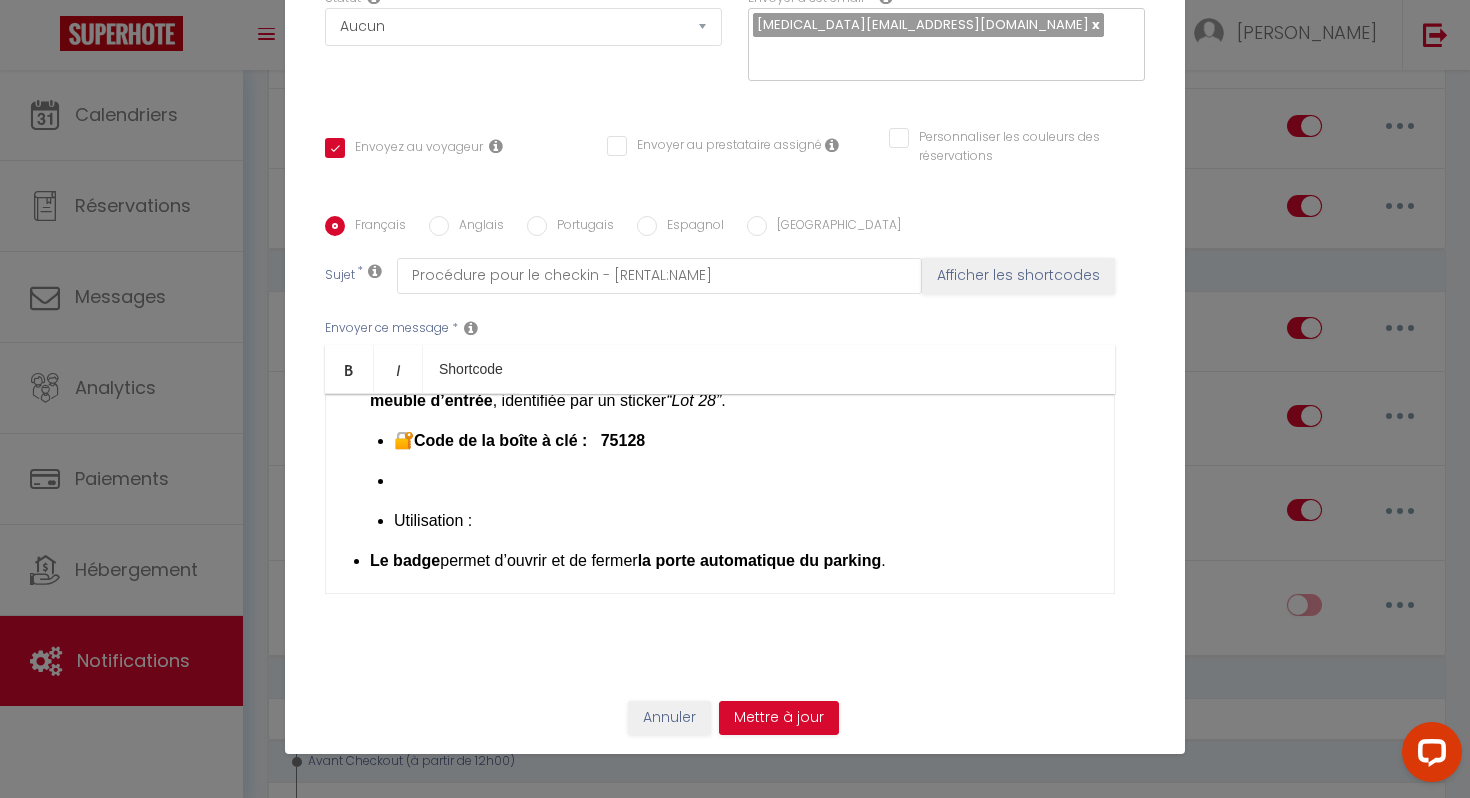 drag, startPoint x: 371, startPoint y: 480, endPoint x: 405, endPoint y: 477, distance: 34.132095 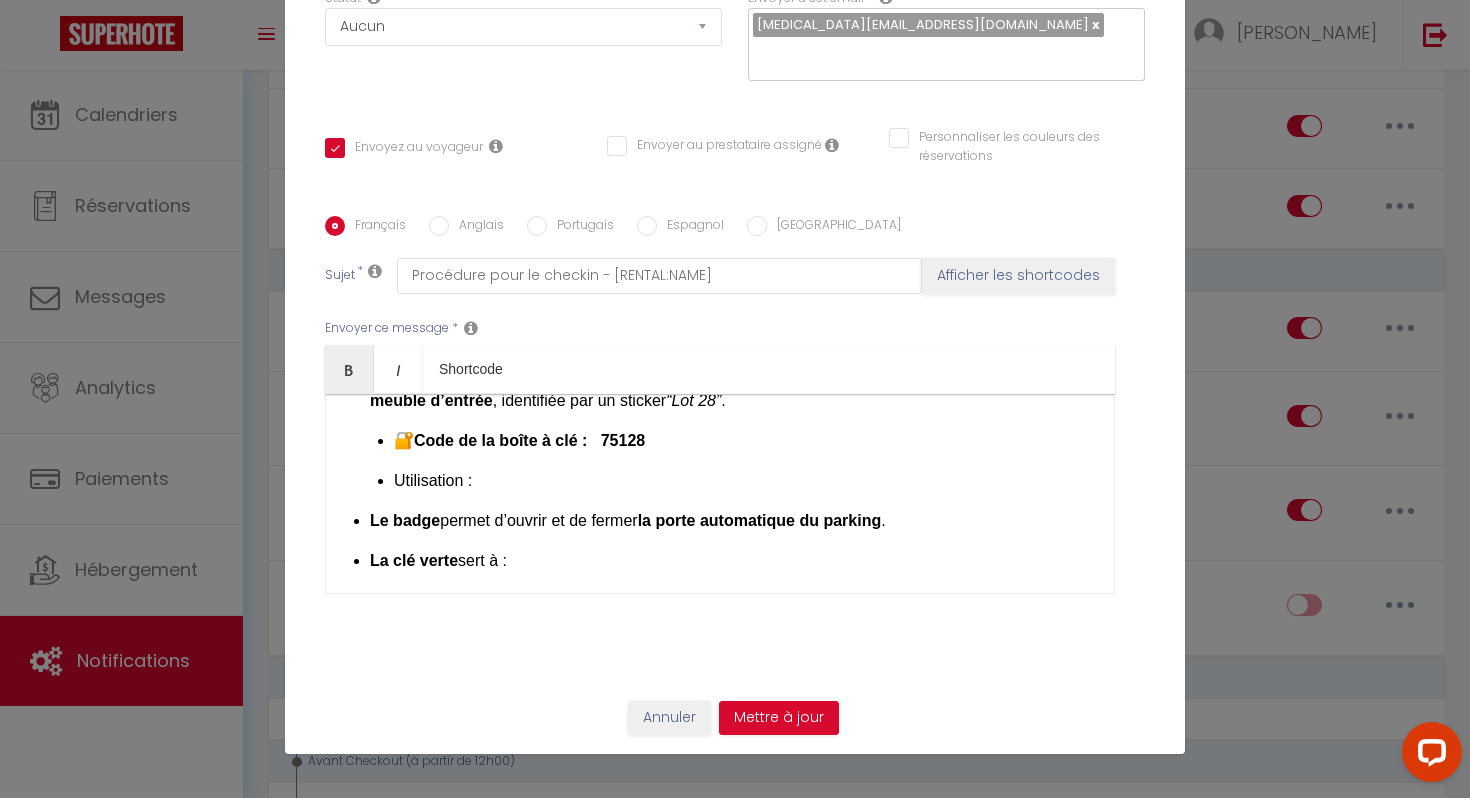 click on "Utilisation :" at bounding box center (744, 481) 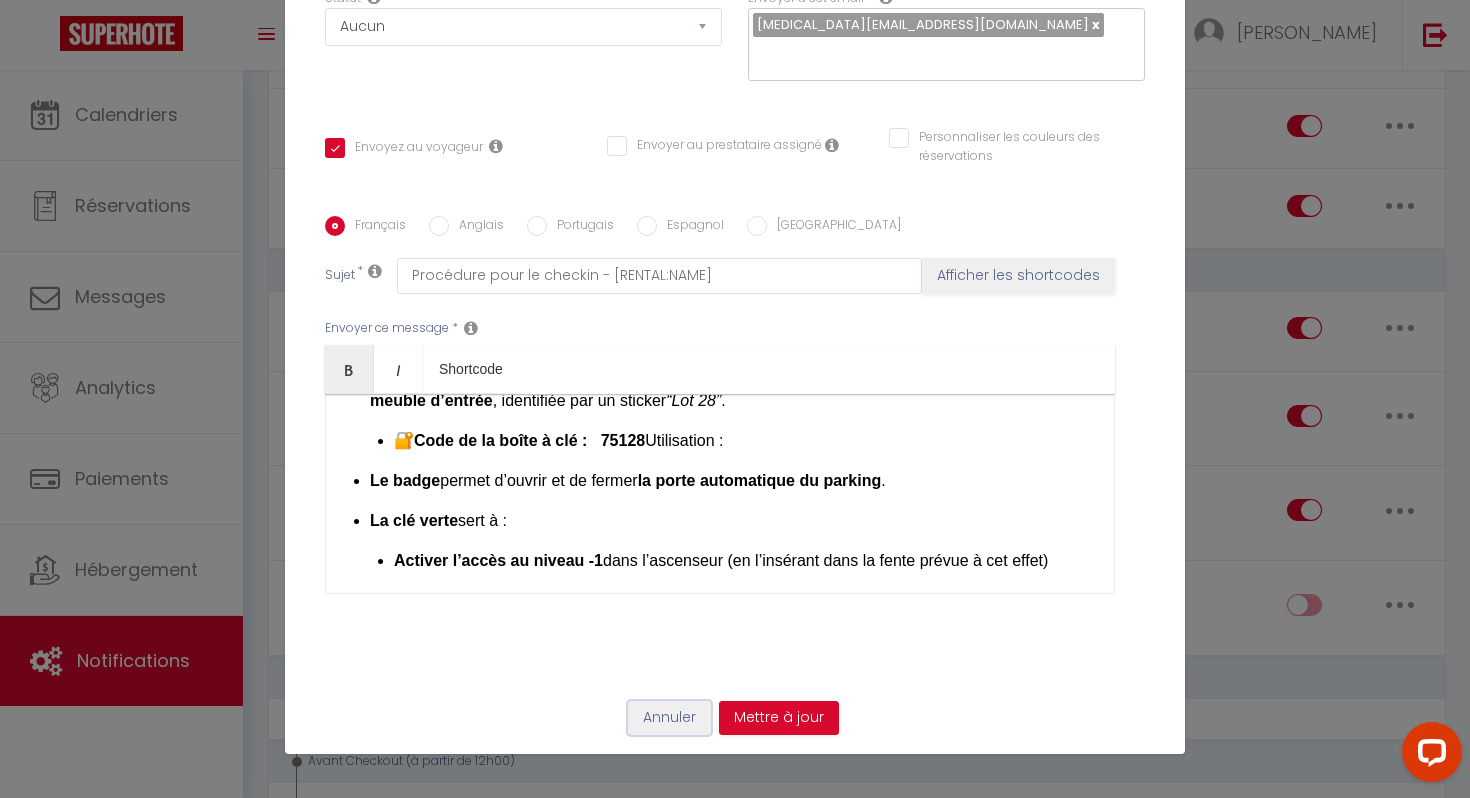 click on "Annuler" at bounding box center (669, 718) 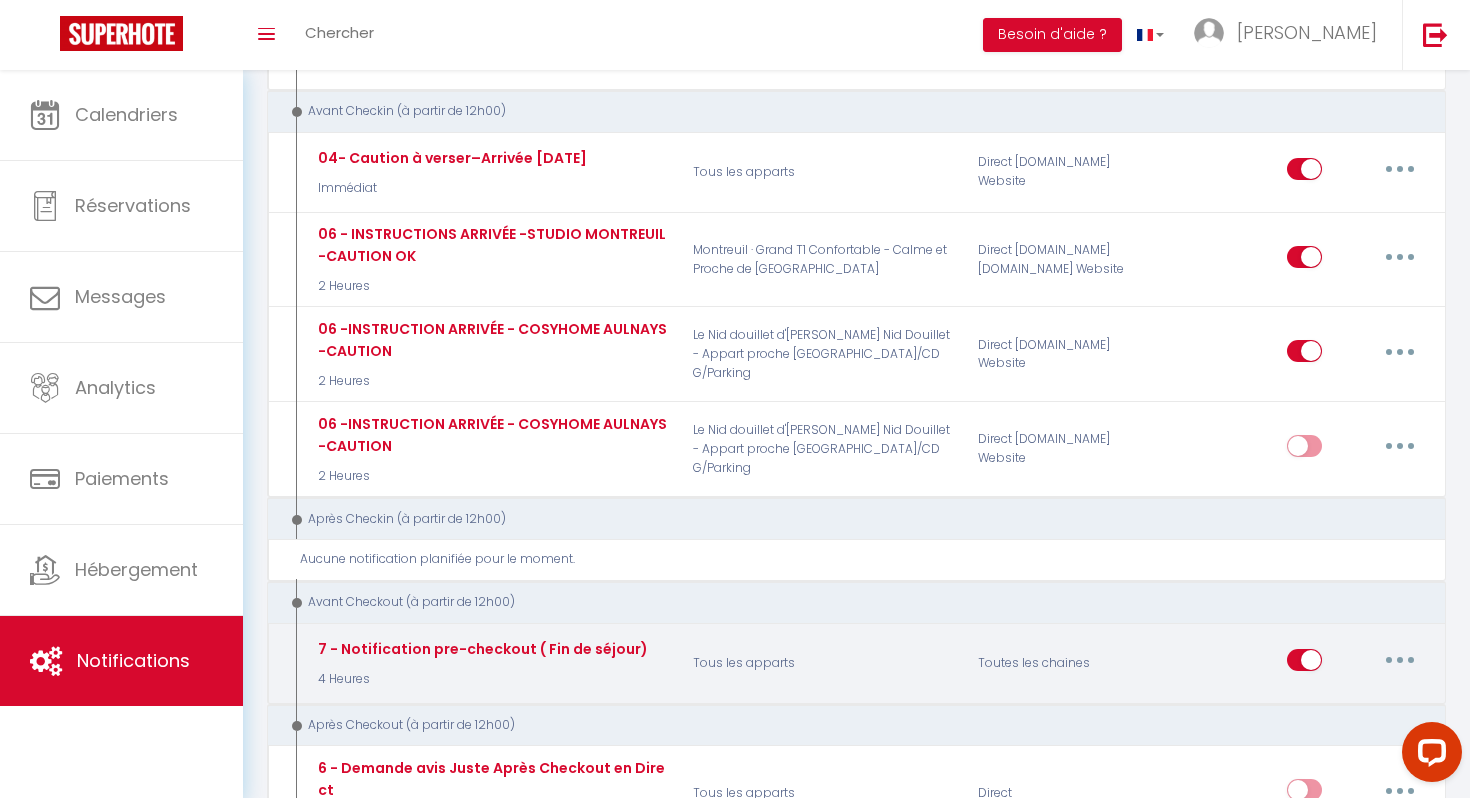 scroll, scrollTop: 653, scrollLeft: 0, axis: vertical 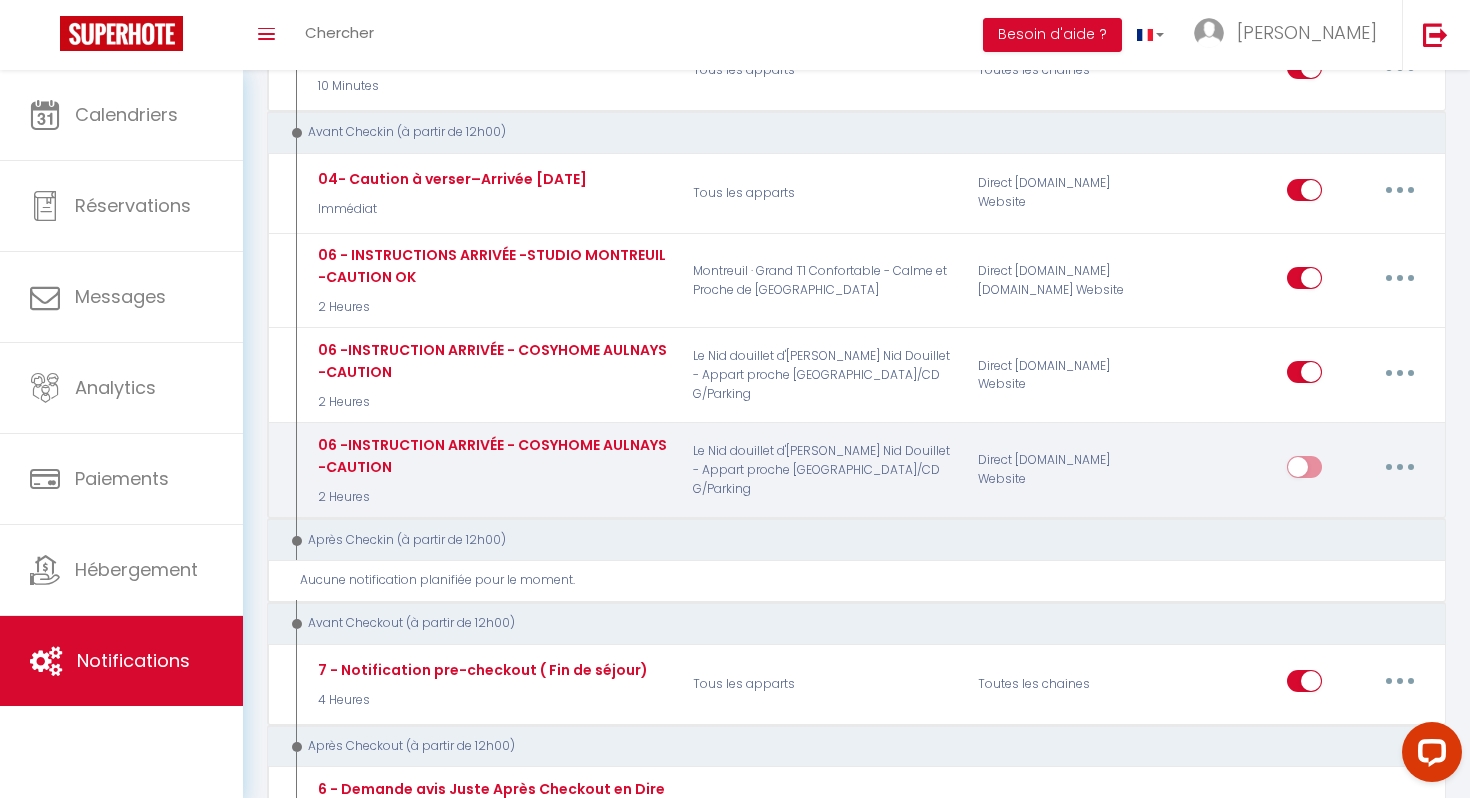 click at bounding box center [1400, 467] 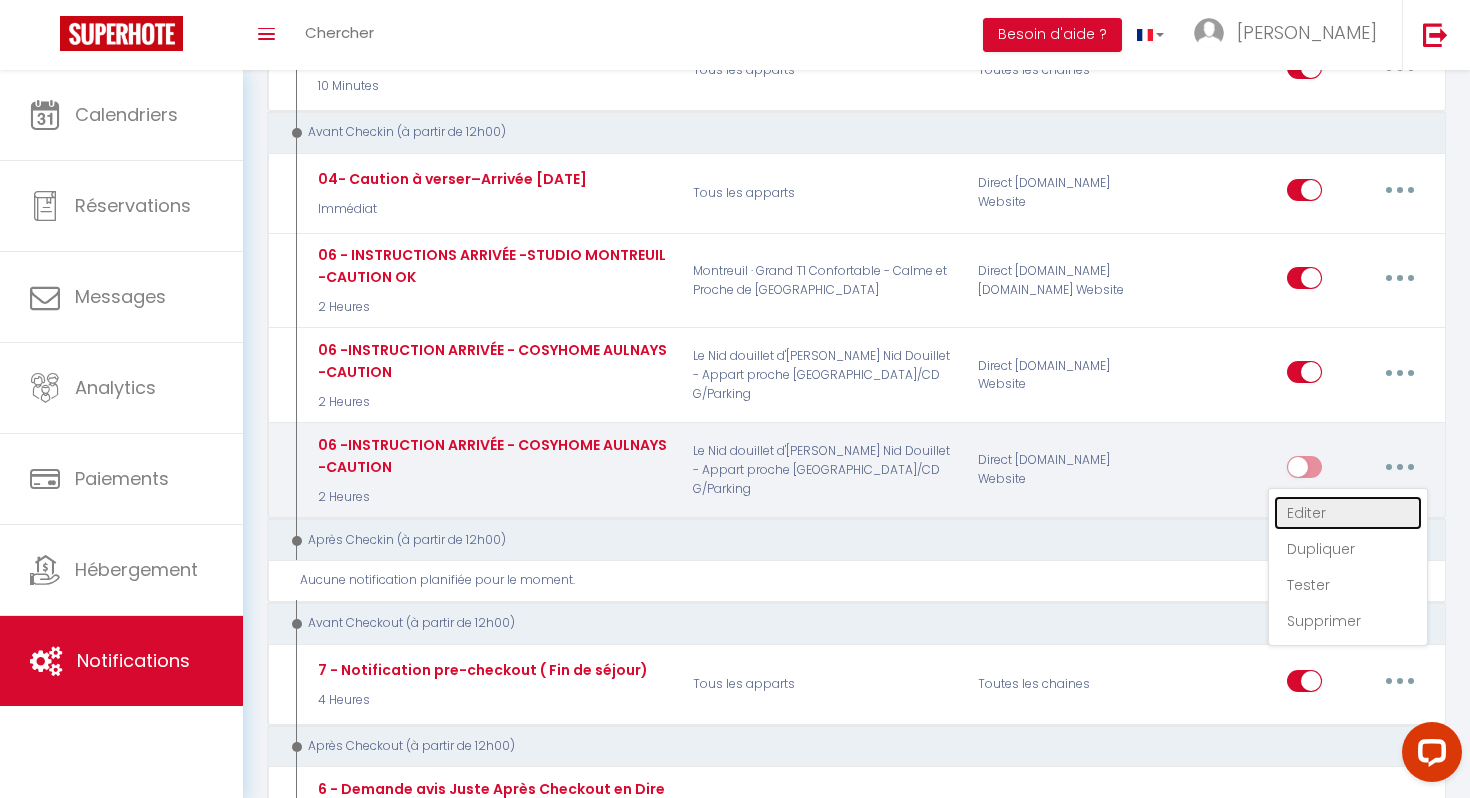 click on "Editer" at bounding box center [1348, 513] 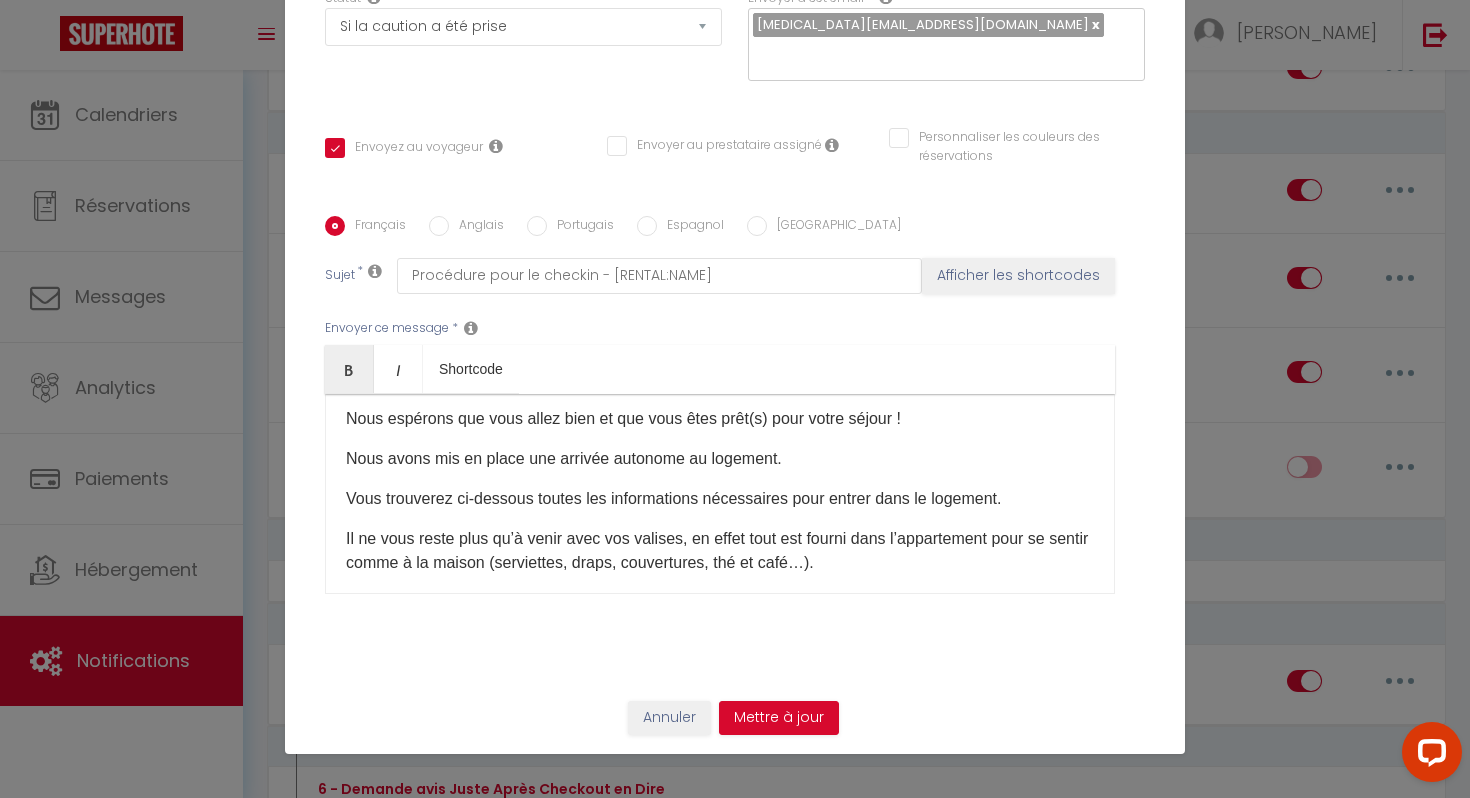 scroll, scrollTop: 0, scrollLeft: 0, axis: both 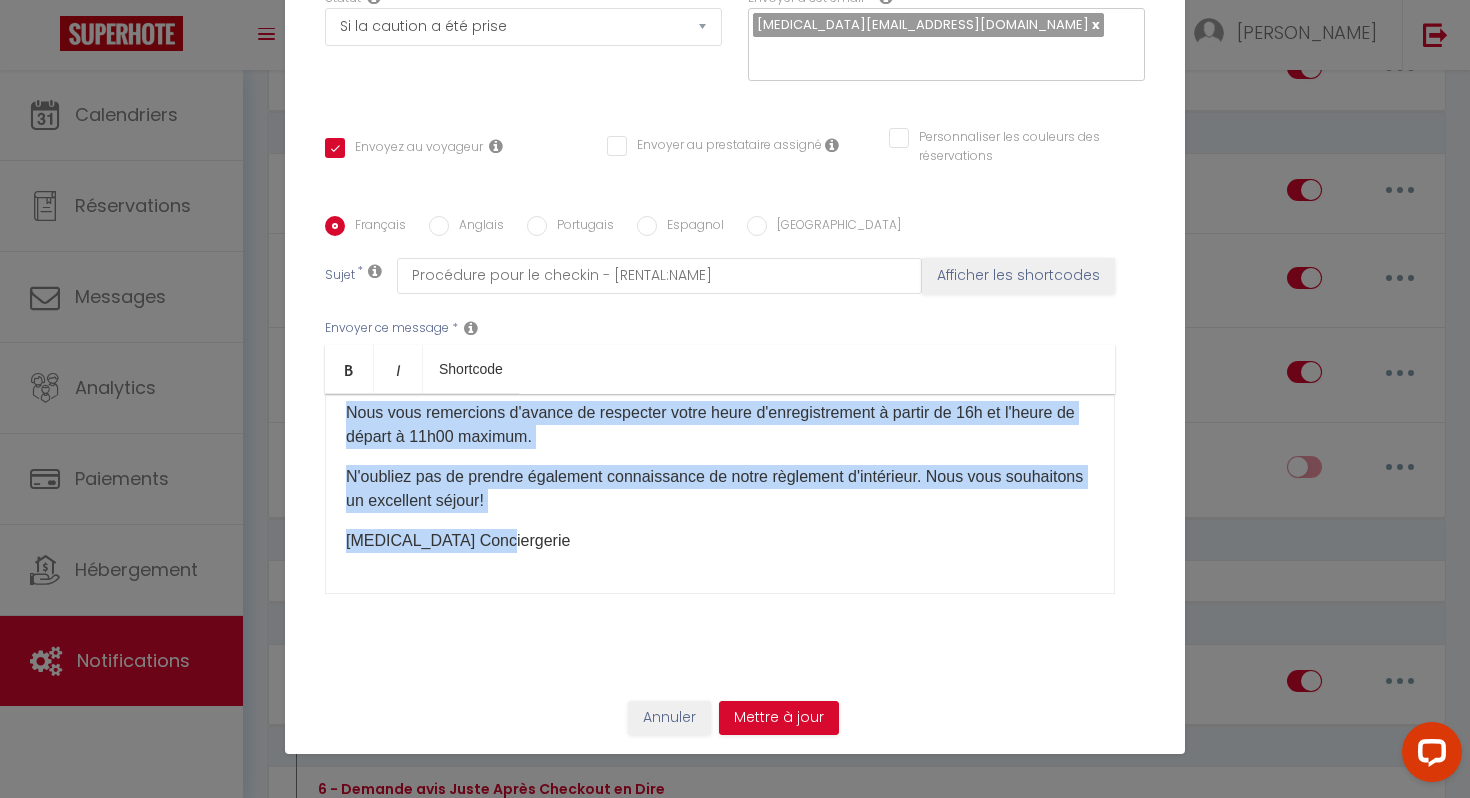 drag, startPoint x: 350, startPoint y: 448, endPoint x: 495, endPoint y: 530, distance: 166.5803 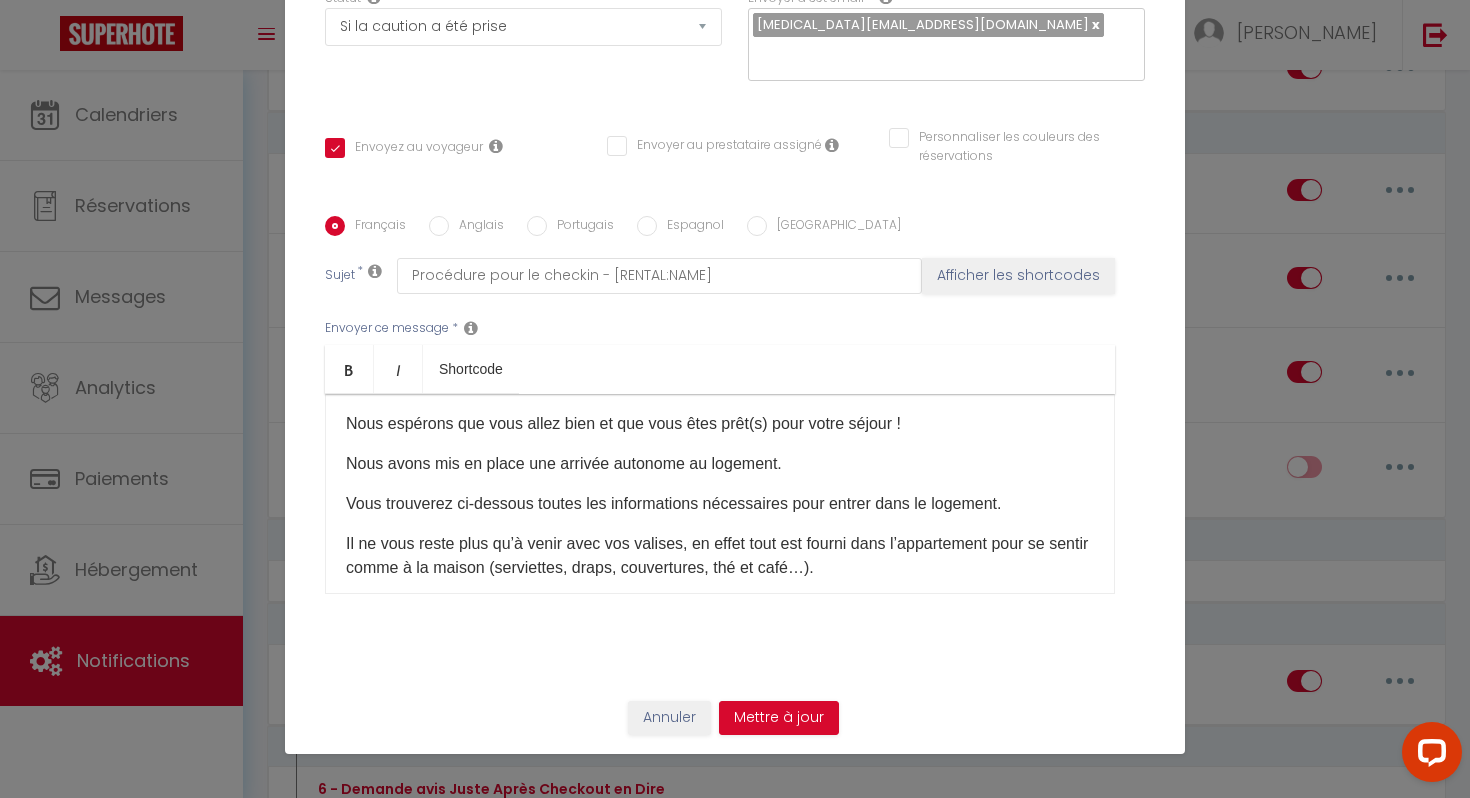 scroll, scrollTop: 0, scrollLeft: 0, axis: both 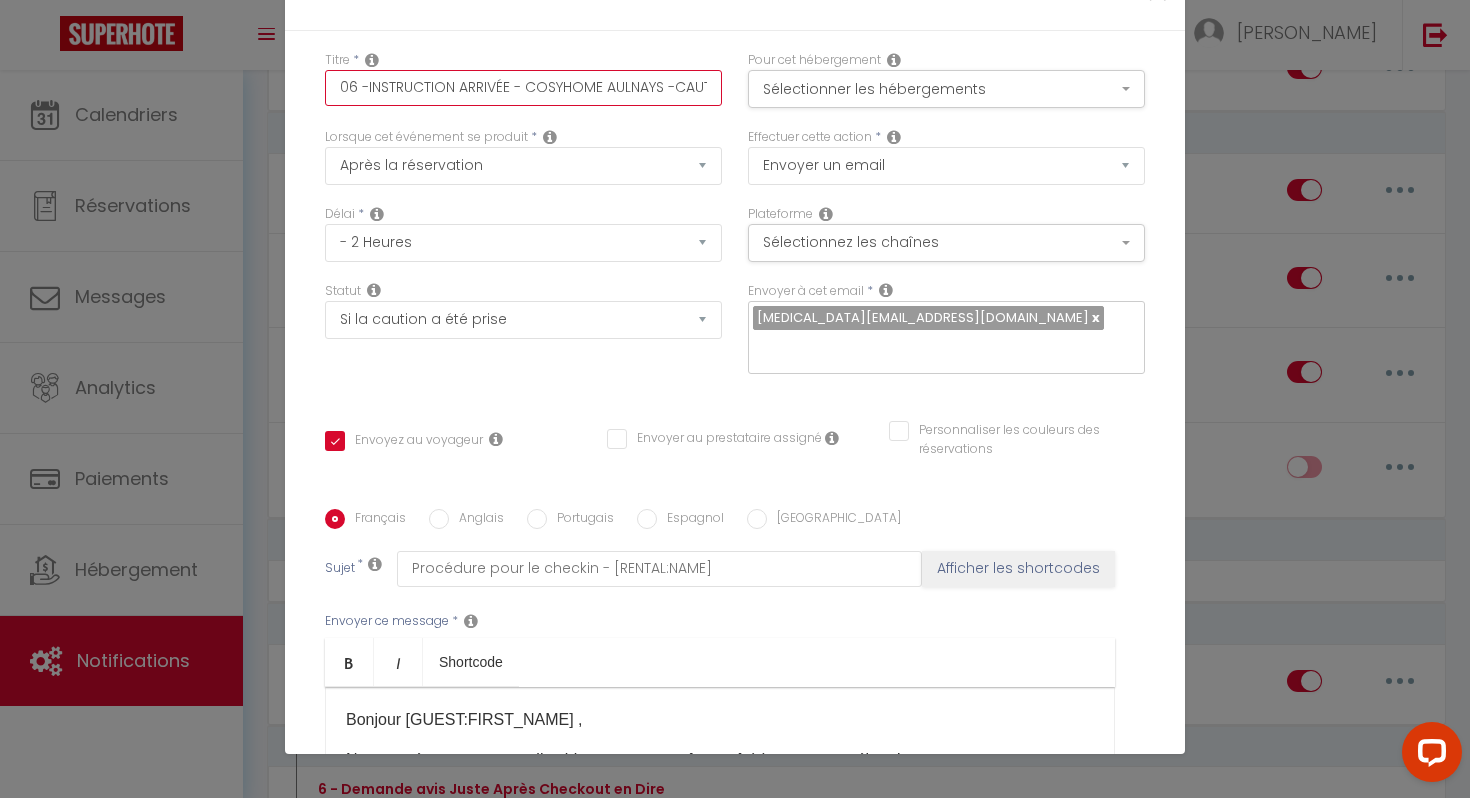 drag, startPoint x: 460, startPoint y: 84, endPoint x: 519, endPoint y: 77, distance: 59.413803 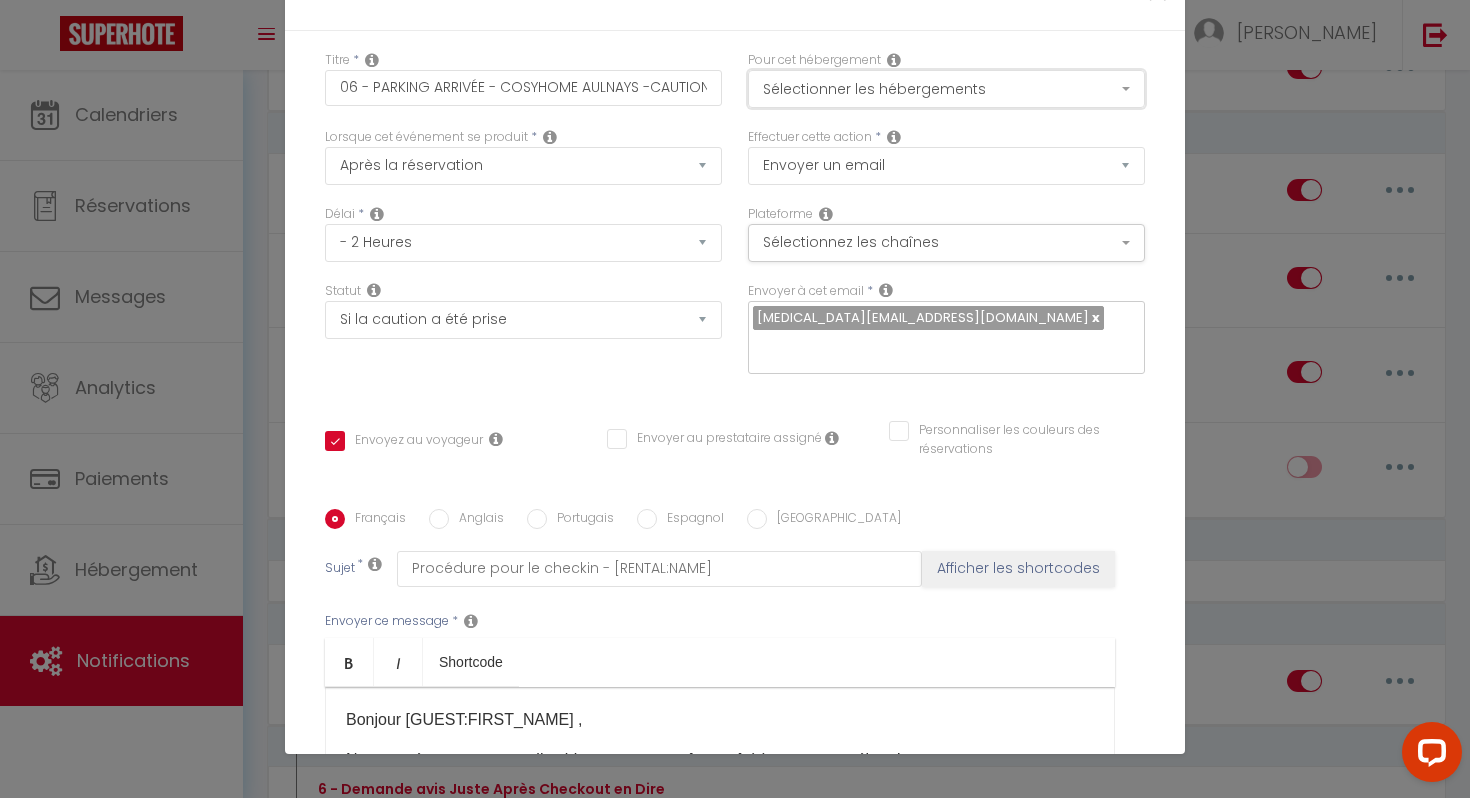 click on "Sélectionner les hébergements" at bounding box center [946, 89] 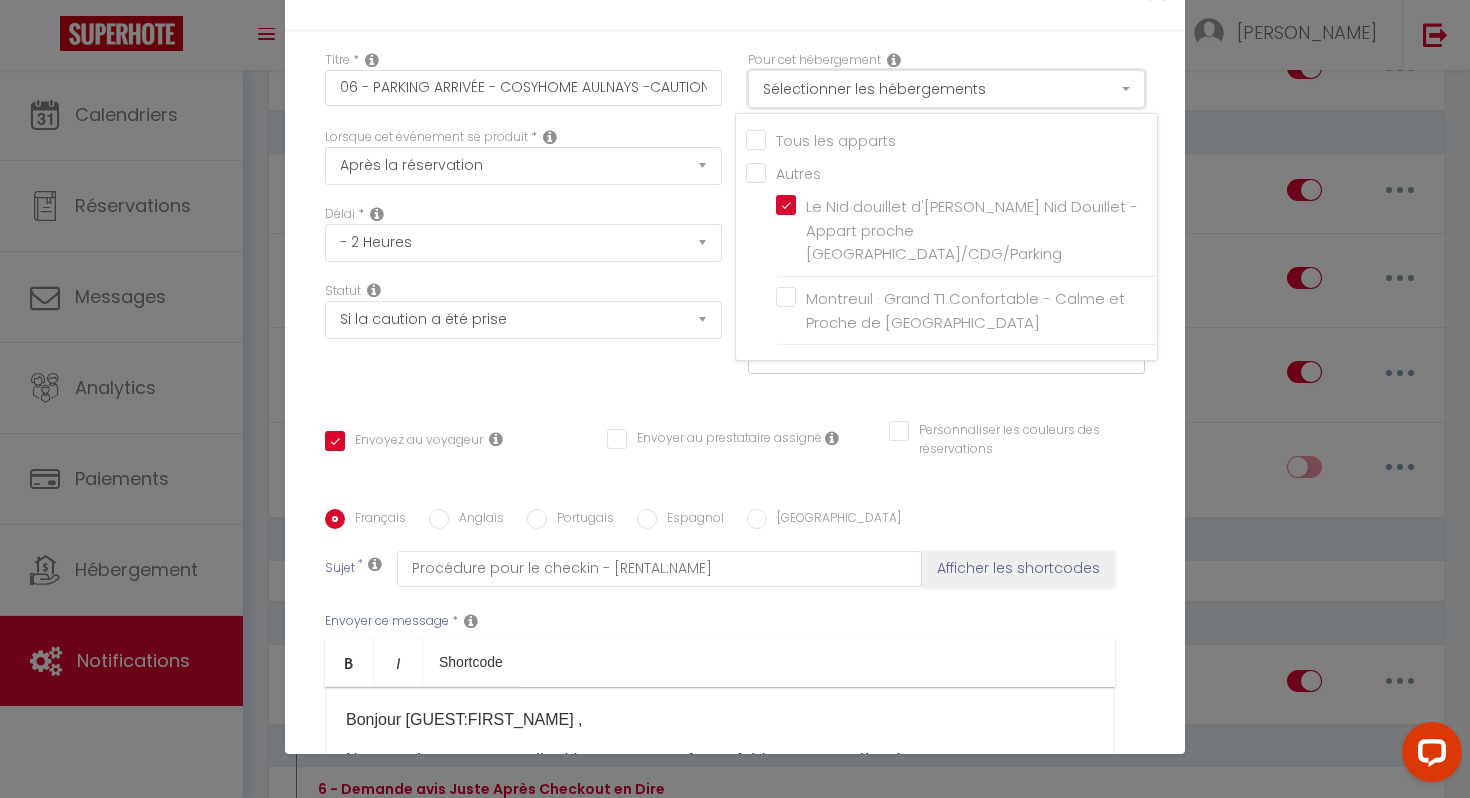 click on "Sélectionner les hébergements" at bounding box center (946, 89) 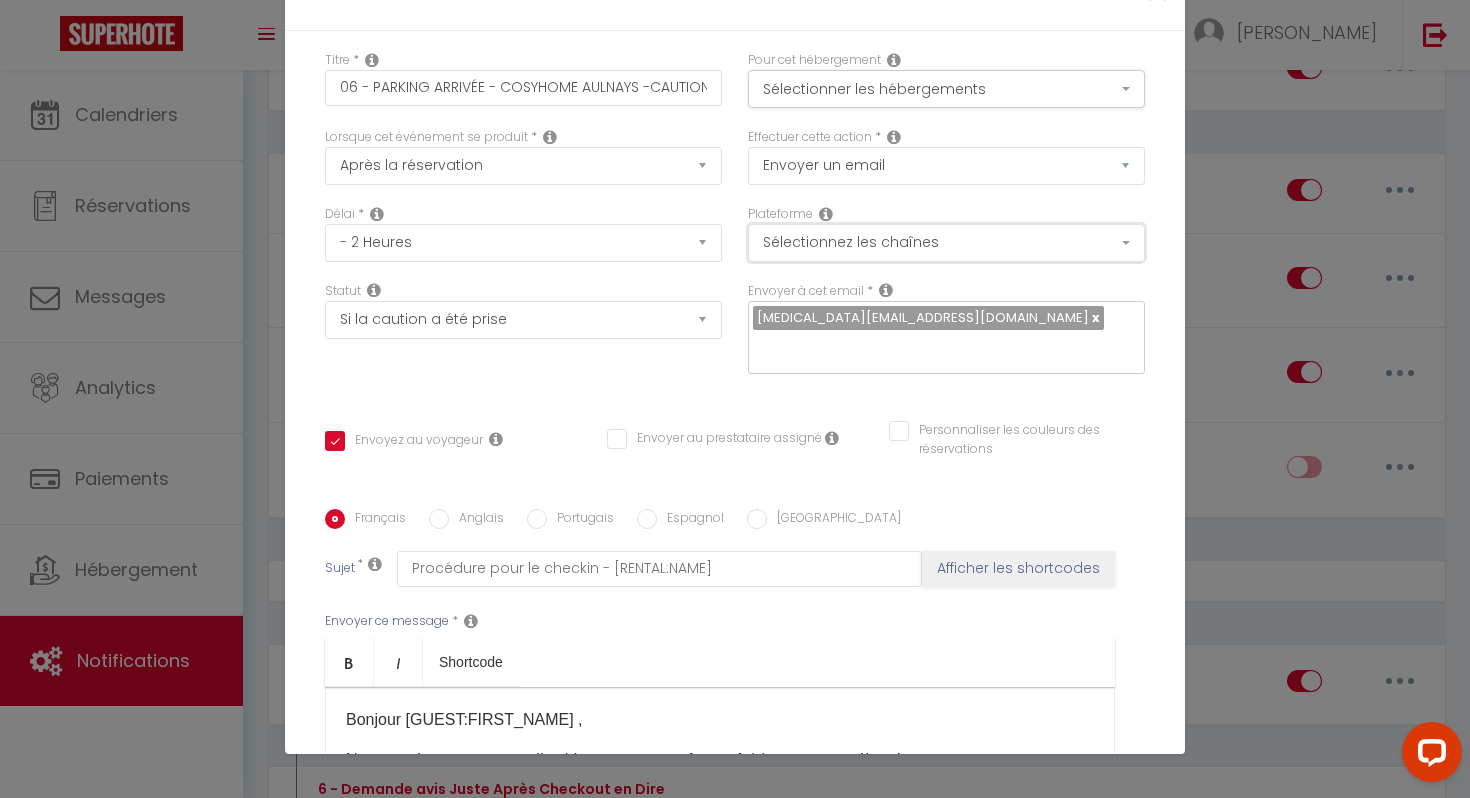 click on "Sélectionnez les chaînes" at bounding box center [946, 243] 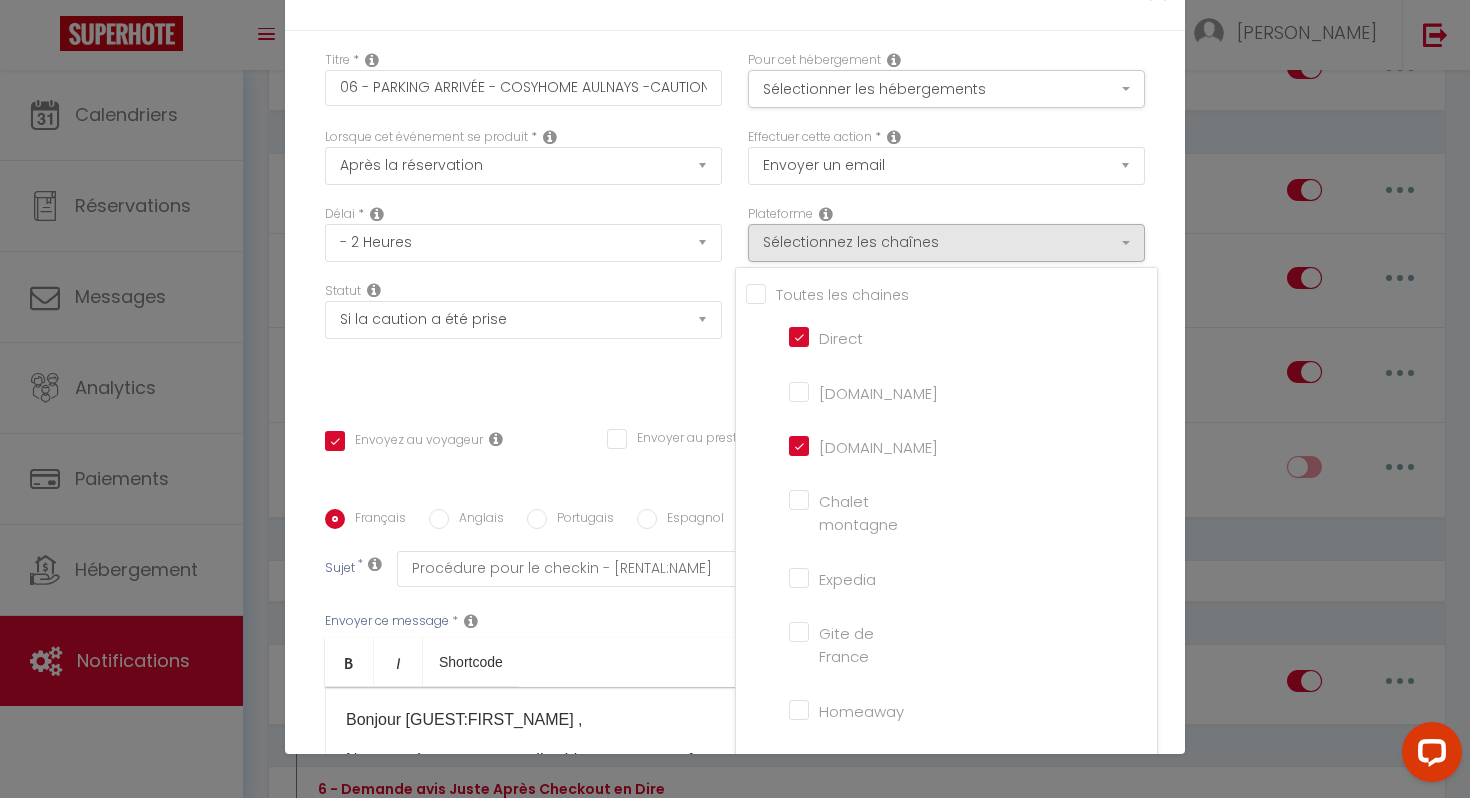 click on "[DOMAIN_NAME]" at bounding box center [846, 391] 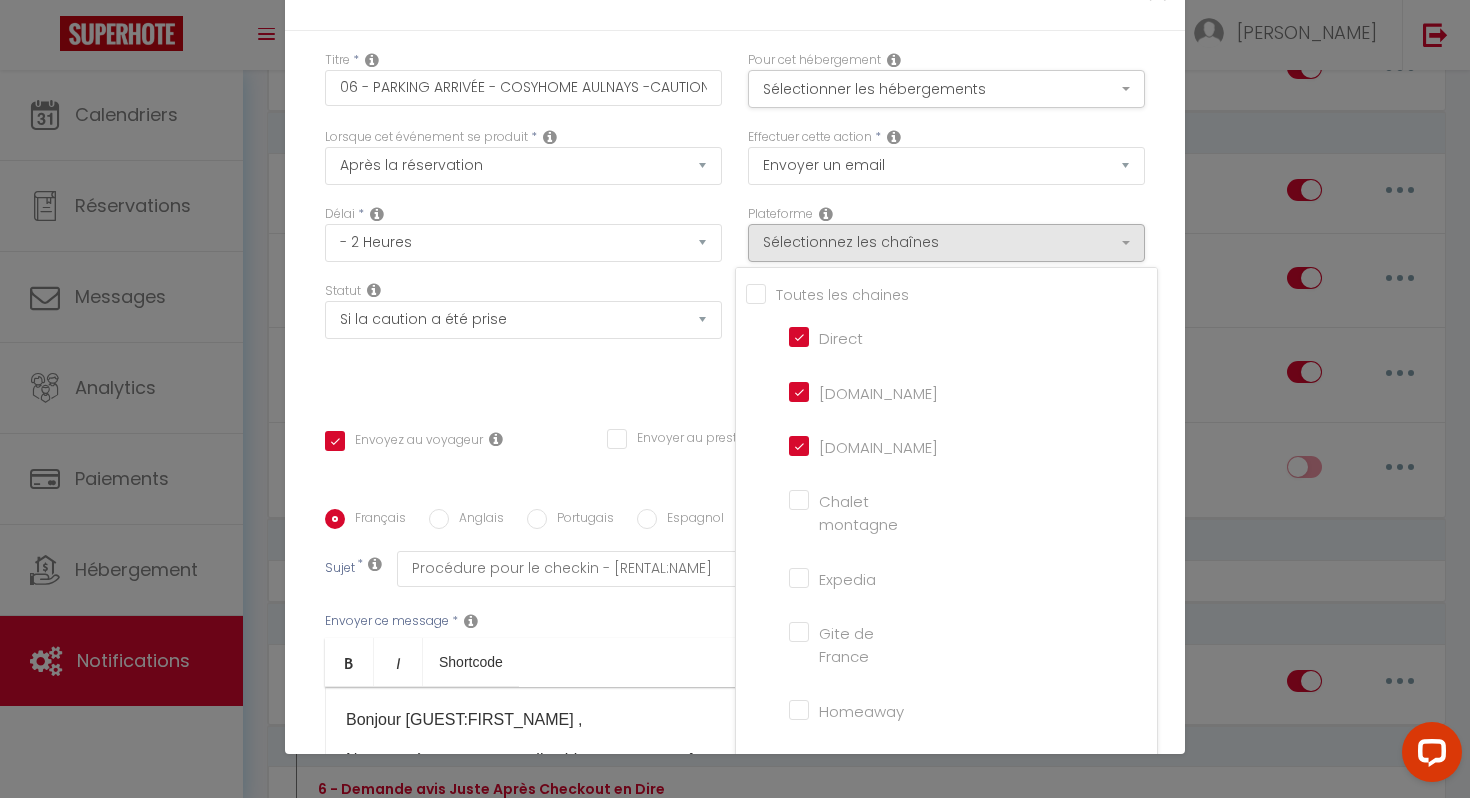 click on "[DOMAIN_NAME]" at bounding box center (846, 391) 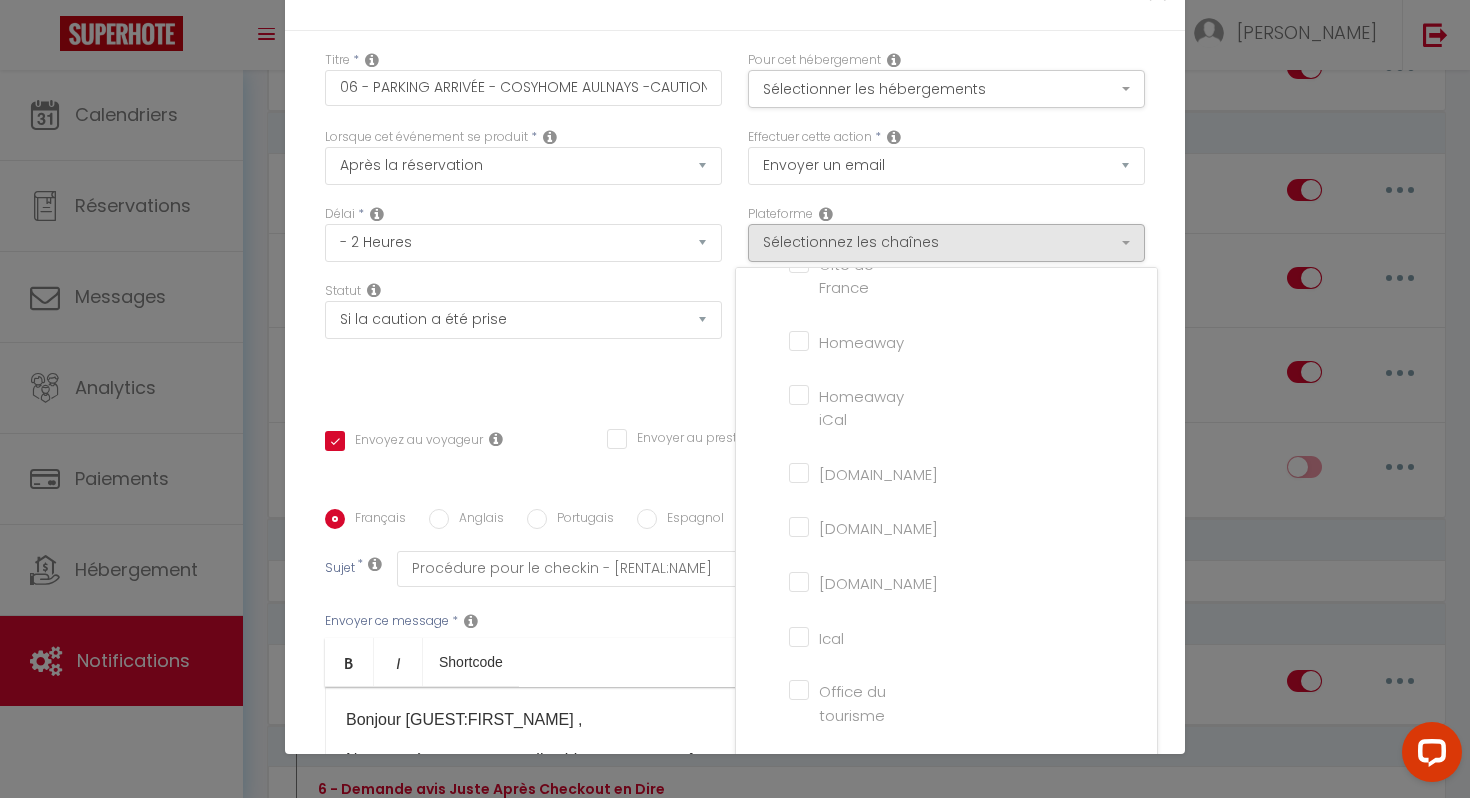 scroll, scrollTop: 386, scrollLeft: 0, axis: vertical 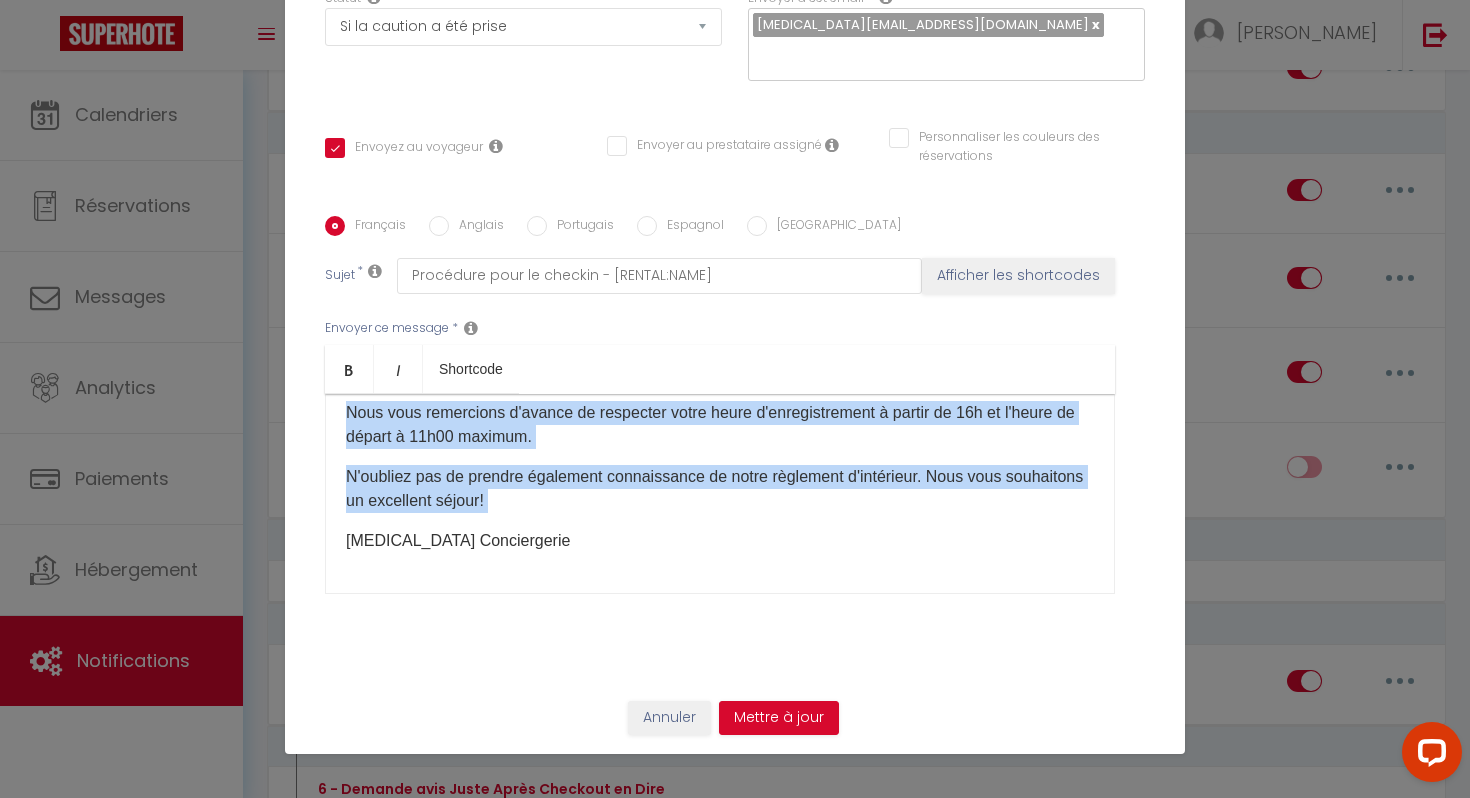 drag, startPoint x: 335, startPoint y: 469, endPoint x: 533, endPoint y: 513, distance: 202.82997 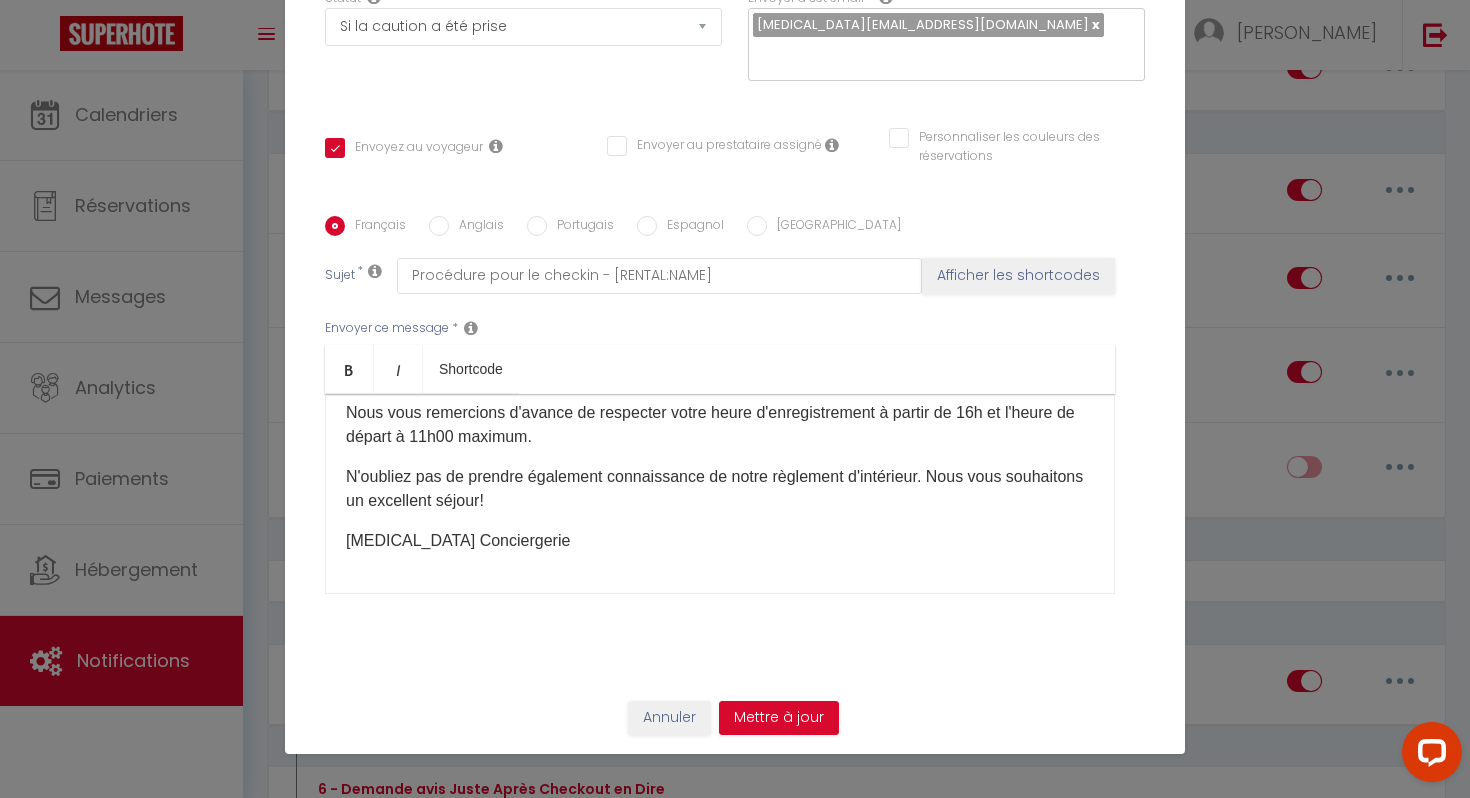 scroll, scrollTop: 0, scrollLeft: 0, axis: both 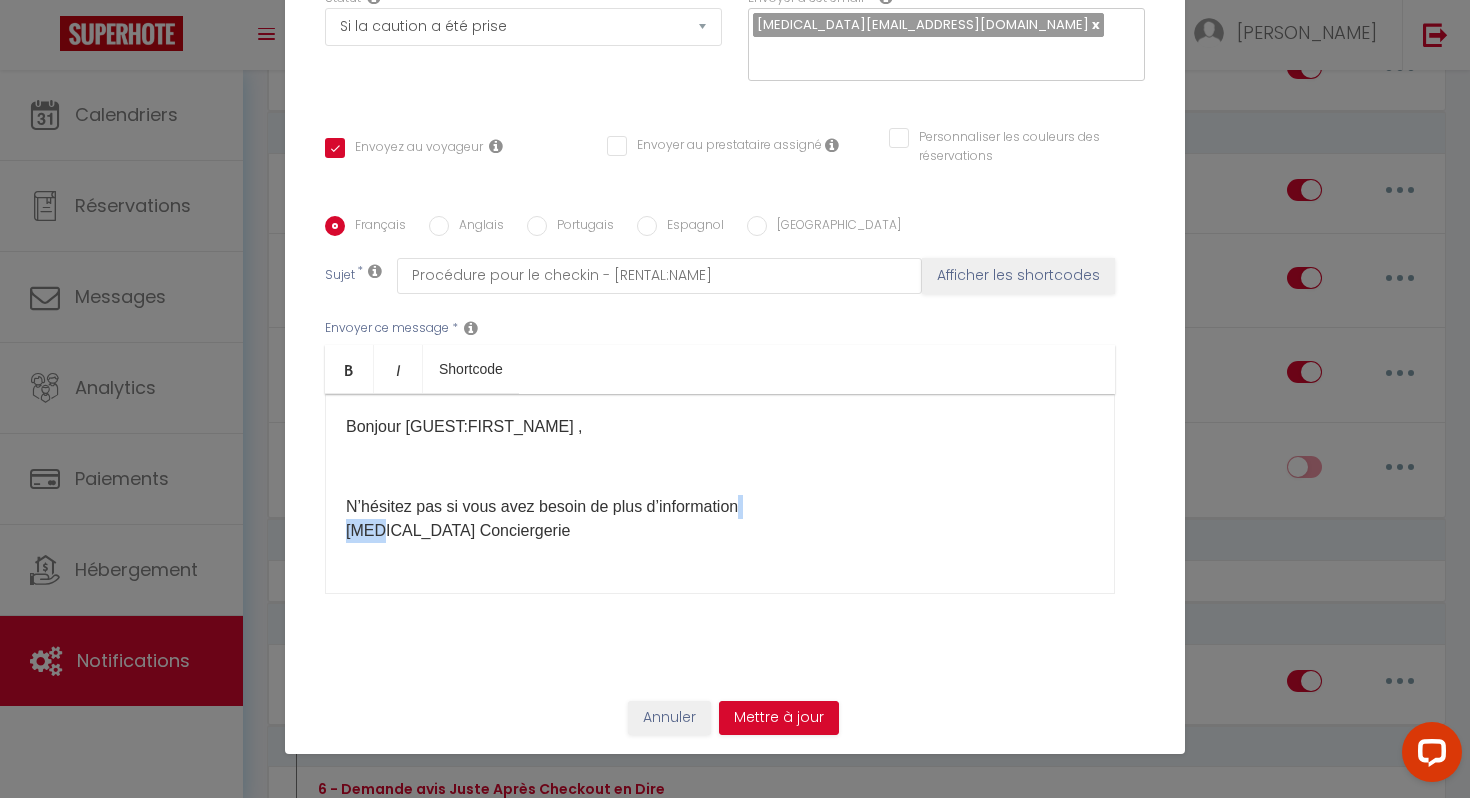 drag, startPoint x: 780, startPoint y: 514, endPoint x: 382, endPoint y: 518, distance: 398.0201 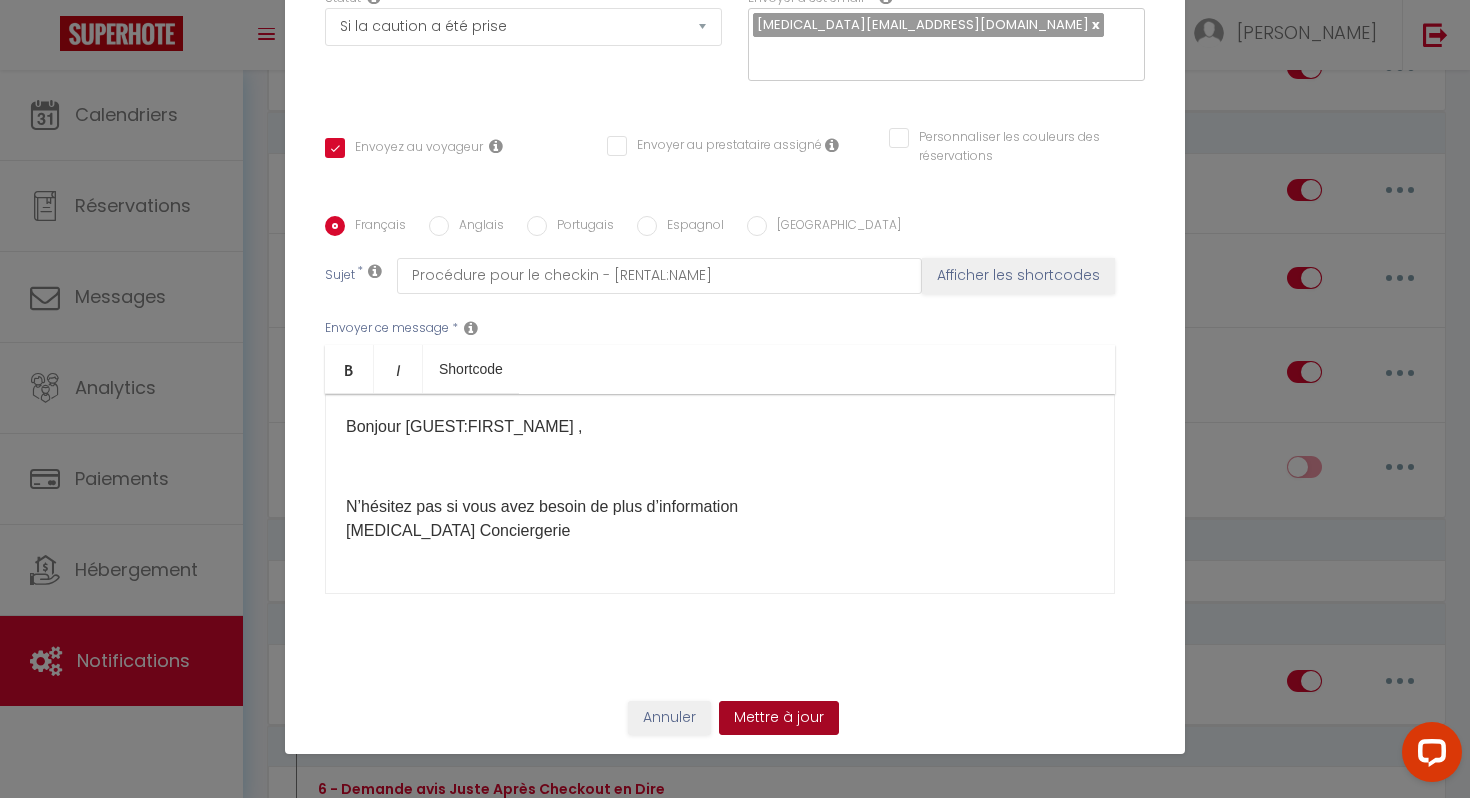 click on "Mettre à jour" at bounding box center [779, 718] 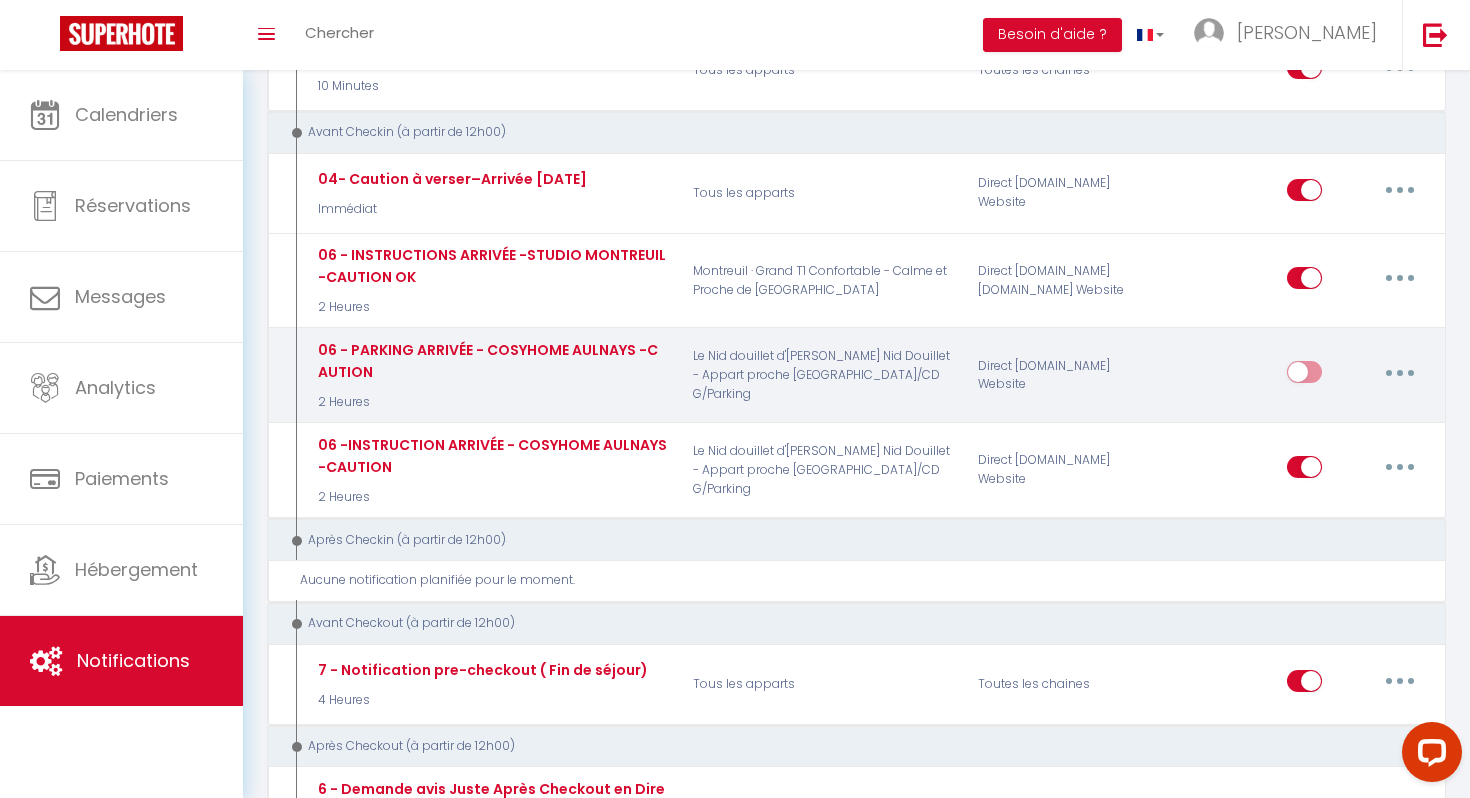 click at bounding box center (1400, 372) 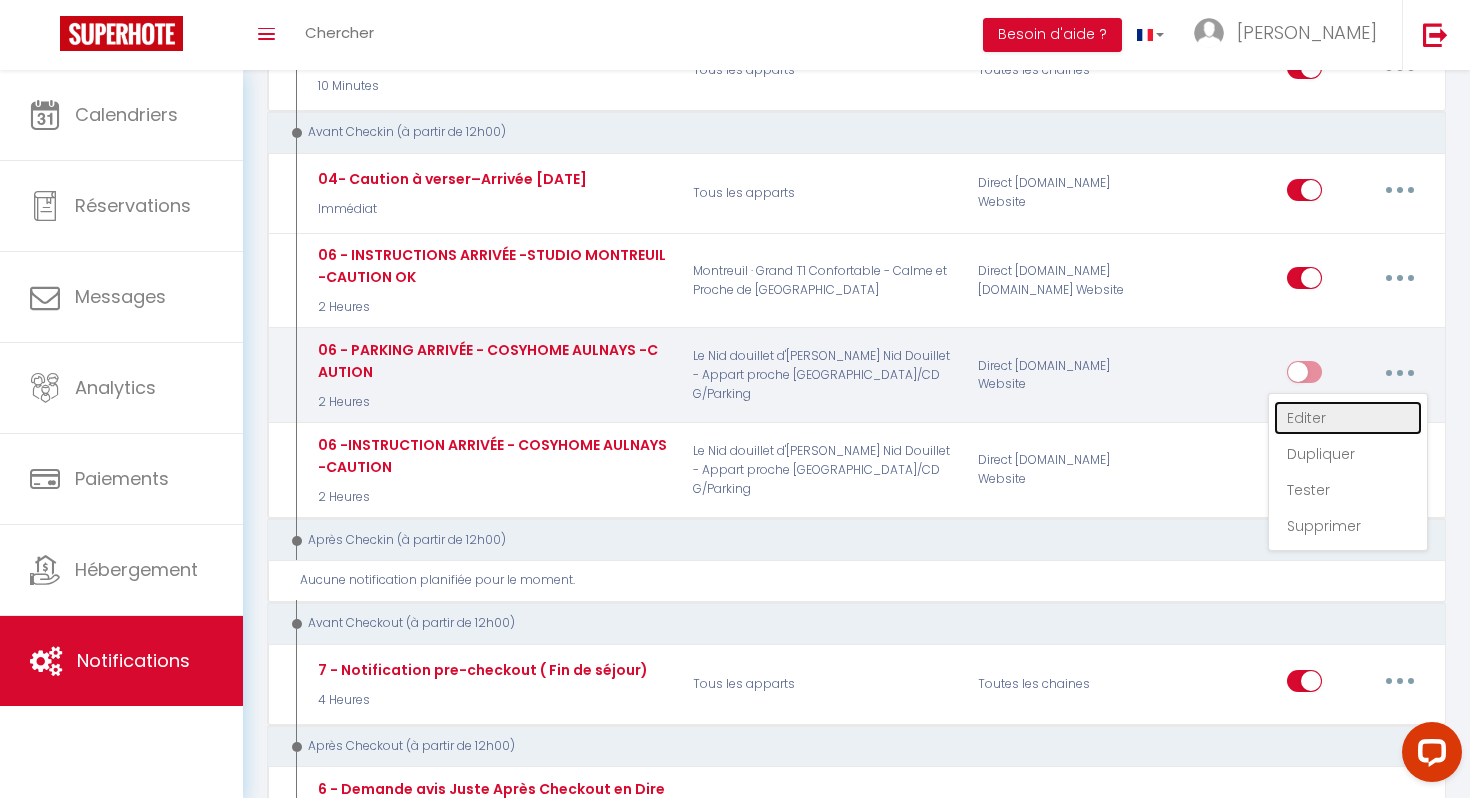 click on "Editer" at bounding box center (1348, 418) 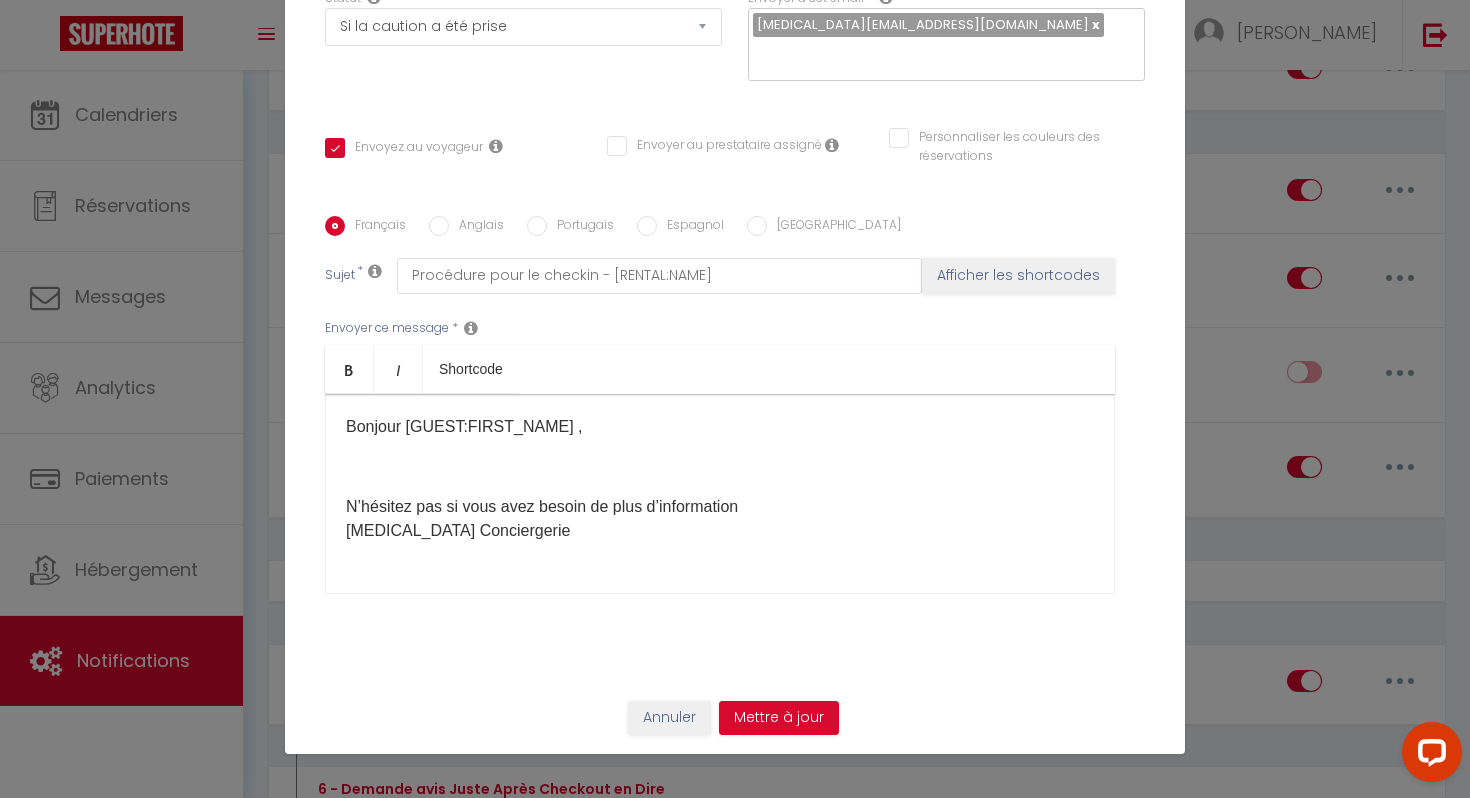 scroll, scrollTop: 0, scrollLeft: 0, axis: both 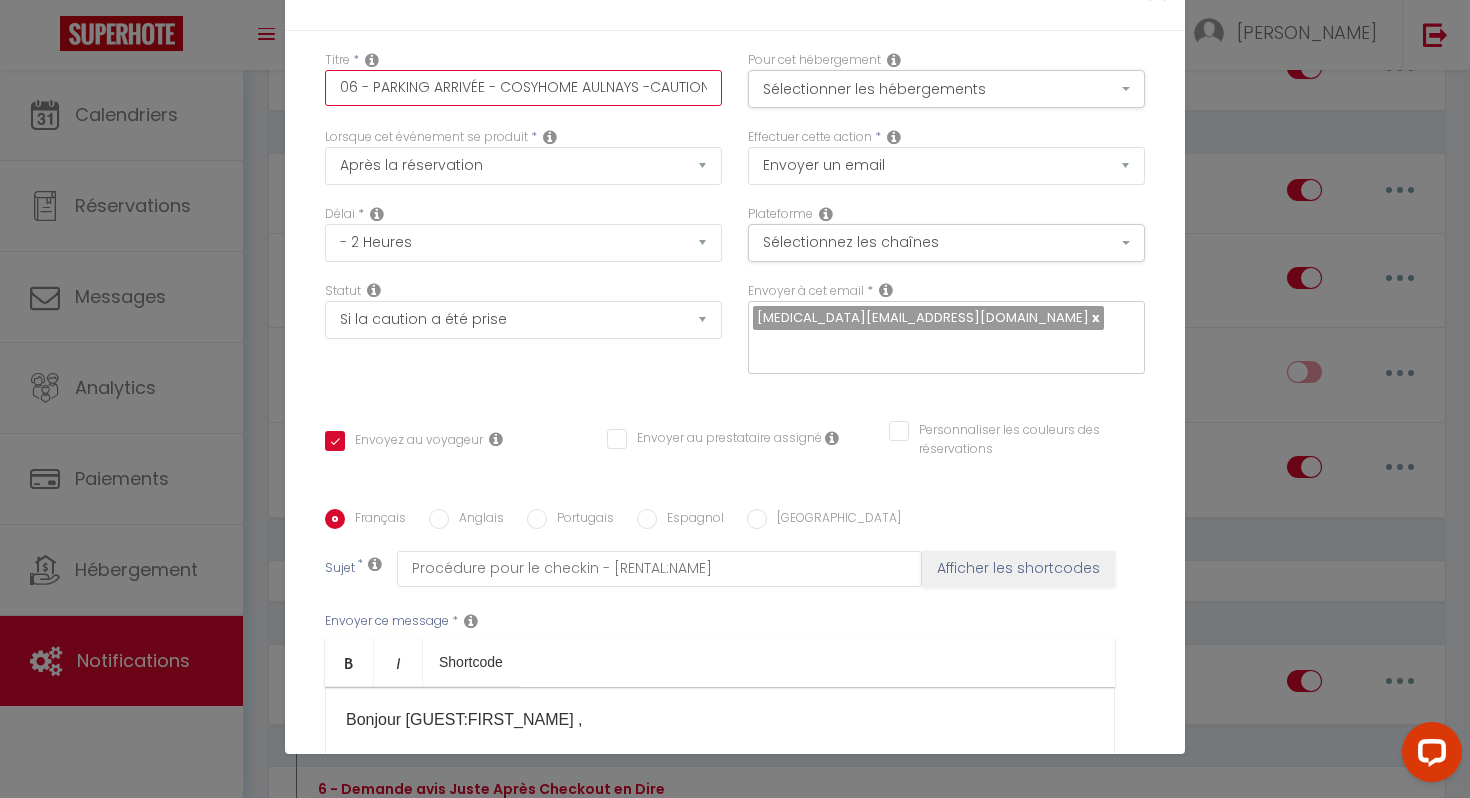 click on "06 - PARKING ARRIVÉE - COSYHOME AULNAYS -CAUTION" at bounding box center (523, 88) 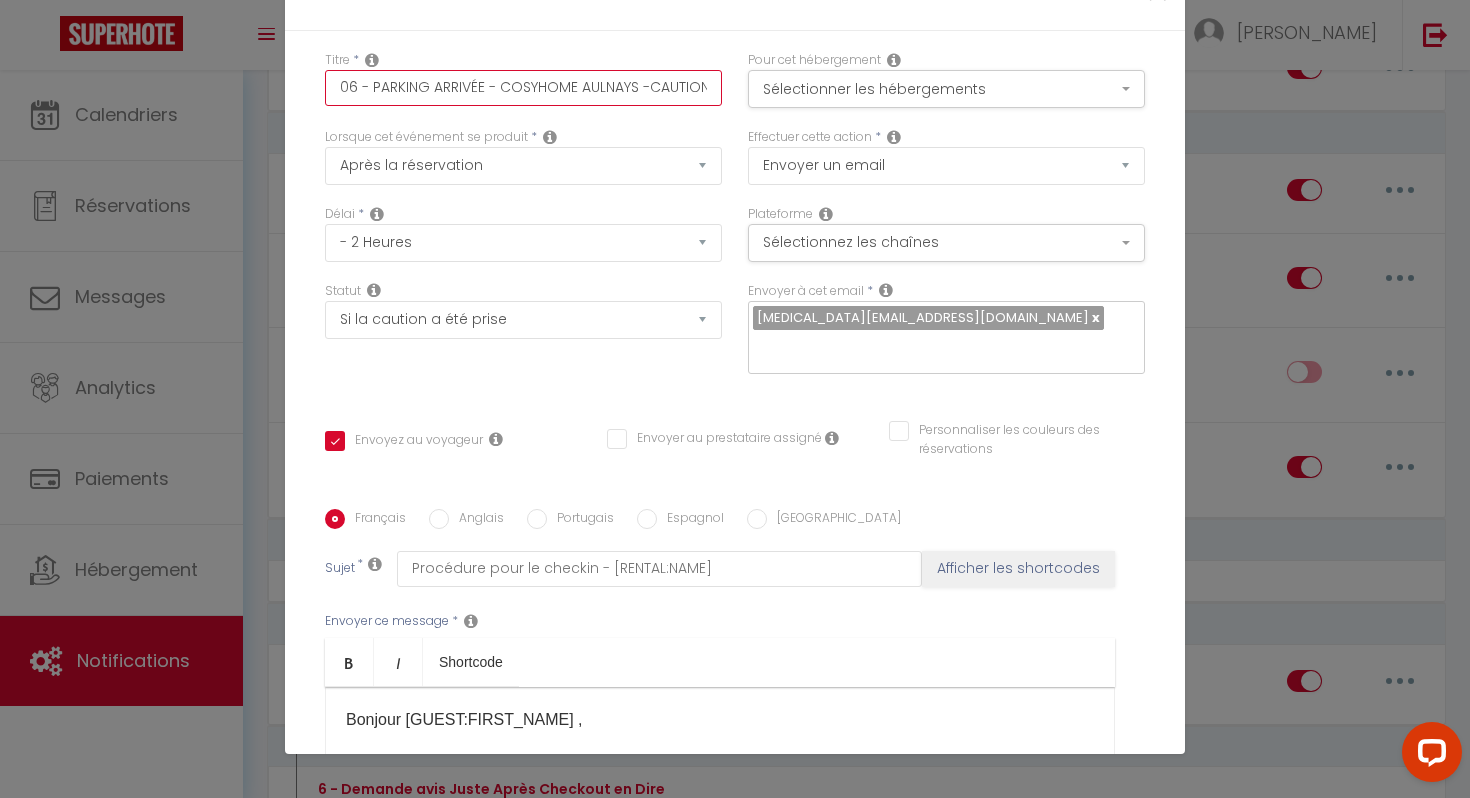 click on "06 - PARKING ARRIVÉE - COSYHOME AULNAYS -CAUTION" at bounding box center [523, 88] 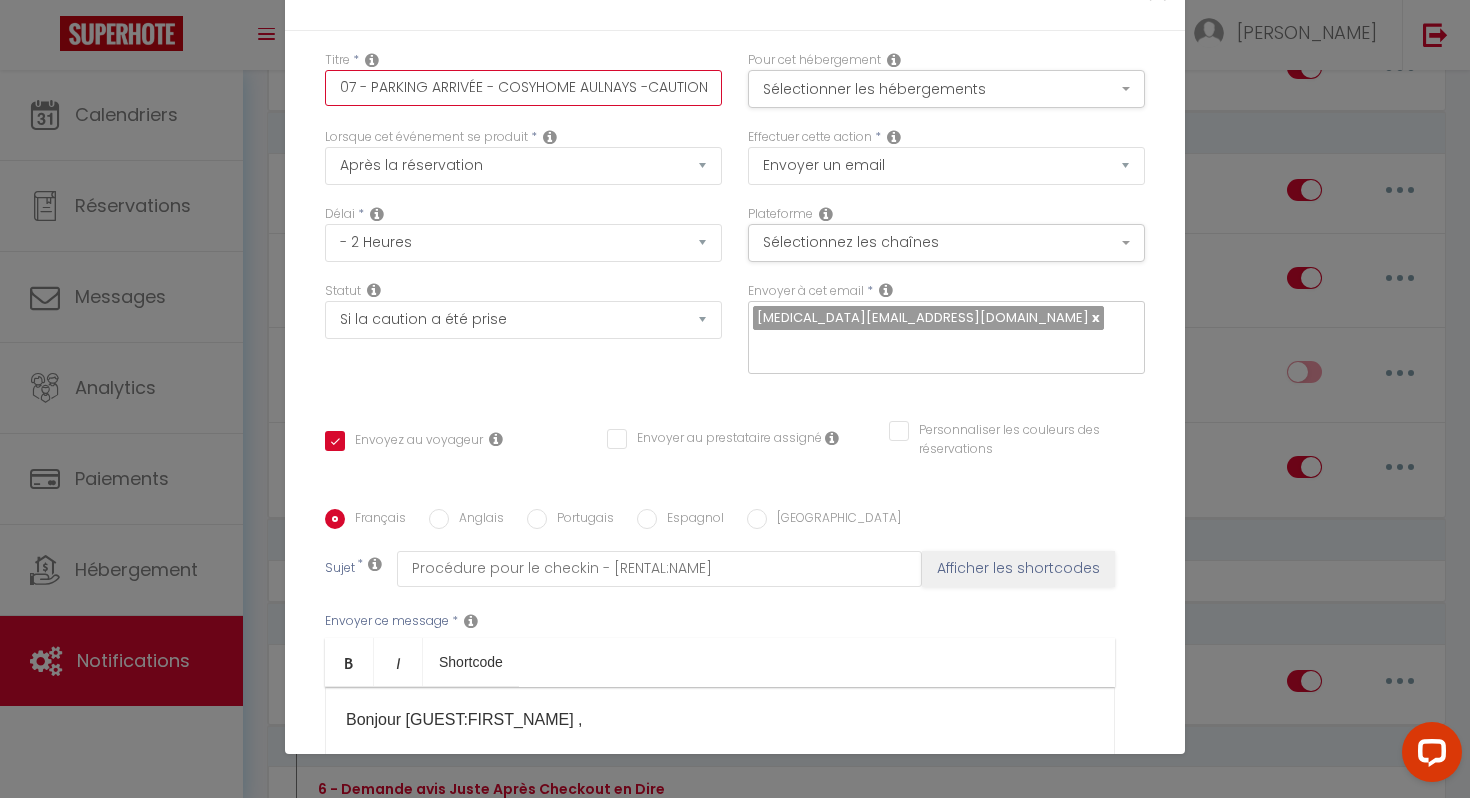 drag, startPoint x: 579, startPoint y: 87, endPoint x: 504, endPoint y: 83, distance: 75.10659 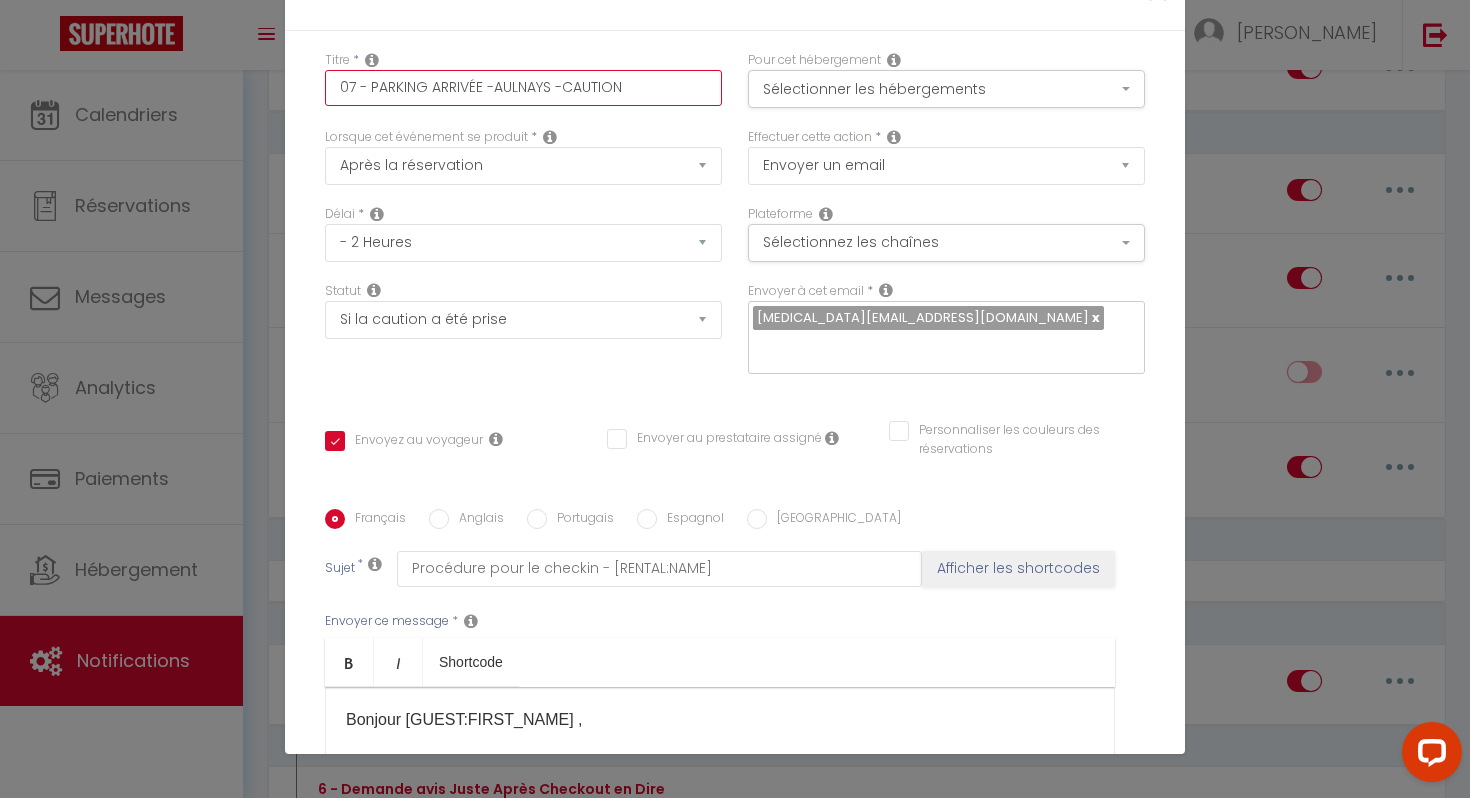 click on "07 - PARKING ARRIVÉE -AULNAYS -CAUTION" at bounding box center [523, 88] 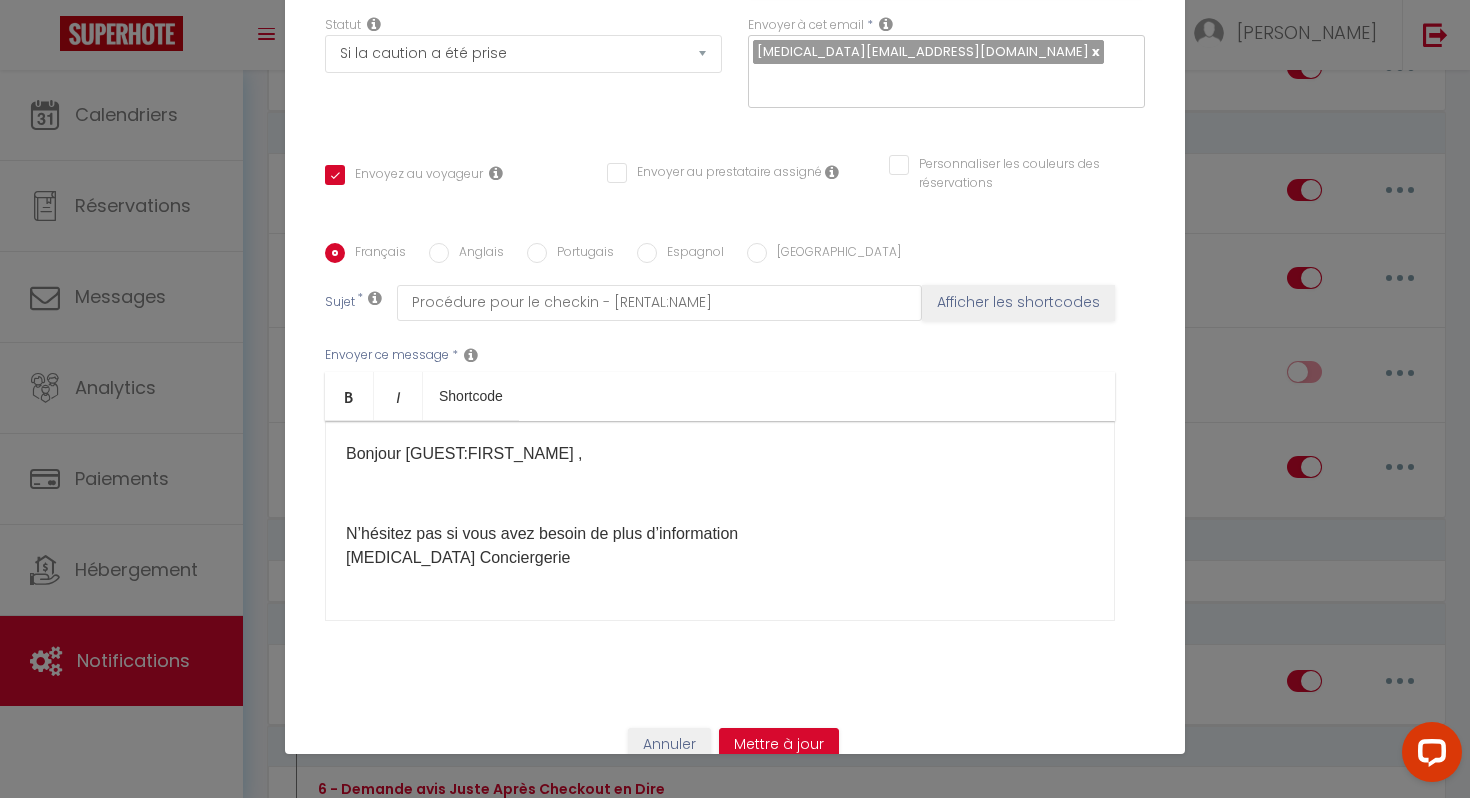 scroll, scrollTop: 295, scrollLeft: 0, axis: vertical 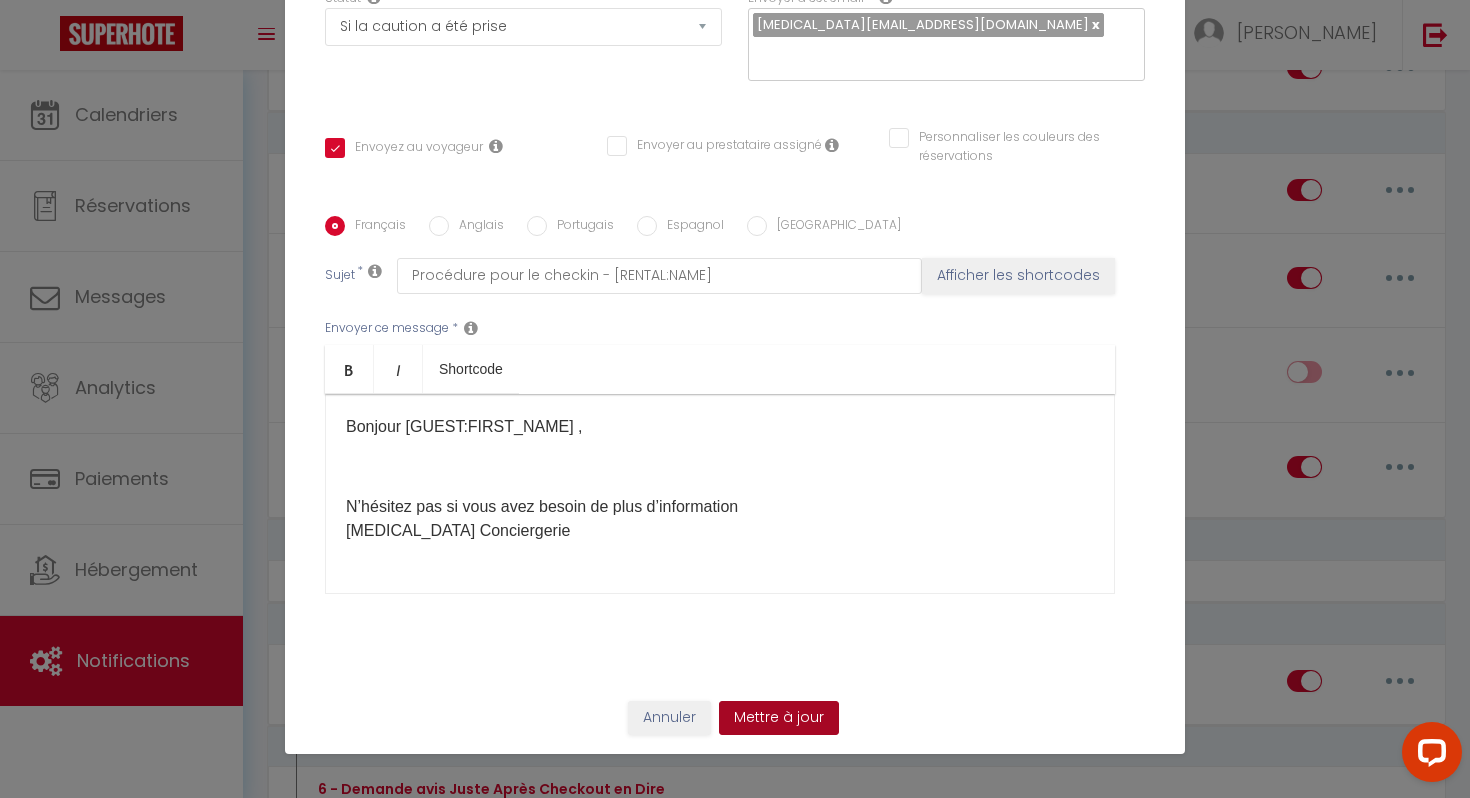 click on "Mettre à jour" at bounding box center [779, 718] 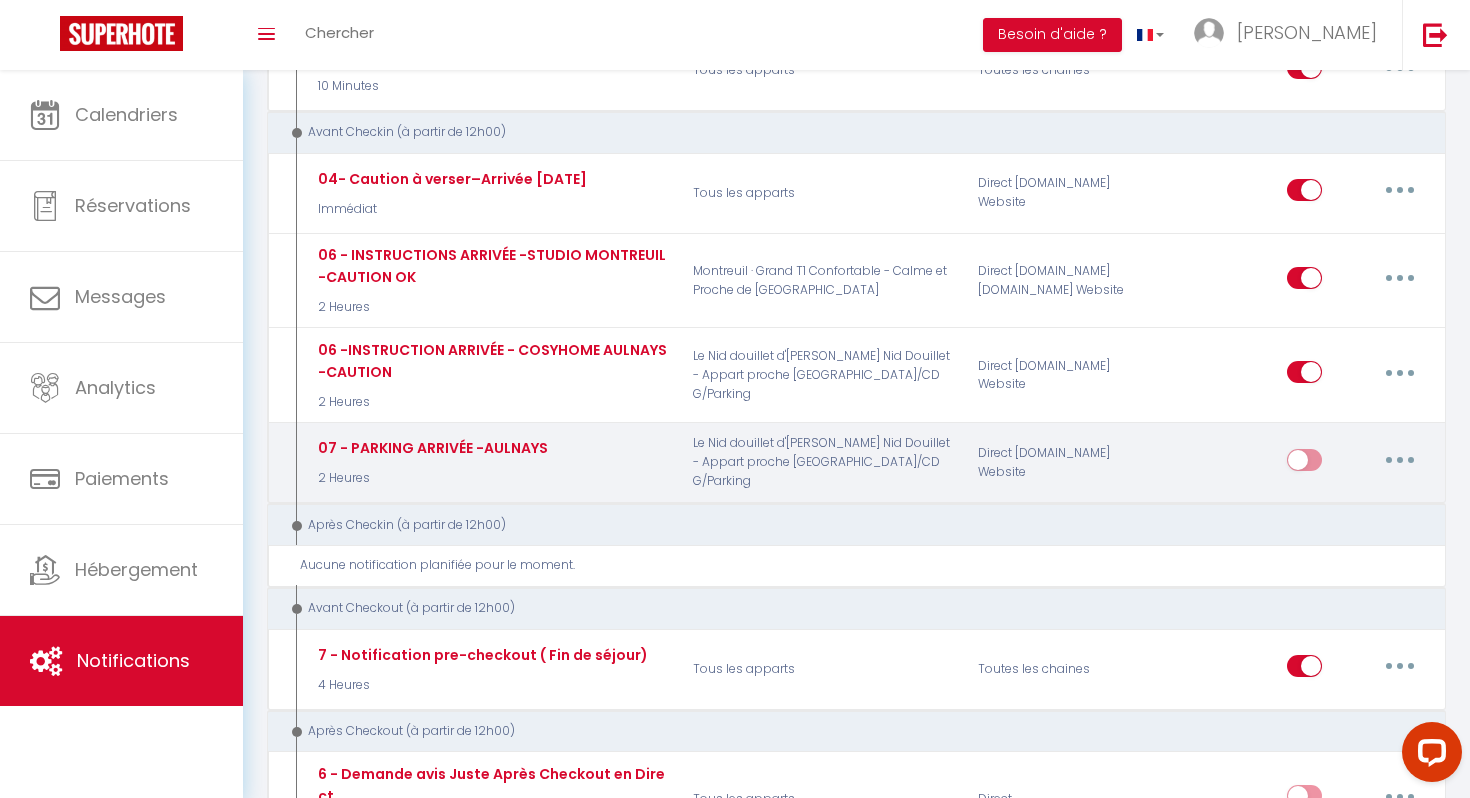 click at bounding box center [1400, 460] 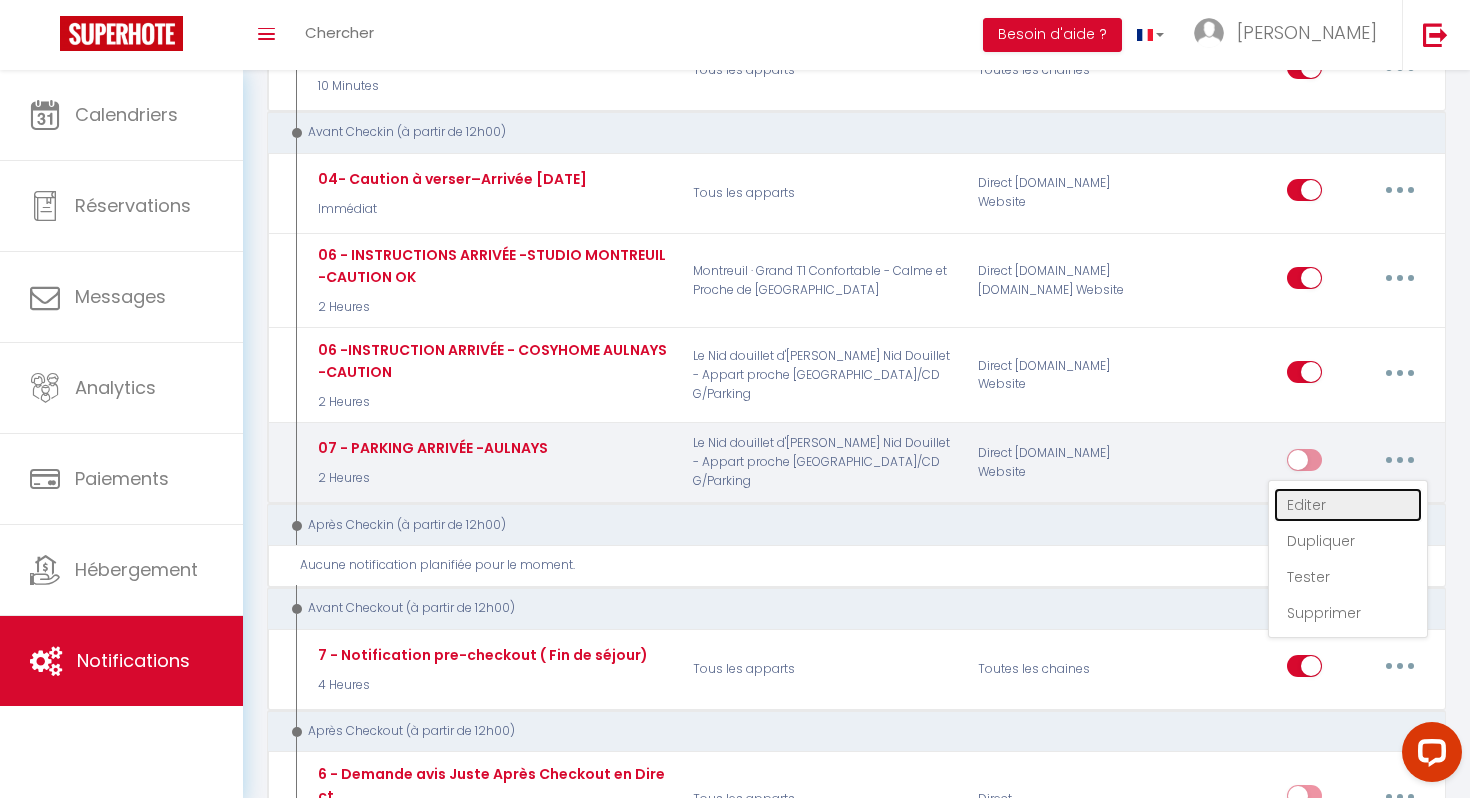 click on "Editer" at bounding box center (1348, 505) 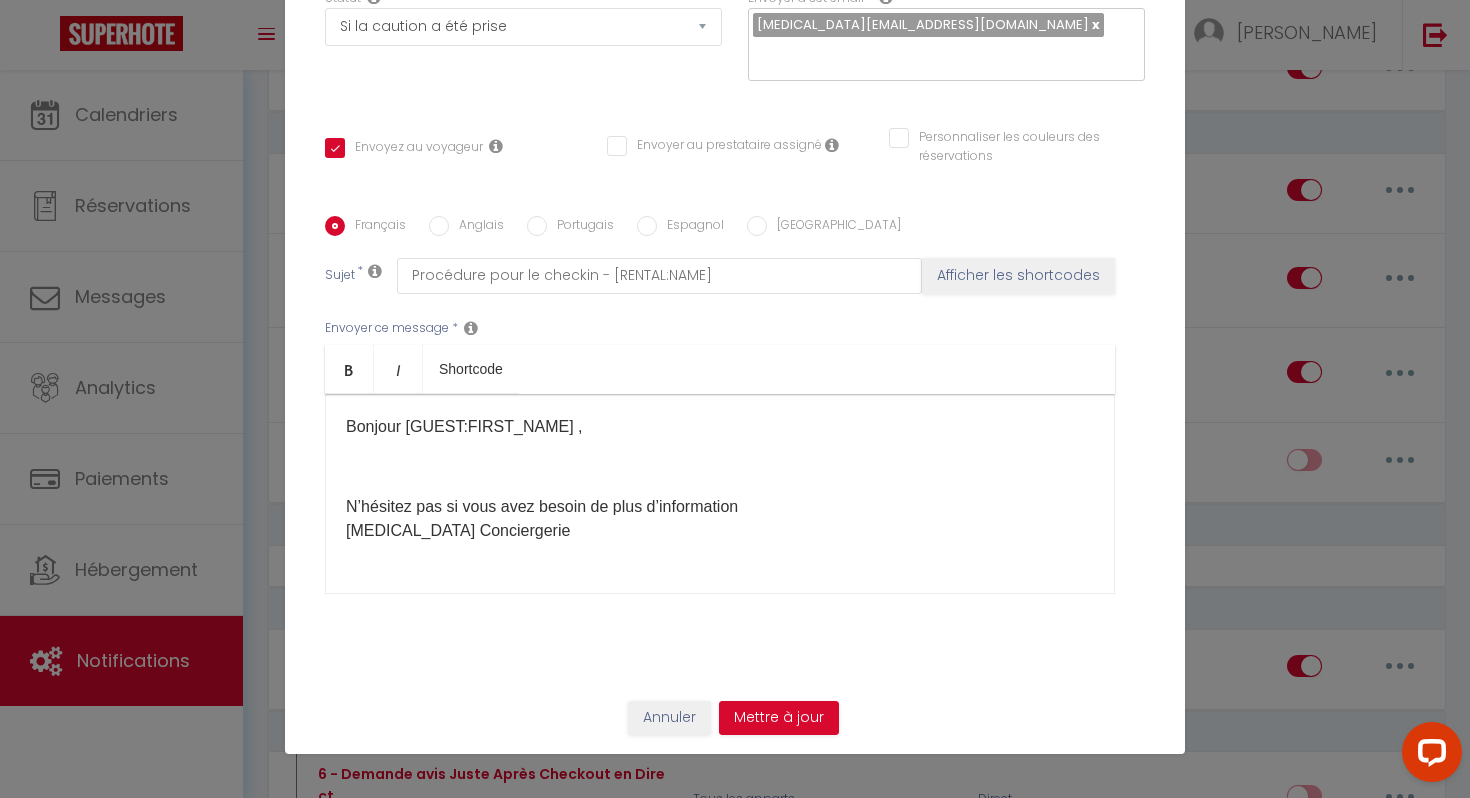 click on "Bonjour [GUEST:FIRST_NAME] ,
N’hésitez pas si vous avez besoin de plus d’information​ [MEDICAL_DATA] Conciergerie" at bounding box center (720, 494) 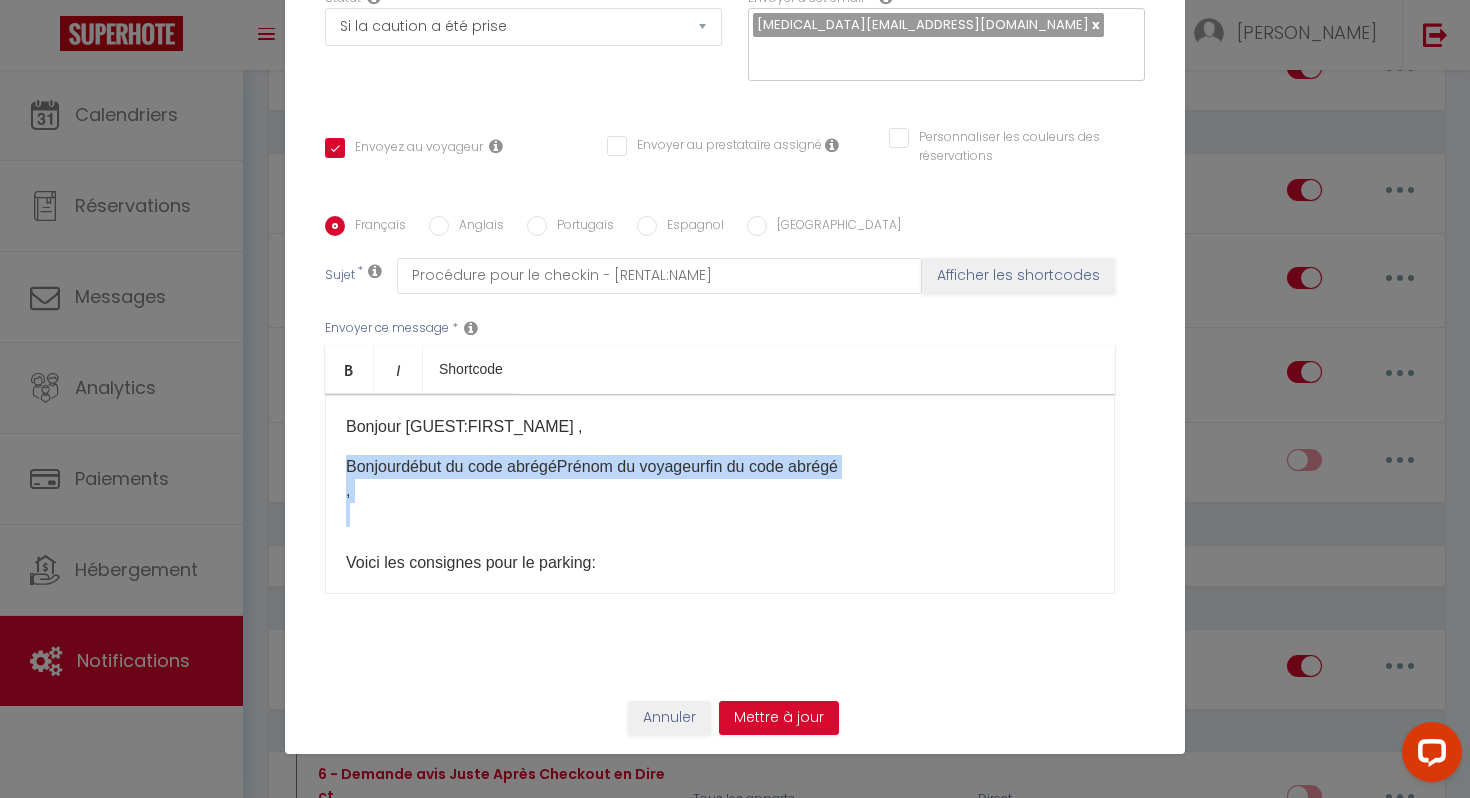 drag, startPoint x: 341, startPoint y: 466, endPoint x: 679, endPoint y: 542, distance: 346.43903 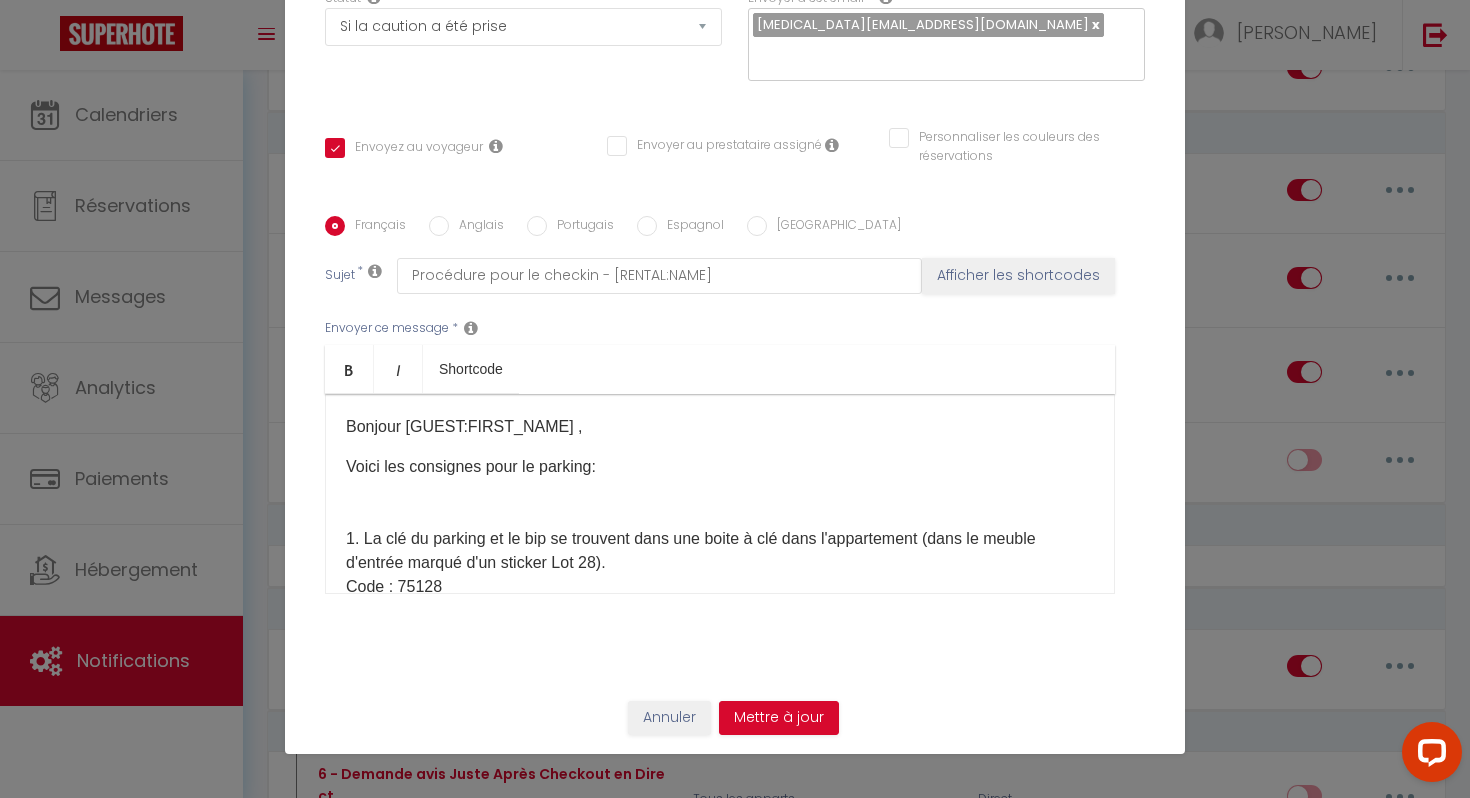 click on "Voici les consignes pour le parking: 1. La clé du parking et le bip se trouvent dans une boite à clé dans l'appartement (dans le meuble d'entrée marqué d'un sticker Lot 28).  Code : 75128 2. Vous aurez le badge du parking et la clé verte pour activer le niveau -1 dans l'ascenseur . 3. Le badge sert à ouvrir/fermer la porte automatique du parking. 4. La clé verte: A insérer dans l'ascenseur pour débloquer le niveau -1 et à ouvrir la porte. 5. Le numéro de la place de parking : 25 N’hésitez pas si vous avez besoin de plus d’information. PS : Prenez soin des clés mises à votre disposition. En cas de perte ou détérioration, il vous sera facturé des frais pour la reproduction à l'identique (clé et bip) soit 120€. Merci ​" at bounding box center (720, 719) 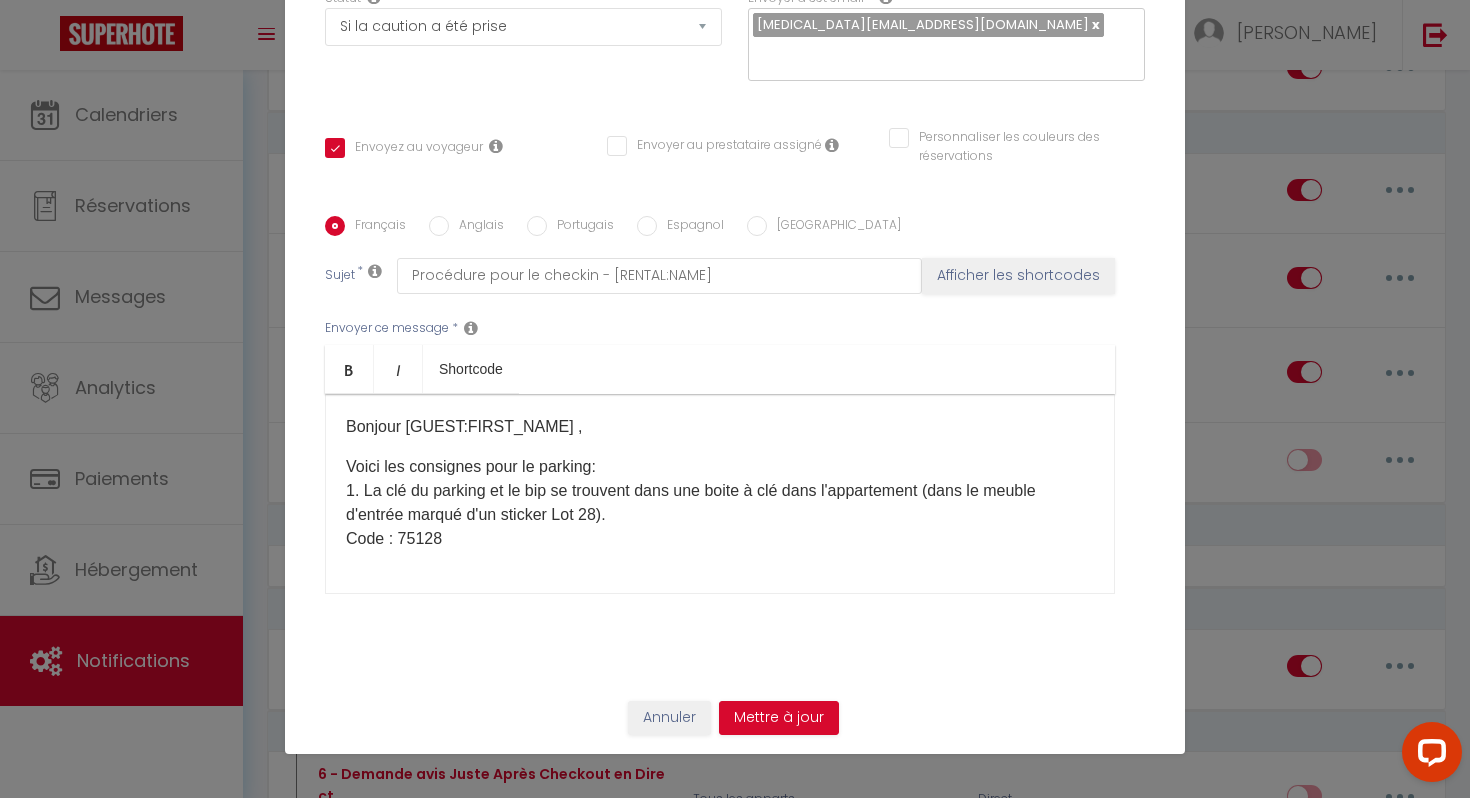 click on "Bonjour [GUEST:FIRST_NAME] ,  Voici les consignes pour le parking: 1. La clé du parking et le bip se trouvent dans une boite à clé dans l'appartement (dans le meuble d'entrée marqué d'un sticker Lot 28).  Code : 75128 2. Vous aurez le badge du parking et la clé verte pour activer le niveau -1 dans l'ascenseur . 3. Le badge sert à ouvrir/fermer la porte automatique du parking. 4. La clé verte: A insérer dans l'ascenseur pour débloquer le niveau -1 et à ouvrir la porte. 5. Le numéro de la place de parking : 25 N’hésitez pas si vous avez besoin de plus d’information. PS : Prenez soin des clés mises à votre disposition. En cas de perte ou détérioration, il vous sera facturé des frais pour la reproduction à l'identique (clé et bip) soit 120€. Merci ​ N’hésitez pas si vous avez besoin de plus d’information​ [MEDICAL_DATA] Conciergerie" at bounding box center (720, 494) 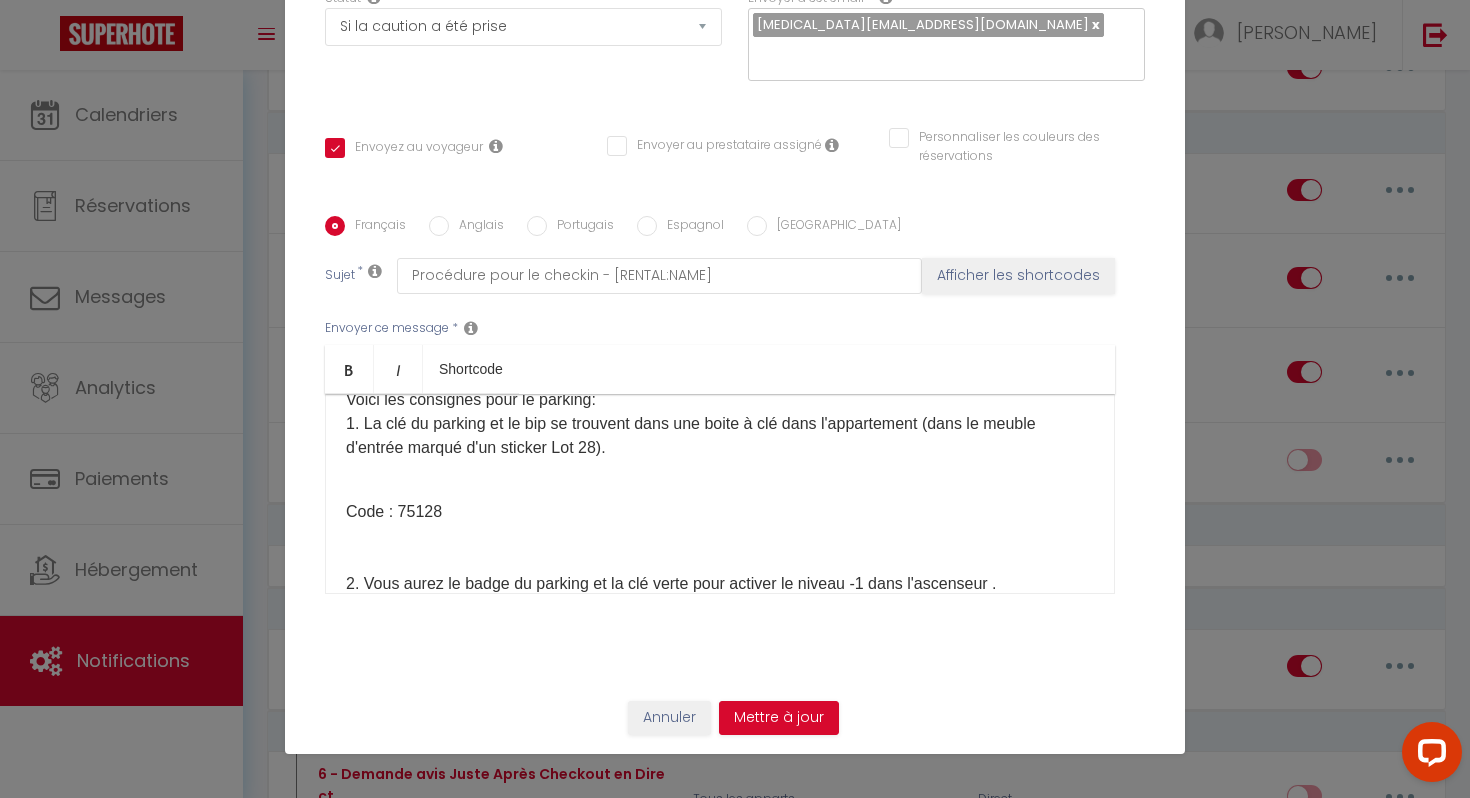 scroll, scrollTop: 0, scrollLeft: 0, axis: both 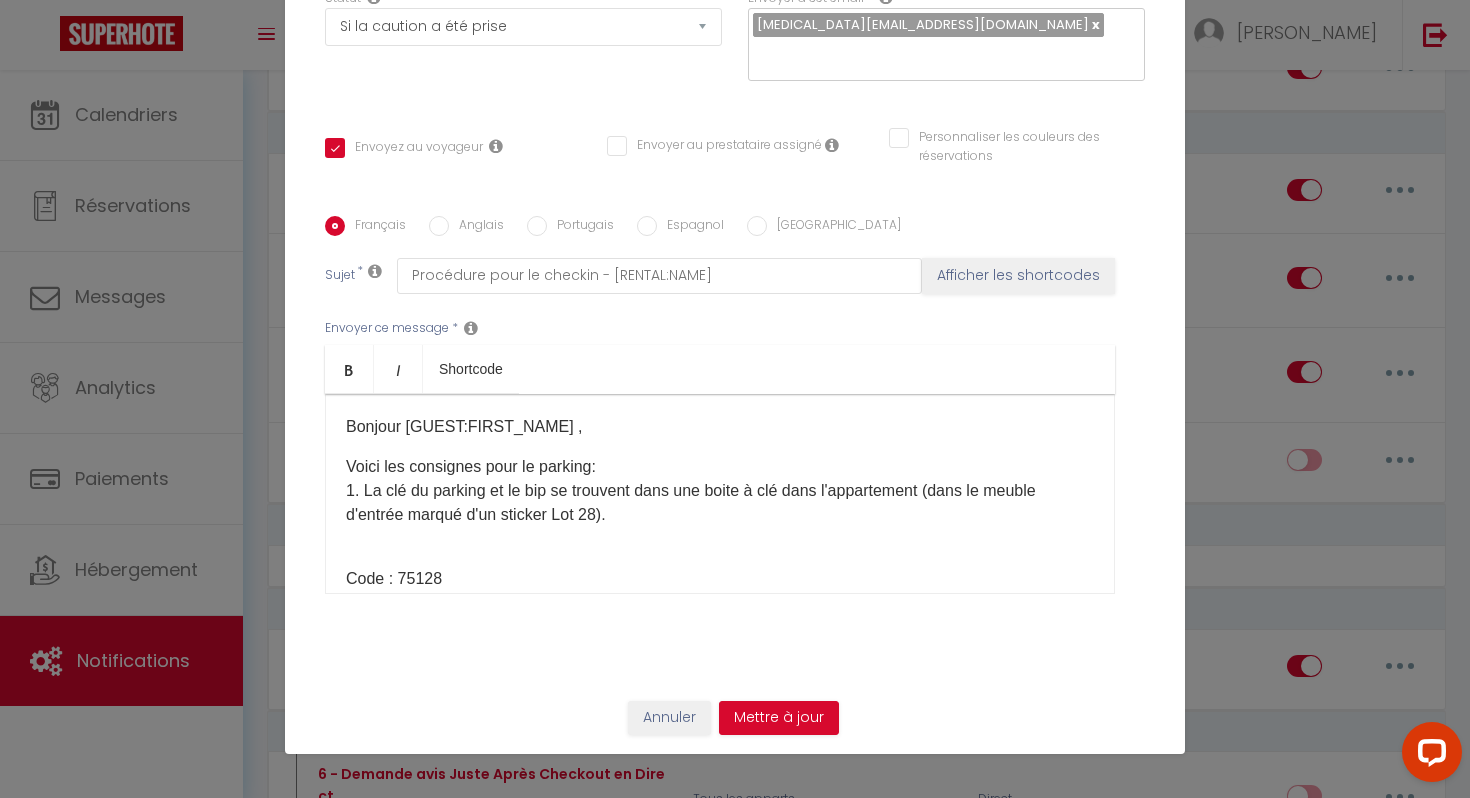 click on "Voici les consignes pour le parking:" at bounding box center [471, 466] 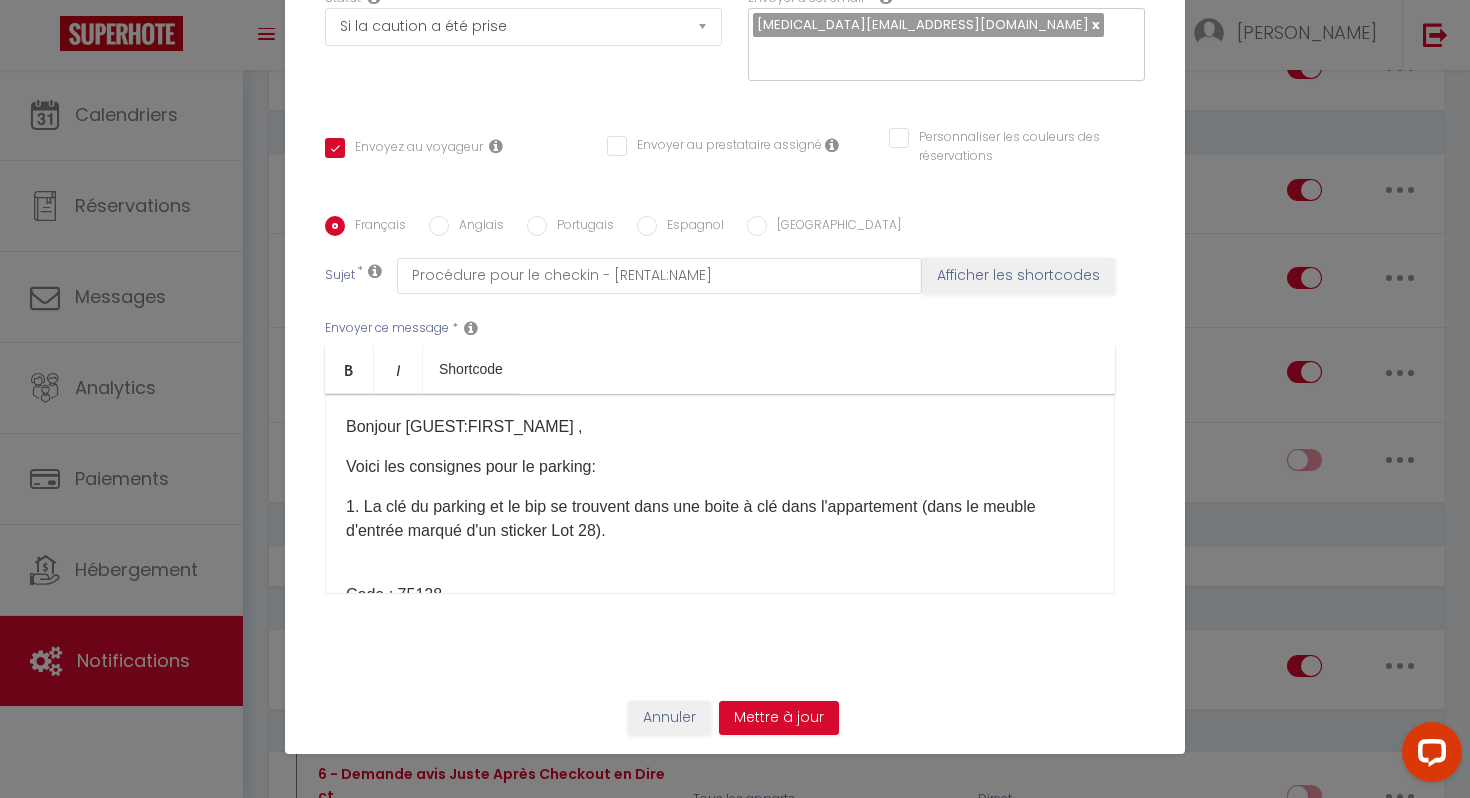click on "Bonjour [GUEST:FIRST_NAME] ," at bounding box center (720, 427) 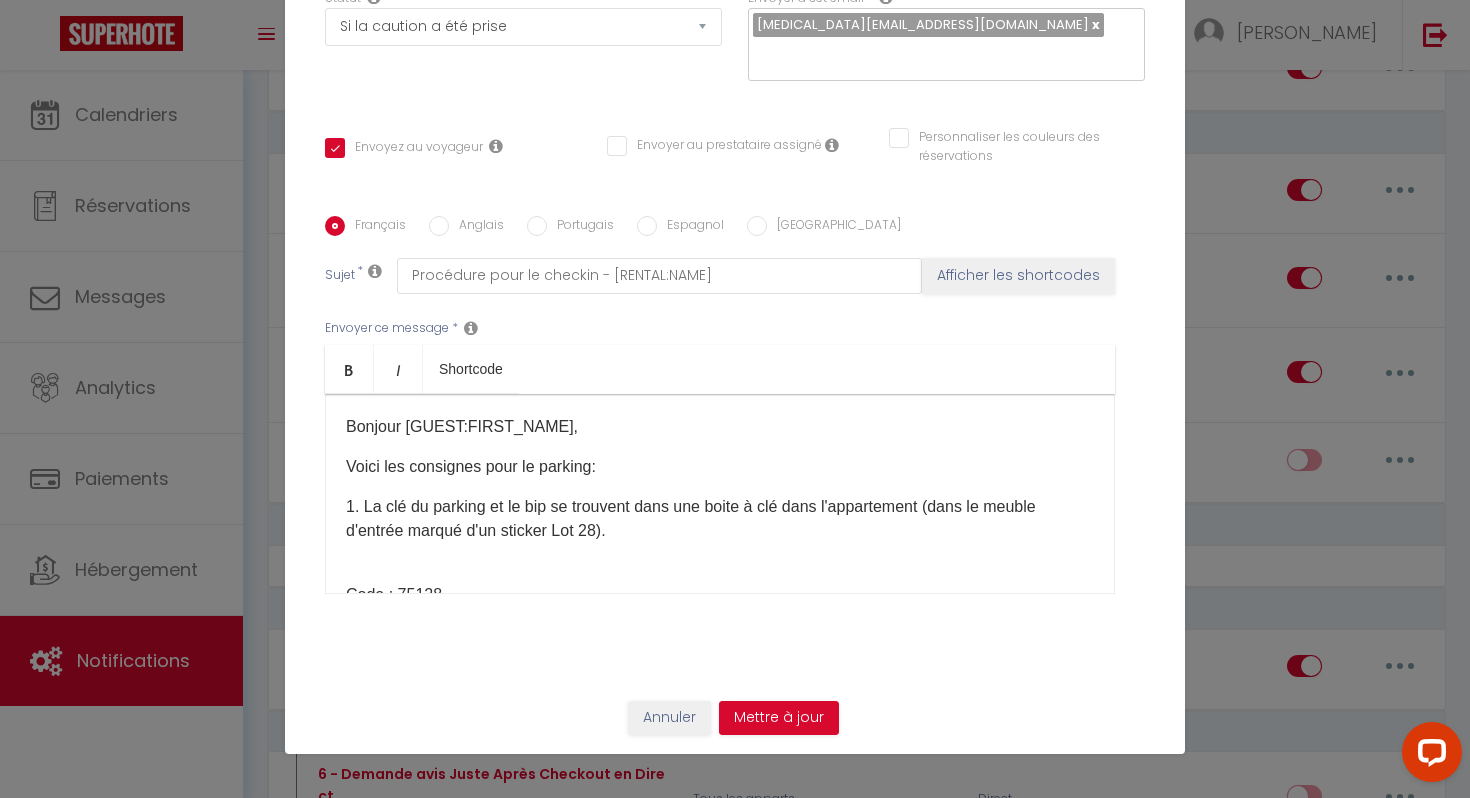 click on "Bonjour [GUEST:FIRST_NAME],  Voici les consignes pour le parking: 1. La clé du parking et le bip se trouvent dans une boite à clé dans l'appartement (dans le meuble d'entrée marqué d'un sticker Lot 28).  Code : 75128 2. Vous aurez le badge du parking et la clé verte pour activer le niveau -1 dans l'ascenseur . 3. Le badge sert à ouvrir/fermer la porte automatique du parking. 4. La clé verte: A insérer dans l'ascenseur pour débloquer le niveau -1 et à ouvrir la porte. 5. Le numéro de la place de parking : 25 N’hésitez pas si vous avez besoin de plus d’information. PS : Prenez soin des clés mises à votre disposition. En cas de perte ou détérioration, il vous sera facturé des frais pour la reproduction à l'identique (clé et bip) soit 120€. Merci ​ N’hésitez pas si vous avez besoin de plus d’information​ [MEDICAL_DATA] Conciergerie" at bounding box center (720, 494) 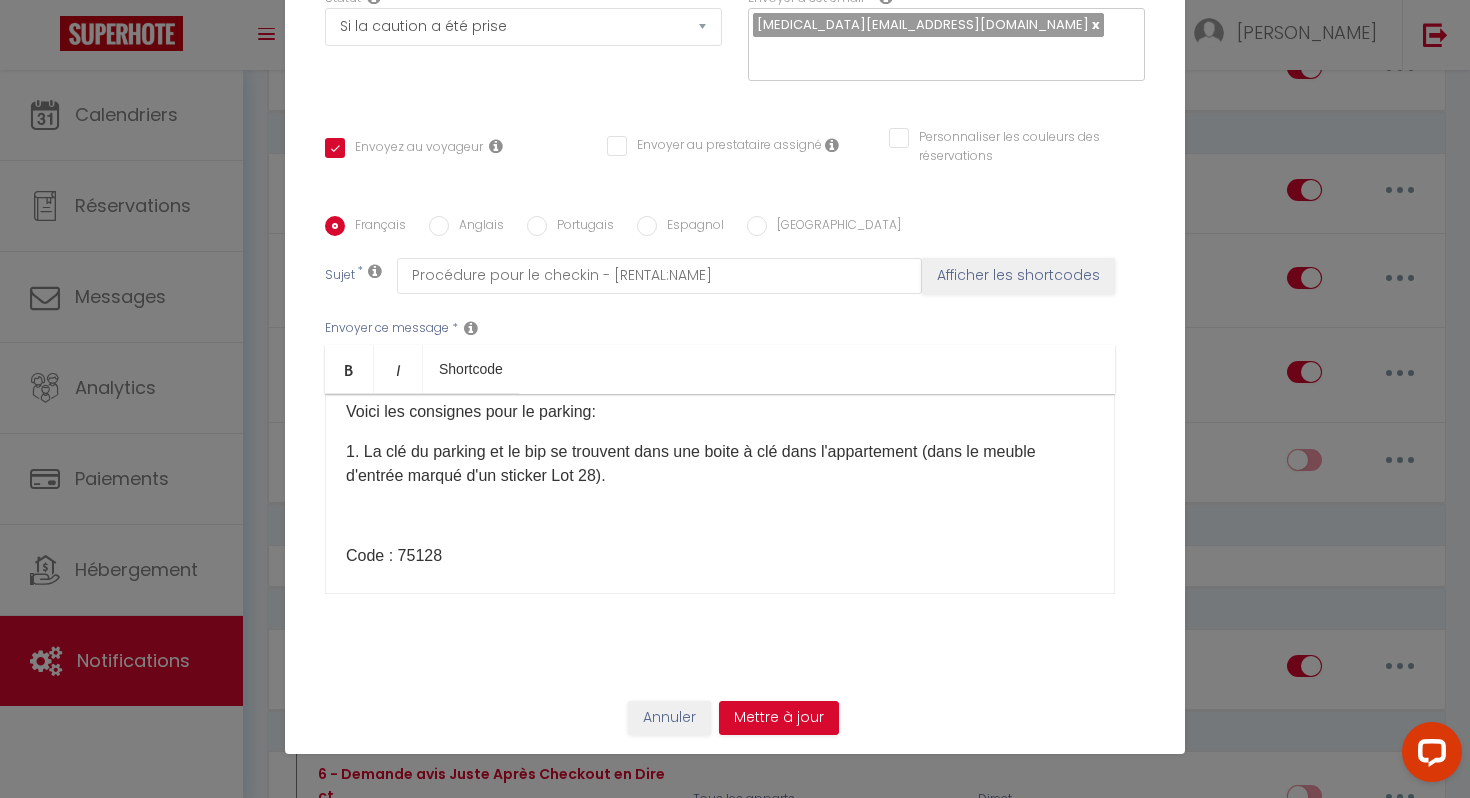 scroll, scrollTop: 80, scrollLeft: 0, axis: vertical 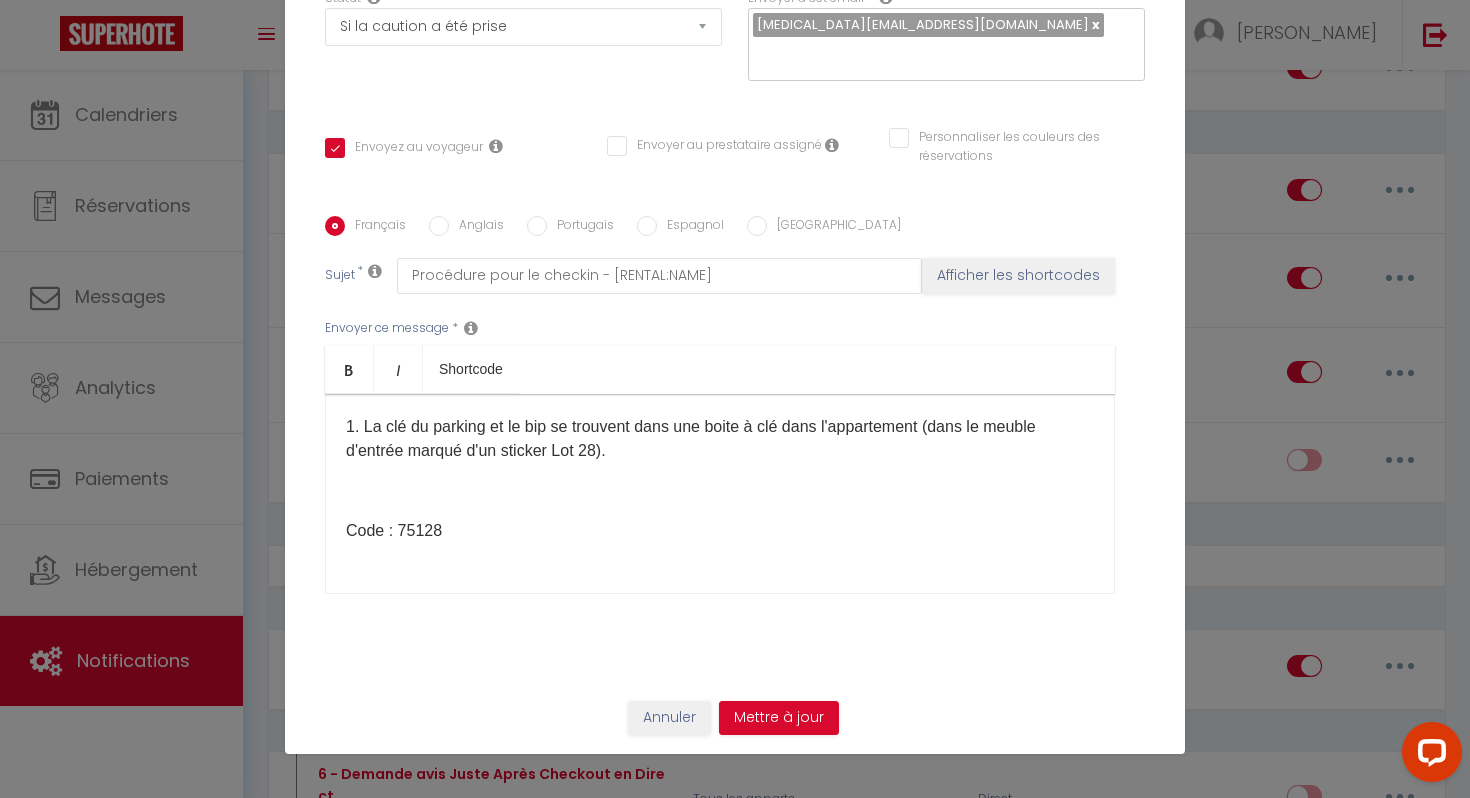 click on "Bonjour [GUEST:FIRST_NAME],  Voici les consignes pour le parking: 1. La clé du parking et le bip se trouvent dans une boite à clé dans l'appartement (dans le meuble d'entrée marqué d'un sticker Lot 28). Code : 75128 2. Vous aurez le badge du parking et la clé verte pour activer le niveau -1 dans l'ascenseur . 3. Le badge sert à ouvrir/fermer la porte automatique du parking. 4. La clé verte: A insérer dans l'ascenseur pour débloquer le niveau -1 et à ouvrir la porte. 5. Le numéro de la place de parking : 25 N’hésitez pas si vous avez besoin de plus d’information. PS : Prenez soin des clés mises à votre disposition. En cas de perte ou détérioration, il vous sera facturé des frais pour la reproduction à l'identique (clé et bip) soit 120€. Merci ​ N’hésitez pas si vous avez besoin de plus d’information​ [MEDICAL_DATA] Conciergerie" at bounding box center (720, 494) 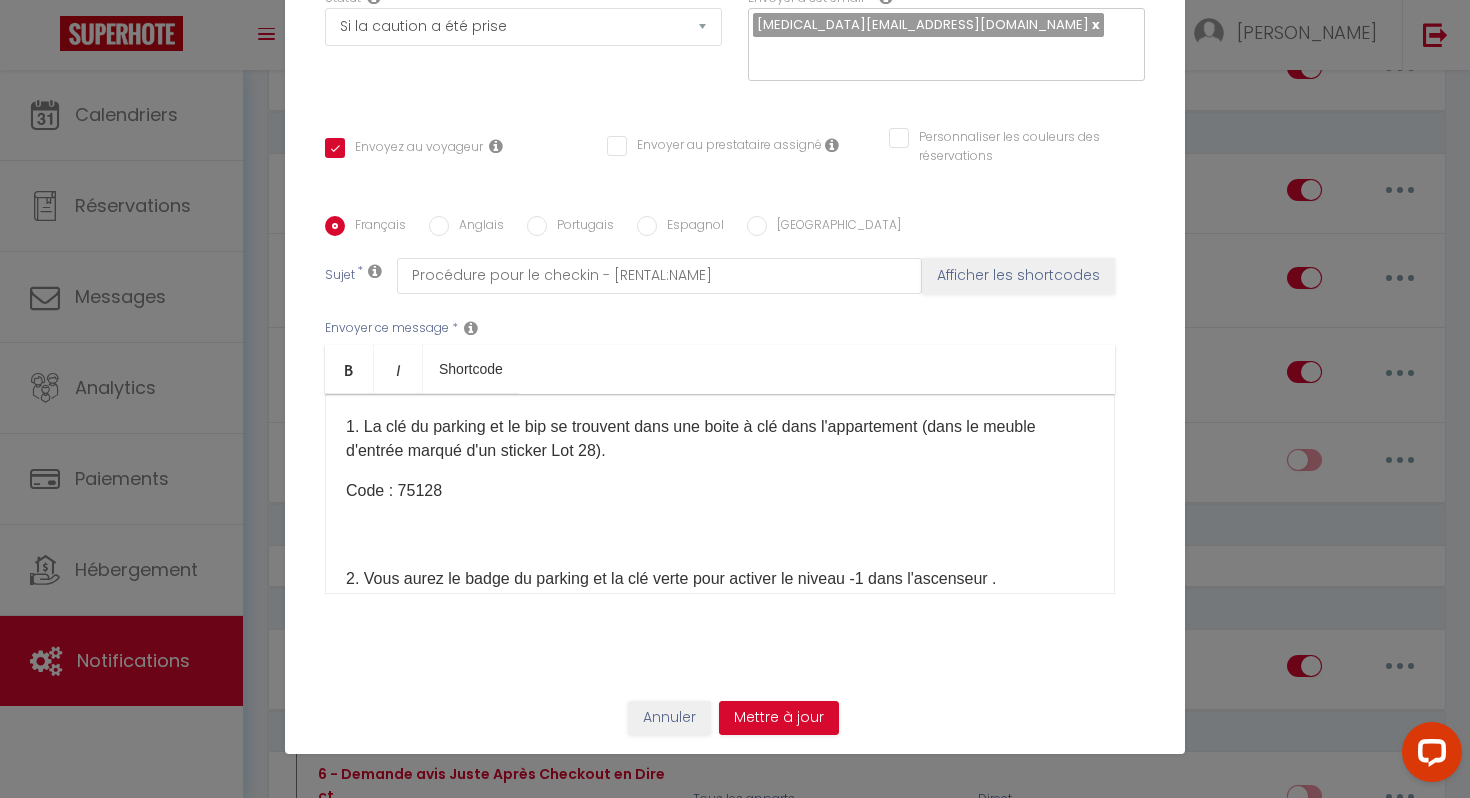 click on "2. Vous aurez le badge du parking et la clé verte pour activer le niveau -1 dans l'ascenseur . 3. Le badge sert à ouvrir/fermer la porte automatique du parking. 4. La clé verte: A insérer dans l'ascenseur pour débloquer le niveau -1 et à ouvrir la porte. 5. Le numéro de la place de parking : 25 N’hésitez pas si vous avez besoin de plus d’information. PS : Prenez soin des clés mises à votre disposition. En cas de perte ou détérioration, il vous sera facturé des frais pour la reproduction à l'identique (clé et bip) soit 120€. Merci ​" at bounding box center [720, 711] 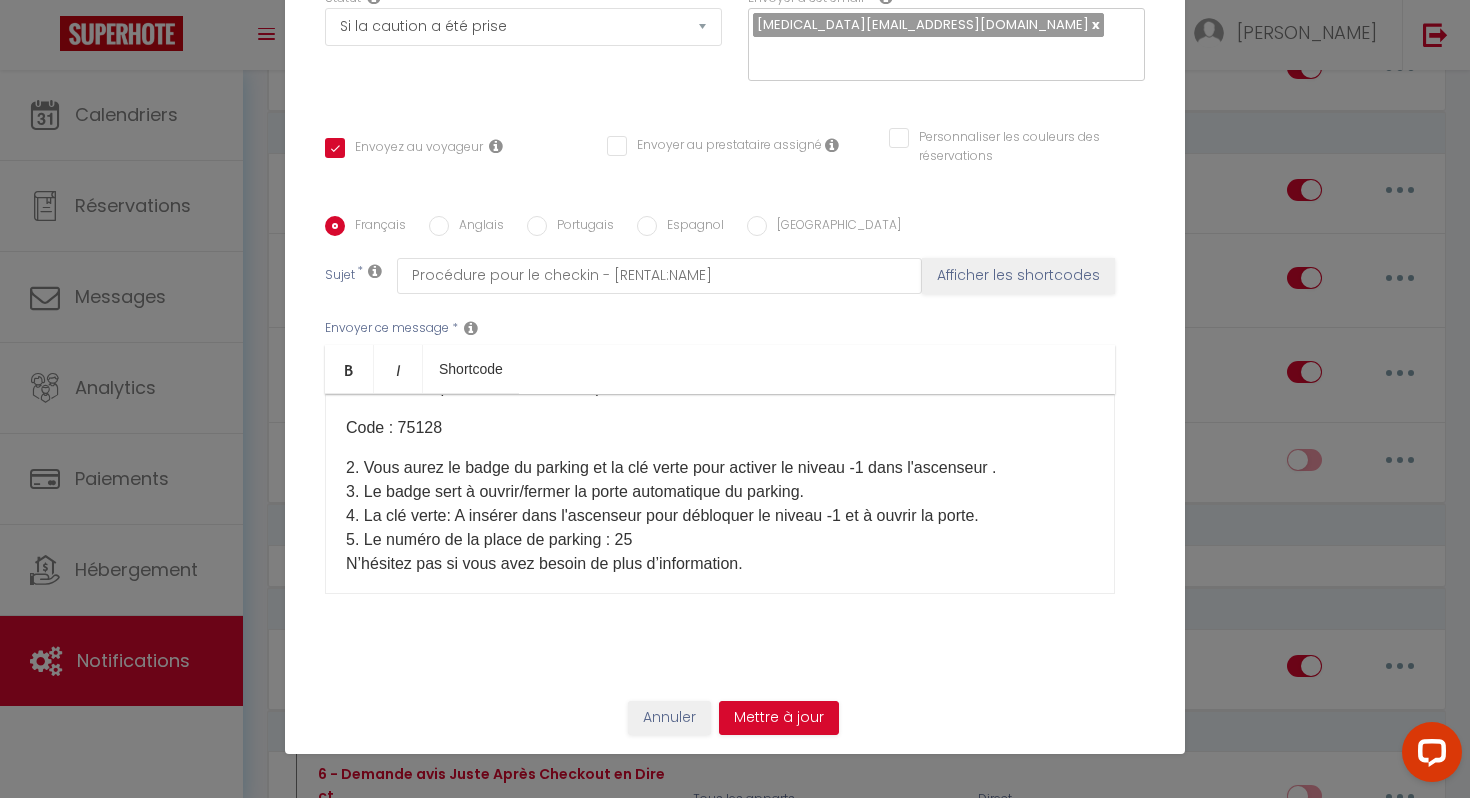 scroll, scrollTop: 150, scrollLeft: 0, axis: vertical 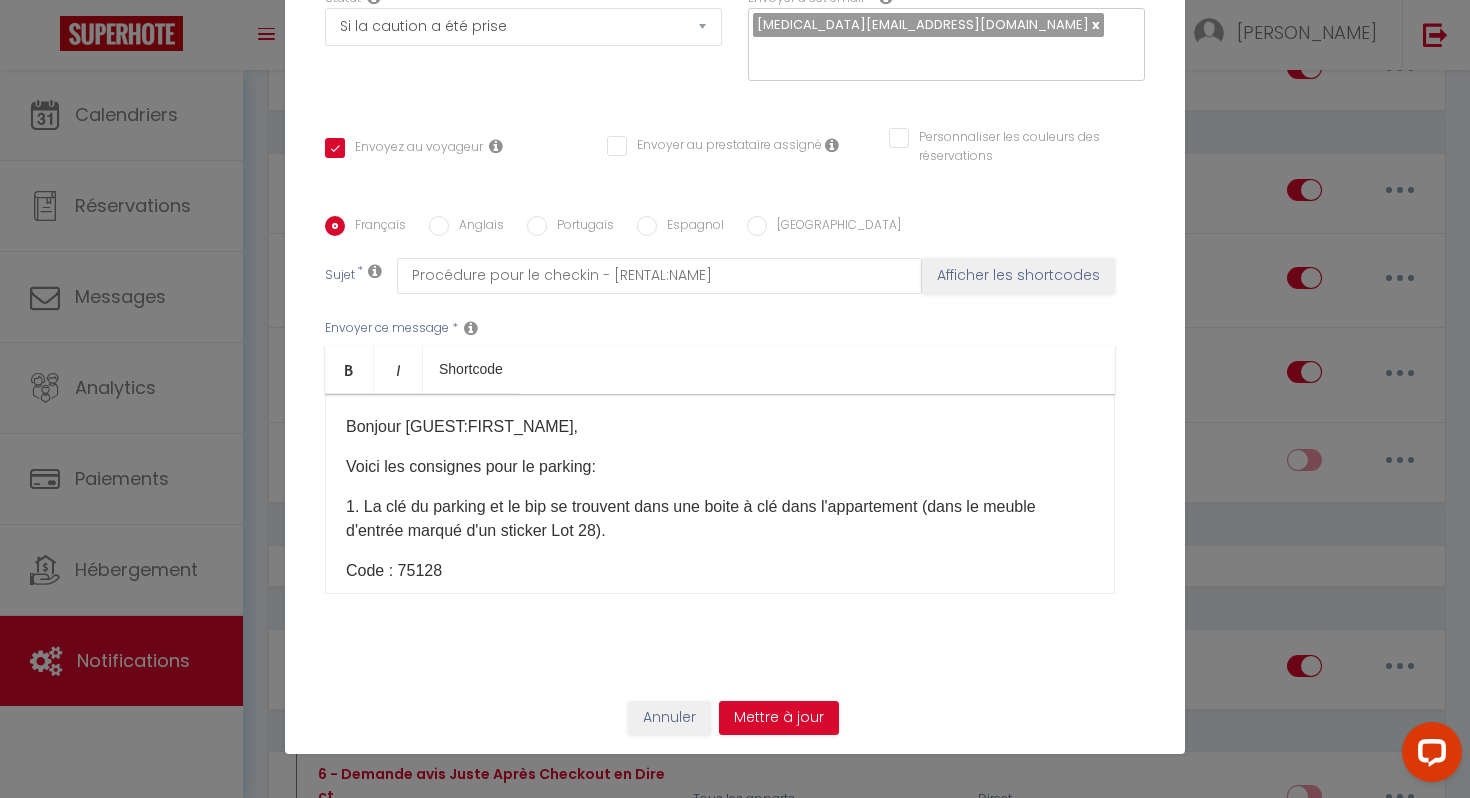 click on "Bonjour [GUEST:FIRST_NAME],  Voici les consignes pour le parking: 1. La clé du parking et le bip se trouvent dans une boite à clé dans l'appartement (dans le meuble d'entrée marqué d'un sticker Lot 28). Code : 75128 2. Vous aurez le badge du parking et la clé verte pour activer le niveau -1 dans l'ascenseur . 3. Le badge sert à ouvrir/fermer la porte automatique du parking. 4. La clé verte: A insérer dans l'ascenseur pour débloquer le niveau -1 et à ouvrir la porte. 5. Le numéro de la place de parking : 25 N’hésitez pas si vous avez besoin de plus d’information. PS : Prenez soin des clés mises à votre disposition. En cas de perte ou détérioration, il vous sera facturé des frais pour la reproduction à l'identique (clé et bip) soit 120€. Merci ​ N’hésitez pas si vous avez besoin de plus d’information​ [MEDICAL_DATA] Conciergerie" at bounding box center (720, 494) 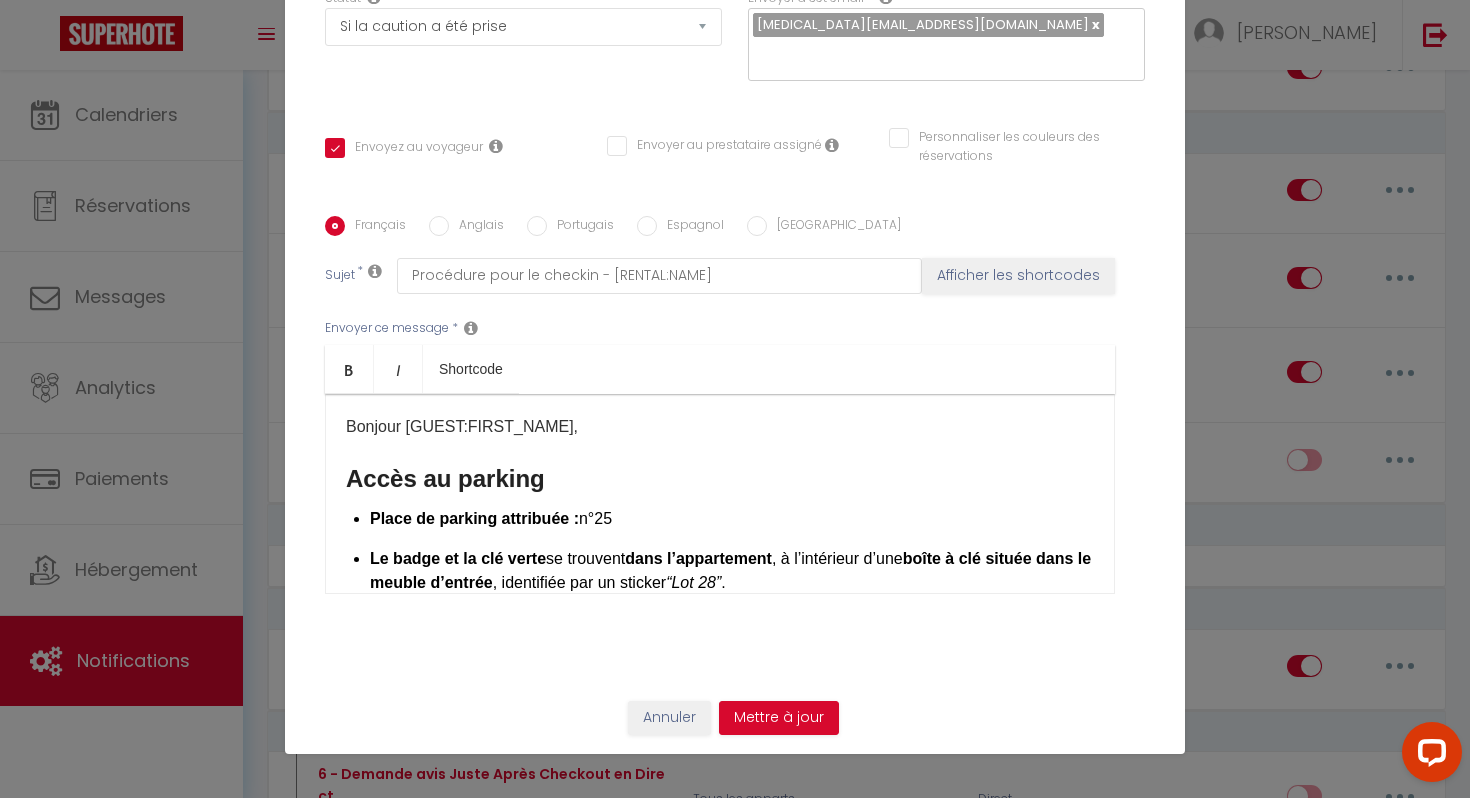 click on "Bonjour [GUEST:FIRST_NAME],  Accès au parking
Place de parking attribuée :  n°25
Le badge et la clé verte  se trouvent  dans l’appartement , à l’intérieur d’une  boîte à clé située dans le meuble d’entrée , identifiée par un sticker  “Lot 28” . Voici les consignes pour le parking: 1. La clé du parking et le bip se trouvent dans une boite à clé dans l'appartement (dans le meuble d'entrée marqué d'un sticker Lot 28). Code : 75128 2. Vous aurez le badge du parking et la clé verte pour activer le niveau -1 dans l'ascenseur . 3. Le badge sert à ouvrir/fermer la porte automatique du parking. 4. La clé verte: A insérer dans l'ascenseur pour débloquer le niveau -1 et à ouvrir la porte. 5. Le numéro de la place de parking : 25 N’hésitez pas si vous avez besoin de plus d’information. Merci ​ N’hésitez pas si vous avez besoin de plus d’information​ [MEDICAL_DATA] Conciergerie" at bounding box center (720, 494) 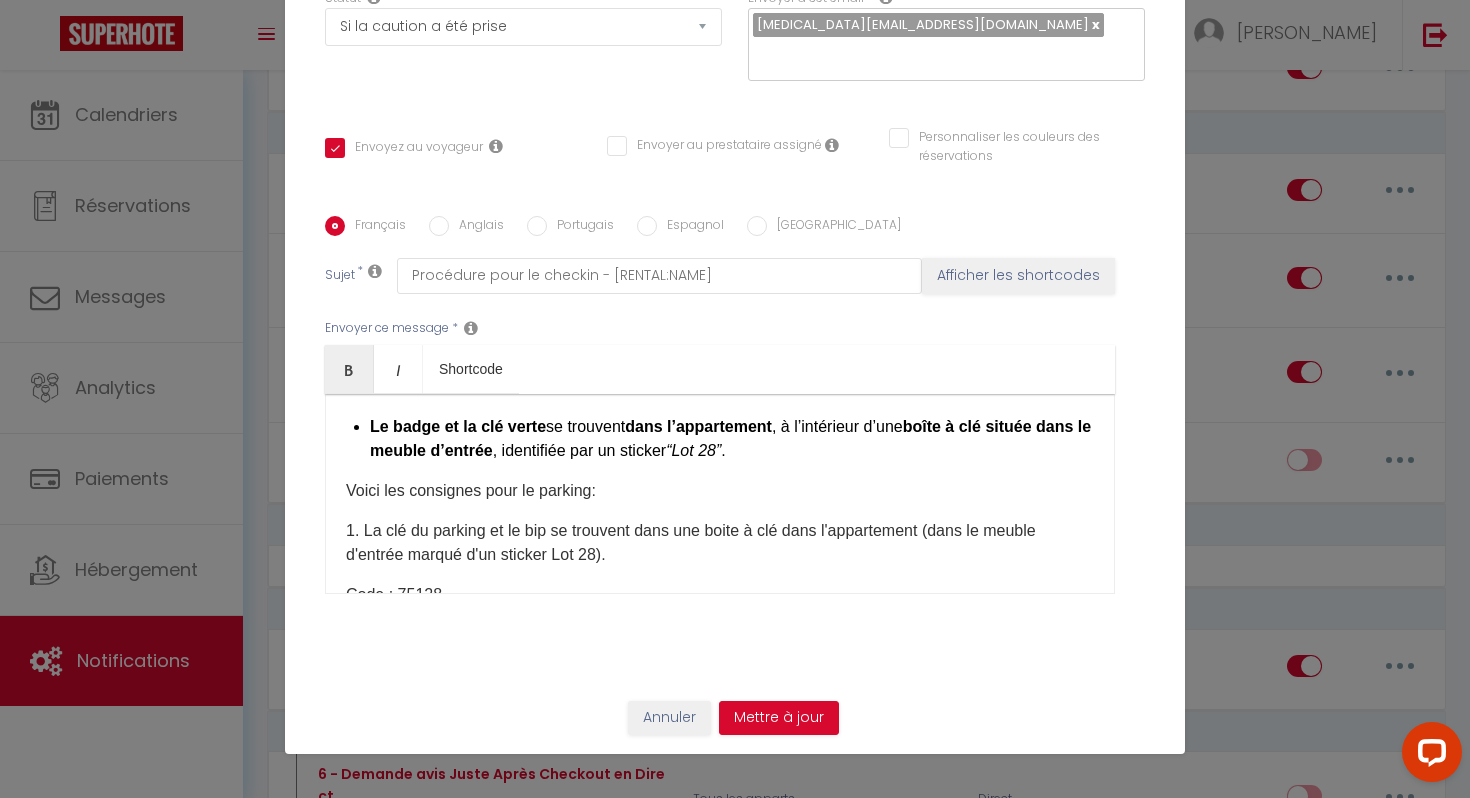 scroll, scrollTop: 122, scrollLeft: 0, axis: vertical 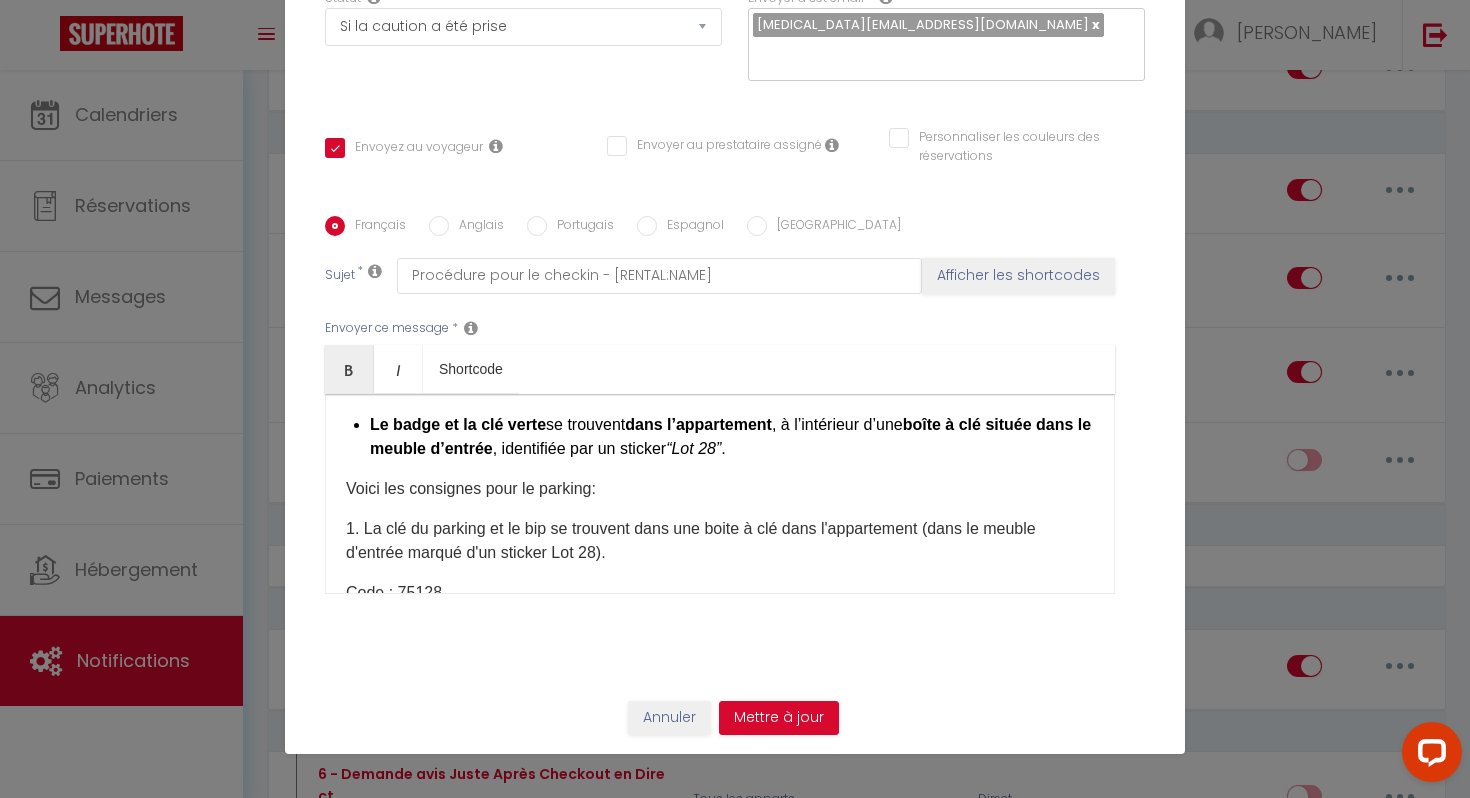click on "Le badge et la clé verte  se trouvent  dans l’appartement , à l’intérieur d’une  boîte à clé située dans le meuble d’entrée , identifiée par un sticker  “Lot 28” ." at bounding box center [732, 437] 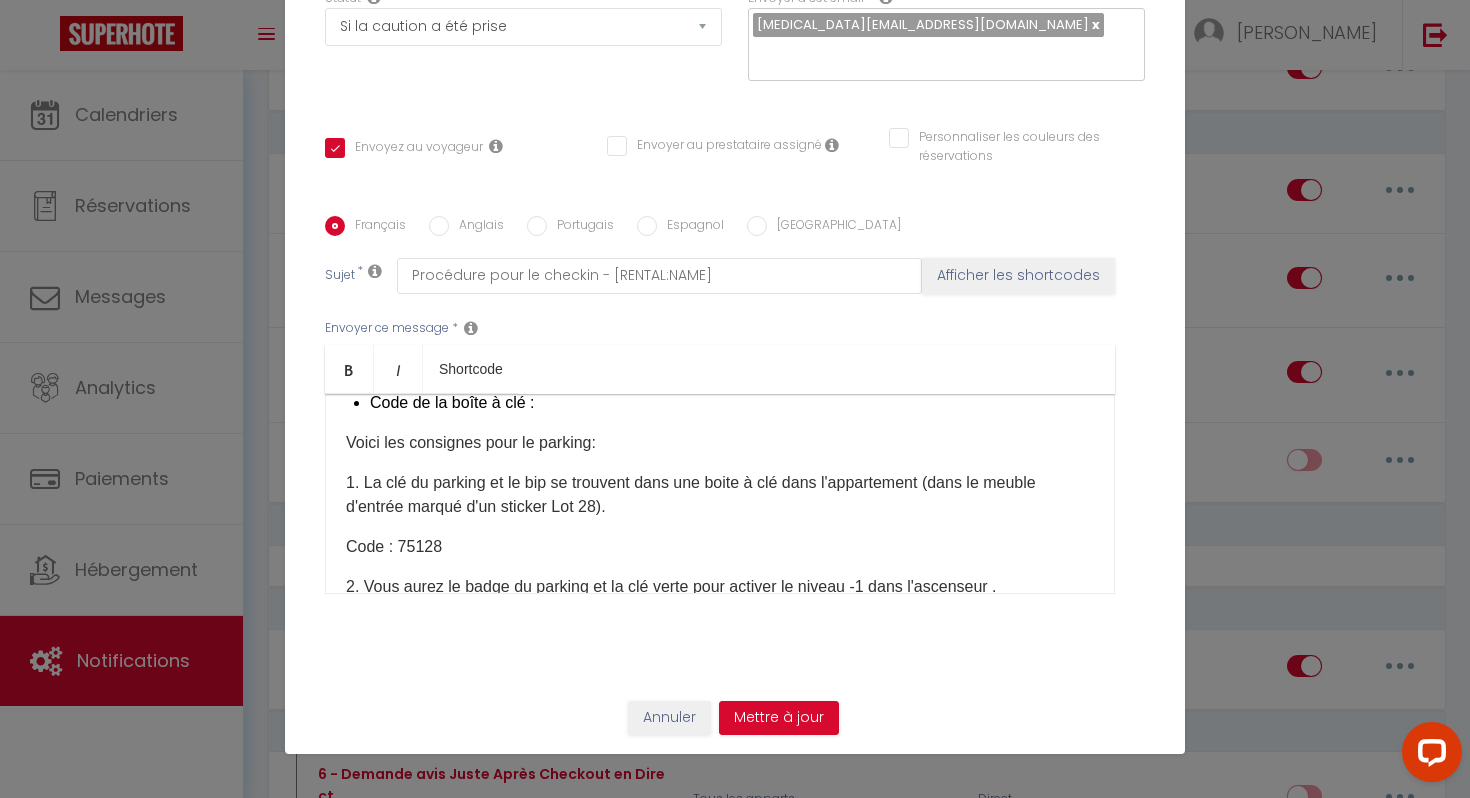 scroll, scrollTop: 213, scrollLeft: 0, axis: vertical 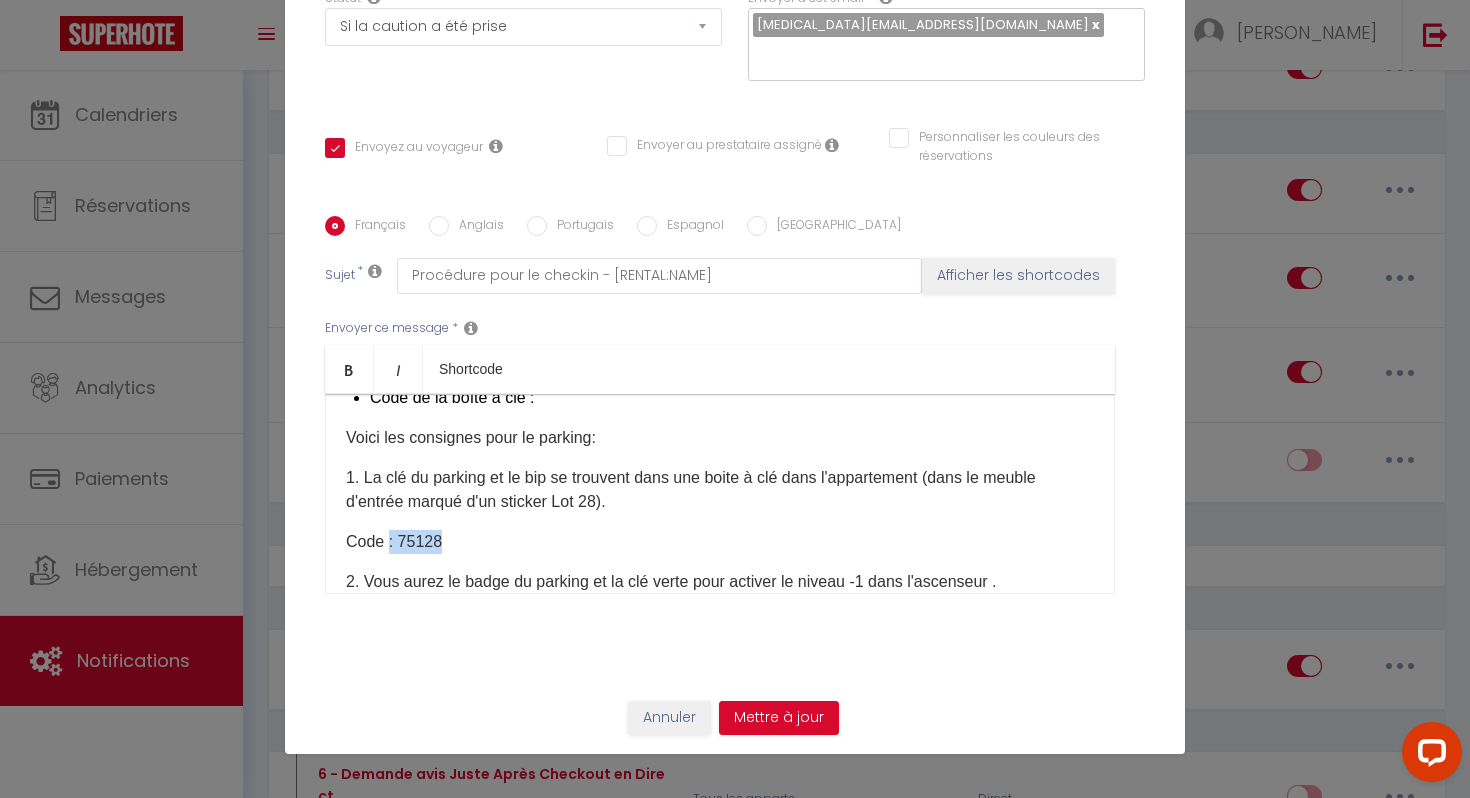 drag, startPoint x: 464, startPoint y: 548, endPoint x: 389, endPoint y: 548, distance: 75 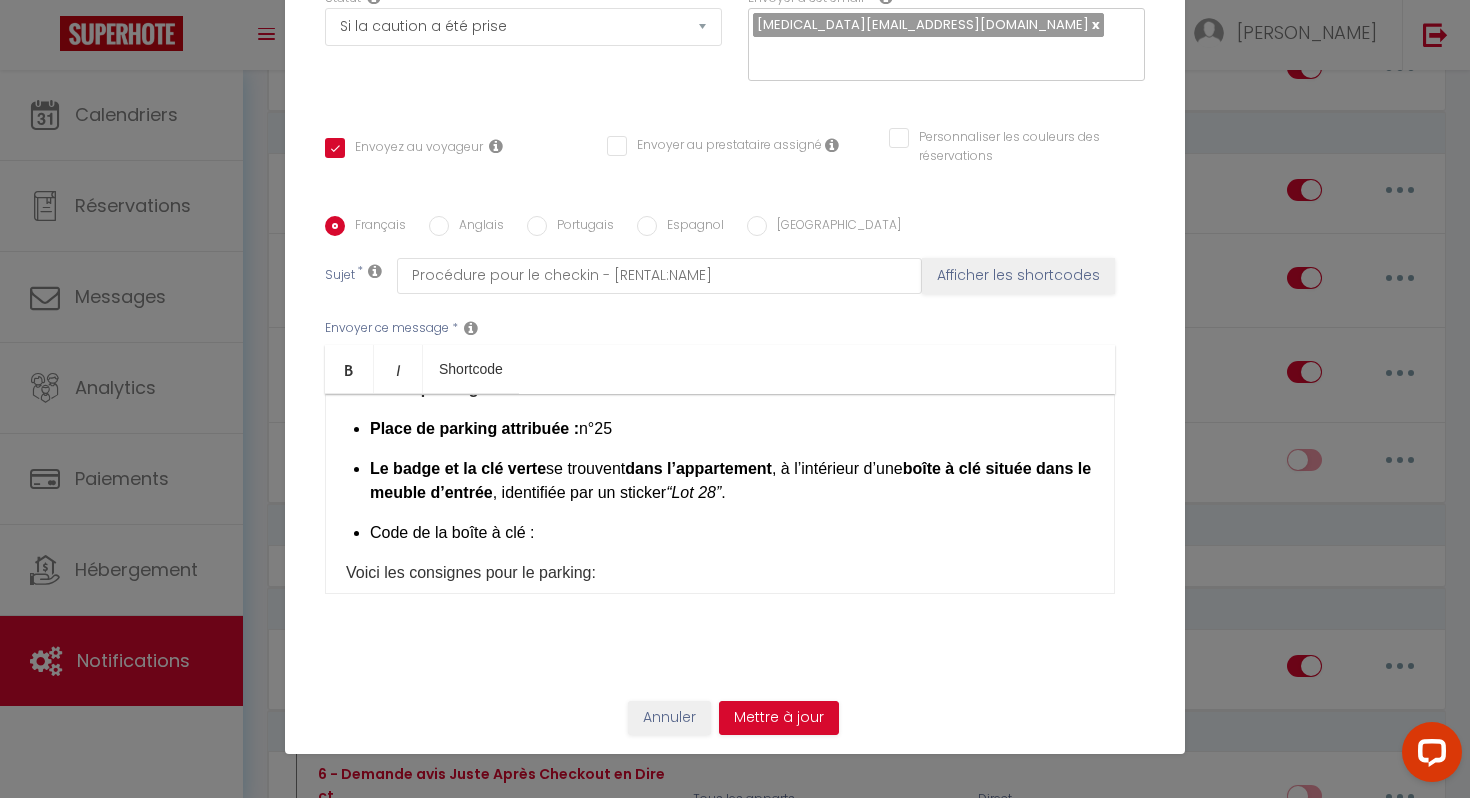scroll, scrollTop: 68, scrollLeft: 0, axis: vertical 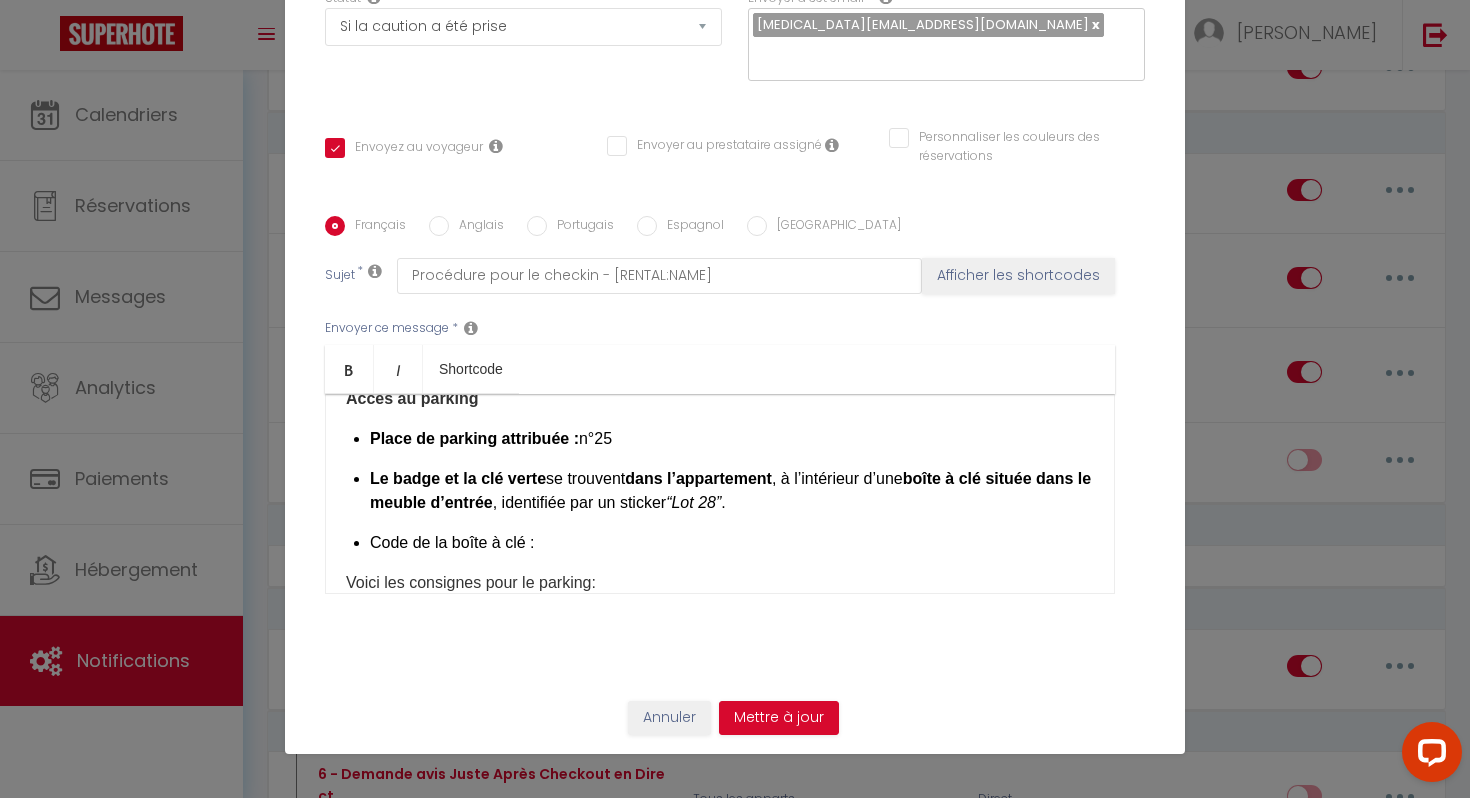 click on "Code de la boîte à clé :  ​" at bounding box center [732, 543] 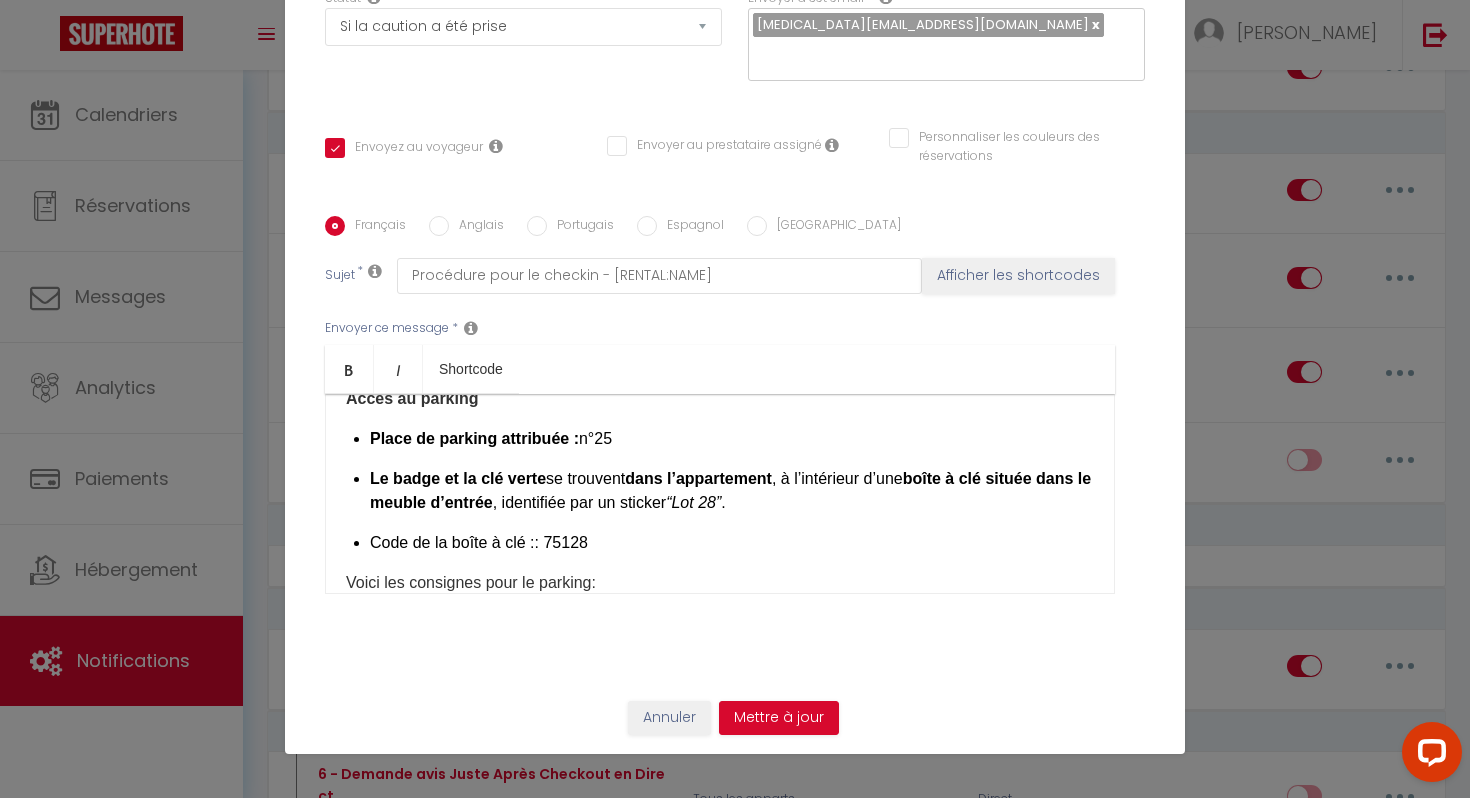 scroll, scrollTop: 111, scrollLeft: 0, axis: vertical 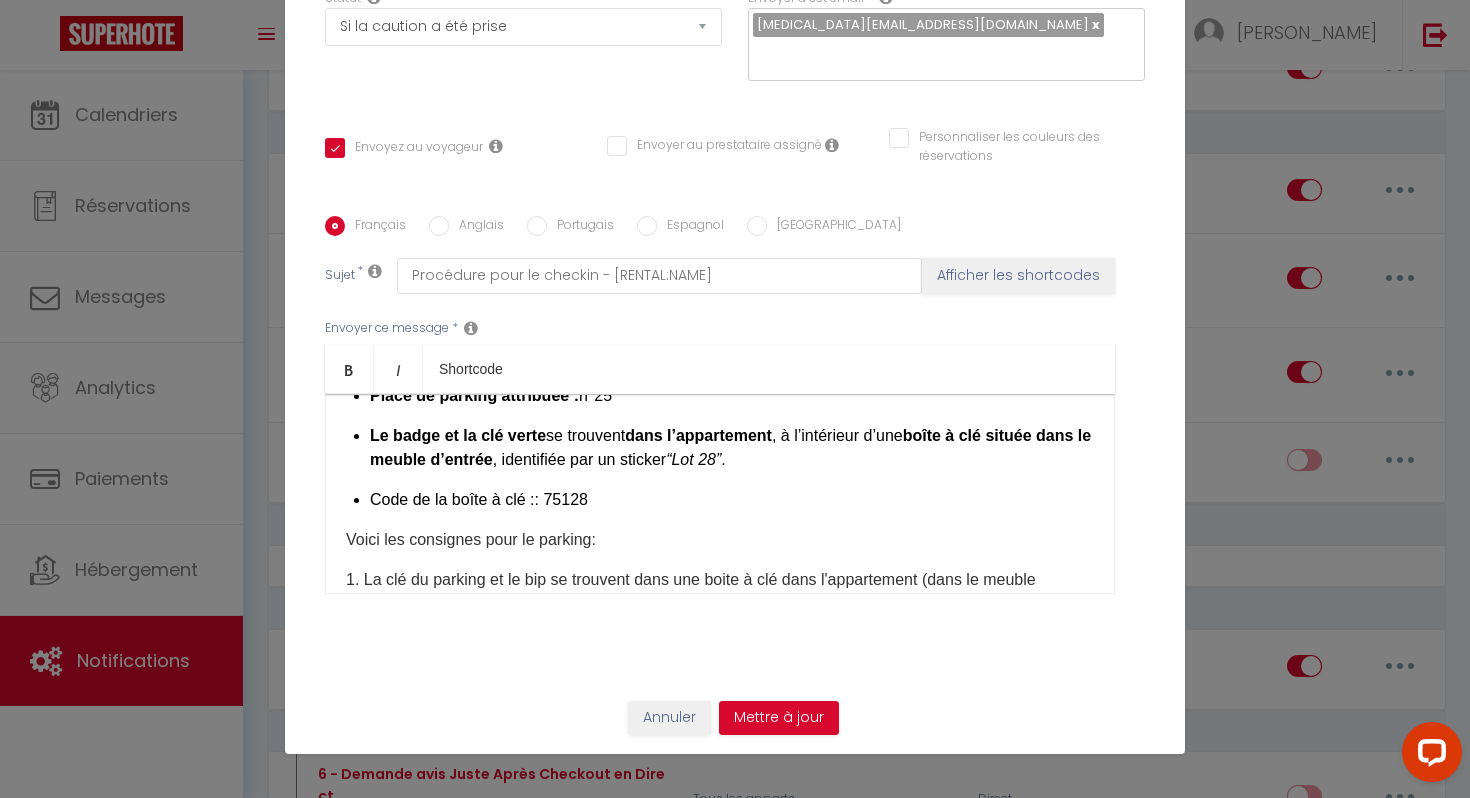 click on "Voici les consignes pour le parking:" at bounding box center (720, 540) 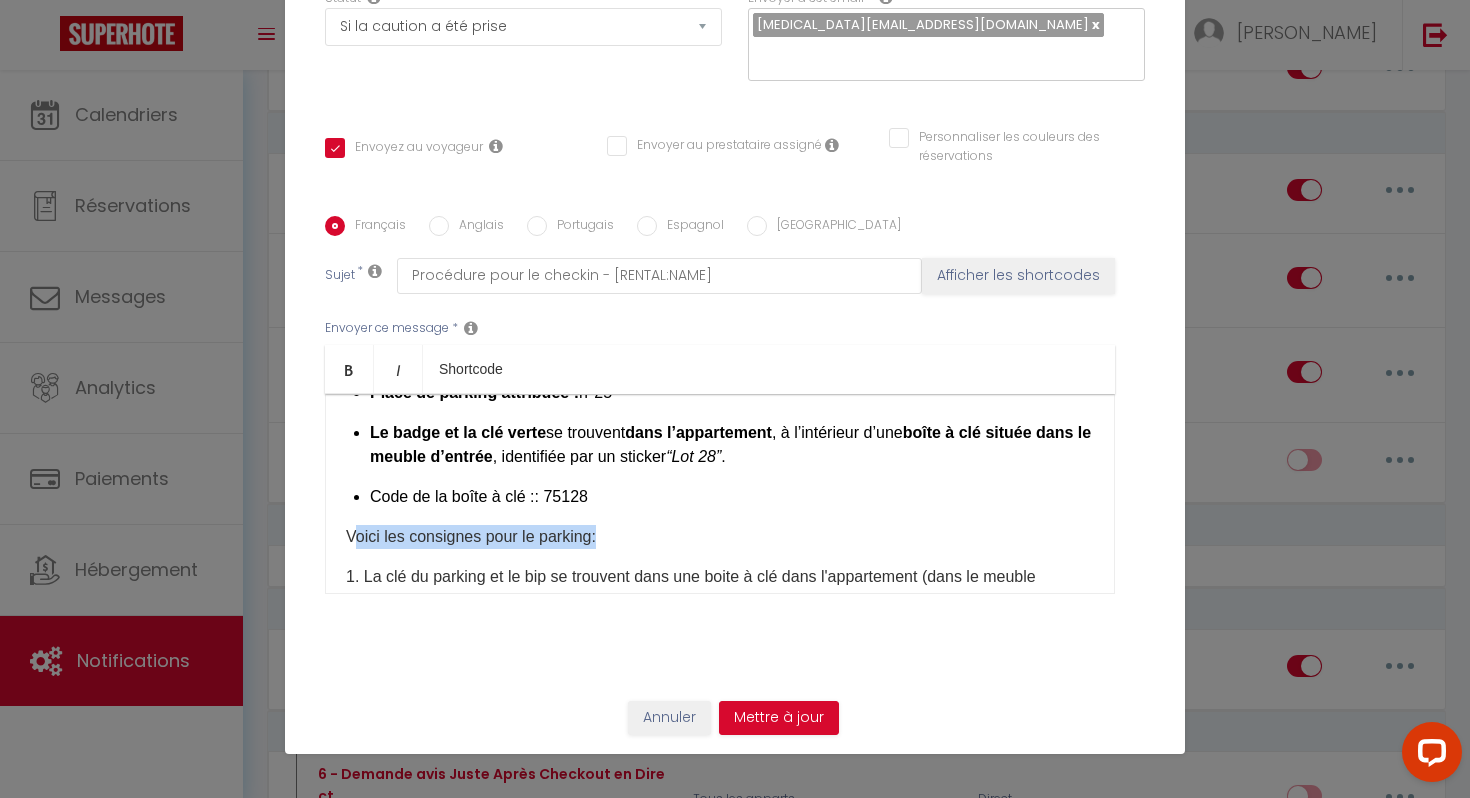 drag, startPoint x: 632, startPoint y: 543, endPoint x: 354, endPoint y: 541, distance: 278.0072 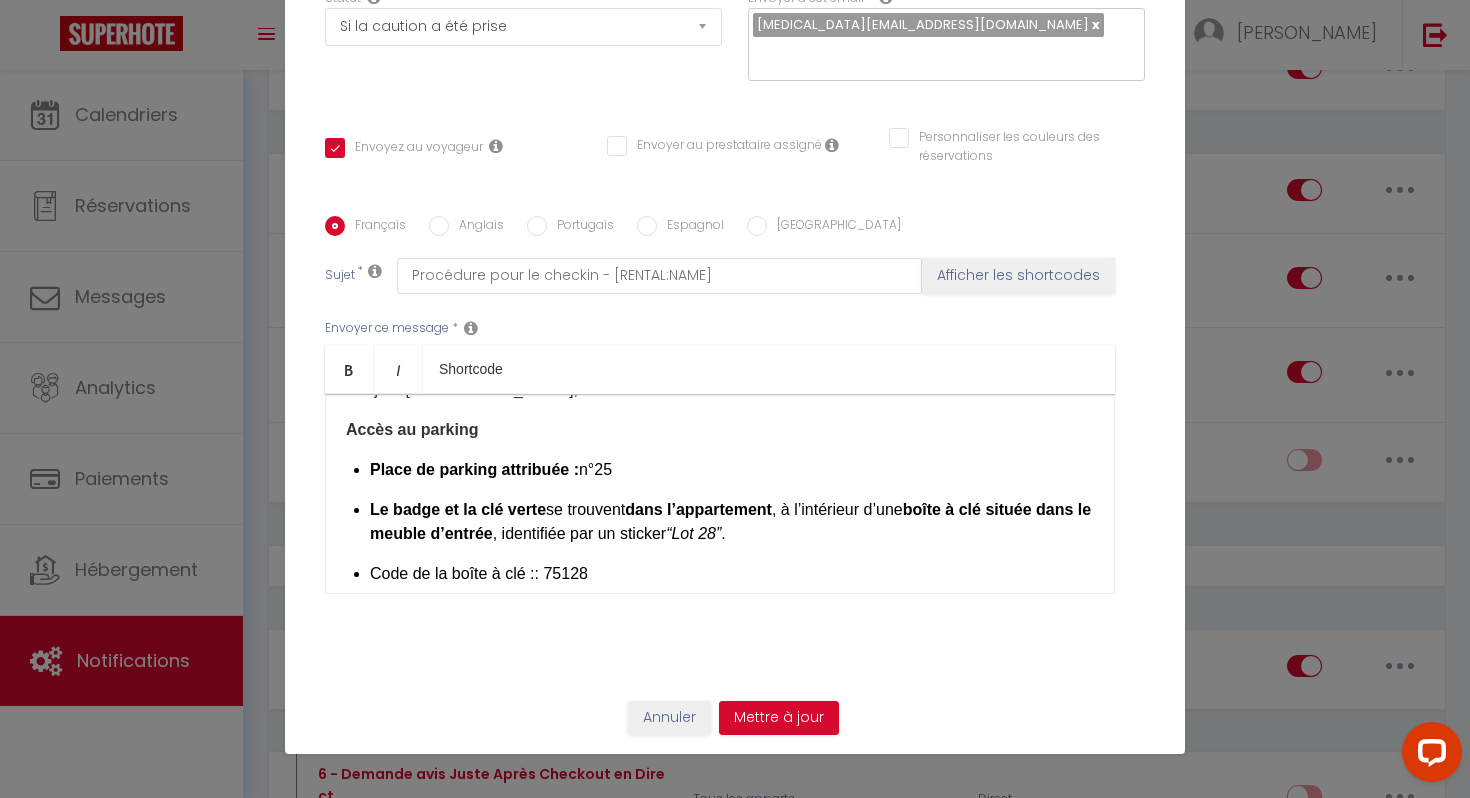 scroll, scrollTop: 0, scrollLeft: 0, axis: both 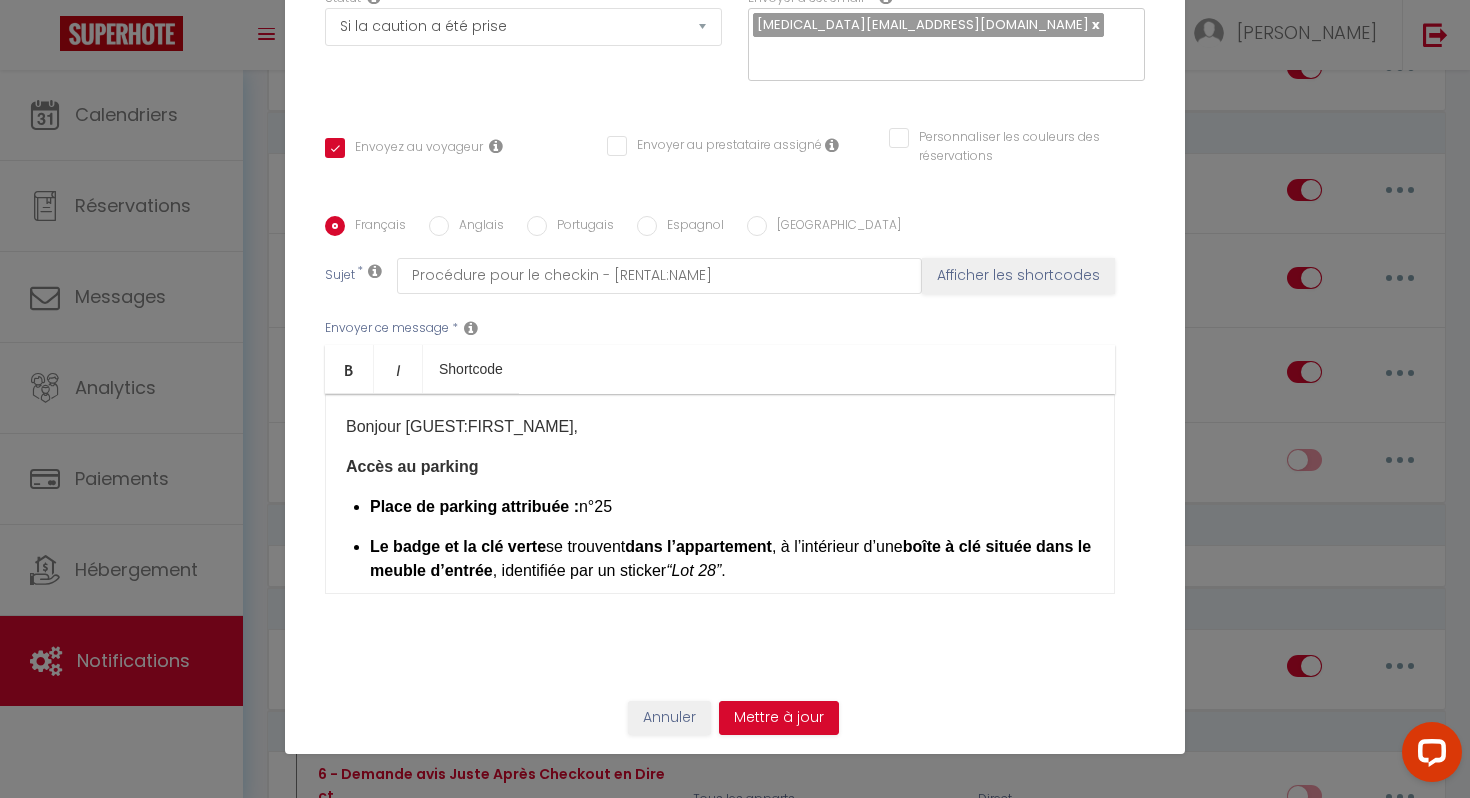 click on "Accès au parking" at bounding box center (412, 466) 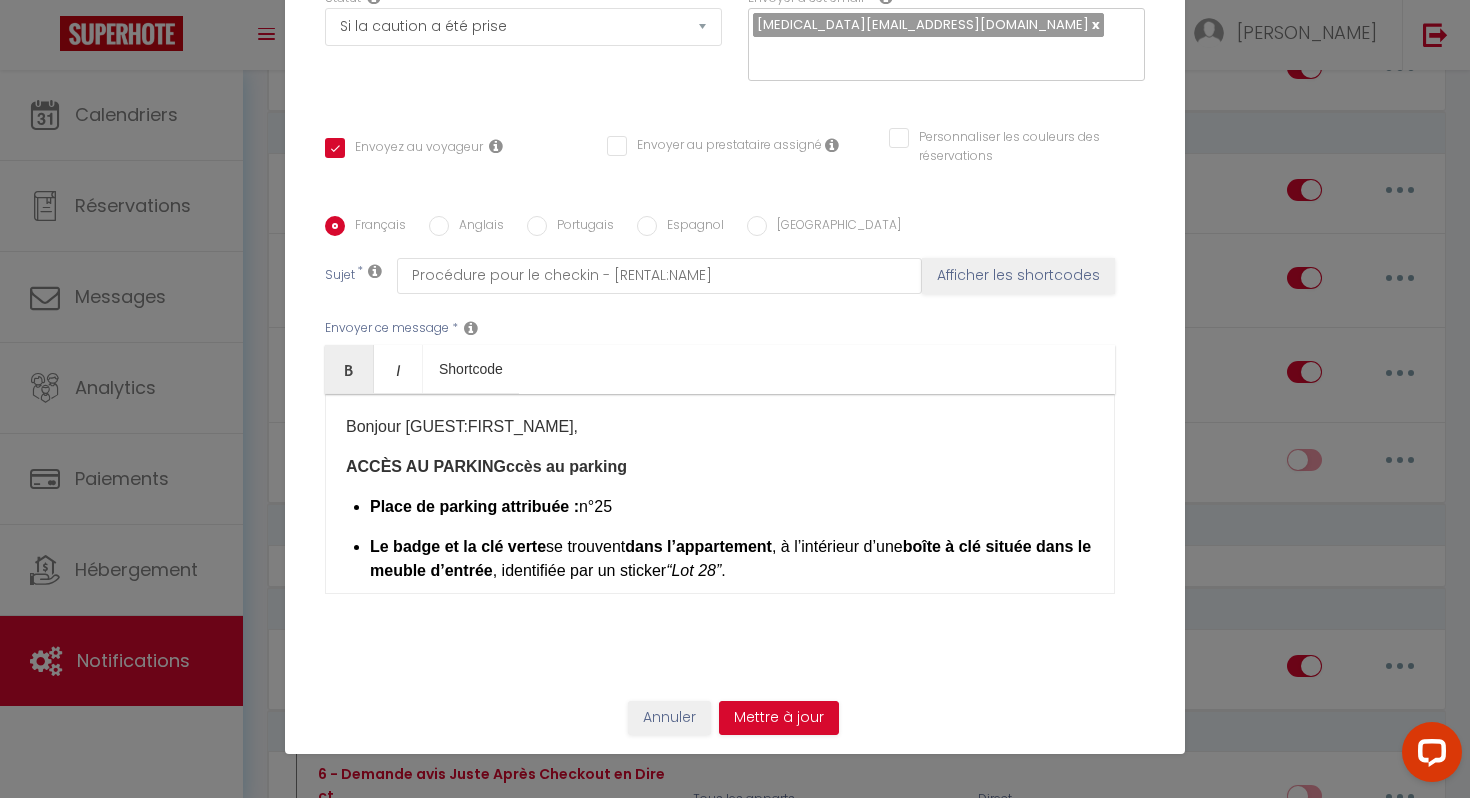 click on "ACCÈS AU PARKINGccès au parking" at bounding box center [720, 467] 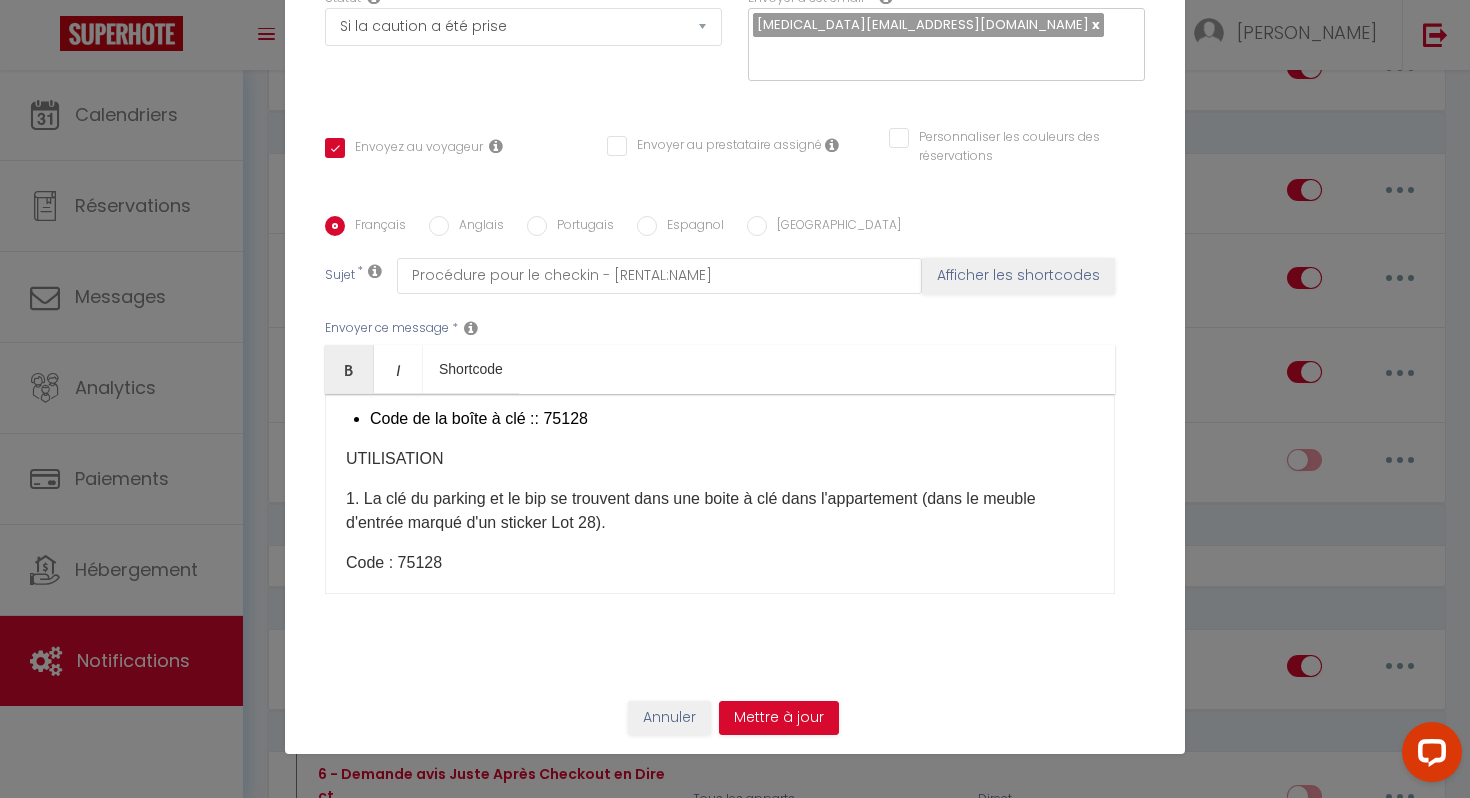 scroll, scrollTop: 0, scrollLeft: 0, axis: both 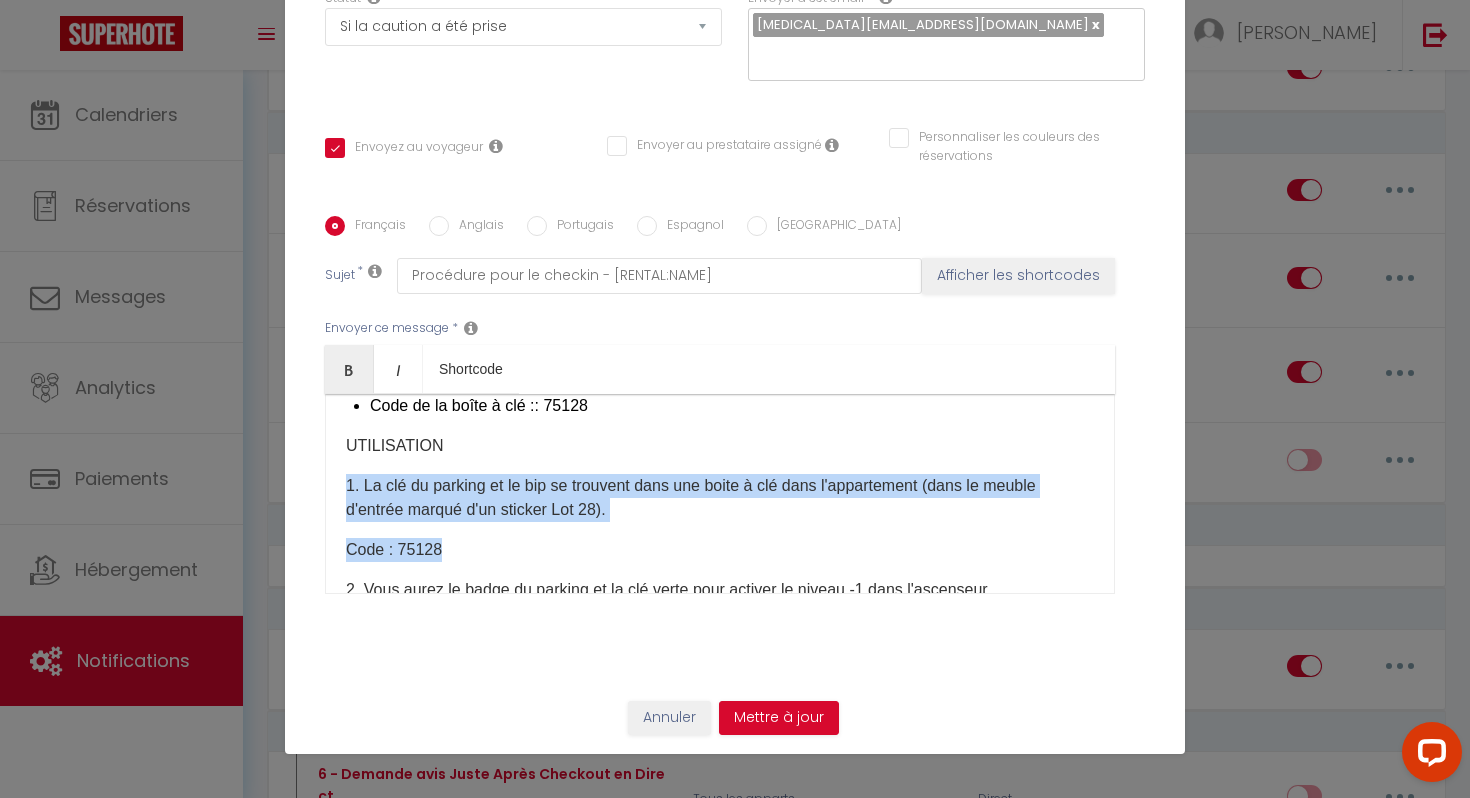 drag, startPoint x: 333, startPoint y: 482, endPoint x: 368, endPoint y: 571, distance: 95.63472 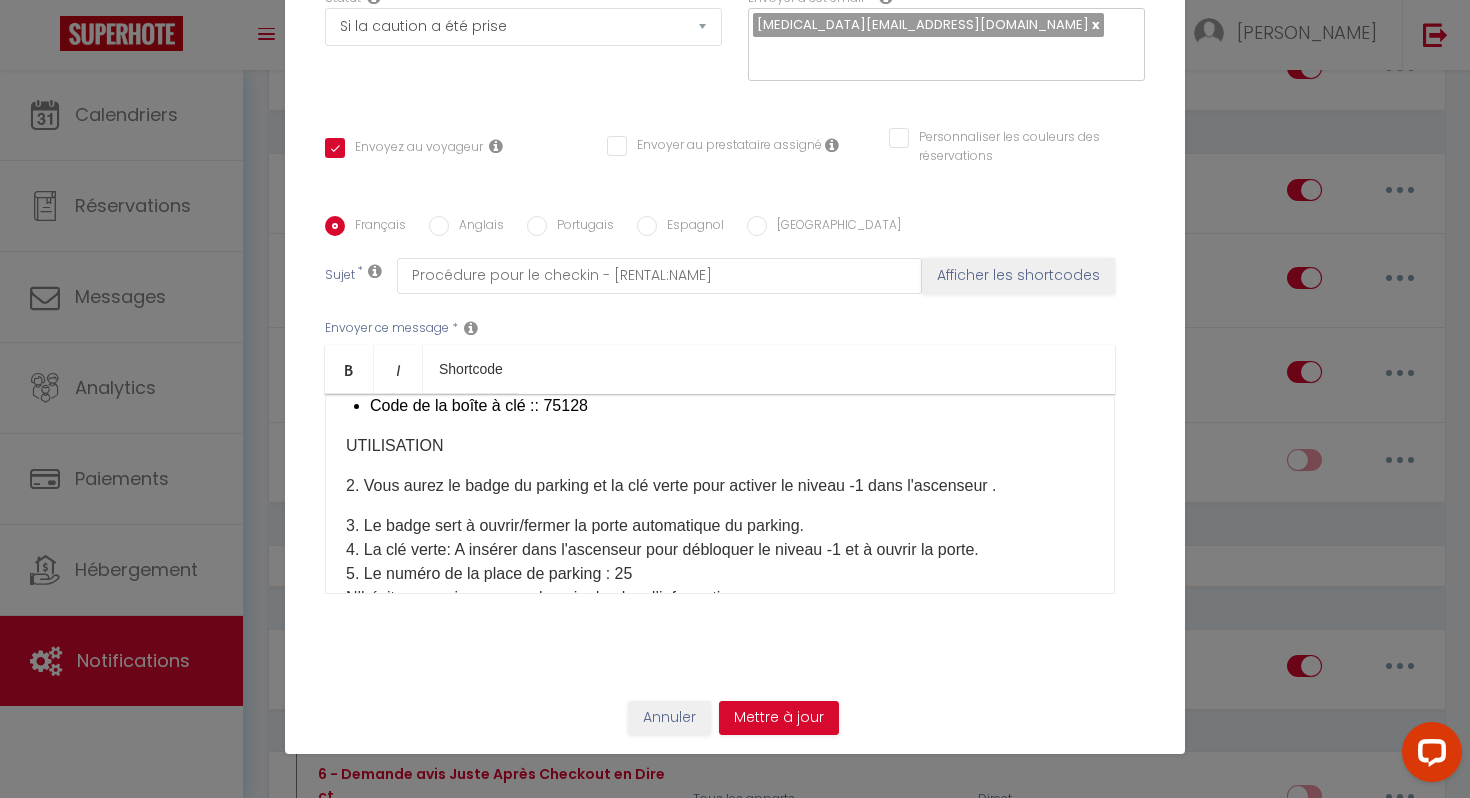 click on "Bonjour [GUEST:FIRST_NAME],  ACCÈS AU PARKING
Place de parking attribuée :  n°25
Le badge et la clé verte  se trouvent  dans l’appartement , à l’intérieur d’une  boîte à clé située dans le meuble d’entrée , identifiée par un sticker  “Lot 28” . Code de la boîte à clé :  : 75128 ​ ​ UTILISATION 2. Vous aurez le badge du parking et la clé verte pour activer le niveau -1 dans l'ascenseur . 3. Le badge sert à ouvrir/fermer la porte automatique du parking. 4. La clé verte: A insérer dans l'ascenseur pour débloquer le niveau -1 et à ouvrir la porte. 5. Le numéro de la place de parking : 25 N’hésitez pas si vous avez besoin de plus d’information. PS : Prenez soin des clés mises à votre disposition. En cas de perte ou détérioration, il vous sera facturé des frais pour la reproduction à l'identique (clé et bip) soit 120€. Merci ​ N’hésitez pas si vous avez besoin de plus d’information​ [MEDICAL_DATA] Conciergerie" at bounding box center (720, 494) 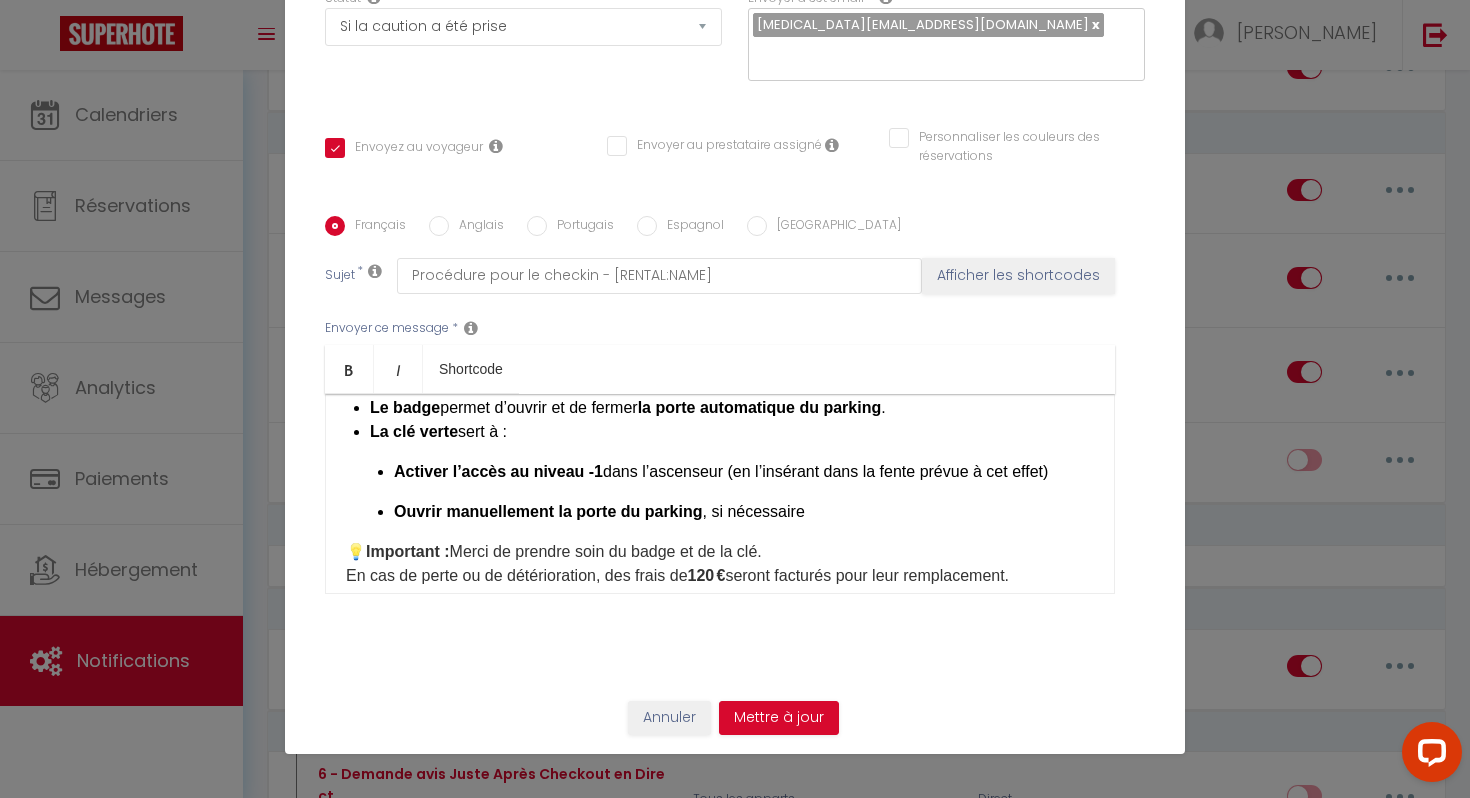 scroll, scrollTop: 289, scrollLeft: 0, axis: vertical 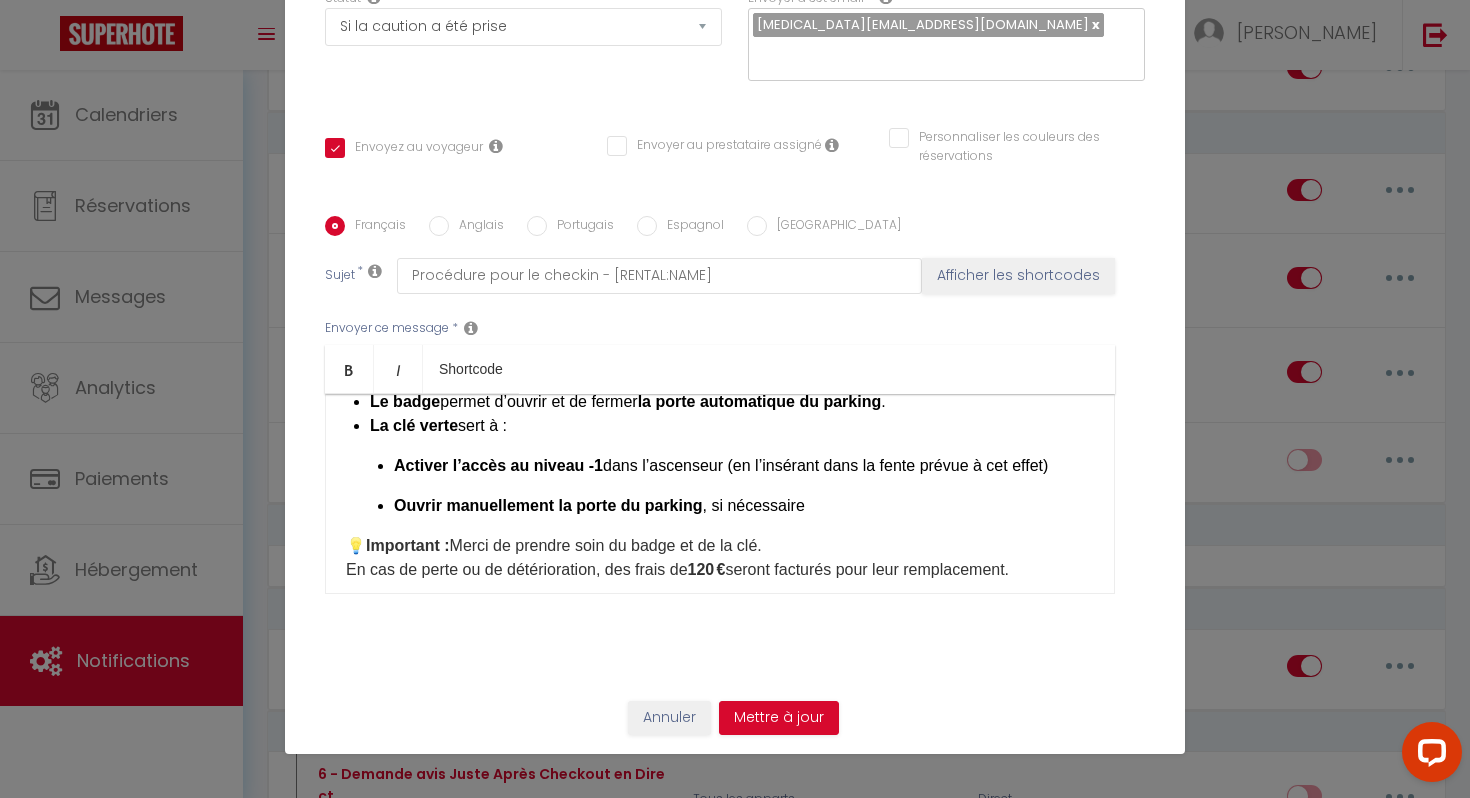 click on "💡  Important :  Merci de prendre soin du badge et de la clé.
En cas de perte ou de détérioration, des frais de  120 €  seront facturés pour leur remplacement." at bounding box center [720, 558] 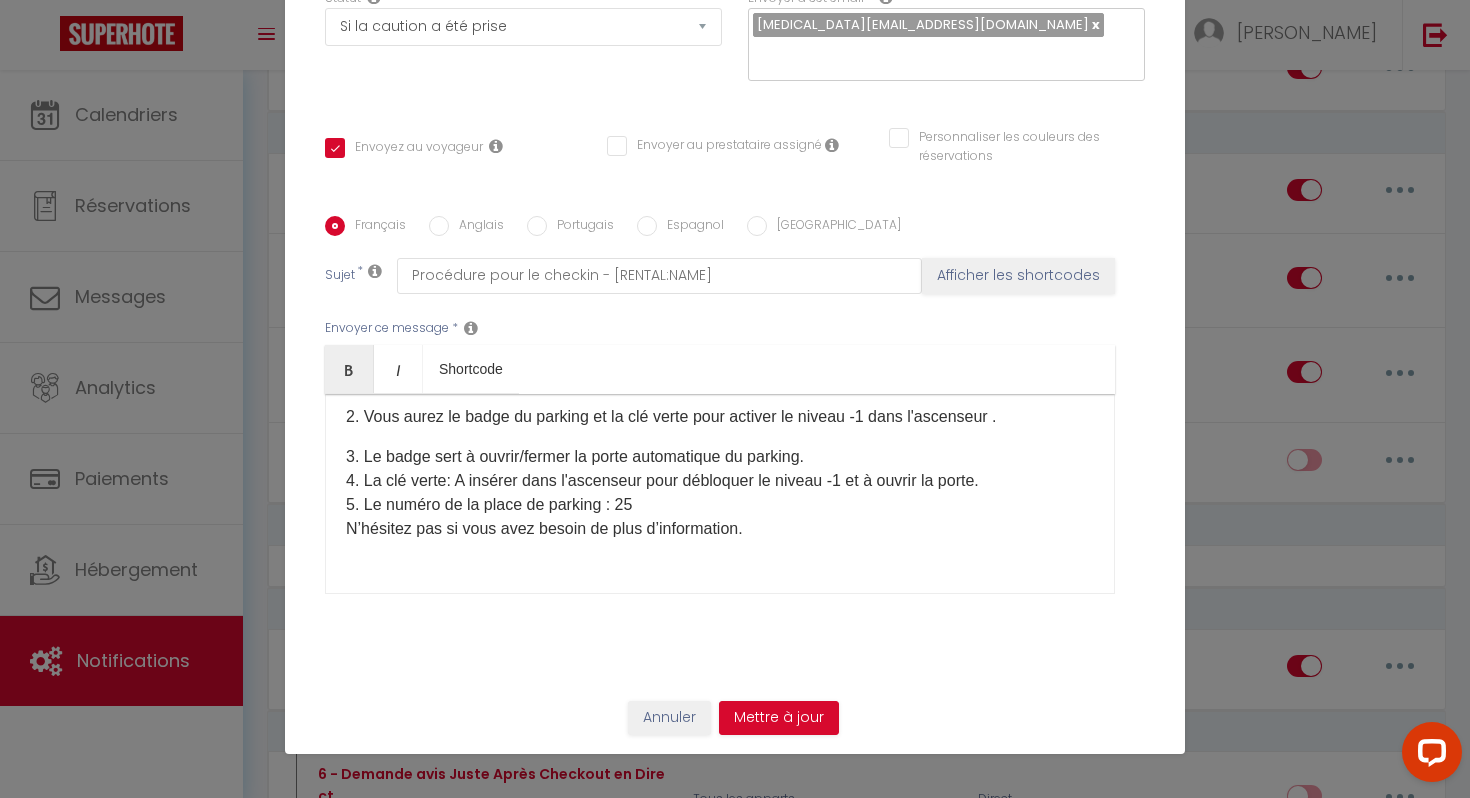 scroll, scrollTop: 439, scrollLeft: 0, axis: vertical 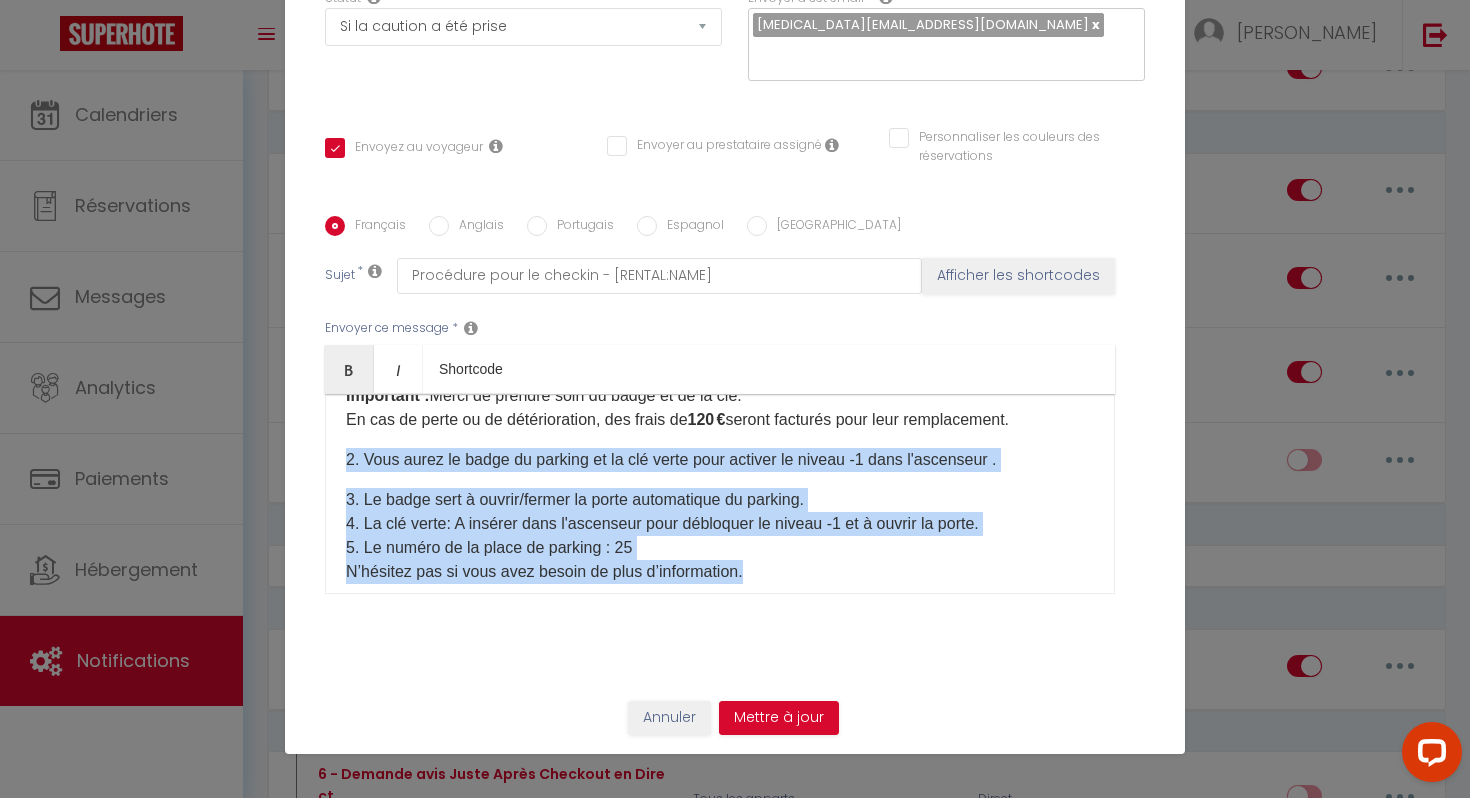 drag, startPoint x: 345, startPoint y: 463, endPoint x: 755, endPoint y: 584, distance: 427.48218 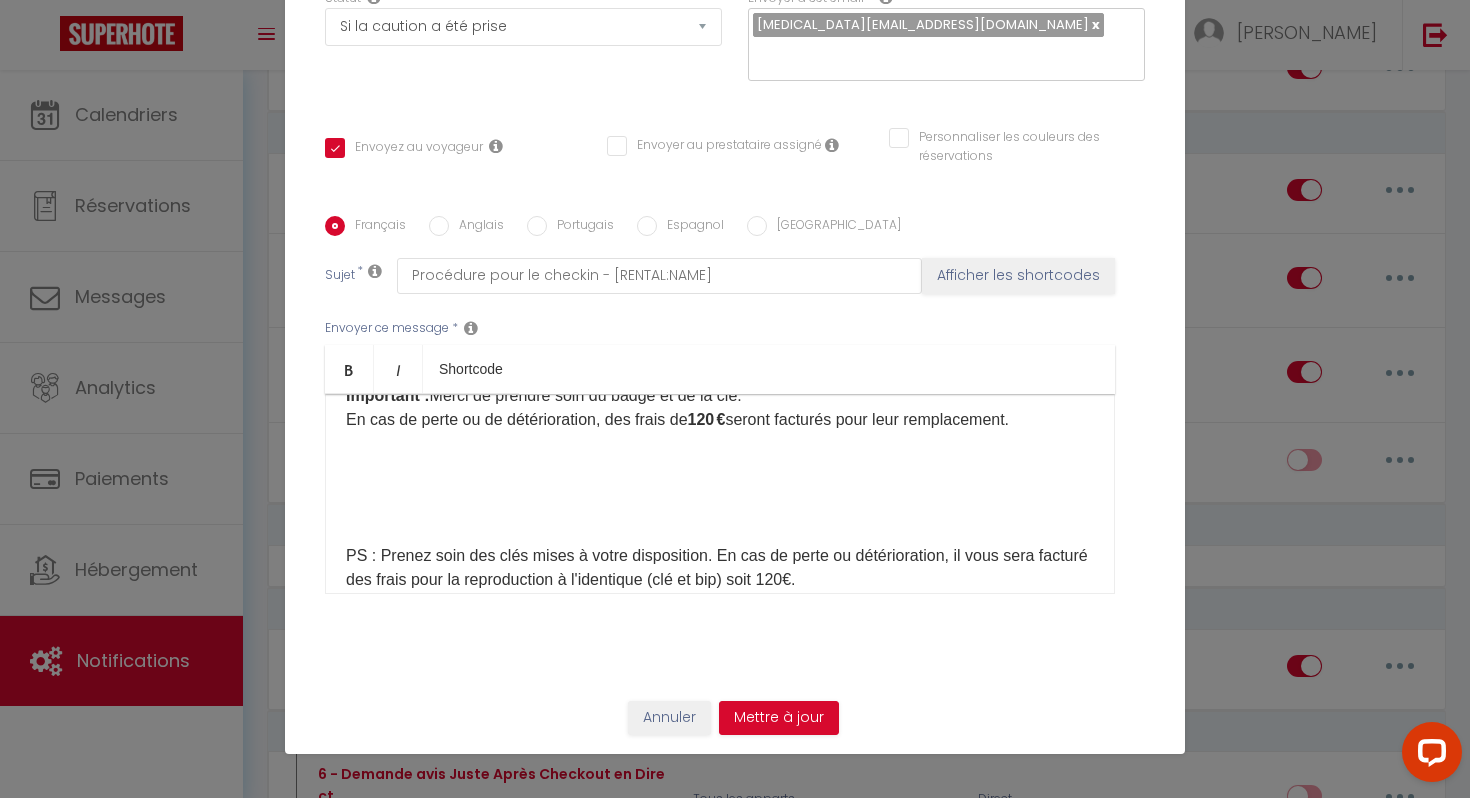 click on "PS : Prenez soin des clés mises à votre disposition. En cas de perte ou détérioration, il vous sera facturé des frais pour la reproduction à l'identique (clé et bip) soit 120€. Merci ​" at bounding box center [720, 556] 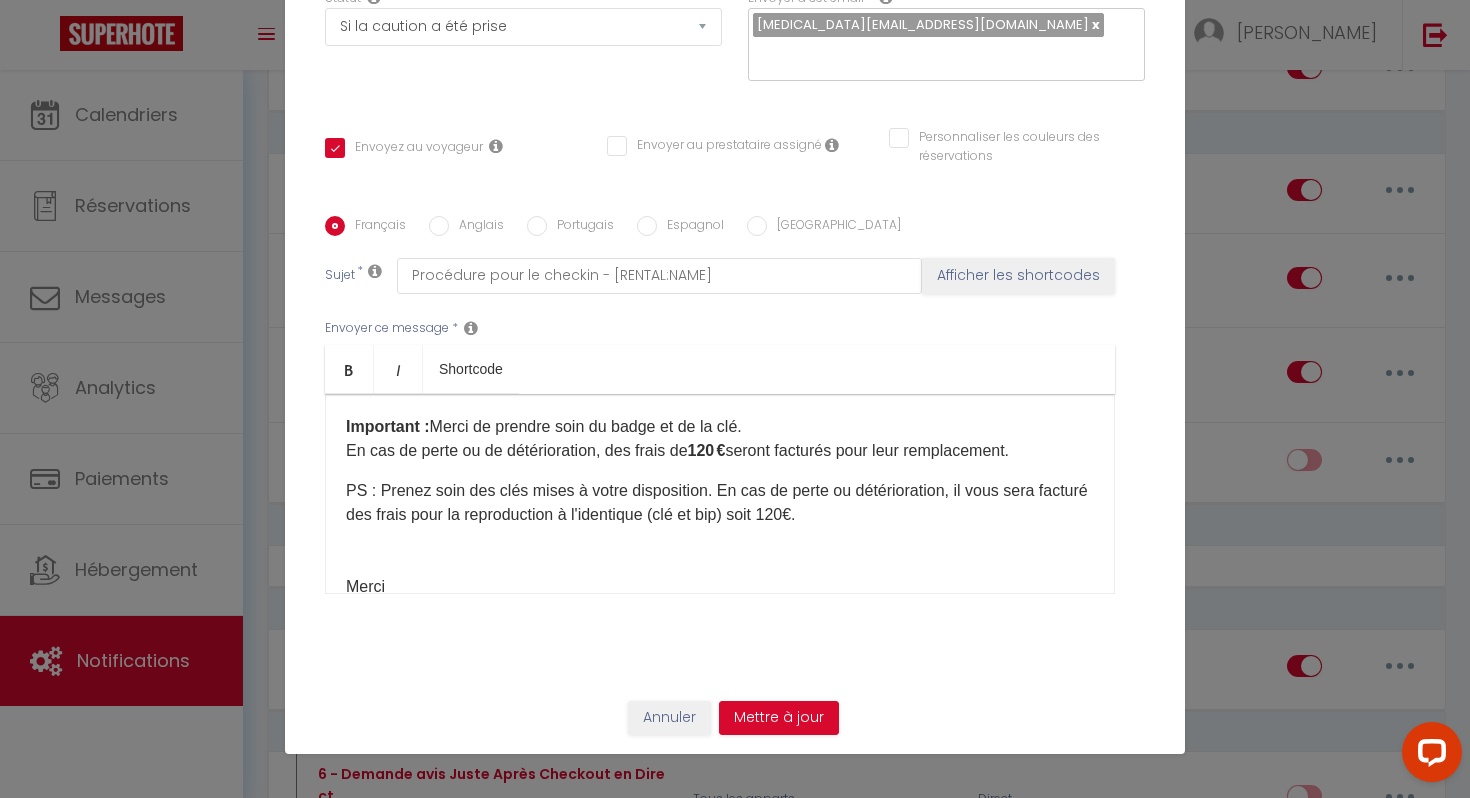 scroll, scrollTop: 393, scrollLeft: 0, axis: vertical 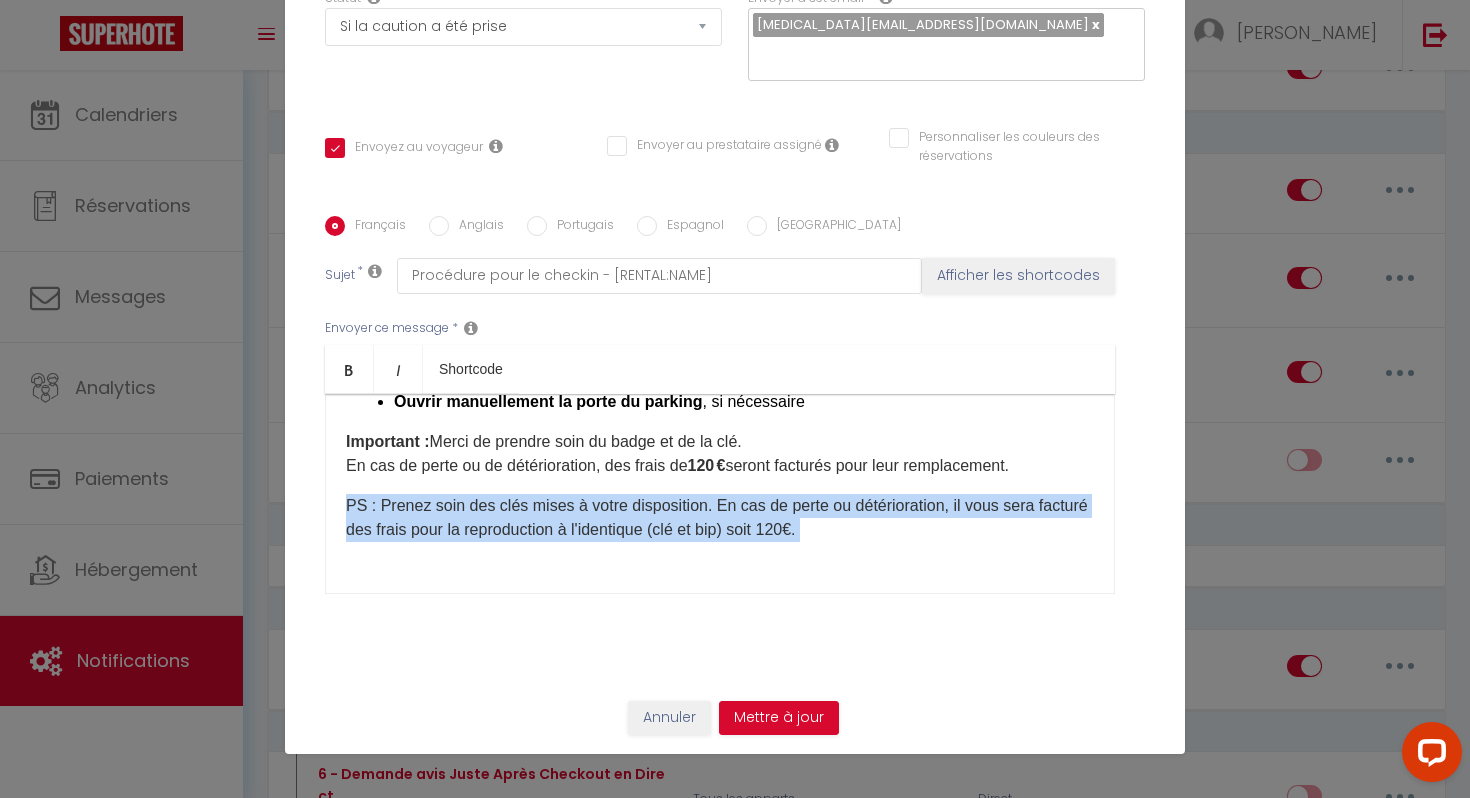 drag, startPoint x: 333, startPoint y: 490, endPoint x: 867, endPoint y: 559, distance: 538.4394 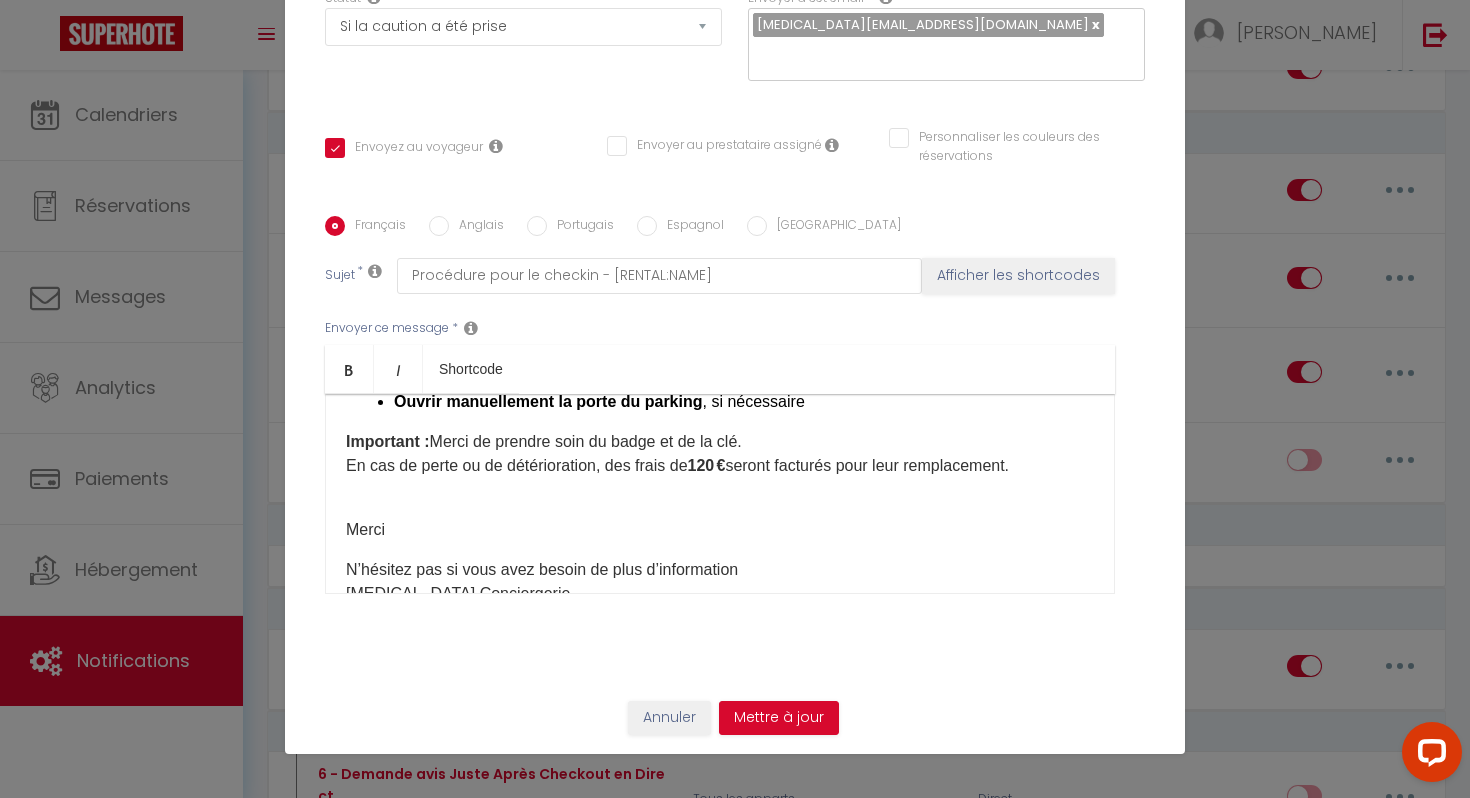 click on "Merci ​" at bounding box center [720, 518] 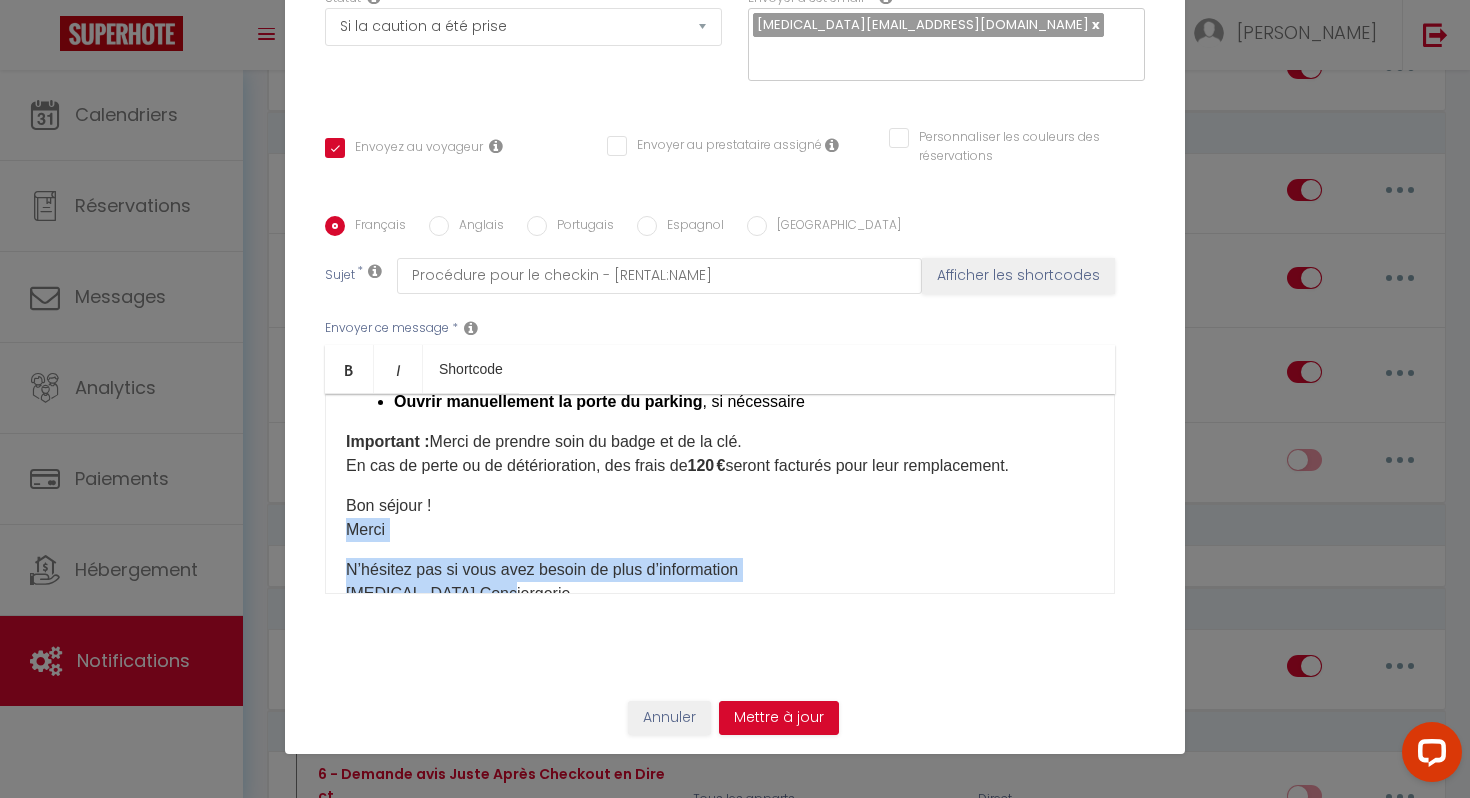 scroll, scrollTop: 446, scrollLeft: 0, axis: vertical 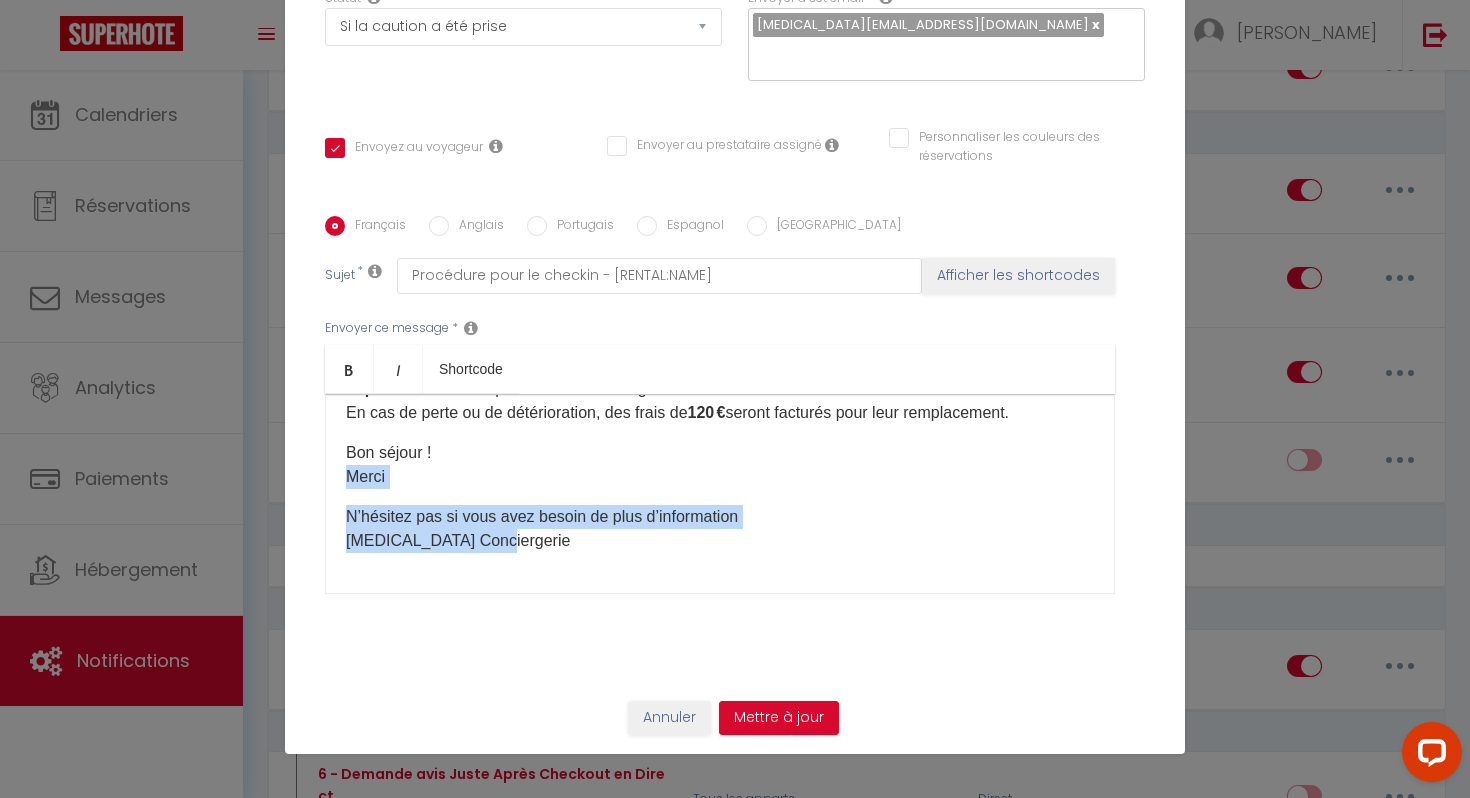 drag, startPoint x: 347, startPoint y: 536, endPoint x: 361, endPoint y: 657, distance: 121.80723 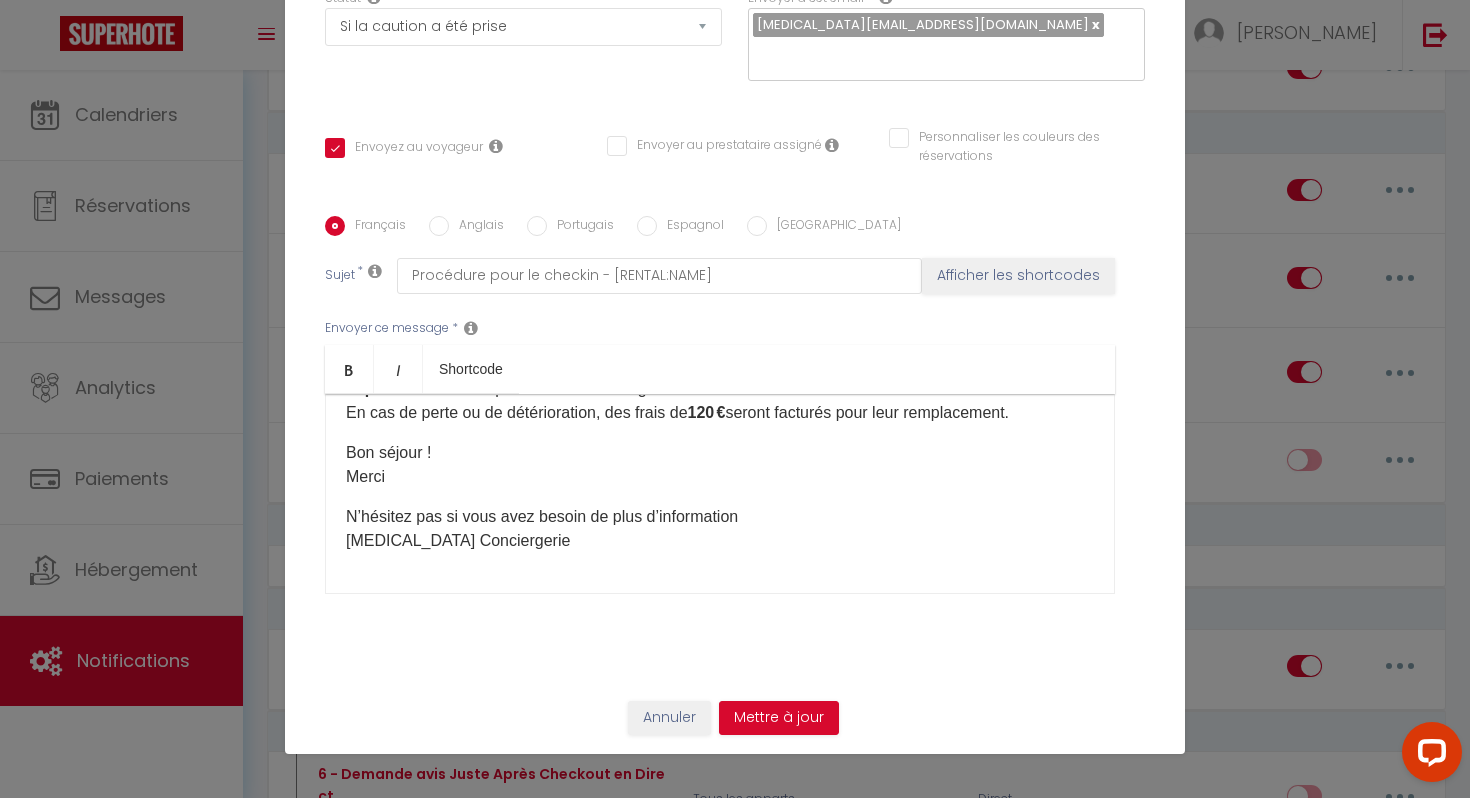scroll, scrollTop: 382, scrollLeft: 0, axis: vertical 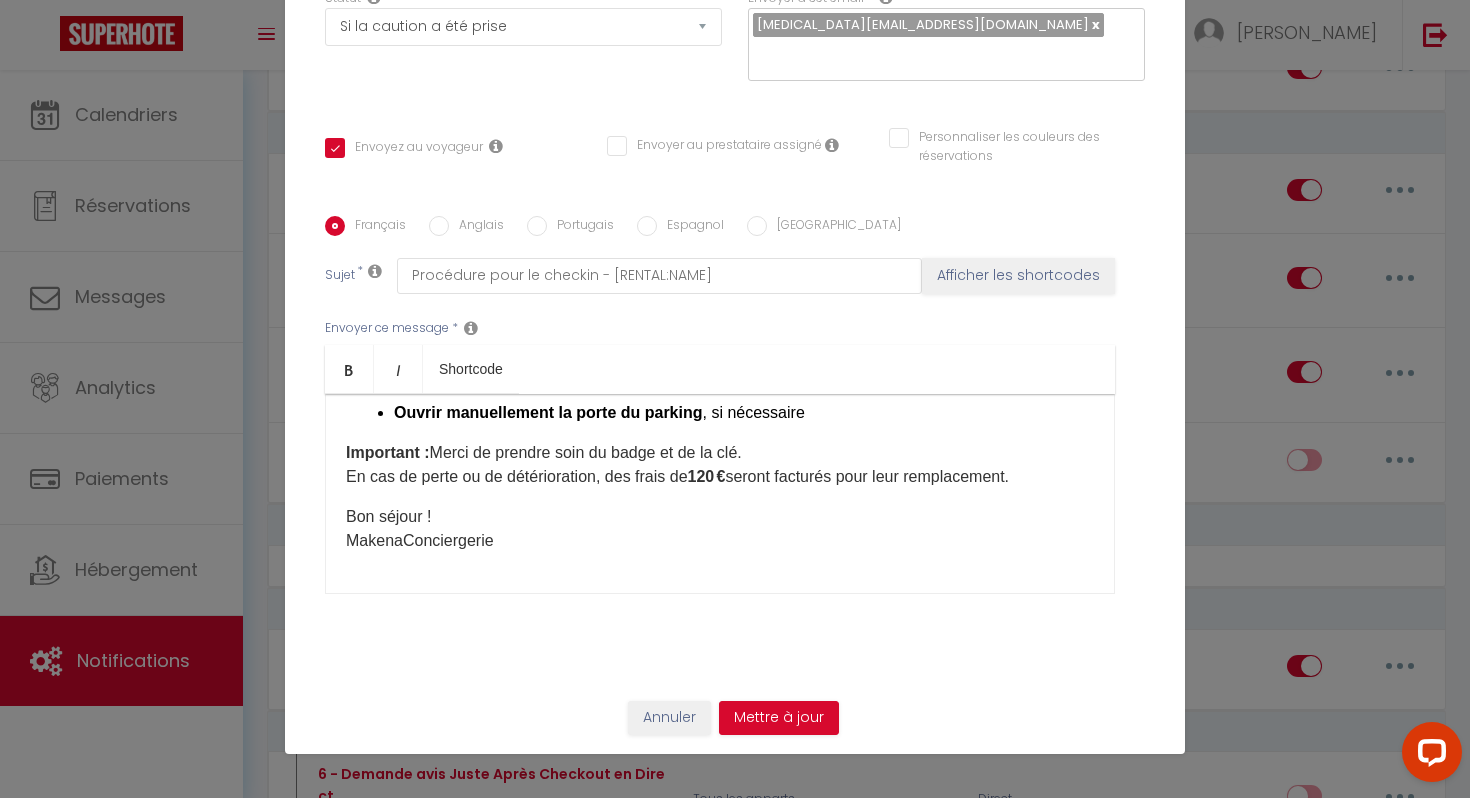 click on "Bon séjour ! MakenaConciergerie" at bounding box center (720, 529) 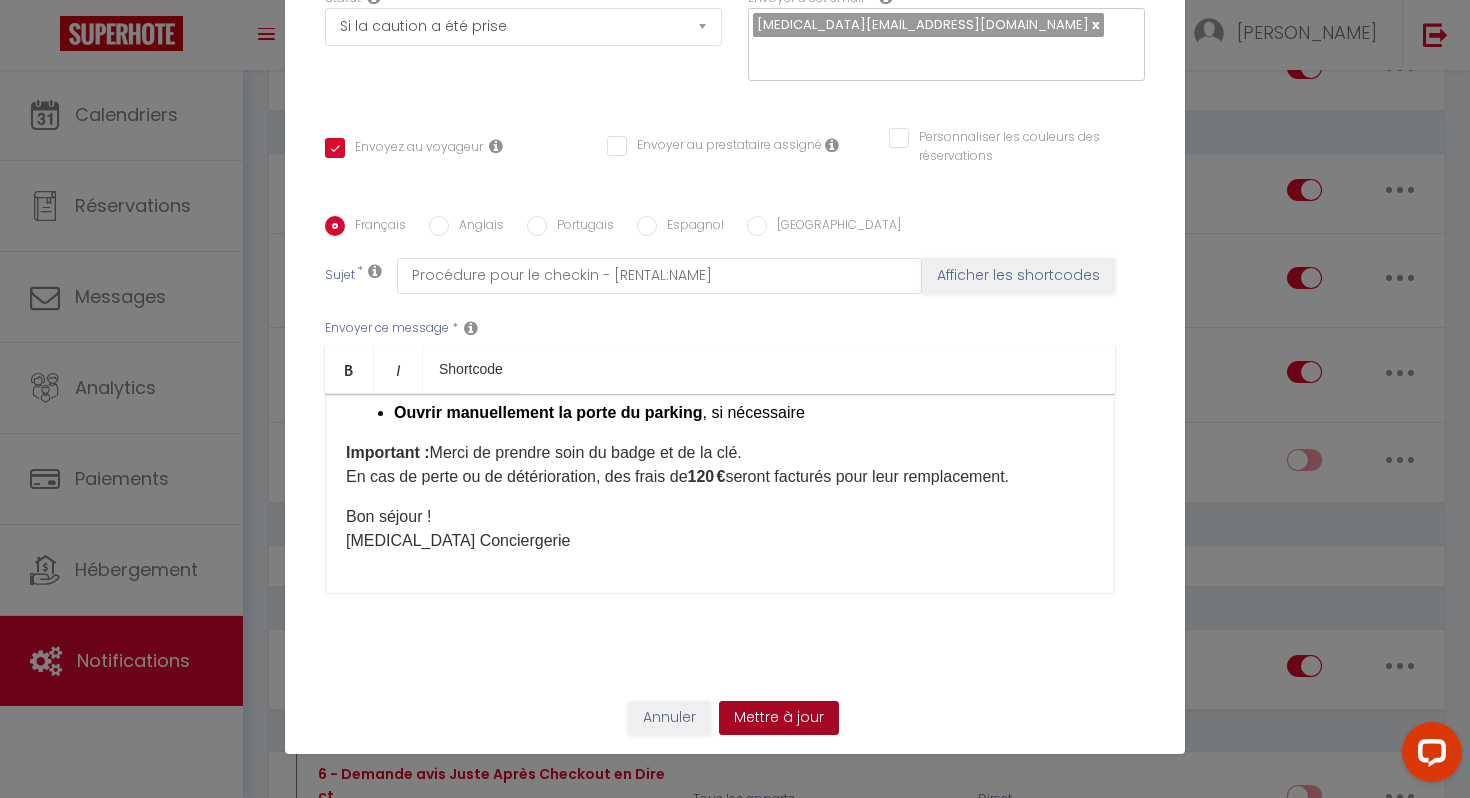 click on "Mettre à jour" at bounding box center [779, 718] 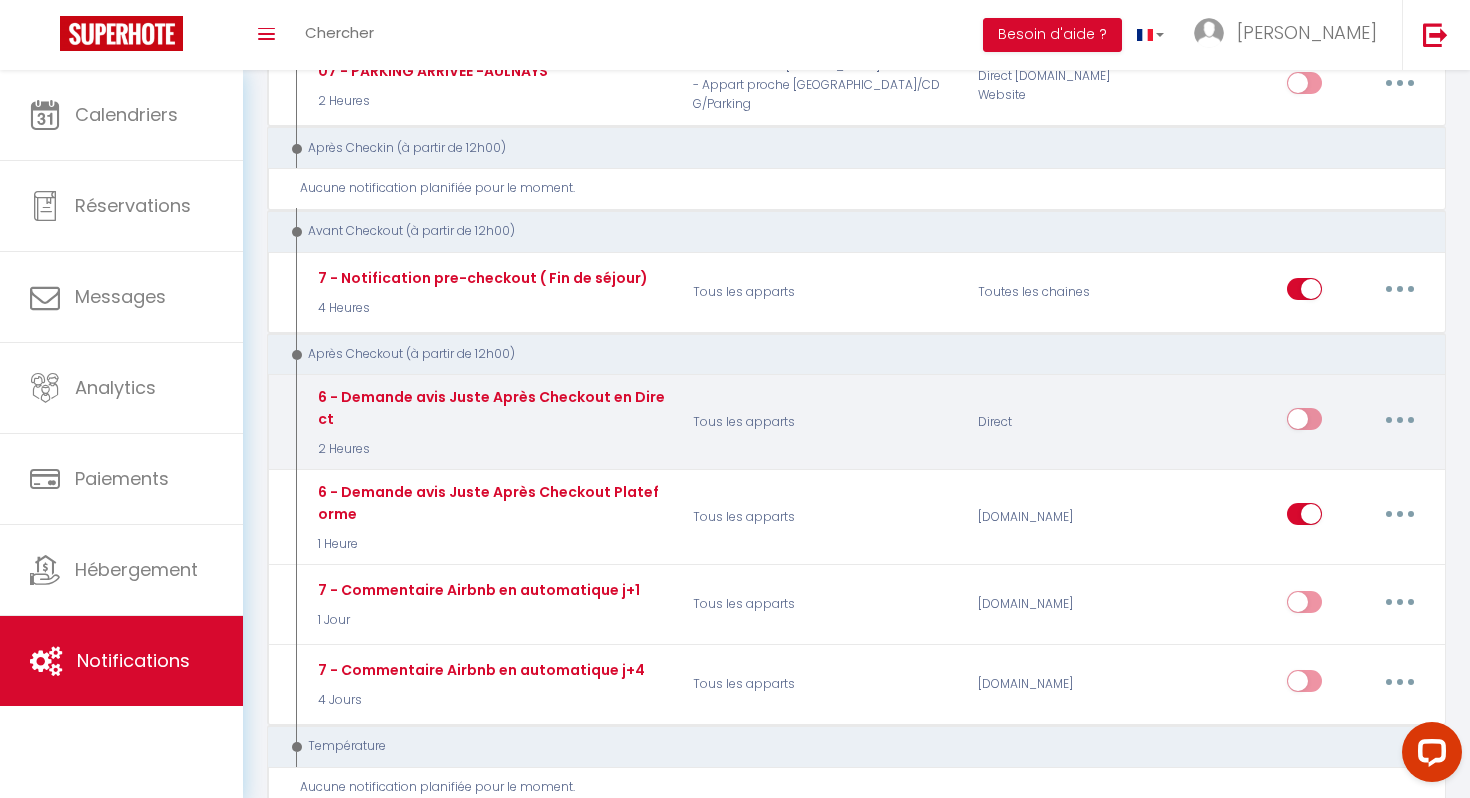 scroll, scrollTop: 1036, scrollLeft: 0, axis: vertical 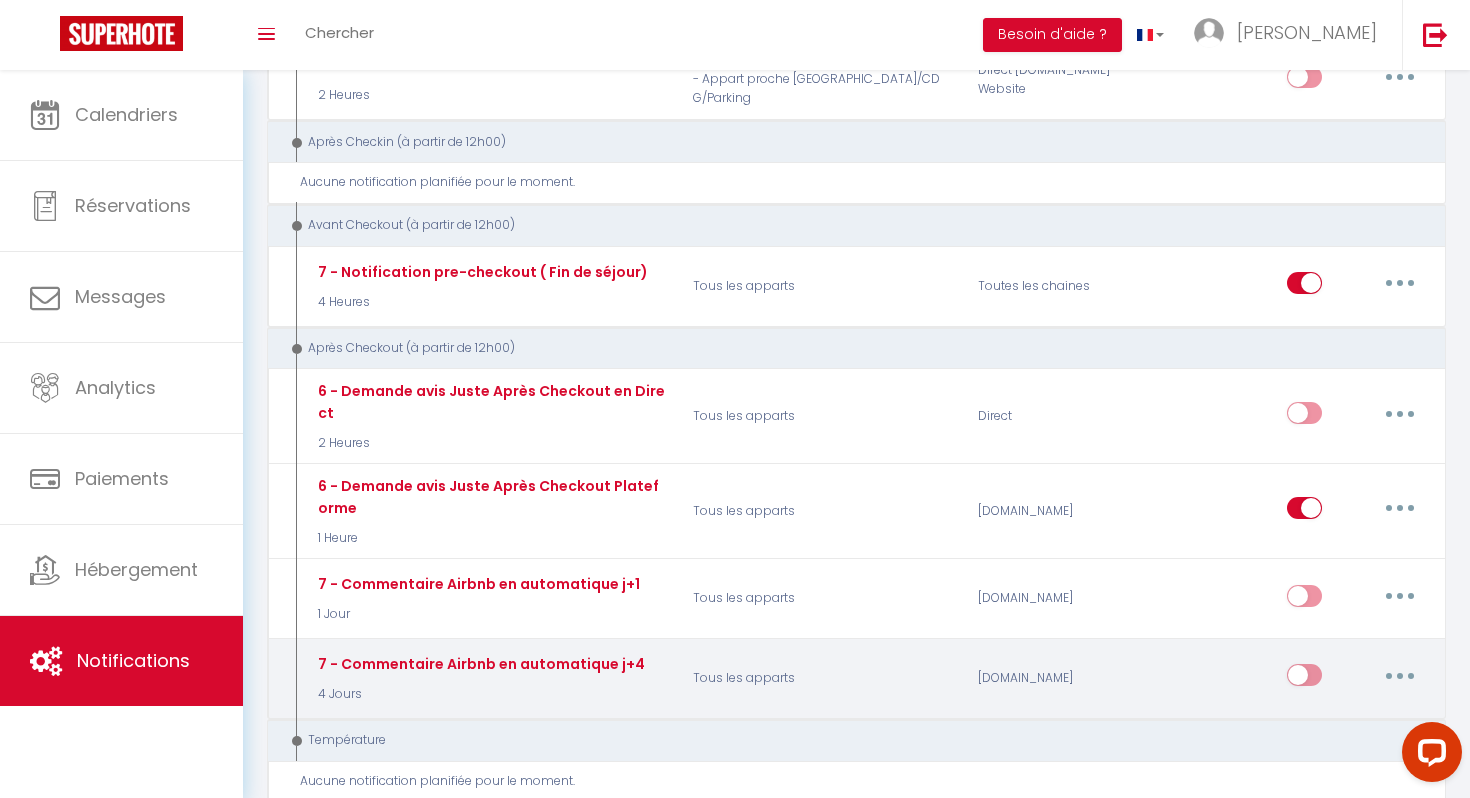 click at bounding box center [1400, 676] 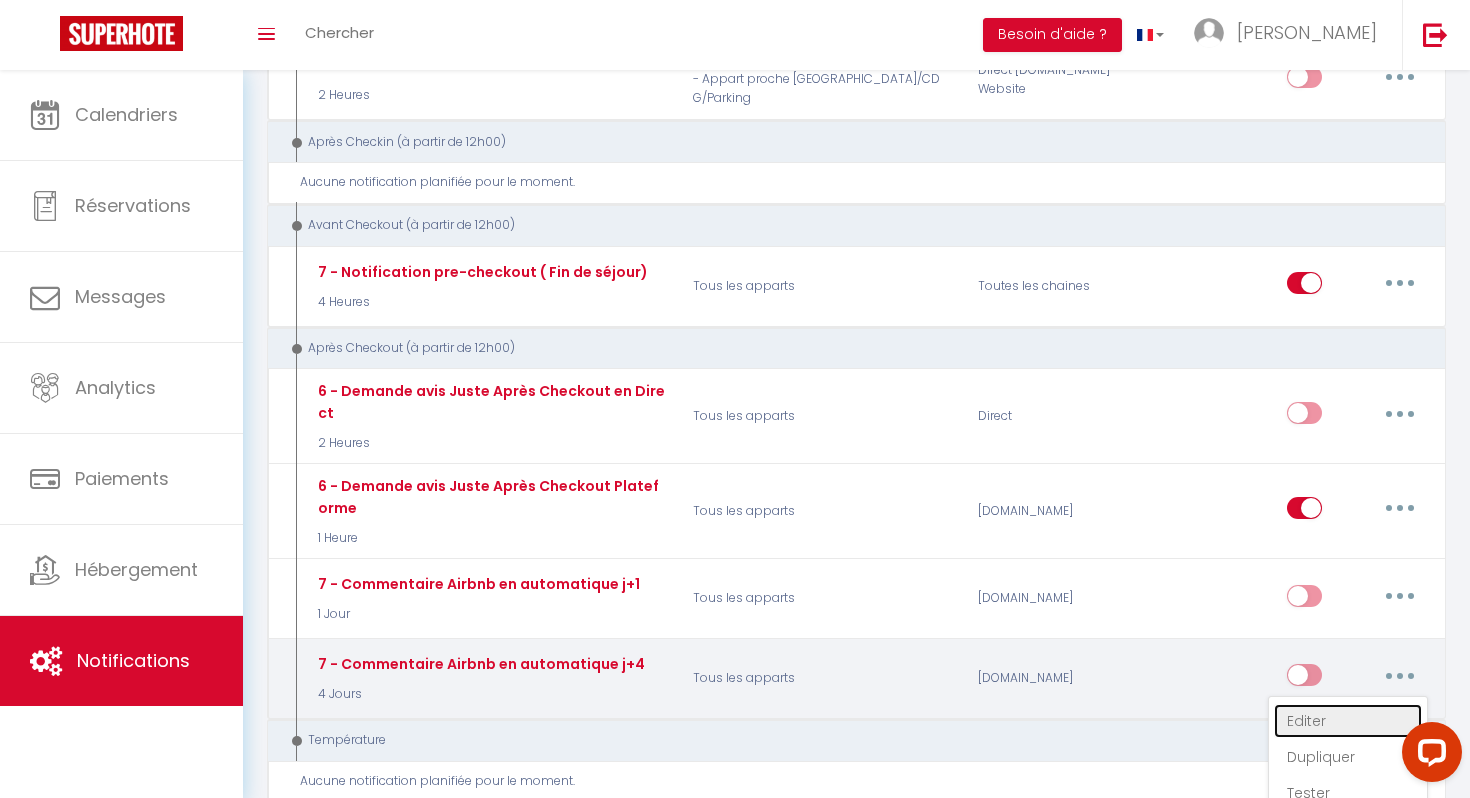 click on "Editer" at bounding box center [1348, 721] 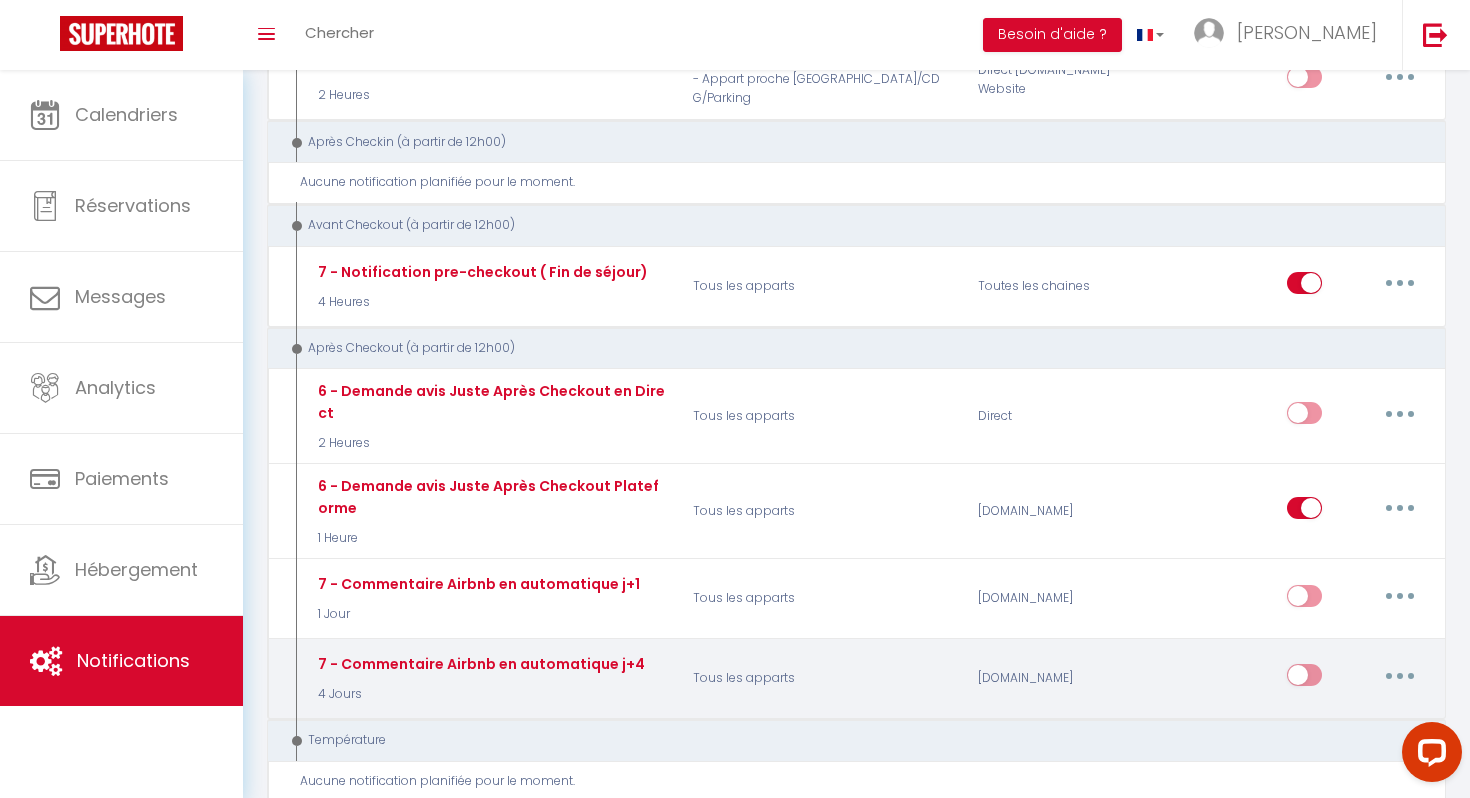 scroll, scrollTop: 0, scrollLeft: 0, axis: both 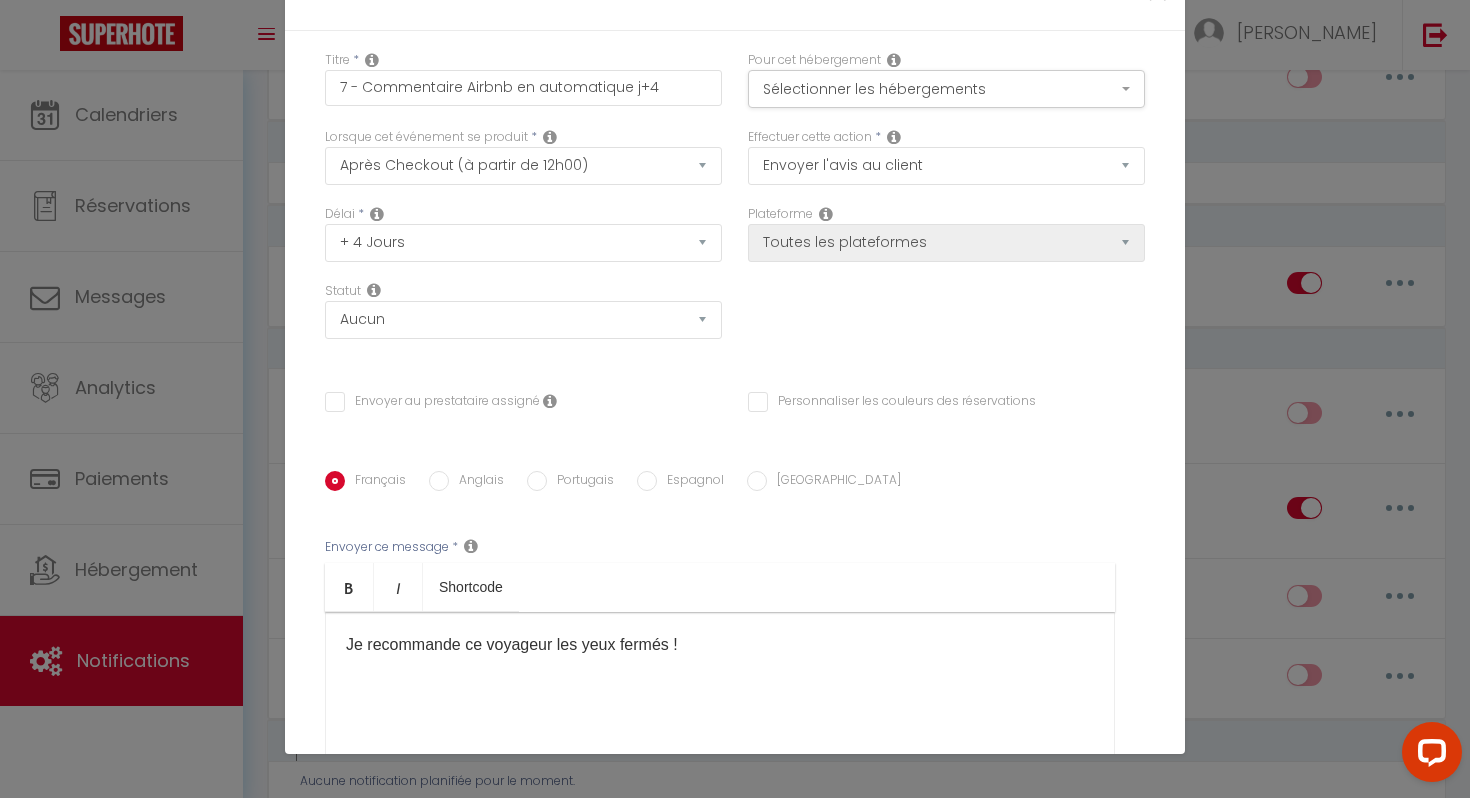 click on "Je recommande ce voyageur les yeux fermés !" at bounding box center [720, 712] 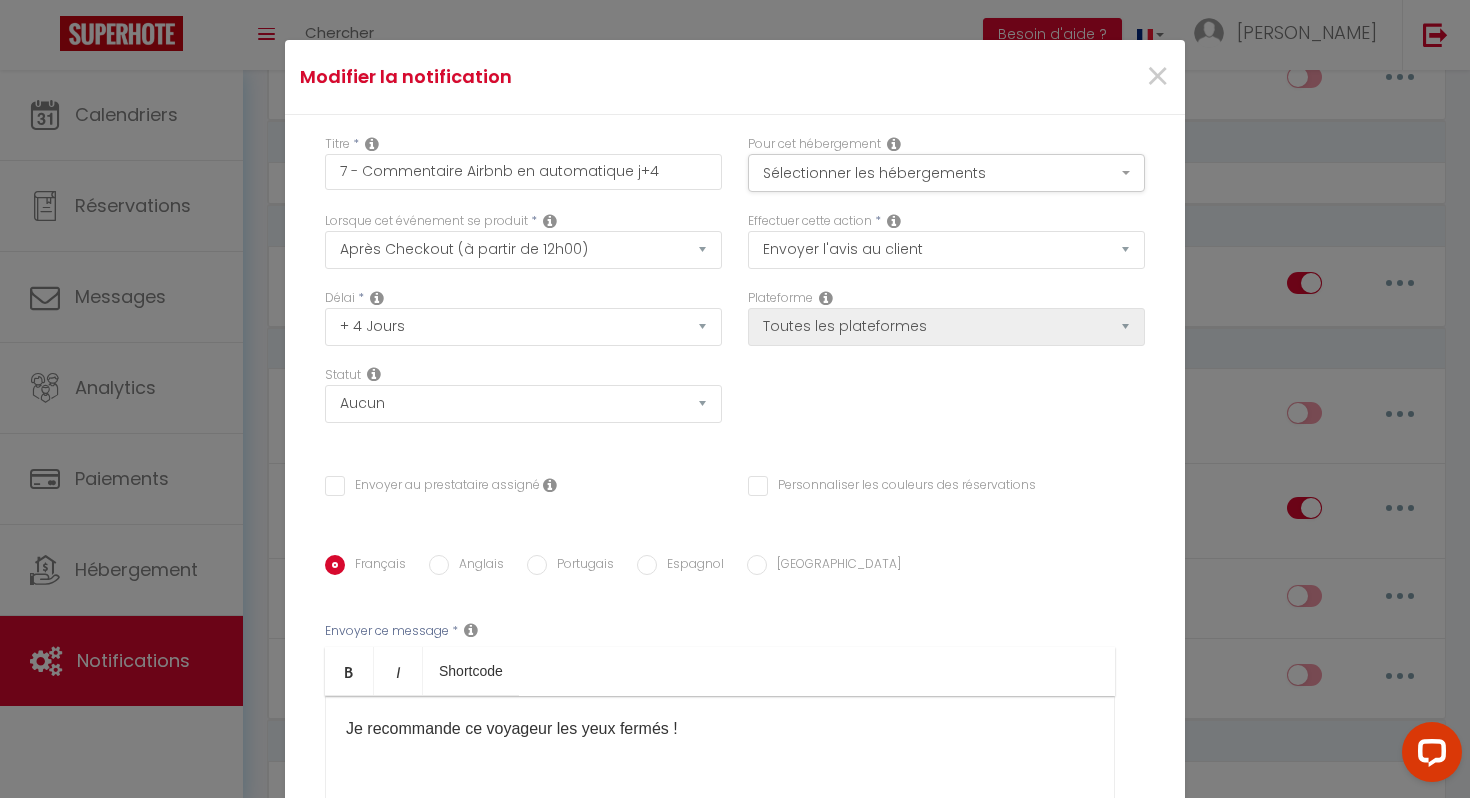 scroll, scrollTop: 0, scrollLeft: 0, axis: both 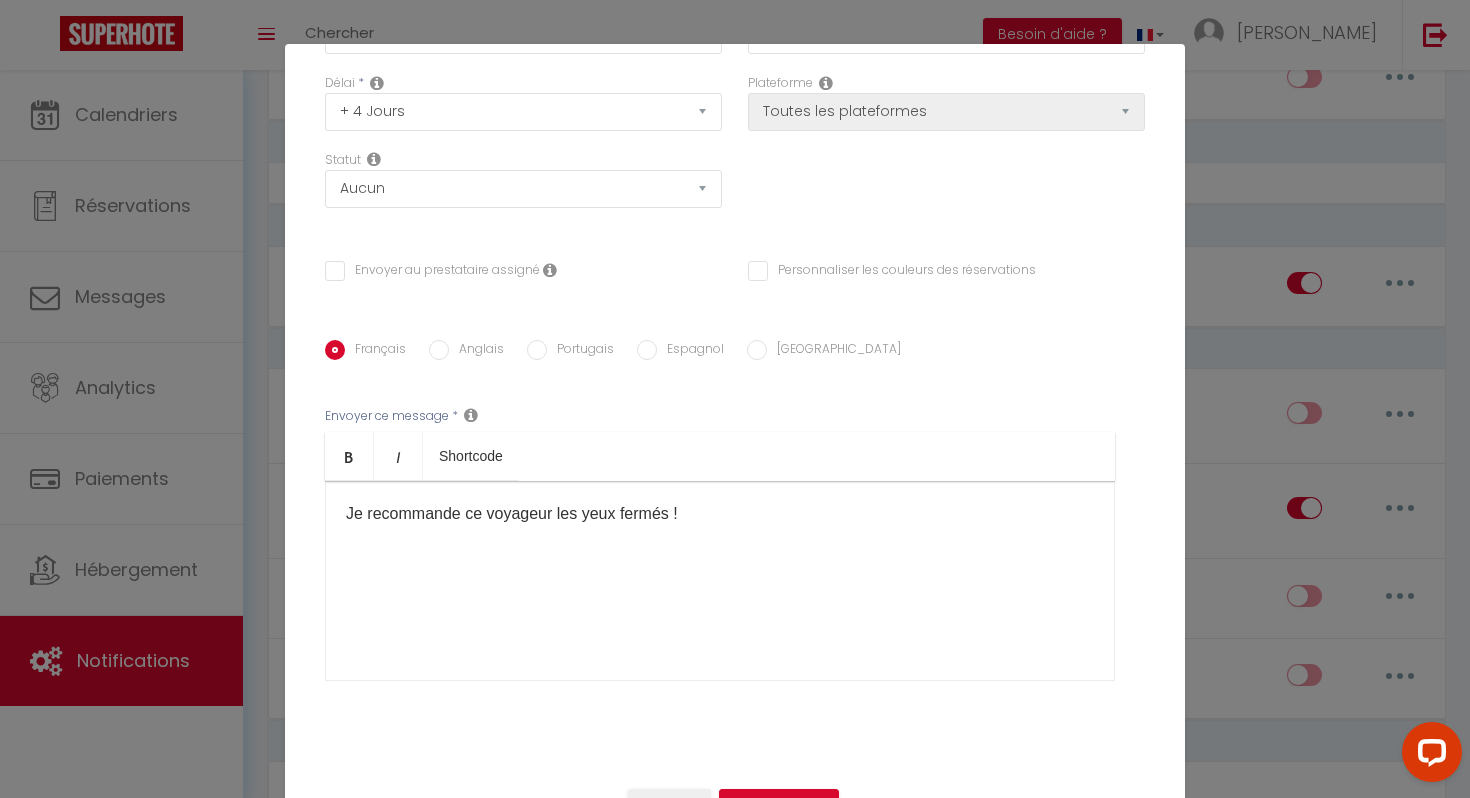 click on "Je recommande ce voyageur les yeux fermés !" at bounding box center [720, 581] 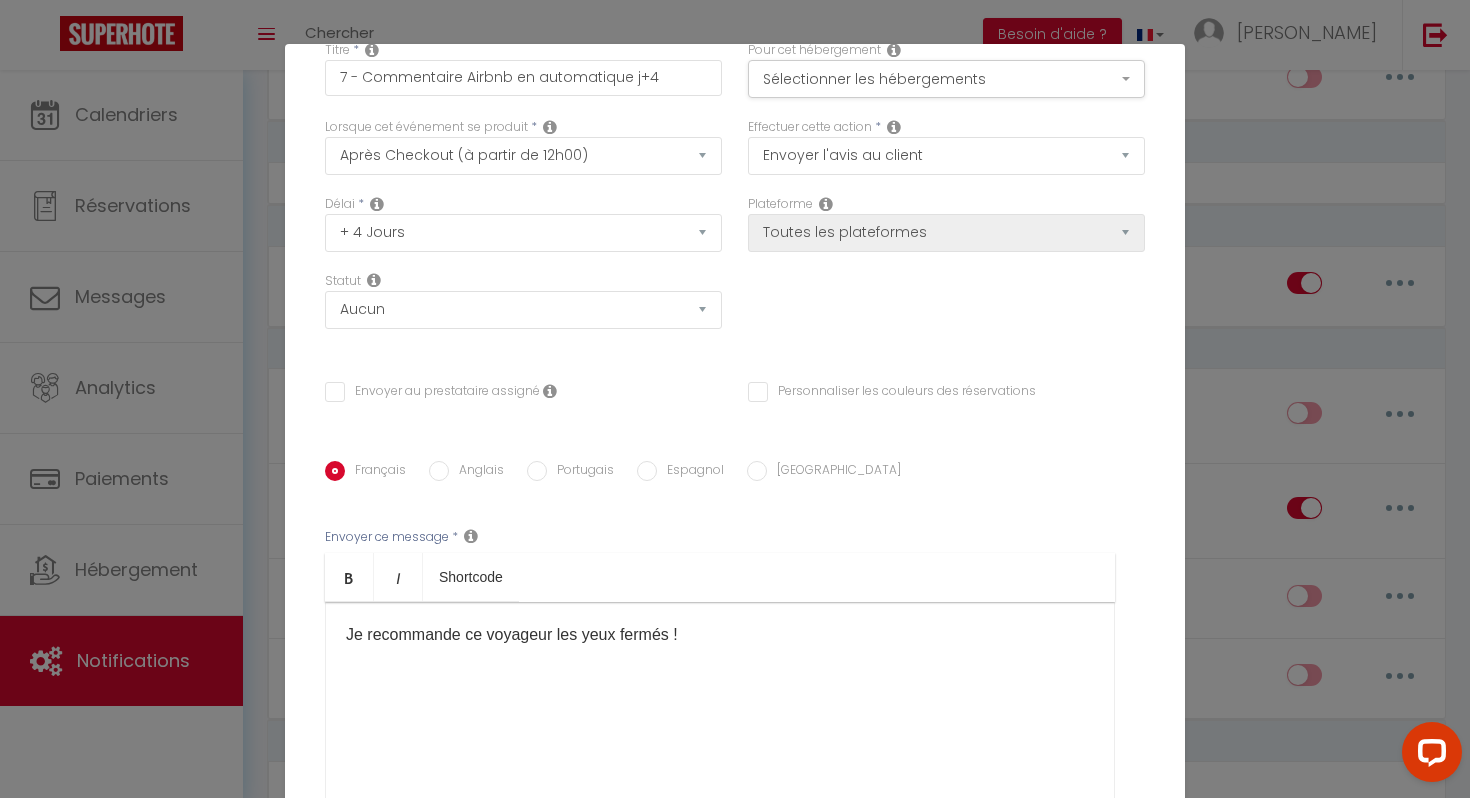 scroll, scrollTop: 220, scrollLeft: 0, axis: vertical 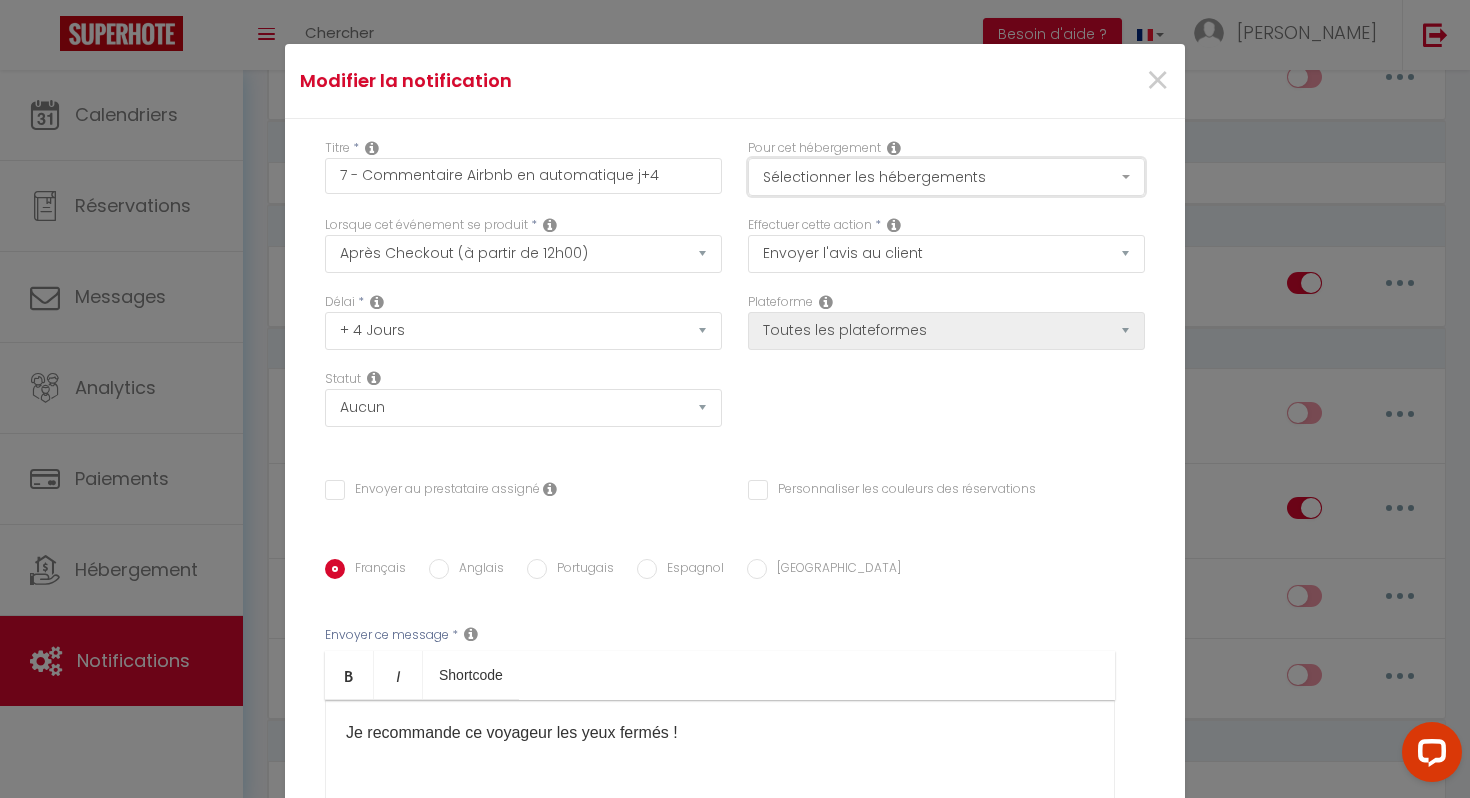 click on "Sélectionner les hébergements" at bounding box center (946, 177) 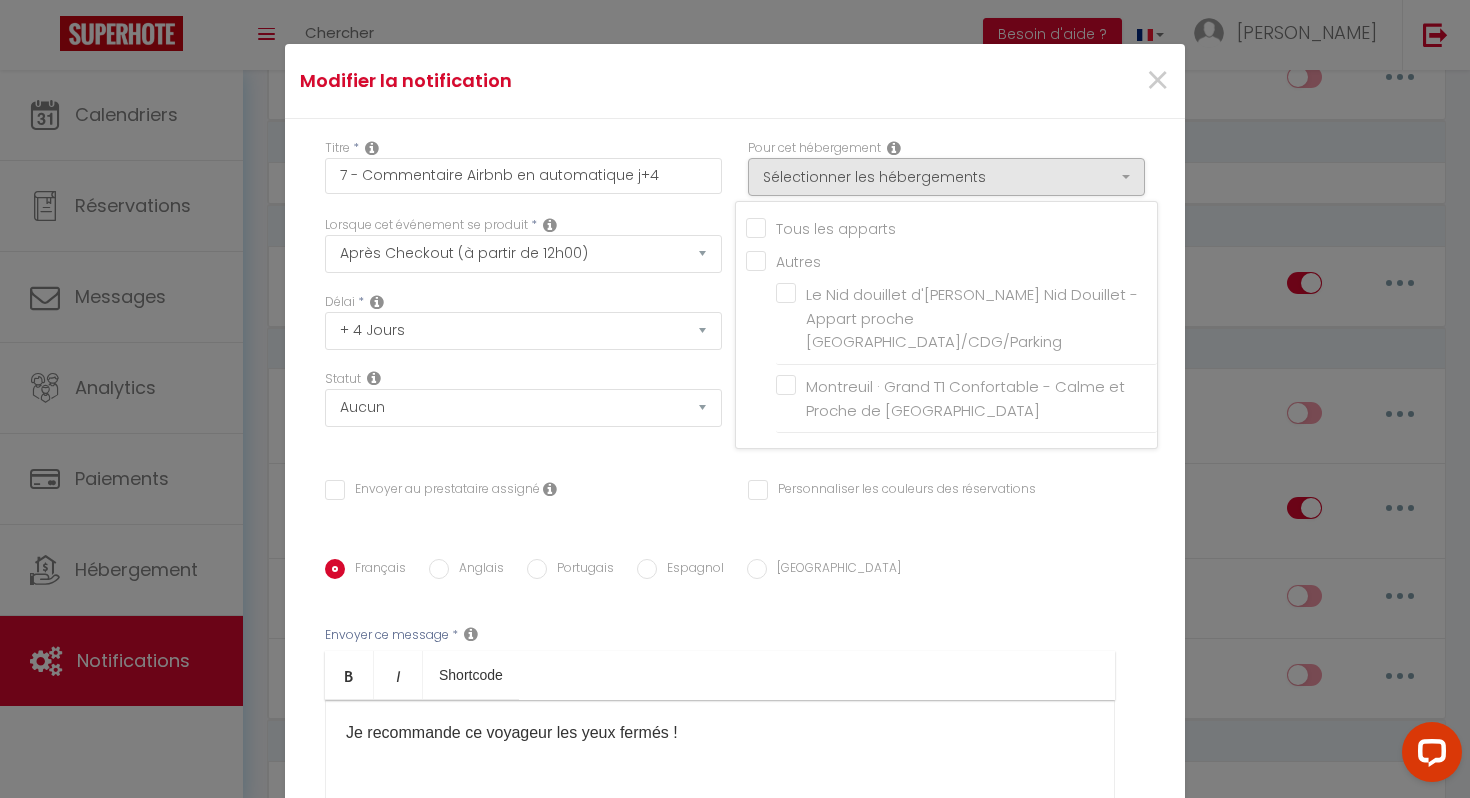 click on "Tous les apparts" at bounding box center (951, 227) 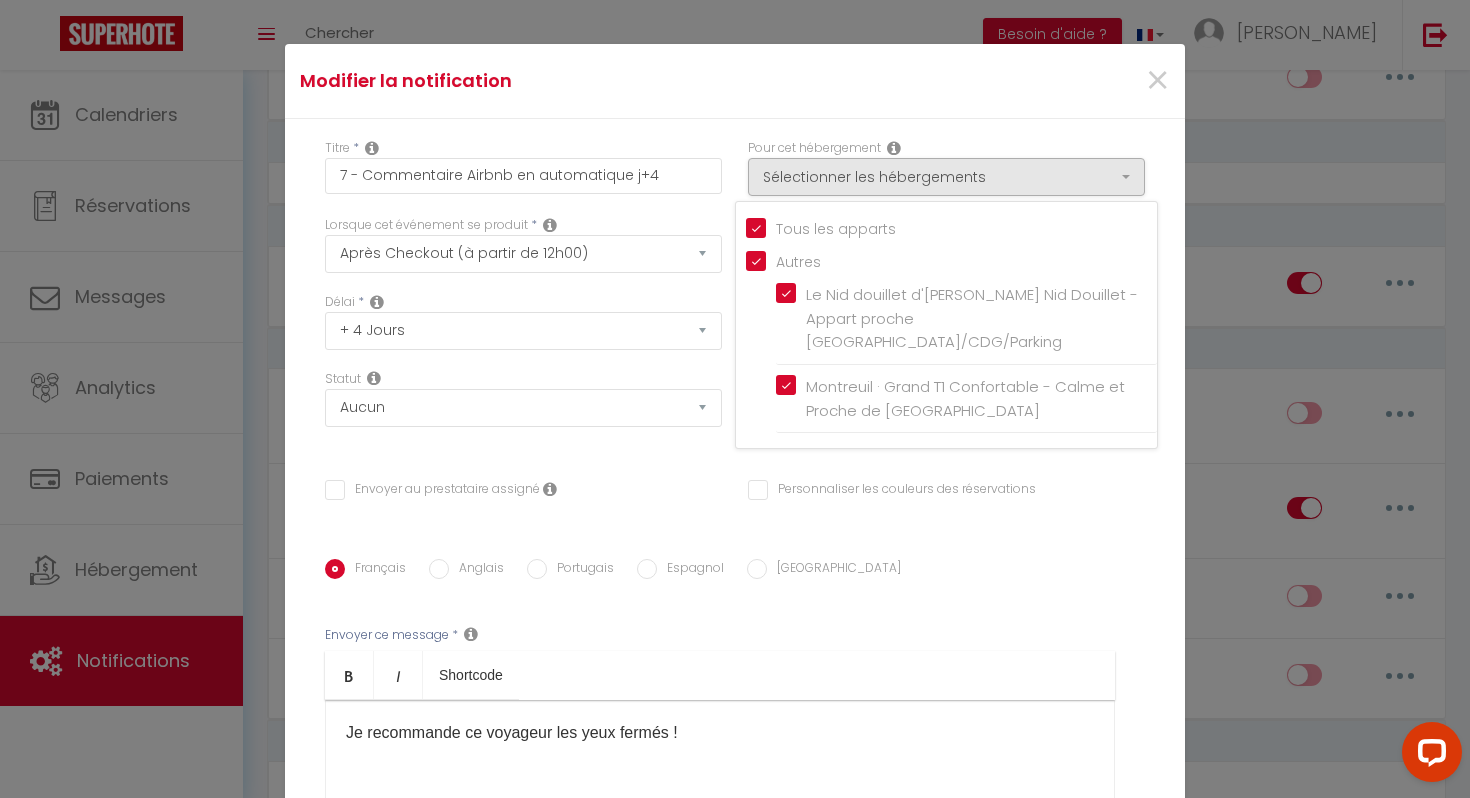 click on "Titre   *     7 - Commentaire Airbnb en automatique j+4   Pour cet hébergement
Sélectionner les hébergements
Tous les apparts
Autres
Le Nid douillet d'Aulnay  · Le Nid Douillet - Appart  proche [GEOGRAPHIC_DATA]/CDG/Parking
Montreuil · Grand T1  Confortable - Calme et Proche de [GEOGRAPHIC_DATA]
Lorsque cet événement se produit   *      Après la réservation   Avant Checkin (à partir de 12h00)   Après Checkin (à partir de 12h00)   Avant Checkout (à partir de 12h00)   Après Checkout (à partir de 12h00)   Température   Co2   [MEDICAL_DATA] sonore   Après visualisation lien paiement   Après Paiement Lien KO   Après Caution Lien KO   Après Paiement Automatique KO   Après Caution Automatique KO   Paiement OK" at bounding box center (735, 560) 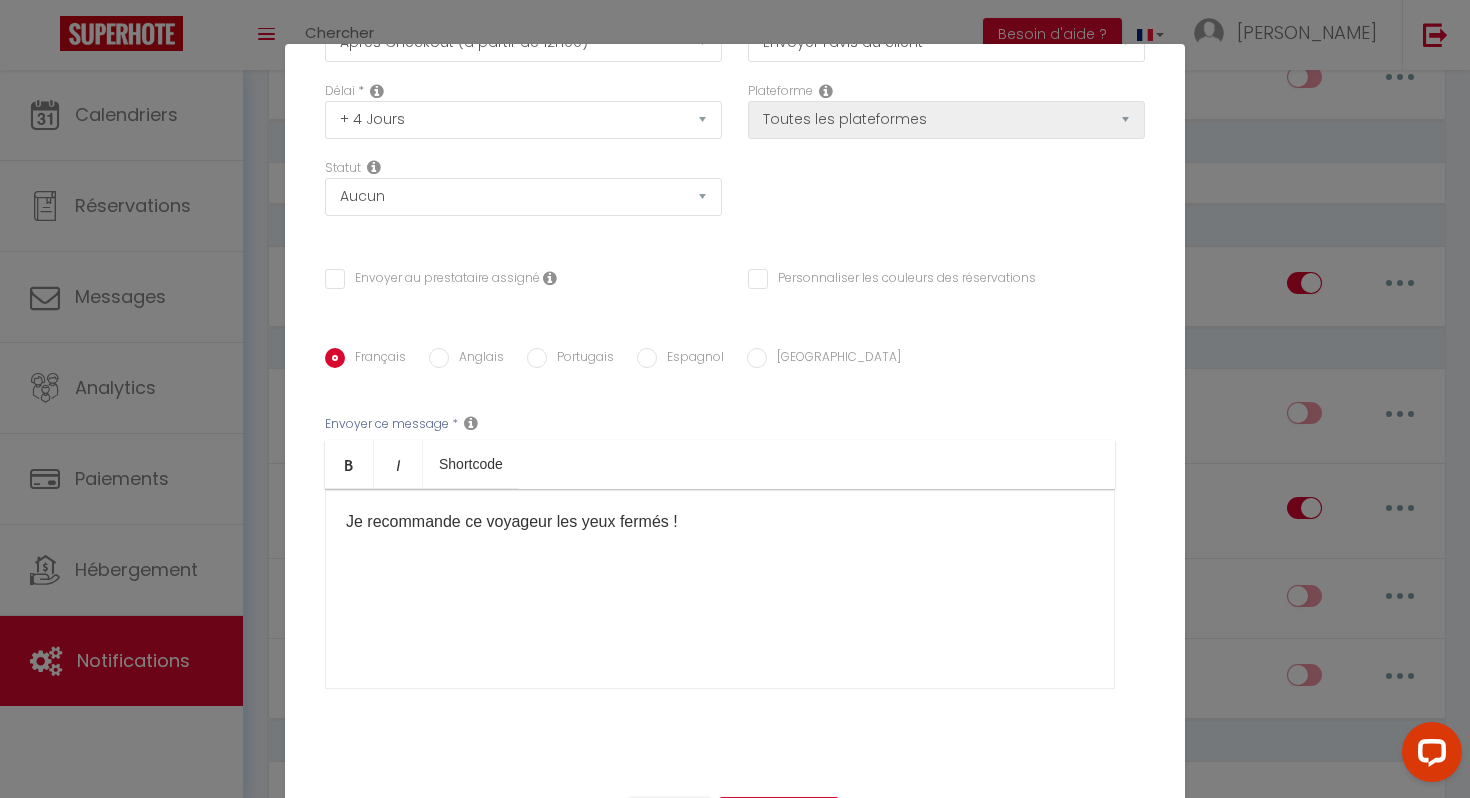 scroll, scrollTop: 220, scrollLeft: 0, axis: vertical 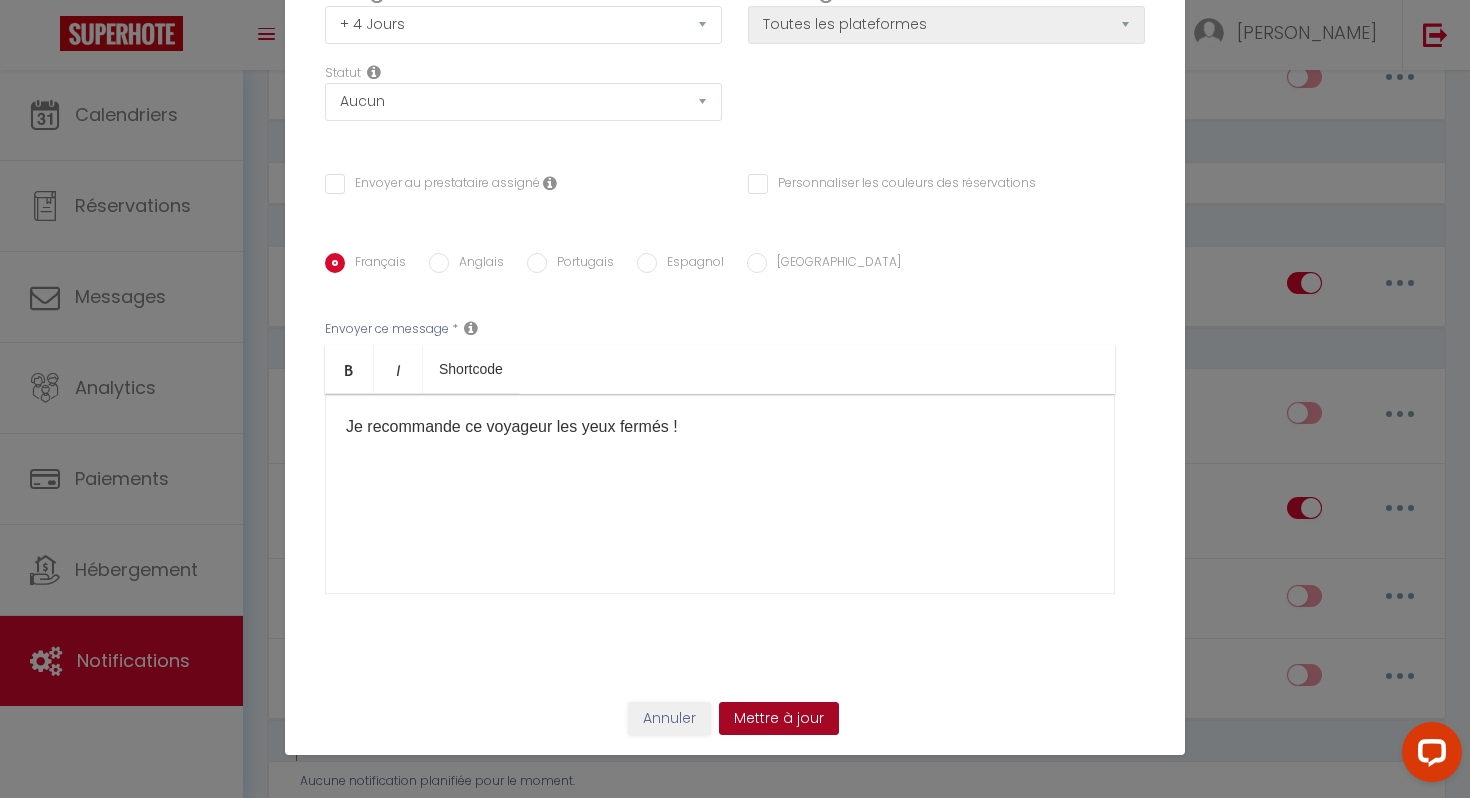 click on "Mettre à jour" at bounding box center [779, 719] 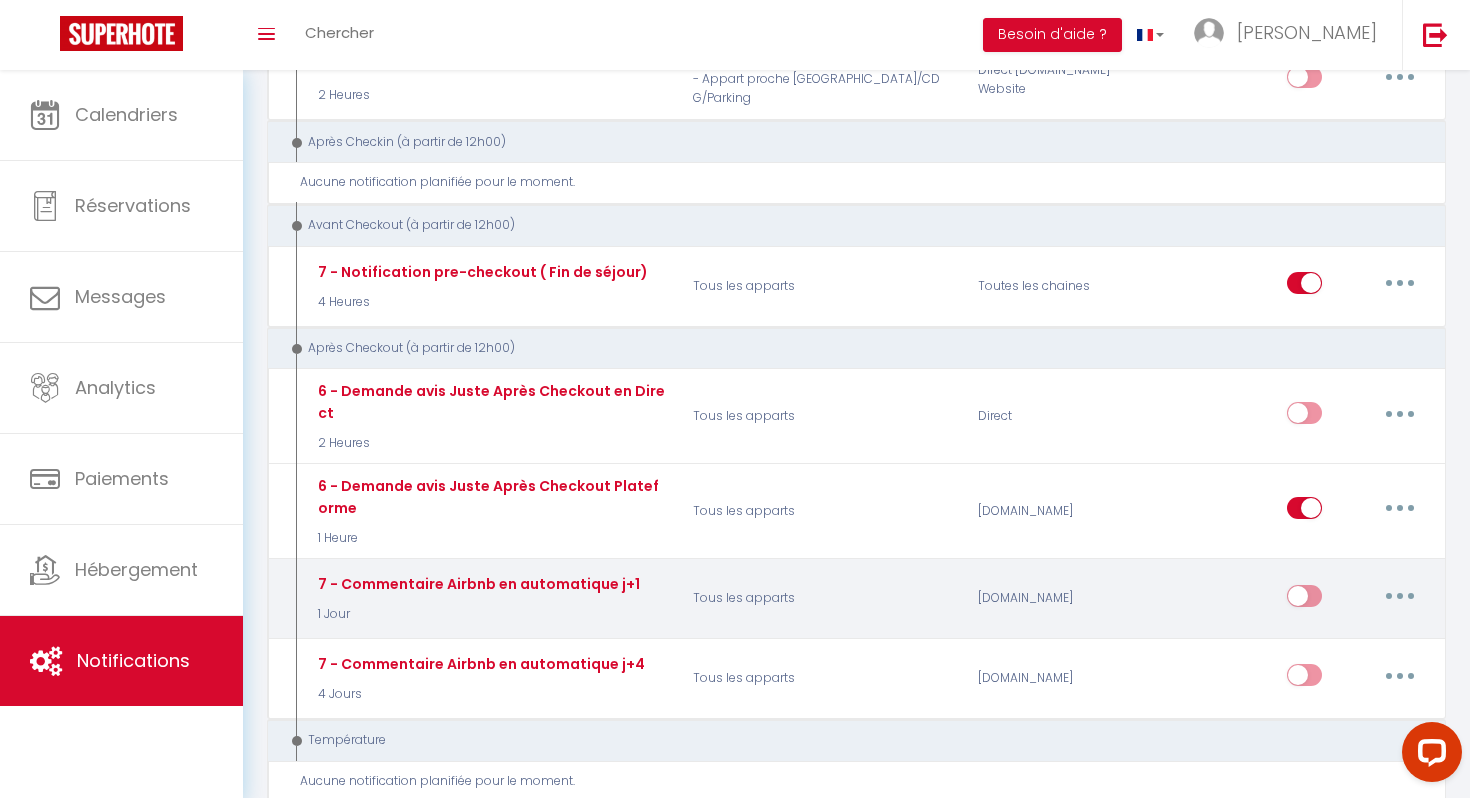 click on "7 - Commentaire Airbnb en automatique j+1" at bounding box center [457, -661] 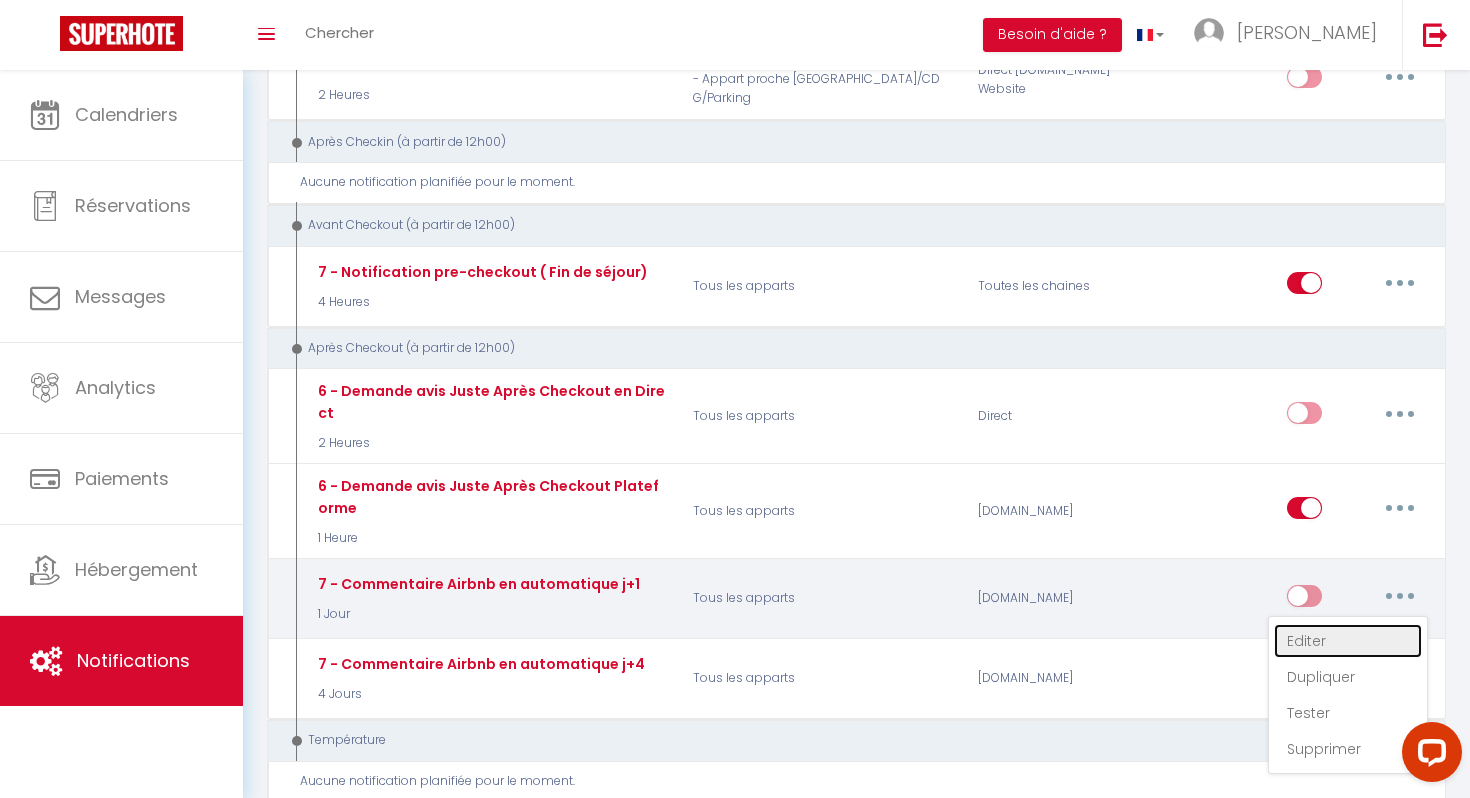 click on "Editer" at bounding box center (1348, 641) 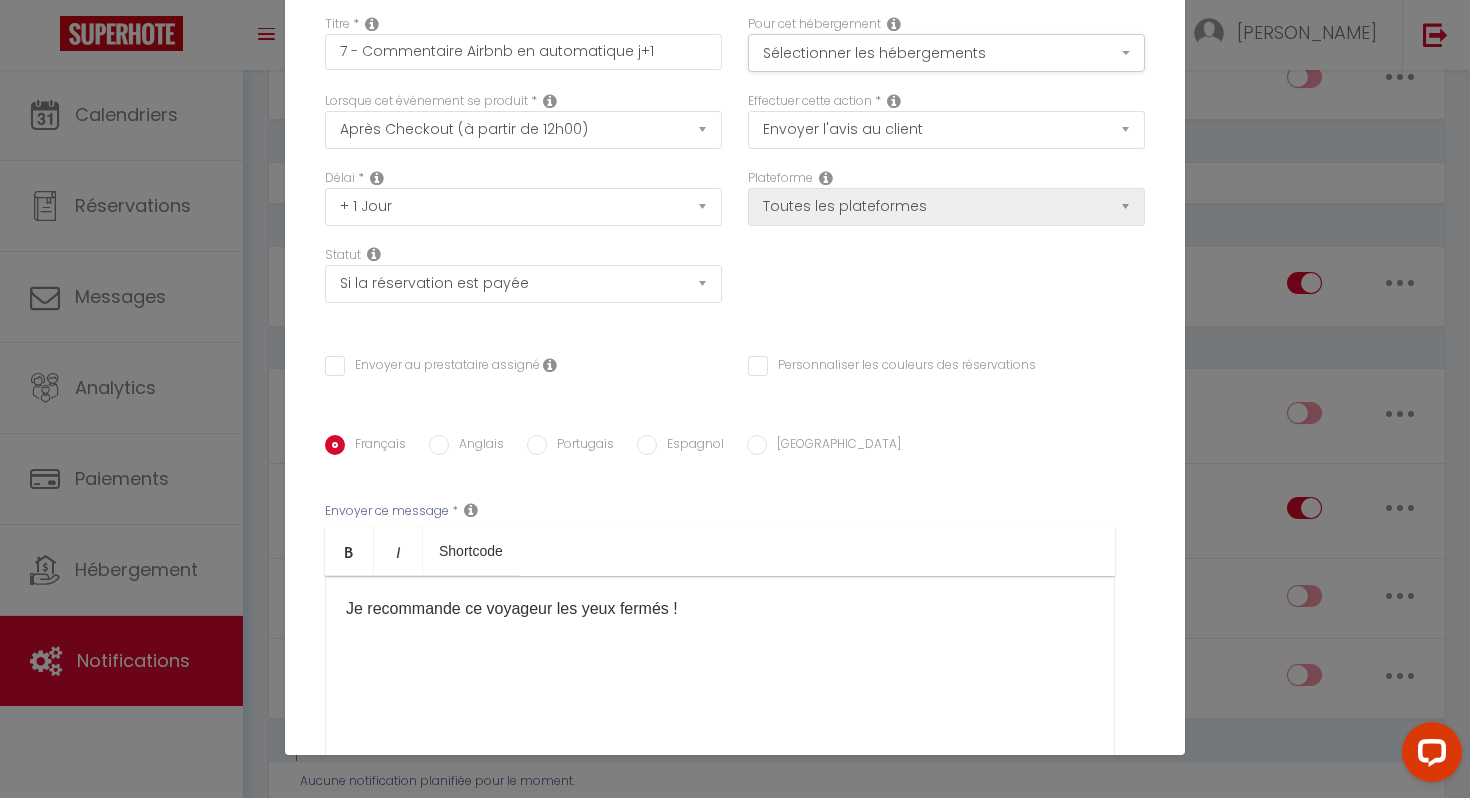 scroll, scrollTop: 0, scrollLeft: 0, axis: both 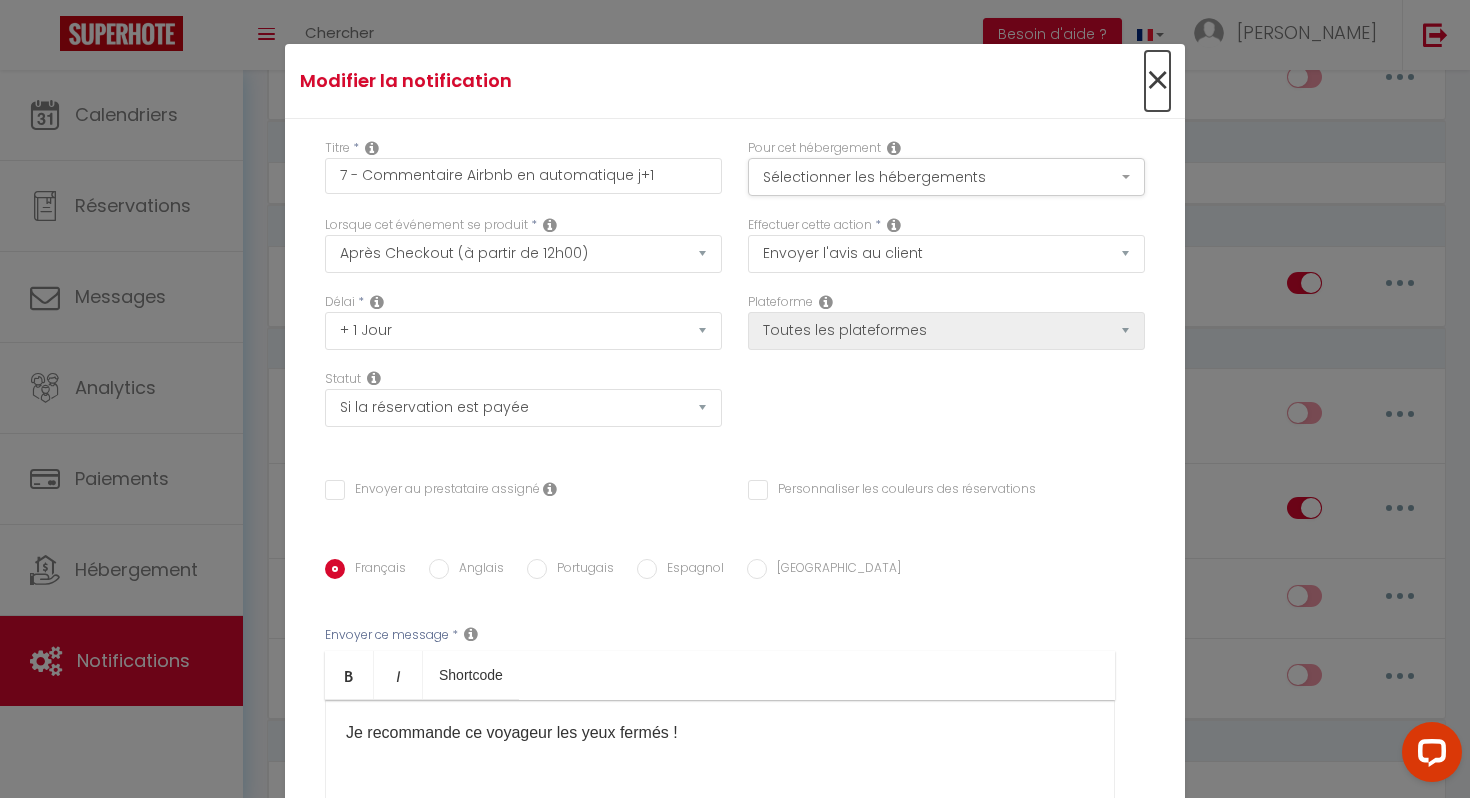 click on "×" at bounding box center (1157, 81) 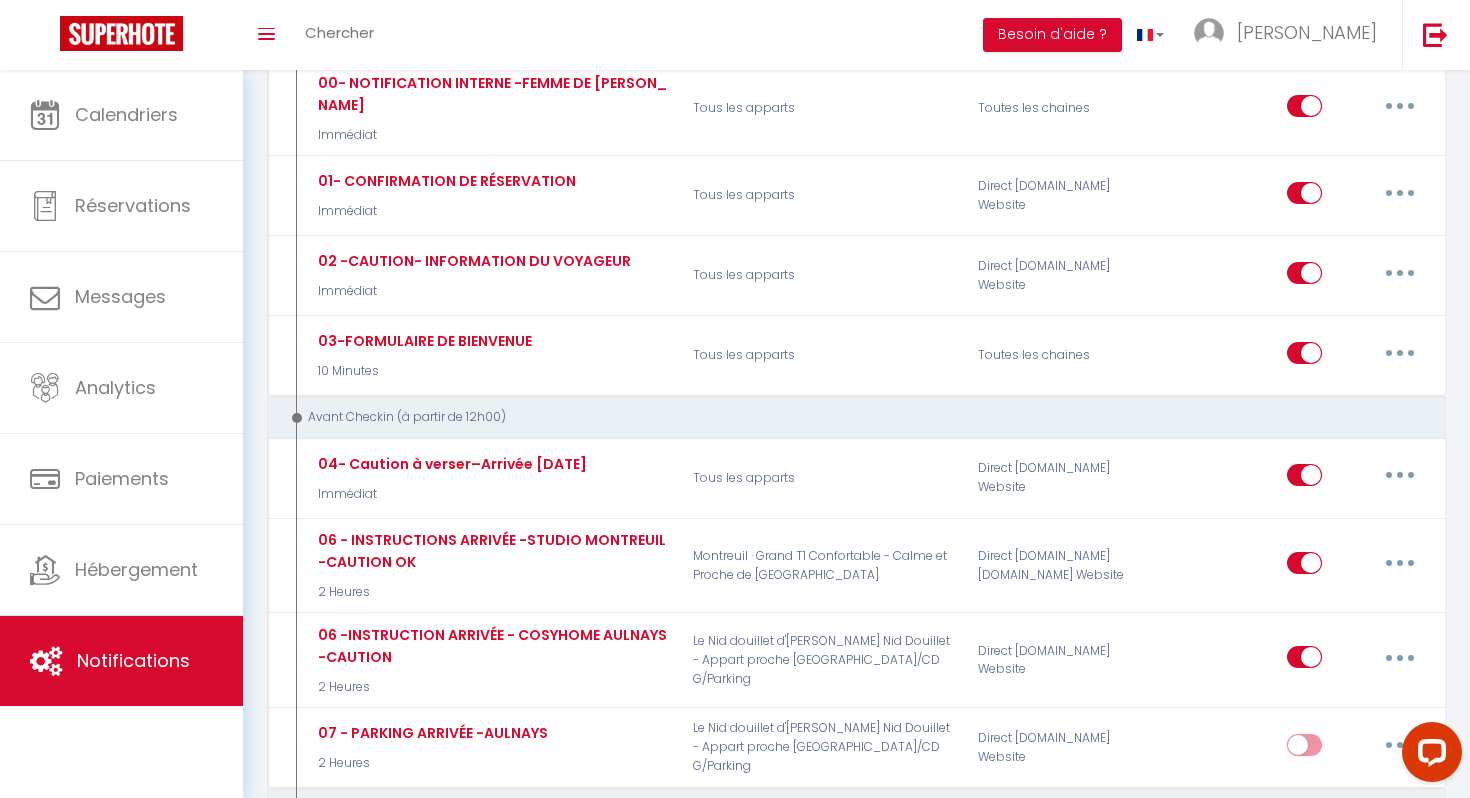 scroll, scrollTop: 0, scrollLeft: 0, axis: both 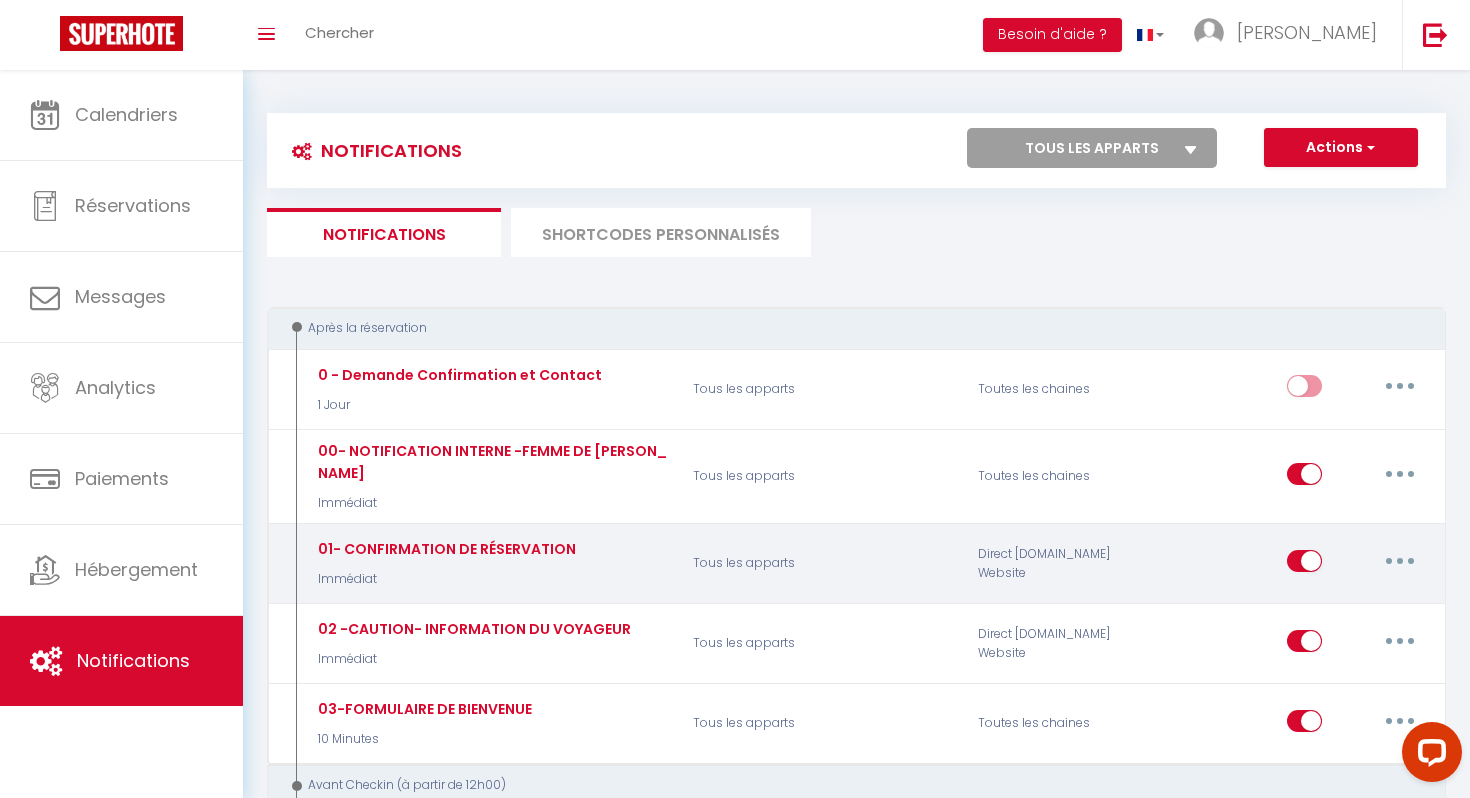 click at bounding box center [1400, 561] 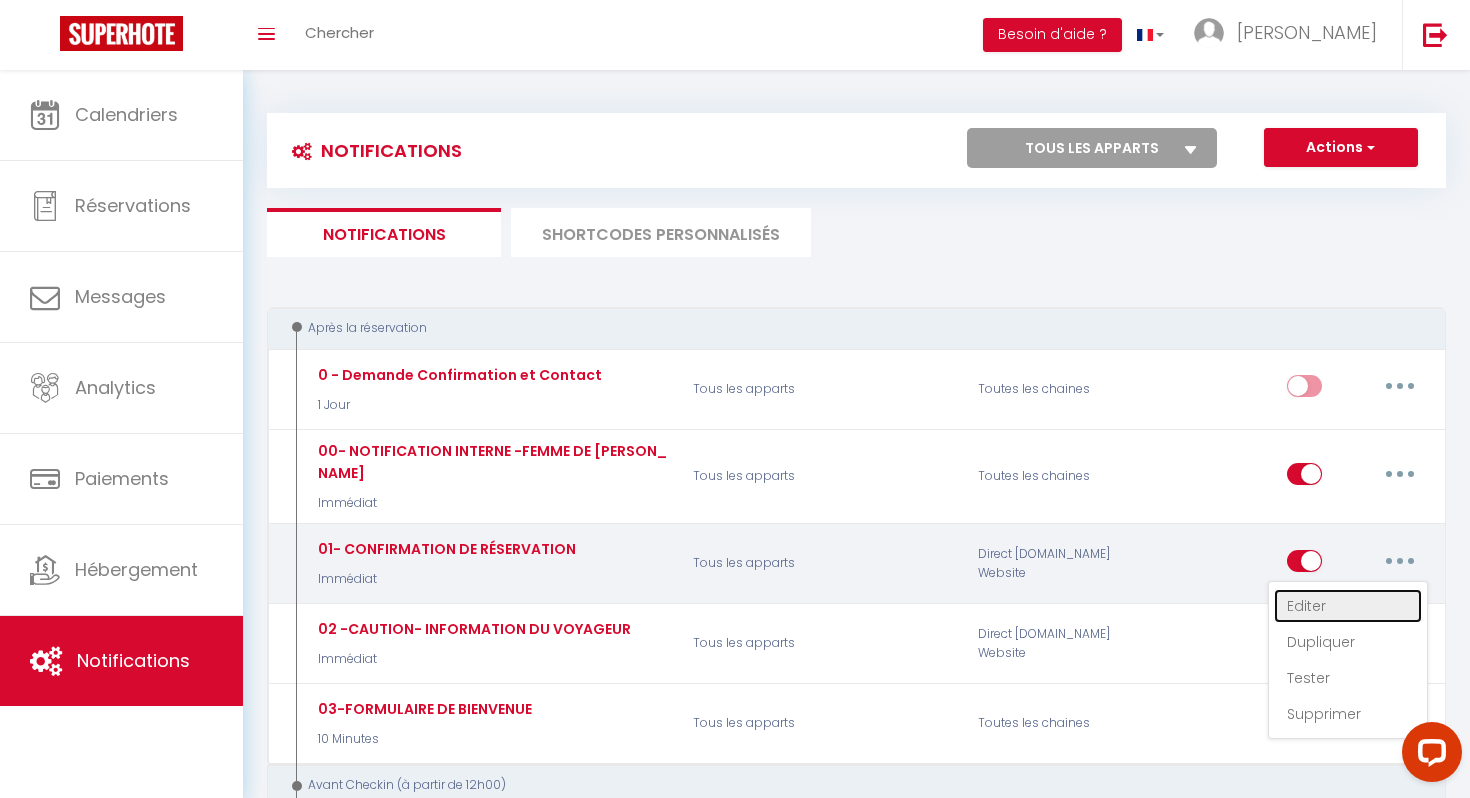 click on "Editer" at bounding box center (1348, 606) 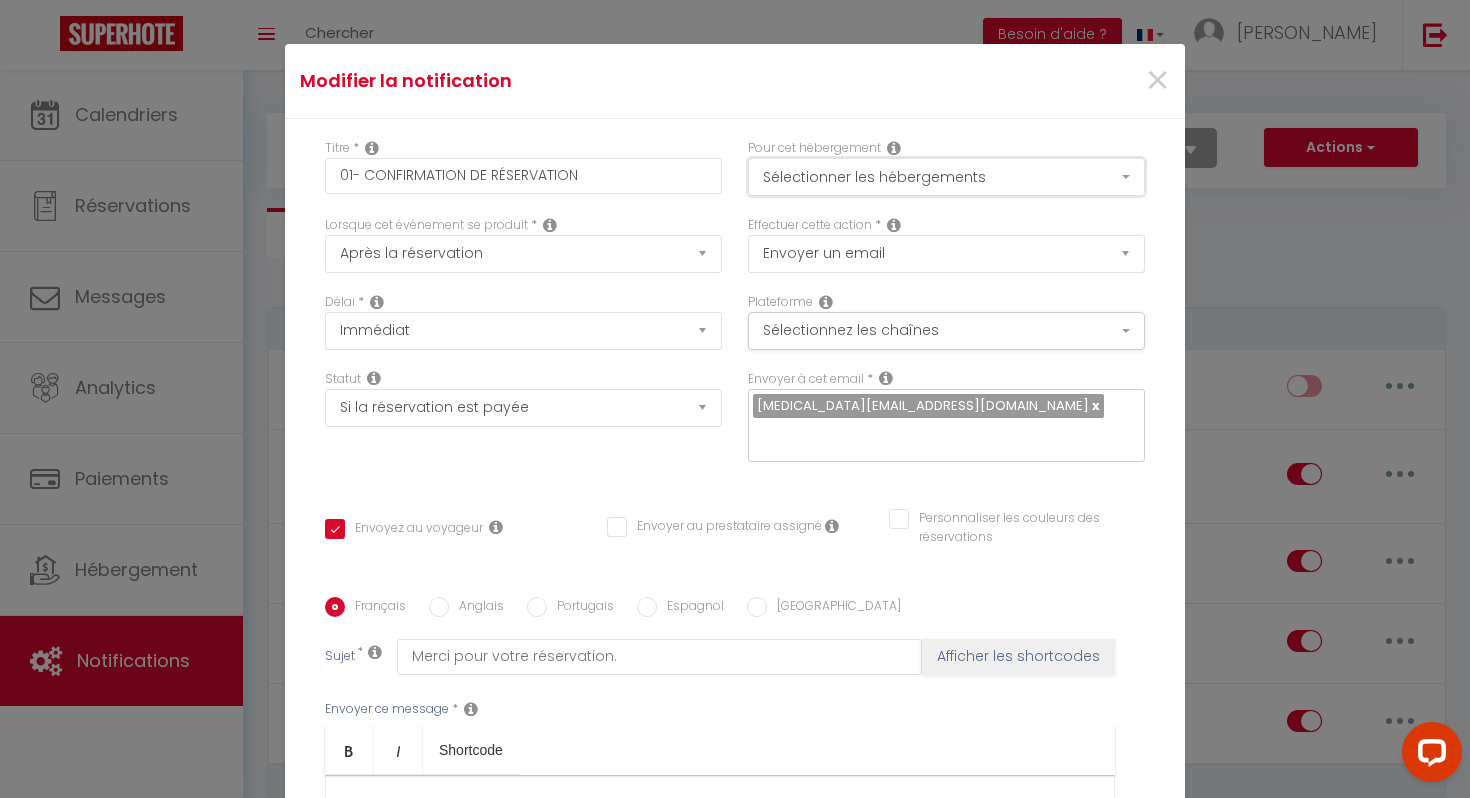 click on "Sélectionner les hébergements" at bounding box center (946, 177) 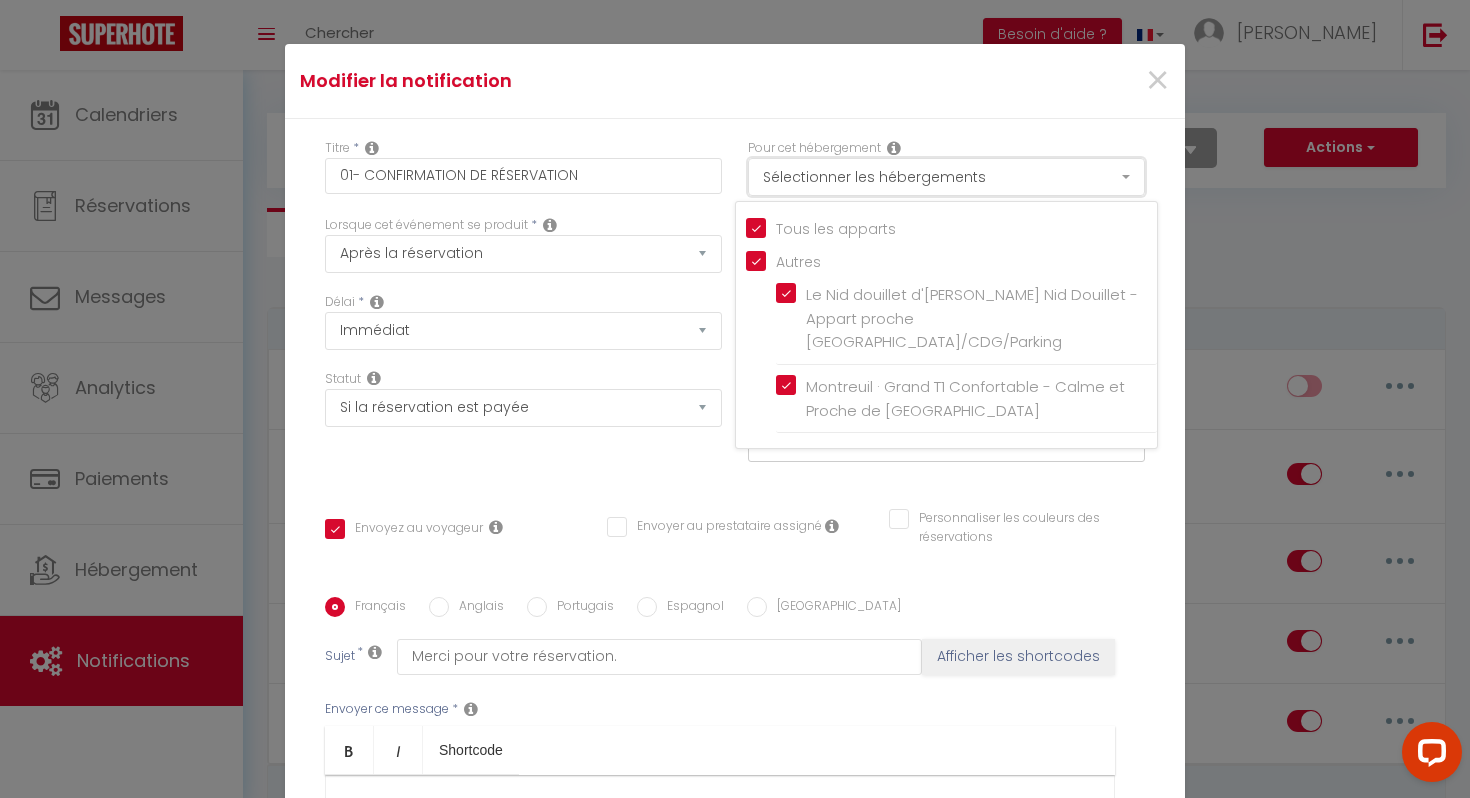 click on "Sélectionner les hébergements" at bounding box center (946, 177) 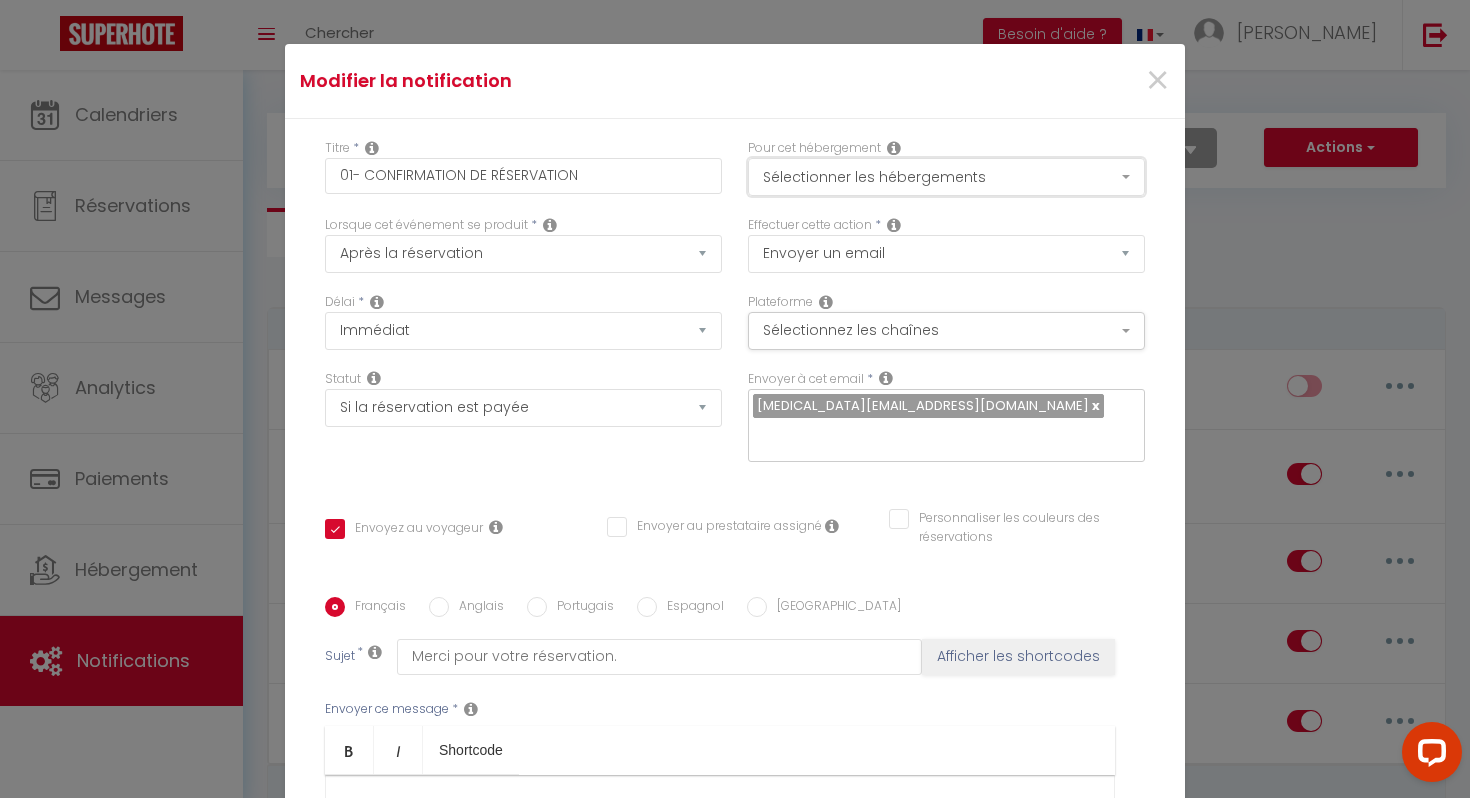 click on "Sélectionner les hébergements" at bounding box center (946, 177) 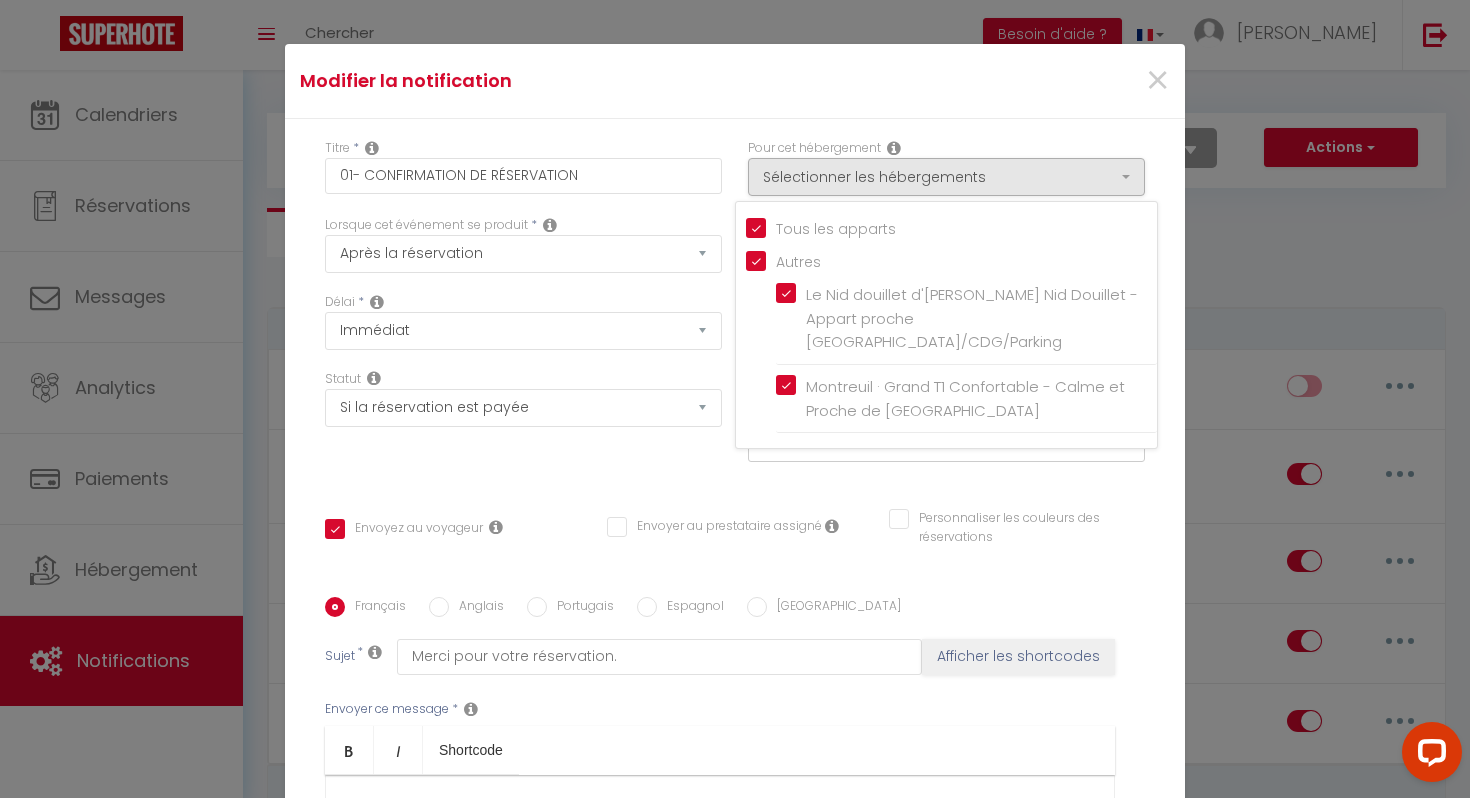 click on "Modifier la notification   ×   Titre   *     01- CONFIRMATION DE RÉSERVATION   Pour cet hébergement
Sélectionner les hébergements
Tous les apparts
Autres
Le Nid douillet d'Aulnay  · Le Nid Douillet - Appart  proche [GEOGRAPHIC_DATA]/CDG/Parking
Montreuil · Grand T1  Confortable - Calme et Proche de [GEOGRAPHIC_DATA]
Lorsque cet événement se produit   *      Après la réservation   Avant Checkin (à partir de 12h00)   Après Checkin (à partir de 12h00)   Avant Checkout (à partir de 12h00)   Après Checkout (à partir de 12h00)   Température   Co2   [MEDICAL_DATA] sonore   Après visualisation lien paiement   Après Paiement Lien KO   Après Caution Lien KO   Après Paiement Automatique KO   Paiement OK   Caution OK" at bounding box center (735, 399) 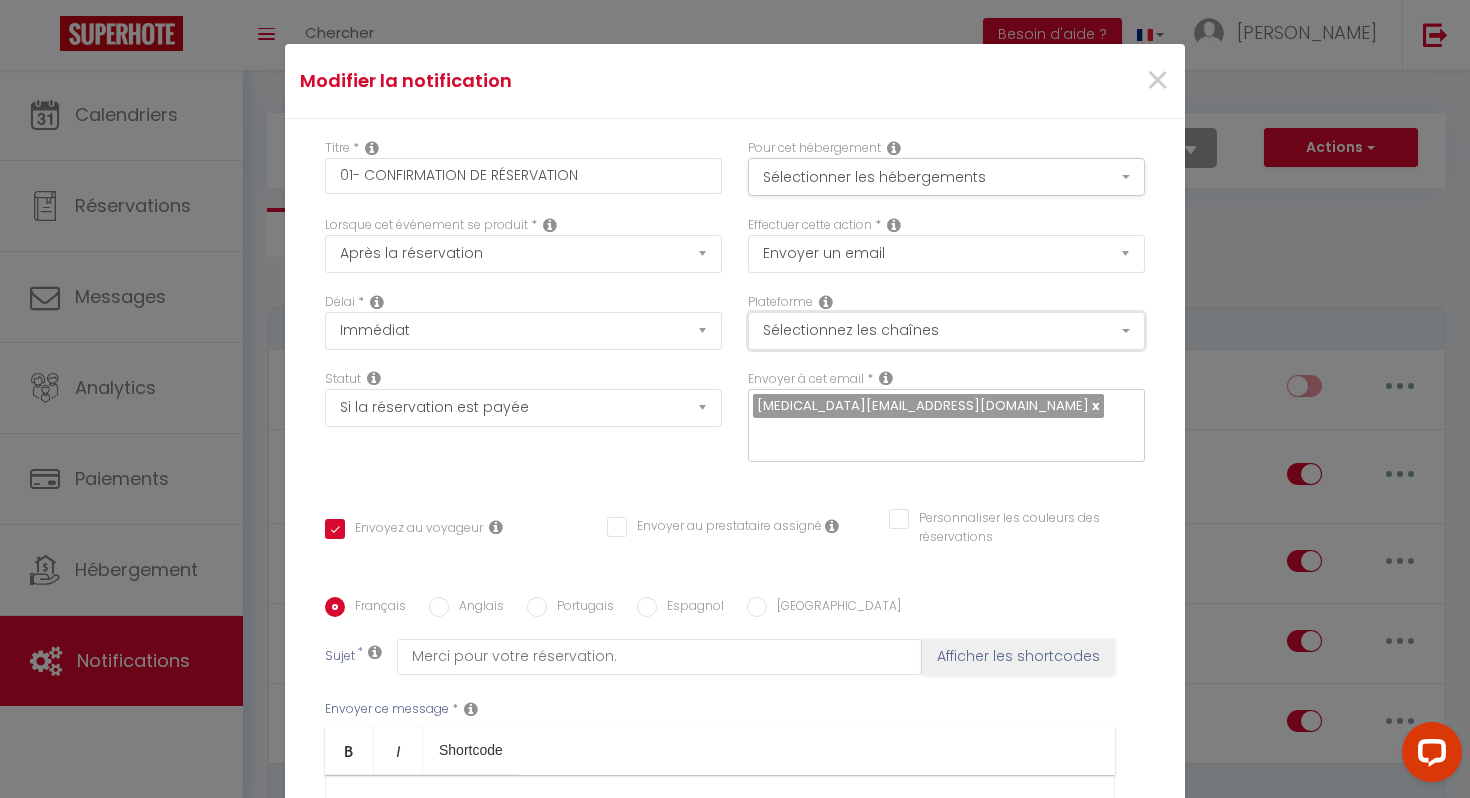 click on "Sélectionnez les chaînes" at bounding box center [946, 331] 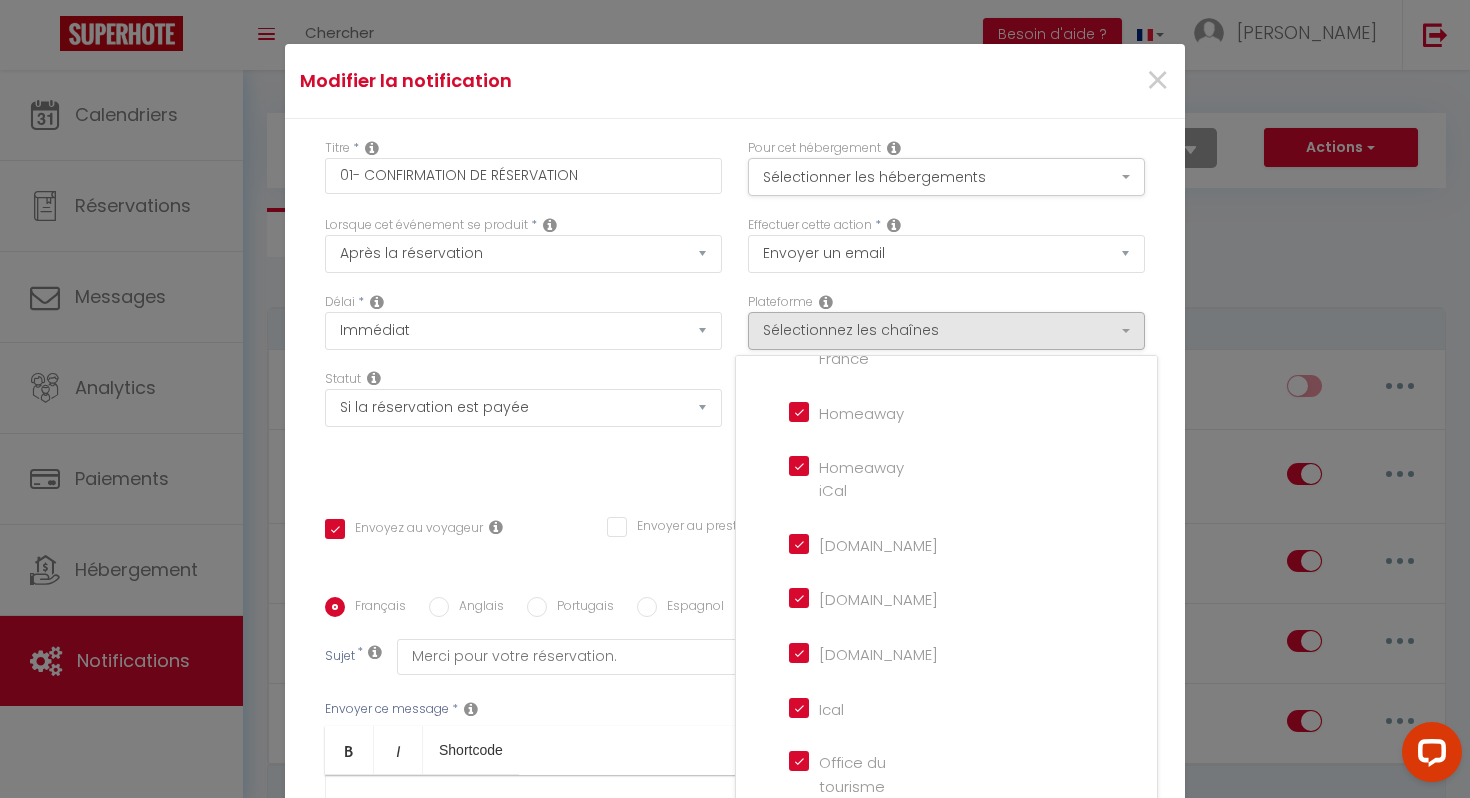 click on "Effectuer cette action   *     Envoyer un email   Envoyer un SMS   Envoyer une notification push" at bounding box center (946, 254) 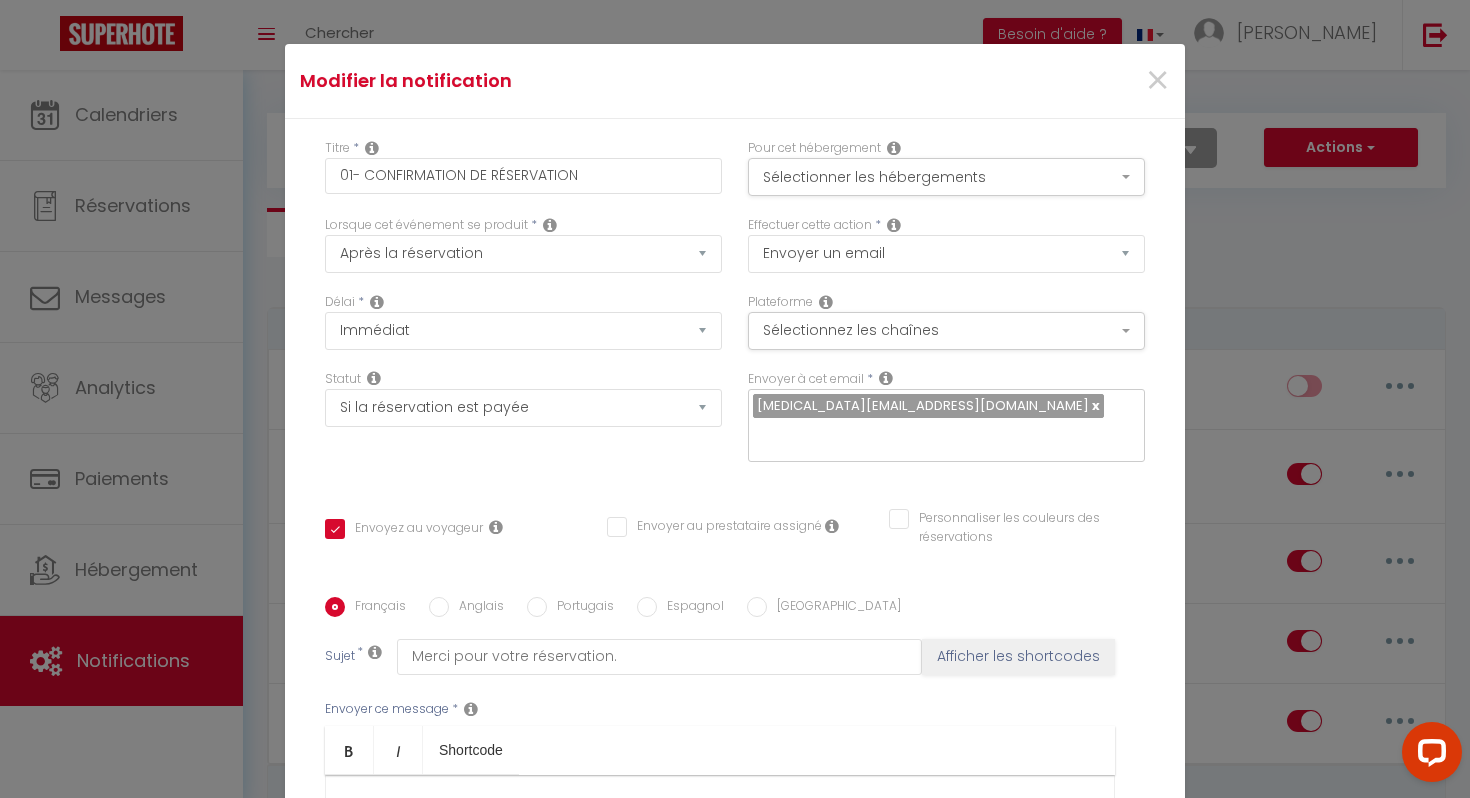 click on "Anglais" at bounding box center [439, 607] 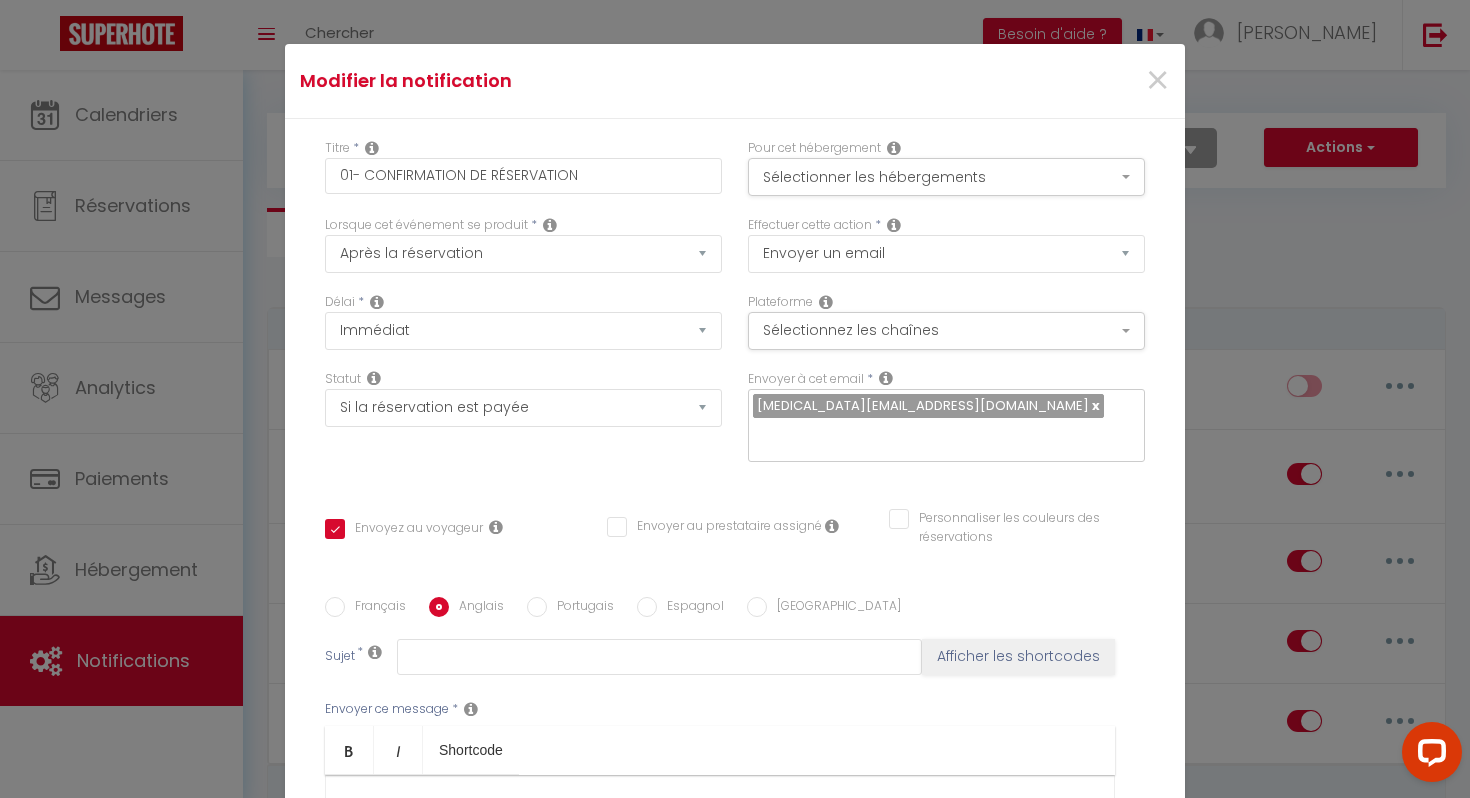 click on "Français" at bounding box center [335, 607] 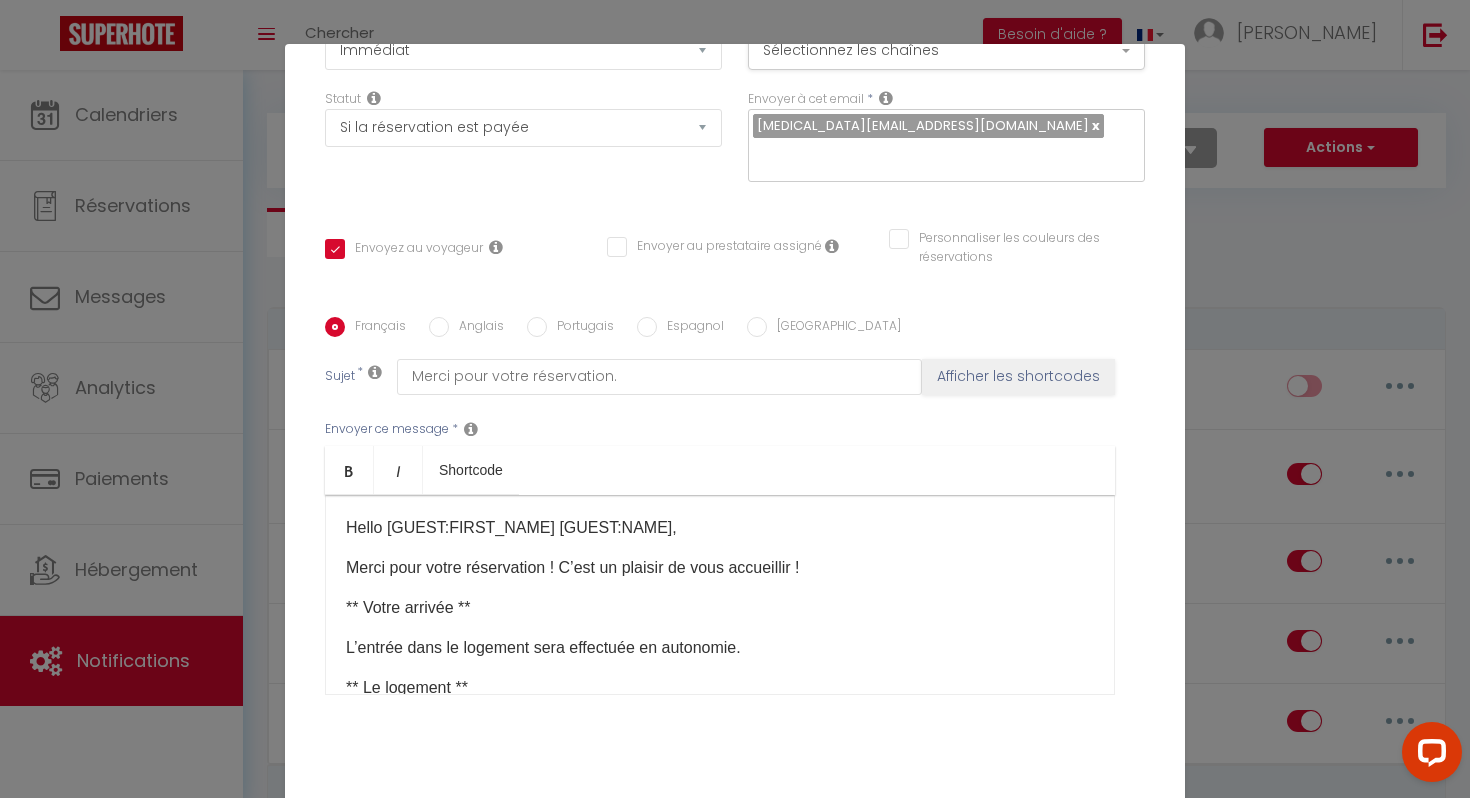 scroll, scrollTop: 295, scrollLeft: 0, axis: vertical 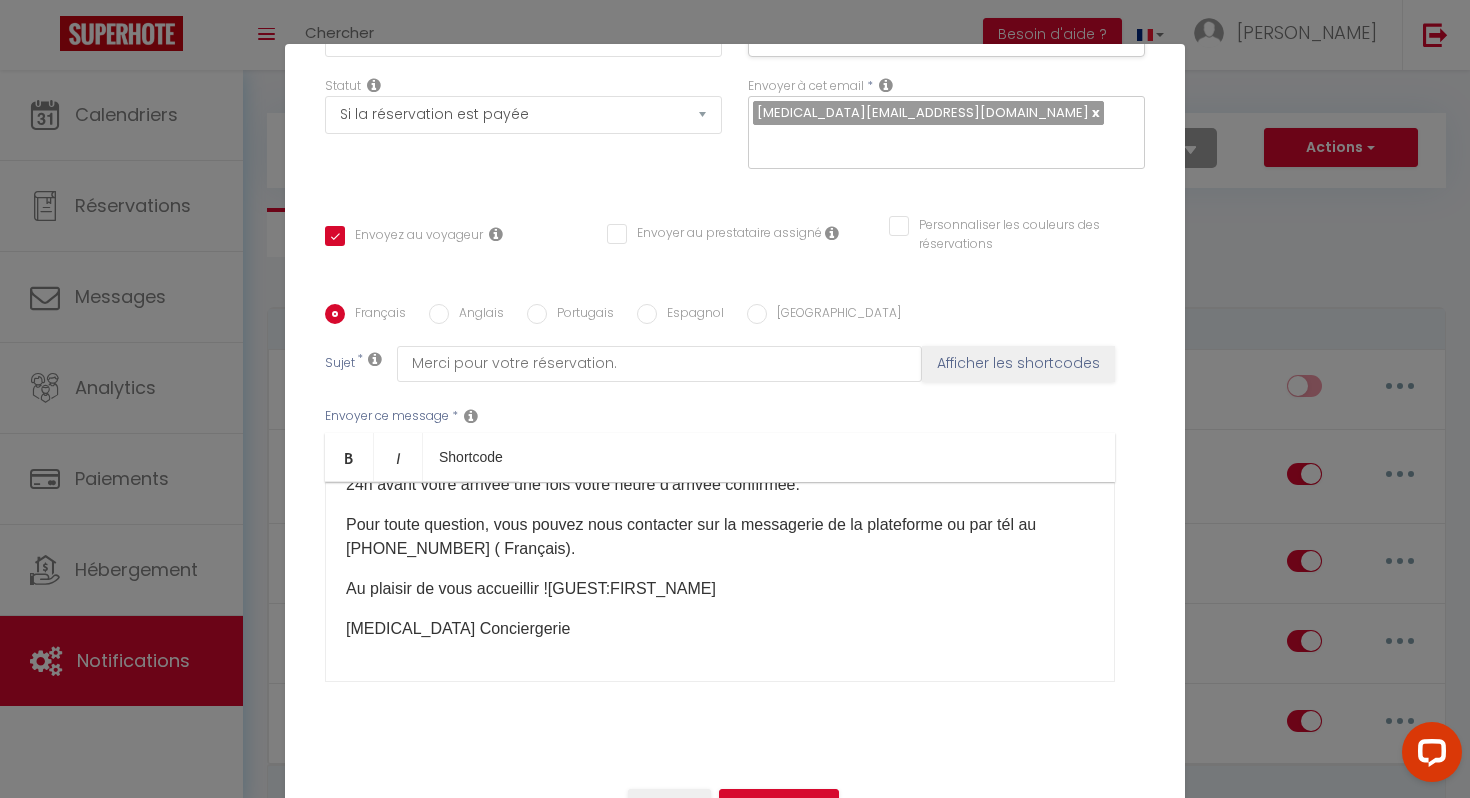 click on "Pour toute question, vous pouvez nous contacter sur la messagerie de la plateforme ou par tél au [PHONE_NUMBER] ( Français)." at bounding box center (720, 537) 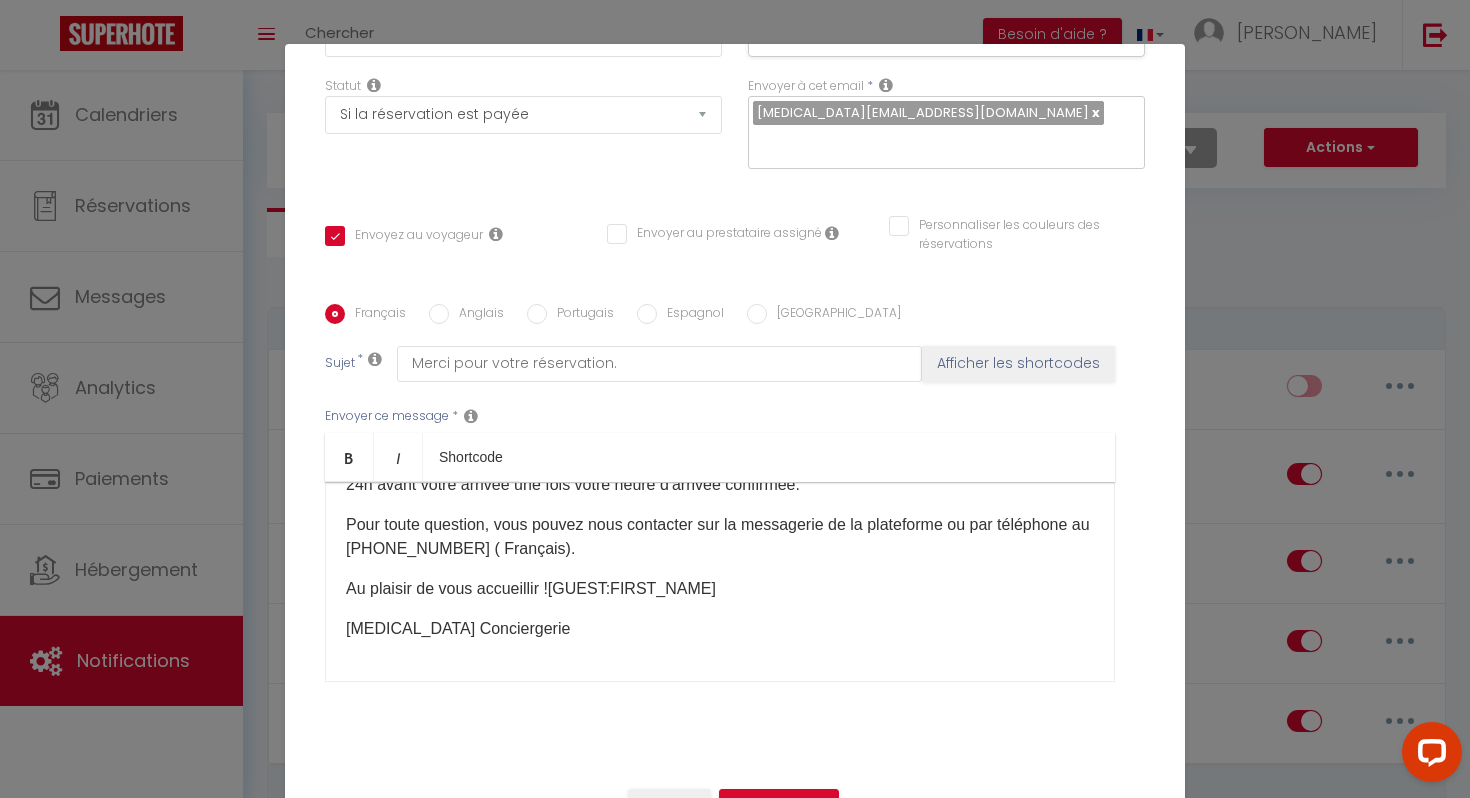 drag, startPoint x: 501, startPoint y: 548, endPoint x: 570, endPoint y: 544, distance: 69.115845 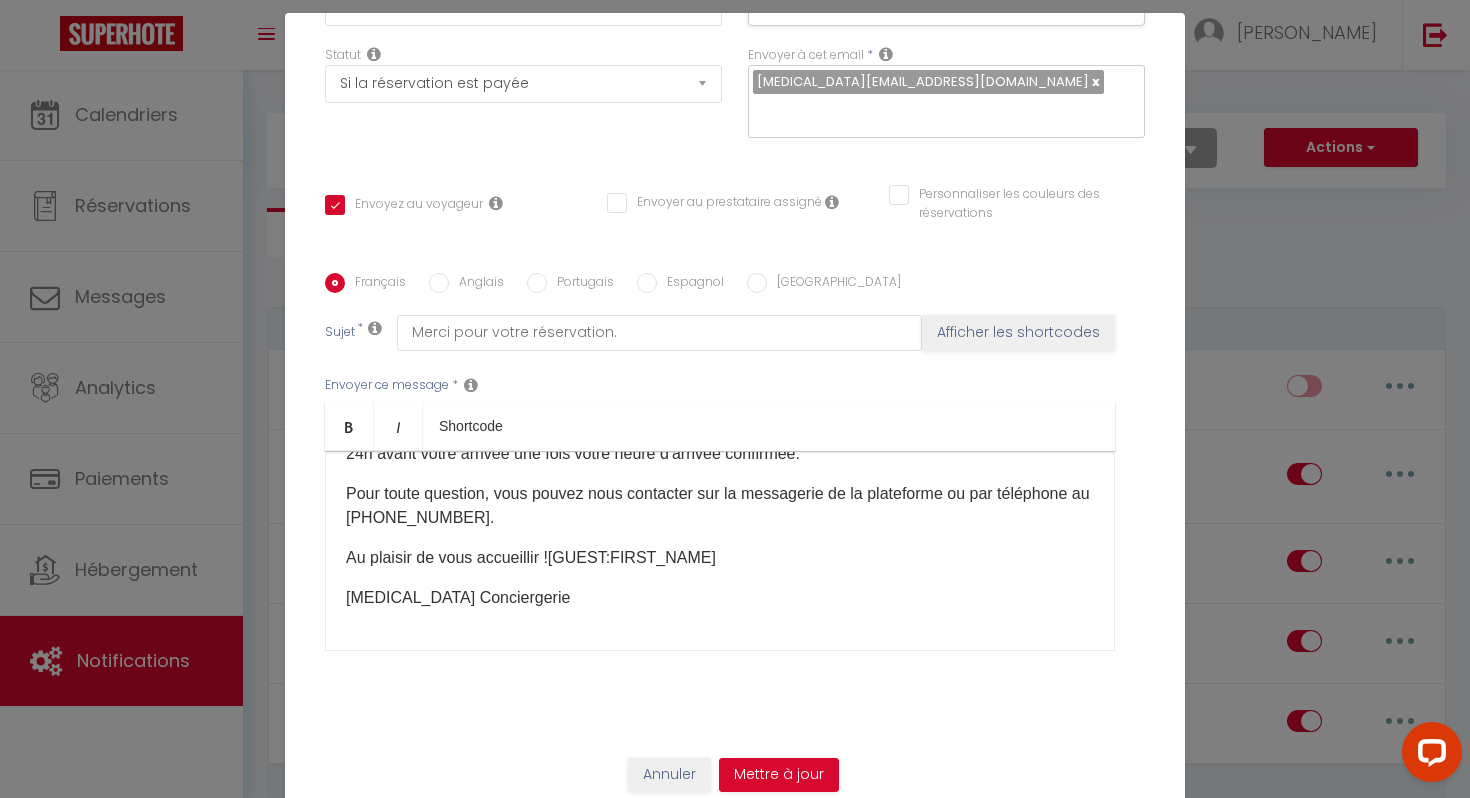 scroll, scrollTop: 33, scrollLeft: 0, axis: vertical 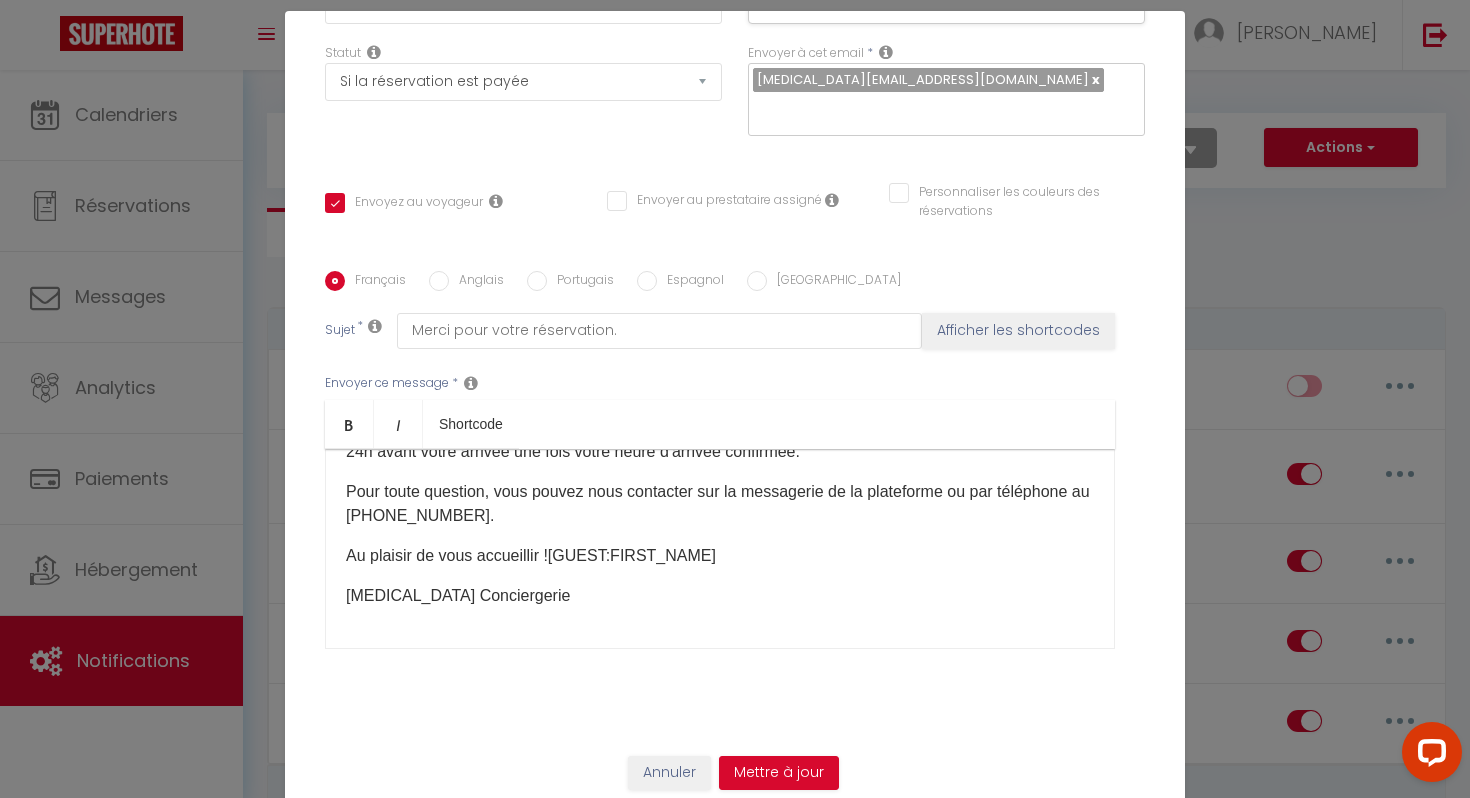 click on "Au plaisir de vous accueillir ![GUEST:FIRST_NAME]​" at bounding box center (720, 556) 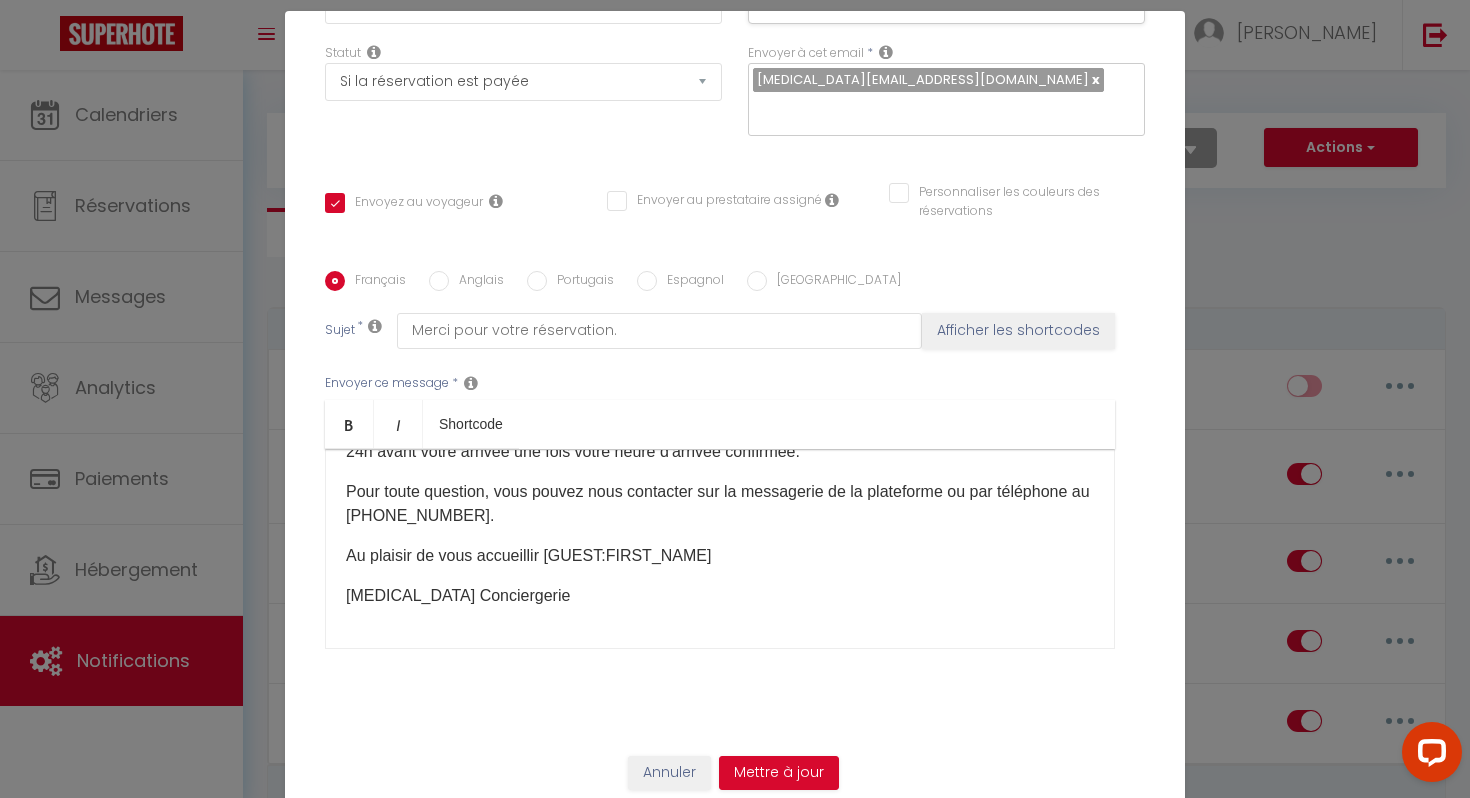 click on "Au plaisir de vous accueillir [GUEST:FIRST_NAME]​" at bounding box center [720, 556] 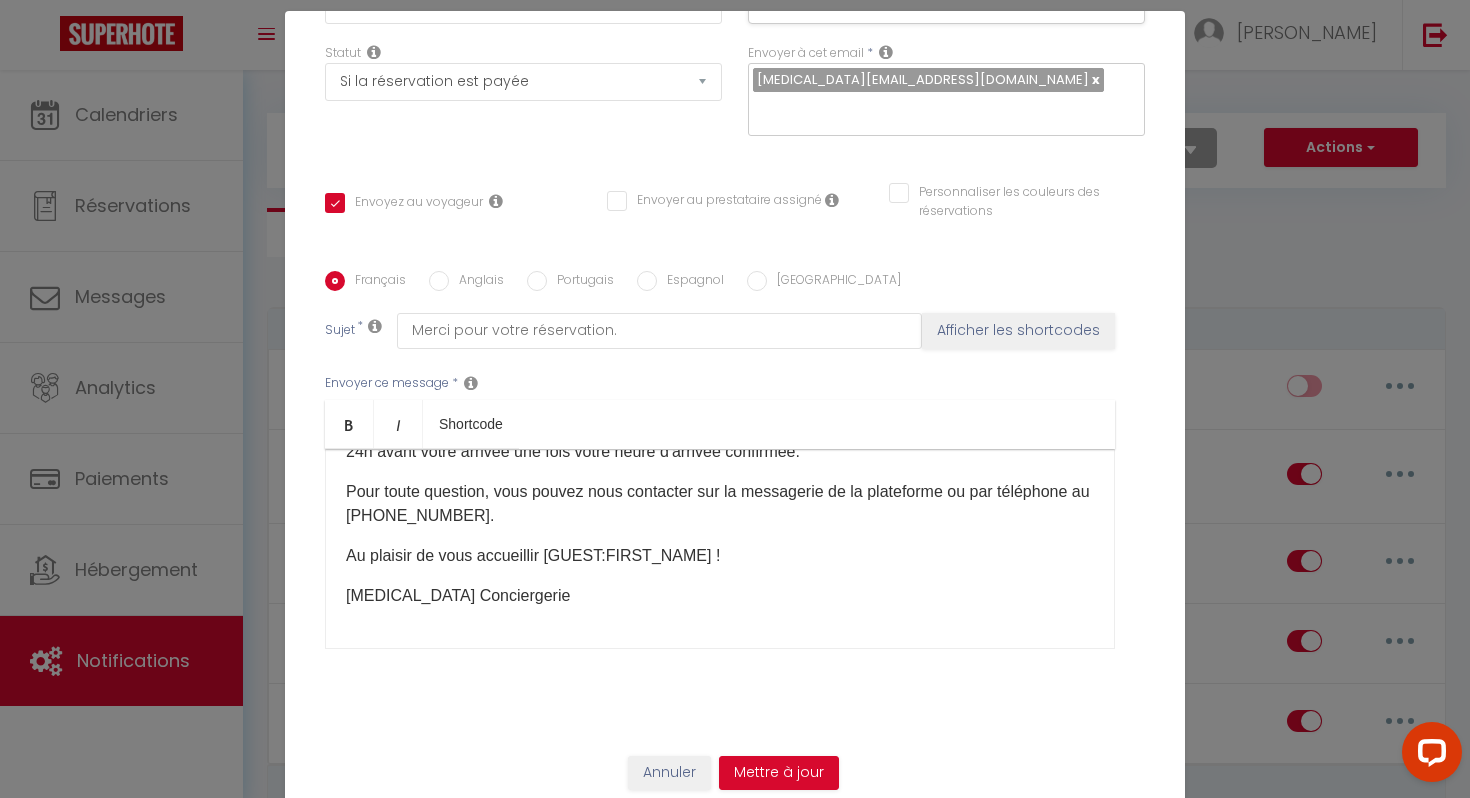 click on "Hello [GUEST:FIRST_NAME] [GUEST:NAME]​​, Merci pour votre réservation ! C’est un plaisir de vous accueillir !   ** Votre arrivée **   L’entrée dans le logement sera effectuée en autonomie.   ** Le logement **  A votre arrivée, Vous trouverez tout ce dont vous avez besoin pour profiter de votre séjour: draps, serviettes, café et thé.   L’arrivée est à partir de 16:00. Le départ est à 11:00. Vous recevrez vos informations d'enregistrement 24h avant votre arrivée une fois votre heure d'arrivée confirmée.  Pour toute question, vous pouvez nous contacter sur la messagerie de la plateforme ou par téléphone au [PHONE_NUMBER].  Au plaisir de vous accueillir [GUEST:FIRST_NAME]​ !
[MEDICAL_DATA] Conciergerie" at bounding box center [720, 549] 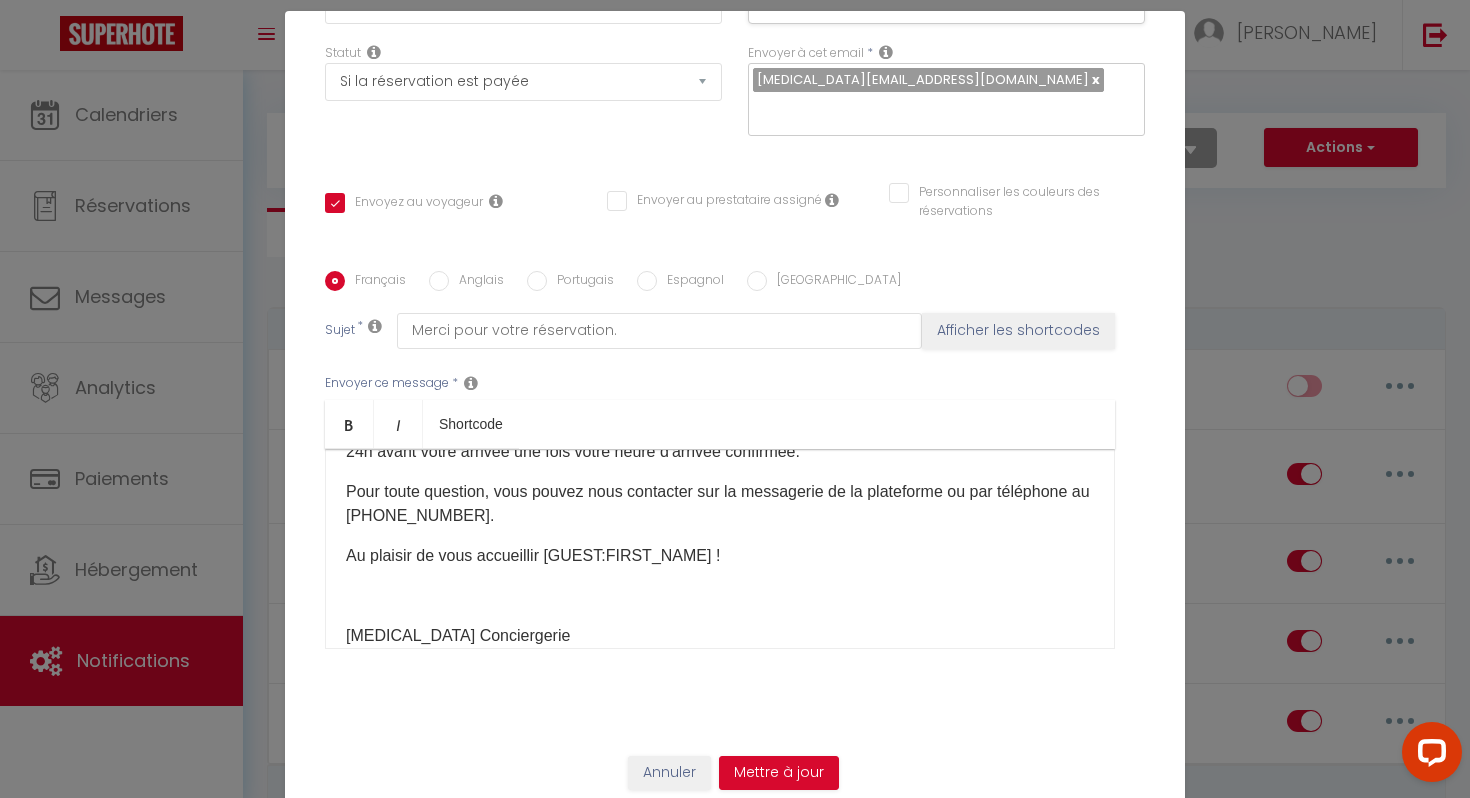 click on "Hello [GUEST:FIRST_NAME] [GUEST:NAME]​​, Merci pour votre réservation ! C’est un plaisir de vous accueillir !   ** Votre arrivée **   L’entrée dans le logement sera effectuée en autonomie.   ** Le logement **  A votre arrivée, Vous trouverez tout ce dont vous avez besoin pour profiter de votre séjour: draps, serviettes, café et thé.   L’arrivée est à partir de 16:00. Le départ est à 11:00. Vous recevrez vos informations d'enregistrement 24h avant votre arrivée une fois votre heure d'arrivée confirmée.  Pour toute question, vous pouvez nous contacter sur la messagerie de la plateforme ou par téléphone au [PHONE_NUMBER].  Au plaisir de vous accueillir [GUEST:FIRST_NAME]​ !
[MEDICAL_DATA] Conciergerie" at bounding box center [720, 549] 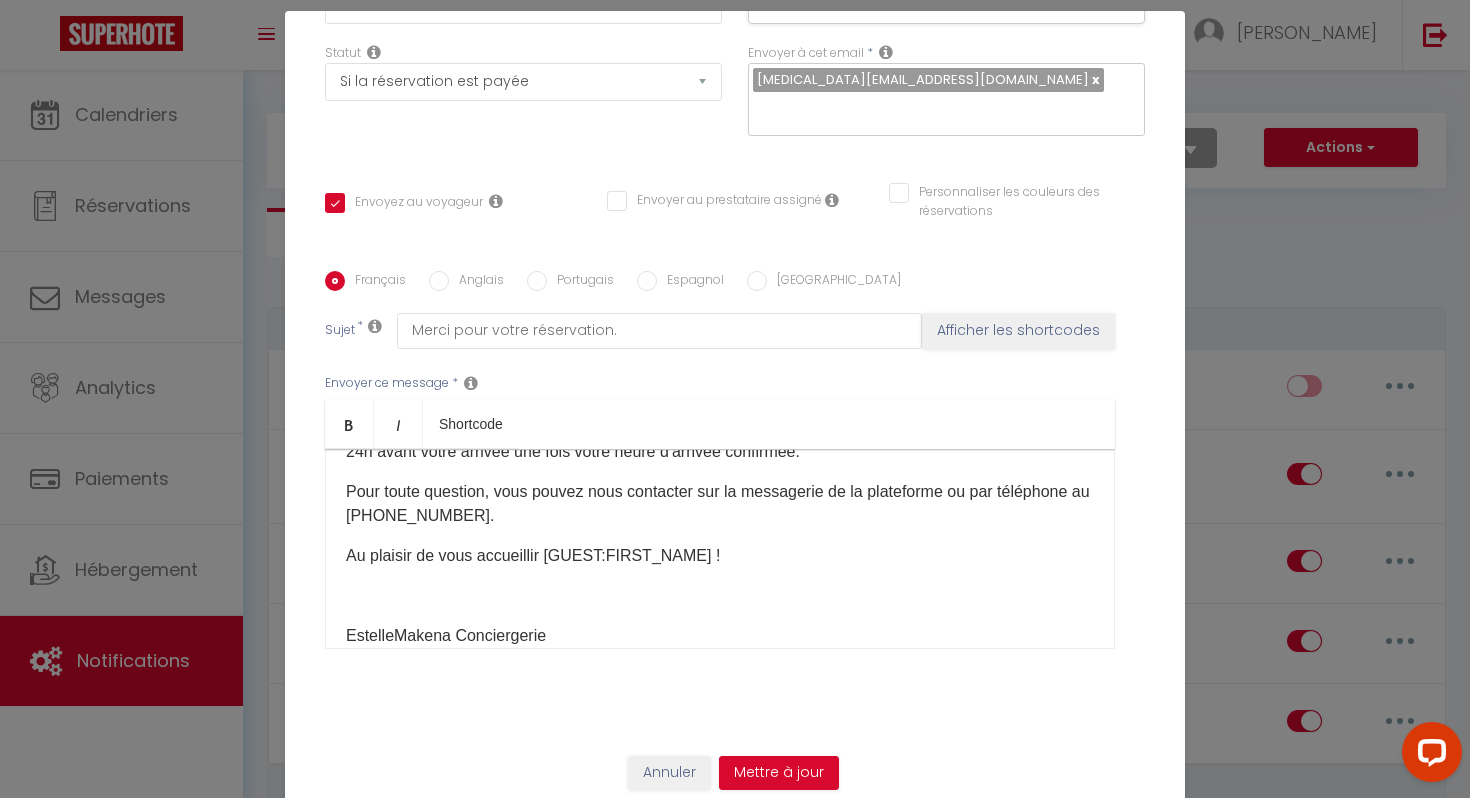 scroll, scrollTop: 355, scrollLeft: 0, axis: vertical 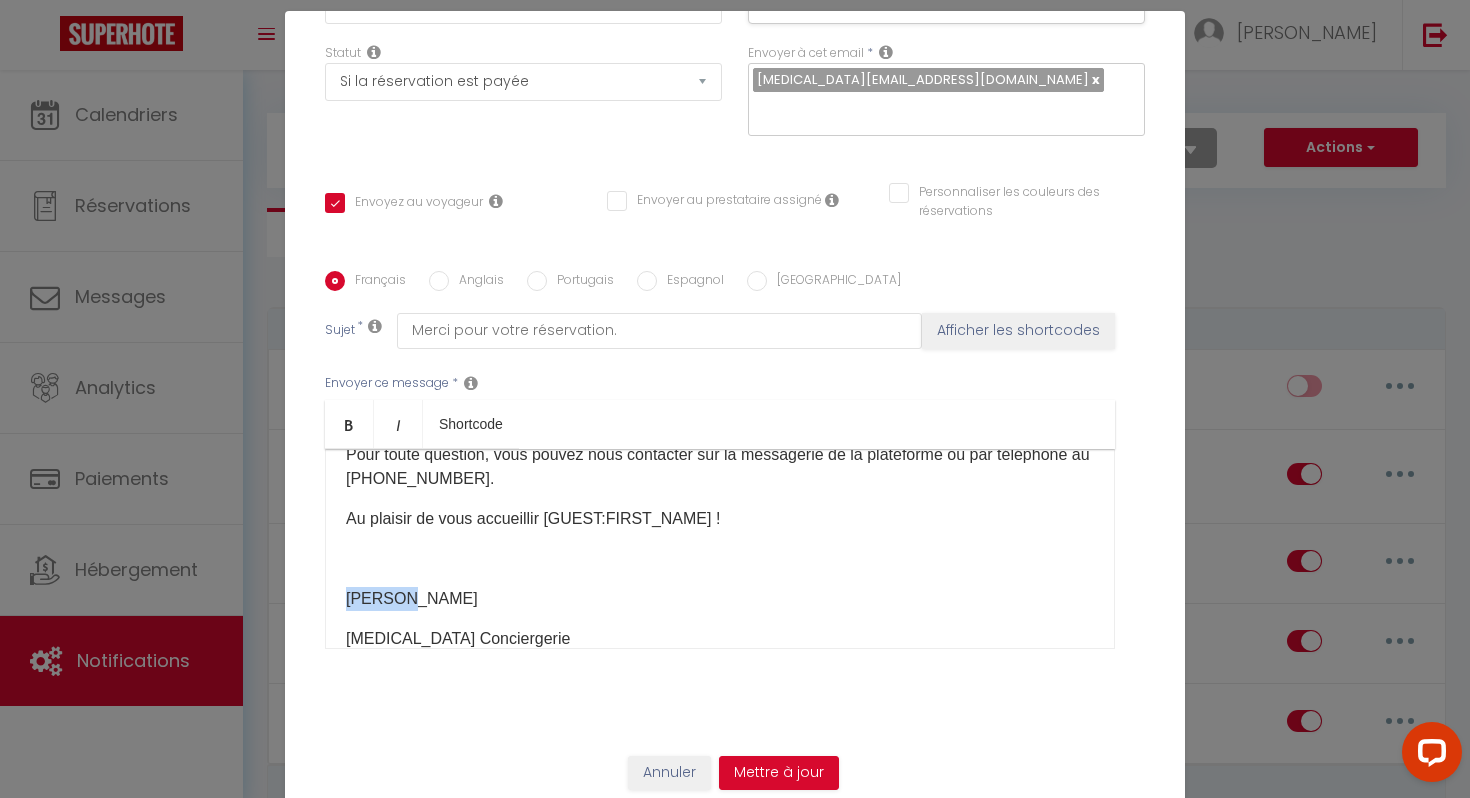 drag, startPoint x: 415, startPoint y: 606, endPoint x: 347, endPoint y: 596, distance: 68.73136 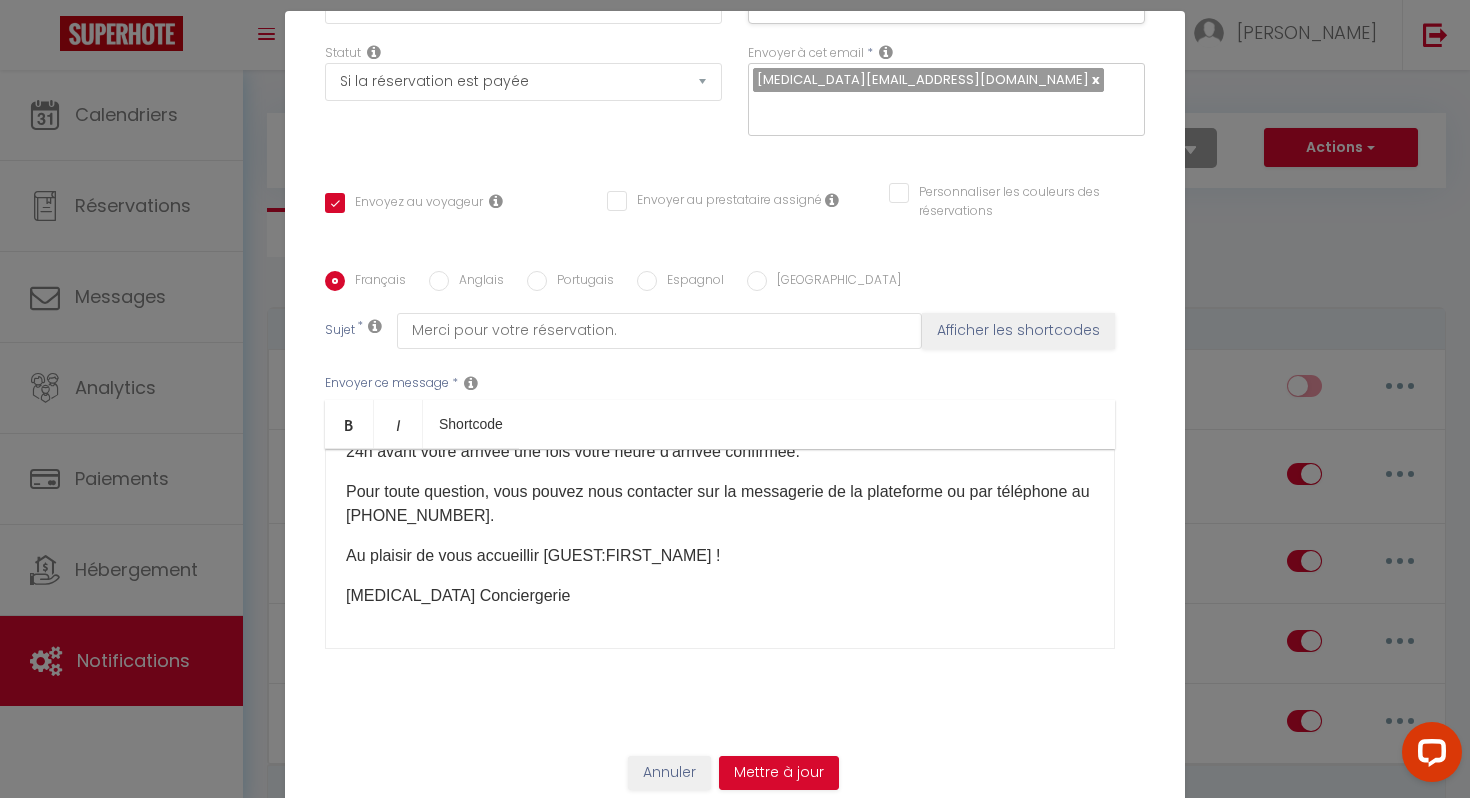 scroll, scrollTop: 355, scrollLeft: 0, axis: vertical 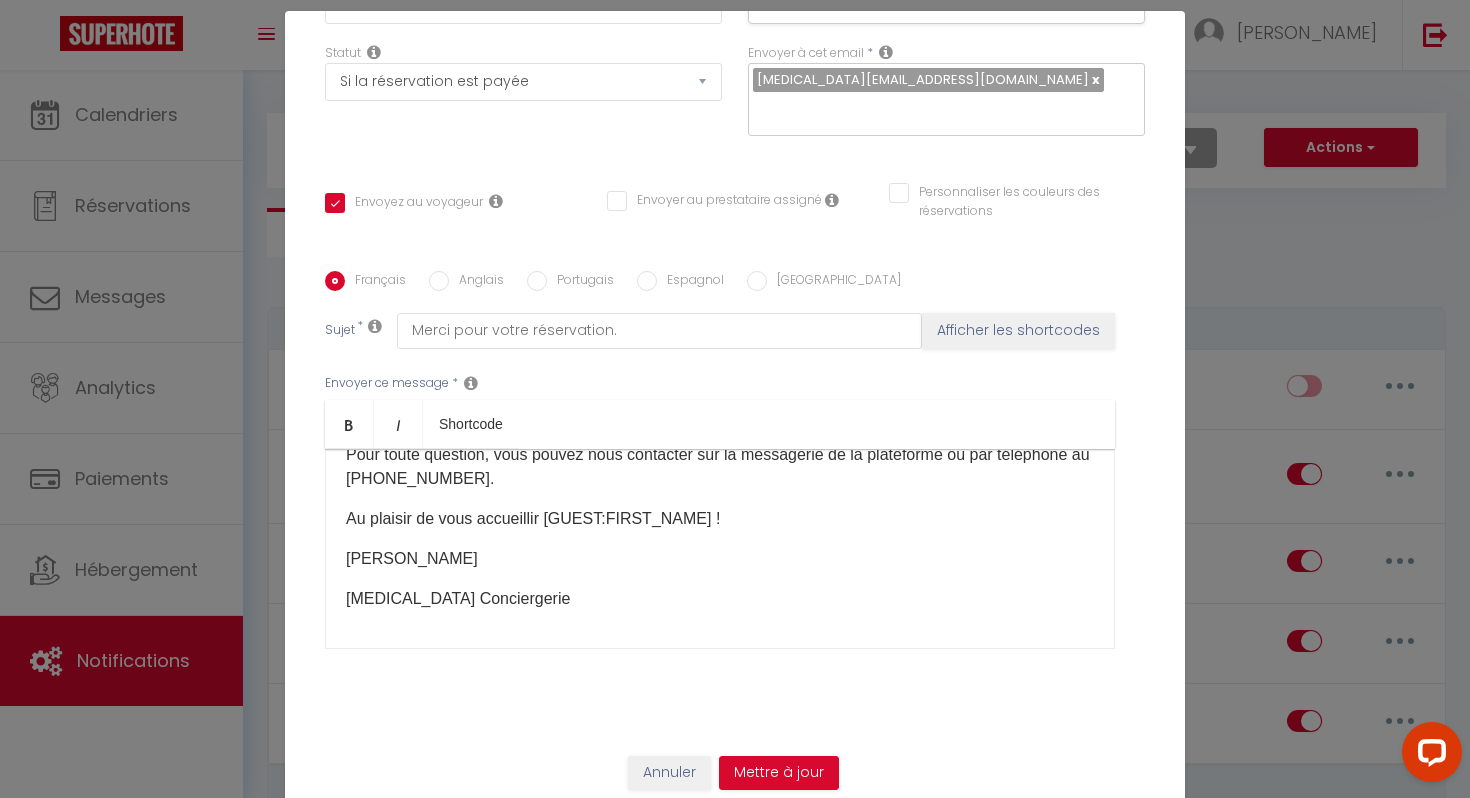 click on "[PERSON_NAME]" at bounding box center (720, 559) 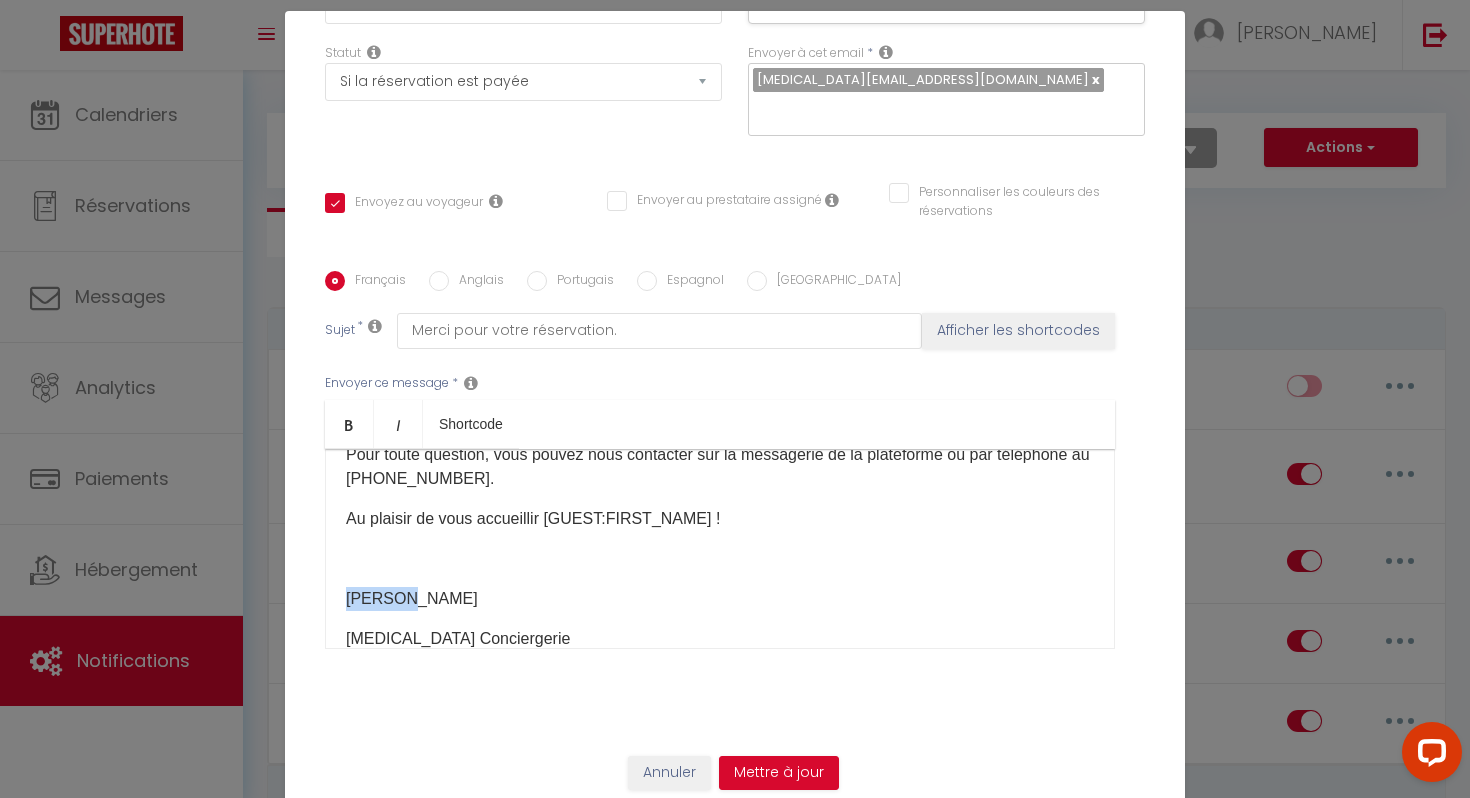 drag, startPoint x: 392, startPoint y: 597, endPoint x: 344, endPoint y: 597, distance: 48 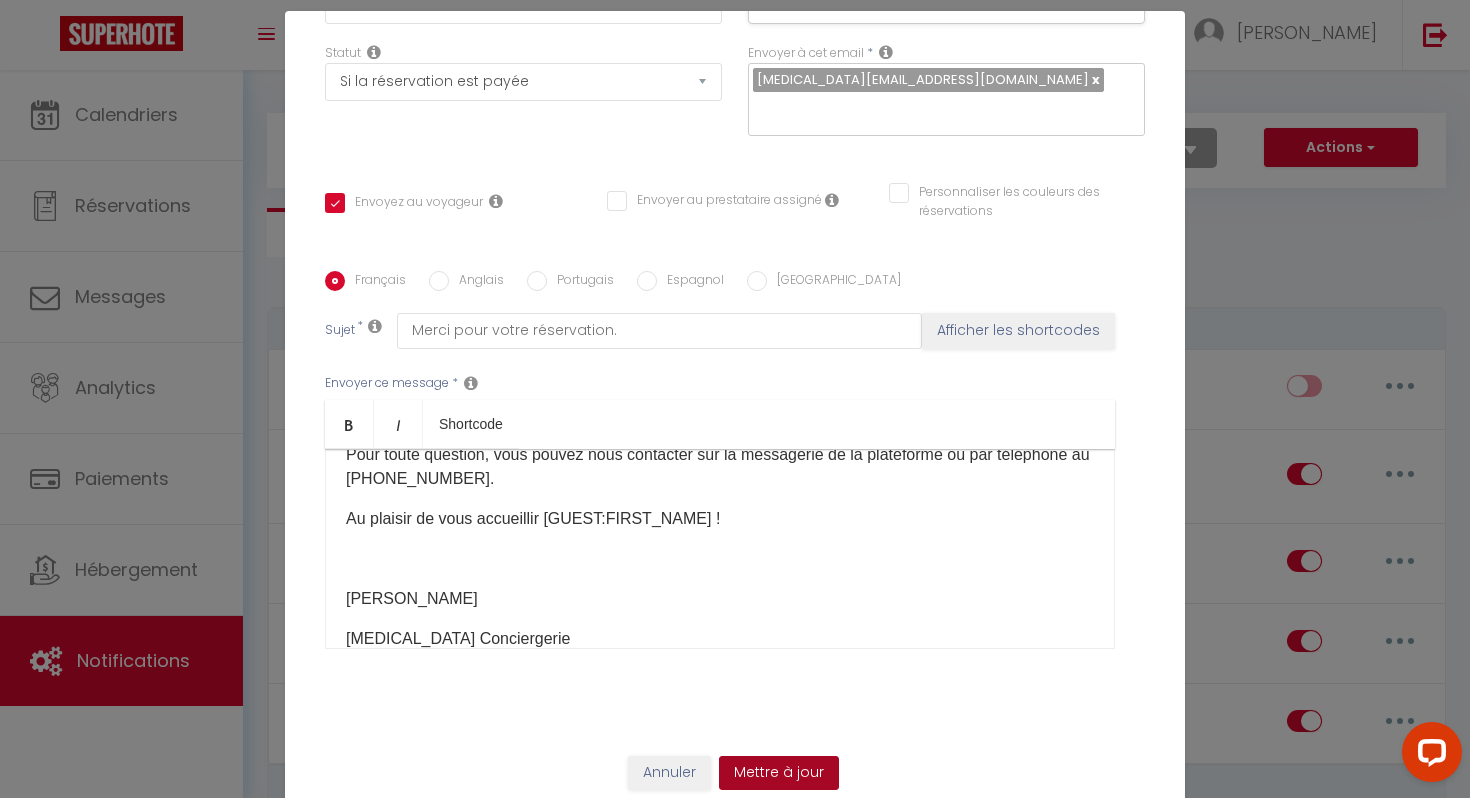 click on "Mettre à jour" at bounding box center [779, 773] 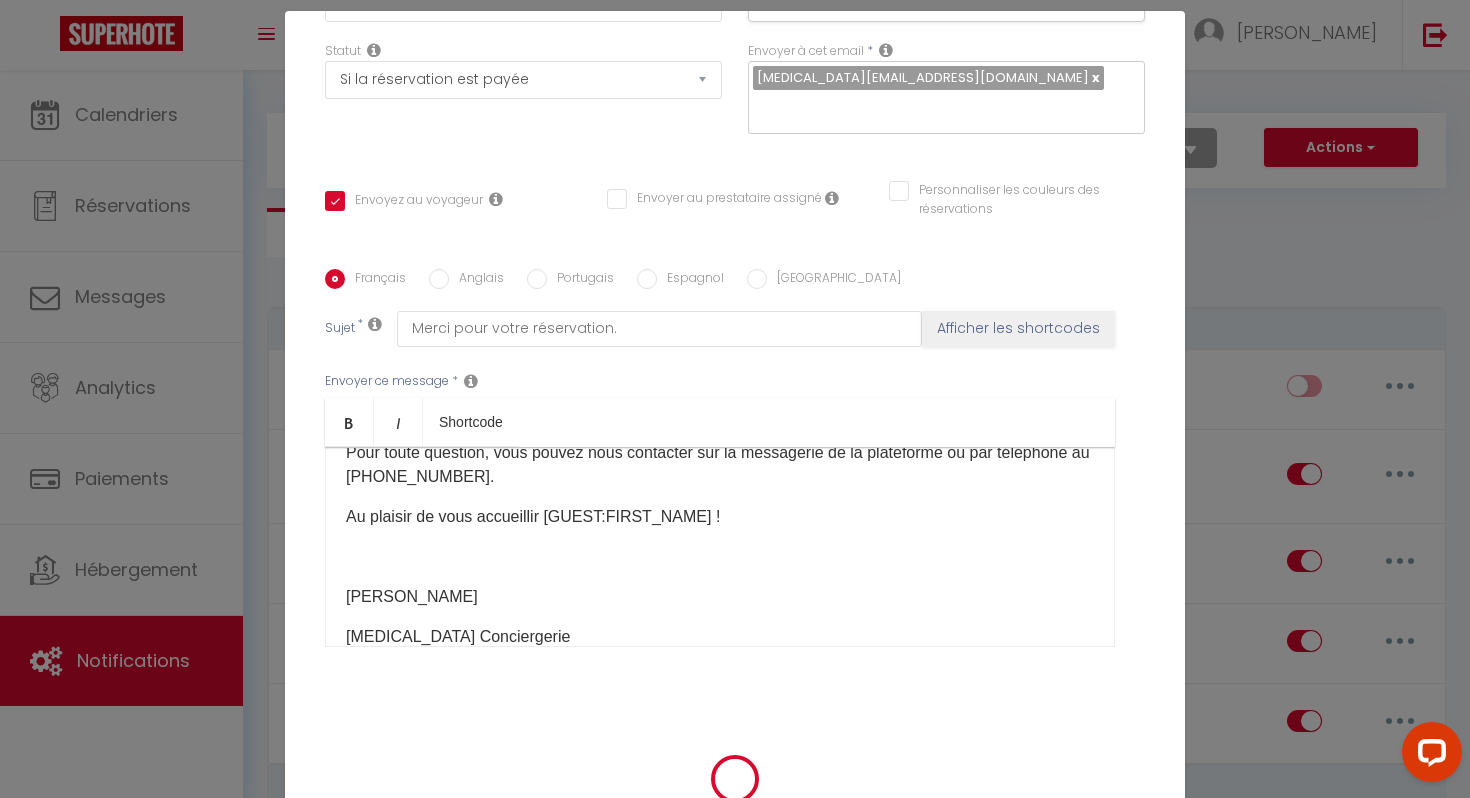 scroll, scrollTop: 311, scrollLeft: 0, axis: vertical 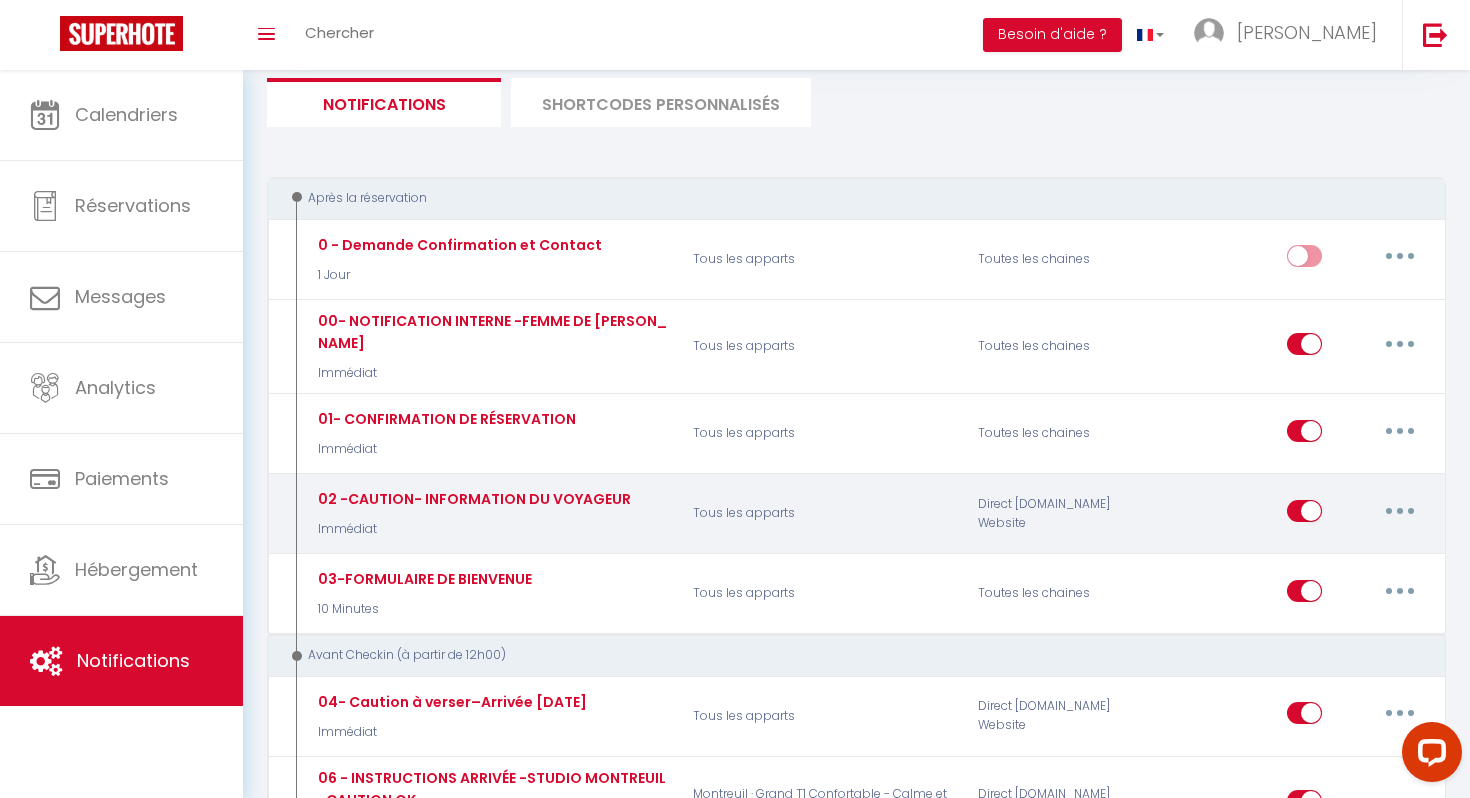 click at bounding box center [1400, 511] 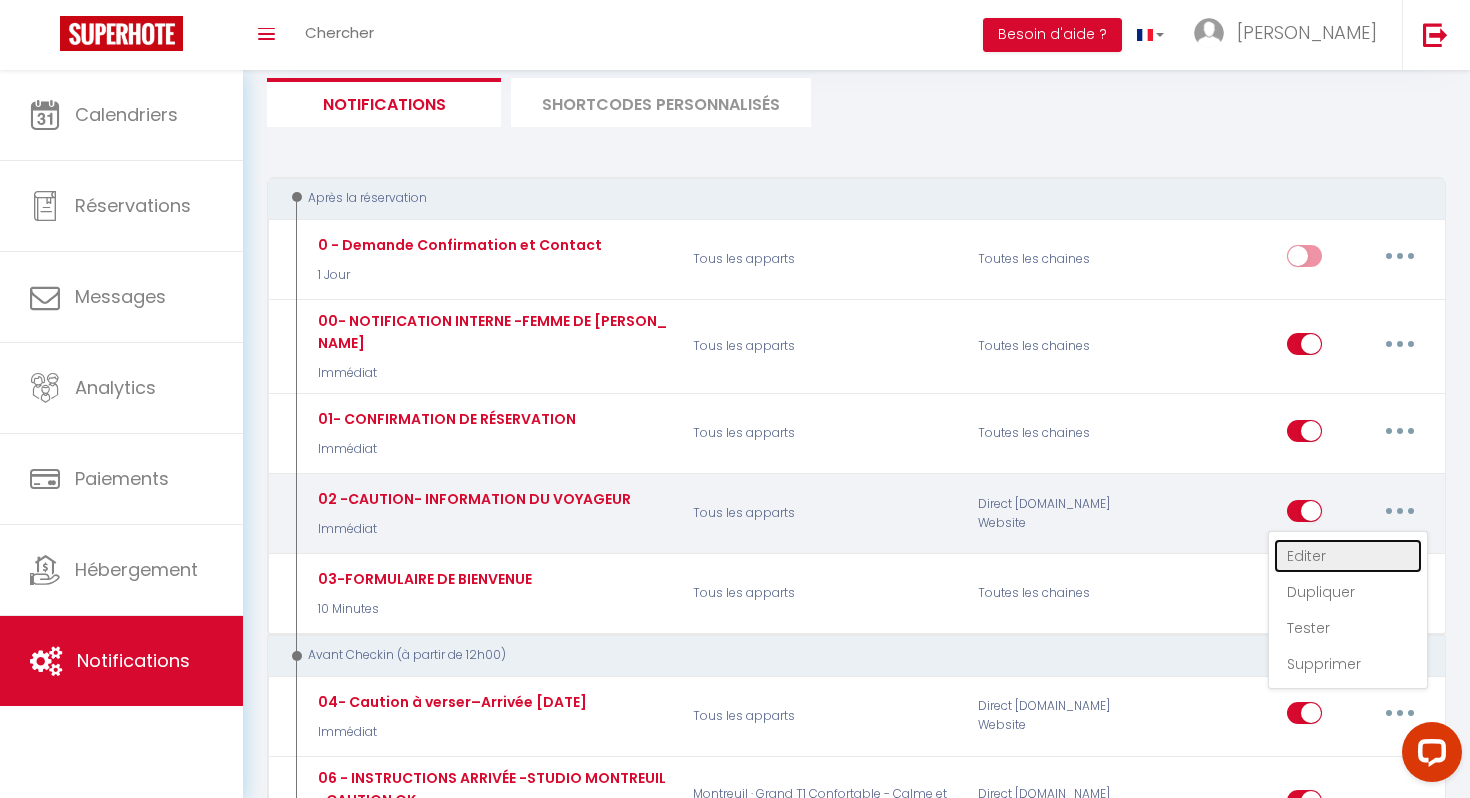 click on "Editer" at bounding box center [1348, 556] 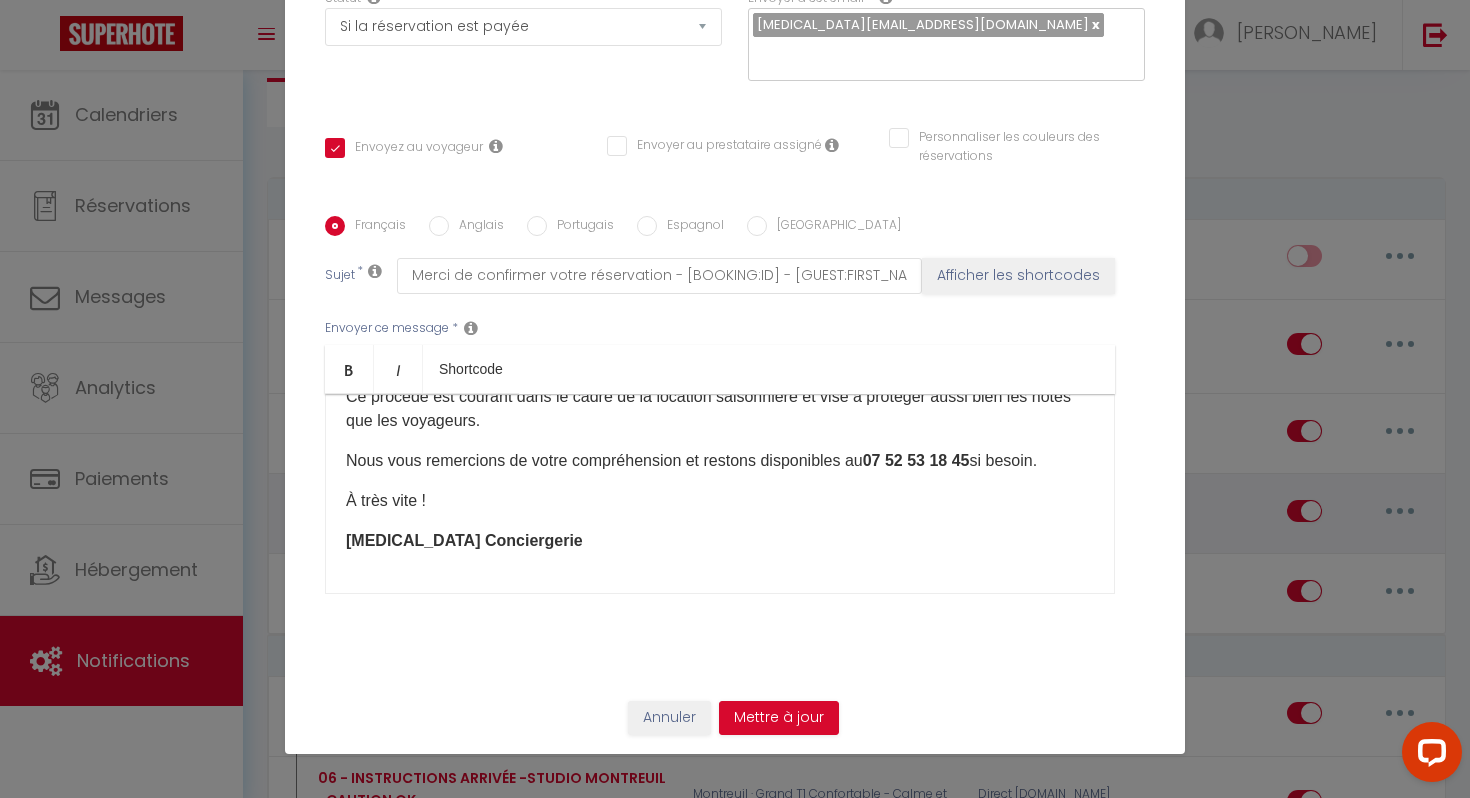 scroll, scrollTop: 302, scrollLeft: 0, axis: vertical 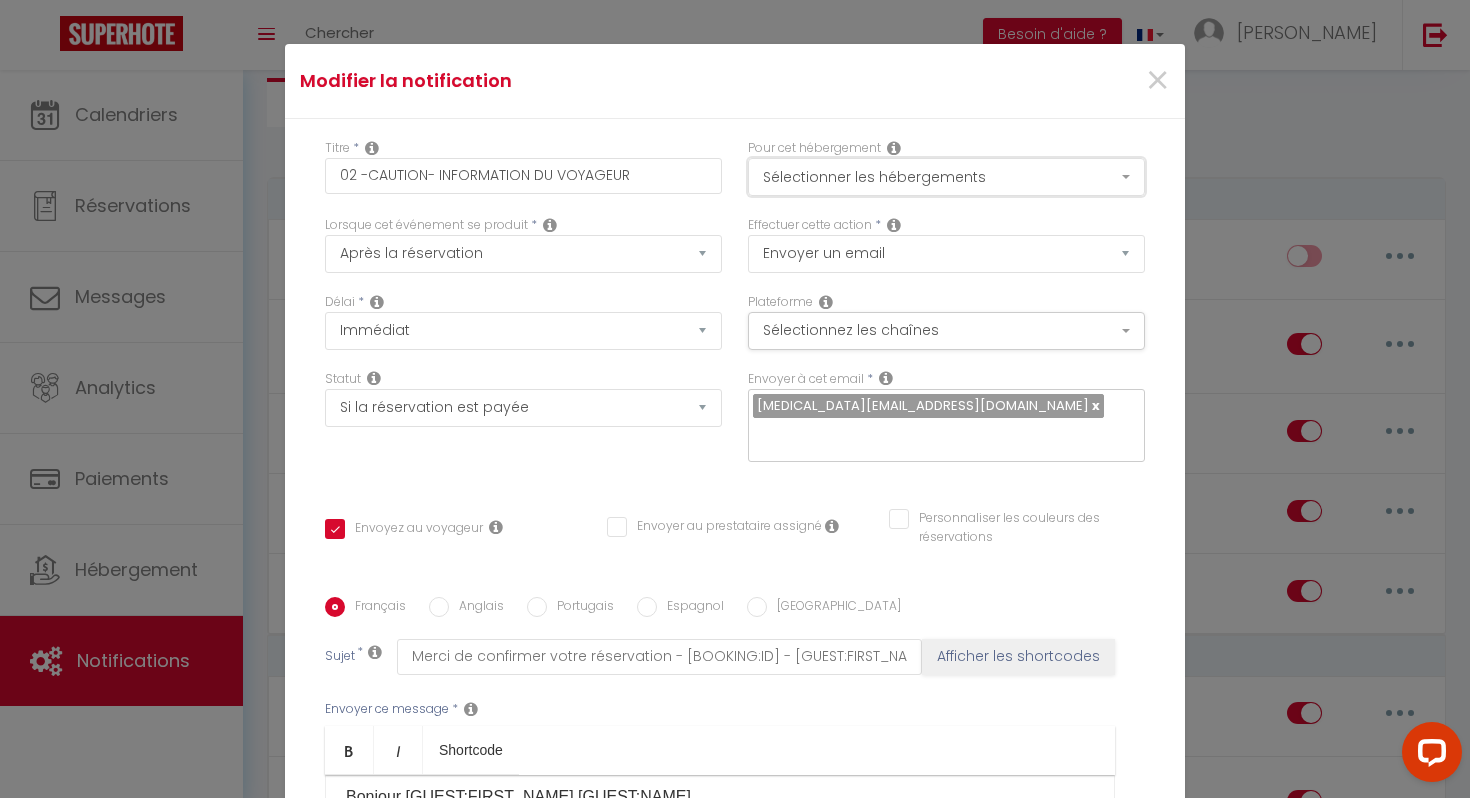 click on "Sélectionner les hébergements" at bounding box center (946, 177) 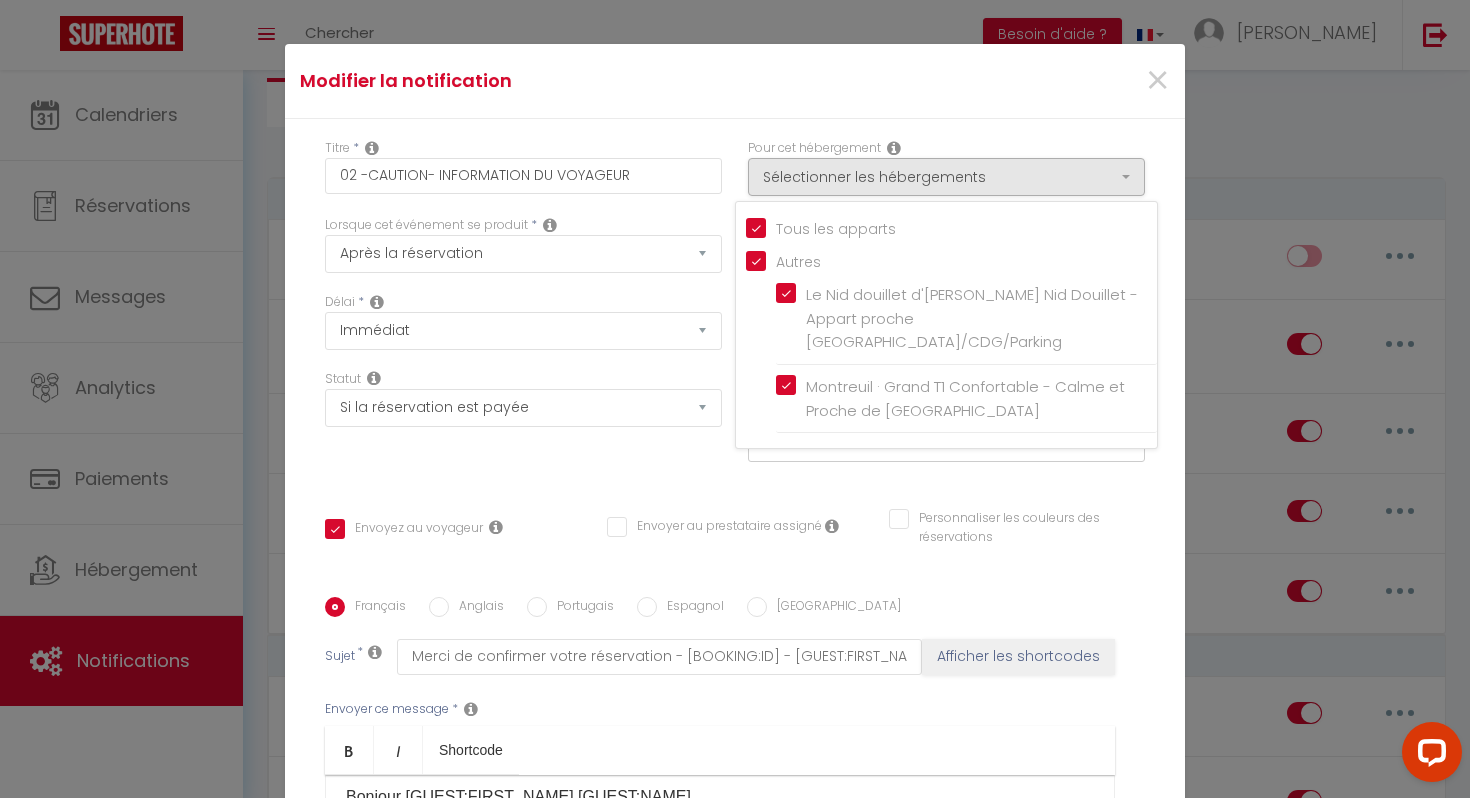 click on "Titre   *     02 -CAUTION- INFORMATION DU VOYAGEUR   Pour cet hébergement
Sélectionner les hébergements
Tous les apparts
Autres
Le Nid douillet d'Aulnay  · Le Nid Douillet - Appart  proche [GEOGRAPHIC_DATA]/CDG/Parking
Montreuil · Grand T1  Confortable - Calme et Proche de [GEOGRAPHIC_DATA]
Lorsque cet événement se produit   *      Après la réservation   Avant Checkin (à partir de 12h00)   Après Checkin (à partir de 12h00)   Avant Checkout (à partir de 12h00)   Après Checkout (à partir de 12h00)   Température   Co2   [MEDICAL_DATA] sonore   Après visualisation lien paiement   Après Paiement Lien KO   Après Caution Lien KO   Après Paiement Automatique KO   Après Caution Automatique KO   Paiement OK      *" at bounding box center (735, 597) 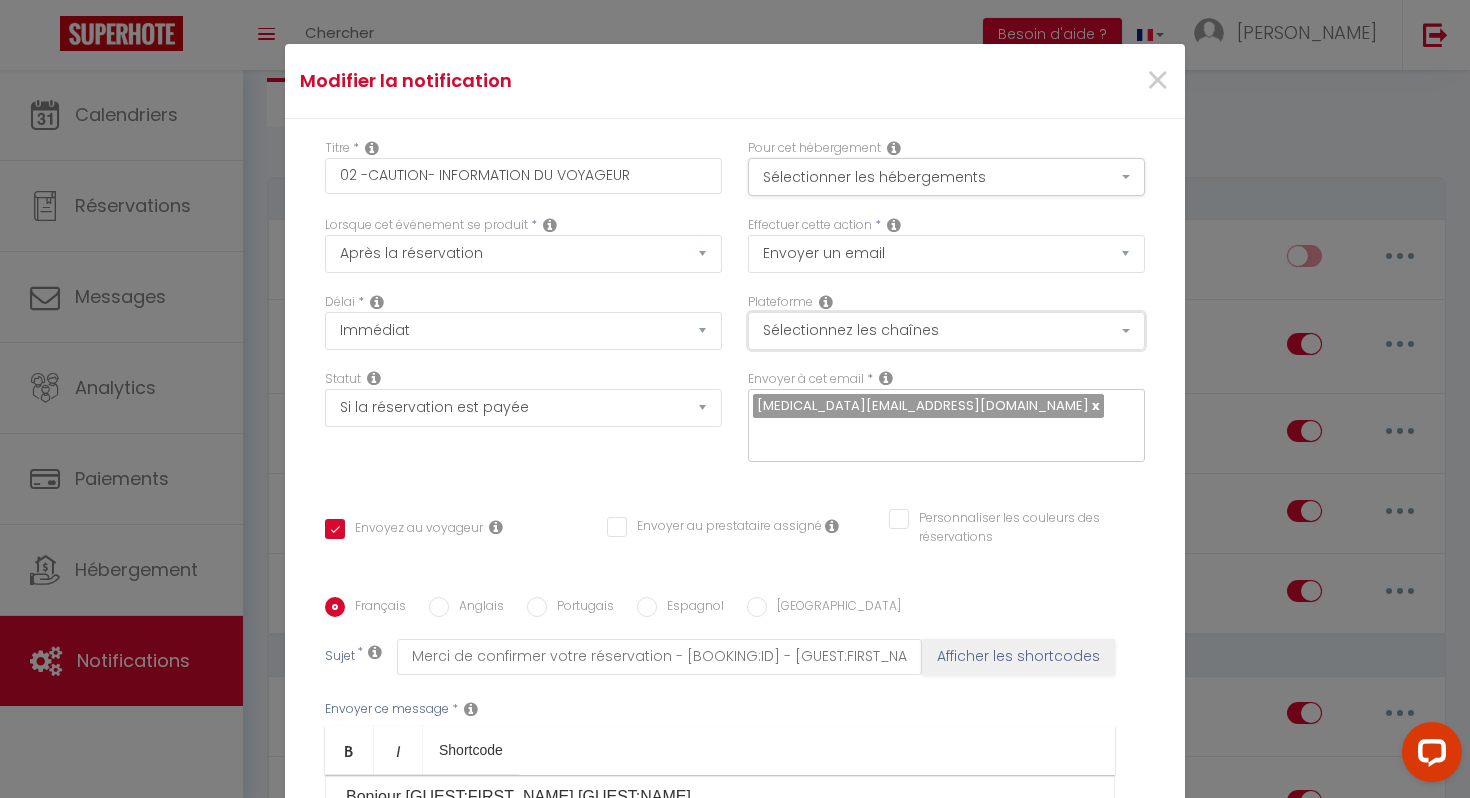click on "Sélectionnez les chaînes" at bounding box center [946, 331] 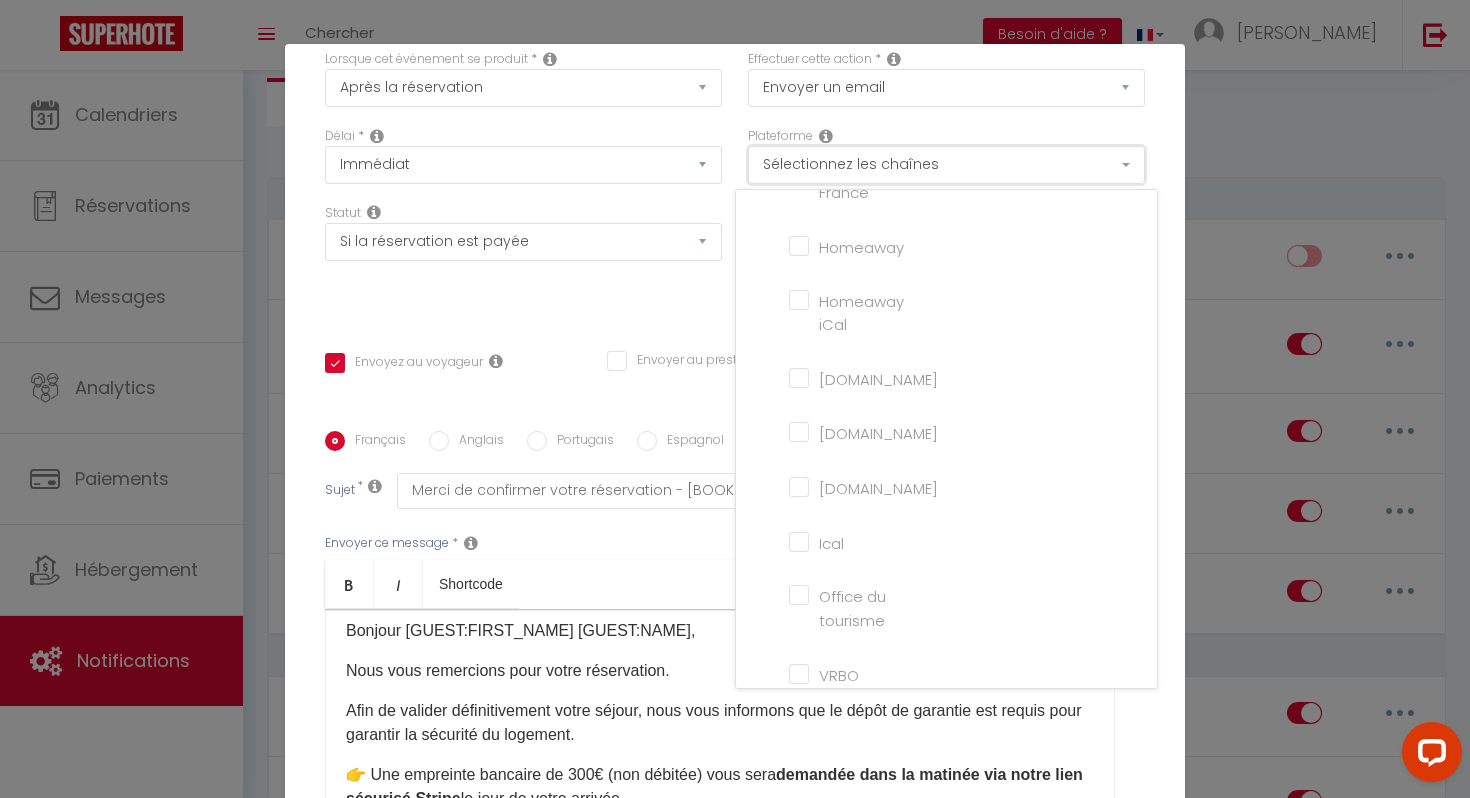 scroll, scrollTop: 167, scrollLeft: 0, axis: vertical 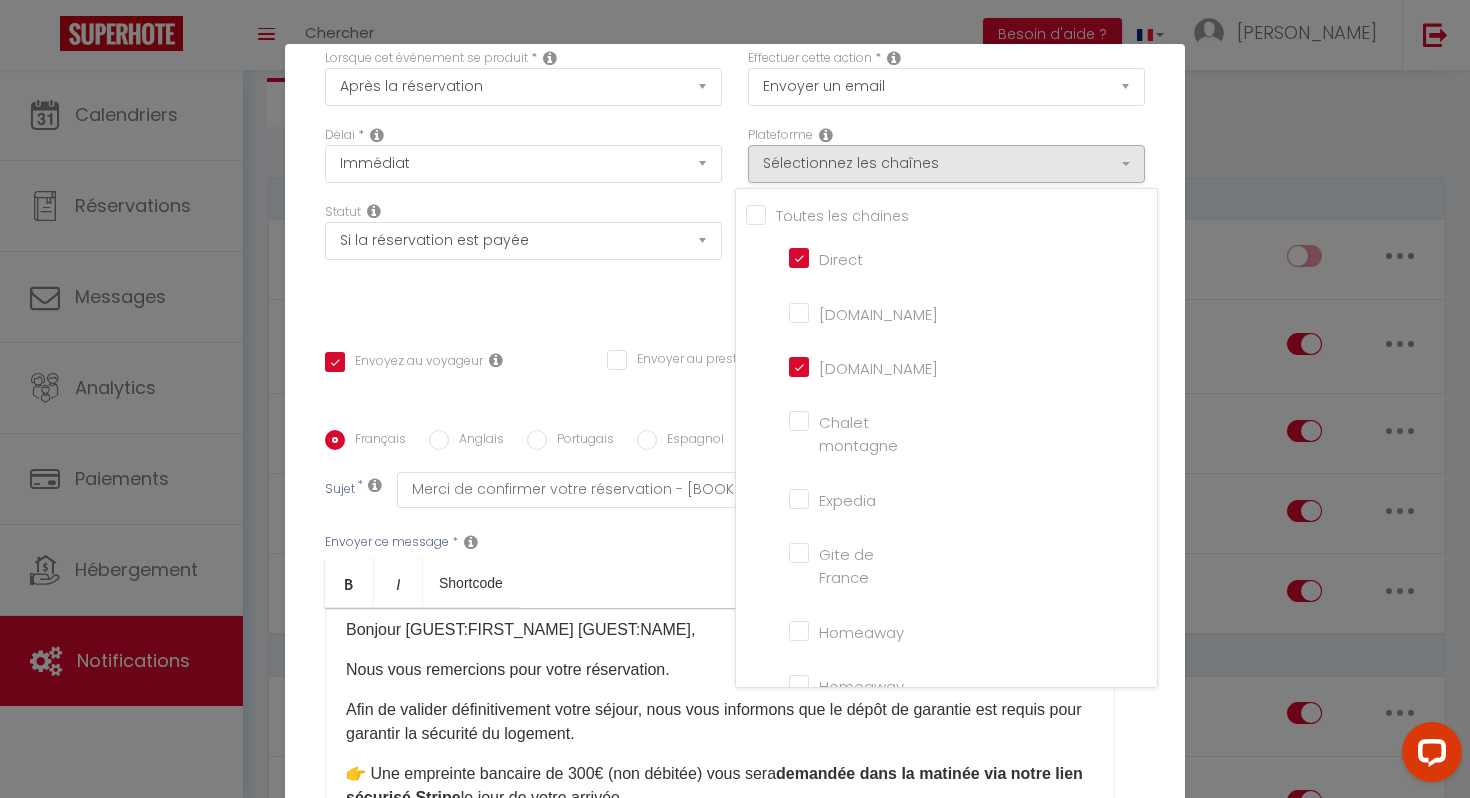 click on "Tous les apparts" at bounding box center [951, 214] 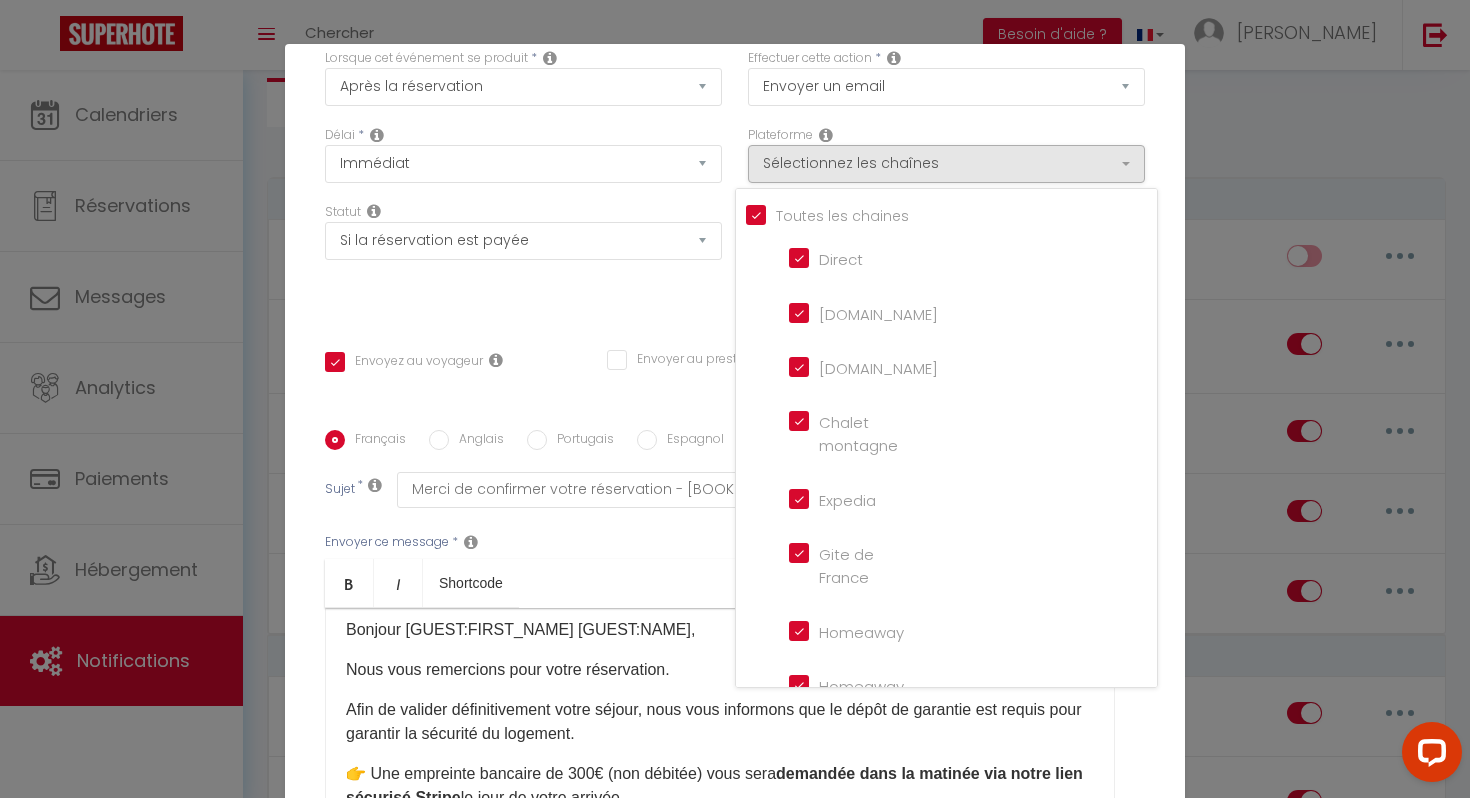 click on "[DOMAIN_NAME]" at bounding box center [846, 312] 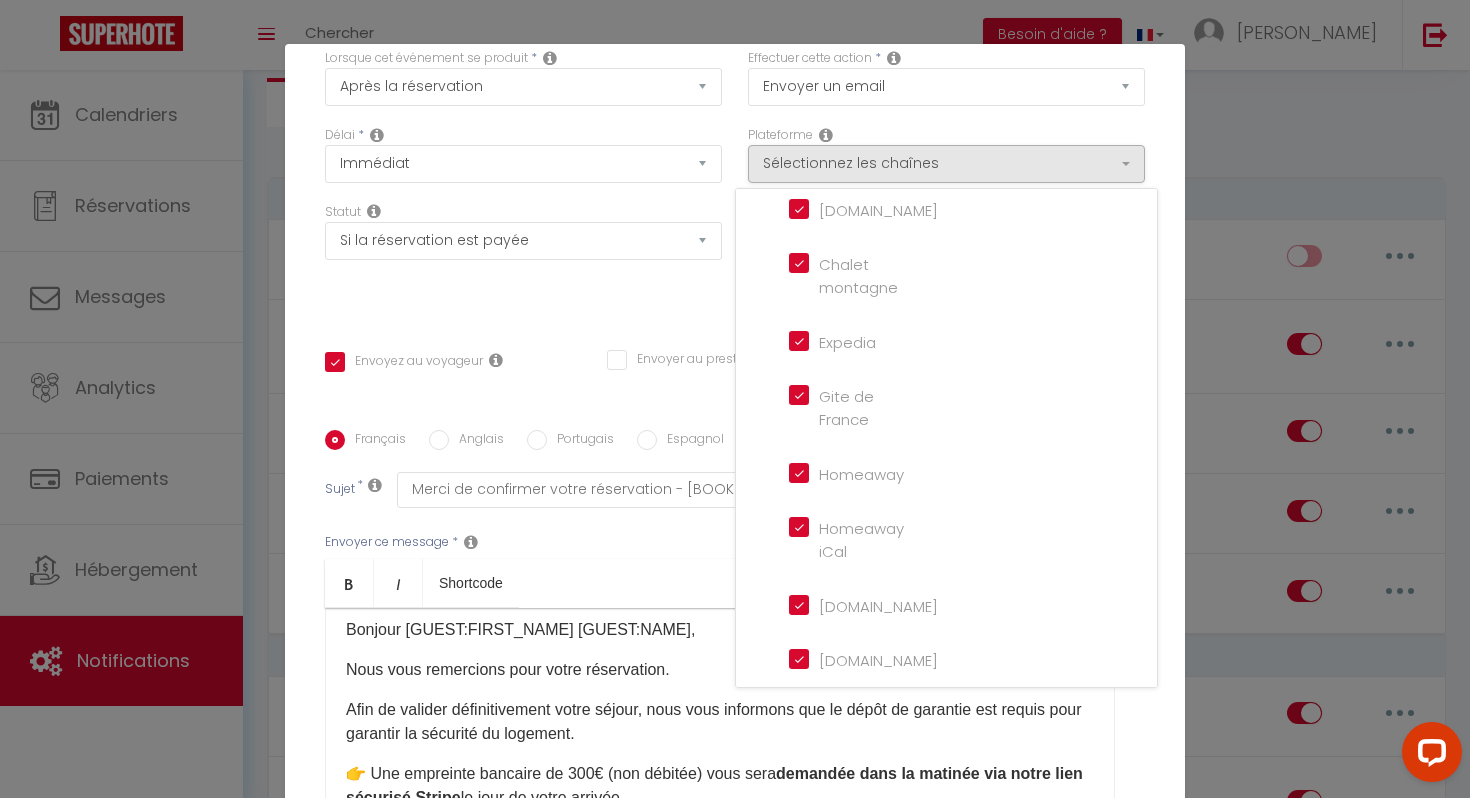 scroll, scrollTop: 174, scrollLeft: 0, axis: vertical 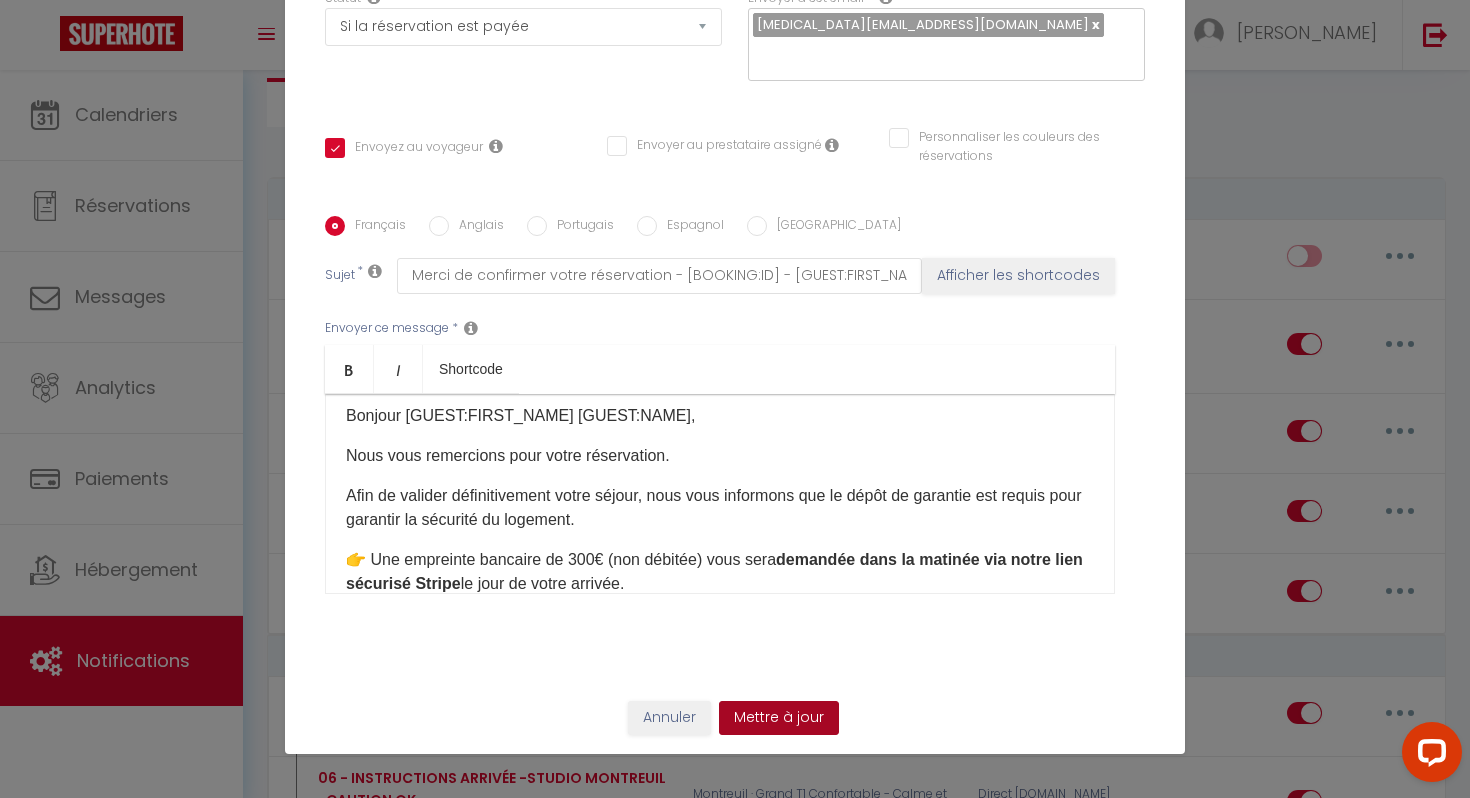 click on "Mettre à jour" at bounding box center (779, 718) 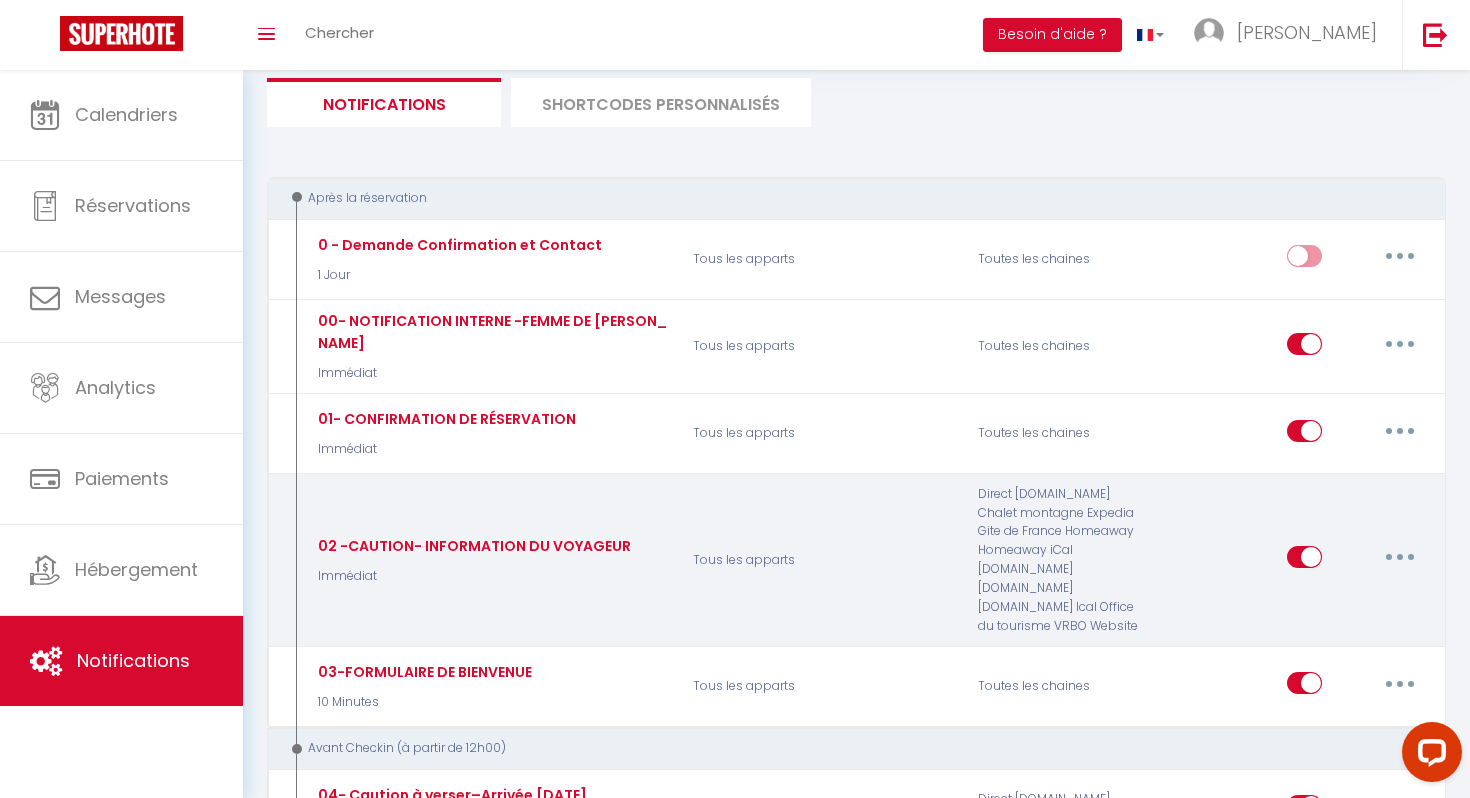 click at bounding box center [1400, 557] 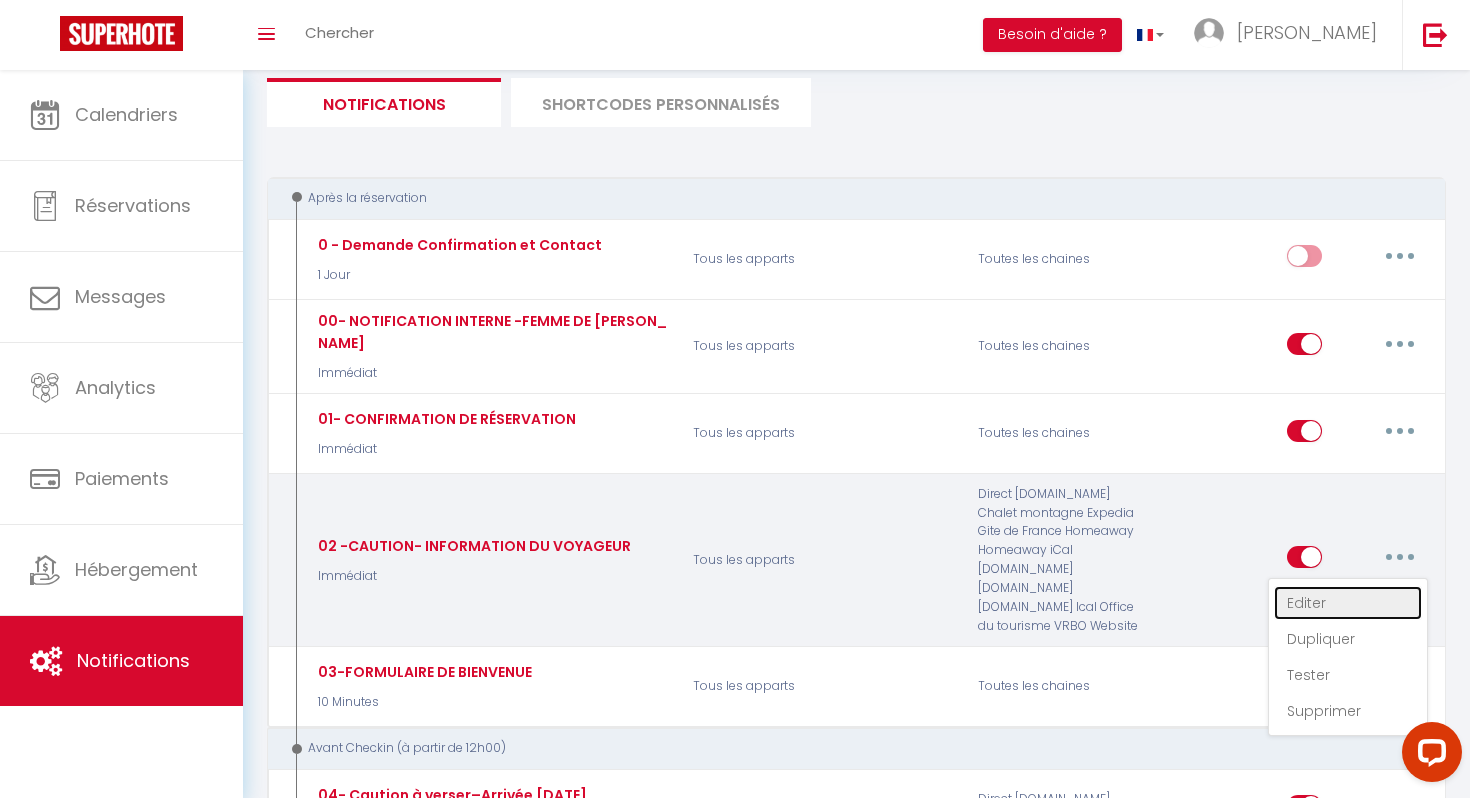 click on "Editer" at bounding box center [1348, 603] 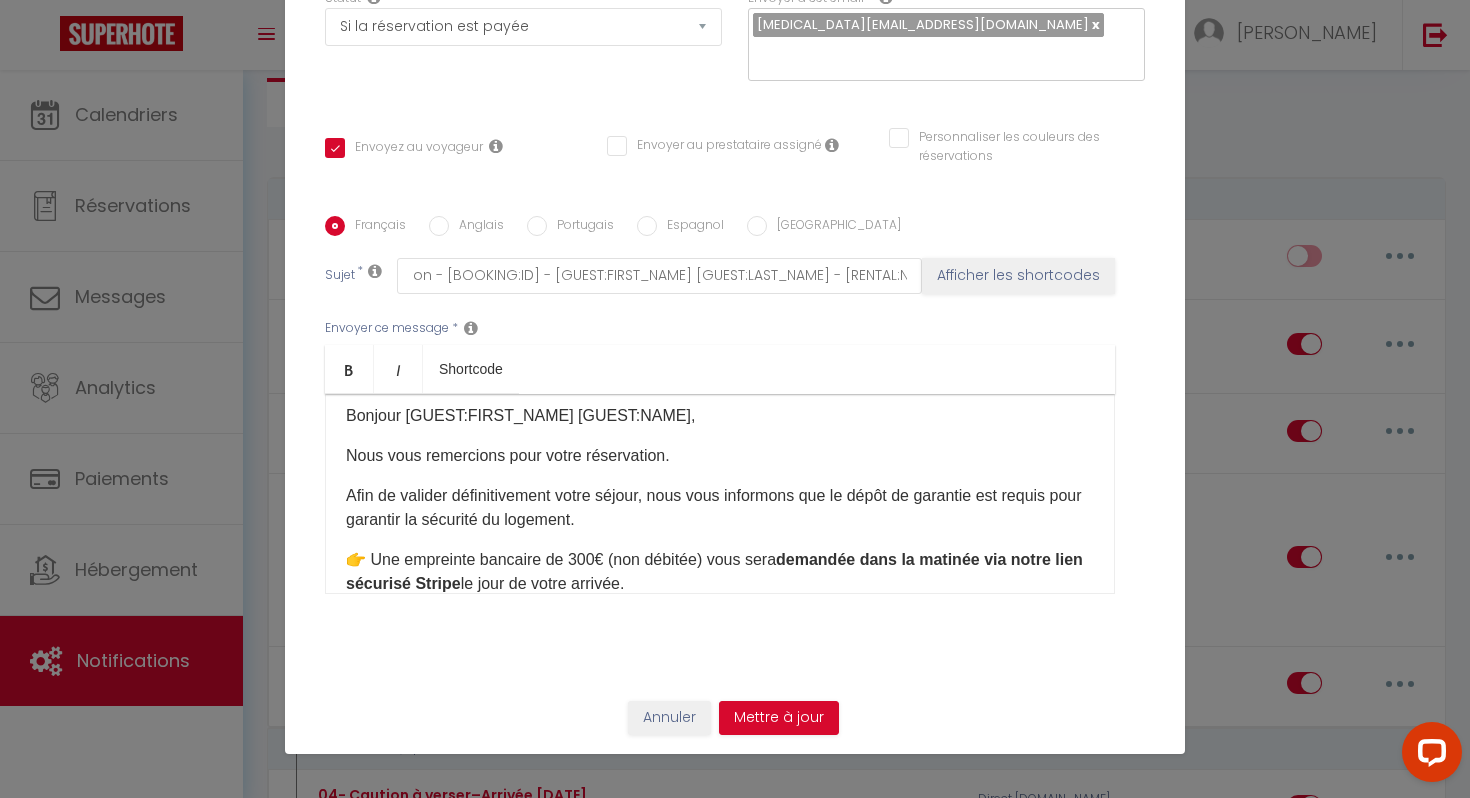 scroll, scrollTop: 0, scrollLeft: 252, axis: horizontal 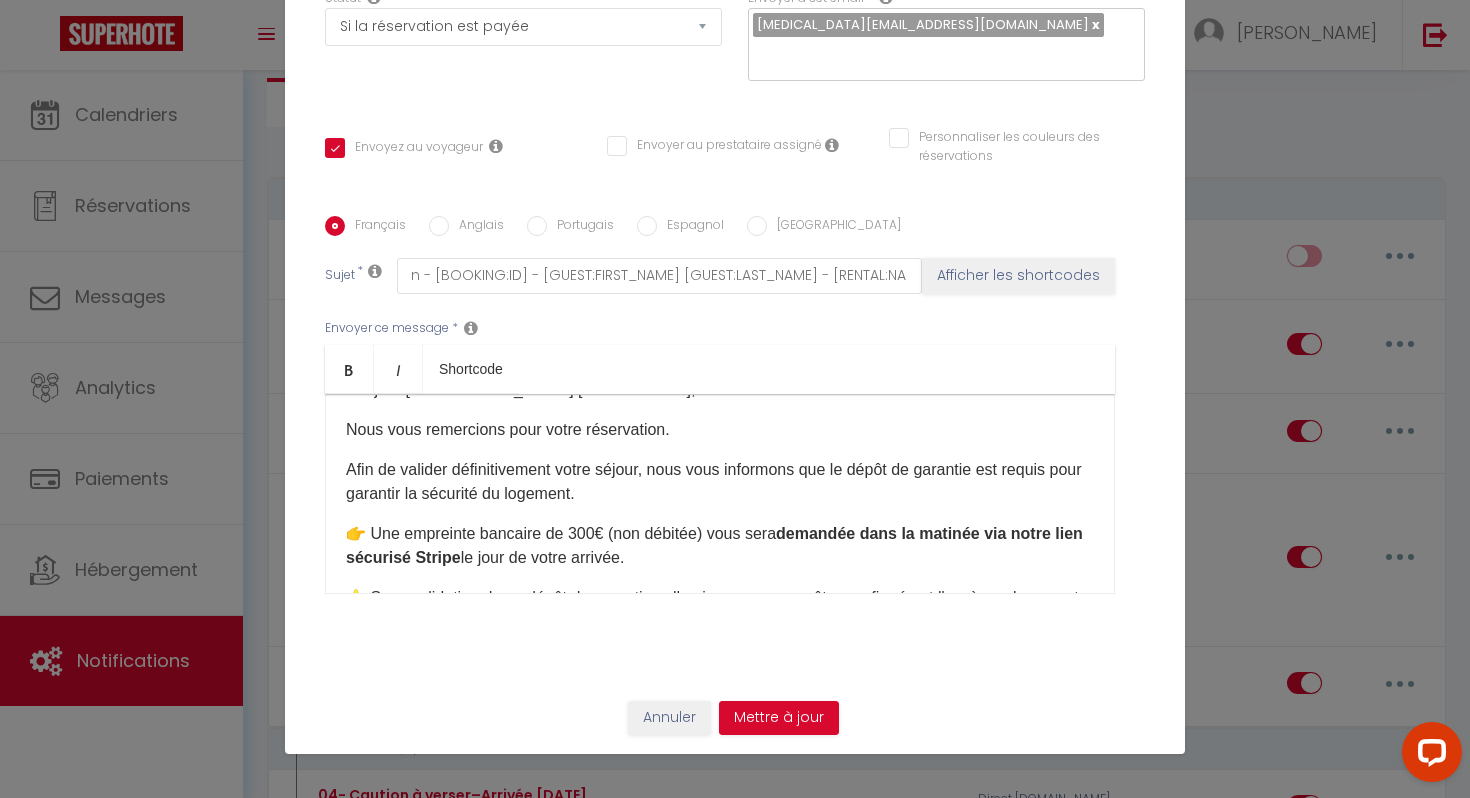 click on "👉 Une empreinte bancaire de 300€ (non débitée) vous sera  demandée dans la matinée​ via notre lien sécurisé Stripe  le jour de votre arrivée." at bounding box center [720, 546] 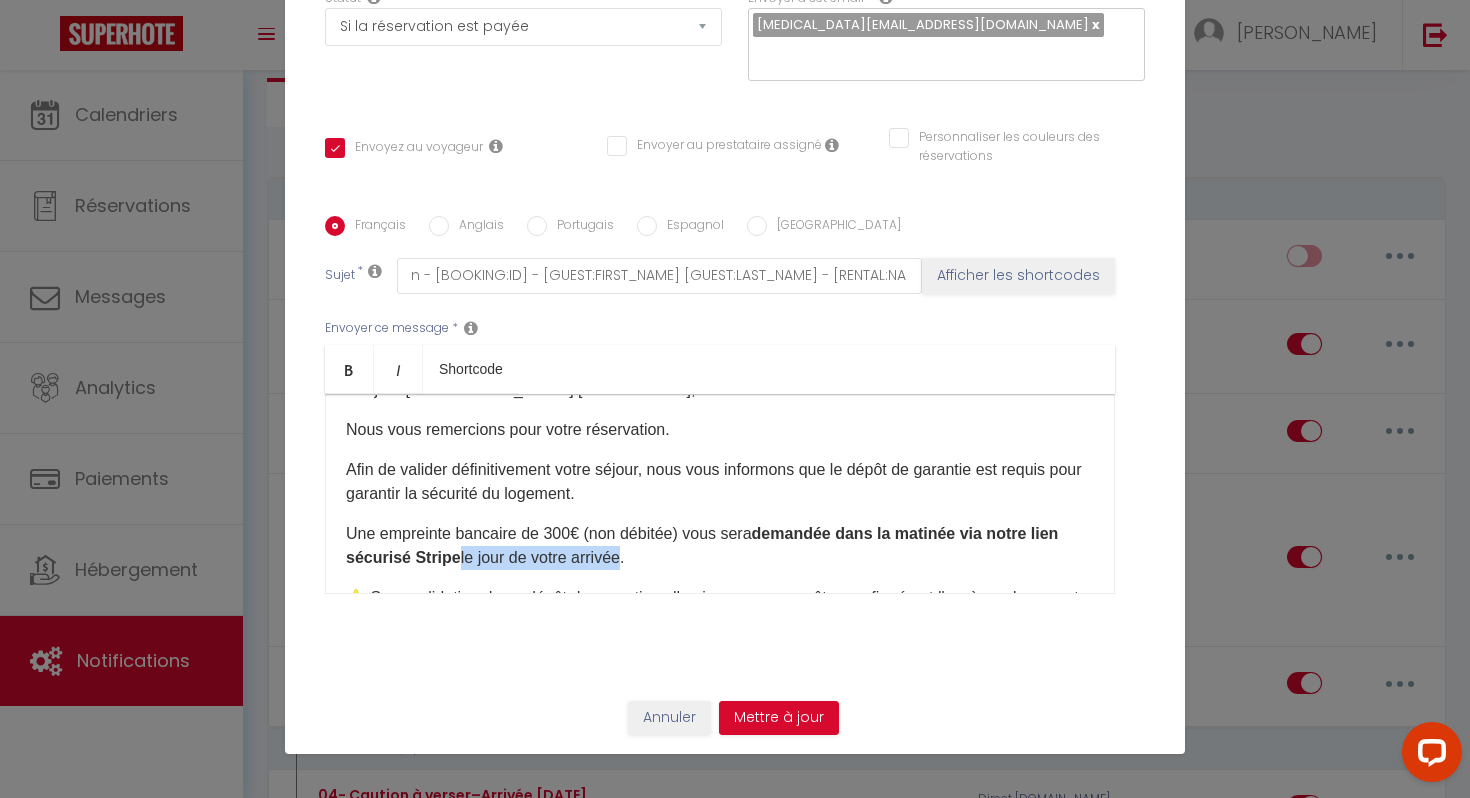 drag, startPoint x: 461, startPoint y: 558, endPoint x: 628, endPoint y: 552, distance: 167.10774 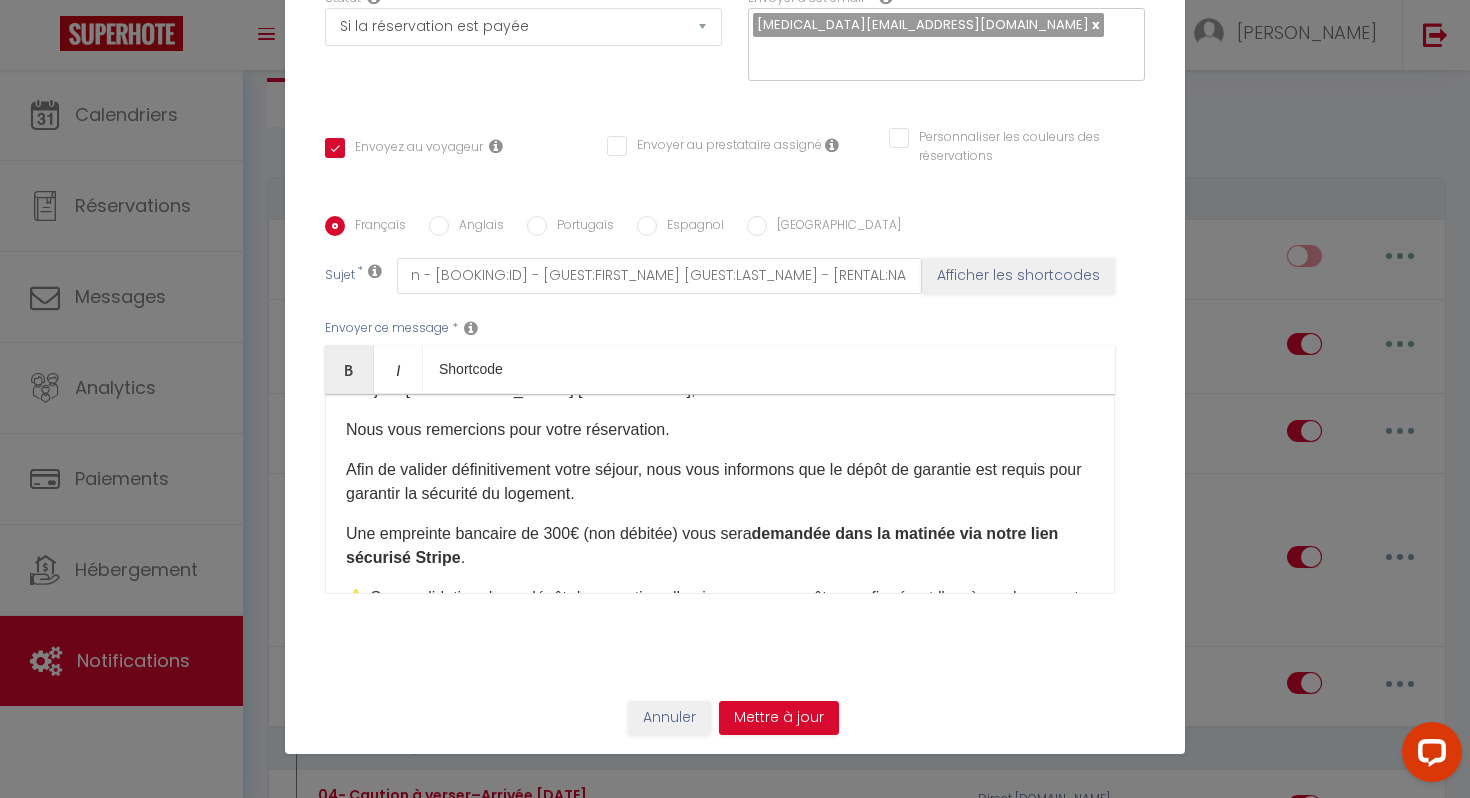 click on "demandée dans la matinée​ via notre lien sécurisé Stripe" at bounding box center [702, 545] 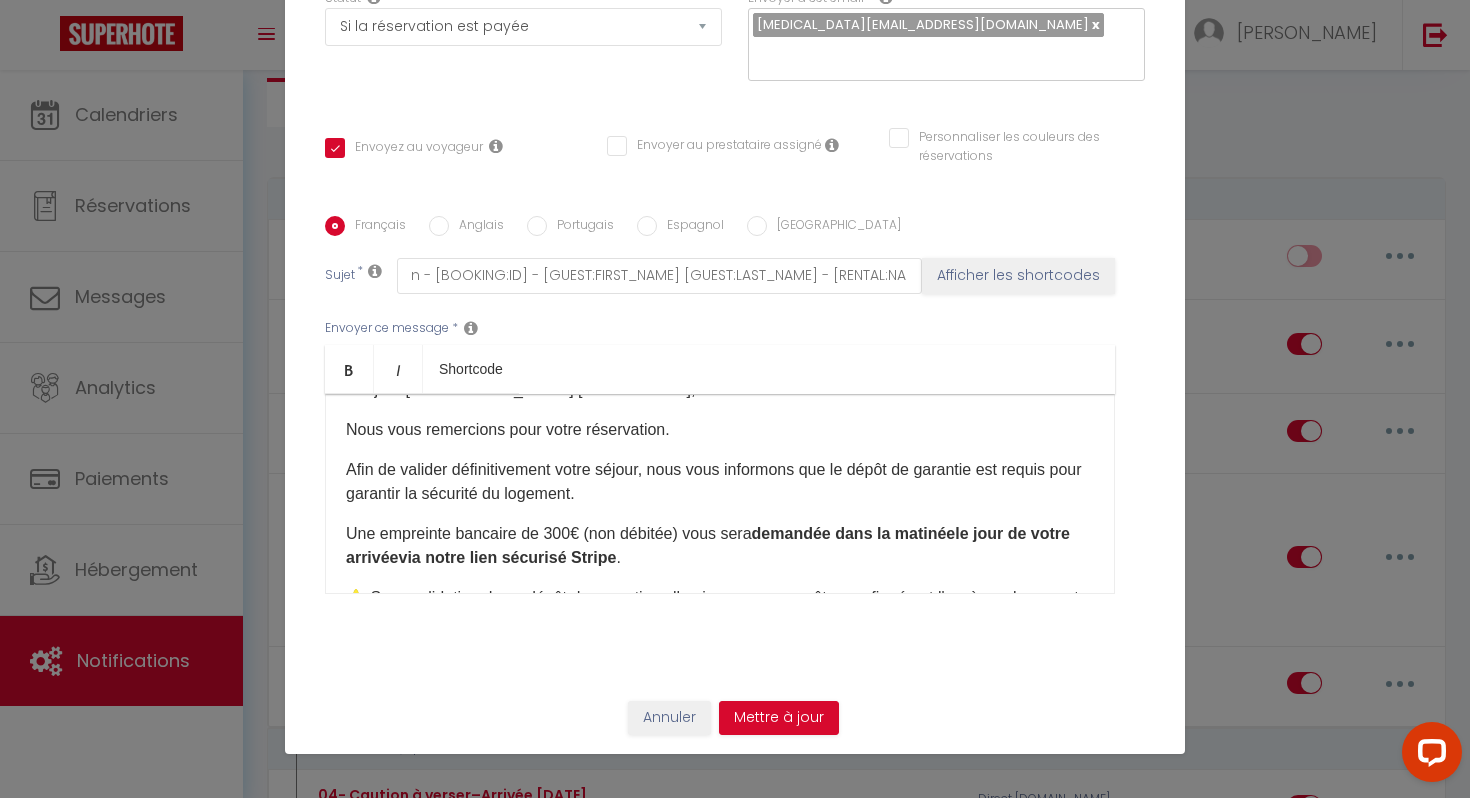 scroll, scrollTop: 47, scrollLeft: 0, axis: vertical 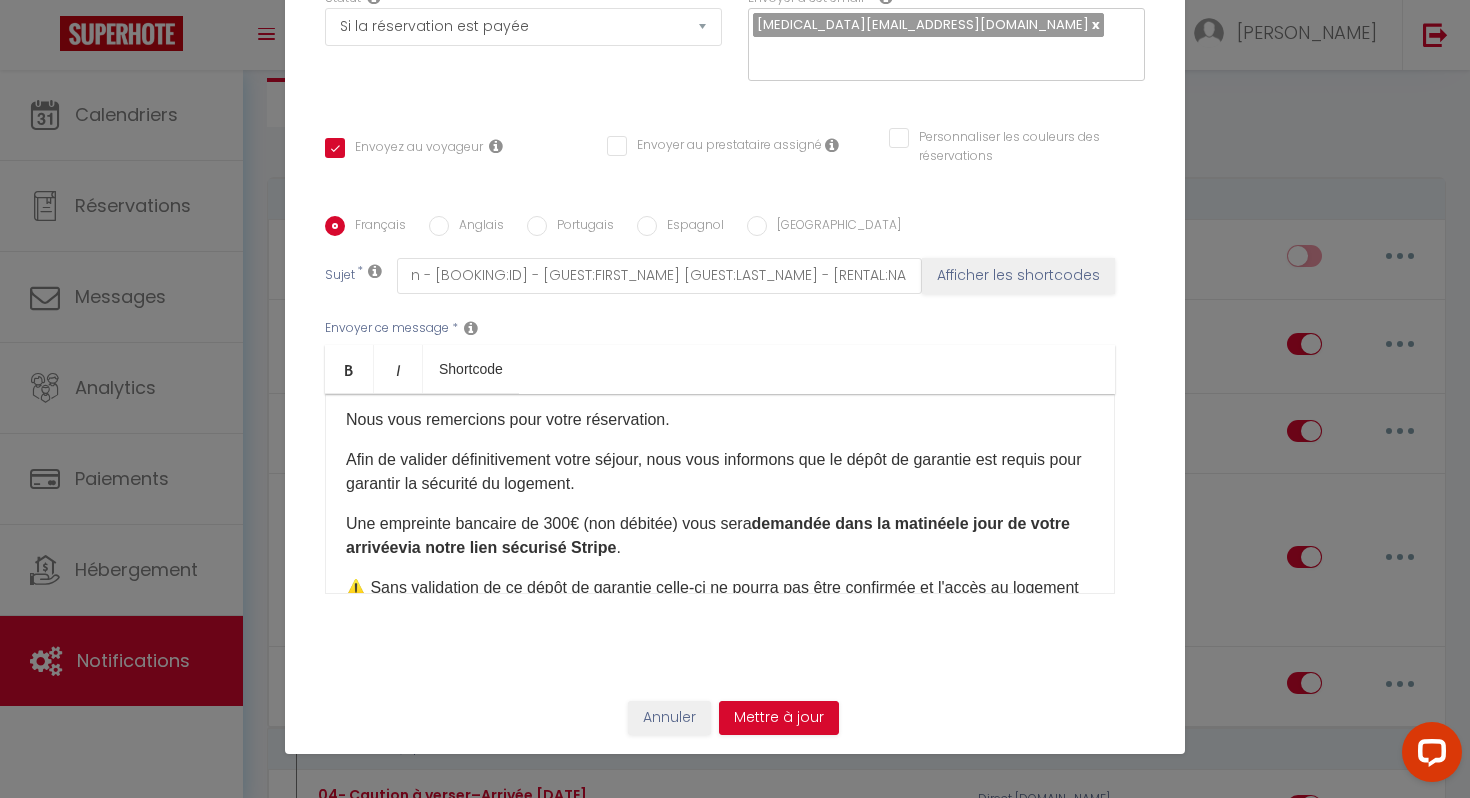 click on "demandée dans la matinée​  le jour de votre arrivée ​ via notre lien sécurisé Stripe" at bounding box center (708, 535) 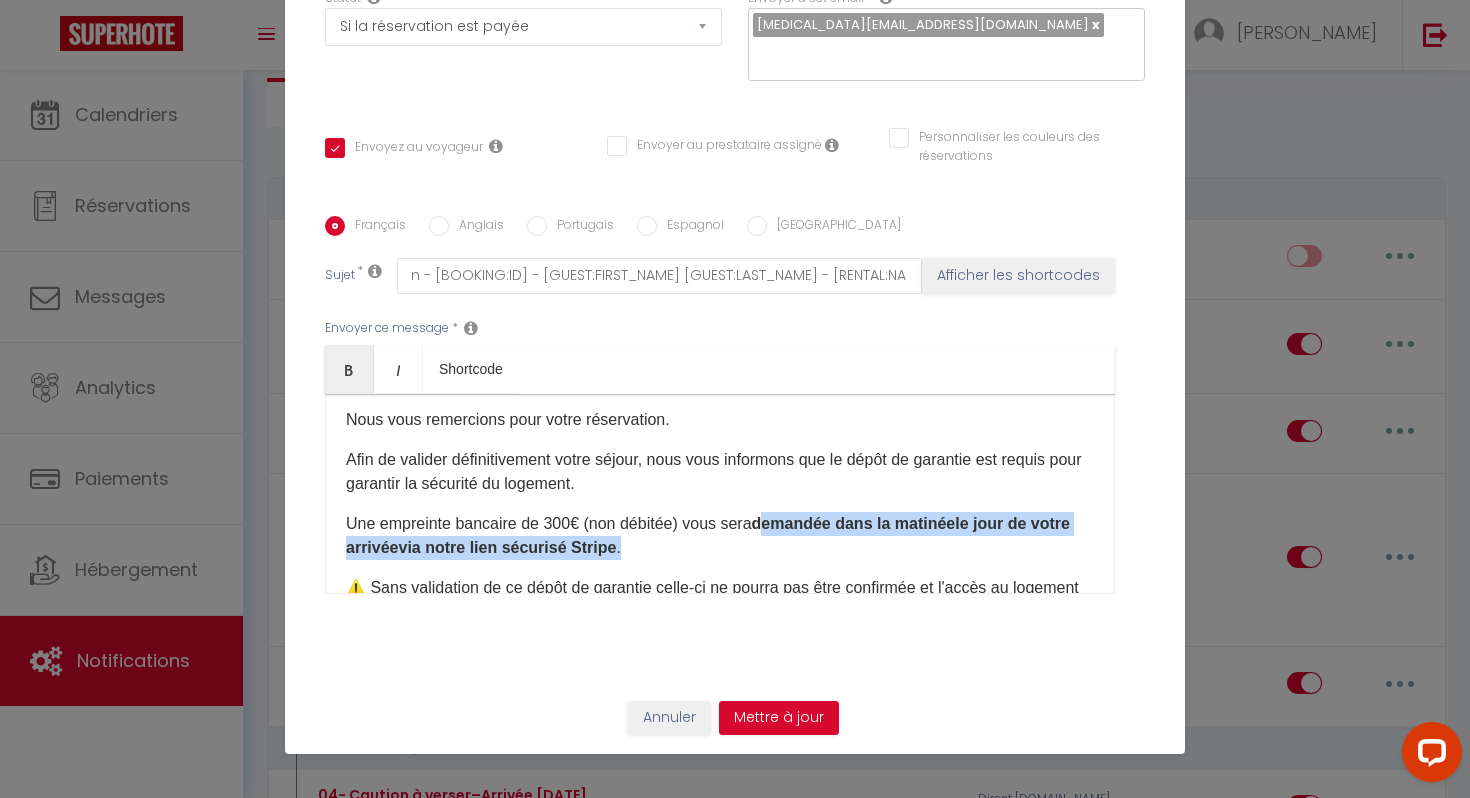 drag, startPoint x: 768, startPoint y: 515, endPoint x: 799, endPoint y: 541, distance: 40.459858 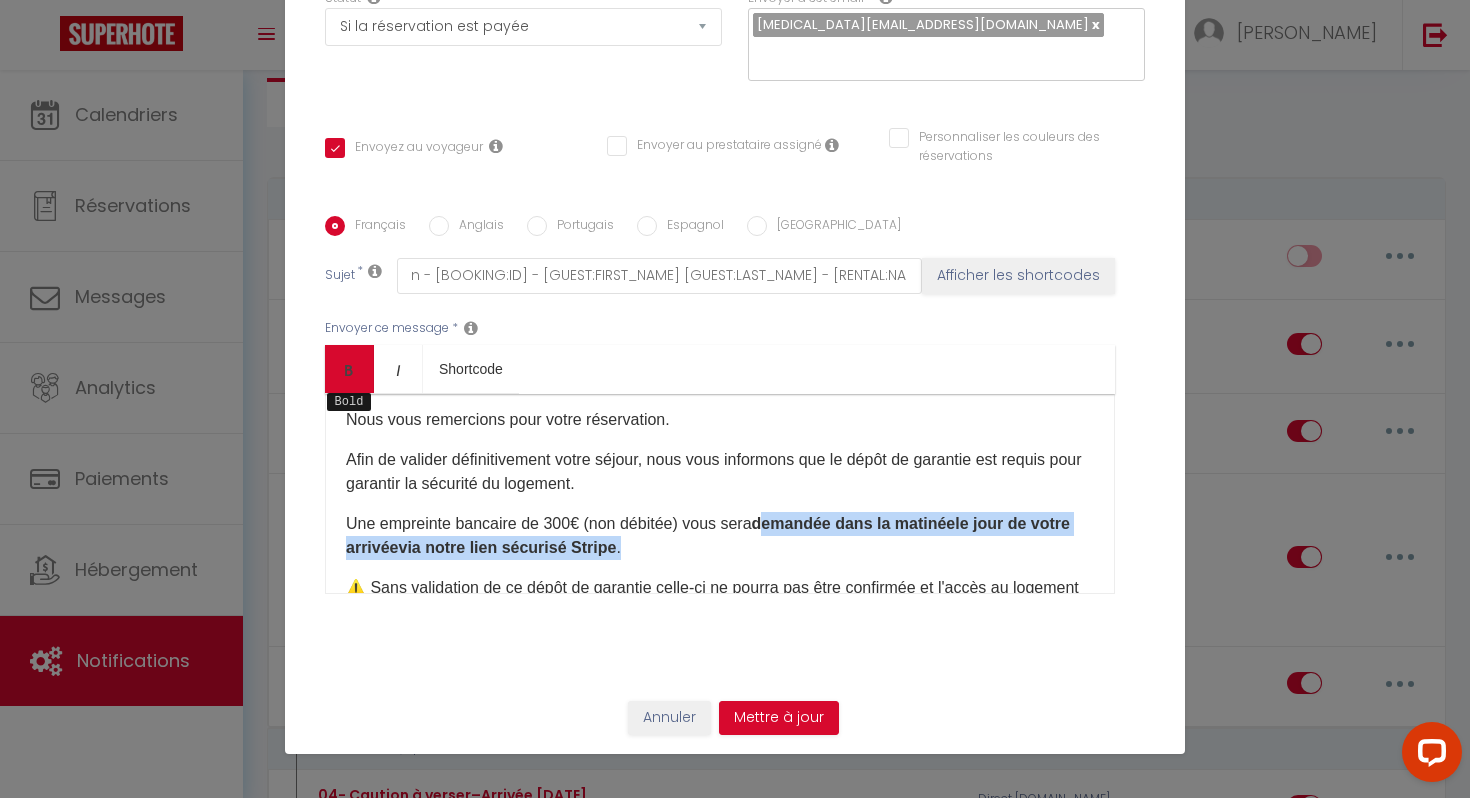 click on "Bold" at bounding box center (349, 369) 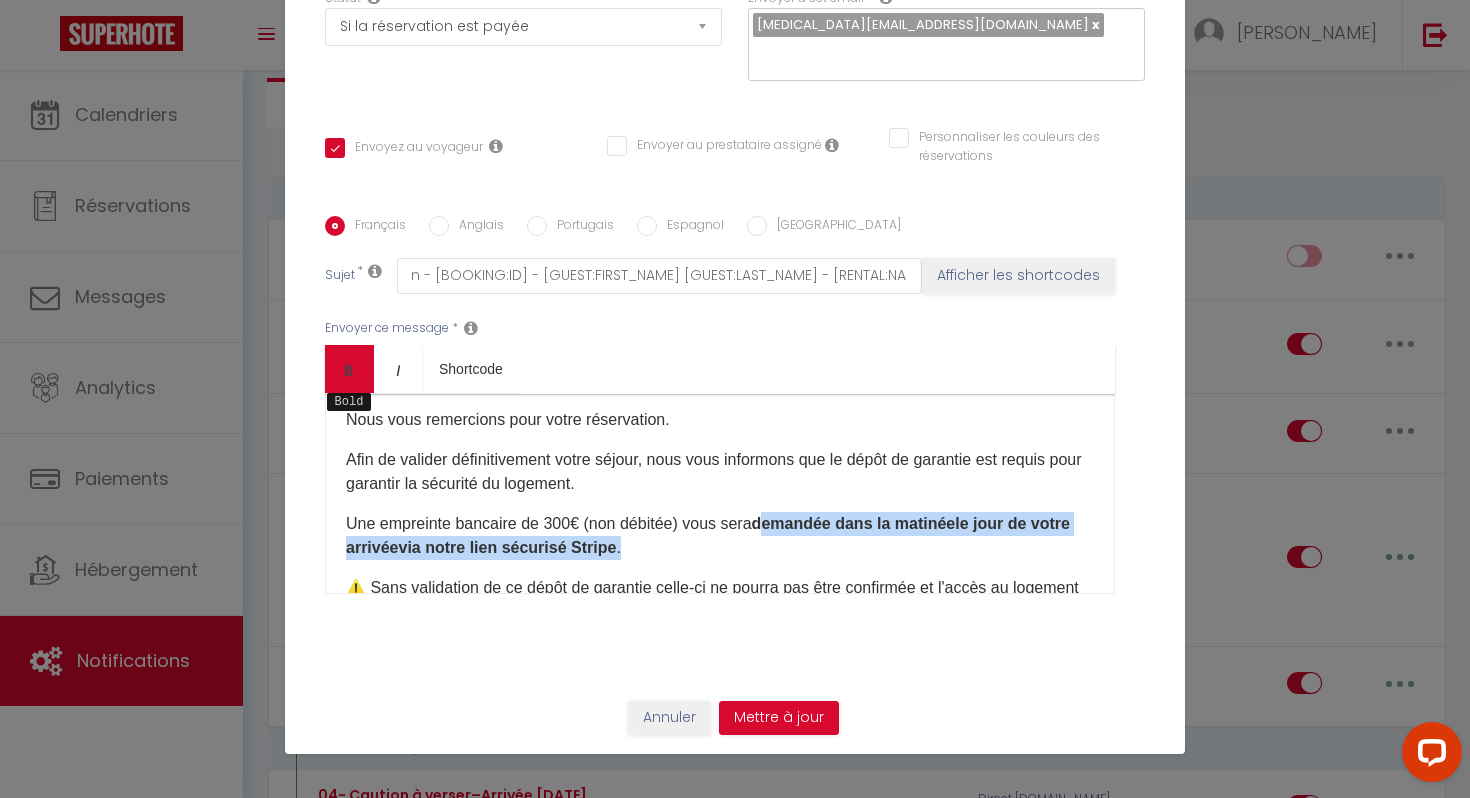 click at bounding box center (349, 370) 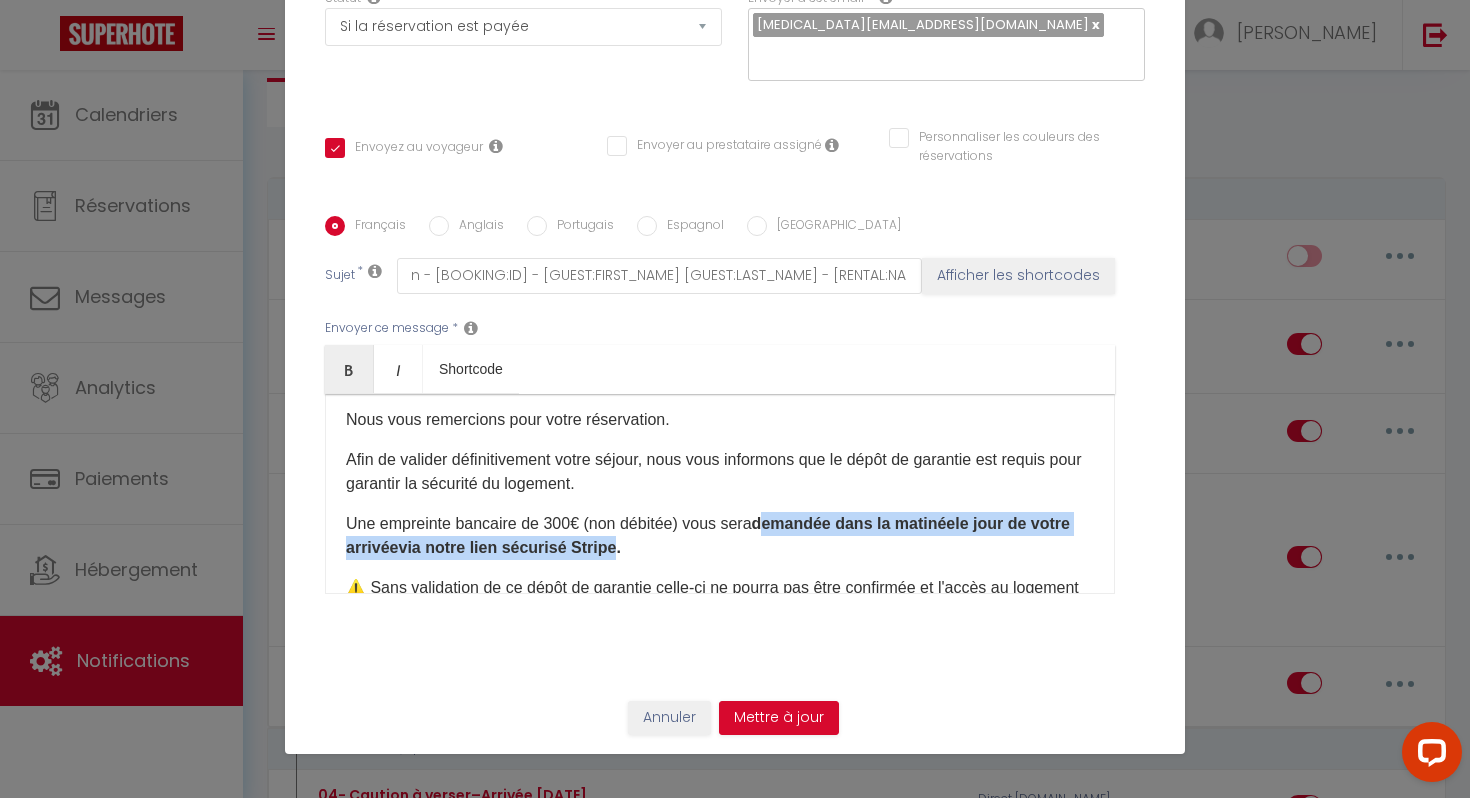 click on "emandée dans la matinée​  le jour de votre arrivée ​  via notre lien sécurisé Stripe" 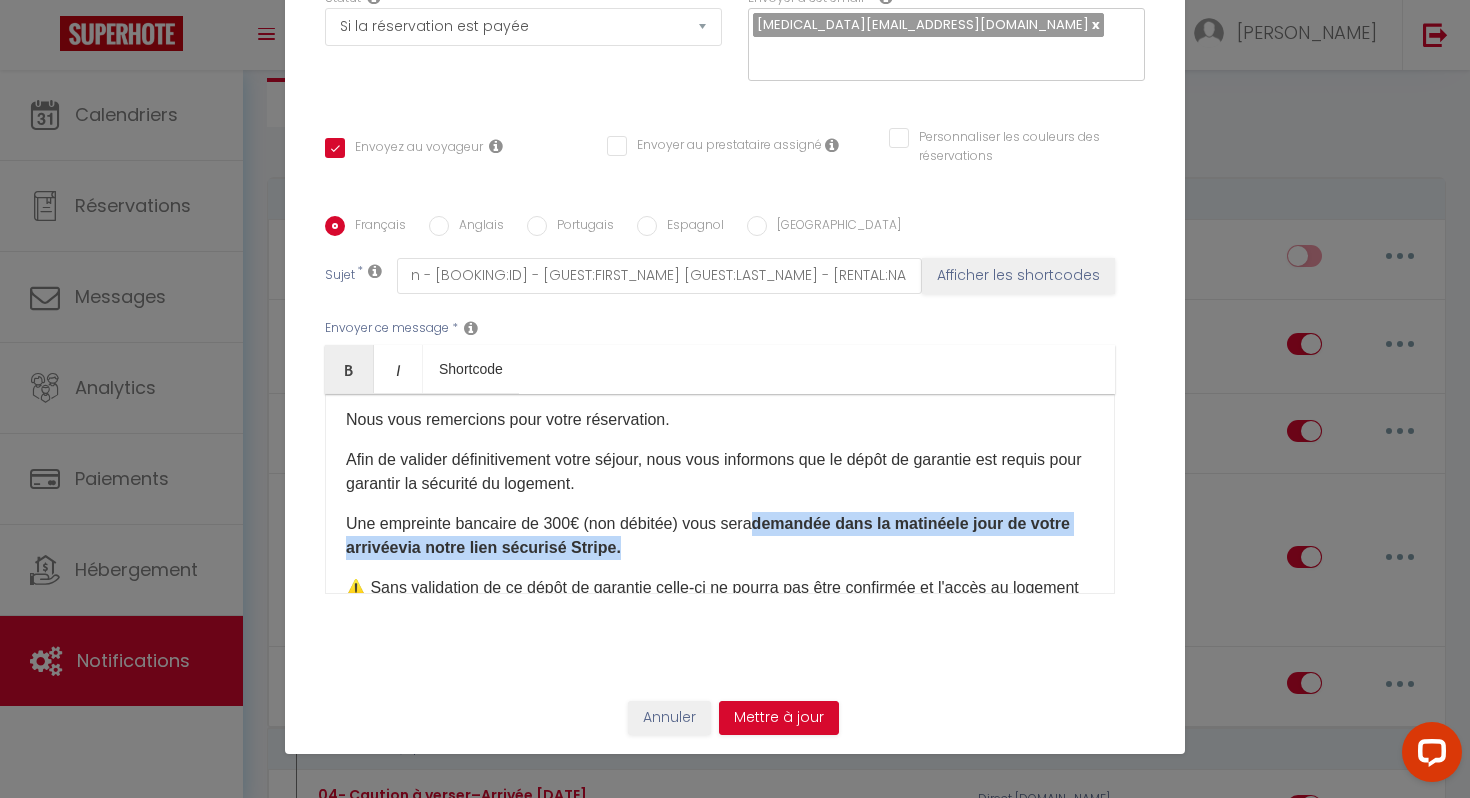 drag, startPoint x: 763, startPoint y: 522, endPoint x: 763, endPoint y: 541, distance: 19 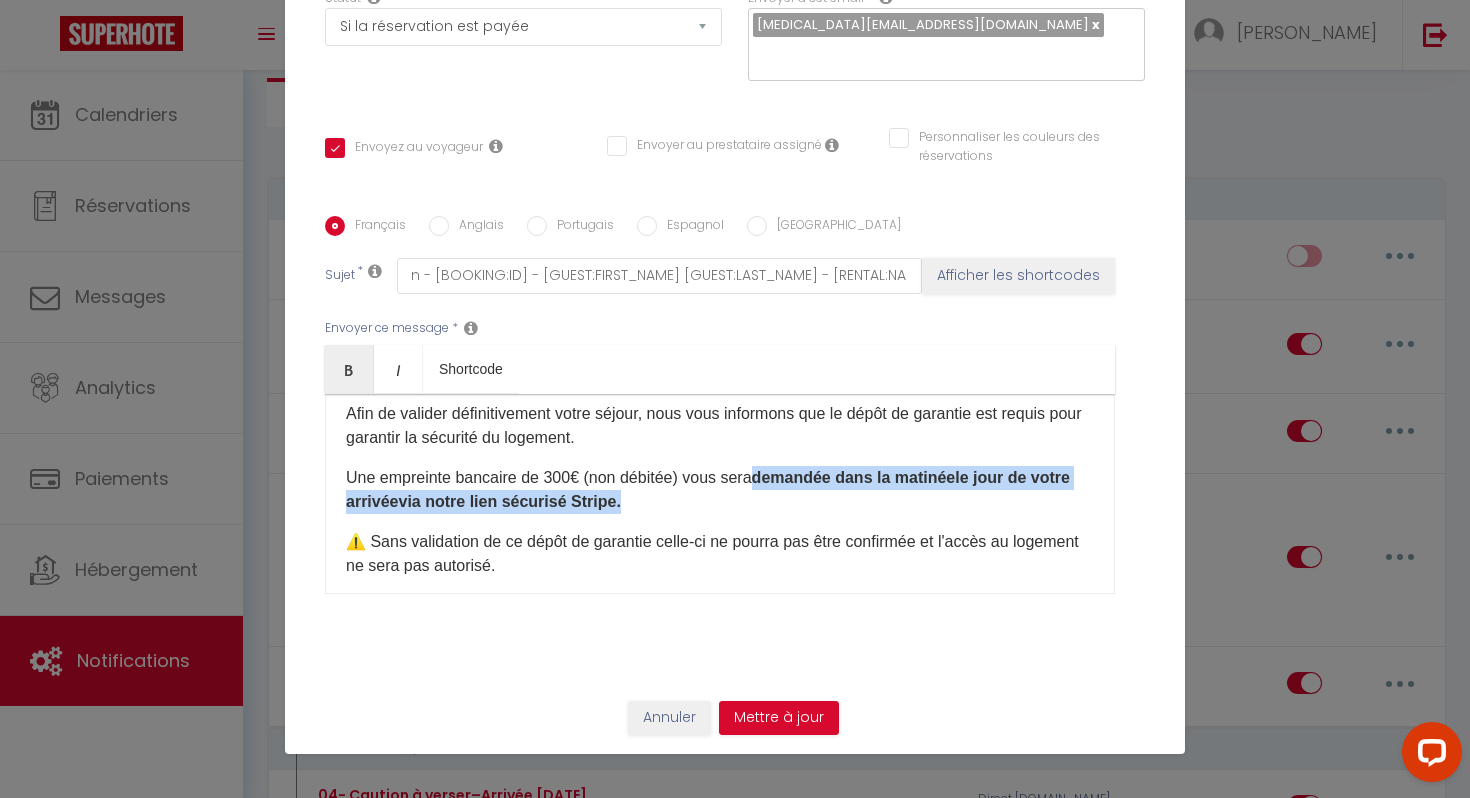 scroll, scrollTop: 108, scrollLeft: 0, axis: vertical 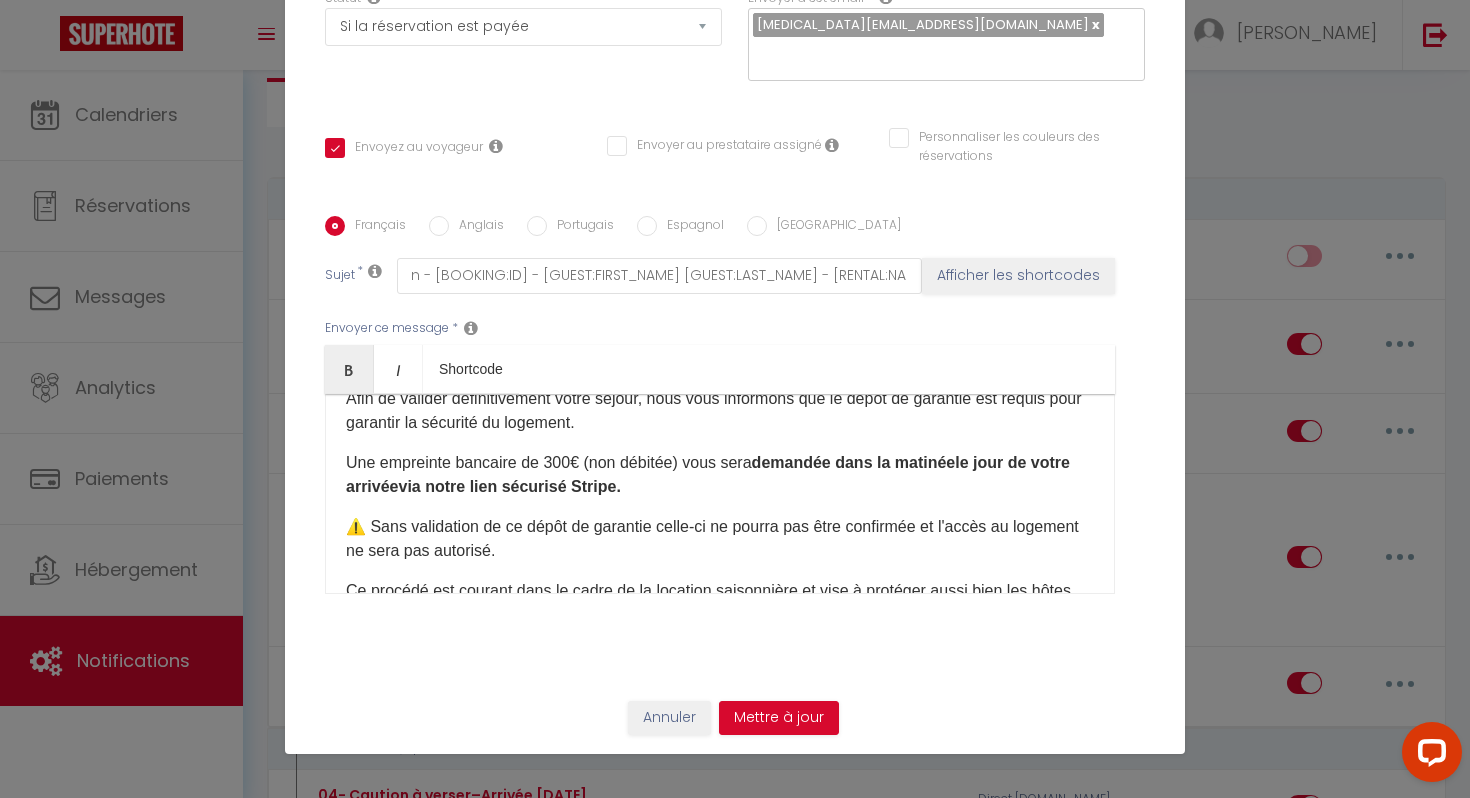 click on "⚠️ Sans validation de ce dépôt de garantie celle-ci ne pourra pas être confirmée et l'accès au logement ne sera pas autorisé." at bounding box center [720, 539] 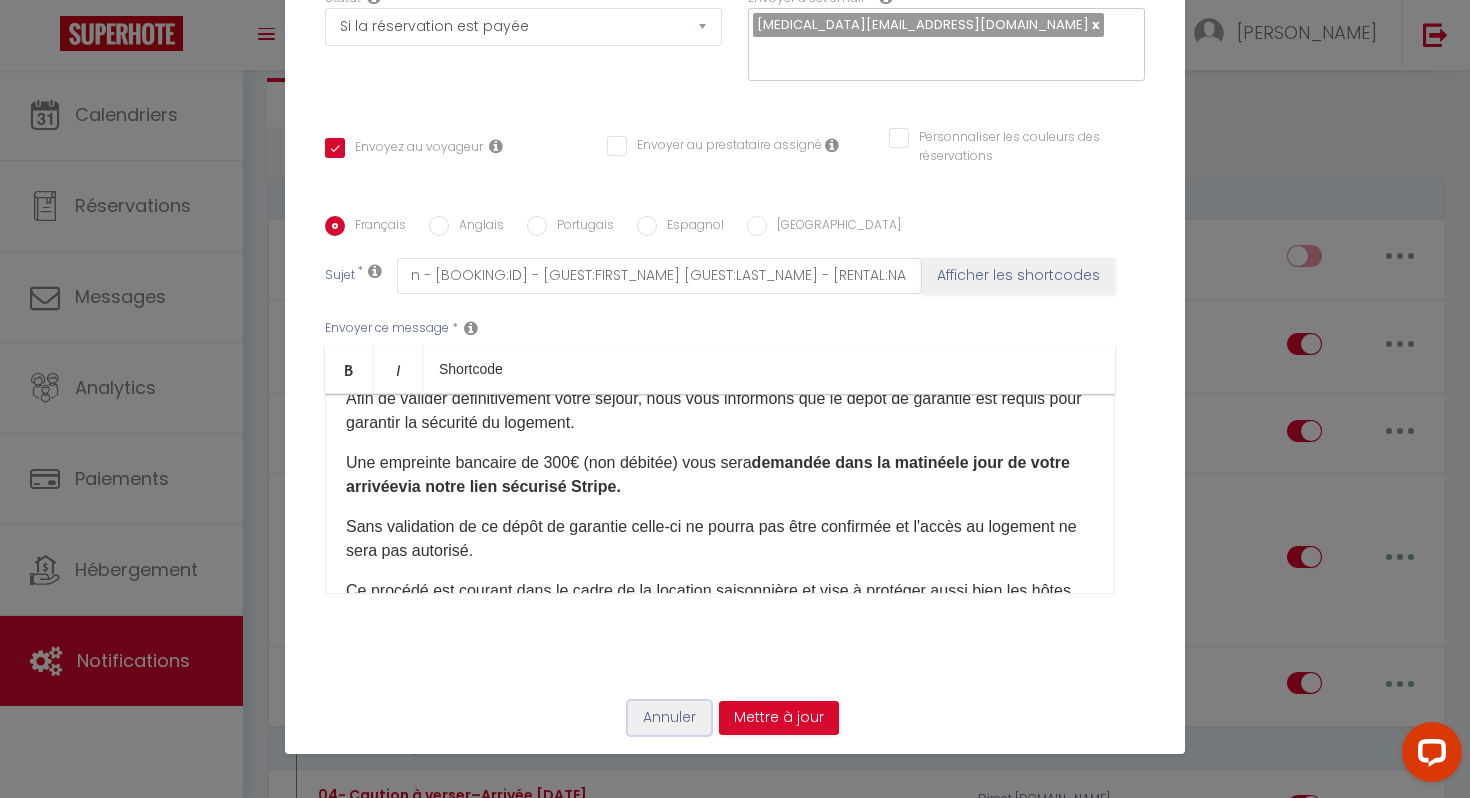 click on "Annuler" at bounding box center (669, 718) 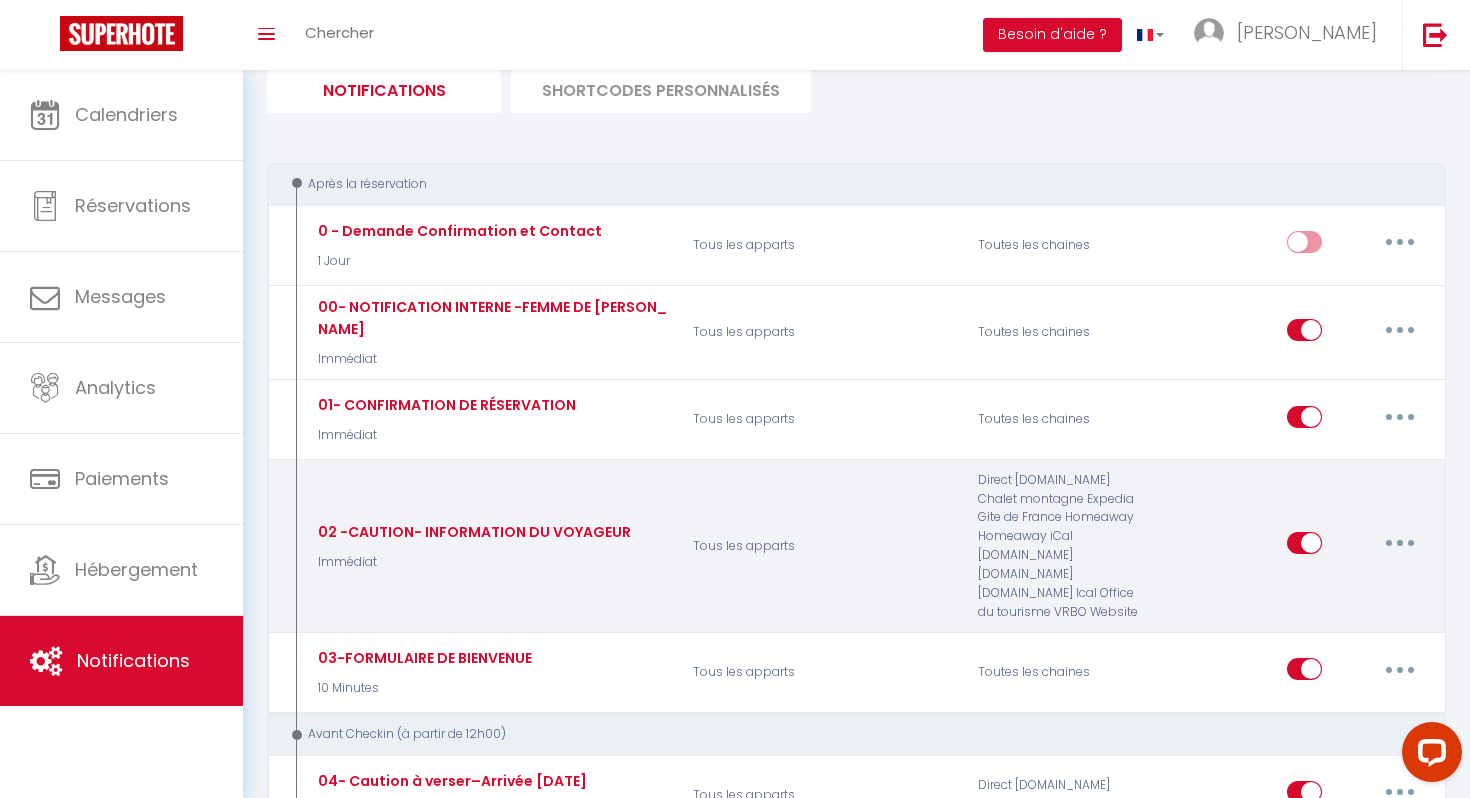 scroll, scrollTop: 148, scrollLeft: 0, axis: vertical 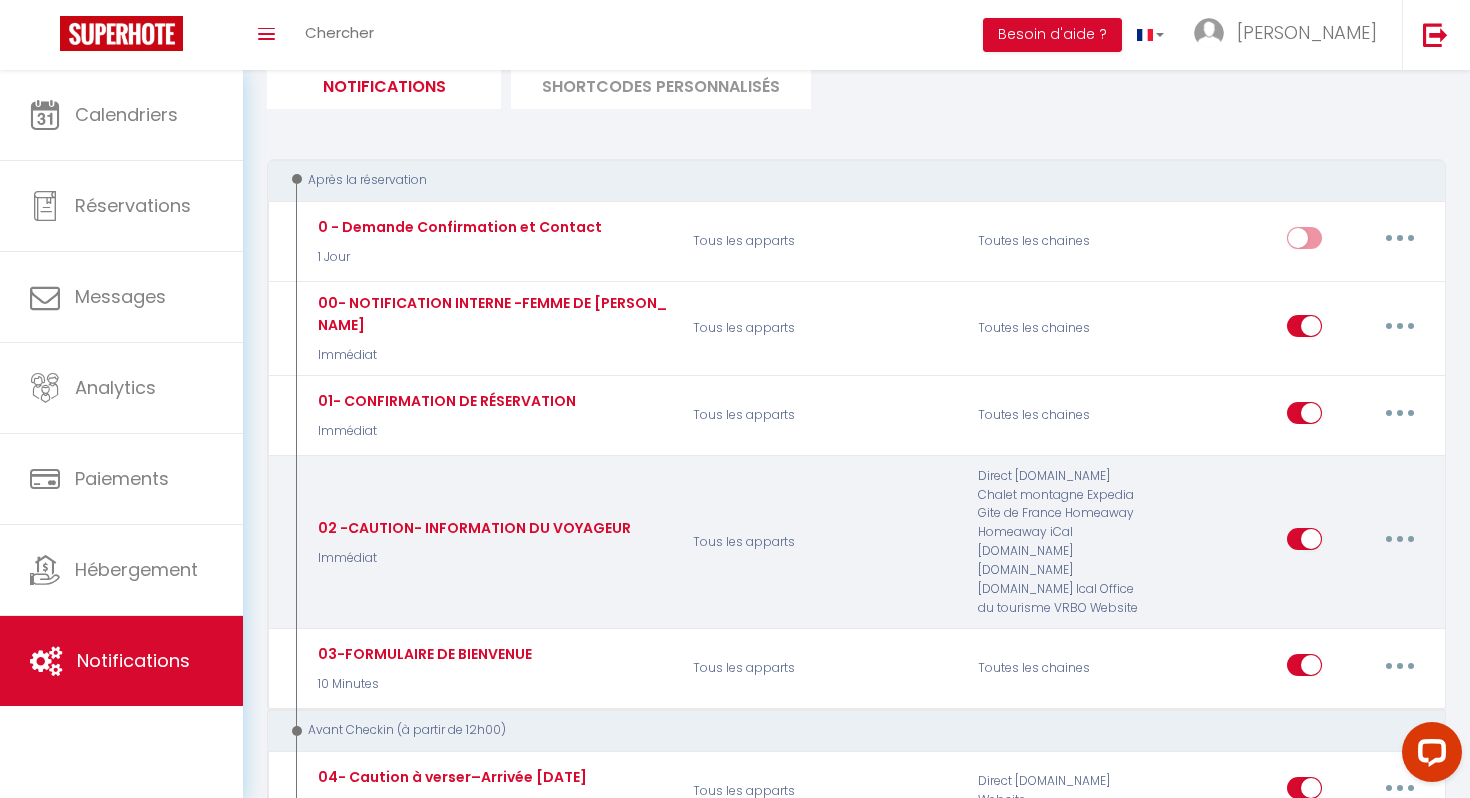 click at bounding box center (1400, 539) 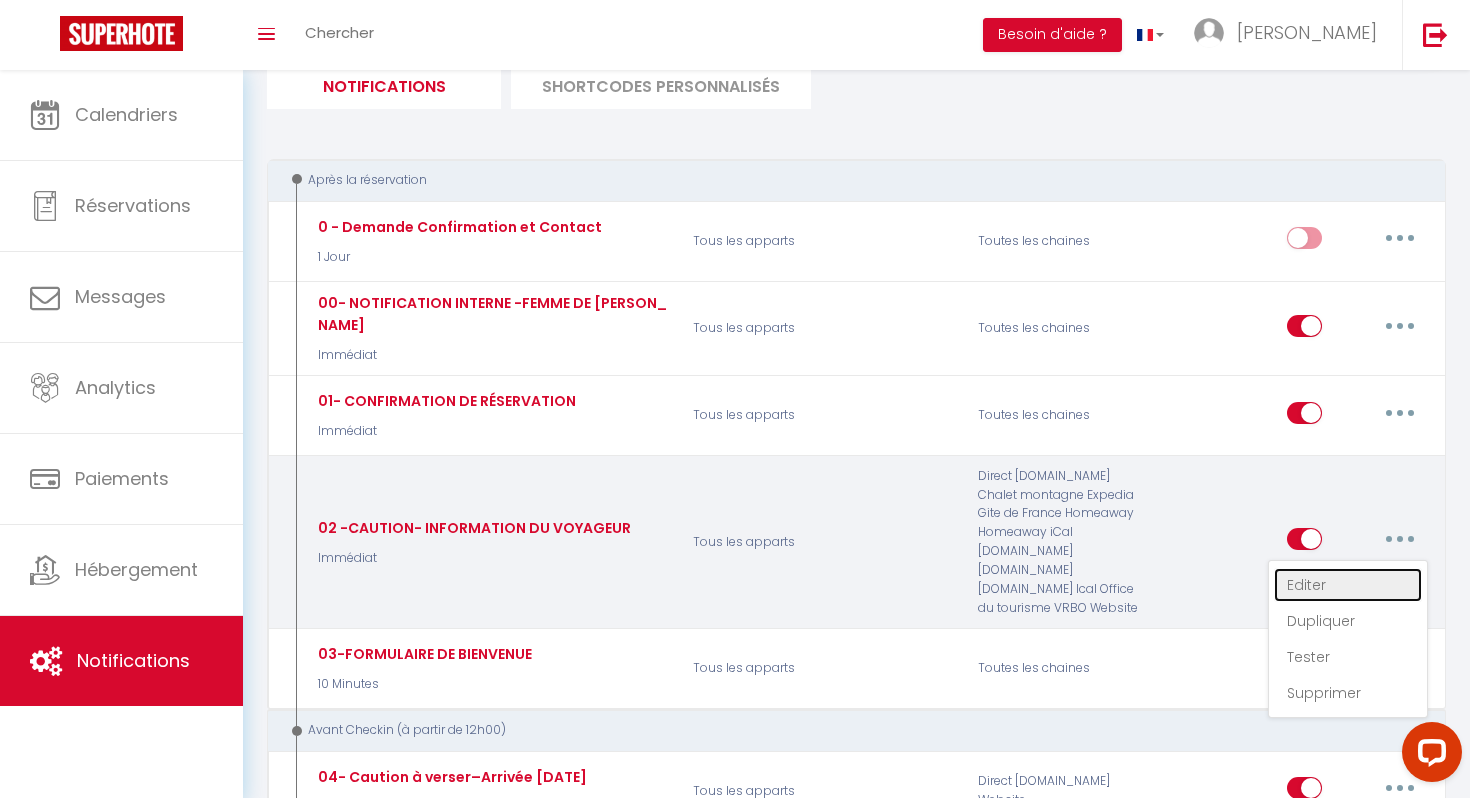 click on "Editer" at bounding box center [1348, 585] 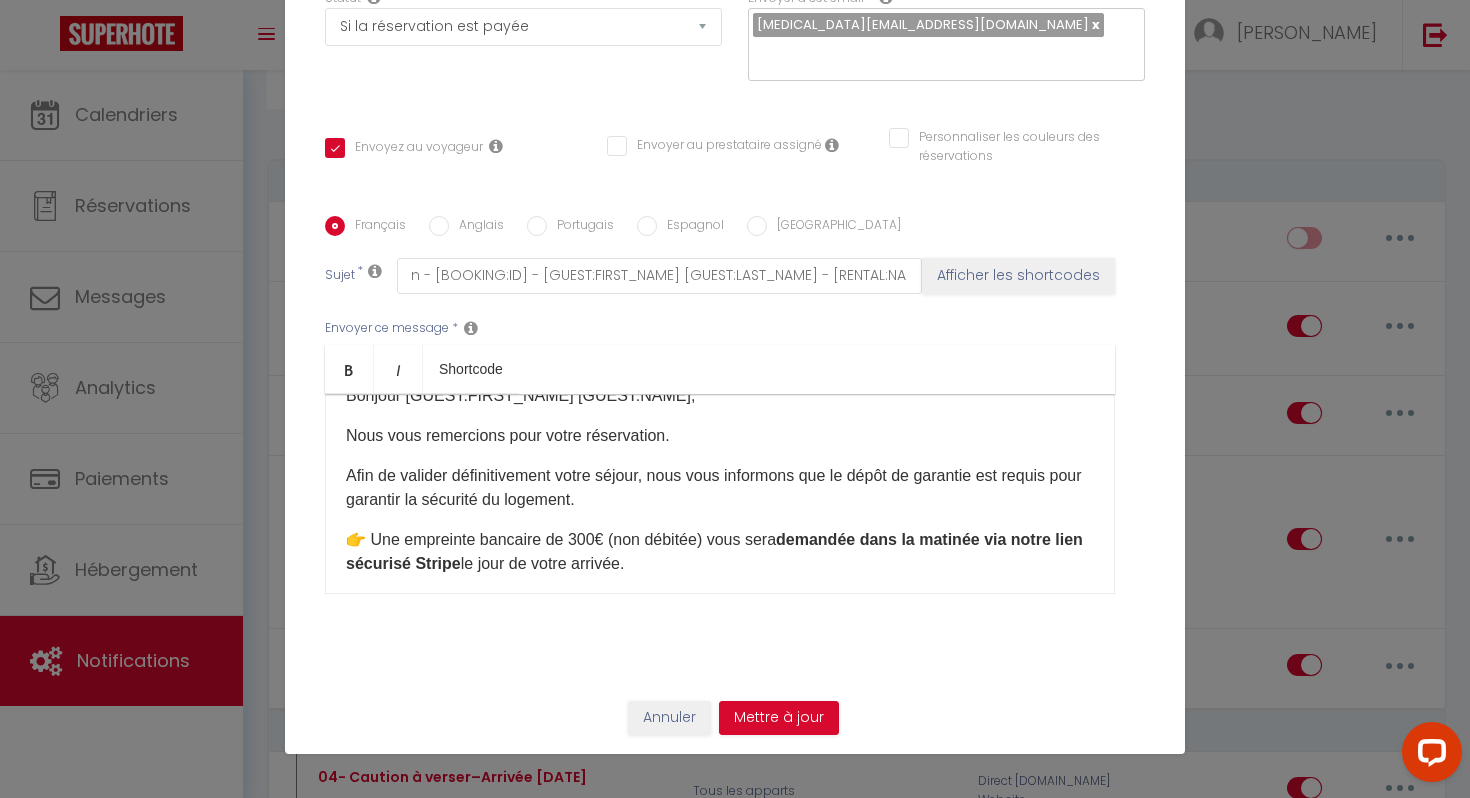 scroll, scrollTop: 0, scrollLeft: 0, axis: both 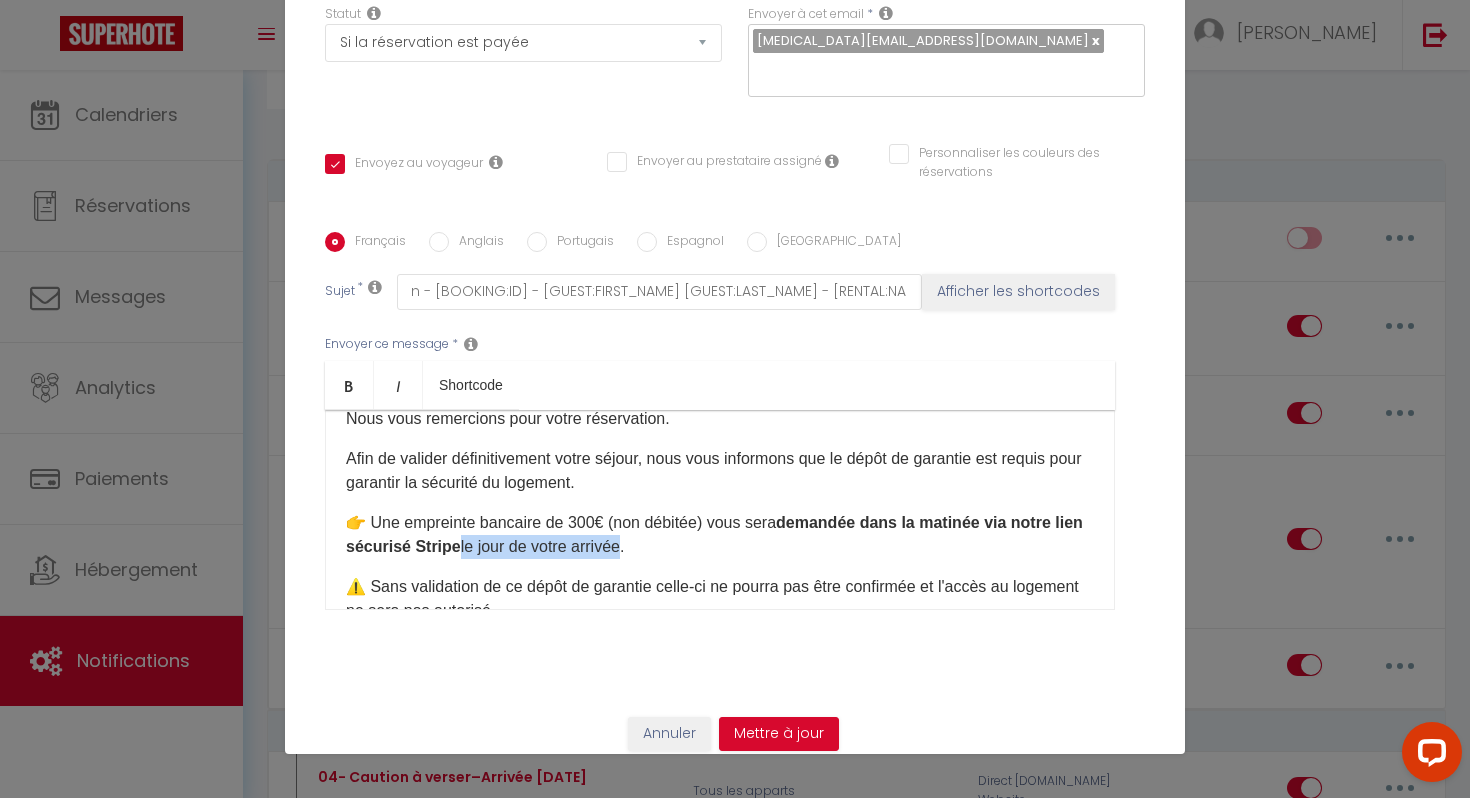 drag, startPoint x: 462, startPoint y: 547, endPoint x: 627, endPoint y: 555, distance: 165.19383 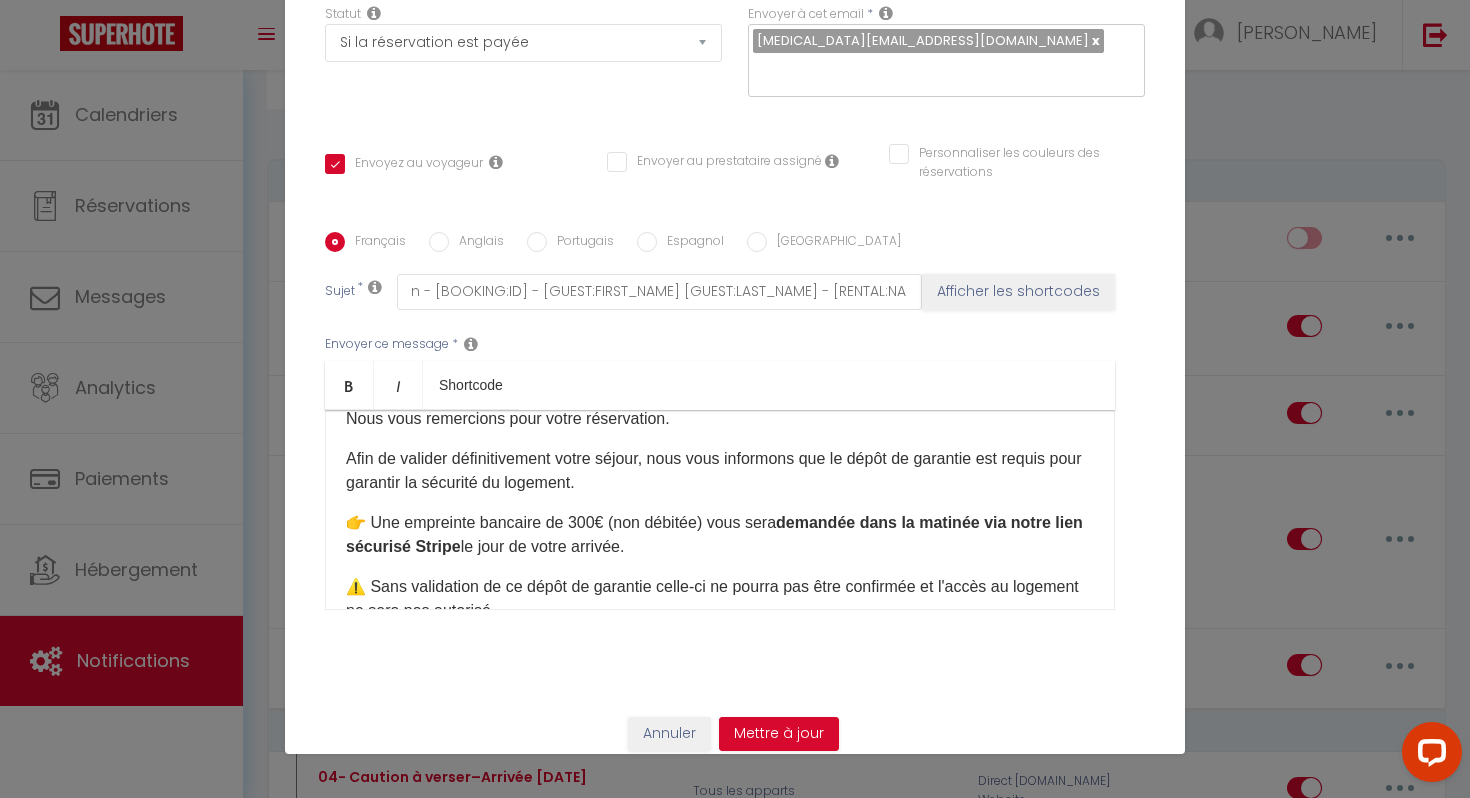 click on "demandée dans la matinée​ via notre lien sécurisé Stripe" at bounding box center [714, 534] 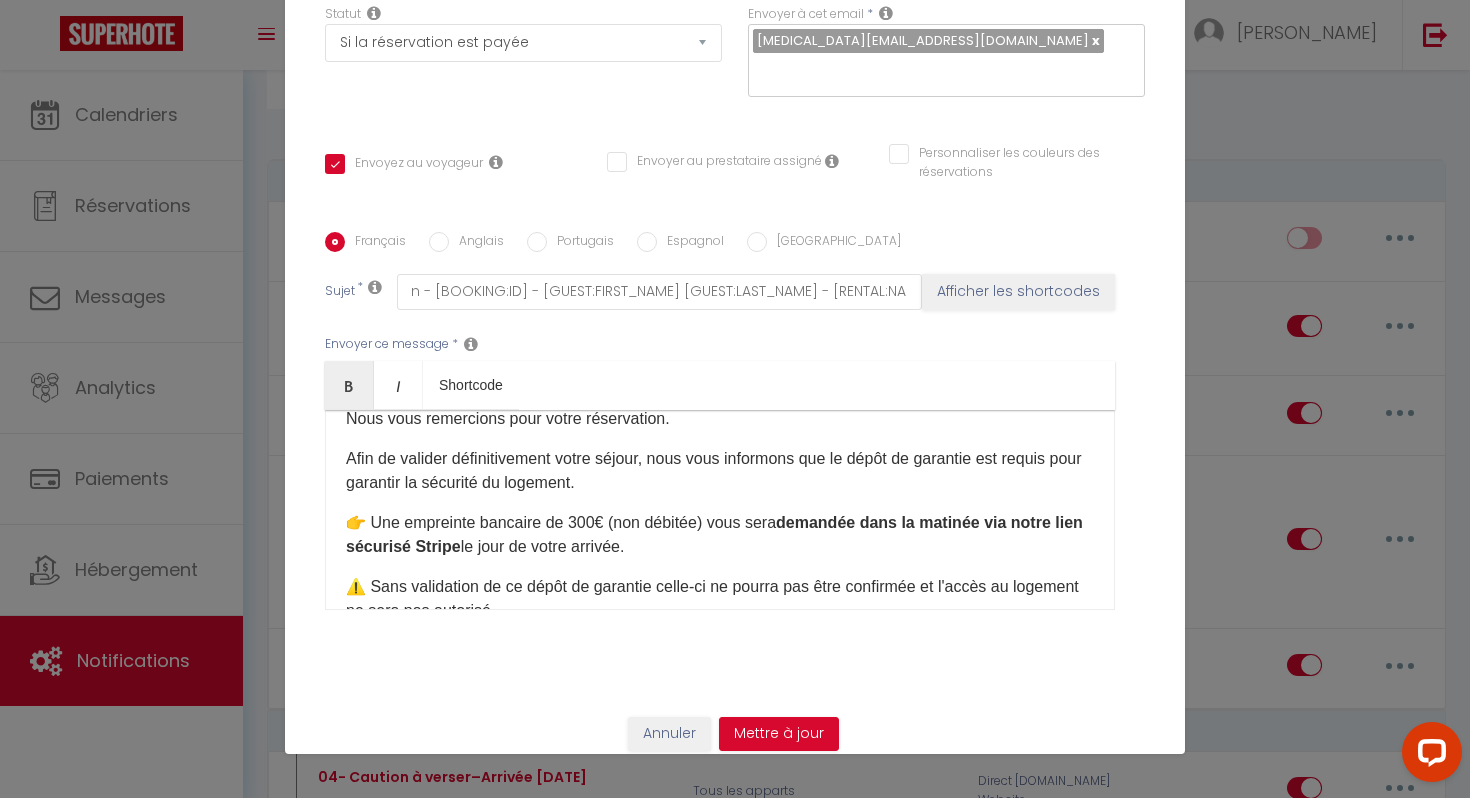 click on "demandée dans la matinée​ via notre lien sécurisé Stripe" at bounding box center [714, 534] 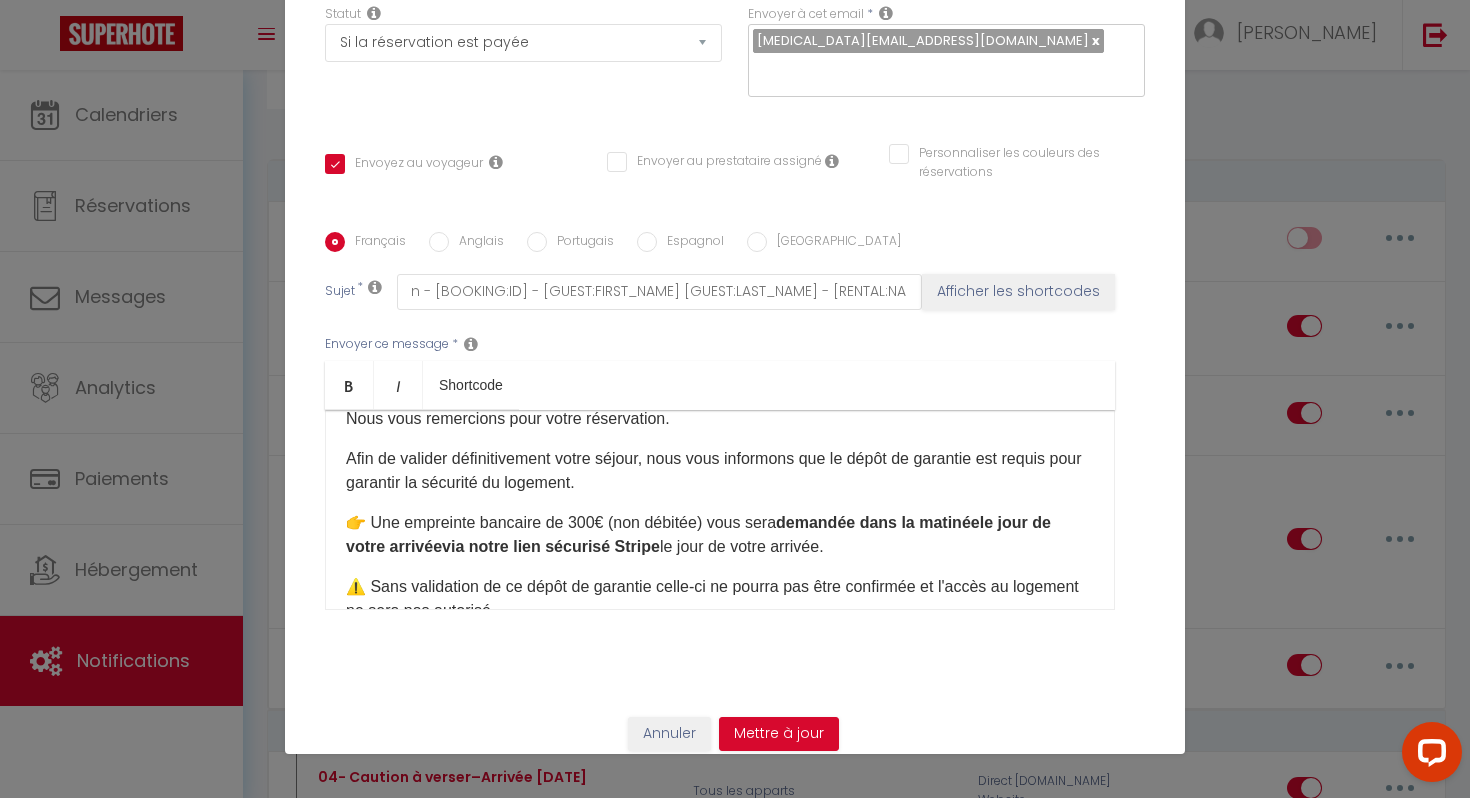 click on "demandée dans la matinée​  le jour de votre arrivée ​ via notre lien sécurisé Stripe" at bounding box center (698, 534) 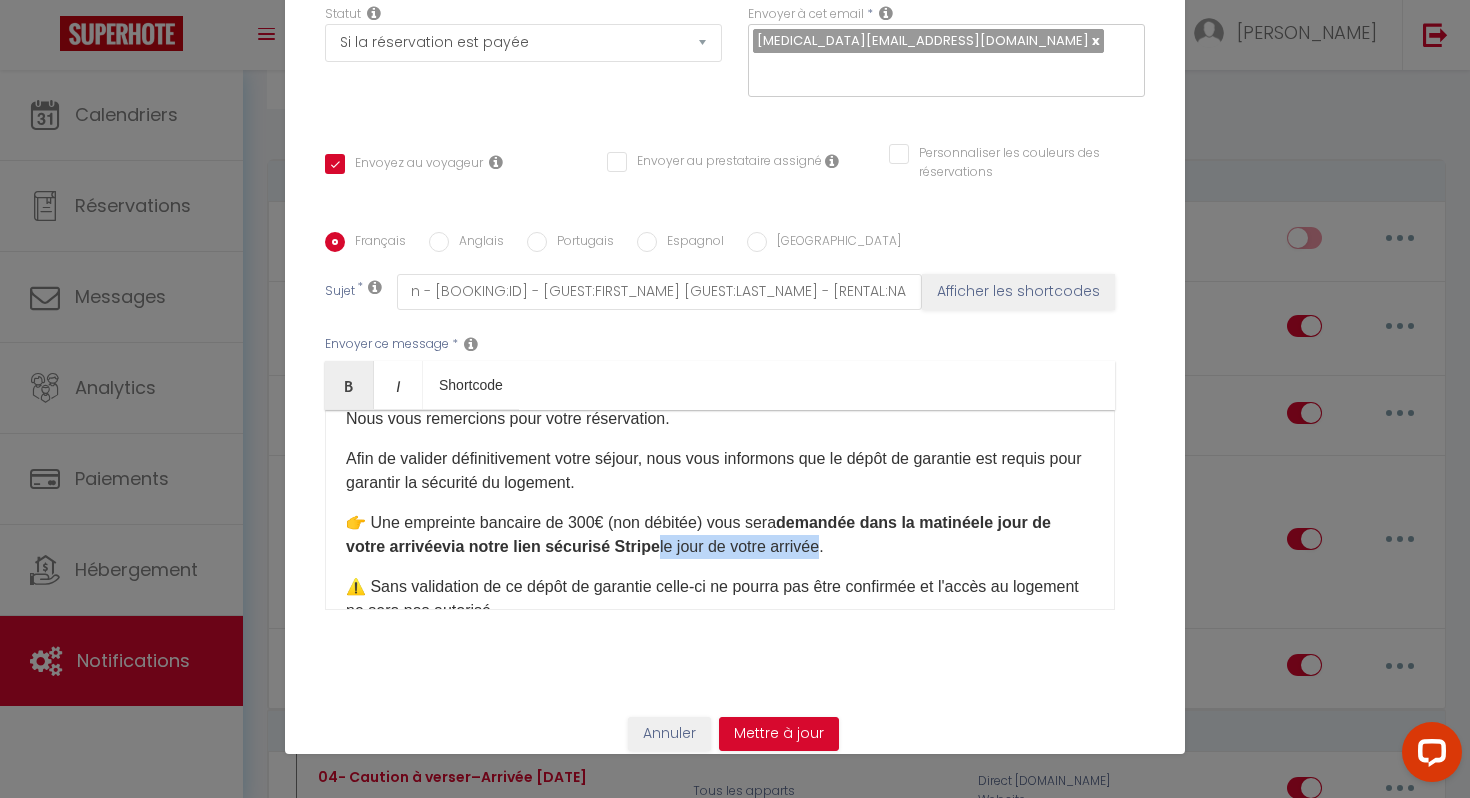 drag, startPoint x: 670, startPoint y: 547, endPoint x: 841, endPoint y: 553, distance: 171.10522 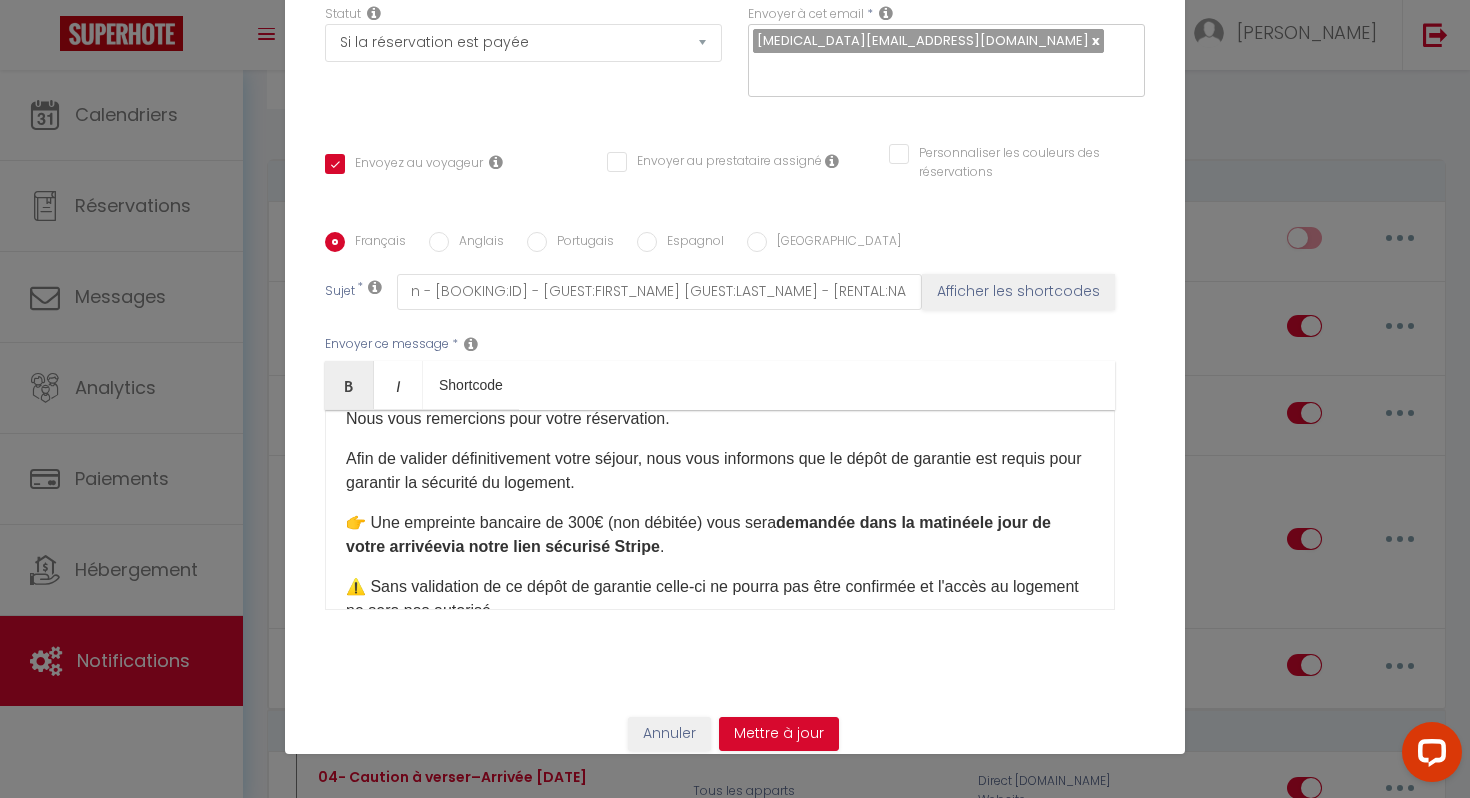 scroll, scrollTop: 295, scrollLeft: 0, axis: vertical 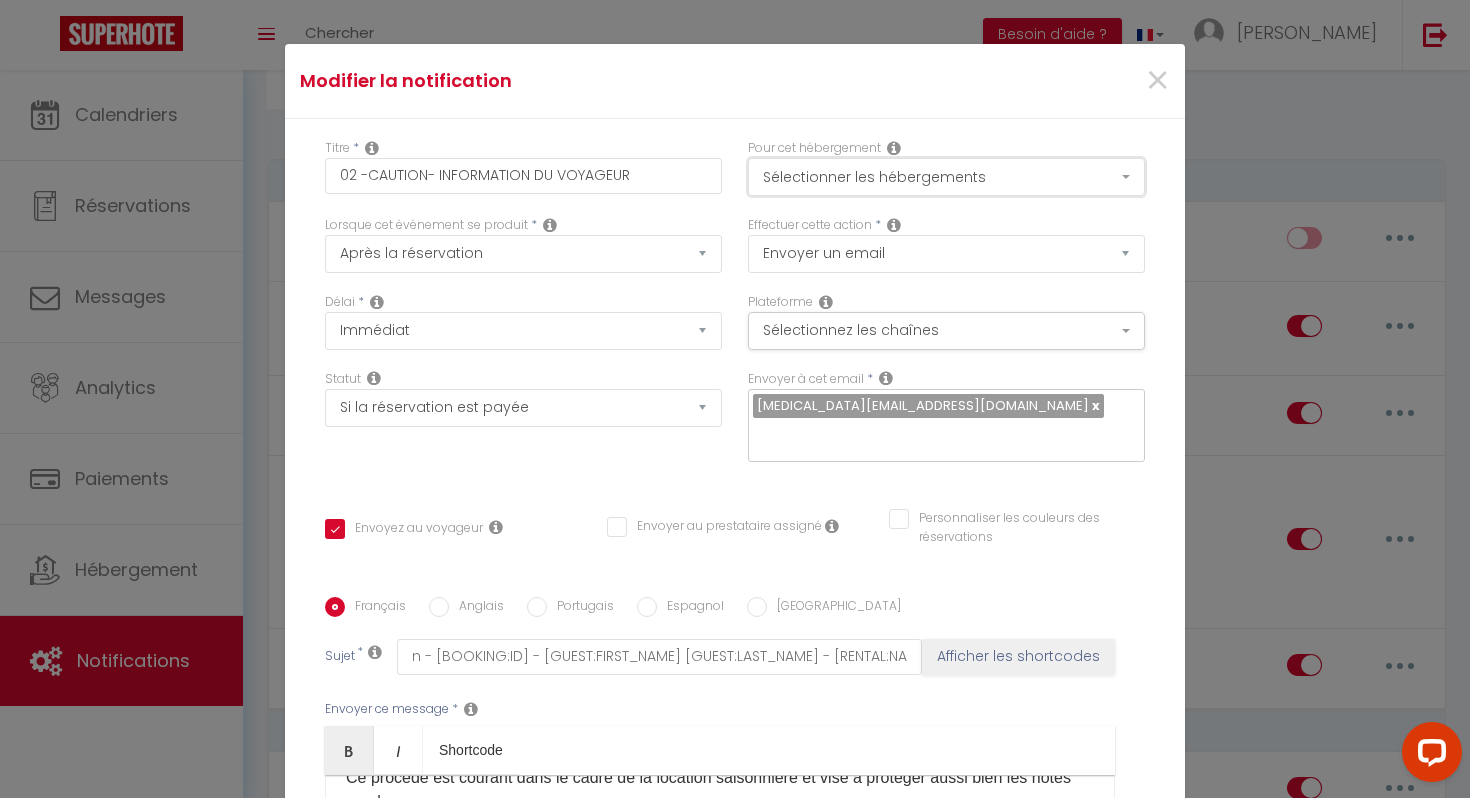 click on "Sélectionner les hébergements" at bounding box center (946, 177) 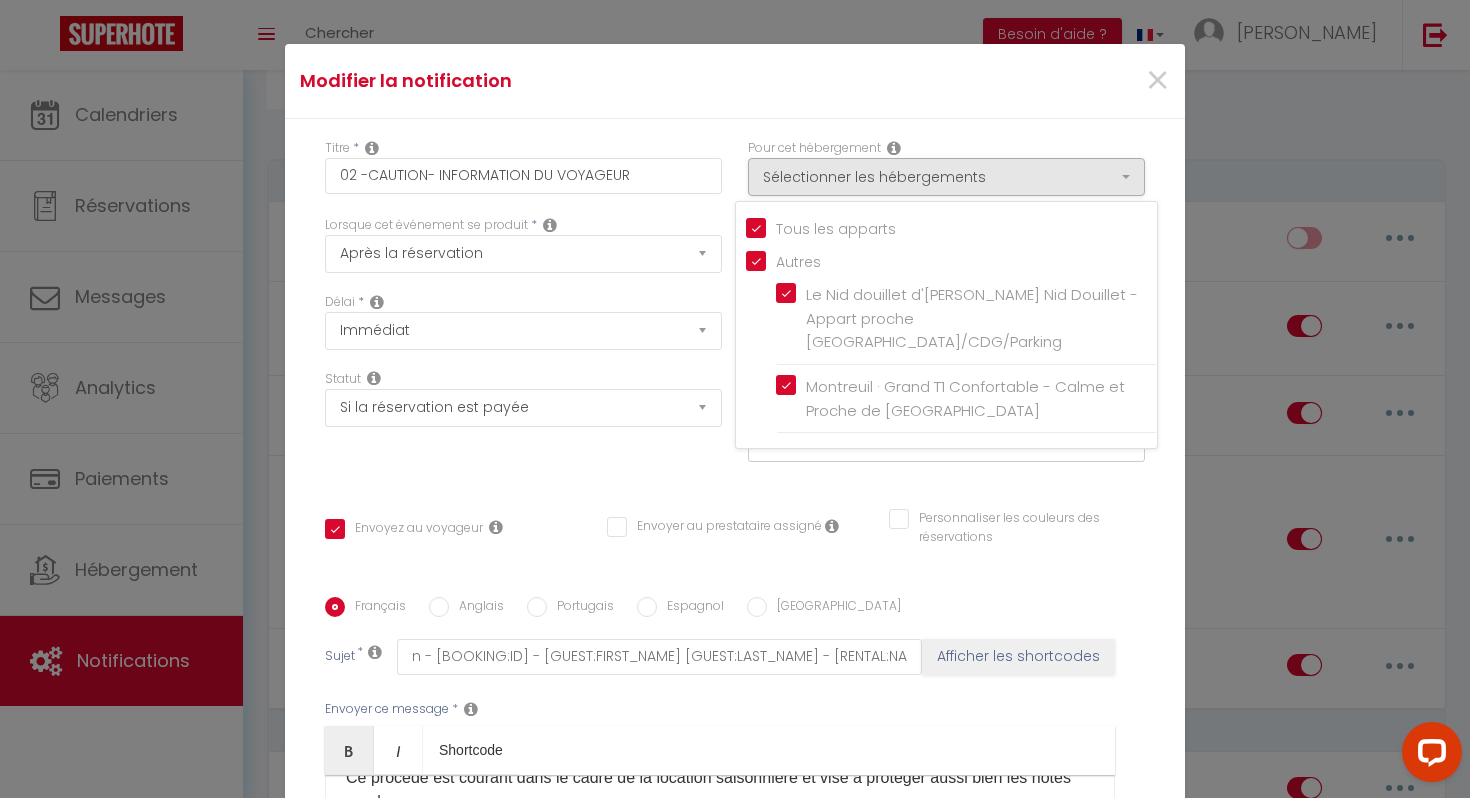 click on "Titre   *     02 -CAUTION- INFORMATION DU VOYAGEUR" at bounding box center [523, 177] 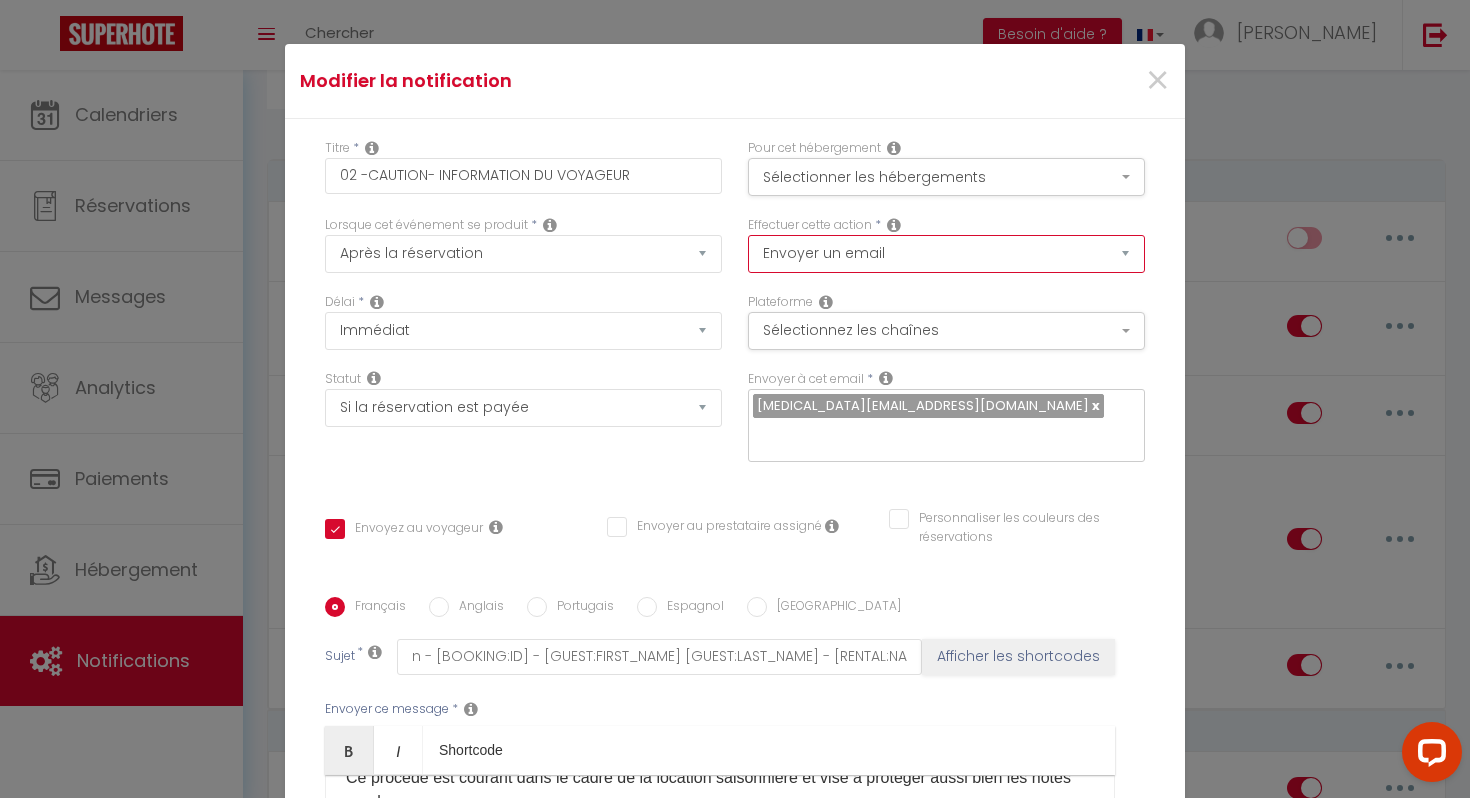 click on "Envoyer un email   Envoyer un SMS   Envoyer une notification push" at bounding box center (946, 254) 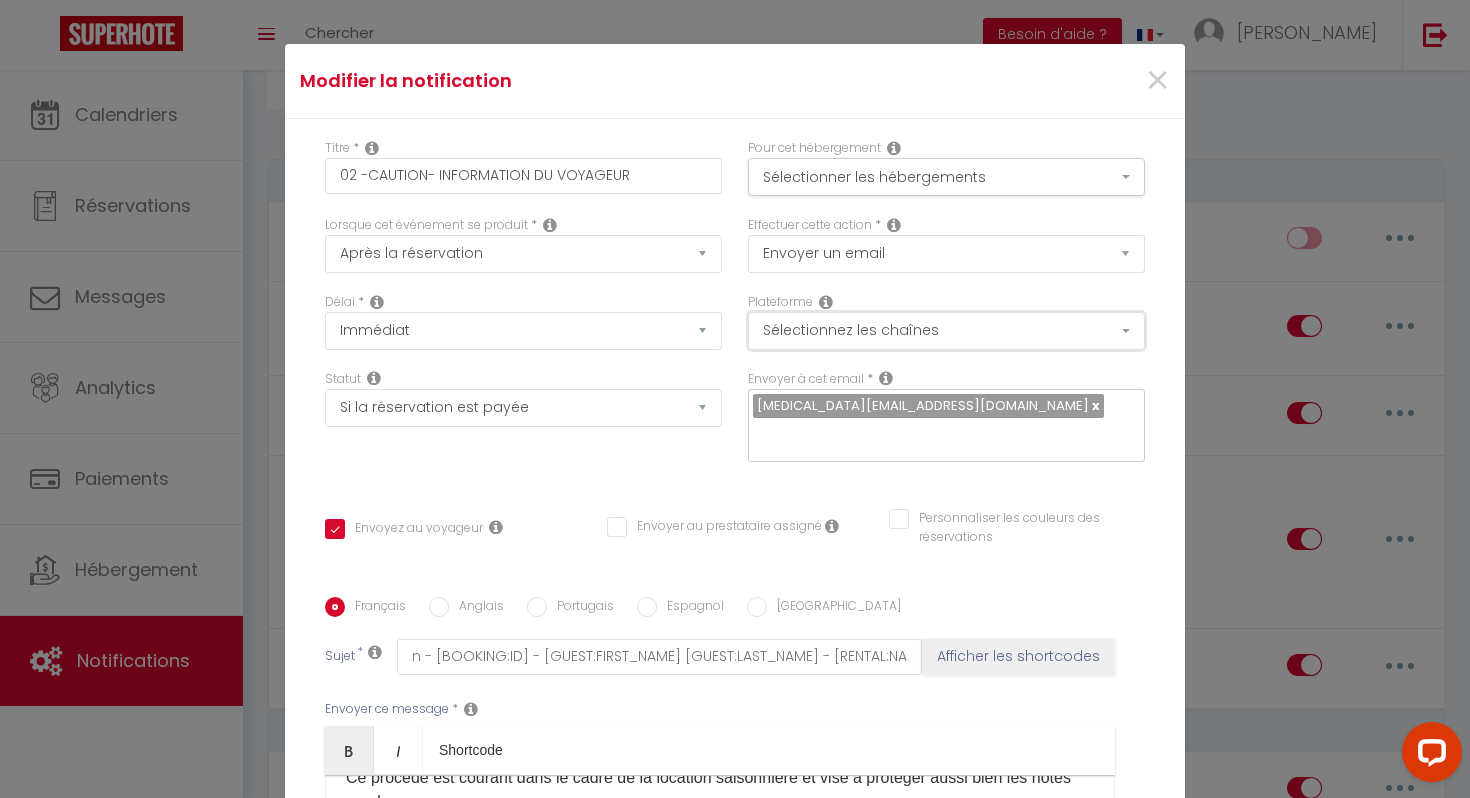click on "Sélectionnez les chaînes" at bounding box center [946, 331] 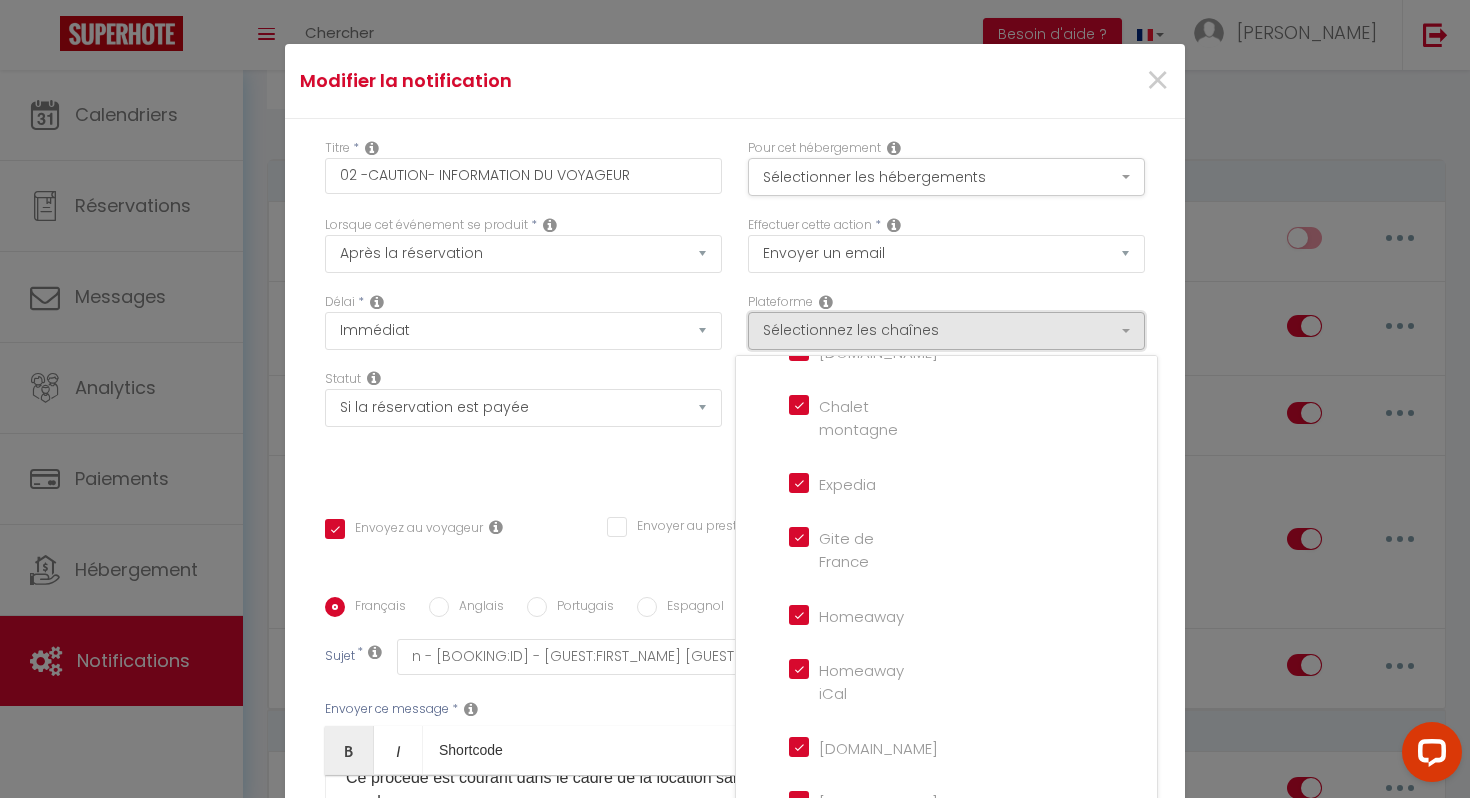 scroll, scrollTop: 196, scrollLeft: 0, axis: vertical 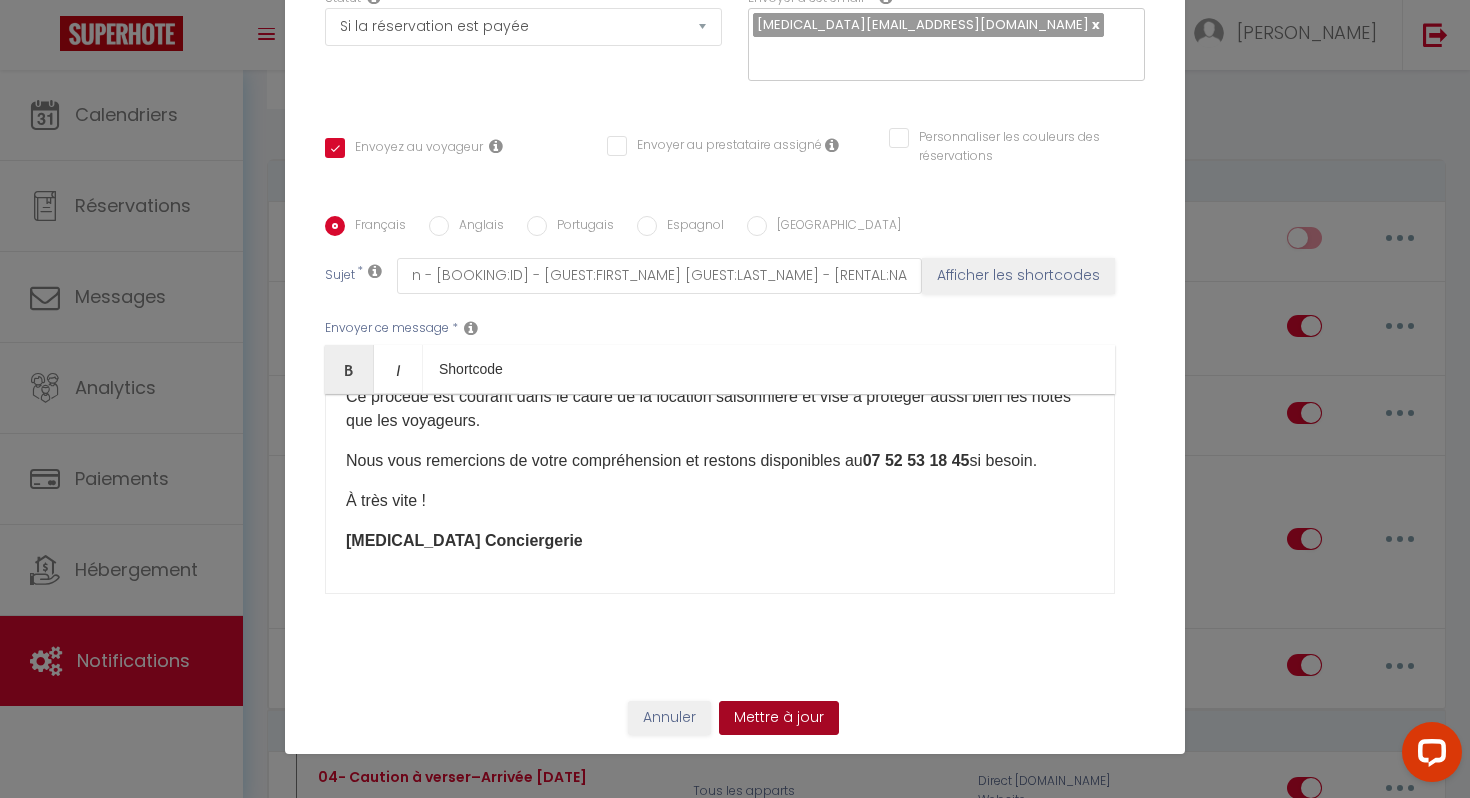 click on "Mettre à jour" at bounding box center (779, 718) 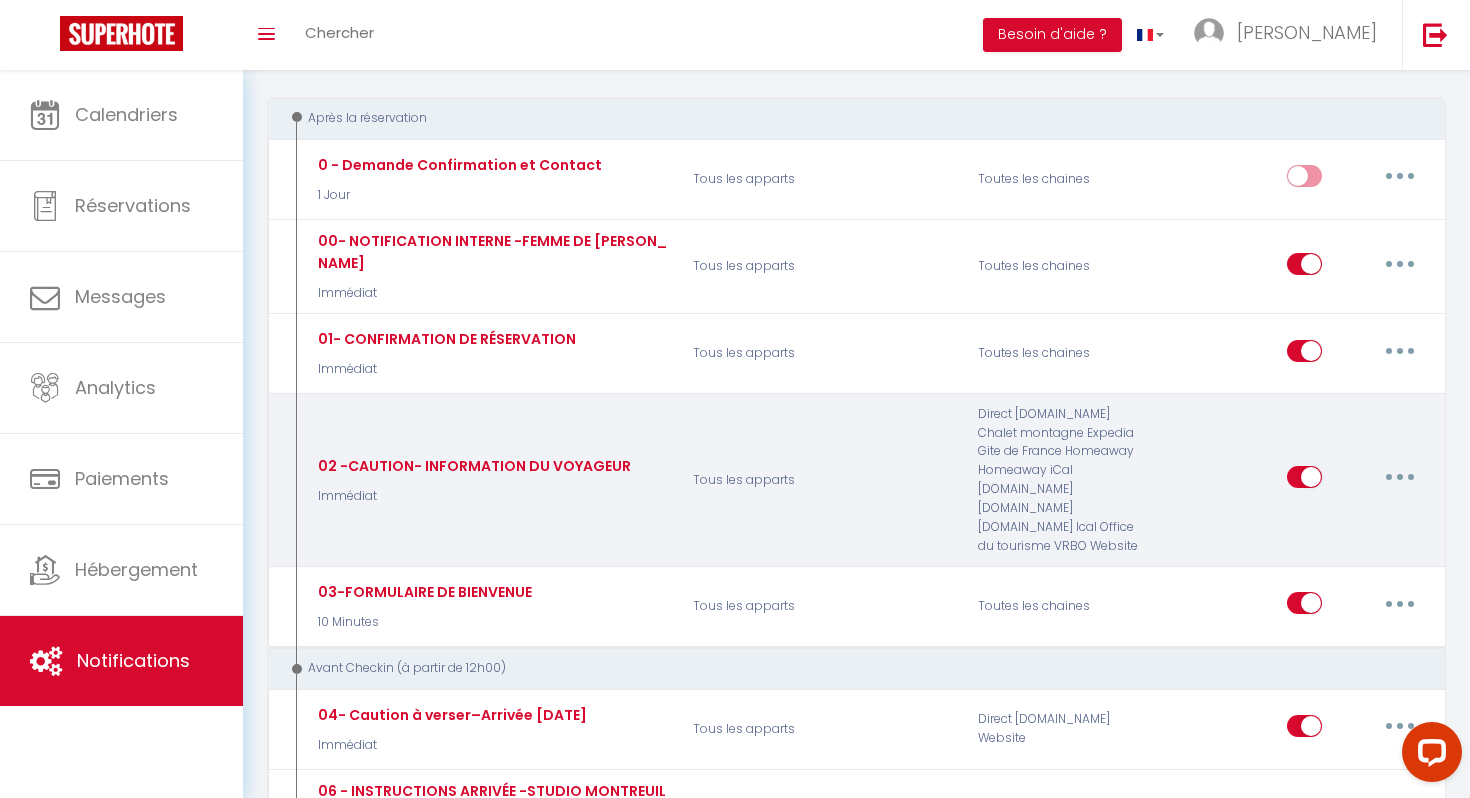 scroll, scrollTop: 217, scrollLeft: 0, axis: vertical 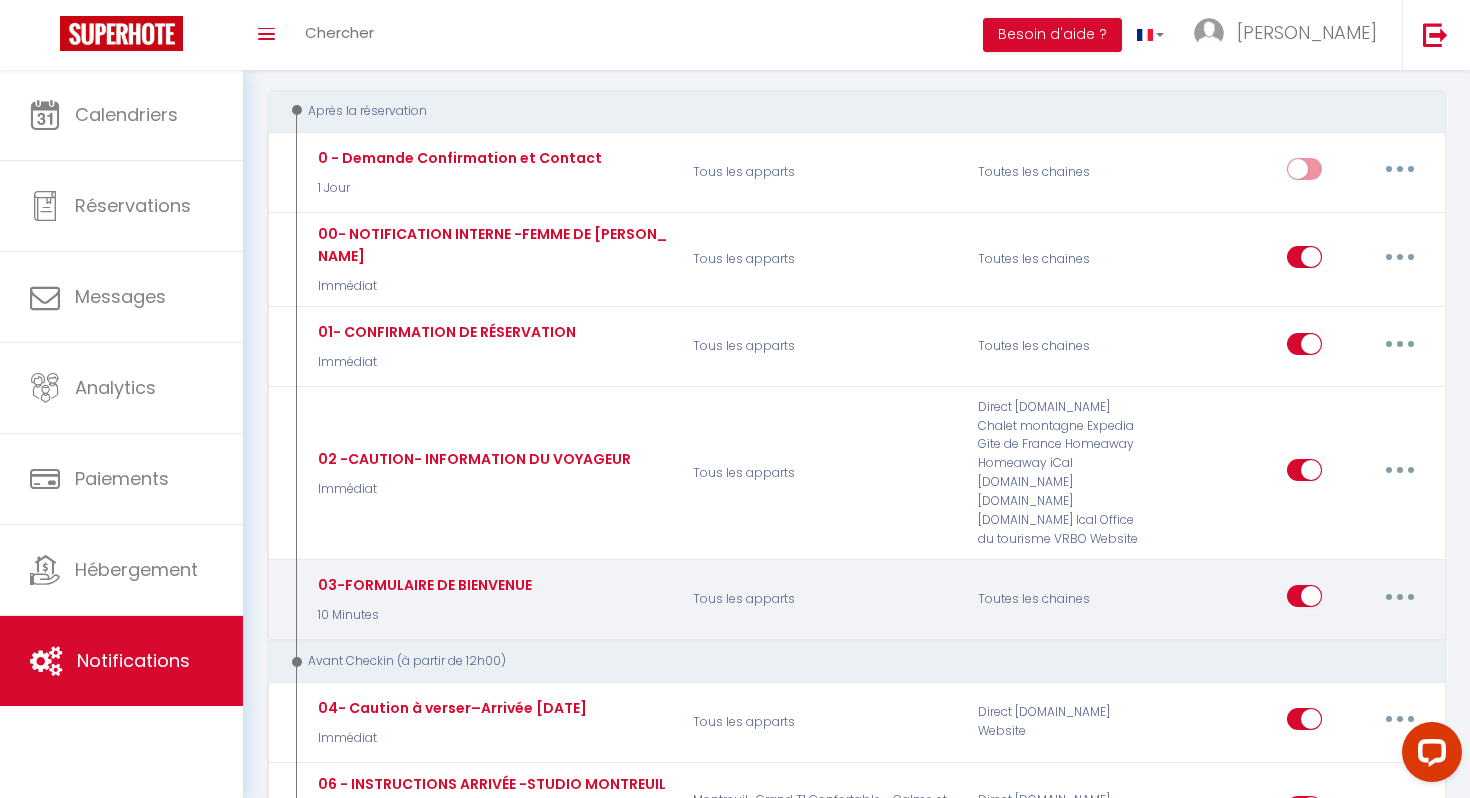 click at bounding box center (1400, 596) 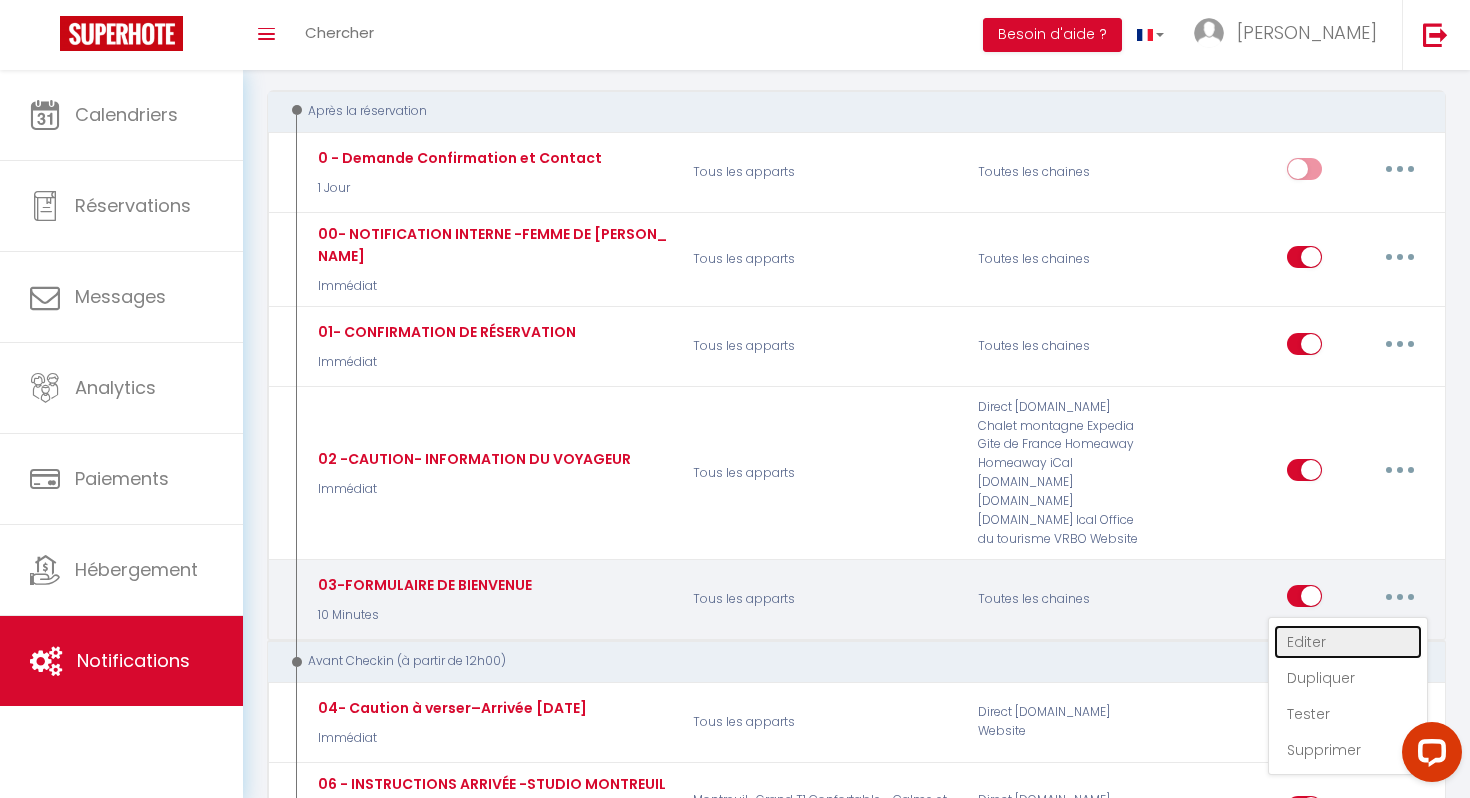 click on "Editer" at bounding box center [1348, 642] 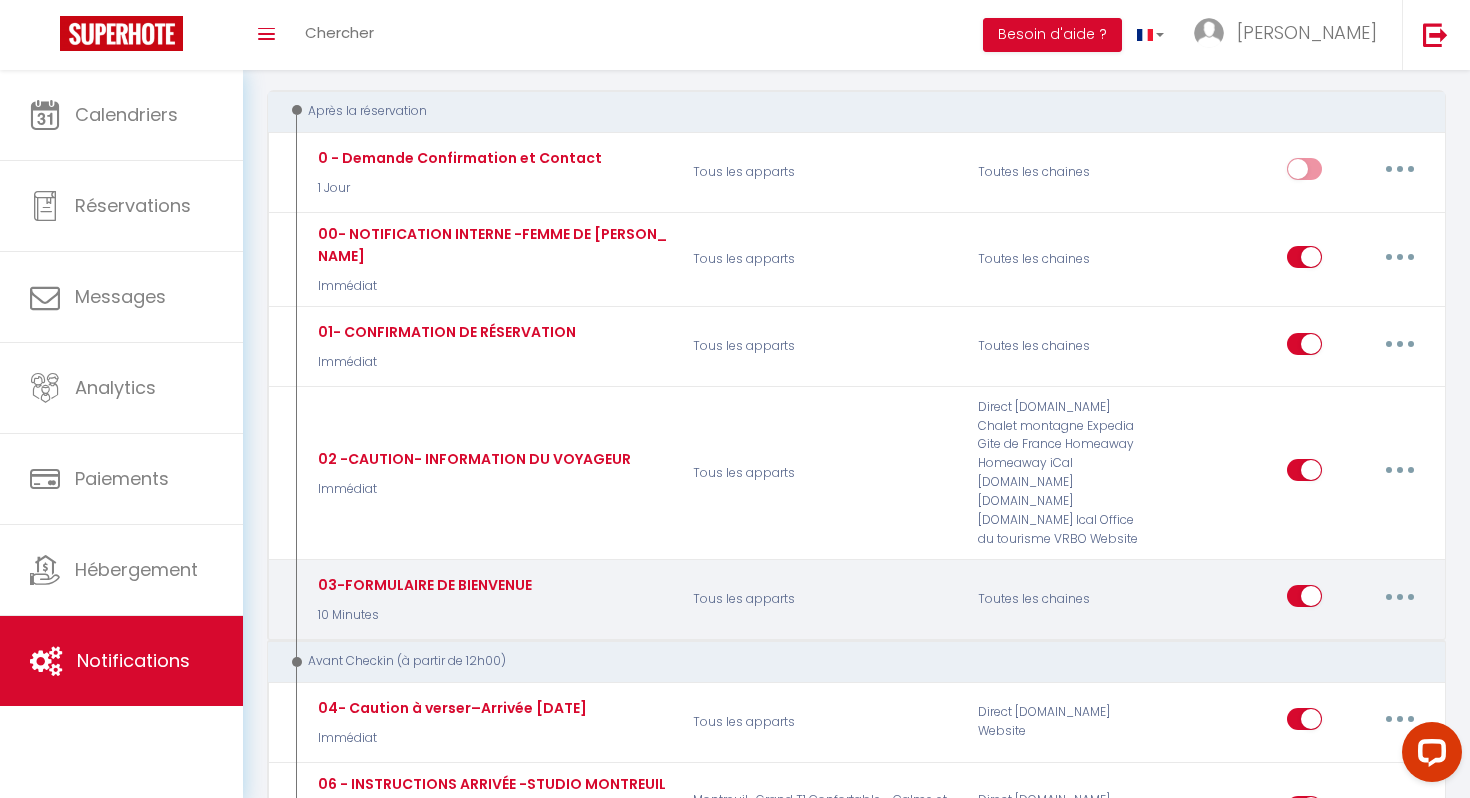 scroll, scrollTop: 0, scrollLeft: 0, axis: both 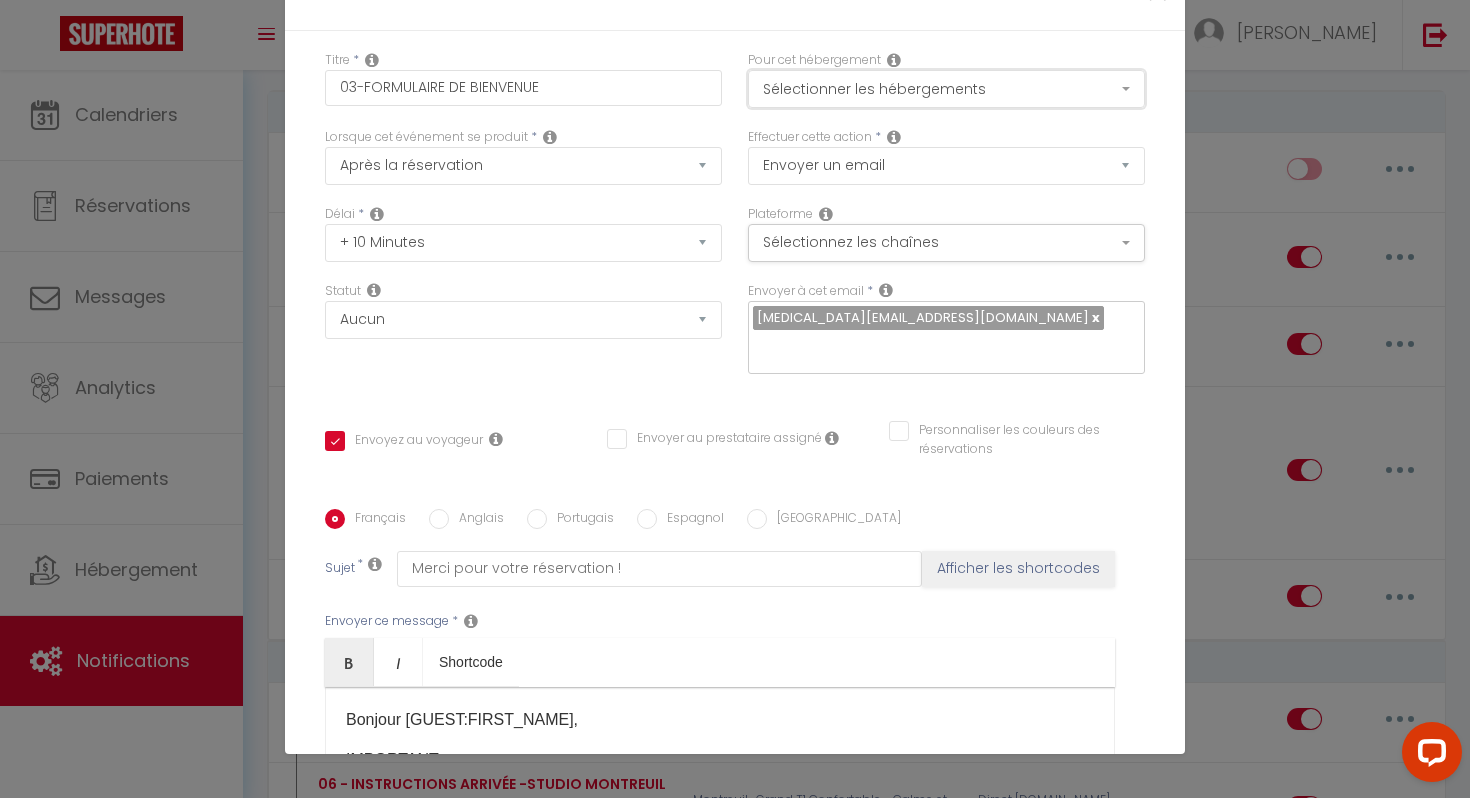 click on "Sélectionner les hébergements" at bounding box center (946, 89) 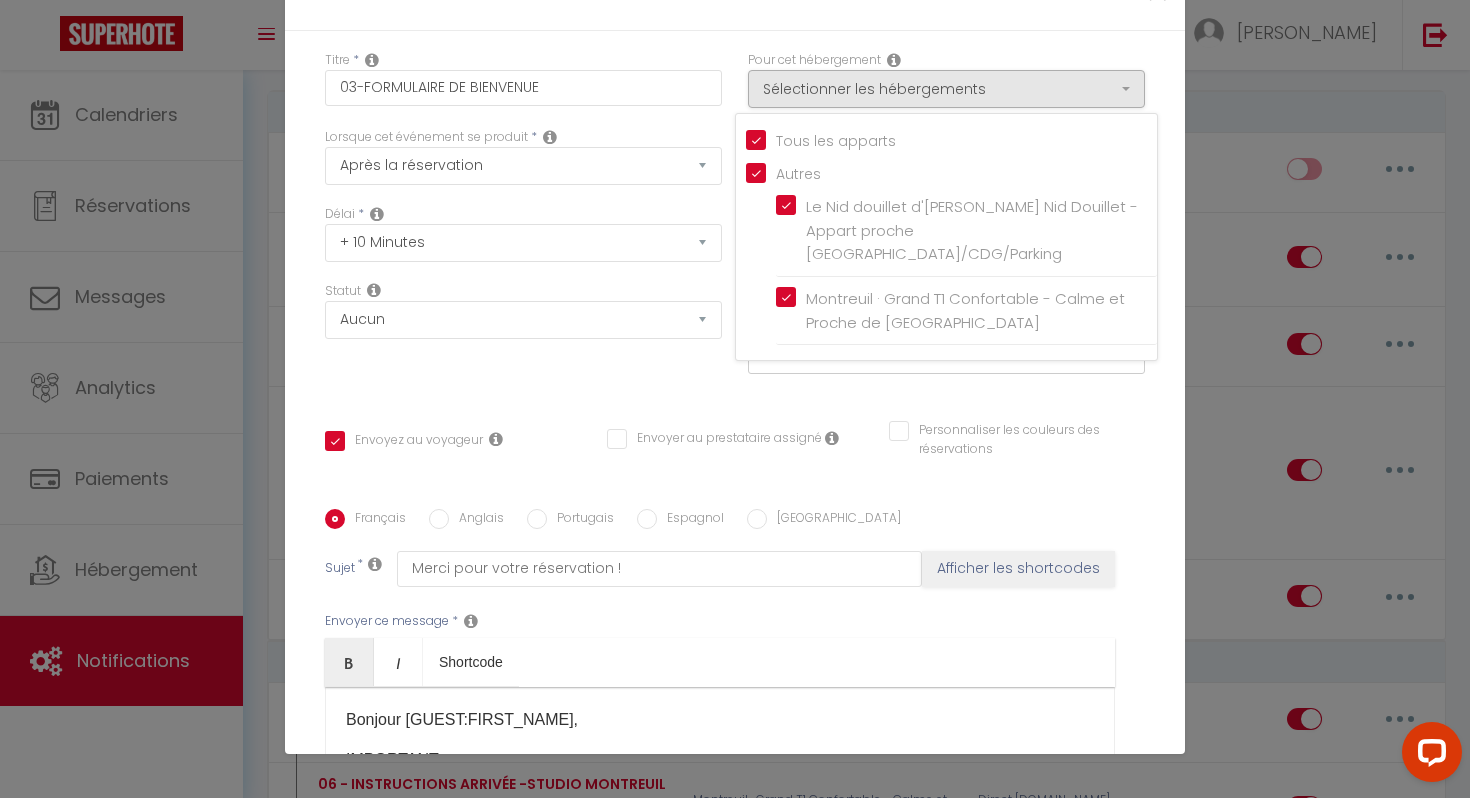click on "Titre   *     03-FORMULAIRE DE BIENVENUE   Pour cet hébergement
Sélectionner les hébergements
Tous les apparts
Autres
Le Nid douillet d'Aulnay  · Le Nid Douillet - Appart  proche [GEOGRAPHIC_DATA]/CDG/Parking
Montreuil · Grand T1  Confortable - Calme et Proche de [GEOGRAPHIC_DATA]
Lorsque cet événement se produit   *      Après la réservation   Avant Checkin (à partir de 12h00)   Après Checkin (à partir de 12h00)   Avant Checkout (à partir de 12h00)   Après Checkout (à partir de 12h00)   Température   Co2   [MEDICAL_DATA] sonore   Après visualisation lien paiement   Après Paiement Lien KO   Après Caution Lien KO   Après Paiement Automatique KO   Après Caution Automatique KO   Après Signature du Contrat" at bounding box center [735, 509] 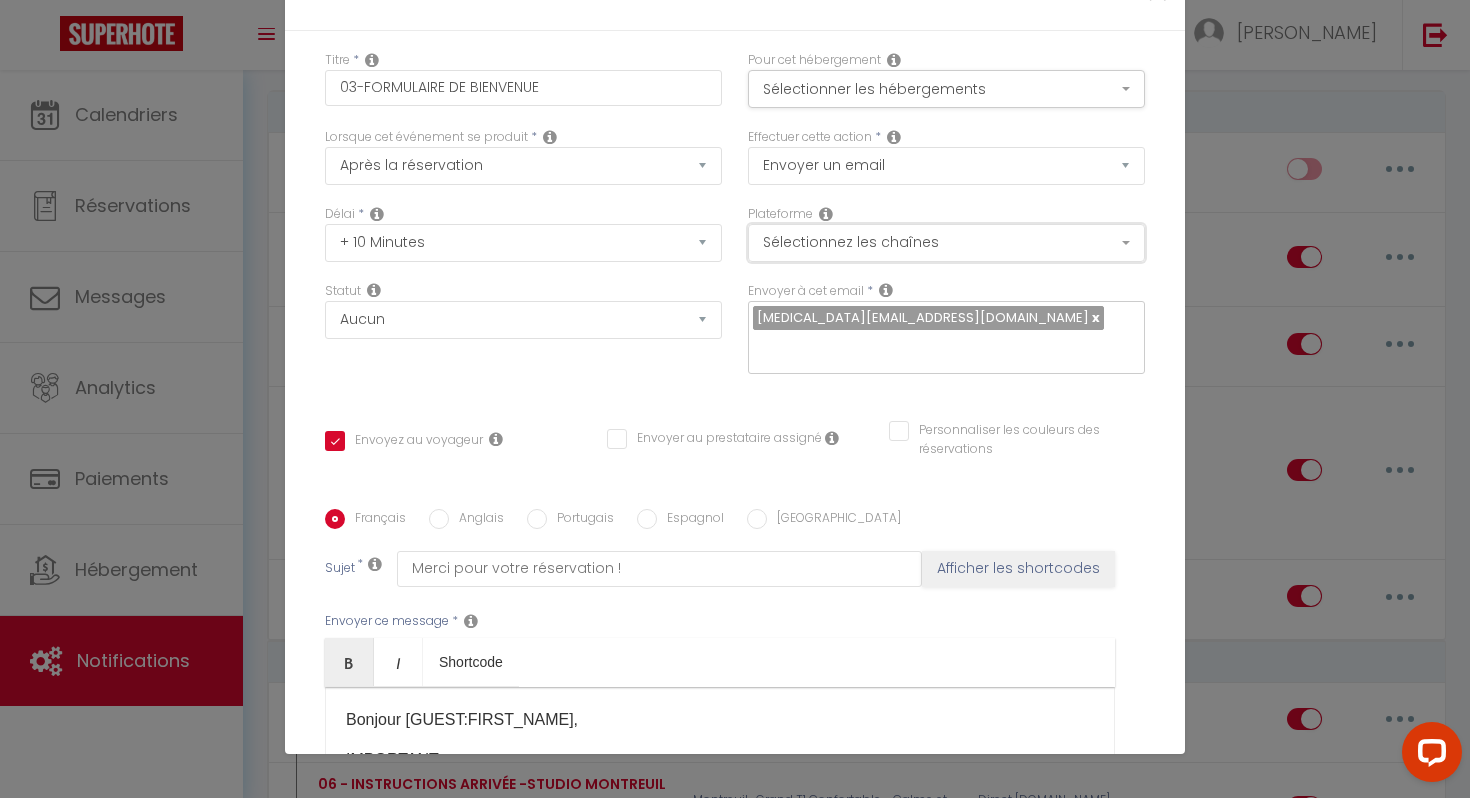 click on "Sélectionnez les chaînes" at bounding box center [946, 243] 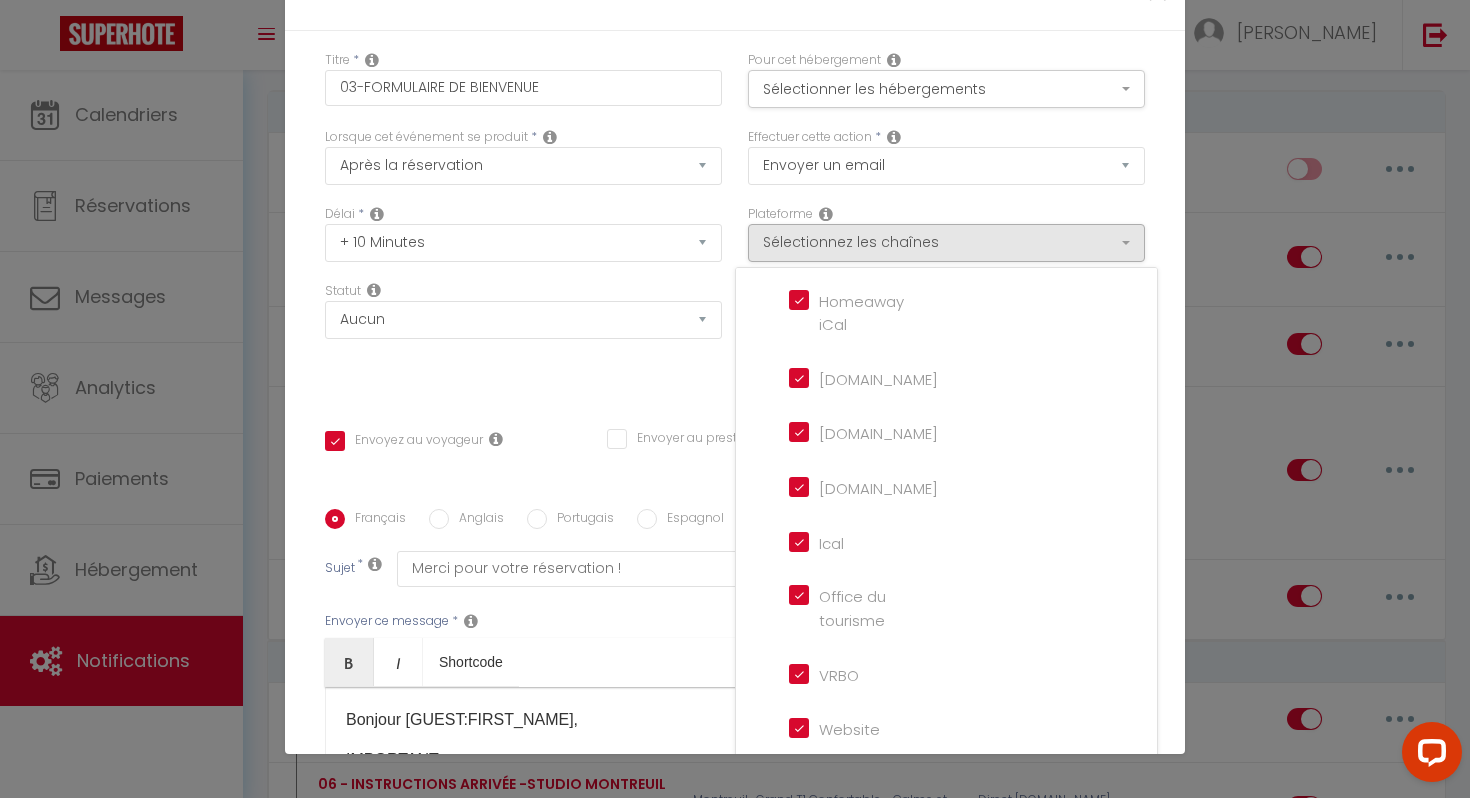 click on "Titre   *     03-FORMULAIRE DE BIENVENUE   Pour cet hébergement
Sélectionner les hébergements
Tous les apparts
Autres
Le Nid douillet d'Aulnay  · Le Nid Douillet - Appart  proche [GEOGRAPHIC_DATA]/CDG/Parking
Montreuil · Grand T1  Confortable - Calme et Proche de [GEOGRAPHIC_DATA]
Lorsque cet événement se produit   *      Après la réservation   Avant Checkin (à partir de 12h00)   Après Checkin (à partir de 12h00)   Avant Checkout (à partir de 12h00)   Après Checkout (à partir de 12h00)   Température   Co2   [MEDICAL_DATA] sonore   Après visualisation lien paiement   Après Paiement Lien KO   Après Caution Lien KO   Après Paiement Automatique KO   Après Caution Automatique KO   Après Signature du Contrat" at bounding box center [735, 509] 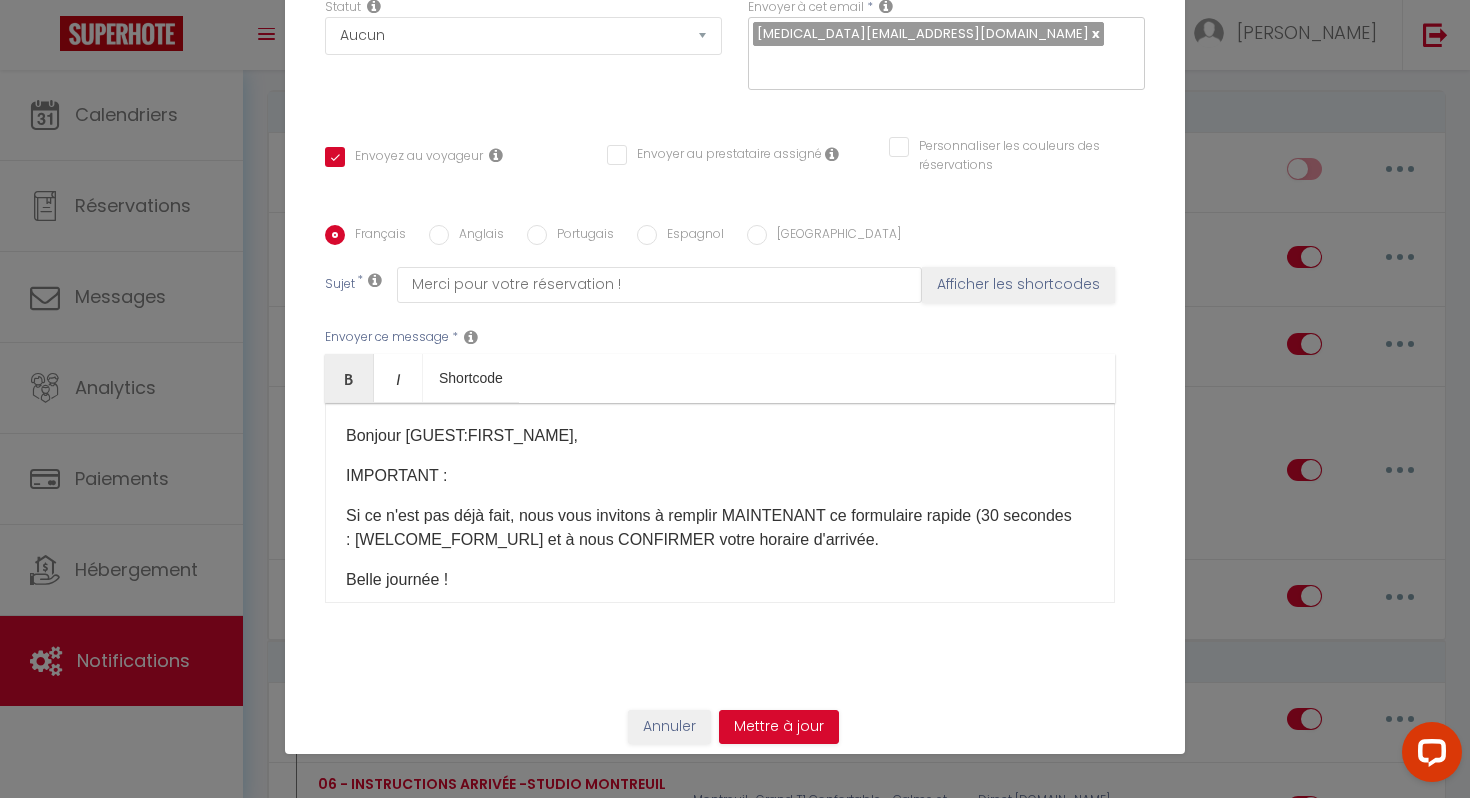 scroll, scrollTop: 295, scrollLeft: 0, axis: vertical 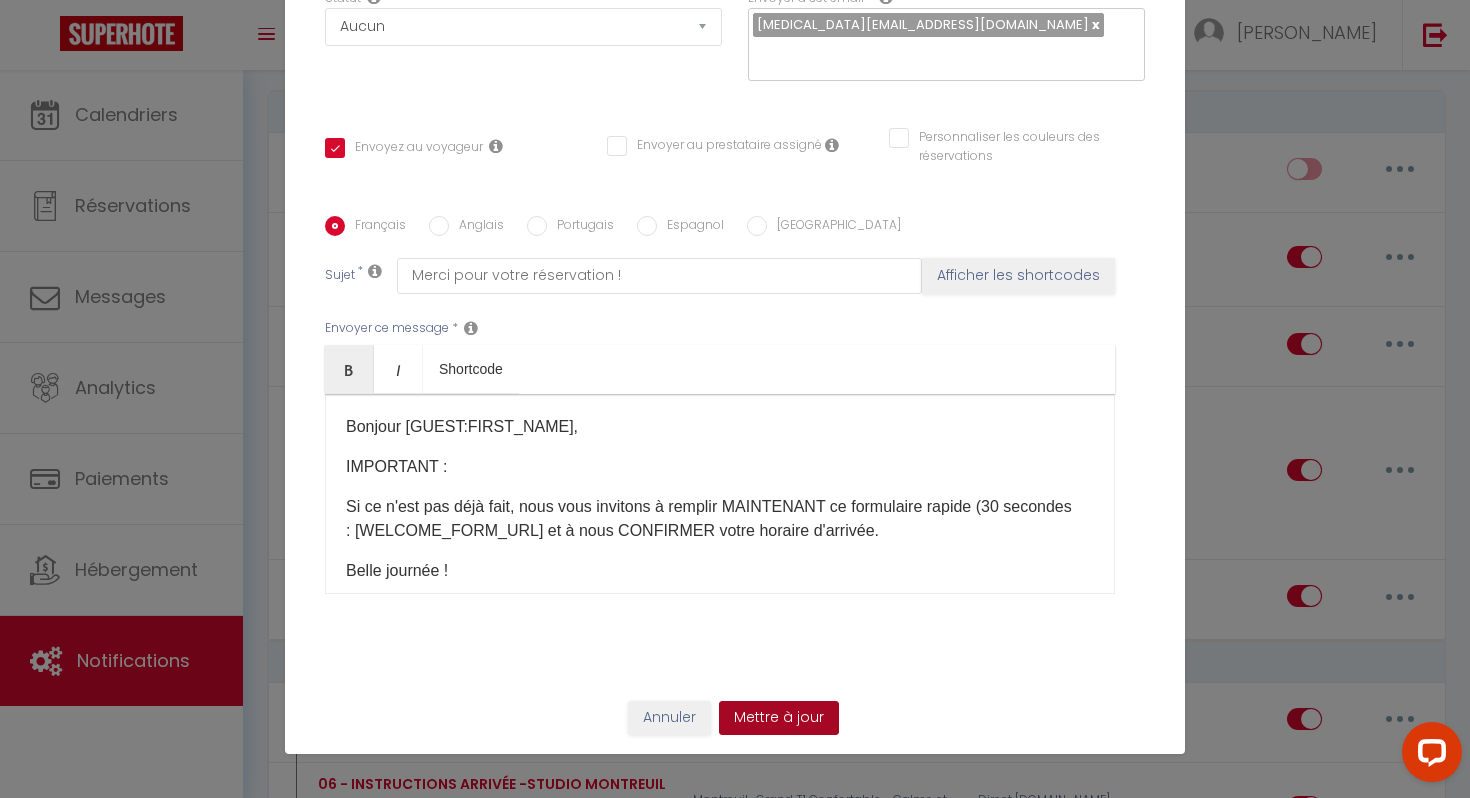 click on "Mettre à jour" at bounding box center [779, 718] 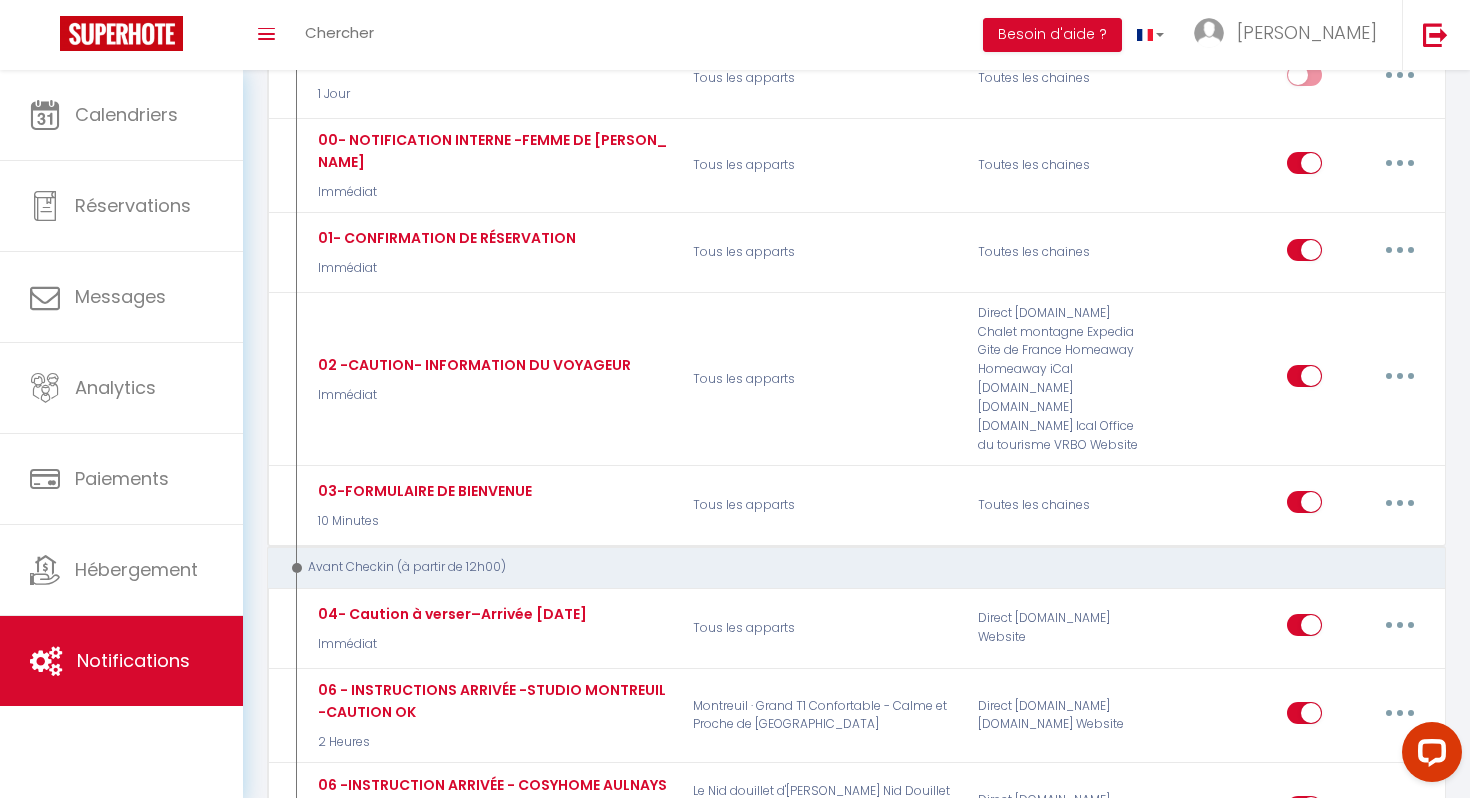 scroll, scrollTop: 314, scrollLeft: 0, axis: vertical 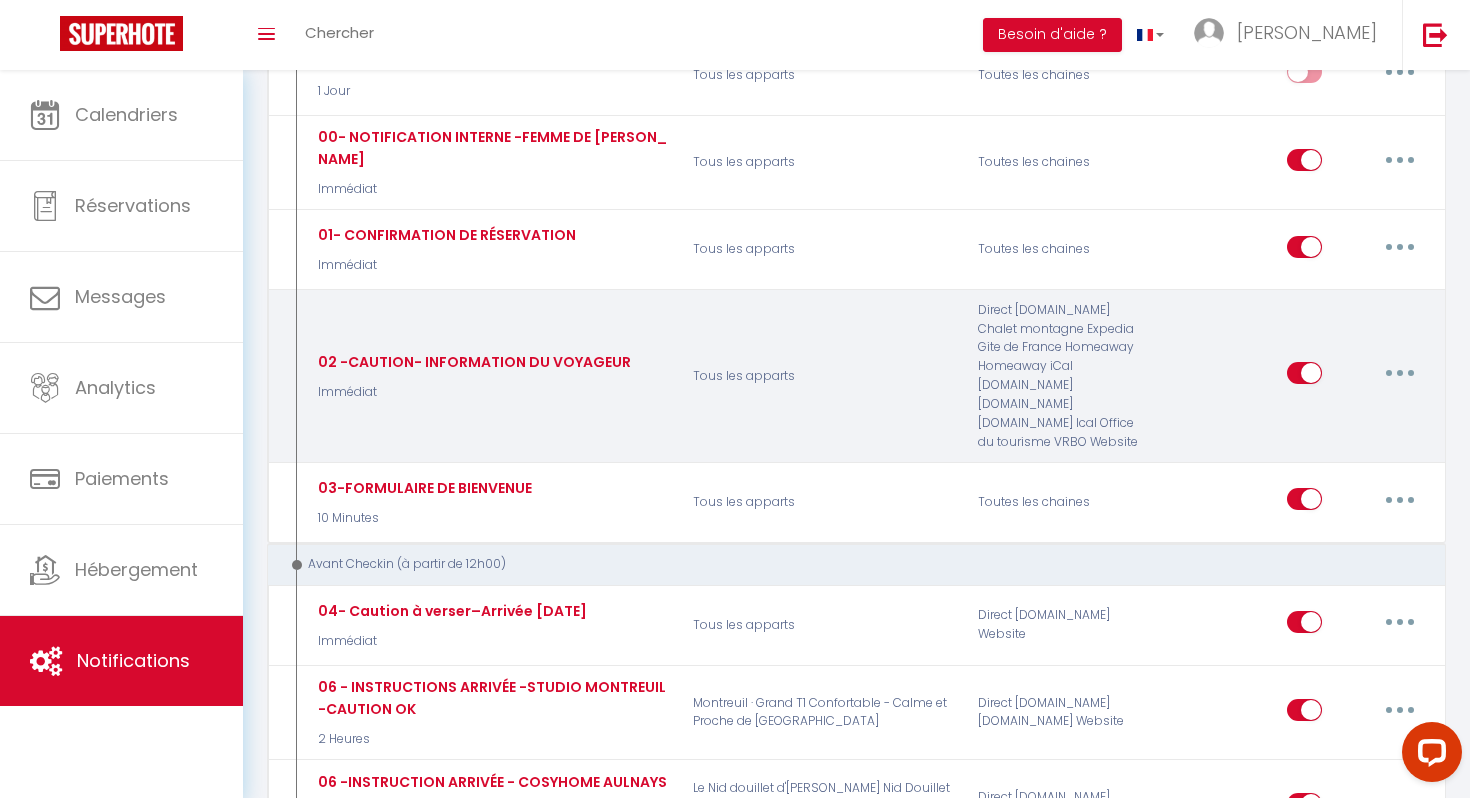 click at bounding box center (1400, 373) 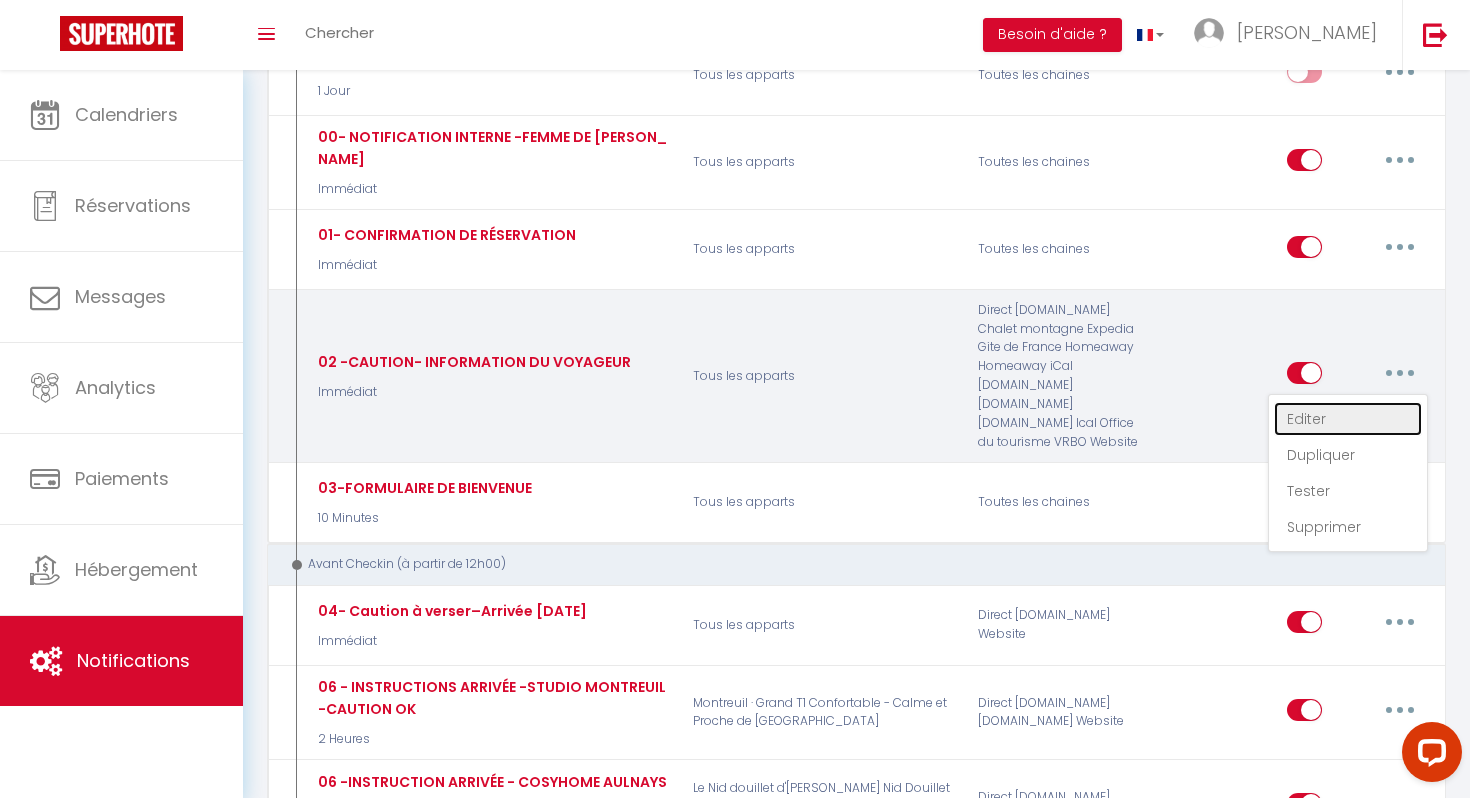 click on "Editer" at bounding box center (1348, 419) 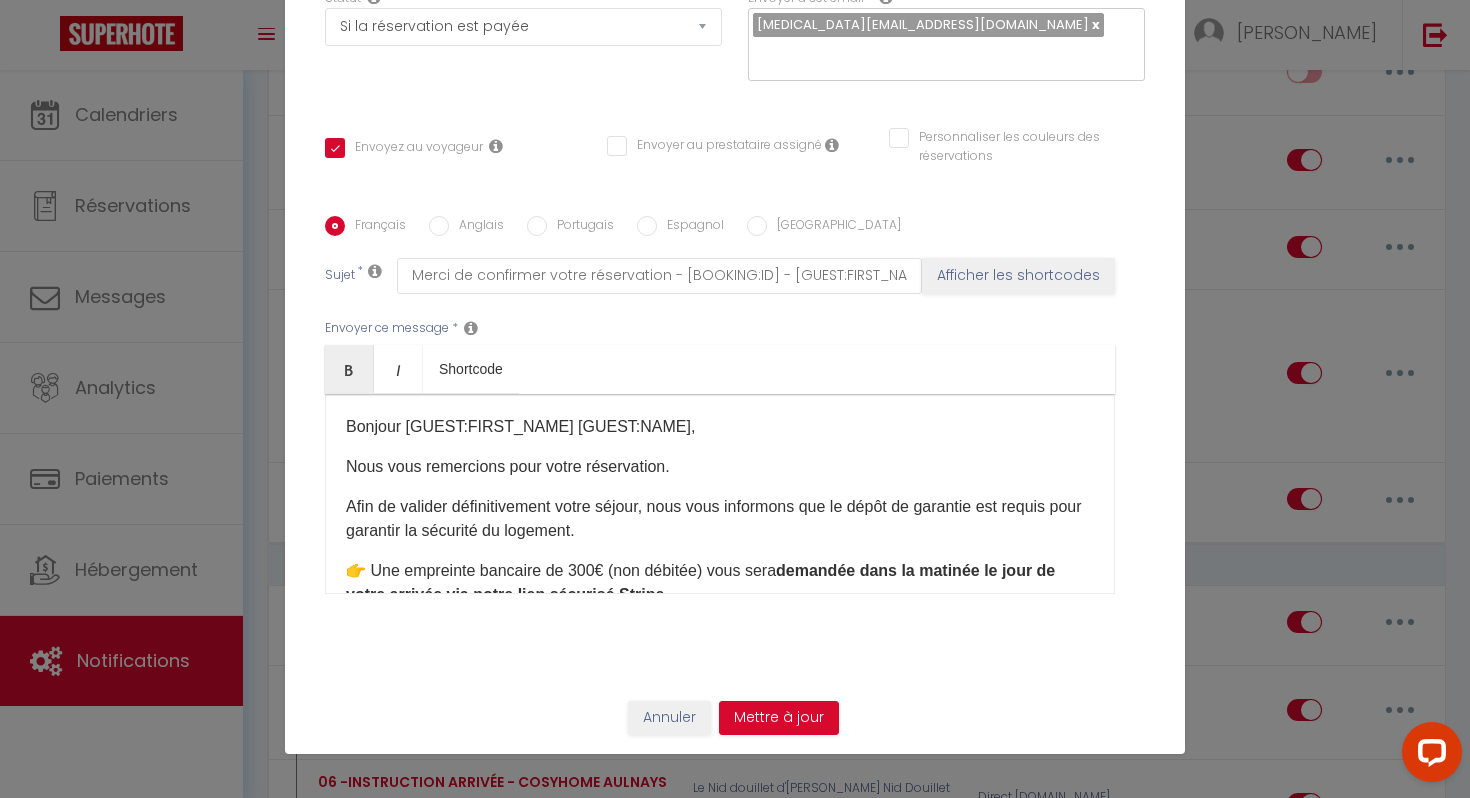 scroll, scrollTop: 0, scrollLeft: 0, axis: both 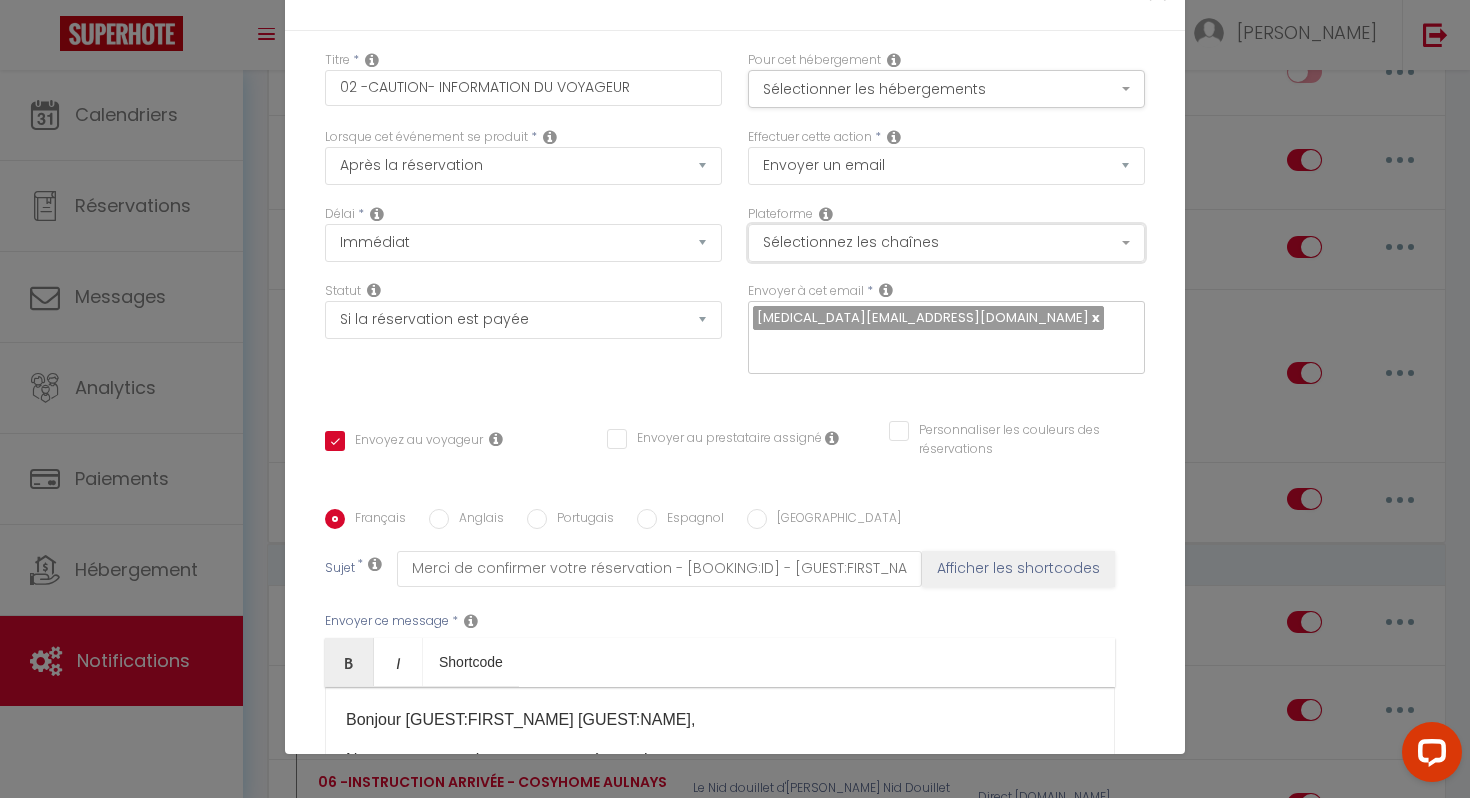 click on "Sélectionnez les chaînes" at bounding box center (946, 243) 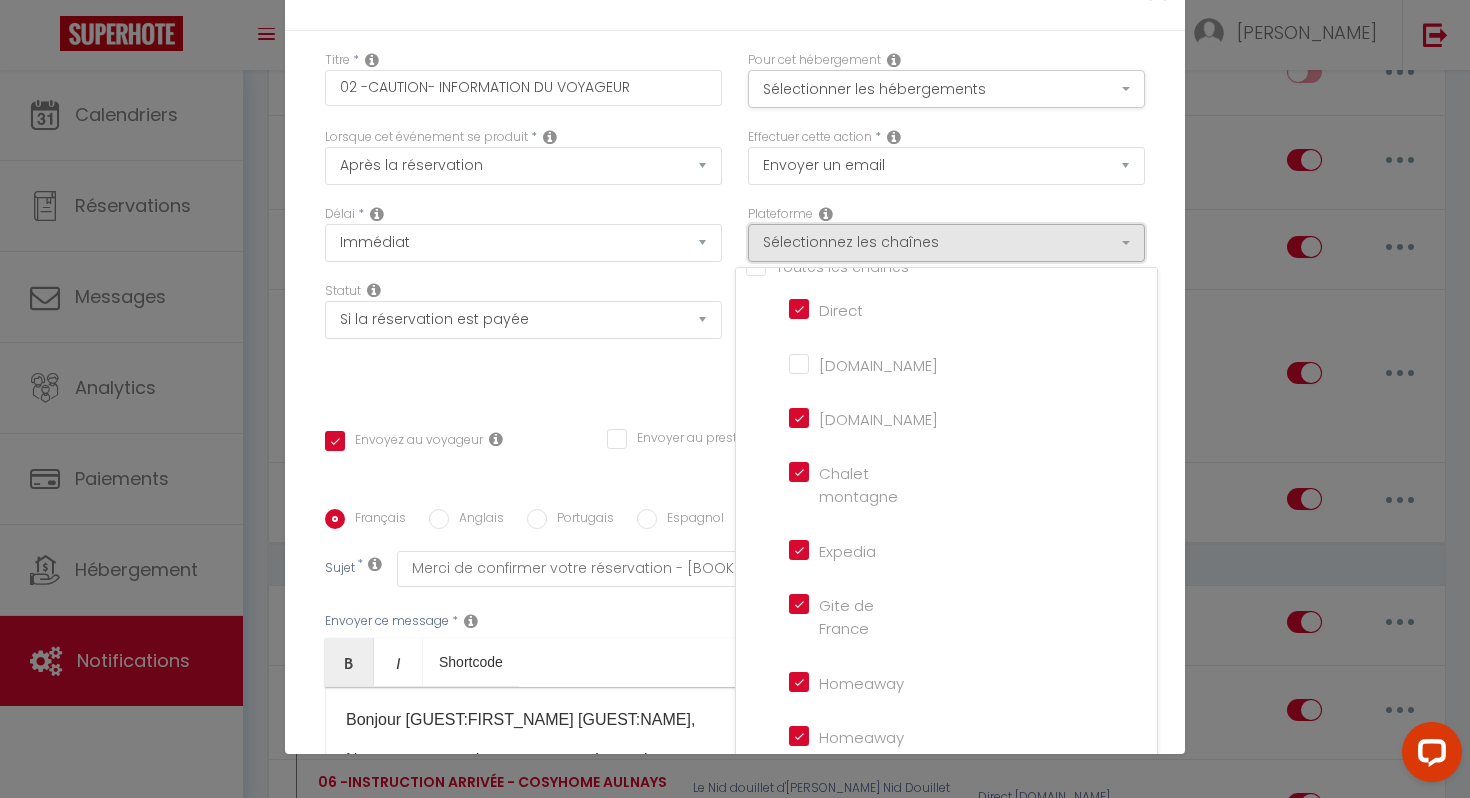 scroll, scrollTop: 0, scrollLeft: 0, axis: both 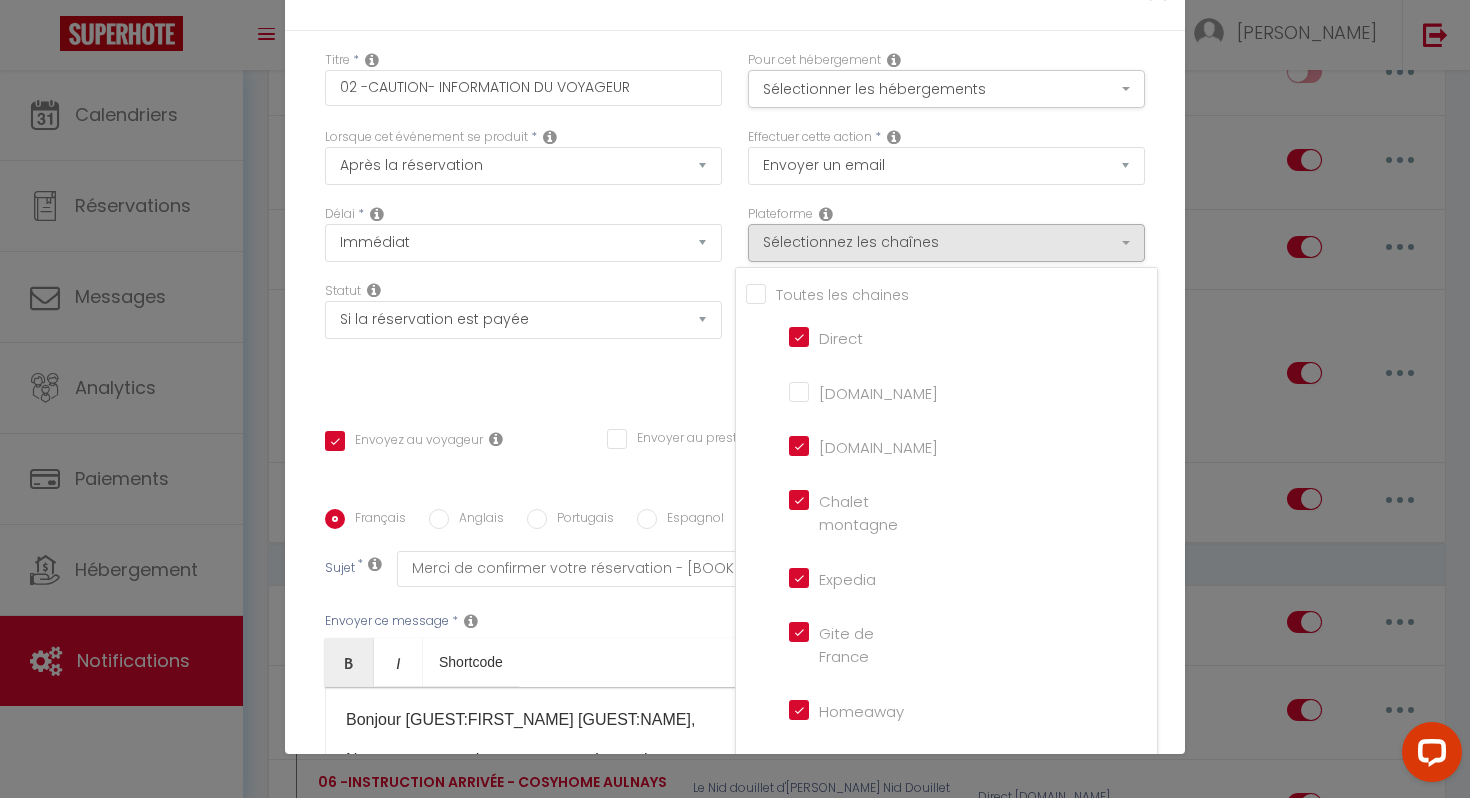 click on "Tous les apparts" at bounding box center [951, 293] 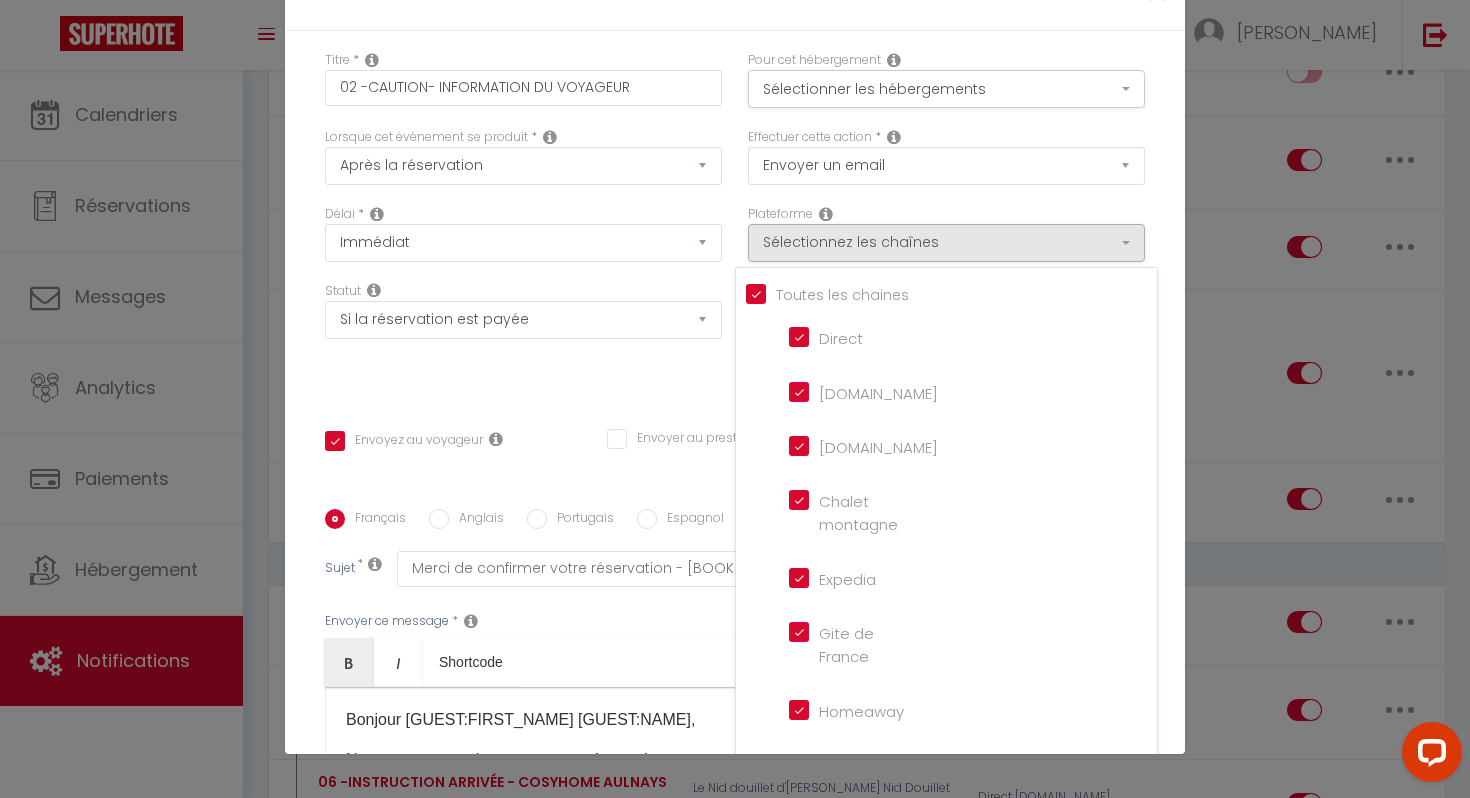 click on "Tous les apparts" at bounding box center [951, 293] 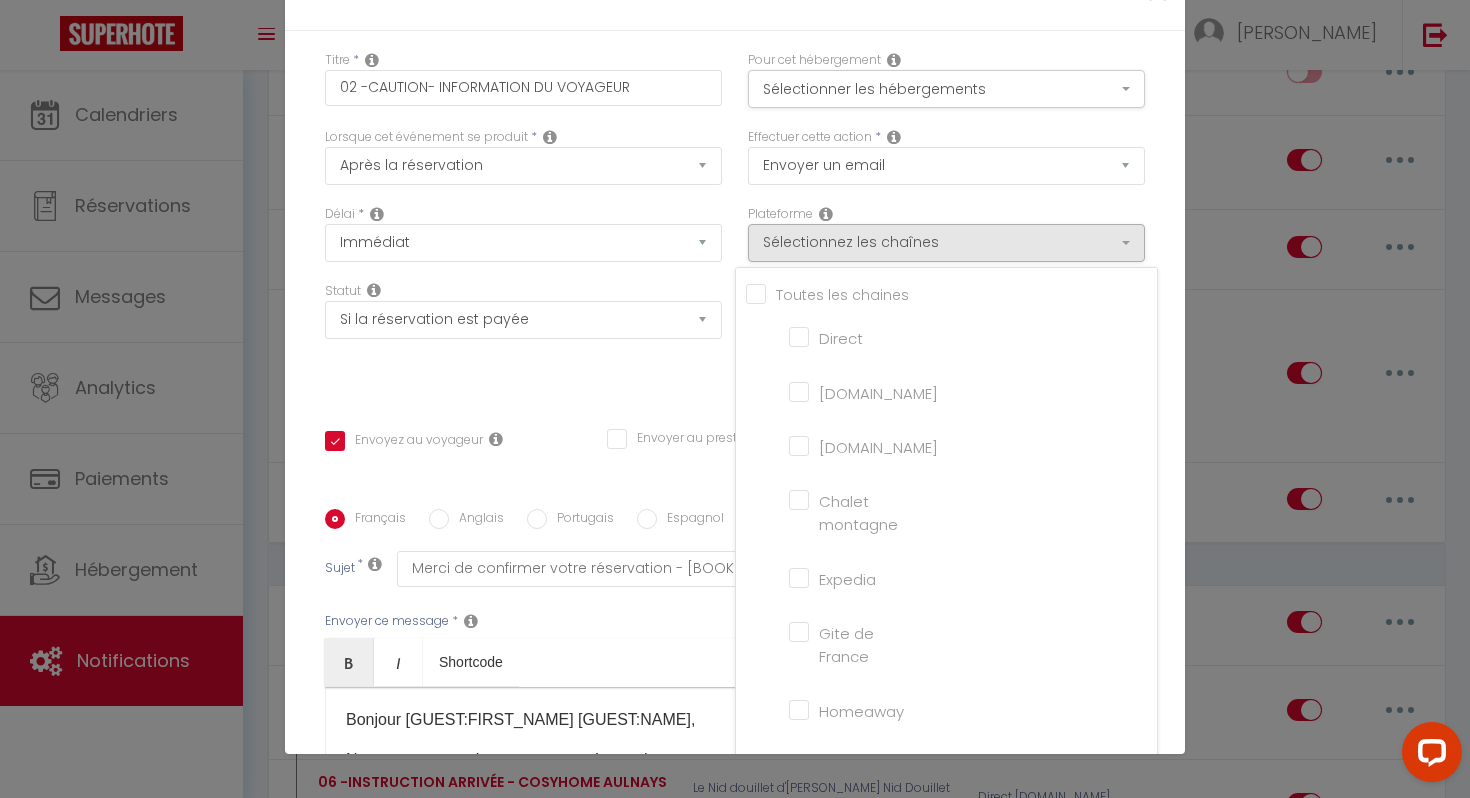 click on "Direct" at bounding box center (846, 336) 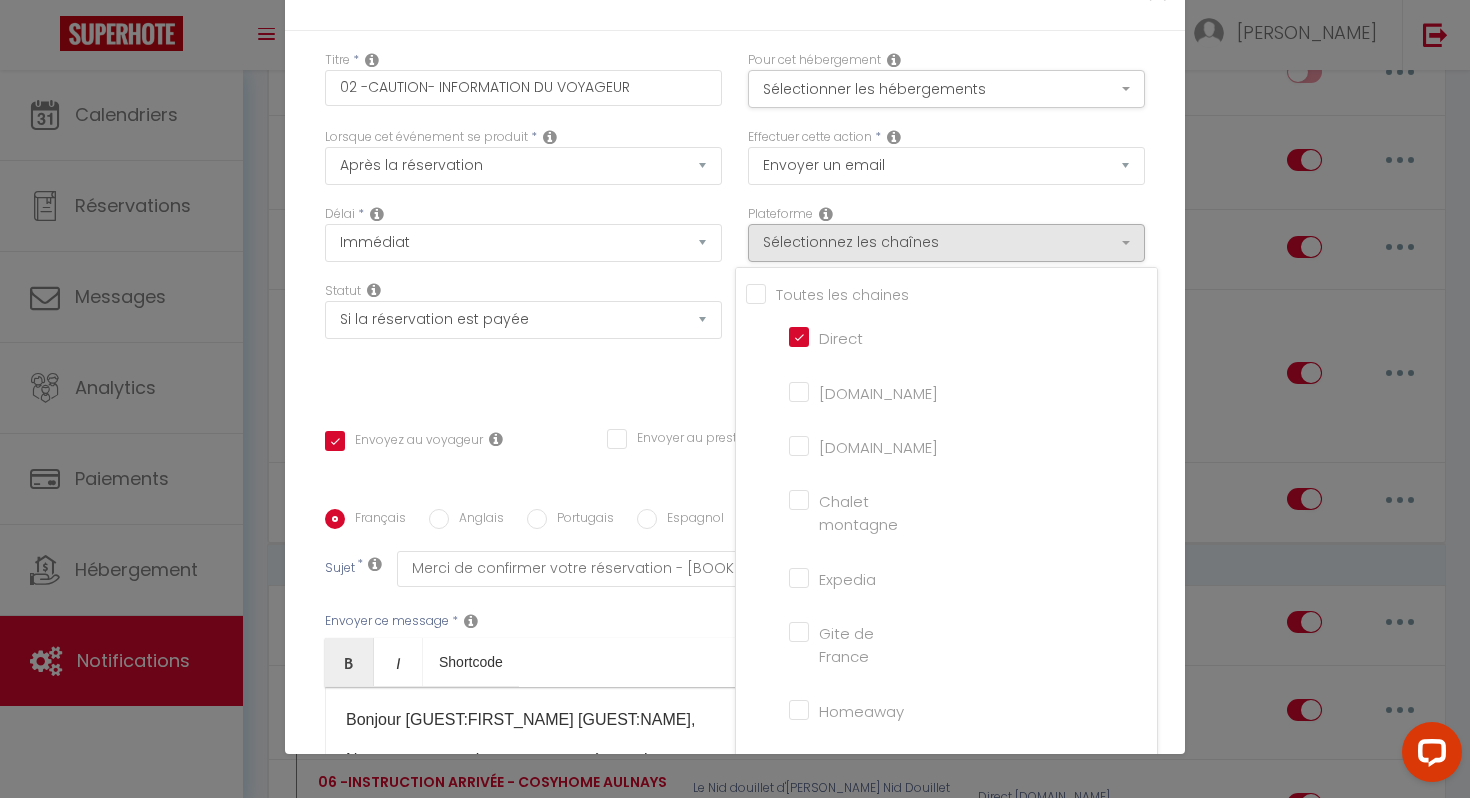 click on "[DOMAIN_NAME]" at bounding box center [846, 445] 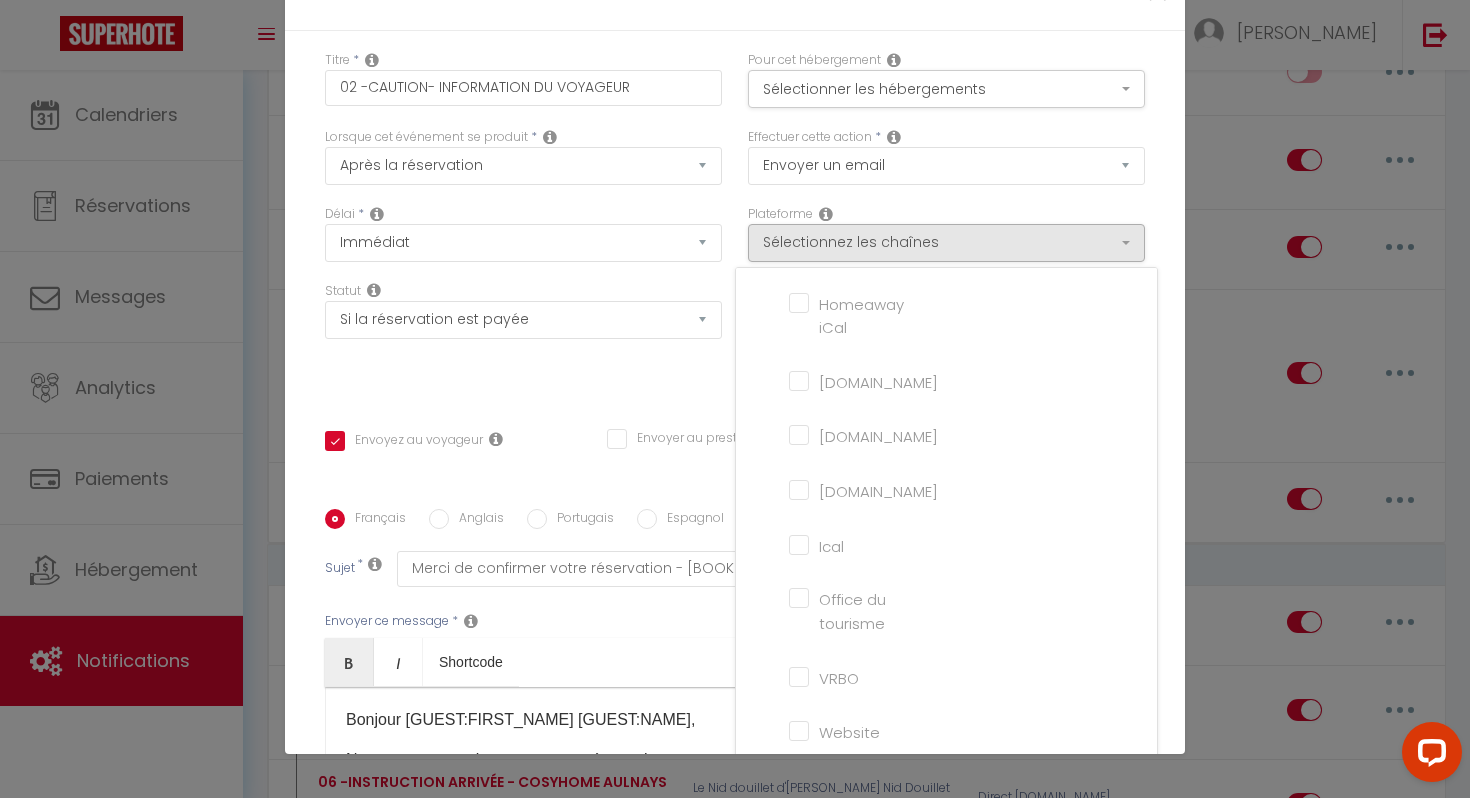 scroll, scrollTop: 464, scrollLeft: 0, axis: vertical 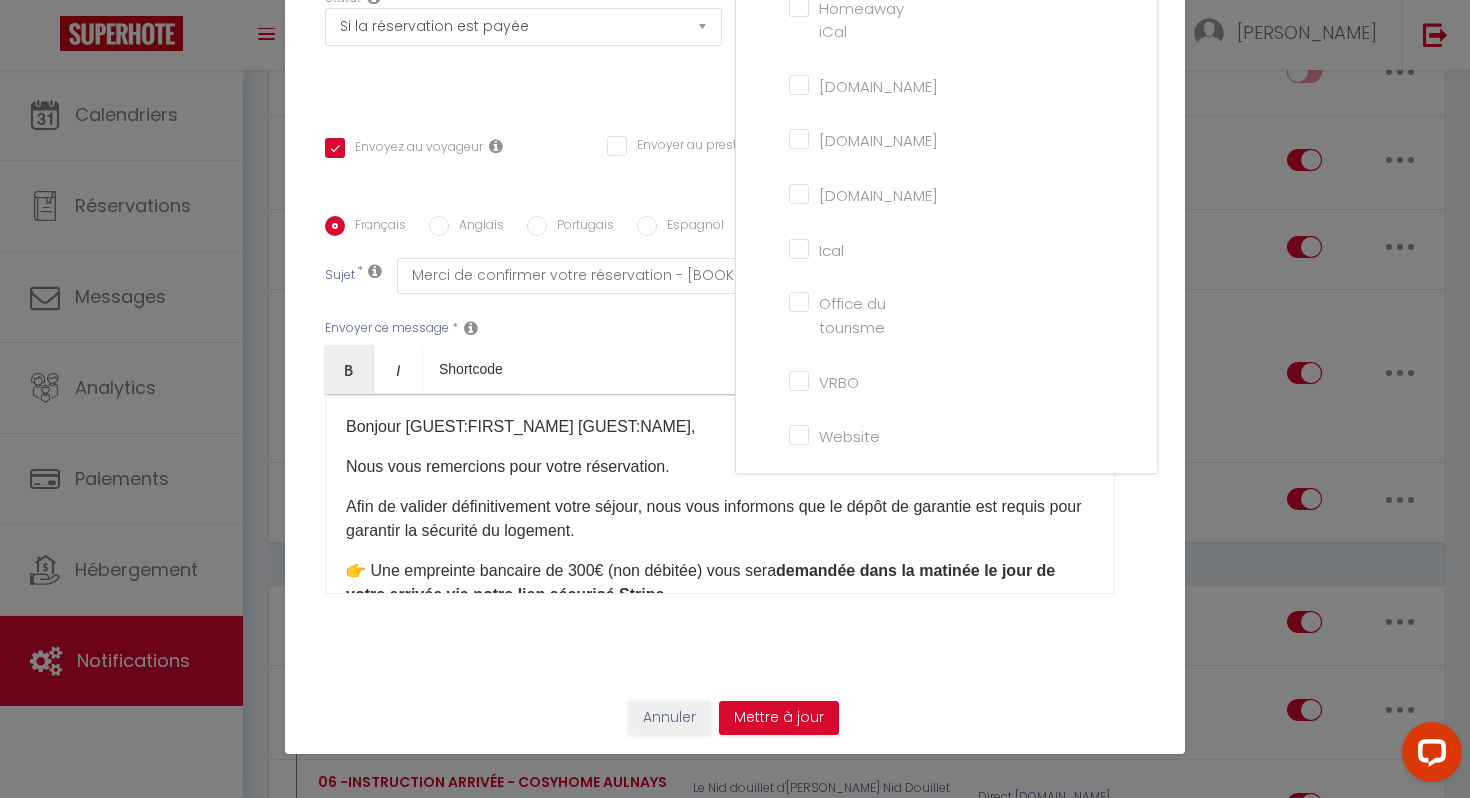 click on "Website" at bounding box center (846, 434) 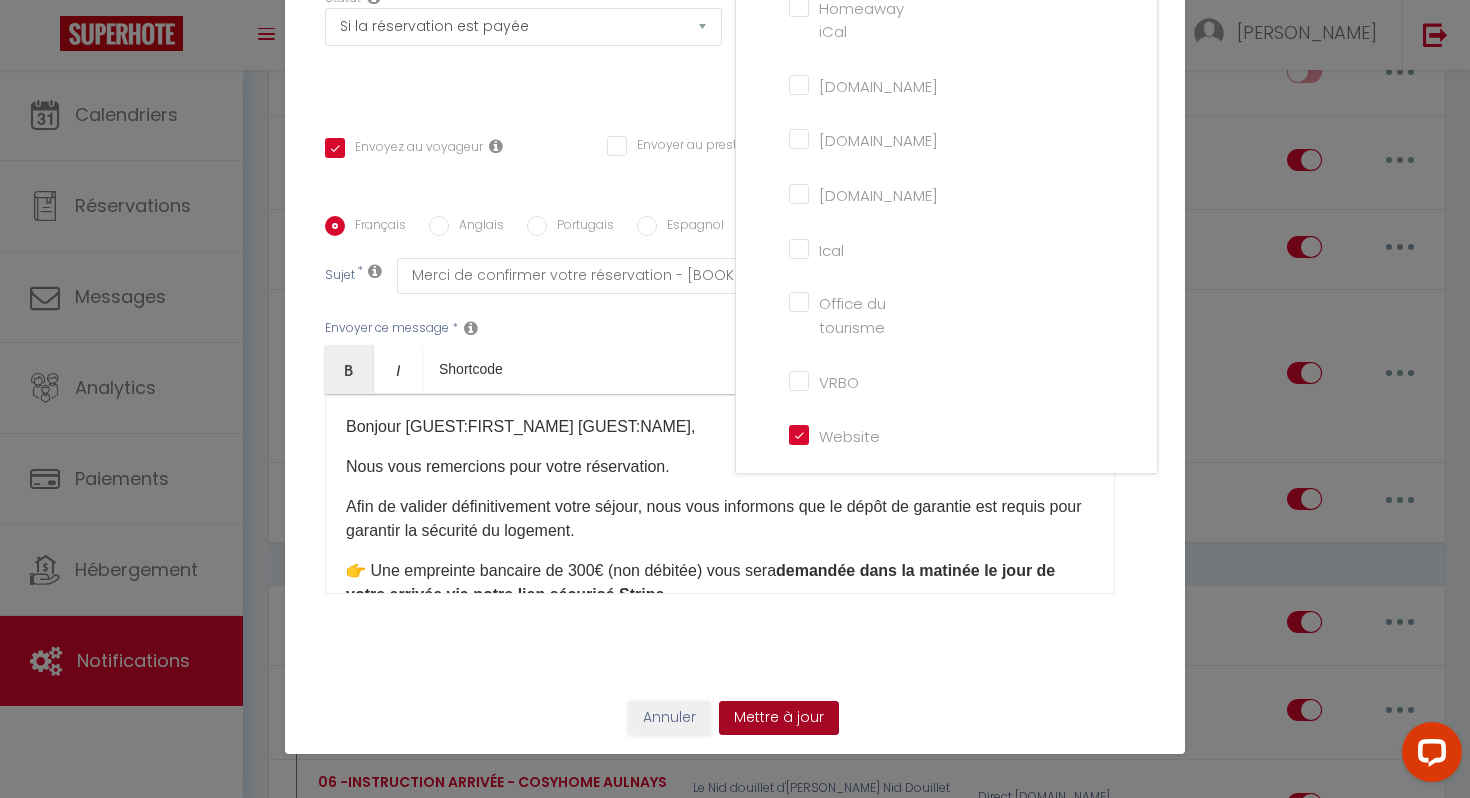 click on "Mettre à jour" at bounding box center [779, 718] 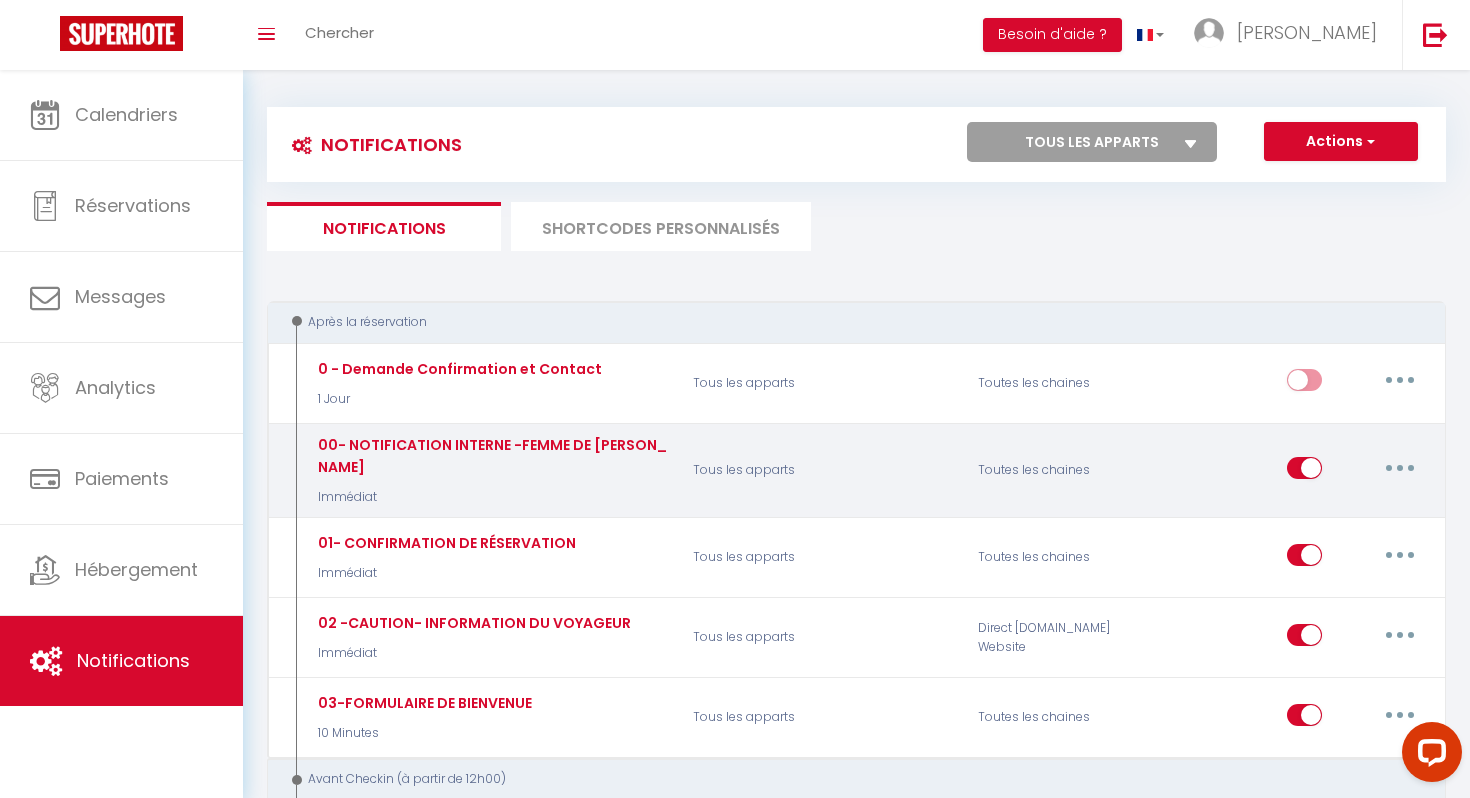 scroll, scrollTop: 5, scrollLeft: 0, axis: vertical 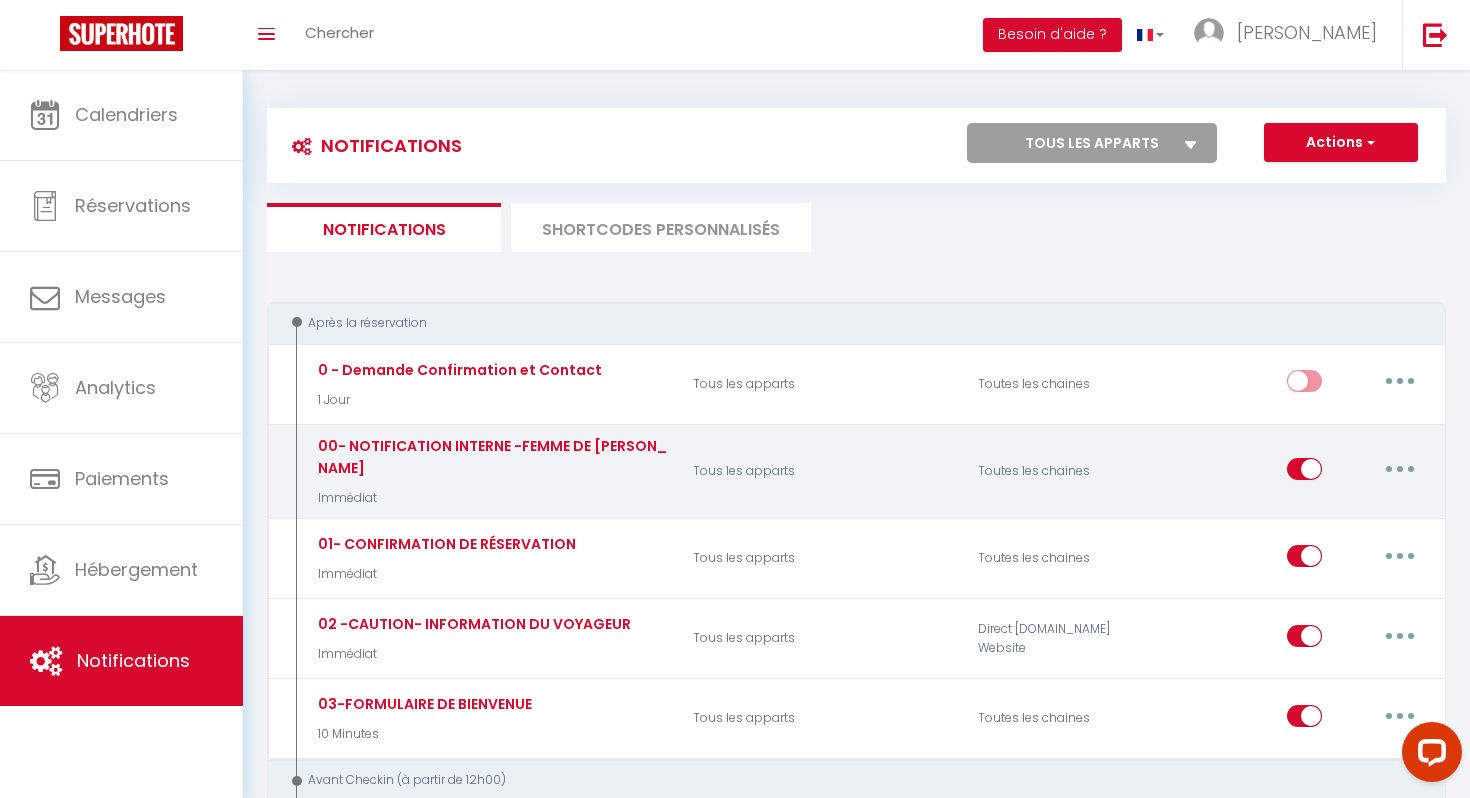 click at bounding box center [1400, 469] 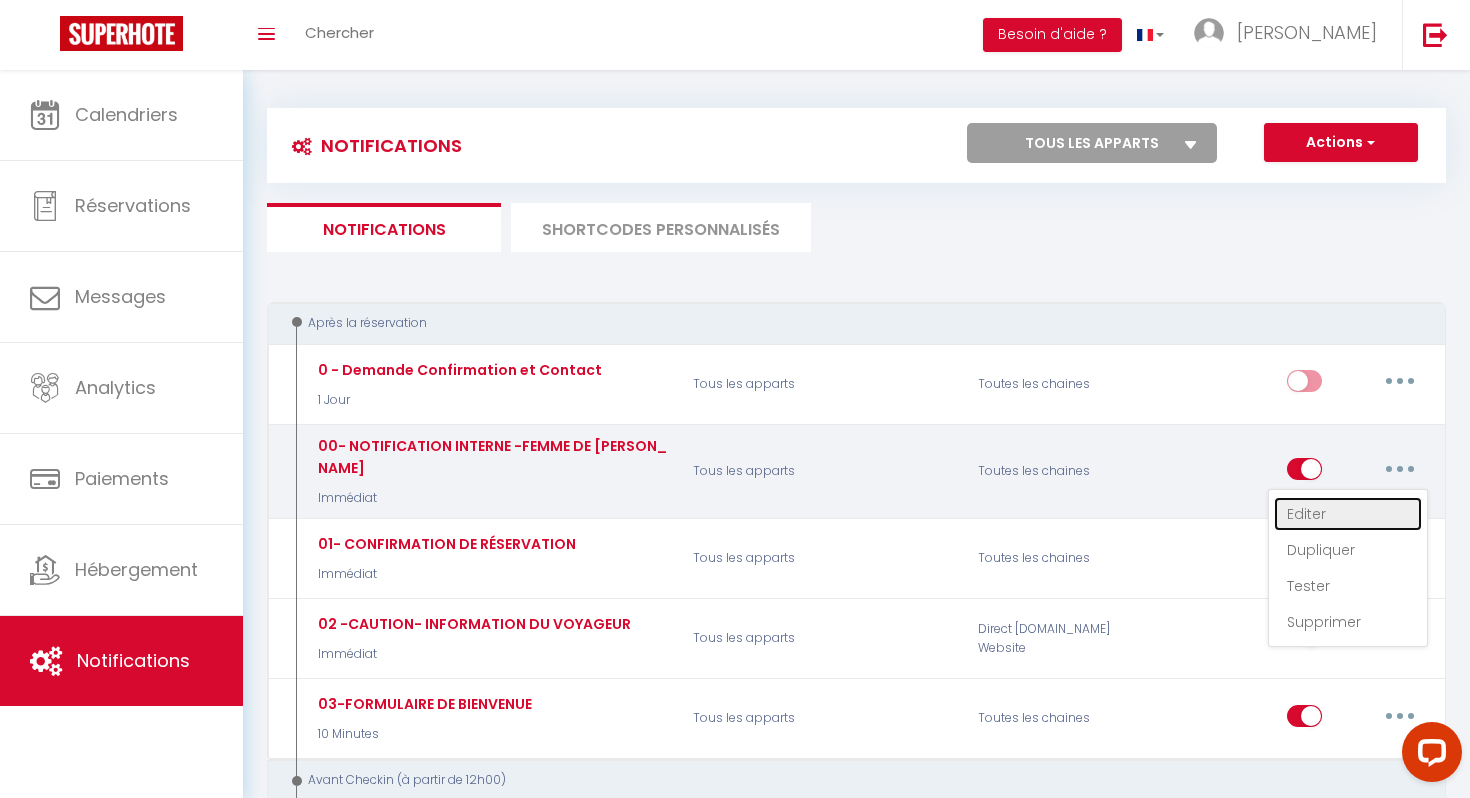 click on "Editer" at bounding box center (1348, 514) 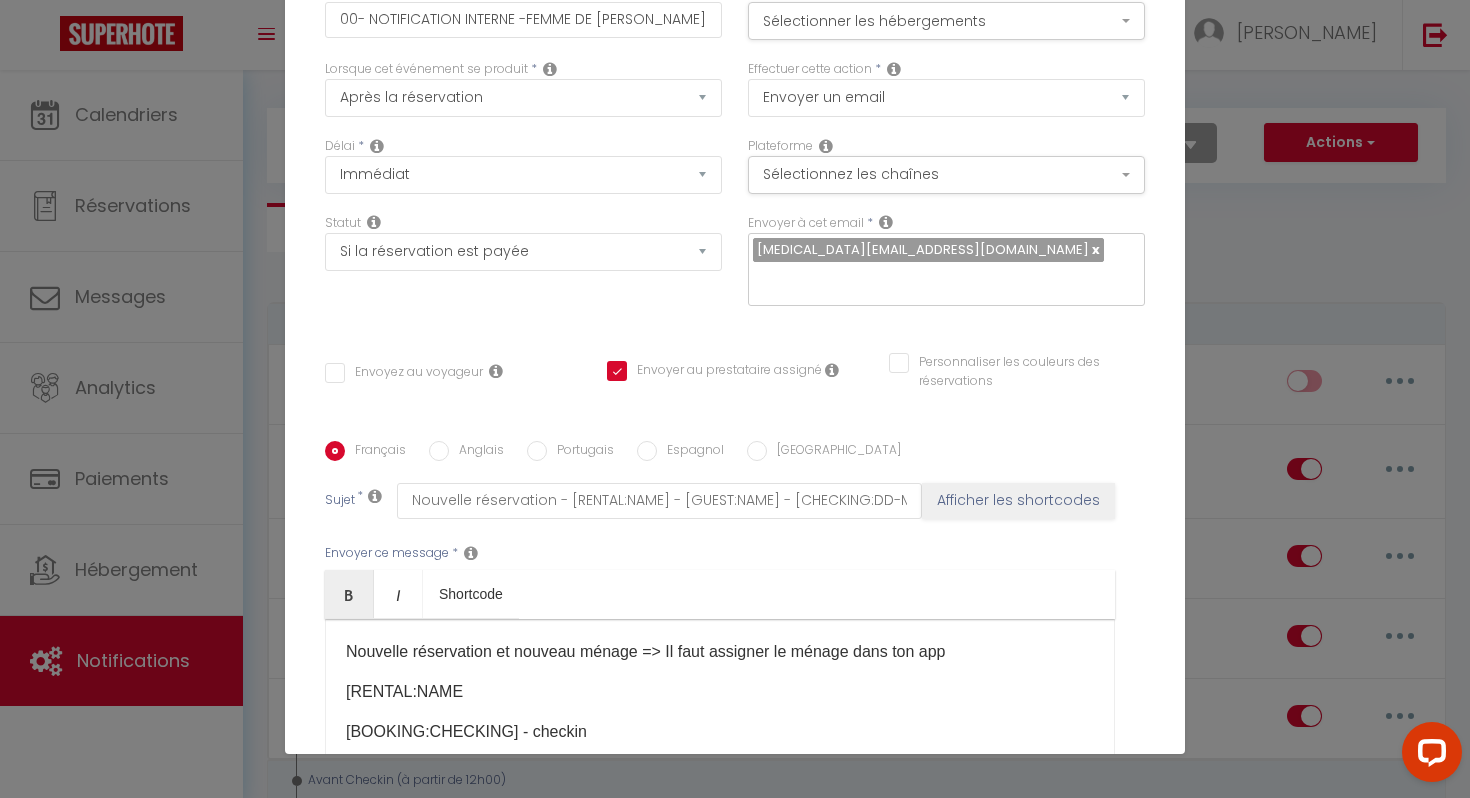 scroll, scrollTop: 0, scrollLeft: 0, axis: both 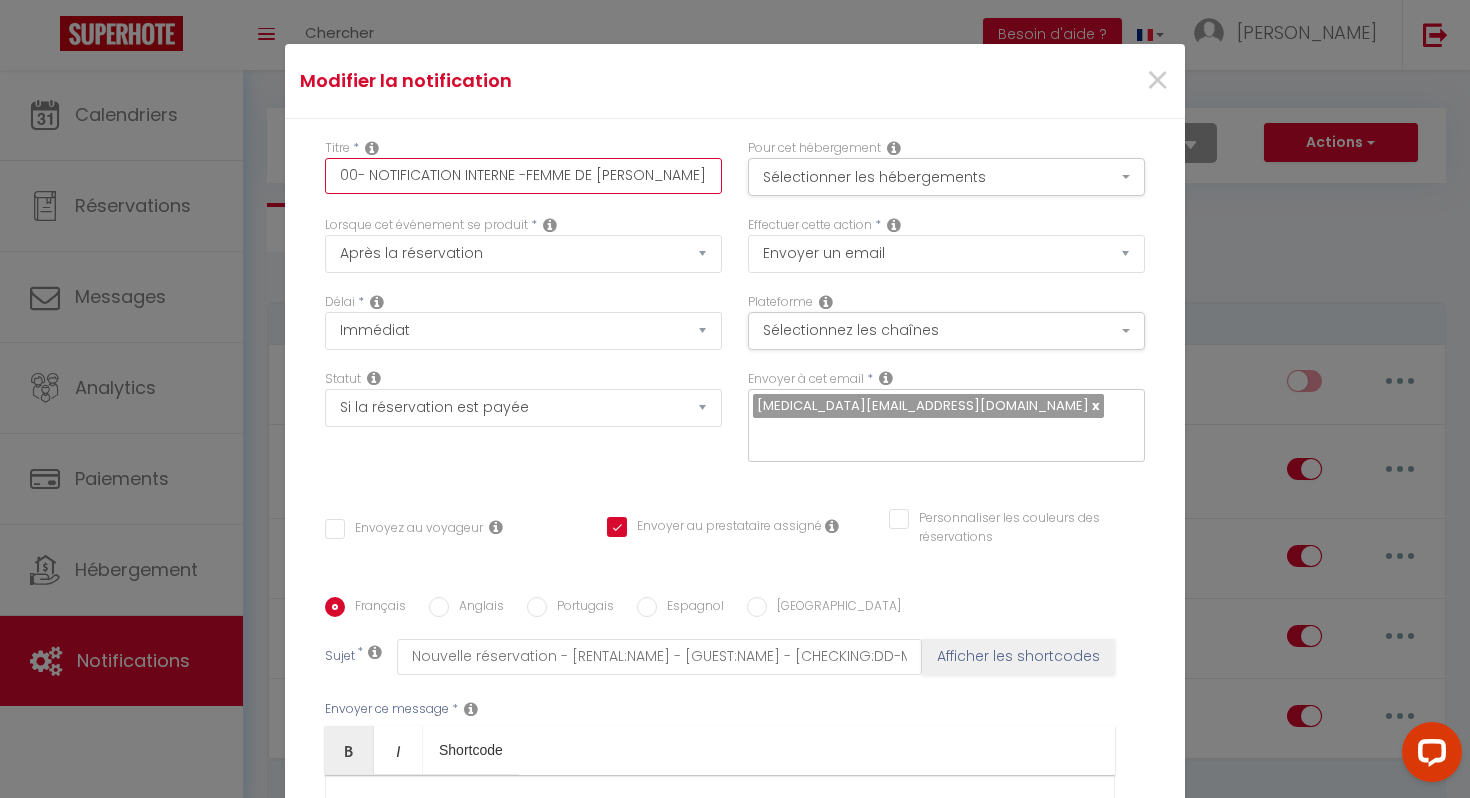 click on "00- NOTIFICATION INTERNE -FEMME DE [PERSON_NAME]" at bounding box center [523, 176] 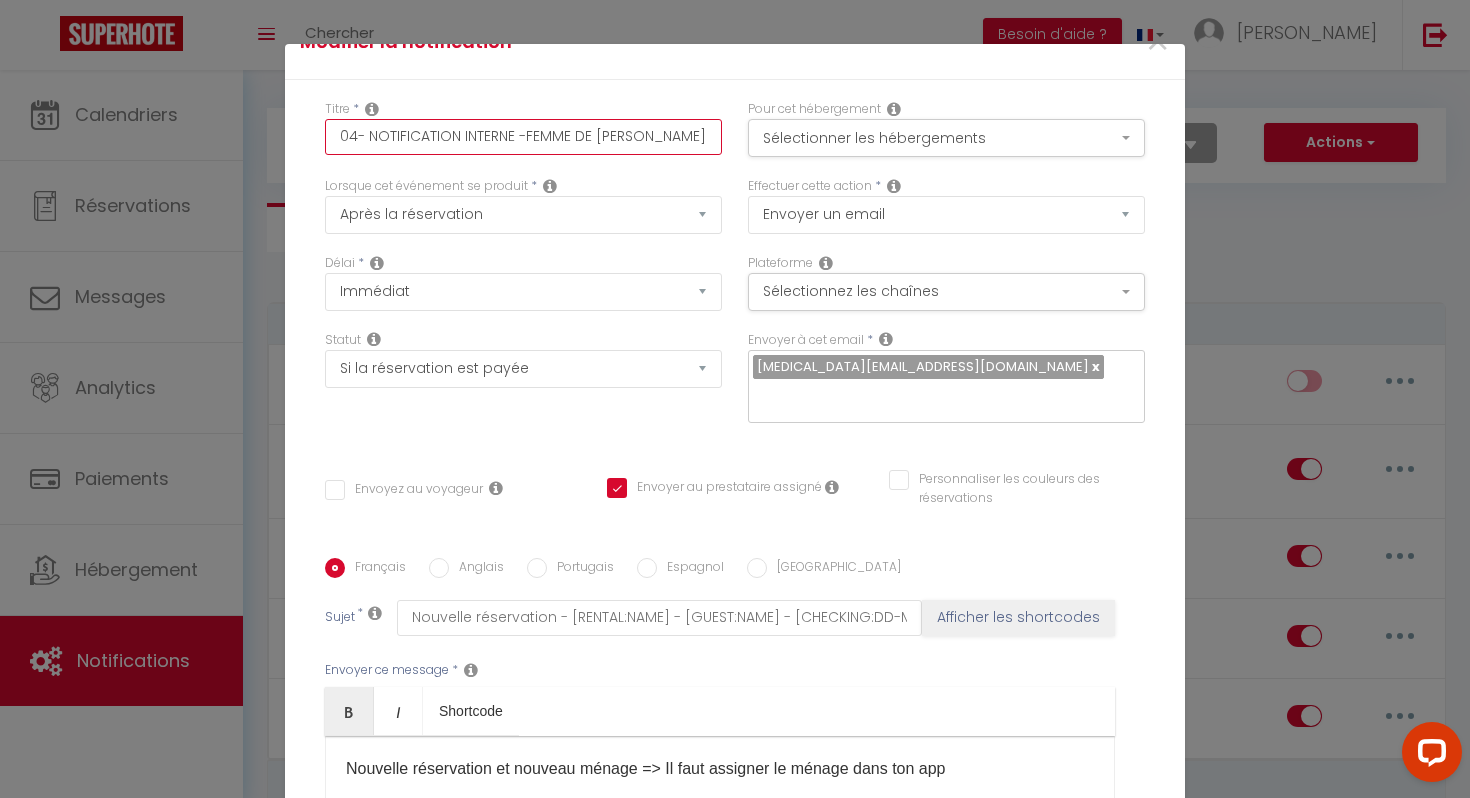 scroll, scrollTop: 0, scrollLeft: 0, axis: both 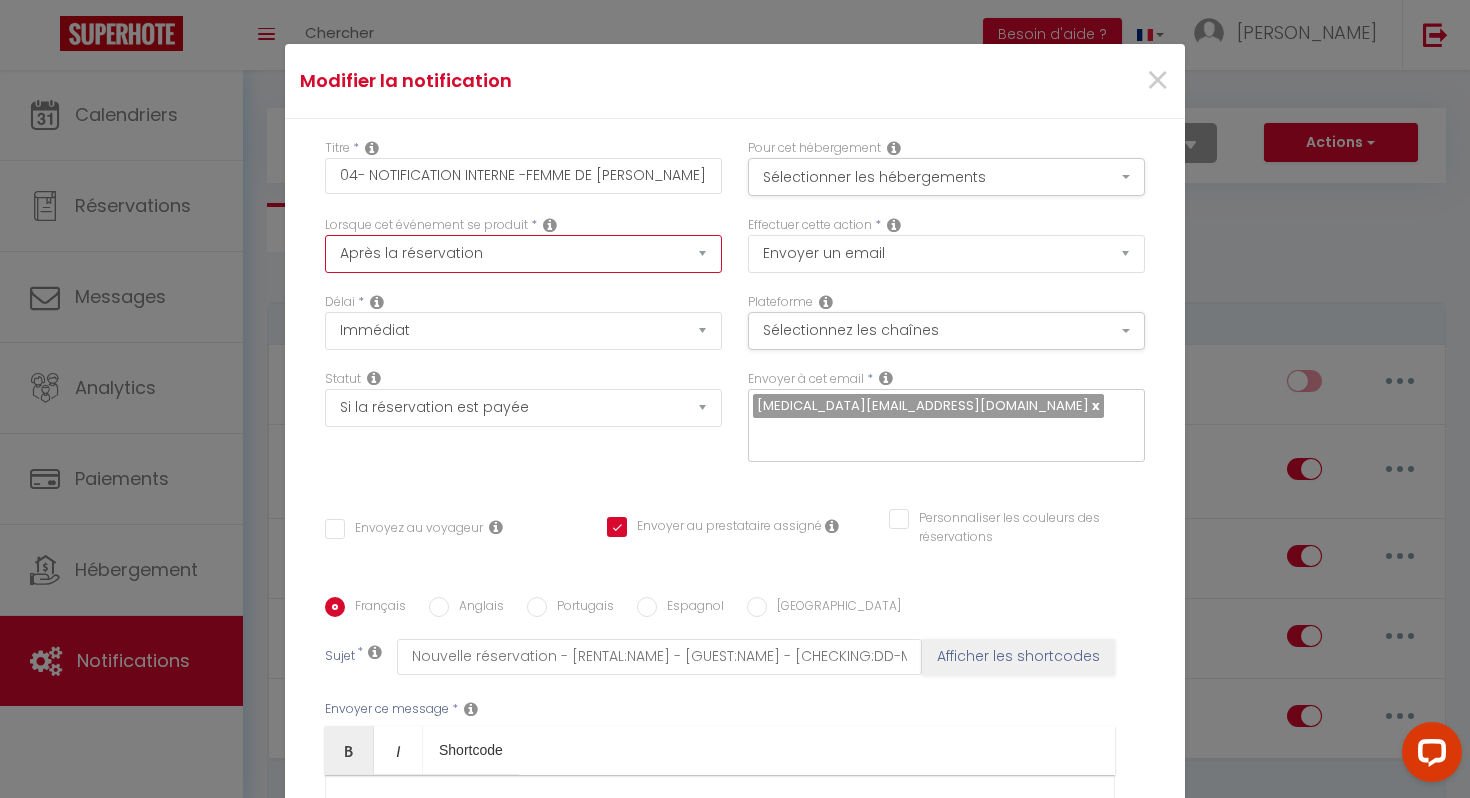 click on "Après la réservation   Avant Checkin (à partir de 12h00)   Après Checkin (à partir de 12h00)   Avant Checkout (à partir de 12h00)   Après Checkout (à partir de 12h00)   Température   Co2   Bruit sonore   Après visualisation lien paiement   Après Paiement Lien KO   Après Caution Lien KO   Après Paiement Automatique KO   Après Caution Automatique KO   Après Visualisation du Contrat   Après Signature du Contrat   Paiement OK   Après soumission formulaire bienvenue   Aprés annulation réservation   Après remboursement automatique   Date spécifique   Après Assignation   Après Désassignation   Après soumission online checkin   Caution OK" at bounding box center (523, 254) 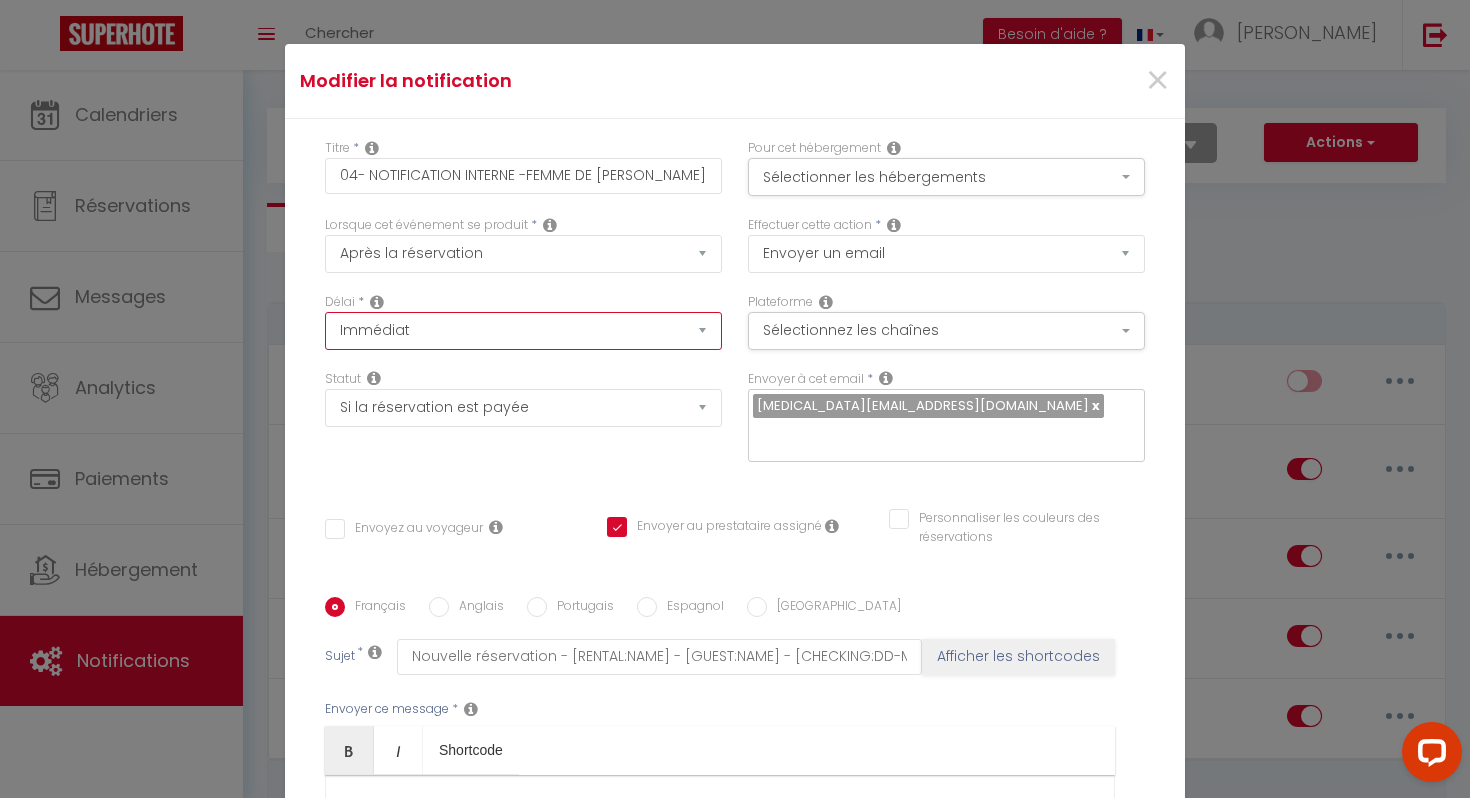 click on "Immédiat + 10 Minutes + 1 Heure + 2 Heures + 3 Heures + 4 Heures + 5 Heures + 6 Heures + 7 Heures + 8 Heures + 9 Heures + 10 Heures + 11 Heures + 12 Heures + 13 Heures + 14 Heures + 15 Heures + 16 Heures + 17 Heures + 18 Heures + 19 Heures + 20 Heures + 21 Heures + 22 Heures + 23 Heures   + 1 Jour + 2 Jours + 3 Jours + 4 Jours + 5 Jours + 6 Jours + 7 Jours + 8 Jours + 9 Jours + 10 Jours + 11 Jours + 12 Jours + 13 Jours + 14 Jours + 15 Jours + 16 Jours + 17 Jours + 18 Jours + 19 Jours + 20 Jours + 21 Jours + 22 Jours + 23 Jours + 24 Jours + 25 Jours + 26 Jours + 27 Jours + 28 Jours + 29 Jours + 30 Jours + 31 Jours + 32 Jours + 33 Jours + 34 Jours + 35 Jours + 36 Jours + 37 Jours + 38 Jours + 39 Jours + 40 Jours + 41 Jours + 42 Jours + 43 Jours + 44 Jours + 45 Jours + 46 Jours + 47 Jours + 48 Jours + 49 Jours + 50 Jours + 51 Jours + 52 Jours + 53 Jours + 54 Jours + 55 Jours + 56 Jours + 57 Jours + 58 Jours + 59 Jours + 60 Jours + 61 Jours + 62 Jours + 63 Jours + 64 Jours + 65 Jours + 66 Jours + 67 Jours" at bounding box center [523, 331] 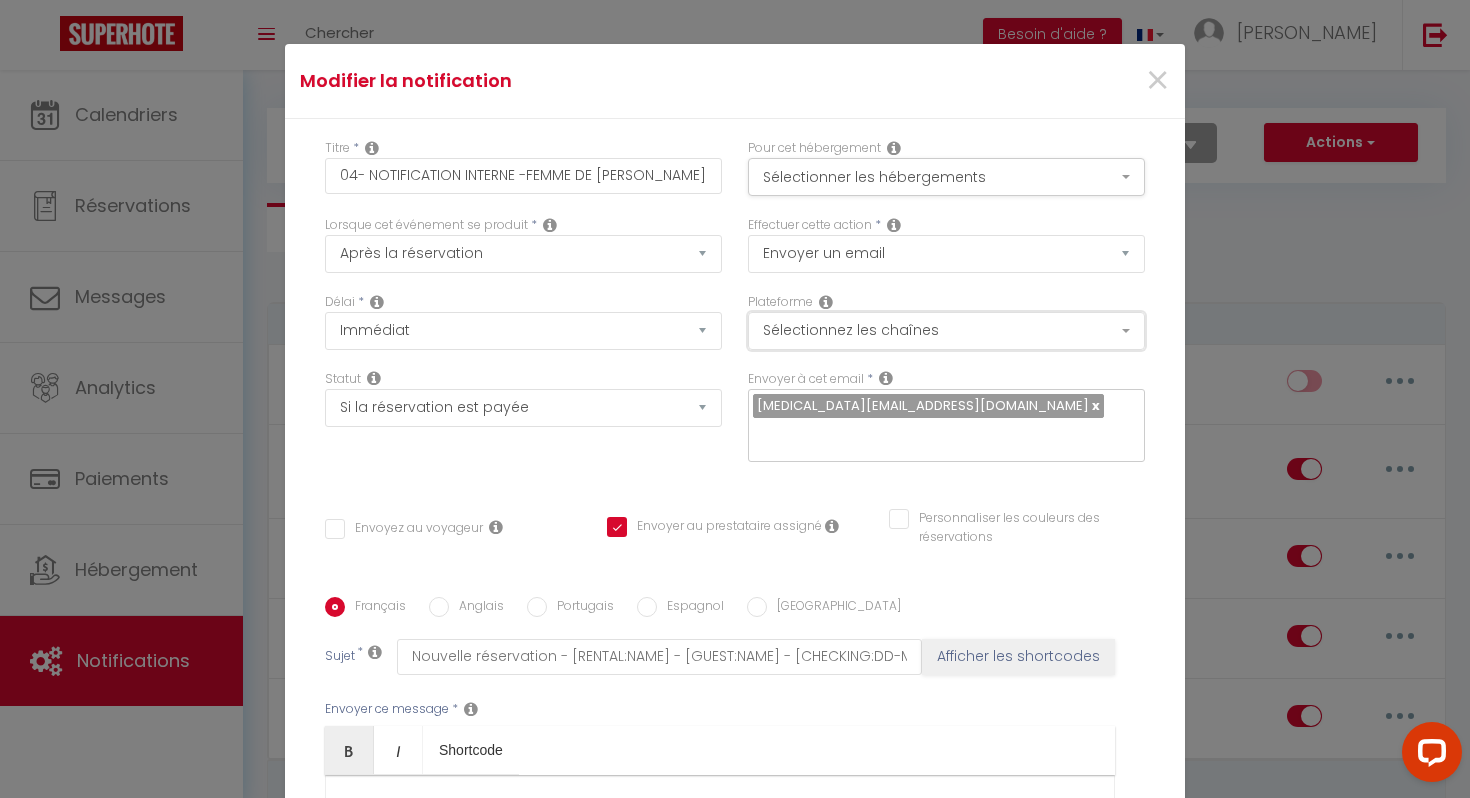 click on "Sélectionnez les chaînes" at bounding box center (946, 331) 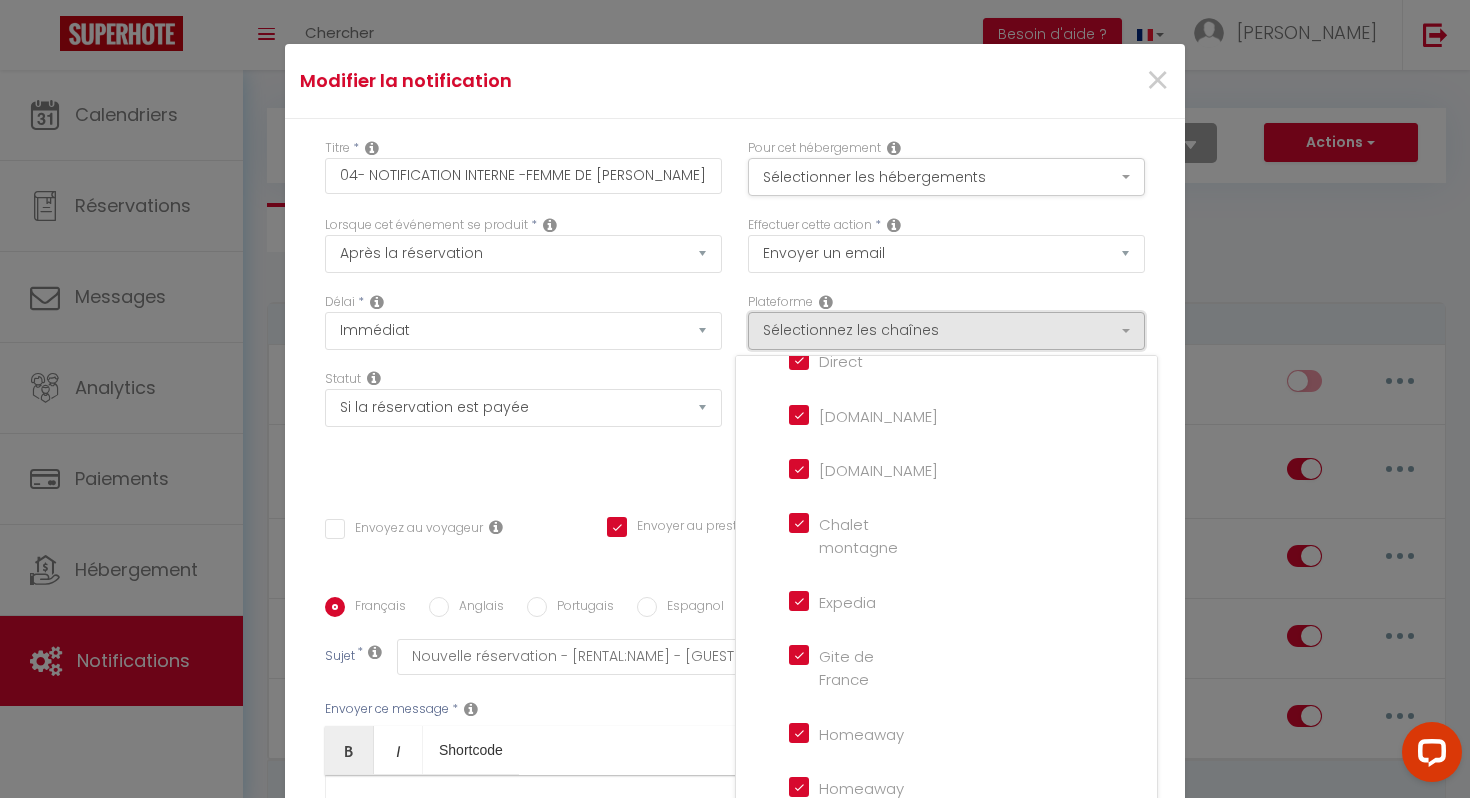 scroll, scrollTop: 0, scrollLeft: 0, axis: both 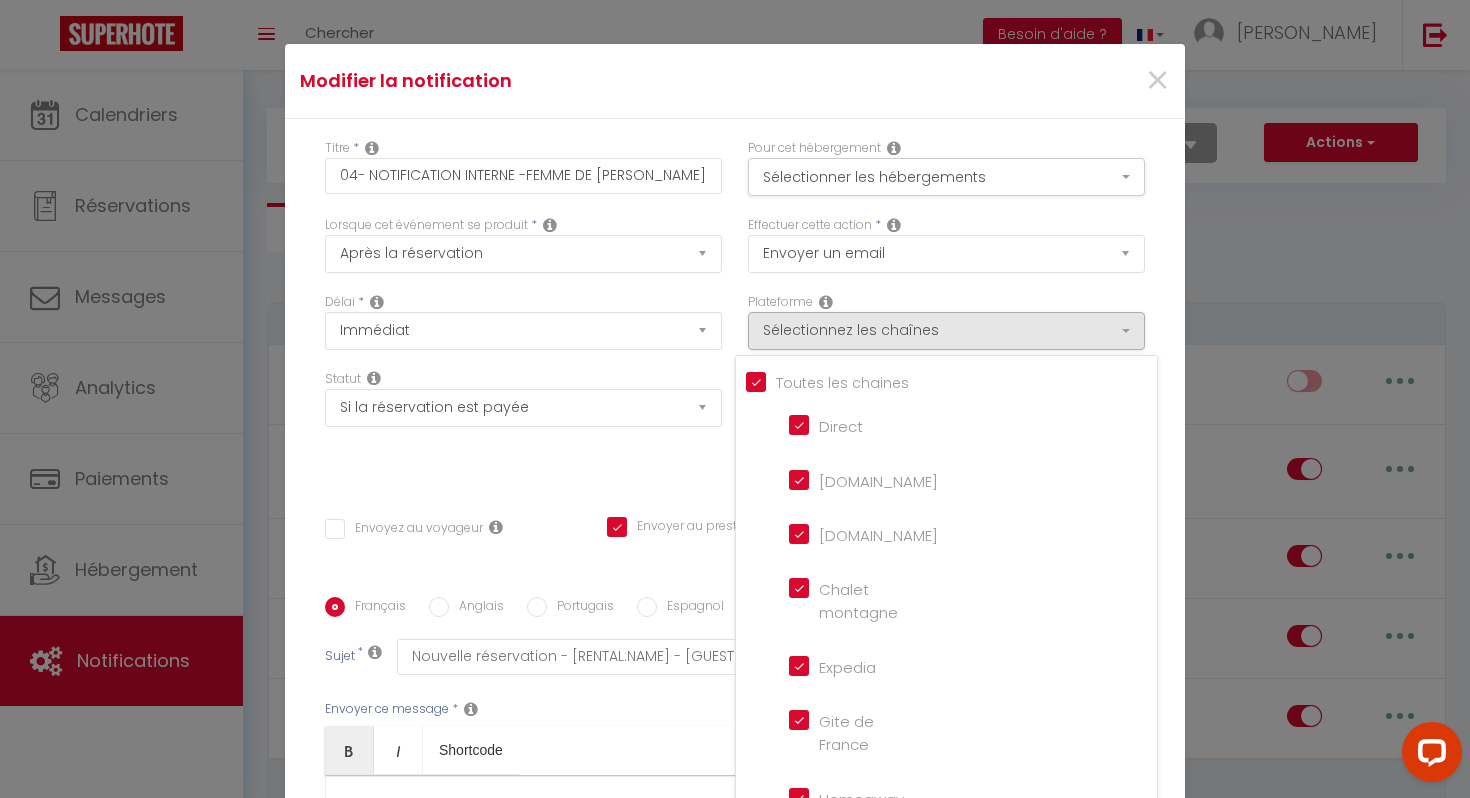 click on "Tous les apparts" at bounding box center (951, 381) 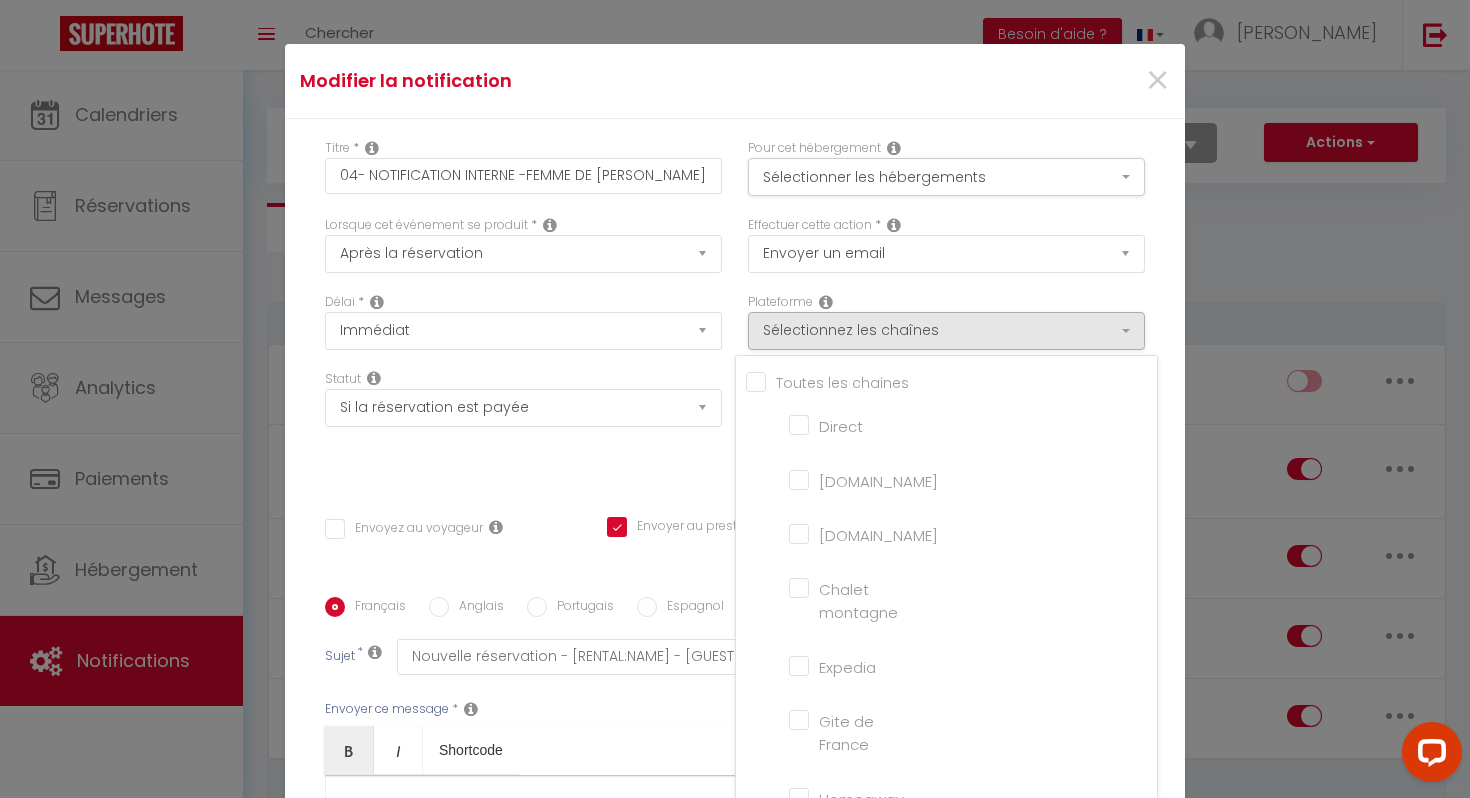 click on "Direct" at bounding box center (846, 424) 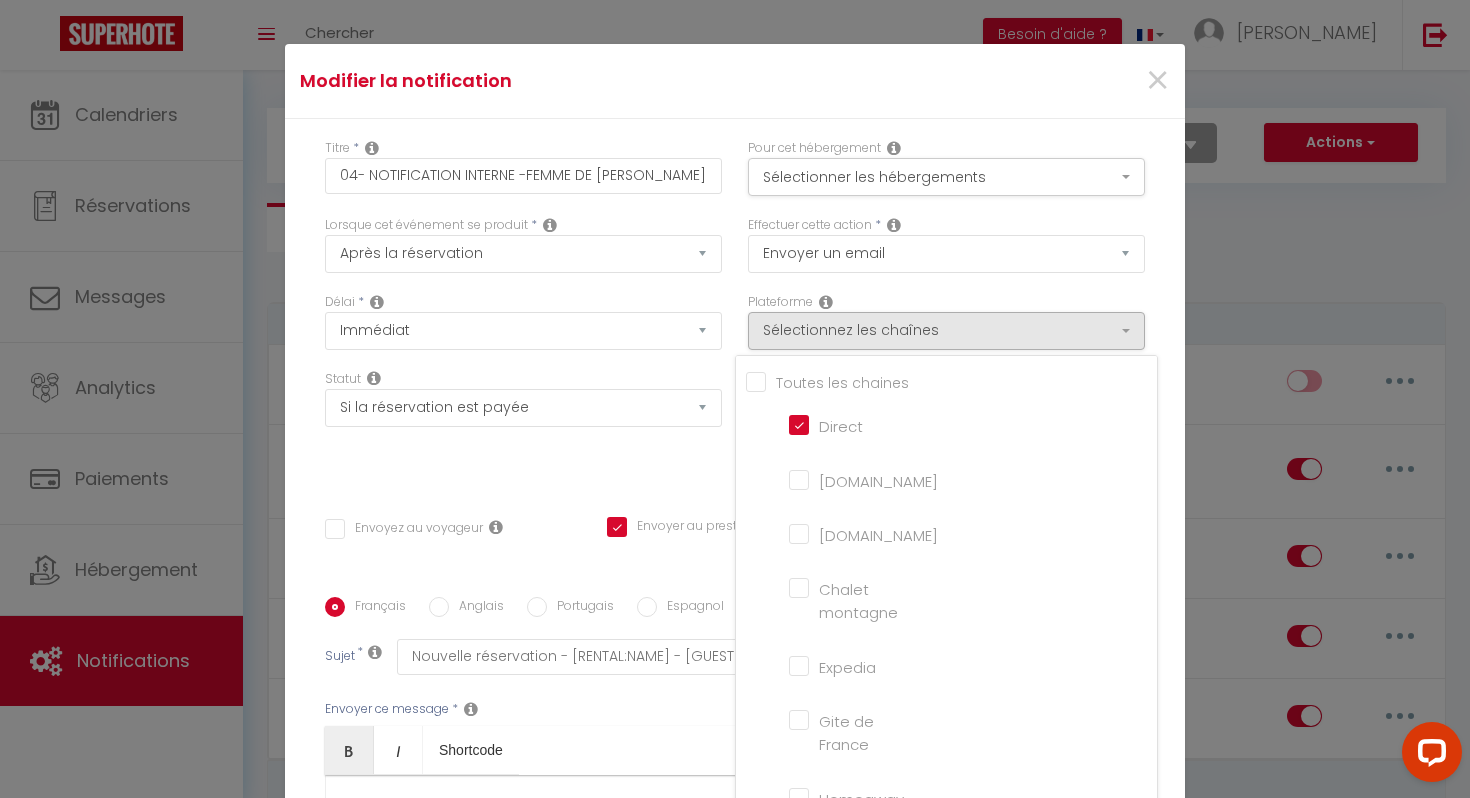click on "[DOMAIN_NAME]" at bounding box center (853, 481) 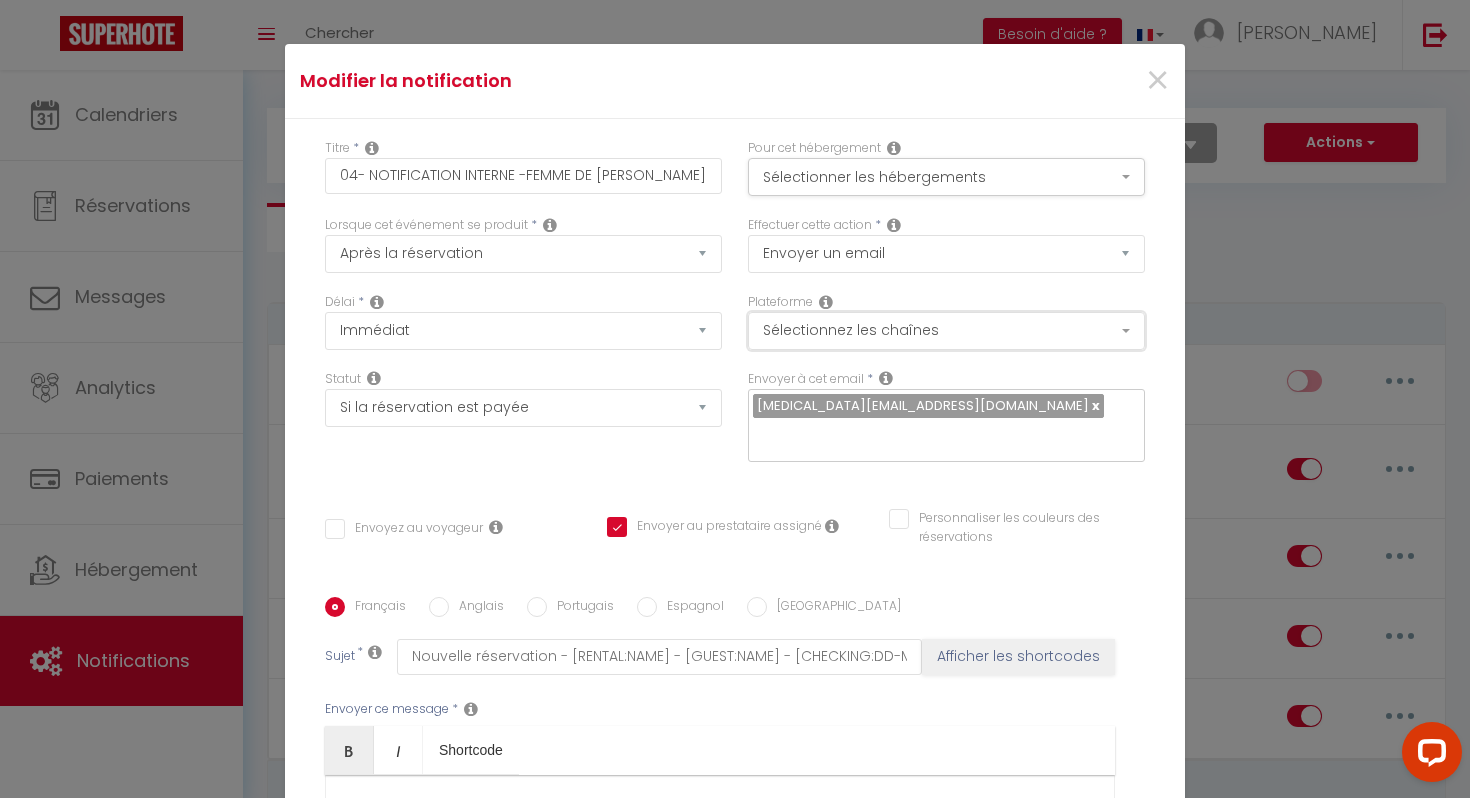 click on "Sélectionnez les chaînes" at bounding box center [946, 331] 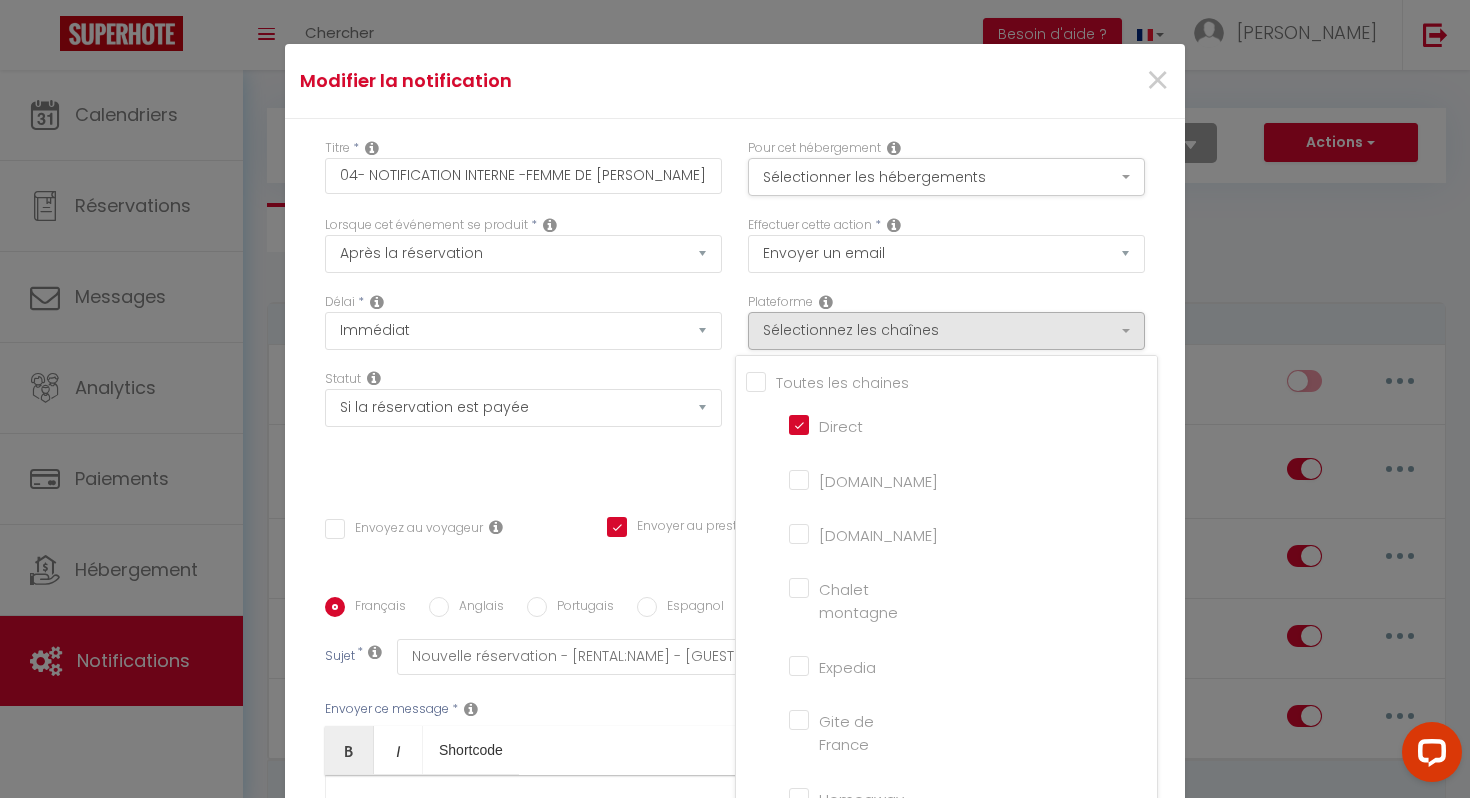 click on "[DOMAIN_NAME]" at bounding box center [846, 479] 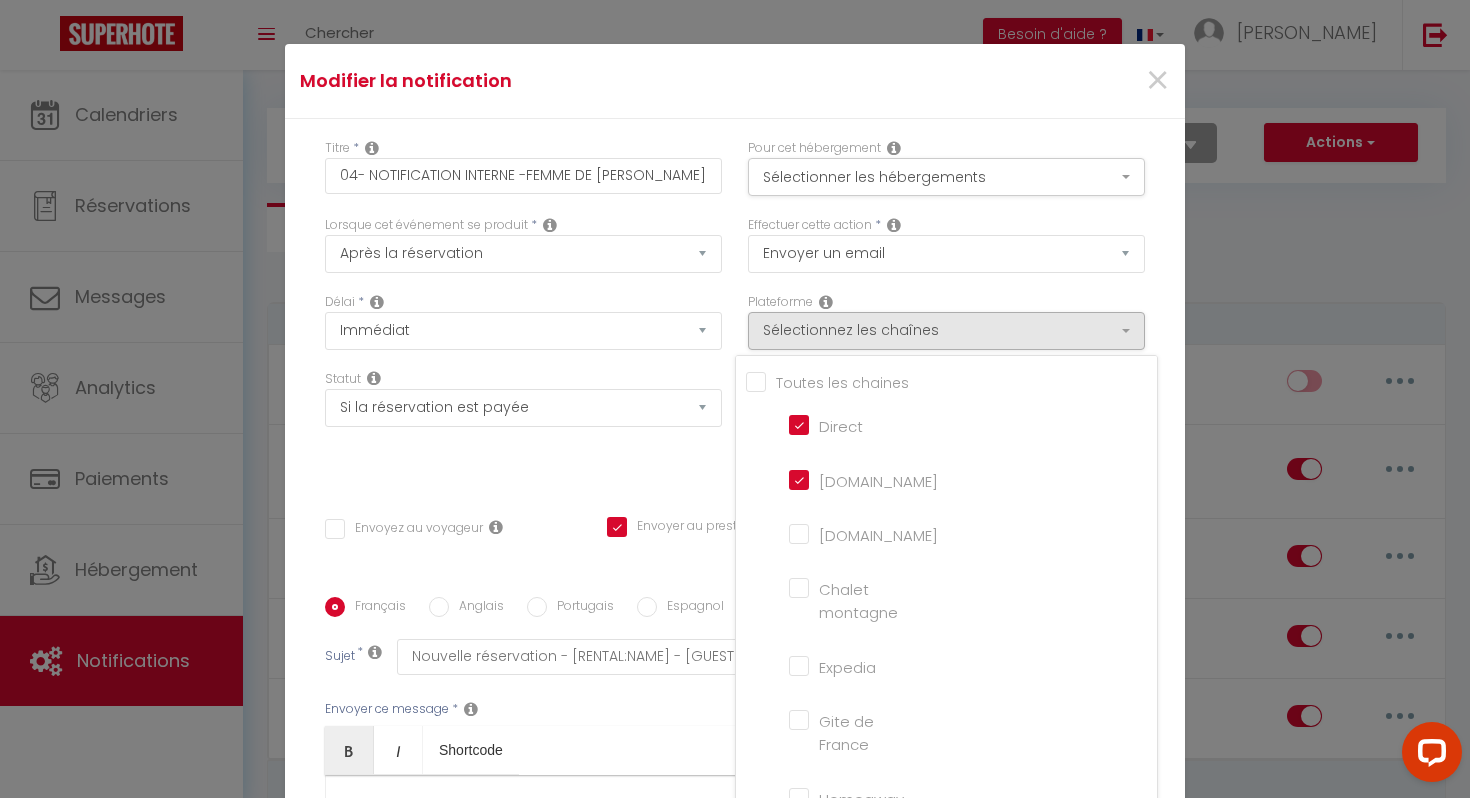 click on "[DOMAIN_NAME]" at bounding box center [846, 533] 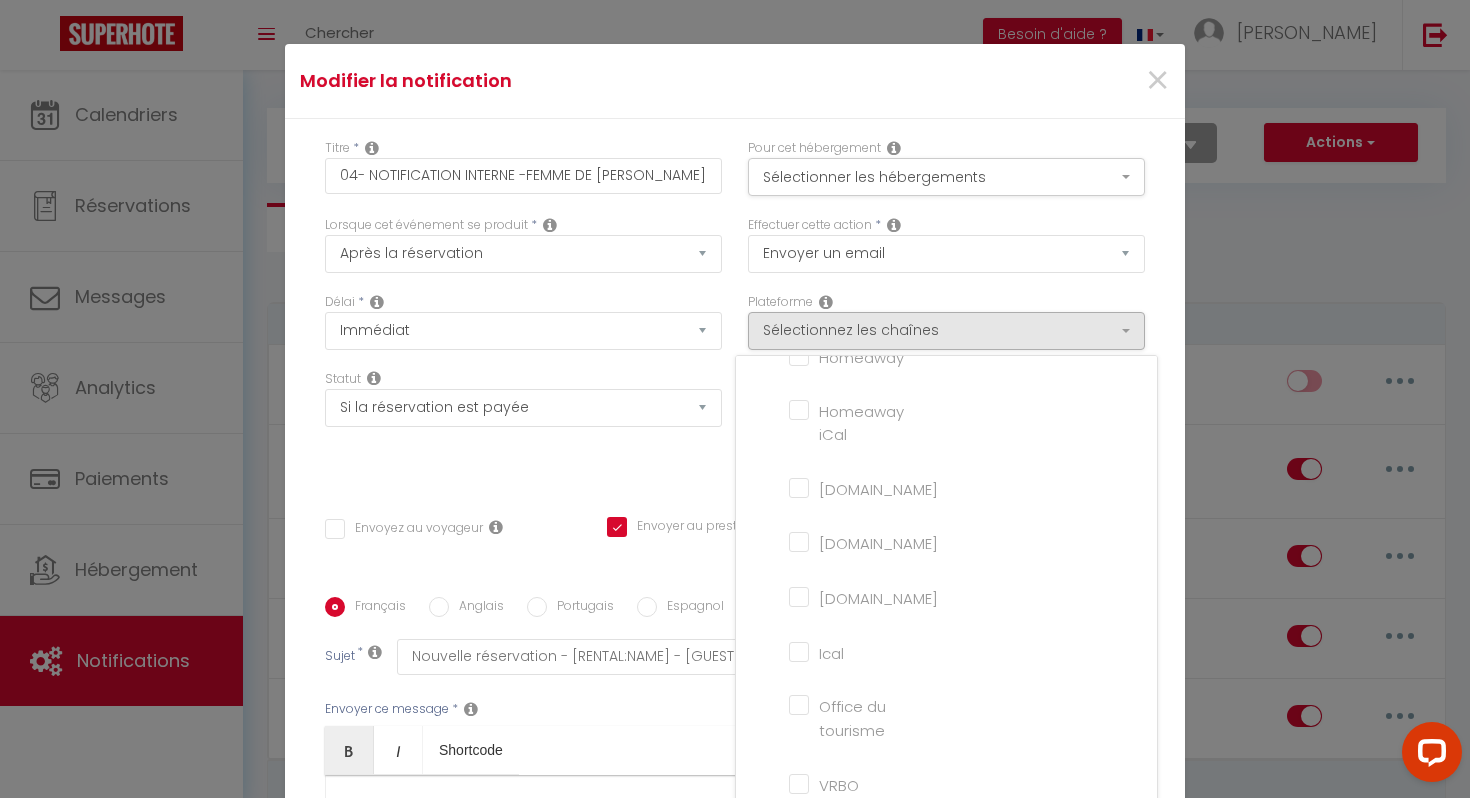scroll, scrollTop: 464, scrollLeft: 0, axis: vertical 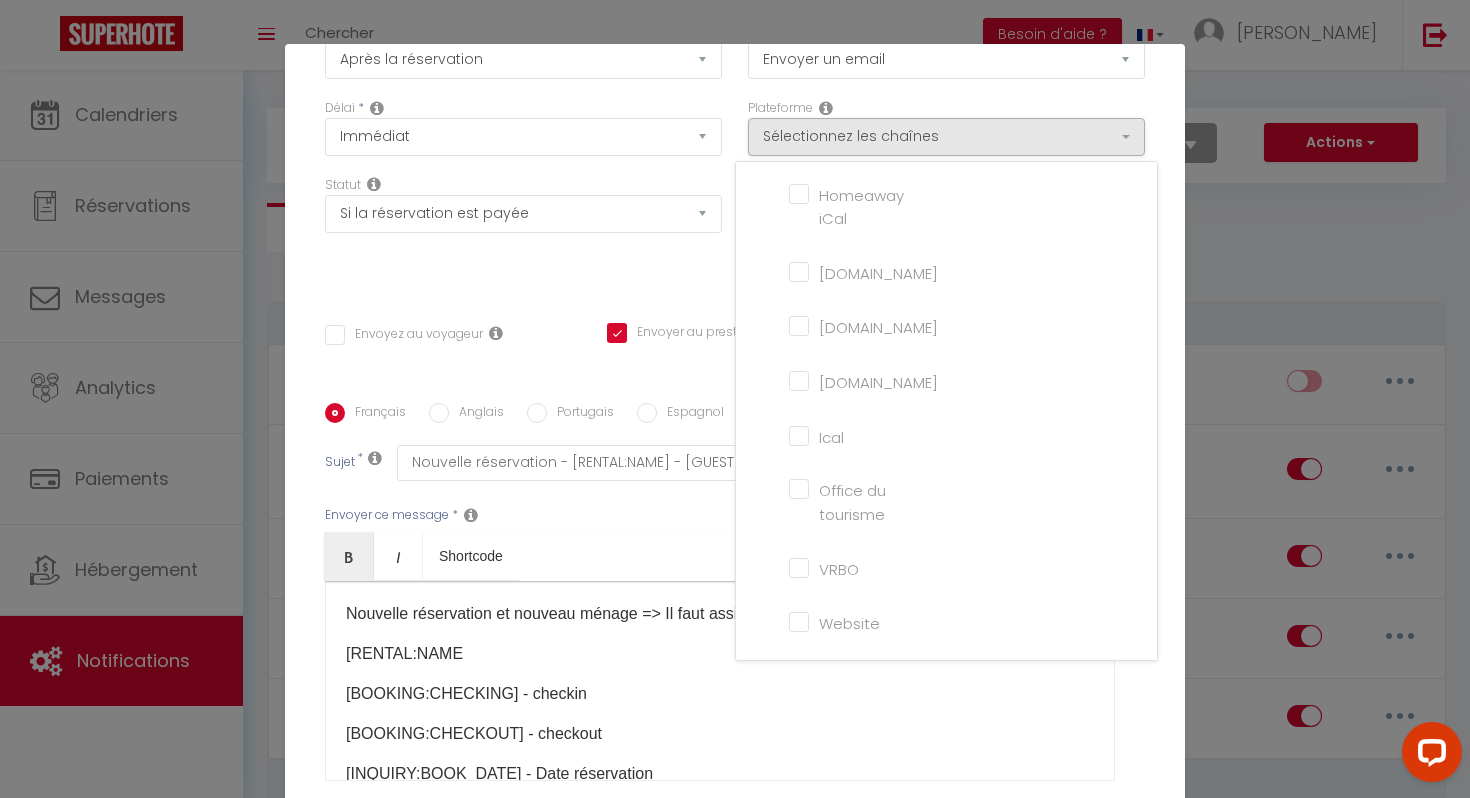 click on "Website" at bounding box center (846, 621) 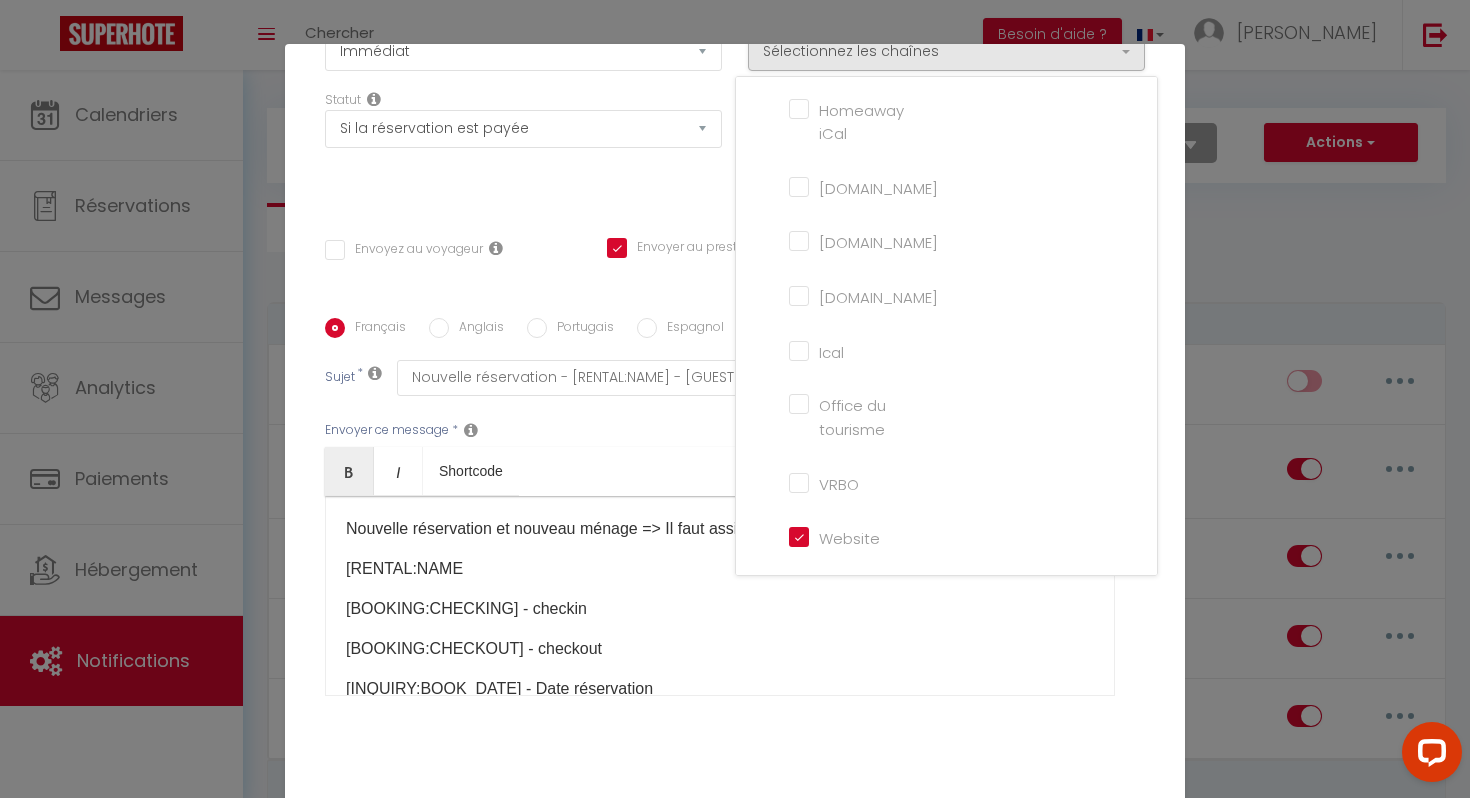 scroll, scrollTop: 295, scrollLeft: 0, axis: vertical 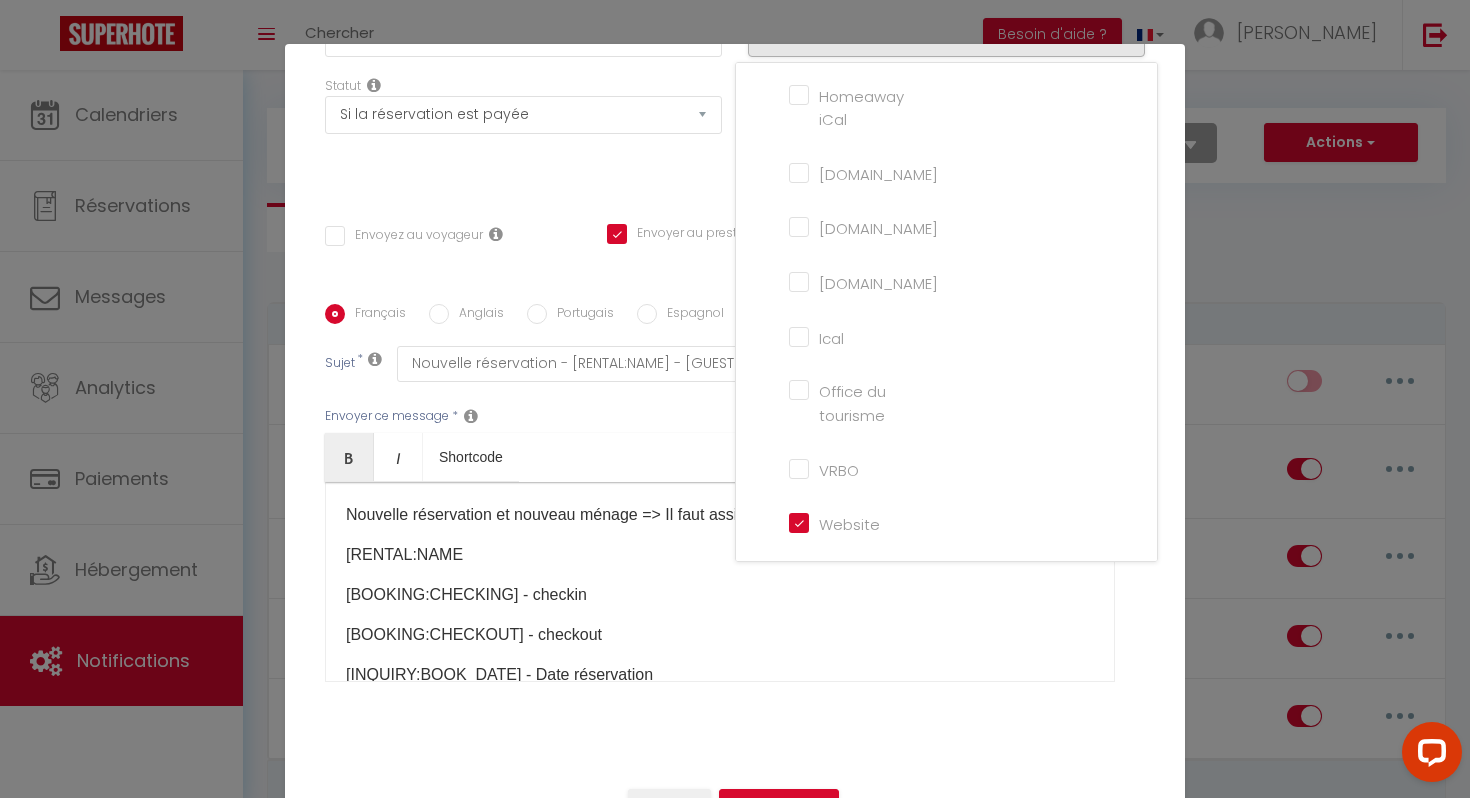 click on "Bold Italic Shortcode" at bounding box center (720, 457) 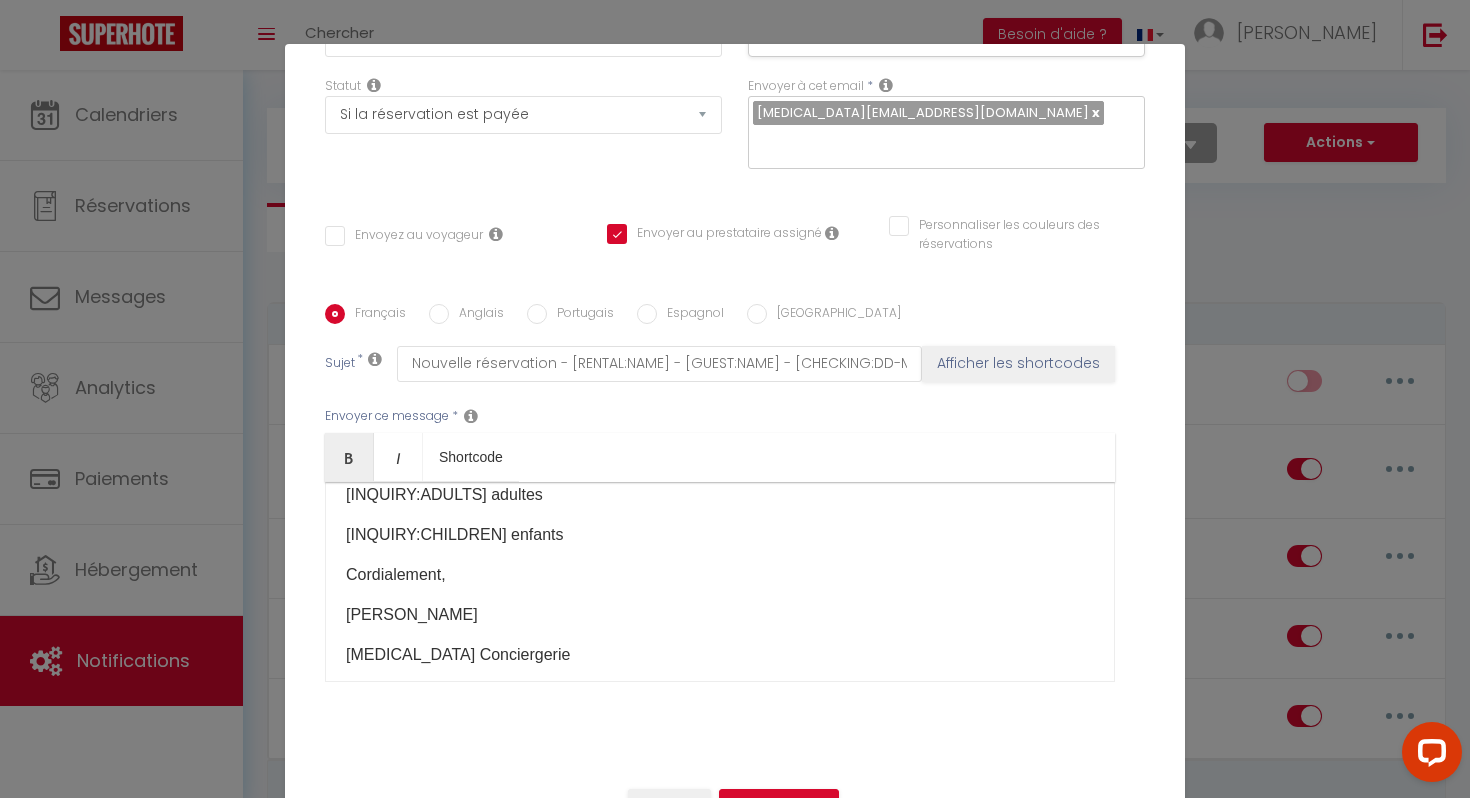 scroll, scrollTop: 277, scrollLeft: 0, axis: vertical 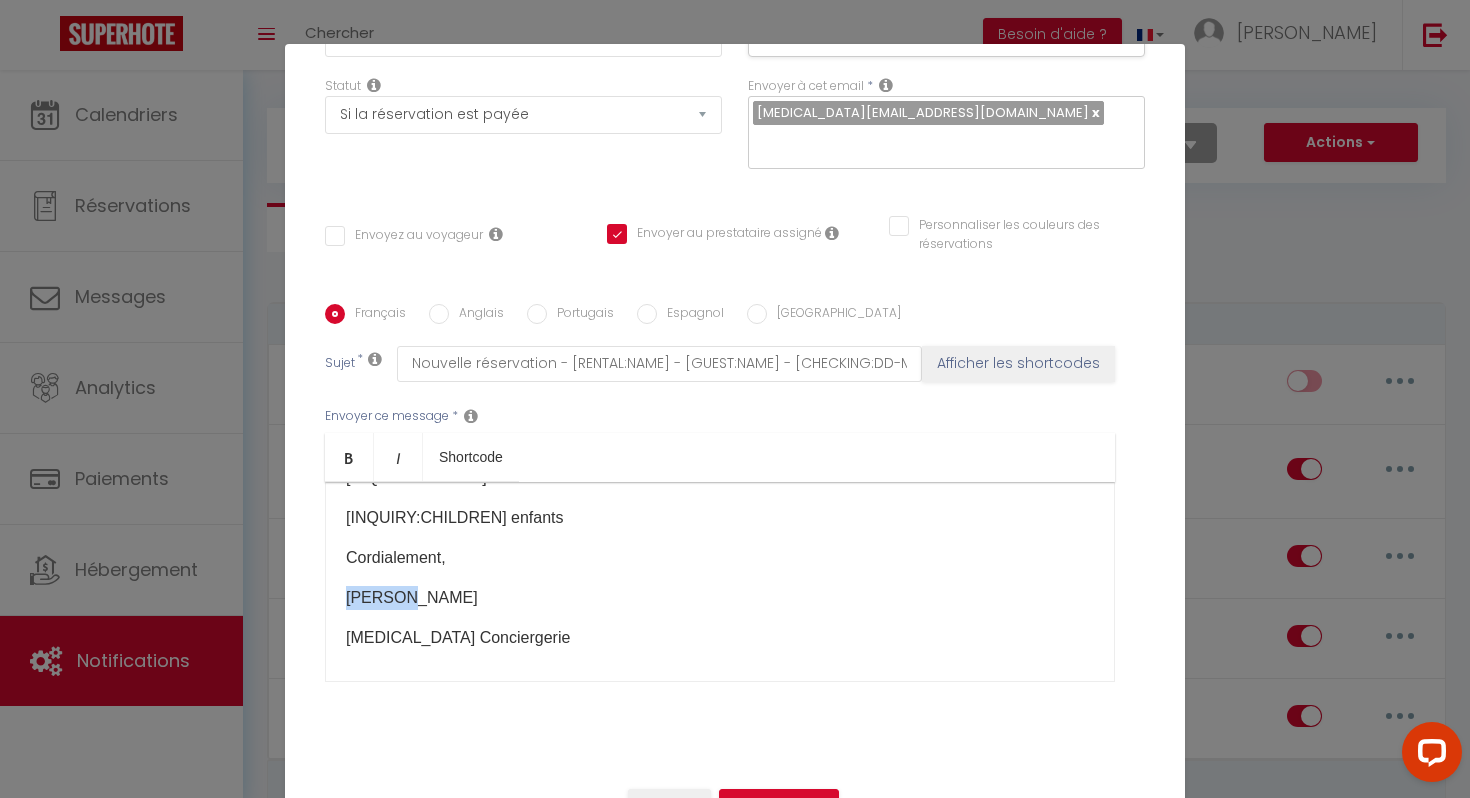 drag, startPoint x: 344, startPoint y: 593, endPoint x: 428, endPoint y: 596, distance: 84.05355 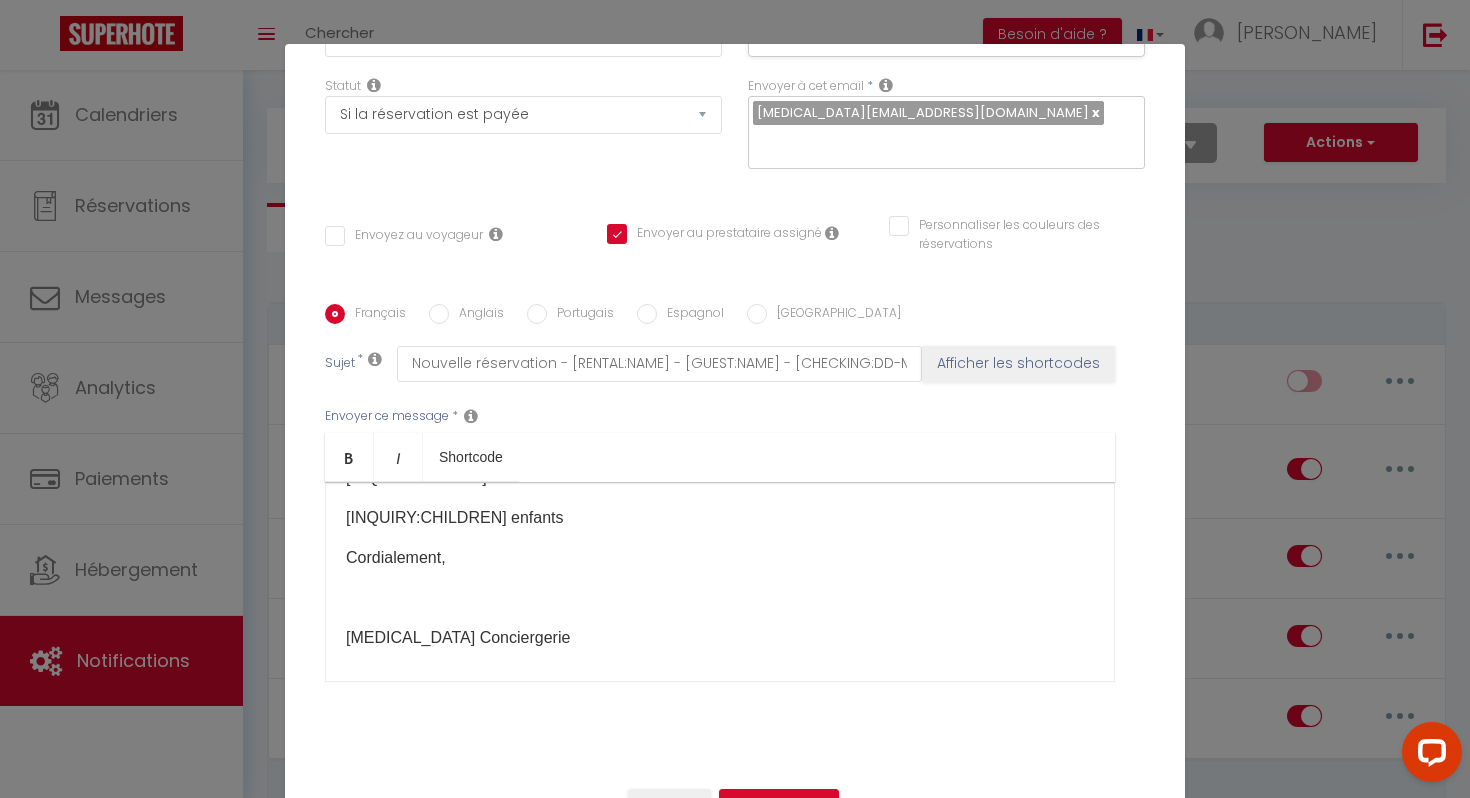 scroll, scrollTop: 246, scrollLeft: 0, axis: vertical 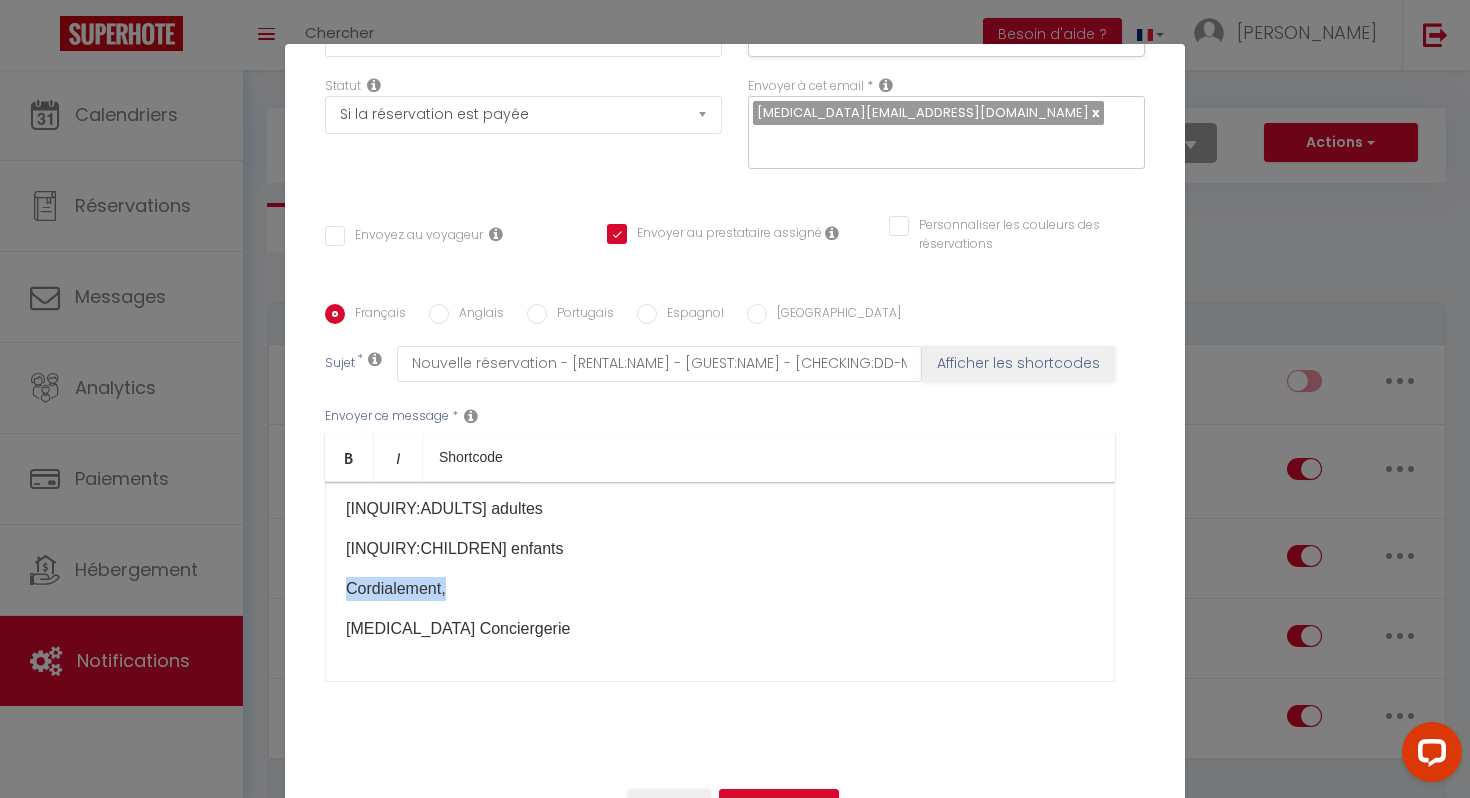 drag, startPoint x: 448, startPoint y: 583, endPoint x: 313, endPoint y: 581, distance: 135.01482 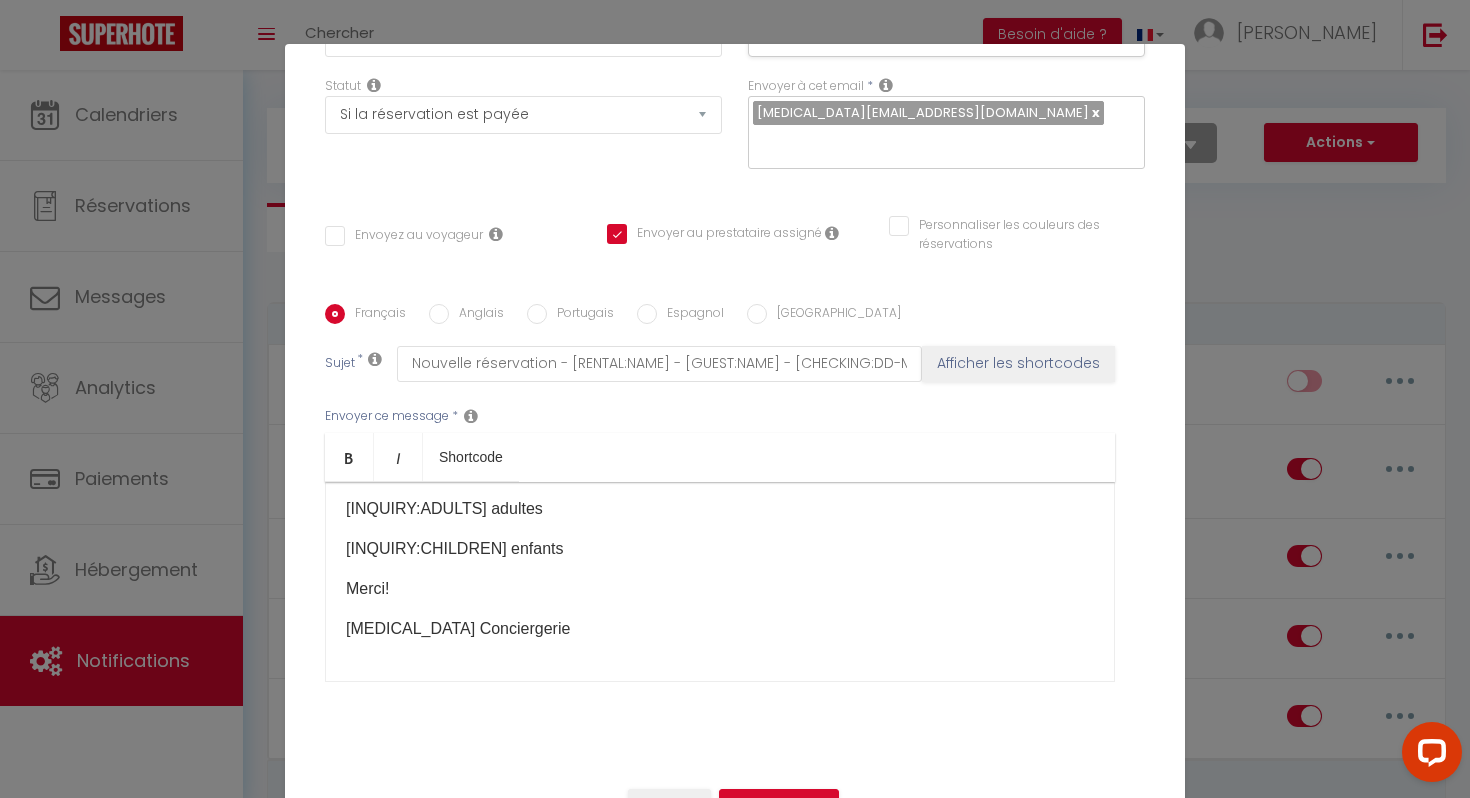 scroll, scrollTop: 88, scrollLeft: 0, axis: vertical 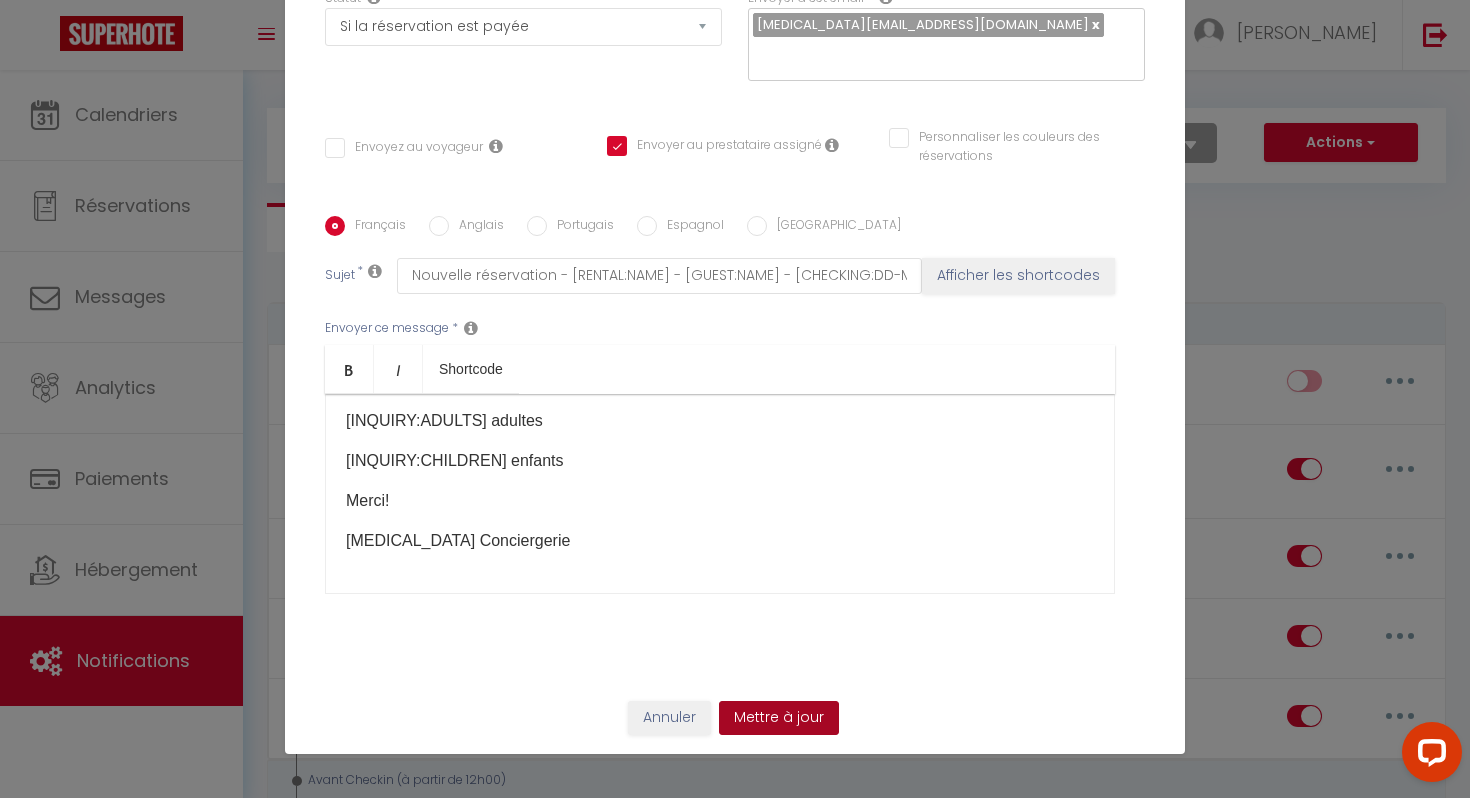 click on "Mettre à jour" at bounding box center (779, 718) 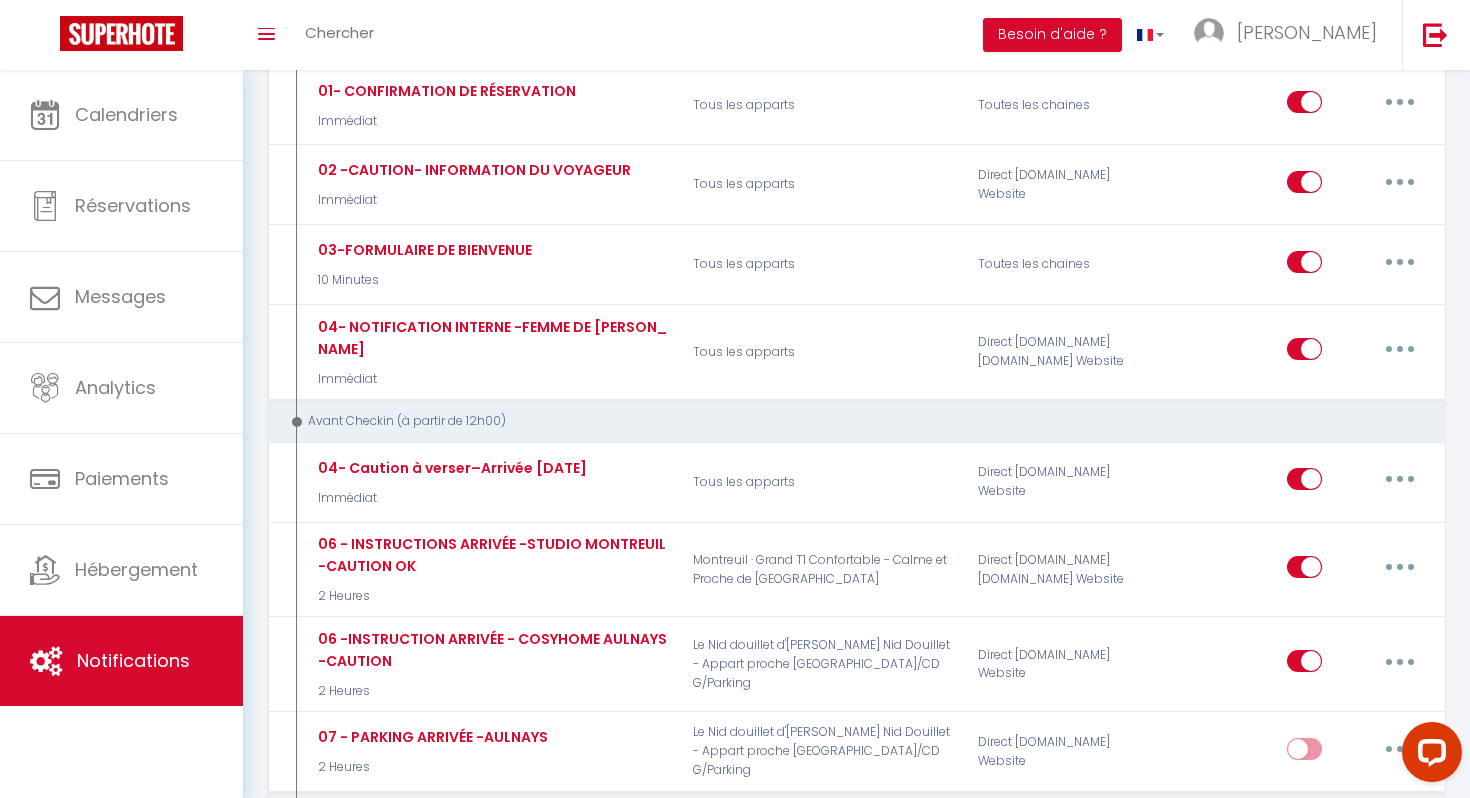 scroll, scrollTop: 377, scrollLeft: 0, axis: vertical 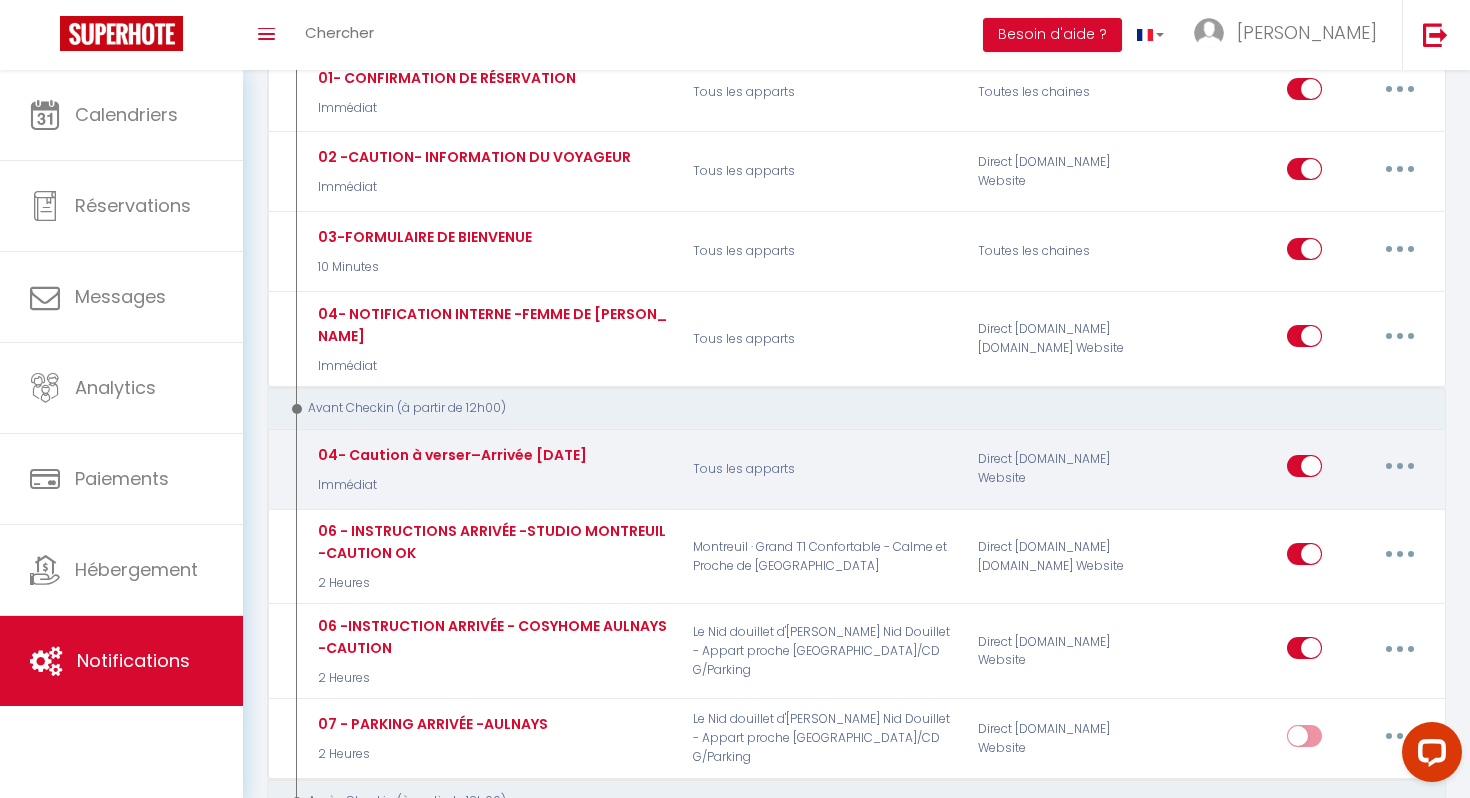 click at bounding box center [1400, 466] 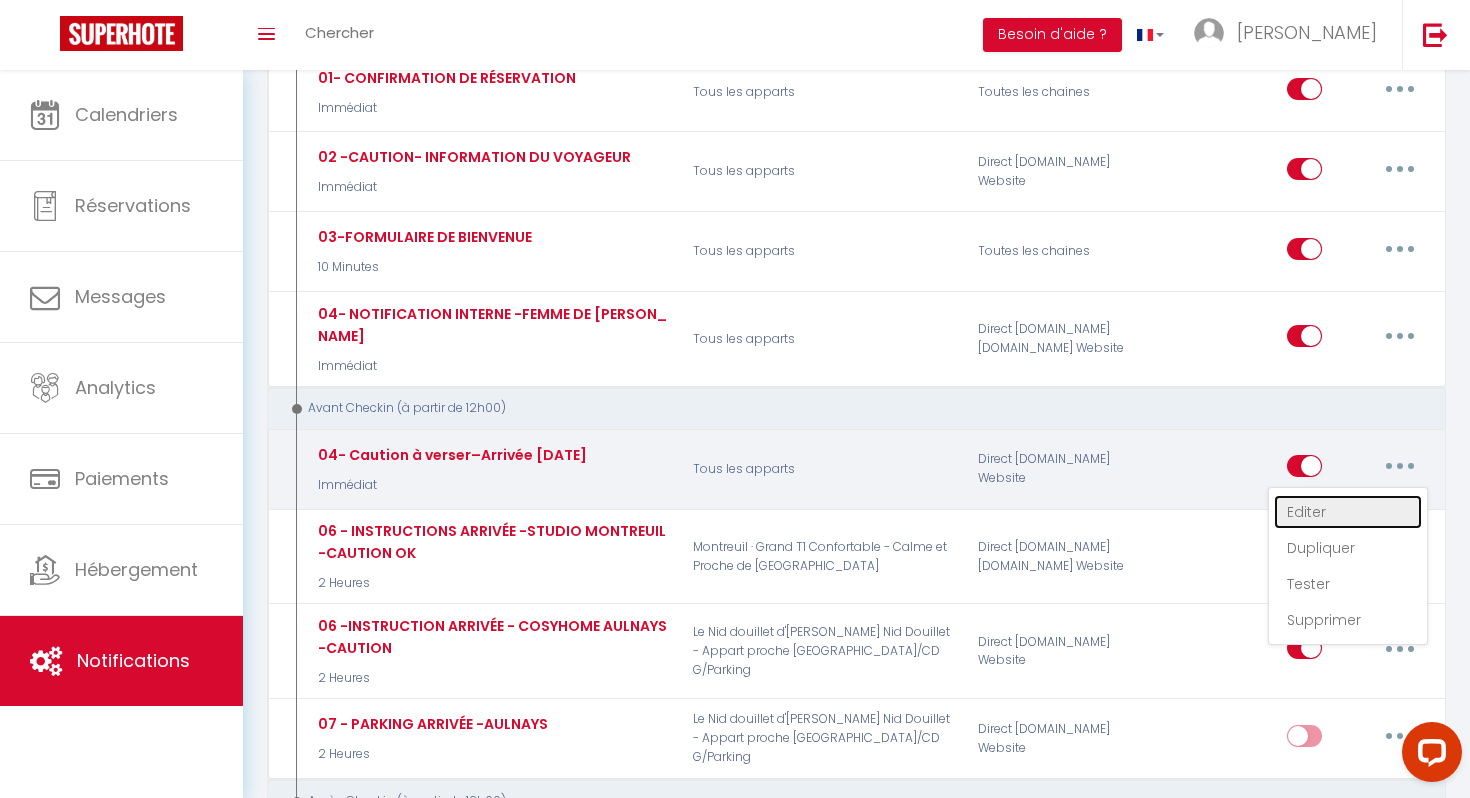 click on "Editer" at bounding box center [1348, 512] 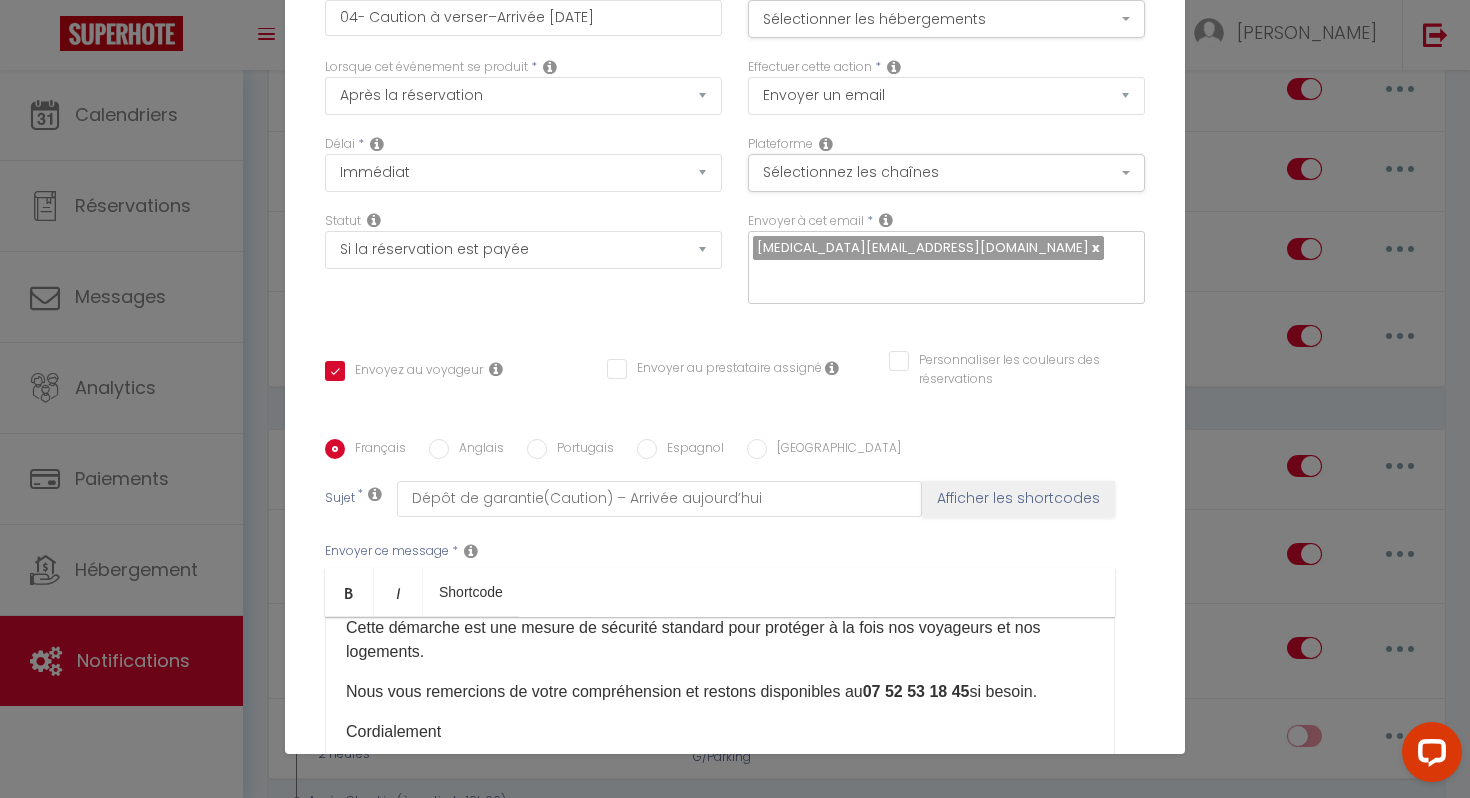 scroll, scrollTop: 0, scrollLeft: 0, axis: both 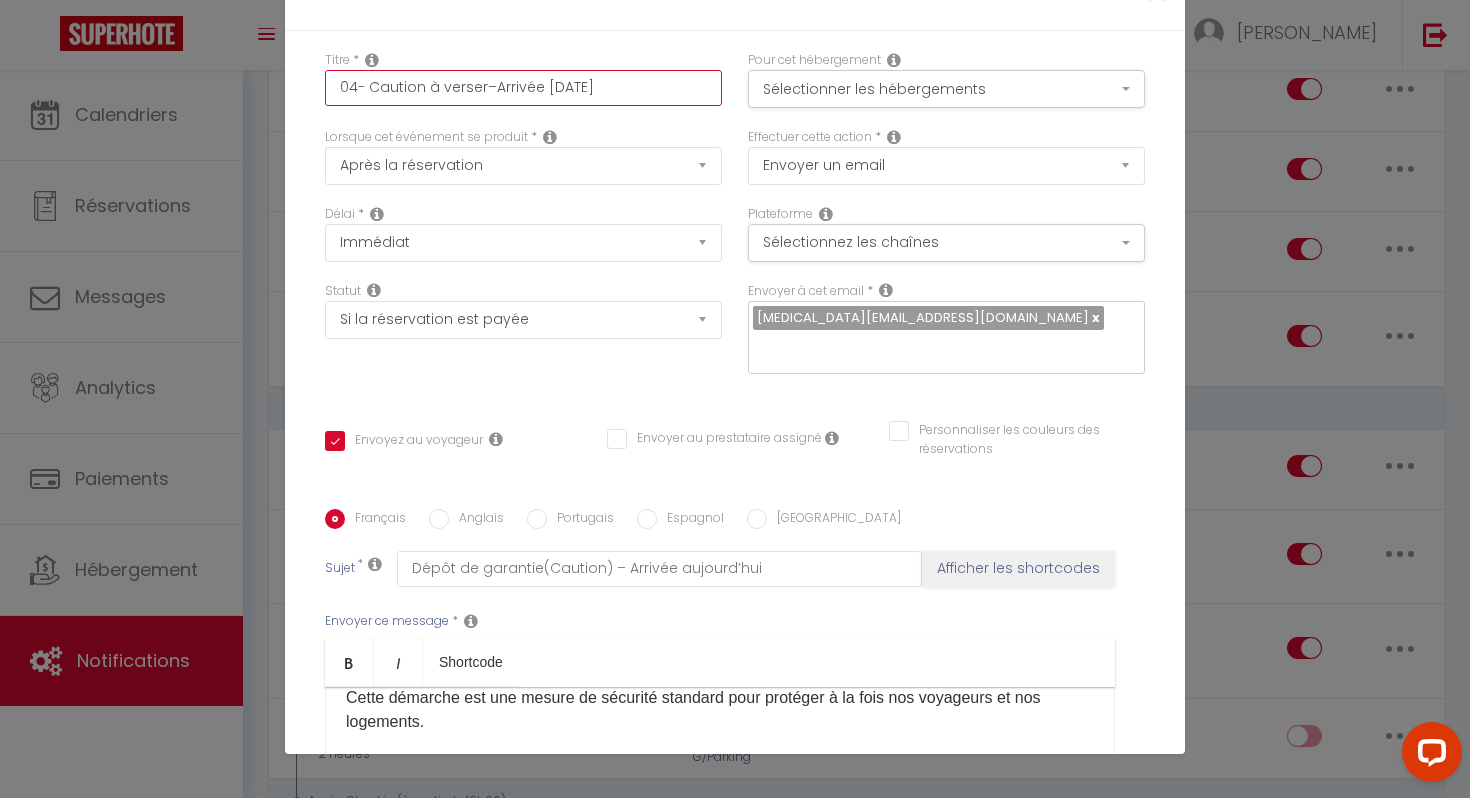 click on "04- Caution à verser–Arrivée [DATE]" at bounding box center [523, 88] 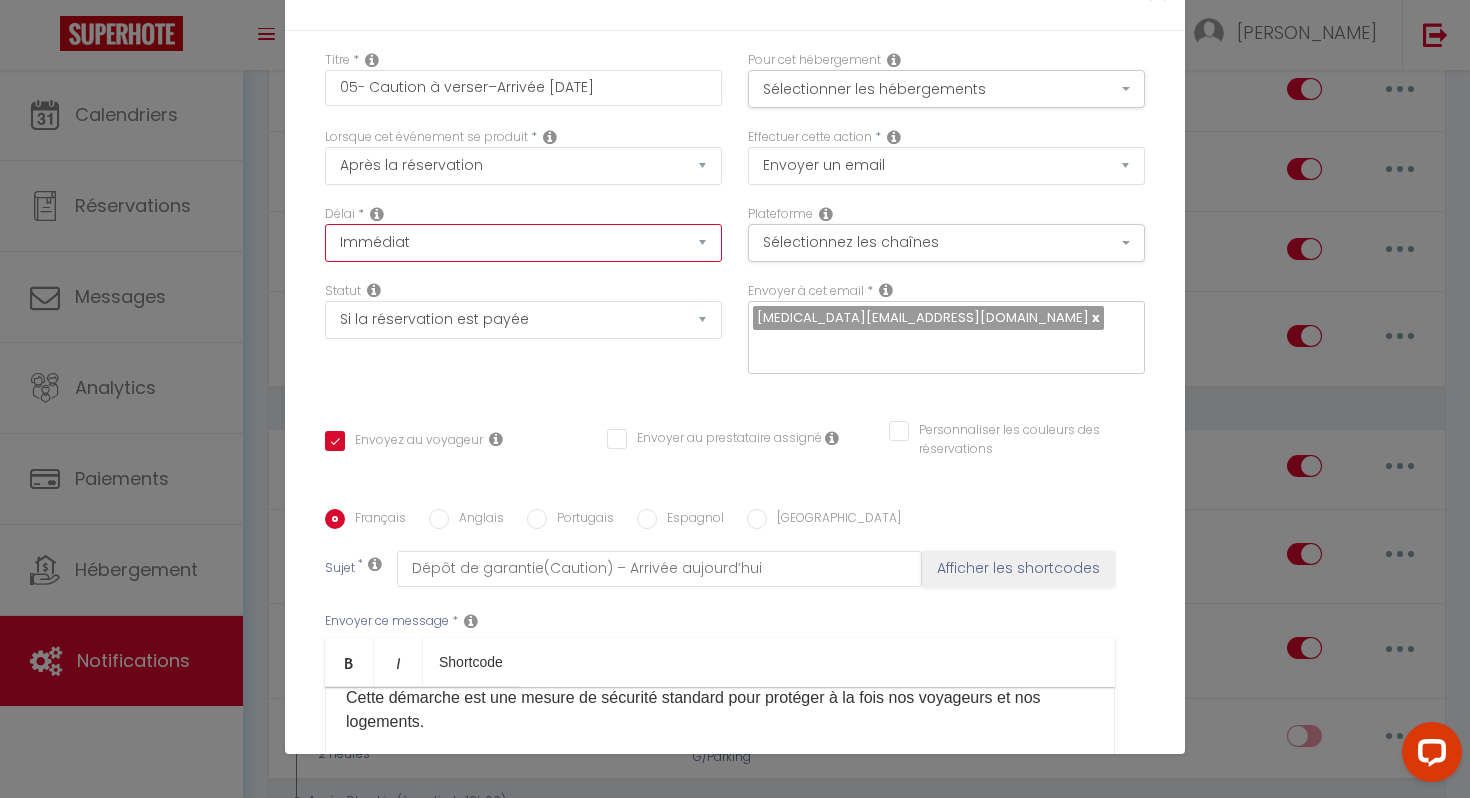 click on "Immédiat - 10 Minutes - 1 Heure - 2 Heures - 3 Heures - 4 Heures - 5 Heures - 6 Heures - 7 Heures - 8 Heures - 9 Heures - 10 Heures - 11 Heures - 12 Heures - 13 Heures - 14 Heures - 15 Heures - 16 Heures - 17 Heures - 18 Heures - 19 Heures - 20 Heures - 21 Heures - 22 Heures - 23 Heures   - 1 Jour - 2 Jours - 3 Jours - 4 Jours - 5 Jours - 6 Jours - 7 Jours - 8 Jours - 9 Jours - 10 Jours - 11 Jours - 12 Jours - 13 Jours - 14 Jours - 15 Jours - 16 Jours - 17 Jours - 18 Jours - 19 Jours - 20 Jours - 21 Jours - 22 Jours - 23 Jours - 24 Jours - 25 Jours - 26 Jours - 27 Jours - 28 Jours - 29 Jours - 30 Jours - 31 Jours - 32 Jours - 33 Jours - 34 Jours - 35 Jours - 36 Jours - 37 Jours - 38 Jours - 39 Jours - 40 Jours - 41 Jours - 42 Jours - 43 Jours - 44 Jours - 45 Jours - 46 Jours - 47 Jours - 48 Jours - 49 Jours - 50 Jours - 51 Jours - 52 Jours - 53 Jours - 54 Jours - 55 Jours - 56 Jours - 57 Jours - 58 Jours - 59 Jours - 60 Jours - 61 Jours - 62 Jours - 63 Jours - 64 Jours - 65 Jours - 66 Jours - 67 Jours" at bounding box center [523, 243] 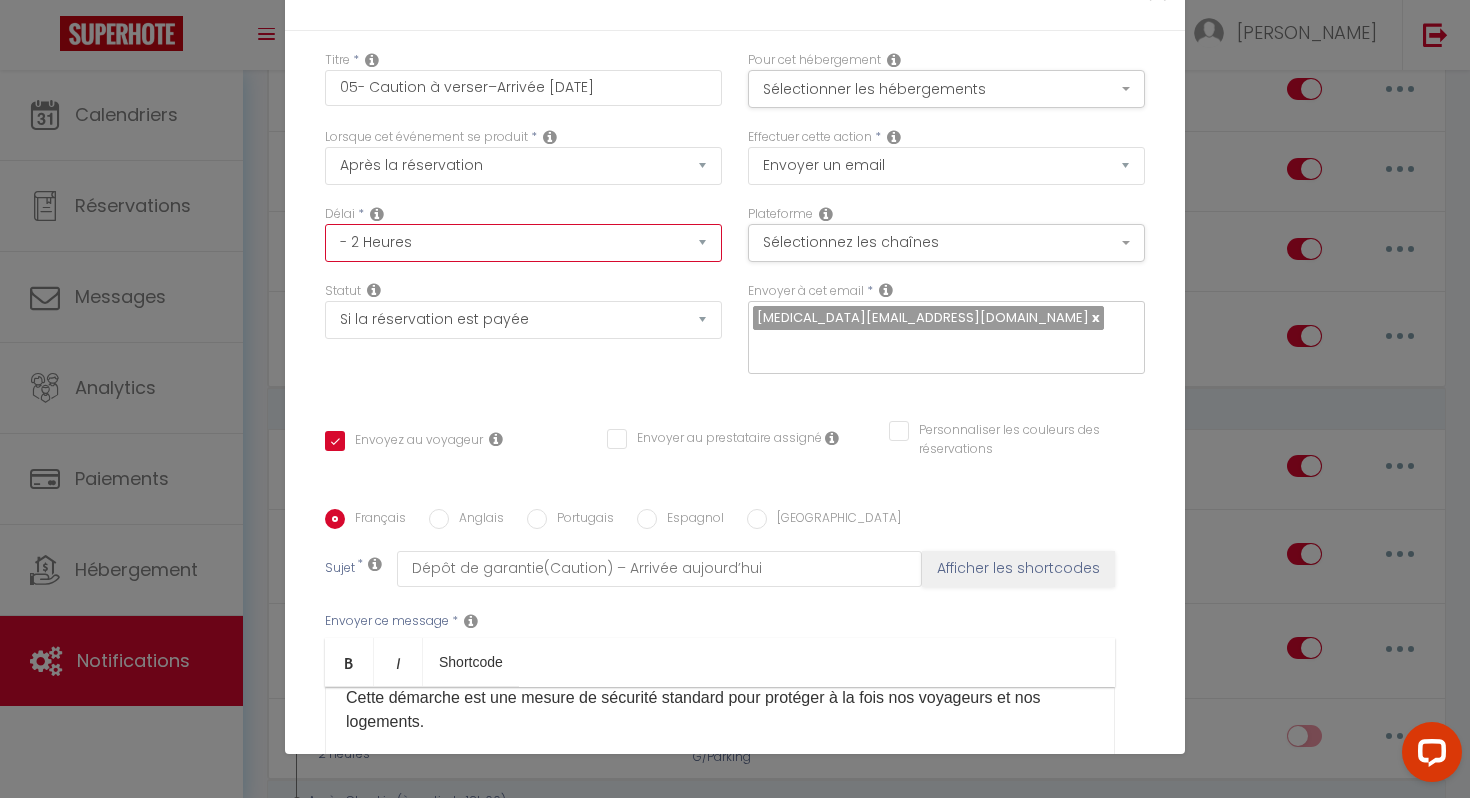 scroll, scrollTop: 69, scrollLeft: 0, axis: vertical 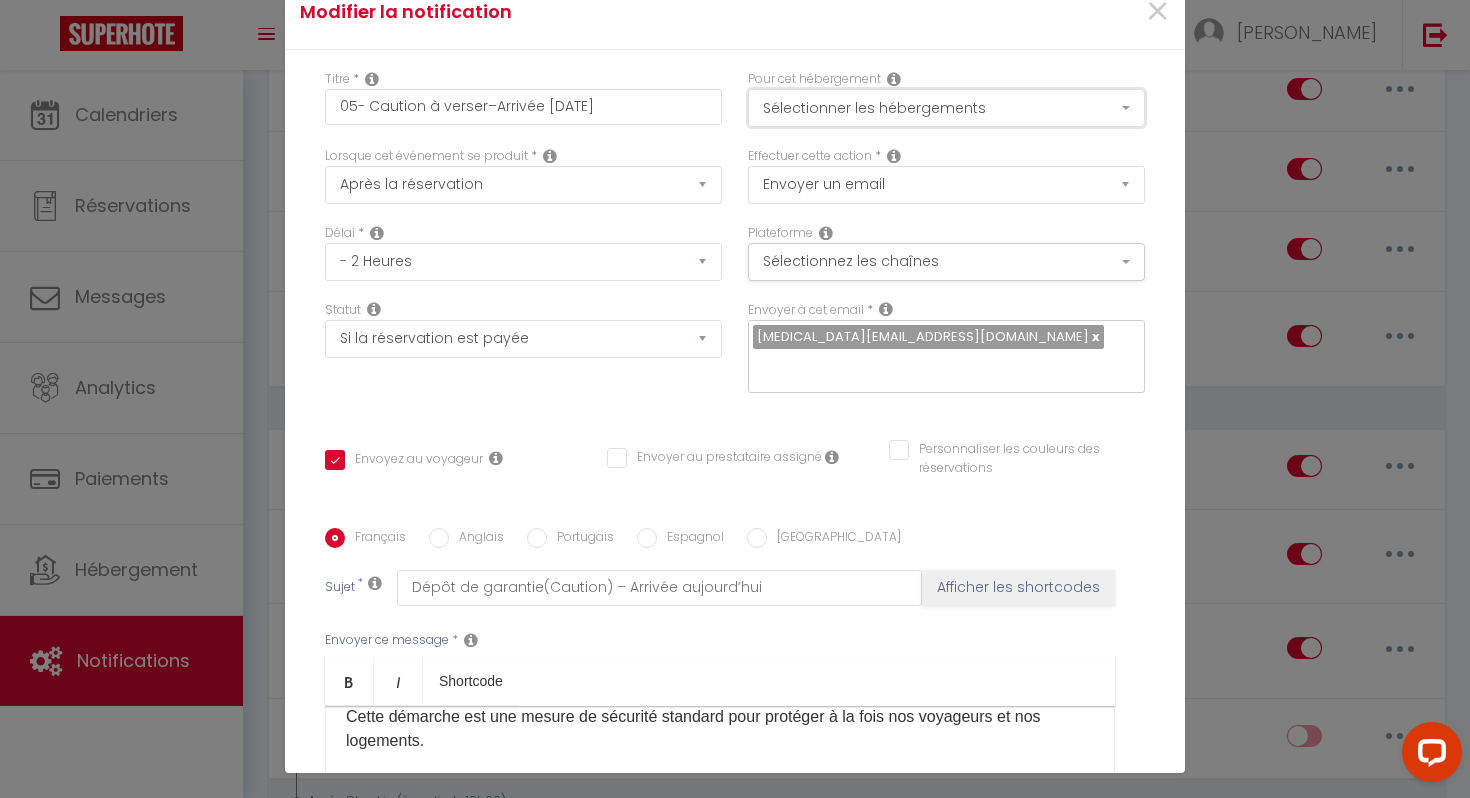 click on "Sélectionner les hébergements" at bounding box center [946, 108] 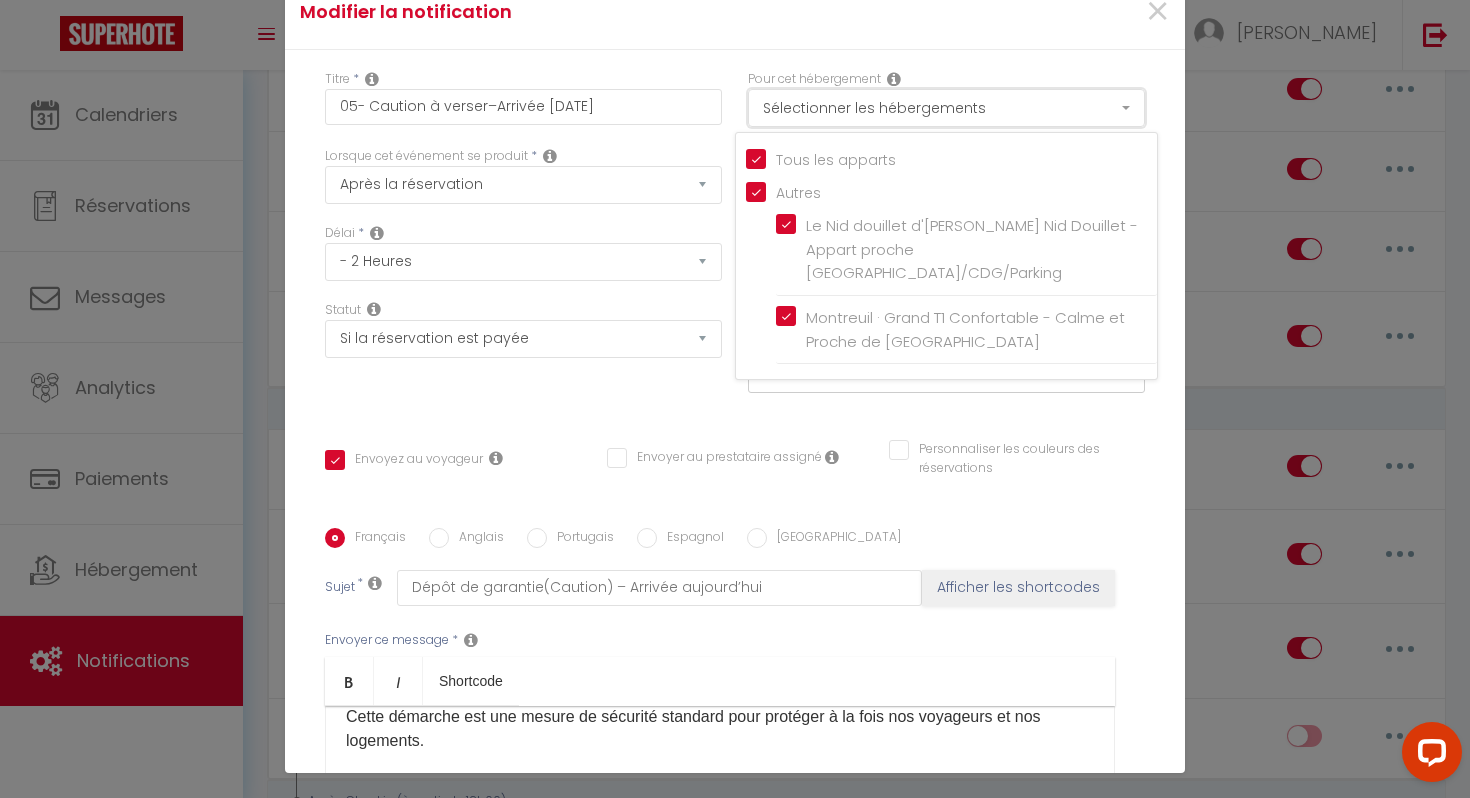 click on "Sélectionner les hébergements" at bounding box center [946, 108] 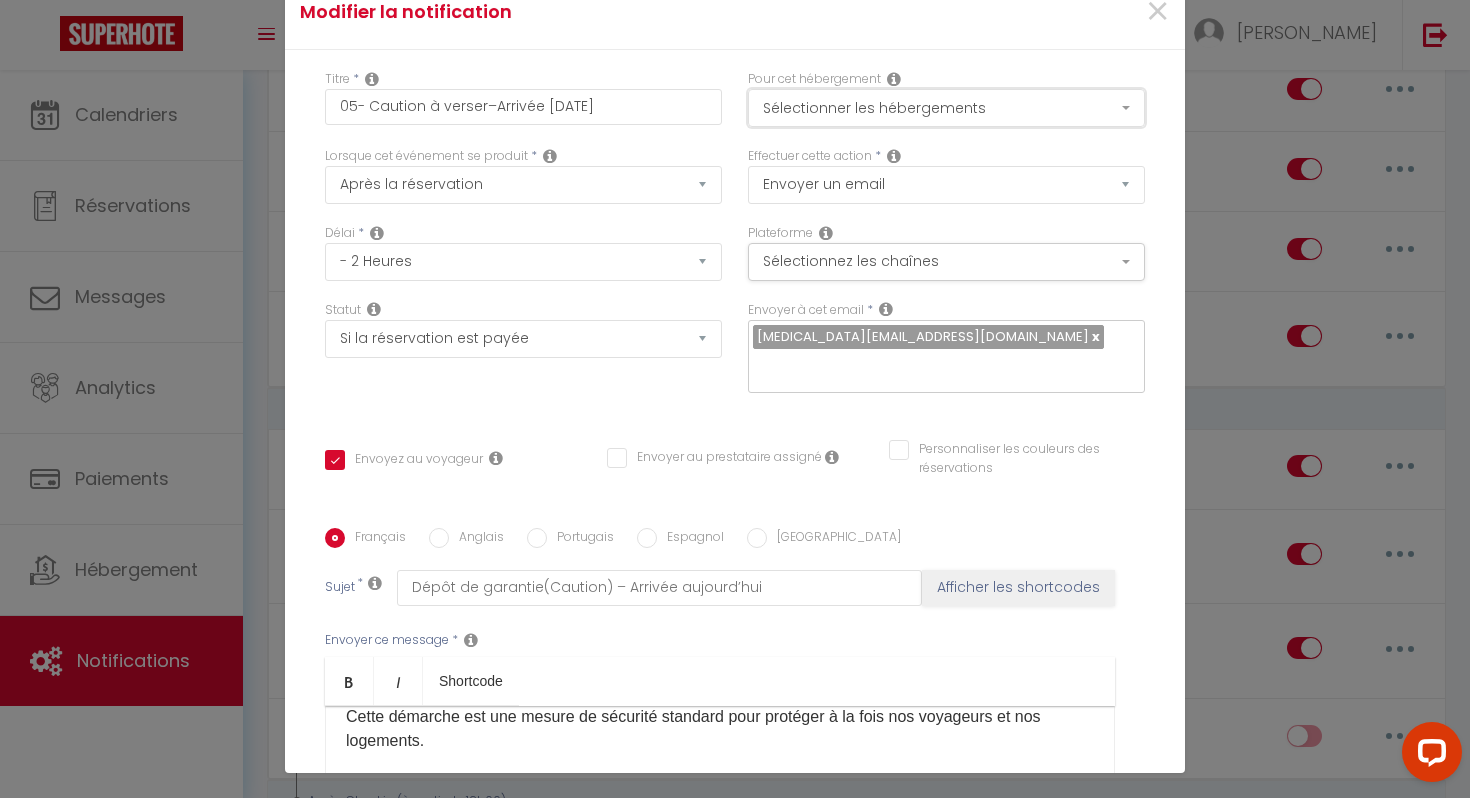 click on "Sélectionner les hébergements" at bounding box center (946, 108) 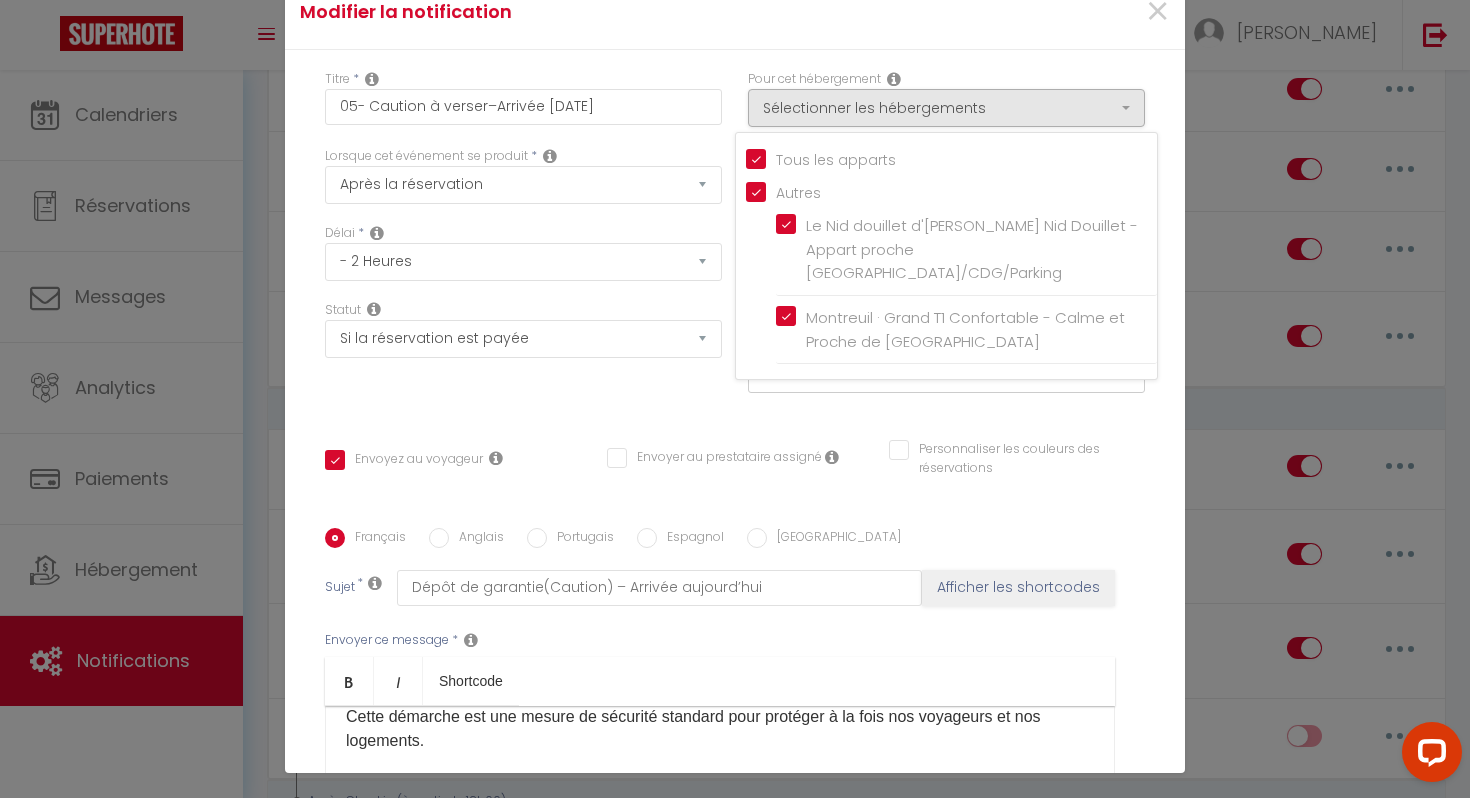 click on "Pour cet hébergement
Sélectionner les hébergements
Tous les apparts
Autres
Le Nid douillet d'Aulnay  · Le Nid Douillet - Appart  proche [GEOGRAPHIC_DATA]/CDG/Parking
Montreuil · Grand T1  Confortable - Calme et Proche de [GEOGRAPHIC_DATA]" at bounding box center (946, 108) 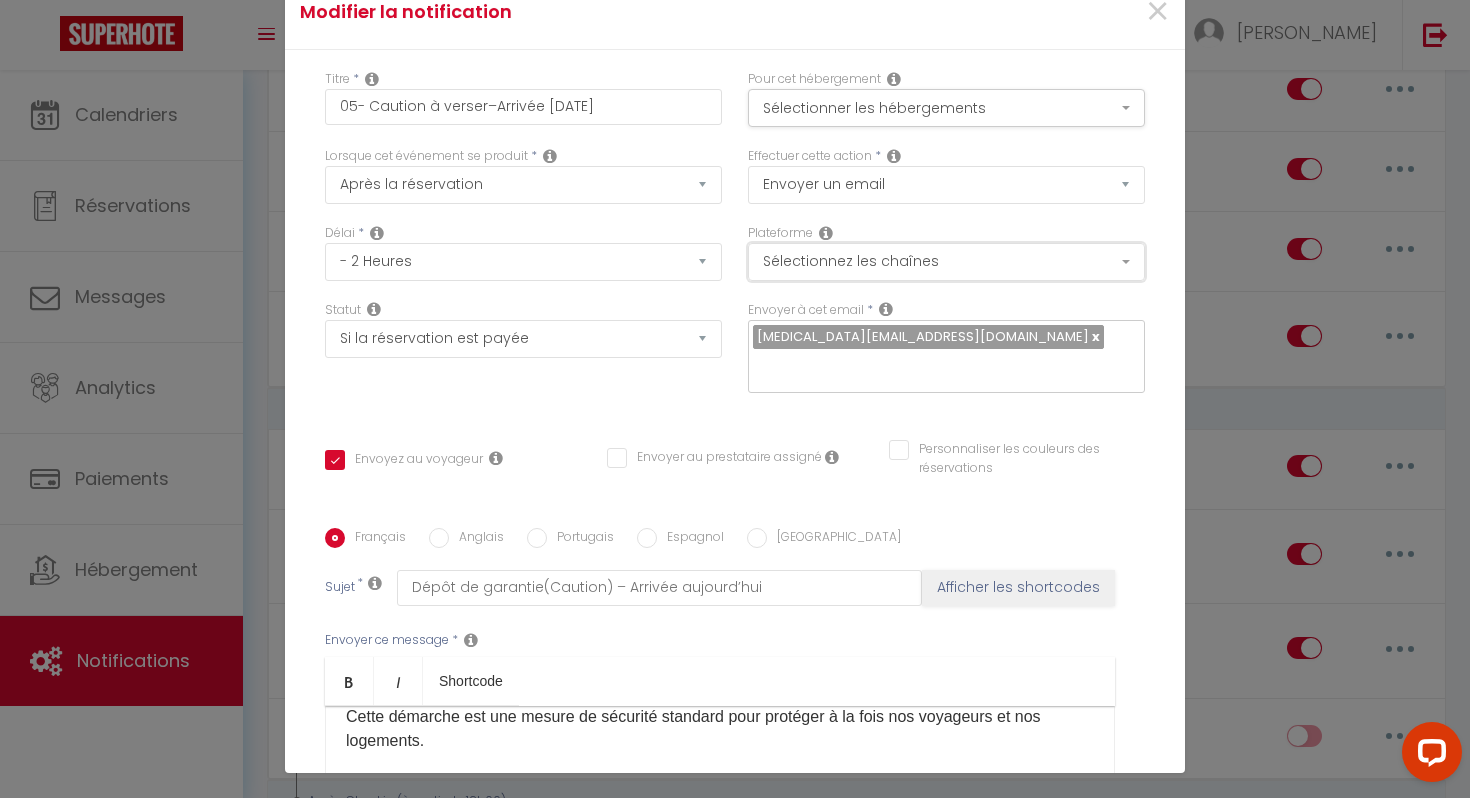 click on "Sélectionnez les chaînes" at bounding box center [946, 262] 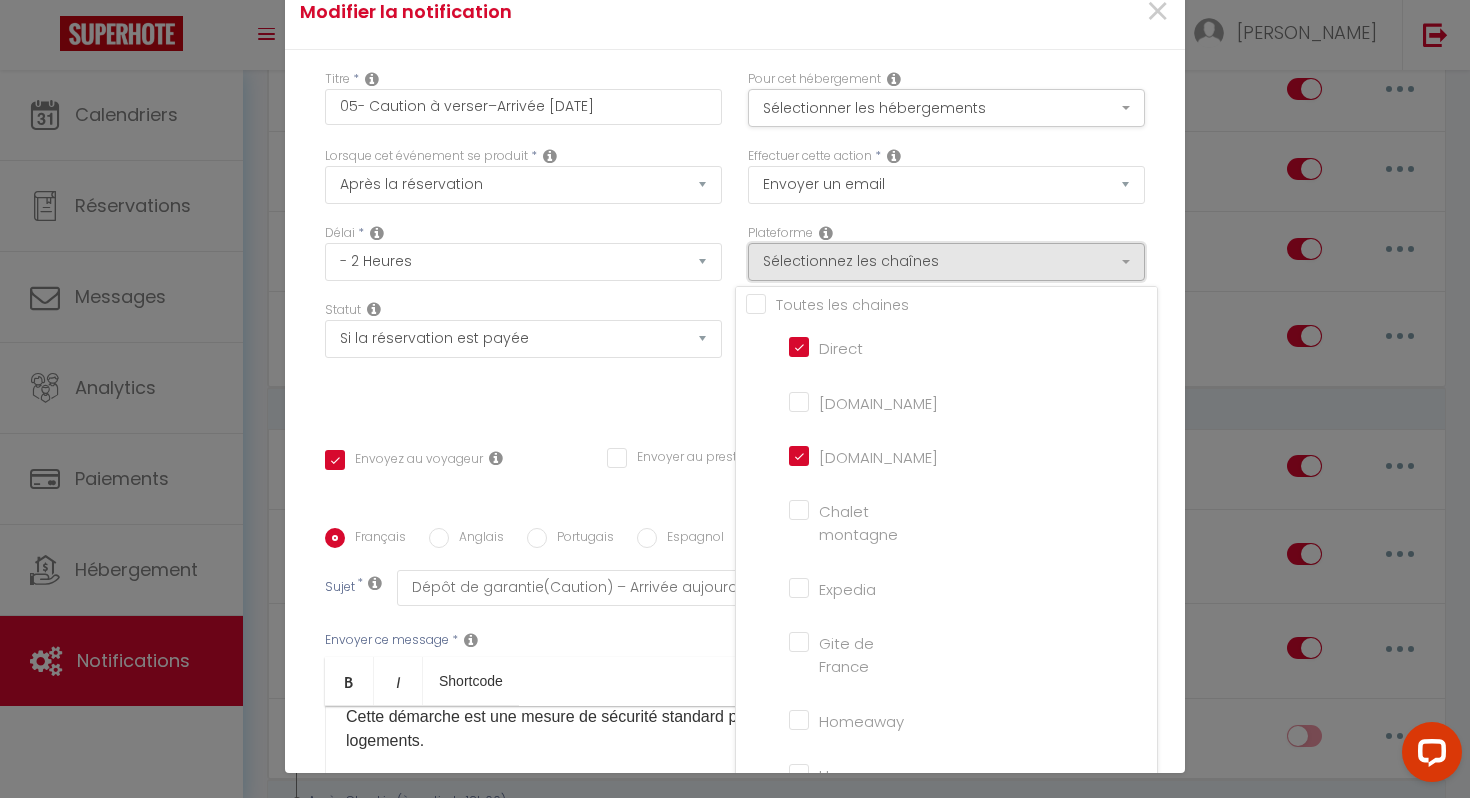 scroll, scrollTop: 0, scrollLeft: 0, axis: both 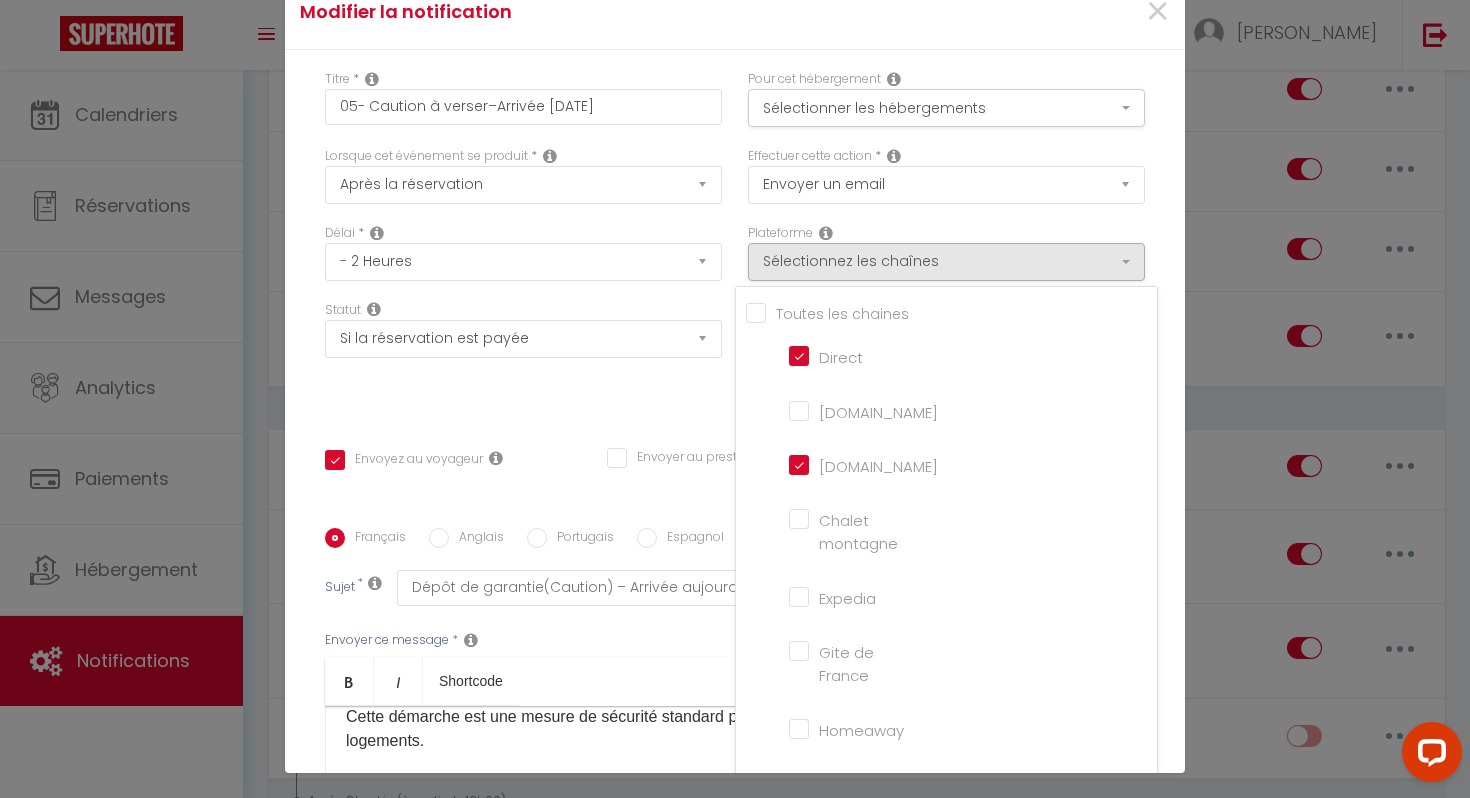 click on "Titre   *     05- Caution à verser–Arrivée [DATE]   Pour cet hébergement
Sélectionner les hébergements
Tous les apparts
Autres
Le Nid douillet d'Aulnay  · Le Nid Douillet - Appart  proche [GEOGRAPHIC_DATA]/CDG/Parking
Montreuil · Grand T1  Confortable - Calme et Proche de [GEOGRAPHIC_DATA]
Lorsque cet événement se produit   *      Après la réservation   Avant Checkin (à partir de 12h00)   Après Checkin (à partir de 12h00)   Avant Checkout (à partir de 12h00)   Après Checkout (à partir de 12h00)   Température   Co2   [MEDICAL_DATA] sonore   Après visualisation lien paiement   Après Paiement Lien KO   Après Caution Lien KO   Après Paiement Automatique KO   Après Caution Automatique KO   Caution OK" at bounding box center [735, 528] 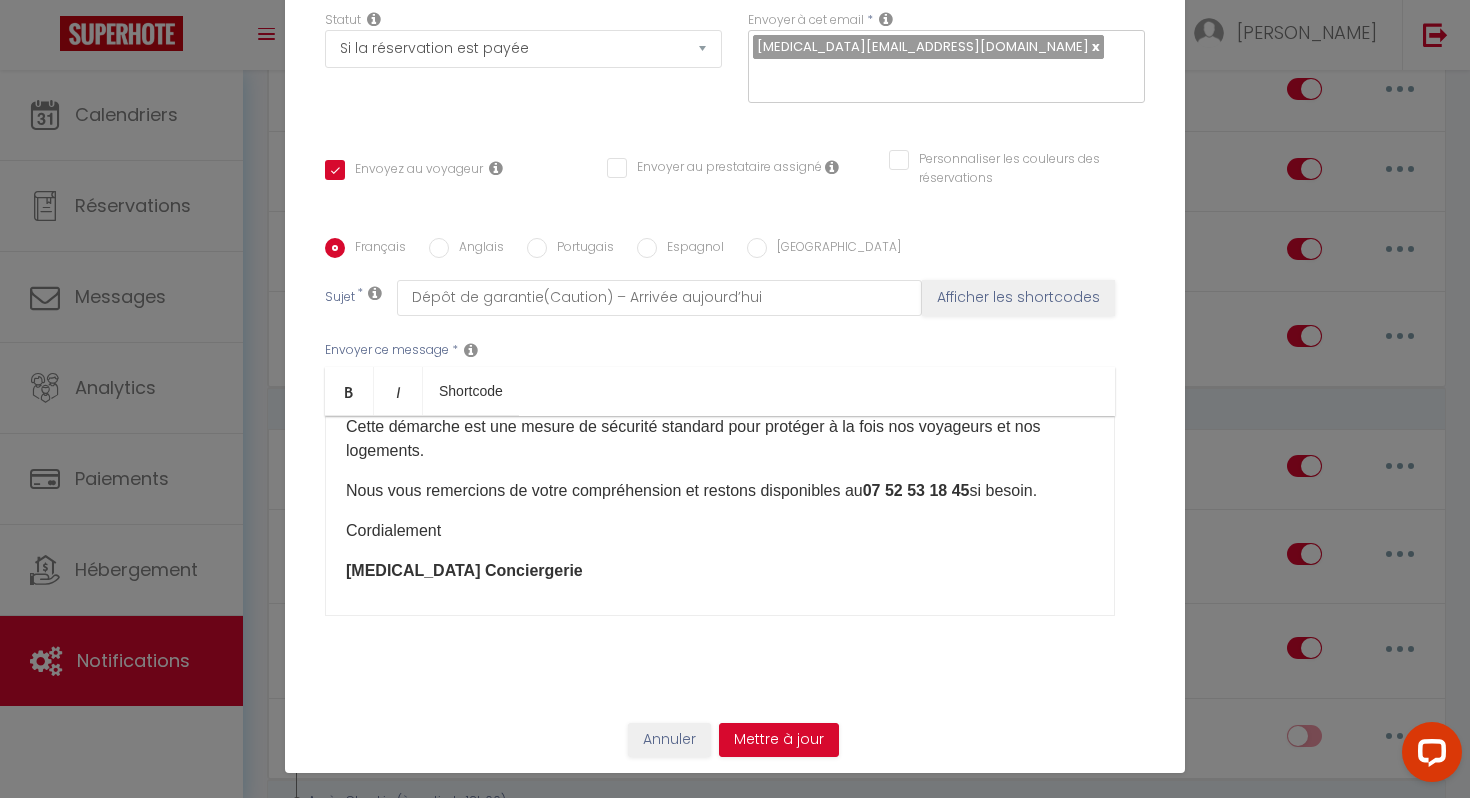 scroll, scrollTop: 295, scrollLeft: 0, axis: vertical 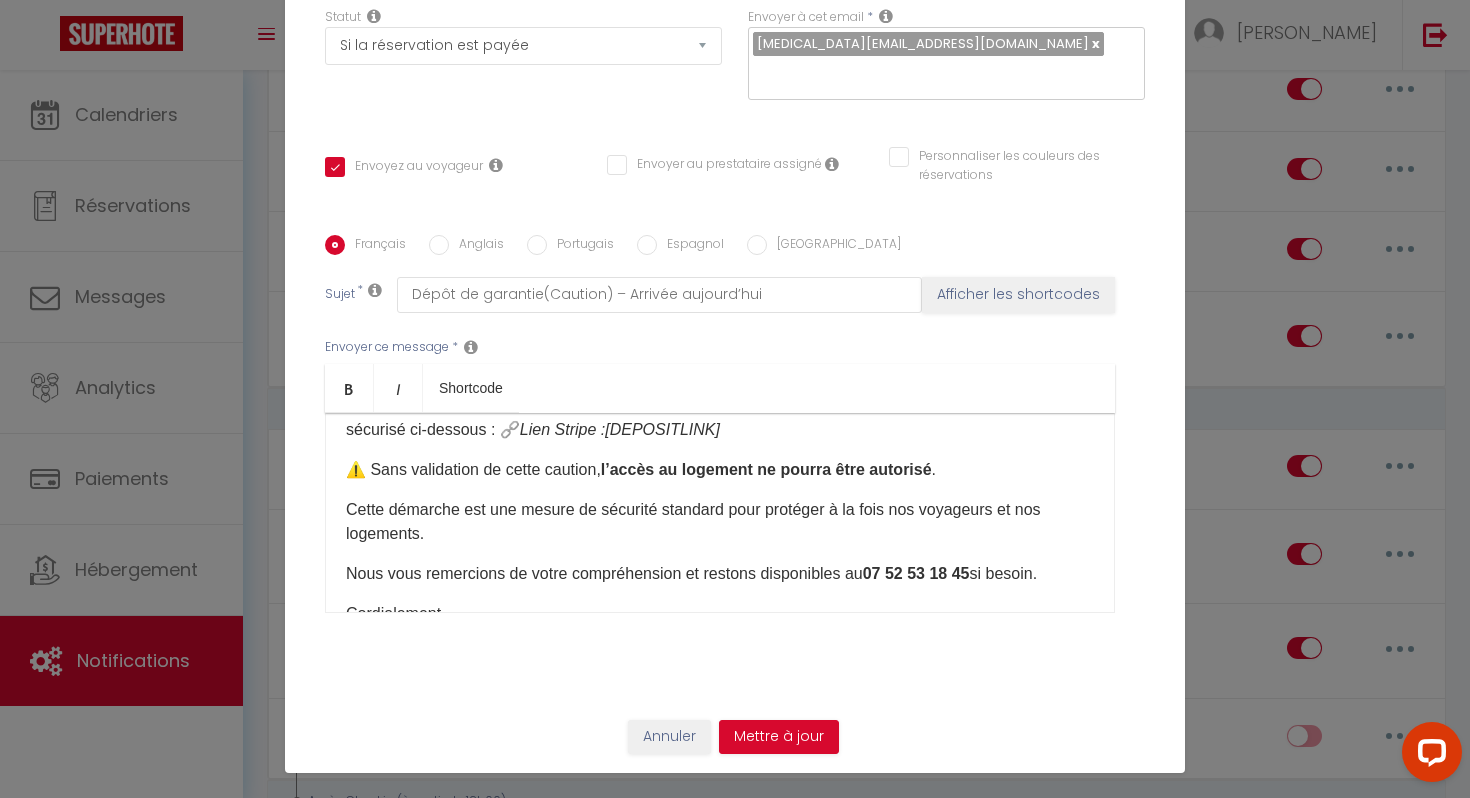 click on "Nous vous remercions de votre compréhension et restons disponibles au  07 52 53 18 45  si besoin." at bounding box center [720, 574] 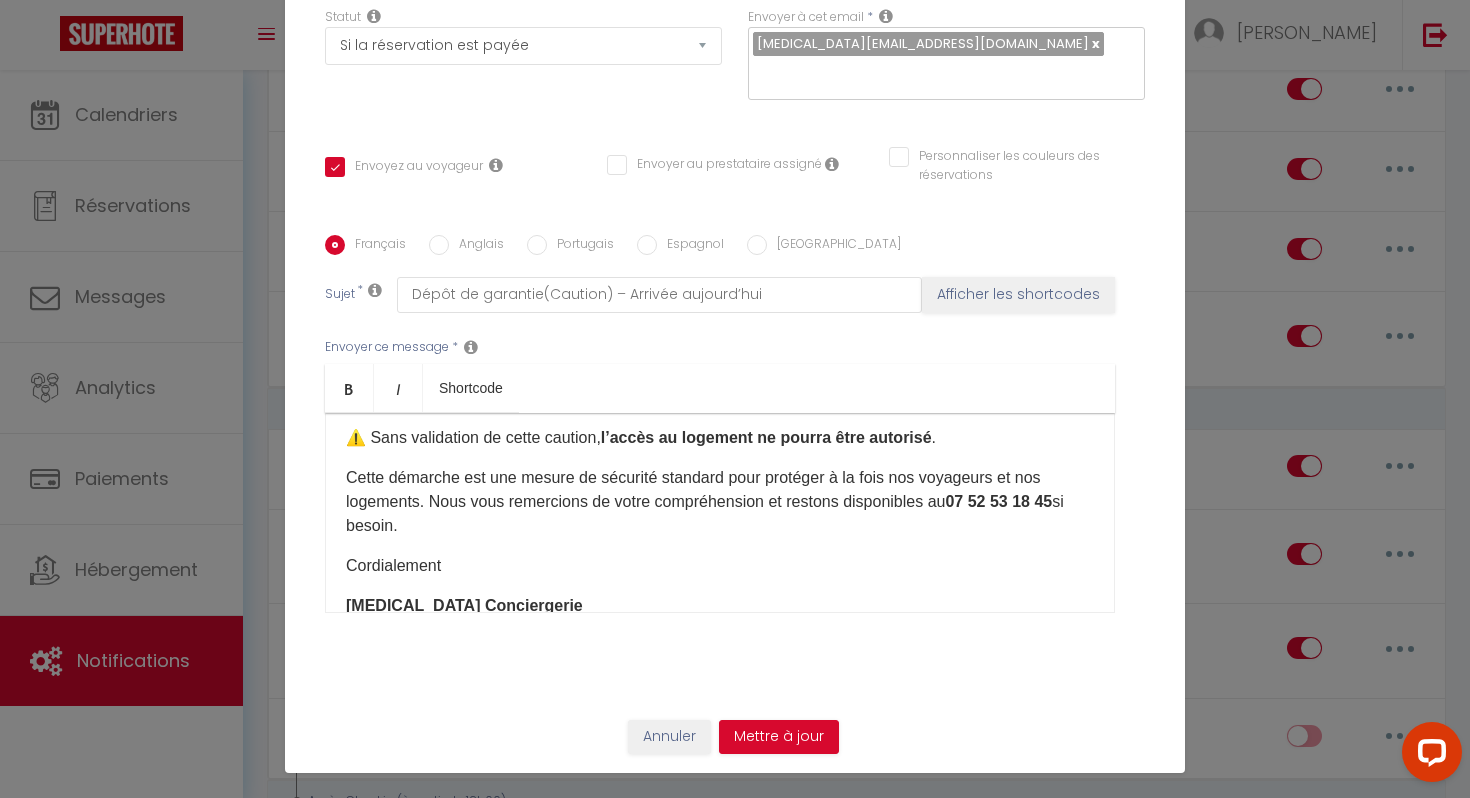 scroll, scrollTop: 199, scrollLeft: 0, axis: vertical 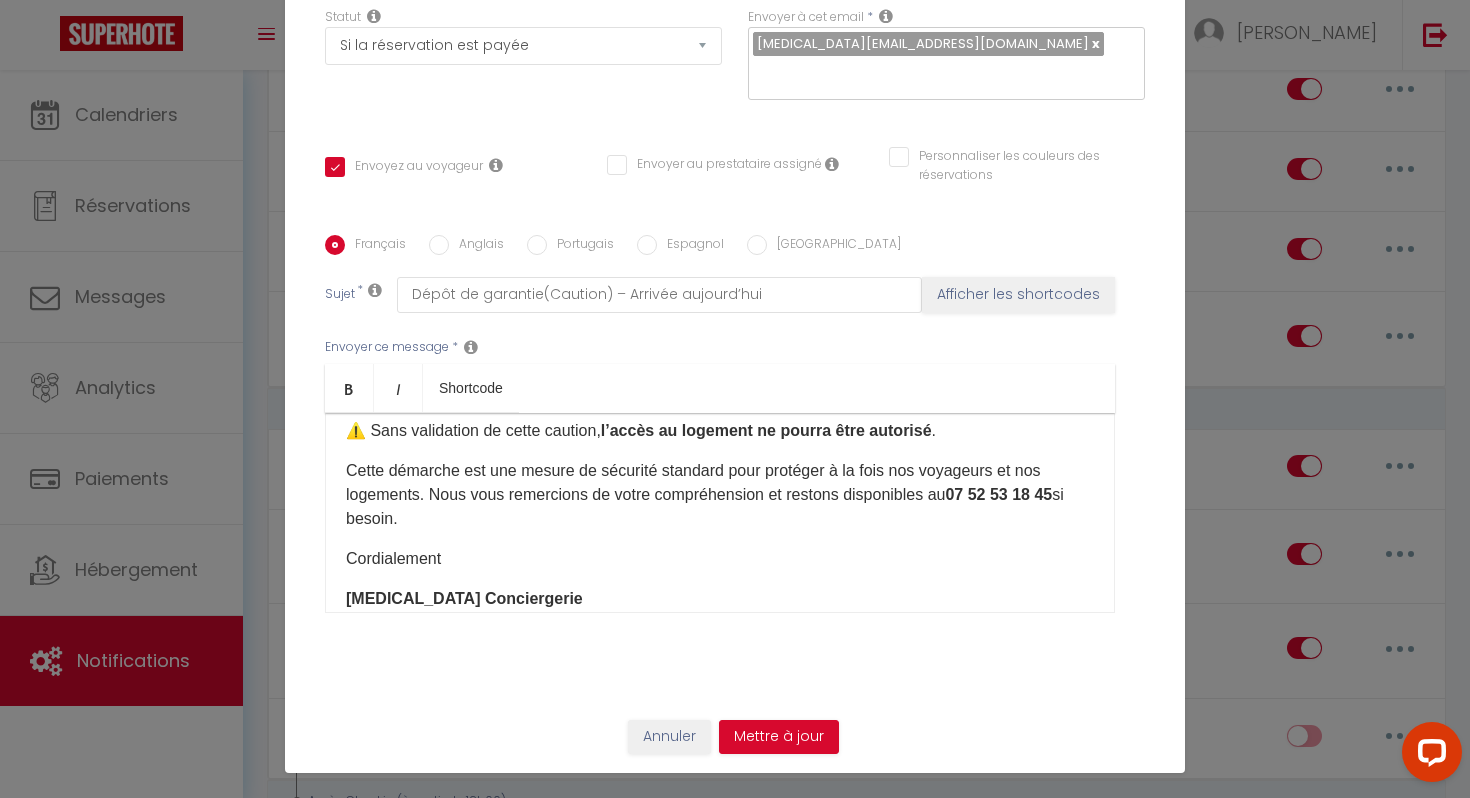click on "​Cordialement" at bounding box center (720, 559) 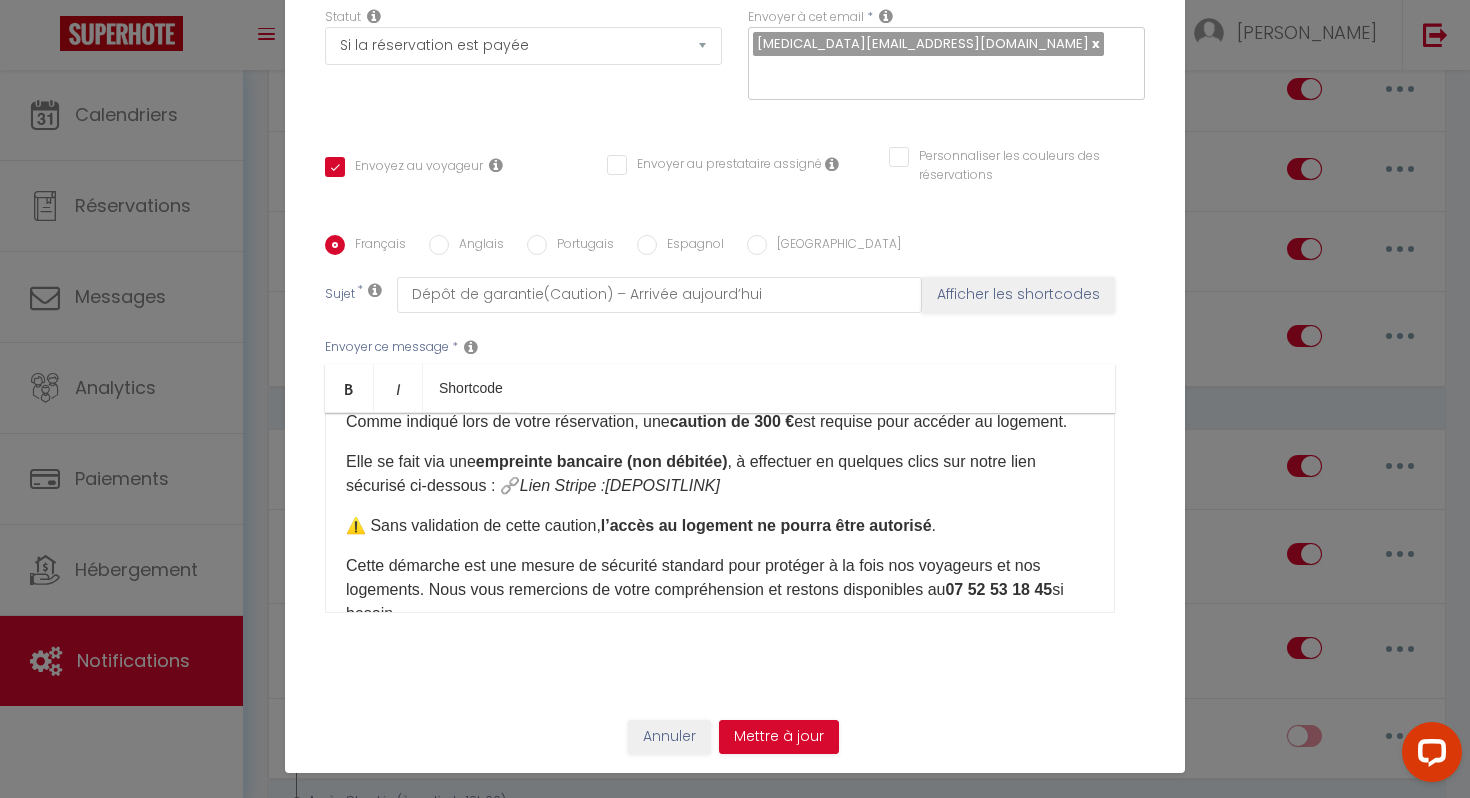 scroll, scrollTop: 170, scrollLeft: 0, axis: vertical 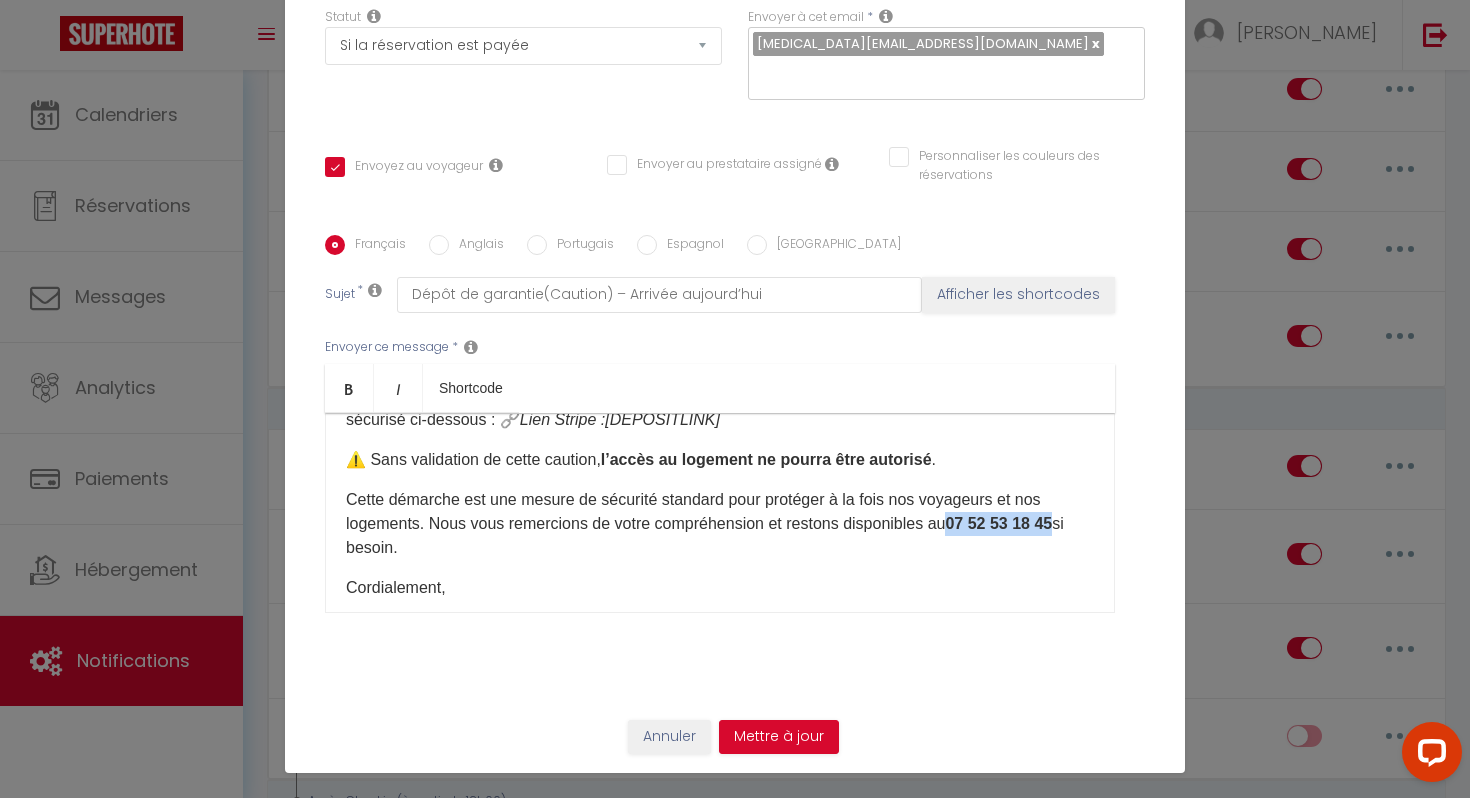 drag, startPoint x: 950, startPoint y: 521, endPoint x: 1064, endPoint y: 522, distance: 114.00439 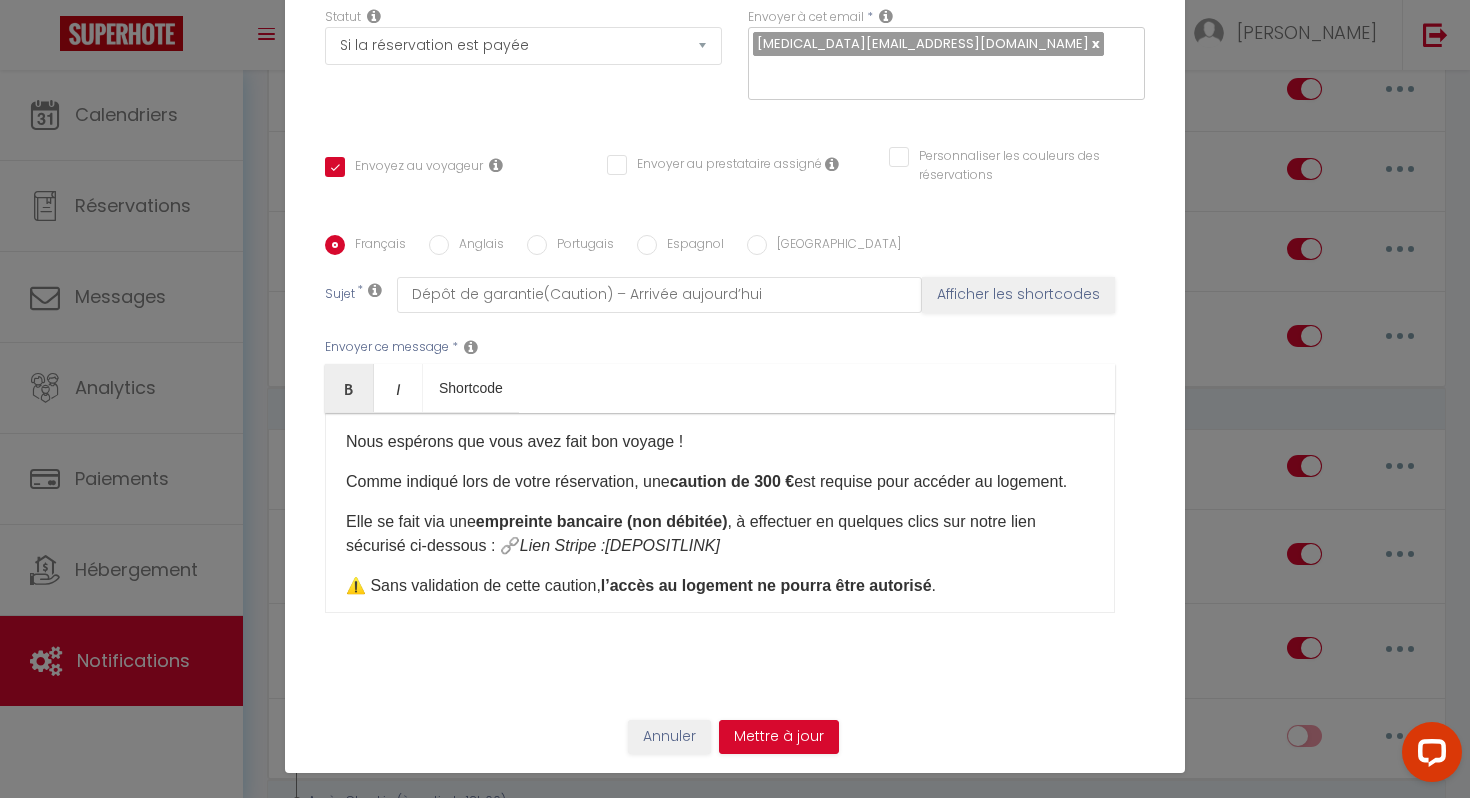 scroll, scrollTop: 0, scrollLeft: 0, axis: both 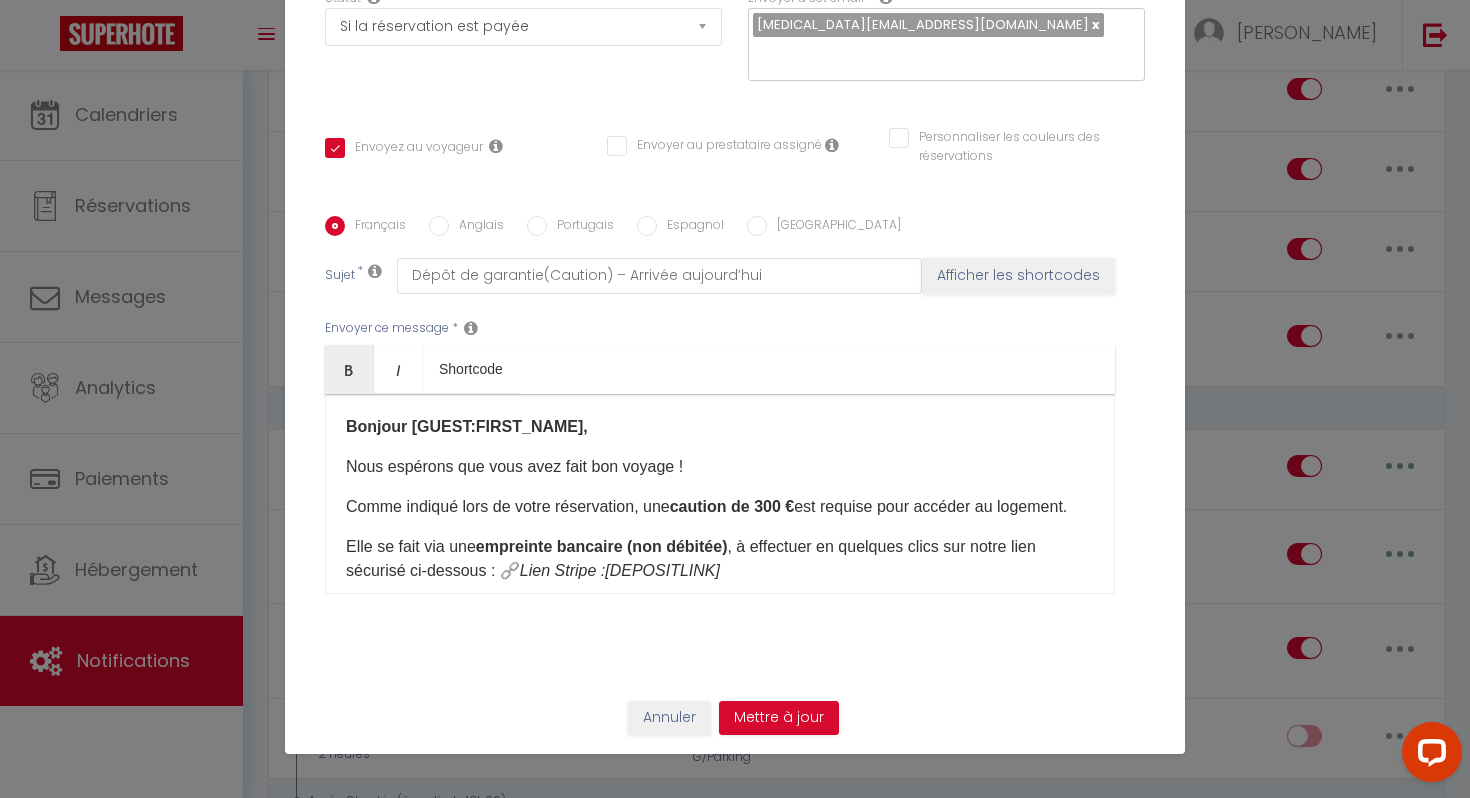click on "Elle se fait via une  empreinte bancaire (non débitée) , à effectuer en quelques clics sur notre lien sécurisé ci-dessous : 🔗  Lien Stripe :[DEPOSITLINK]​" at bounding box center [720, 559] 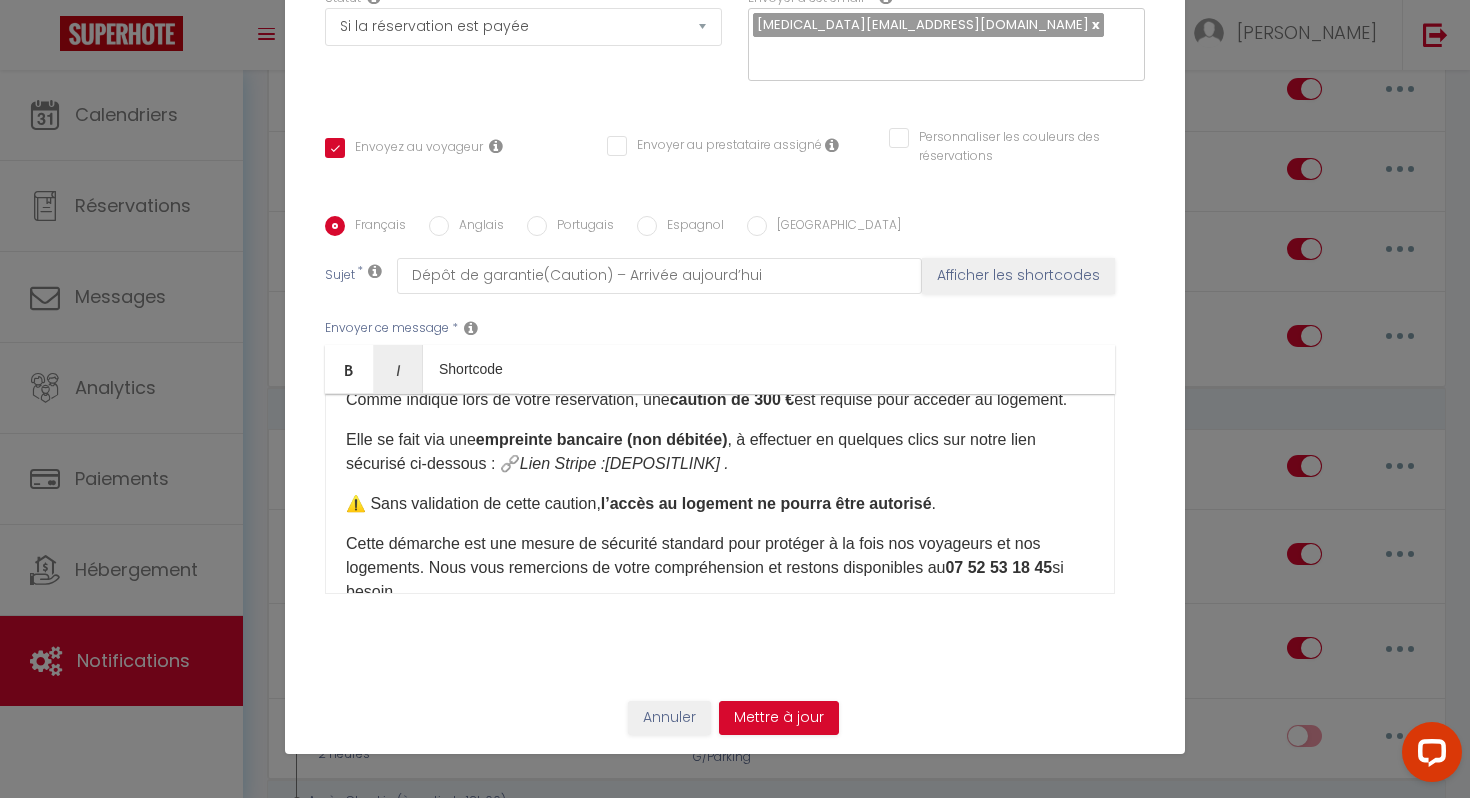 scroll, scrollTop: 115, scrollLeft: 0, axis: vertical 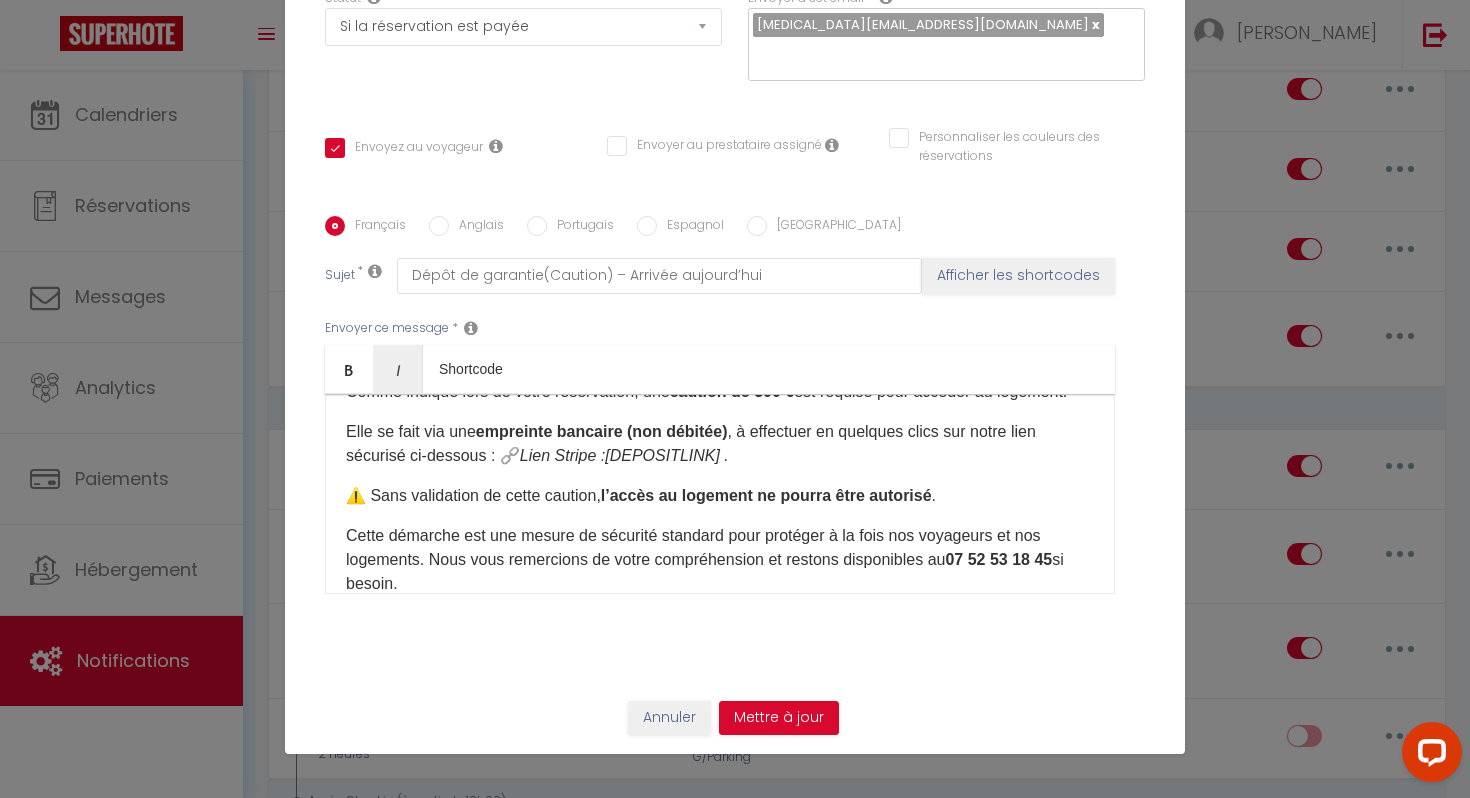 click on "07 52 53 18 45" at bounding box center (998, 559) 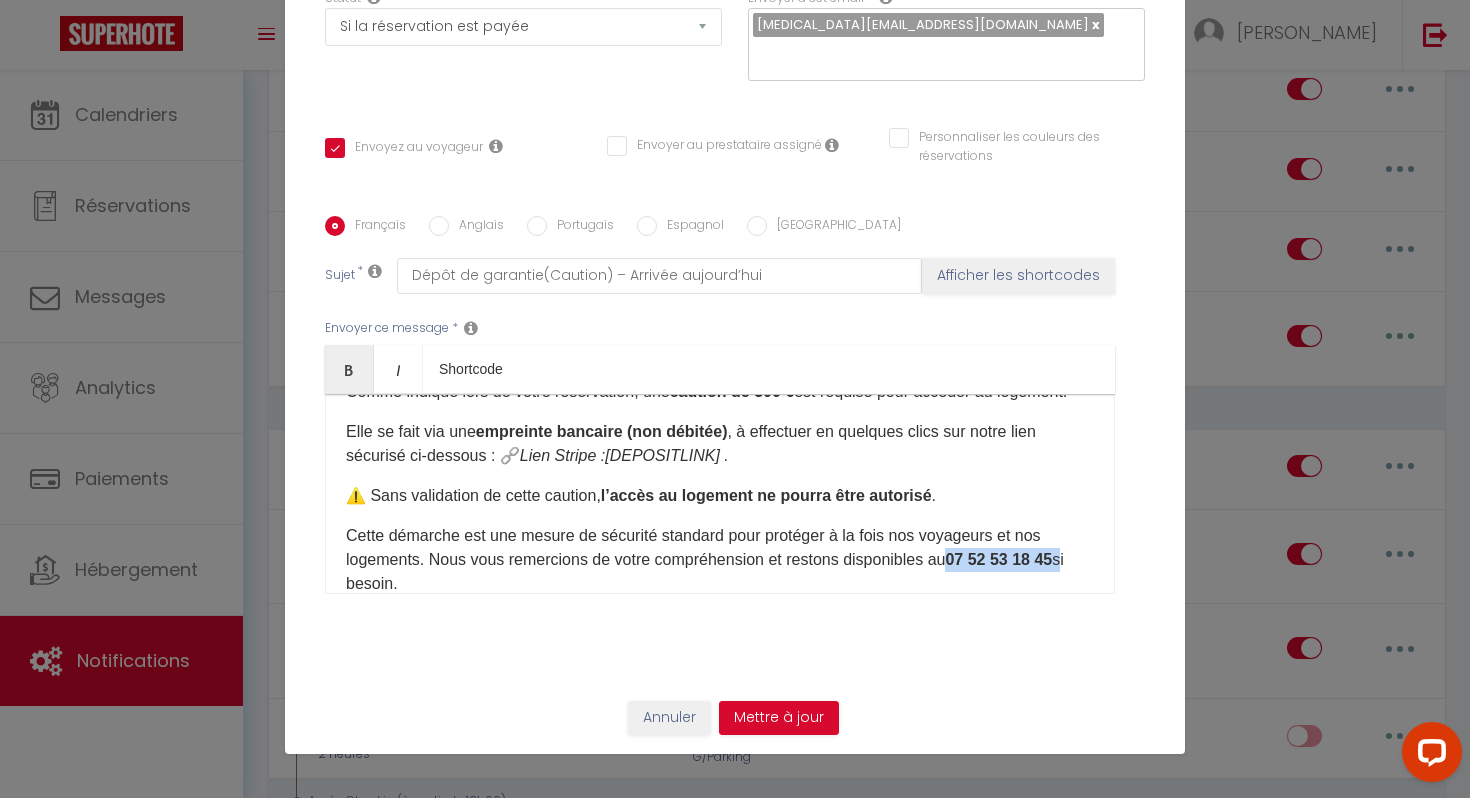 drag, startPoint x: 953, startPoint y: 559, endPoint x: 1067, endPoint y: 563, distance: 114.07015 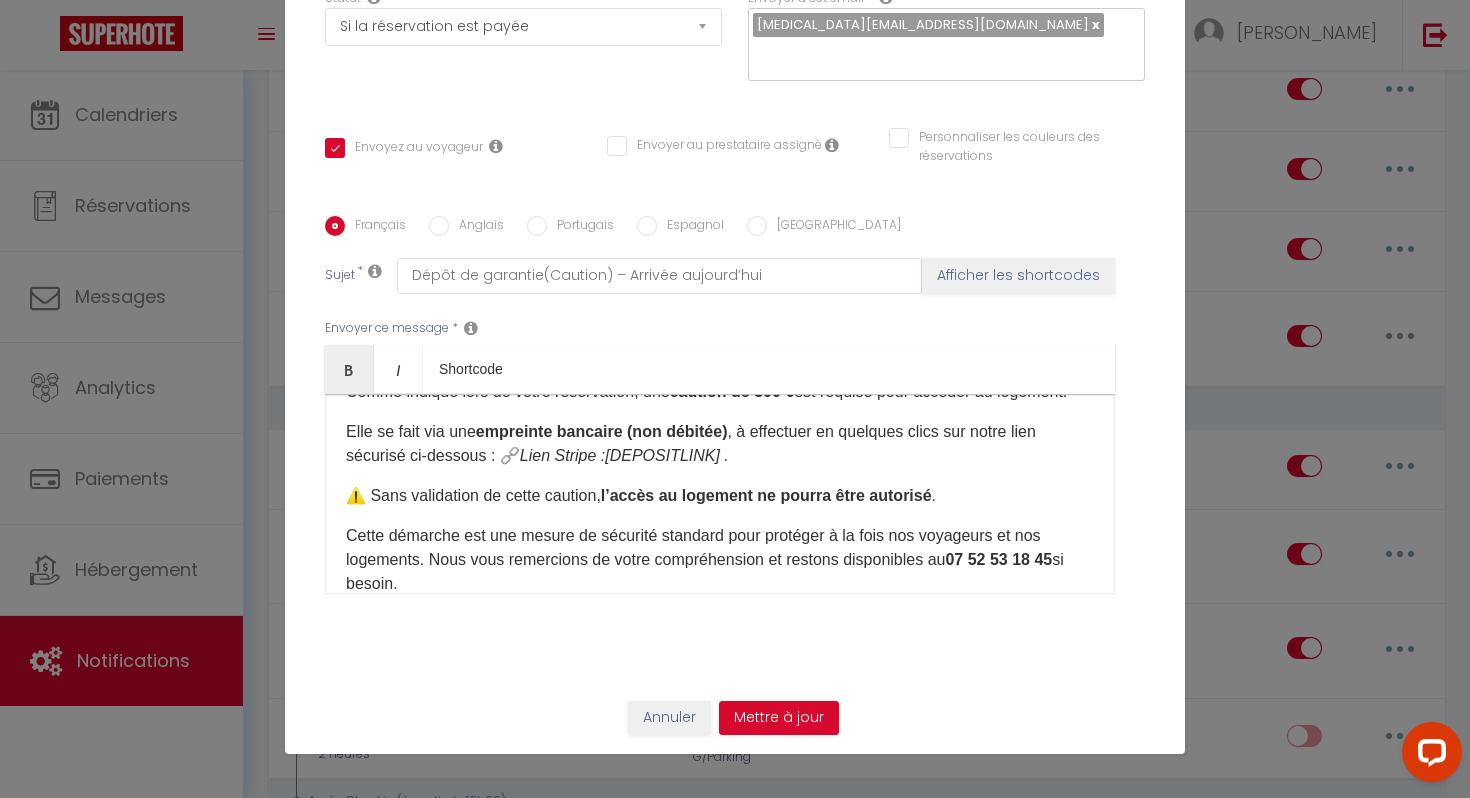 click on "07 52 53 18 45" at bounding box center (998, 559) 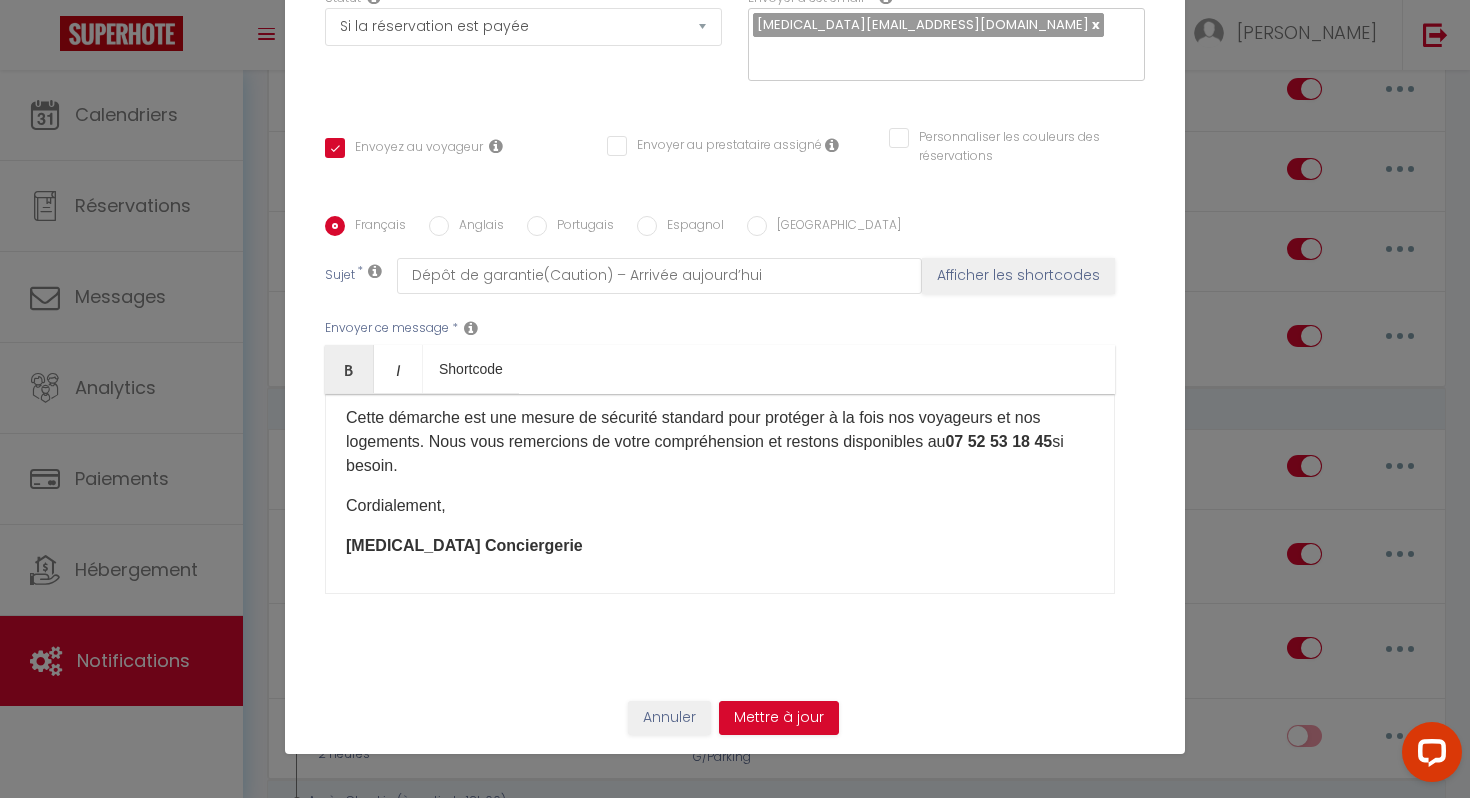 scroll, scrollTop: 238, scrollLeft: 0, axis: vertical 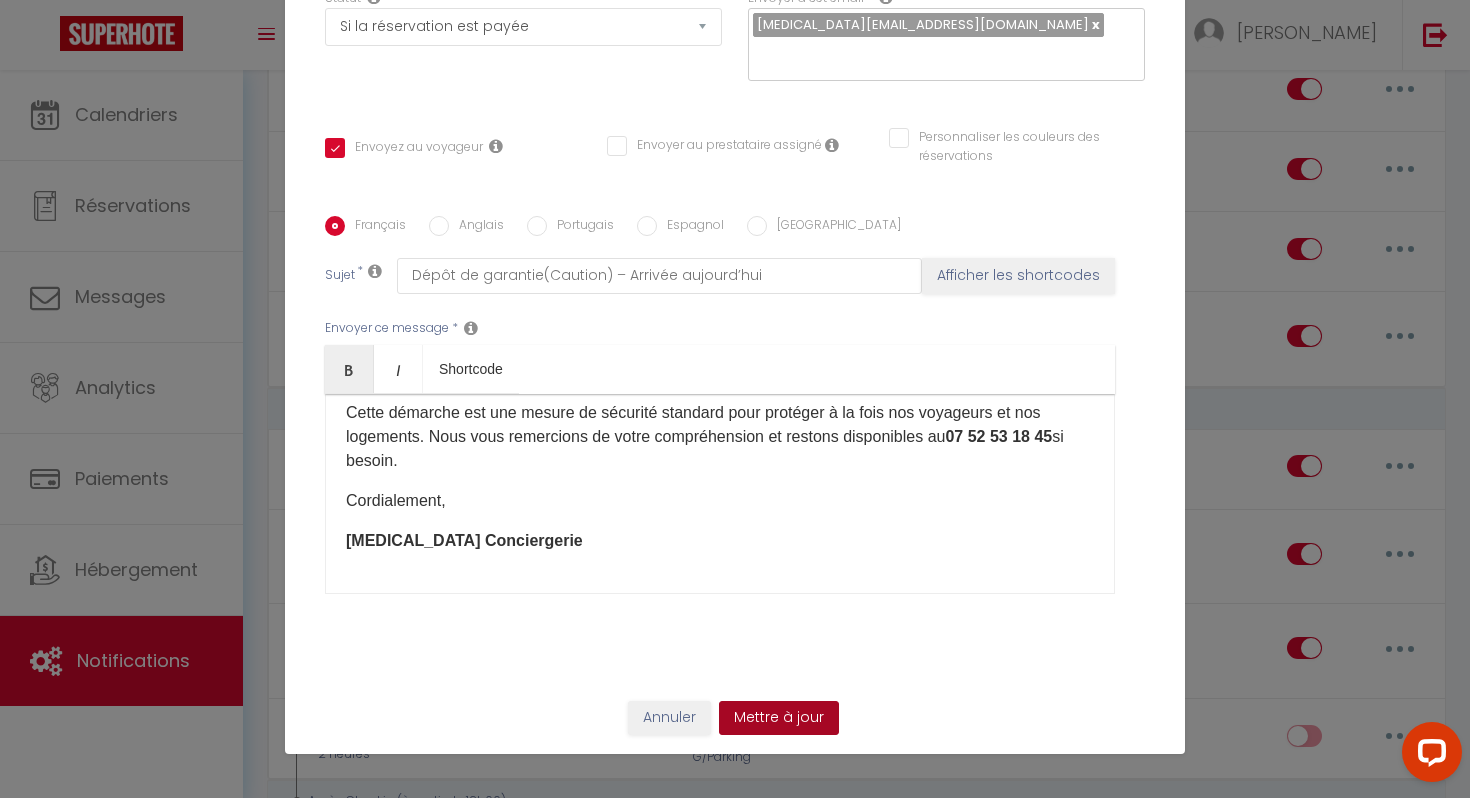 click on "Mettre à jour" at bounding box center [779, 718] 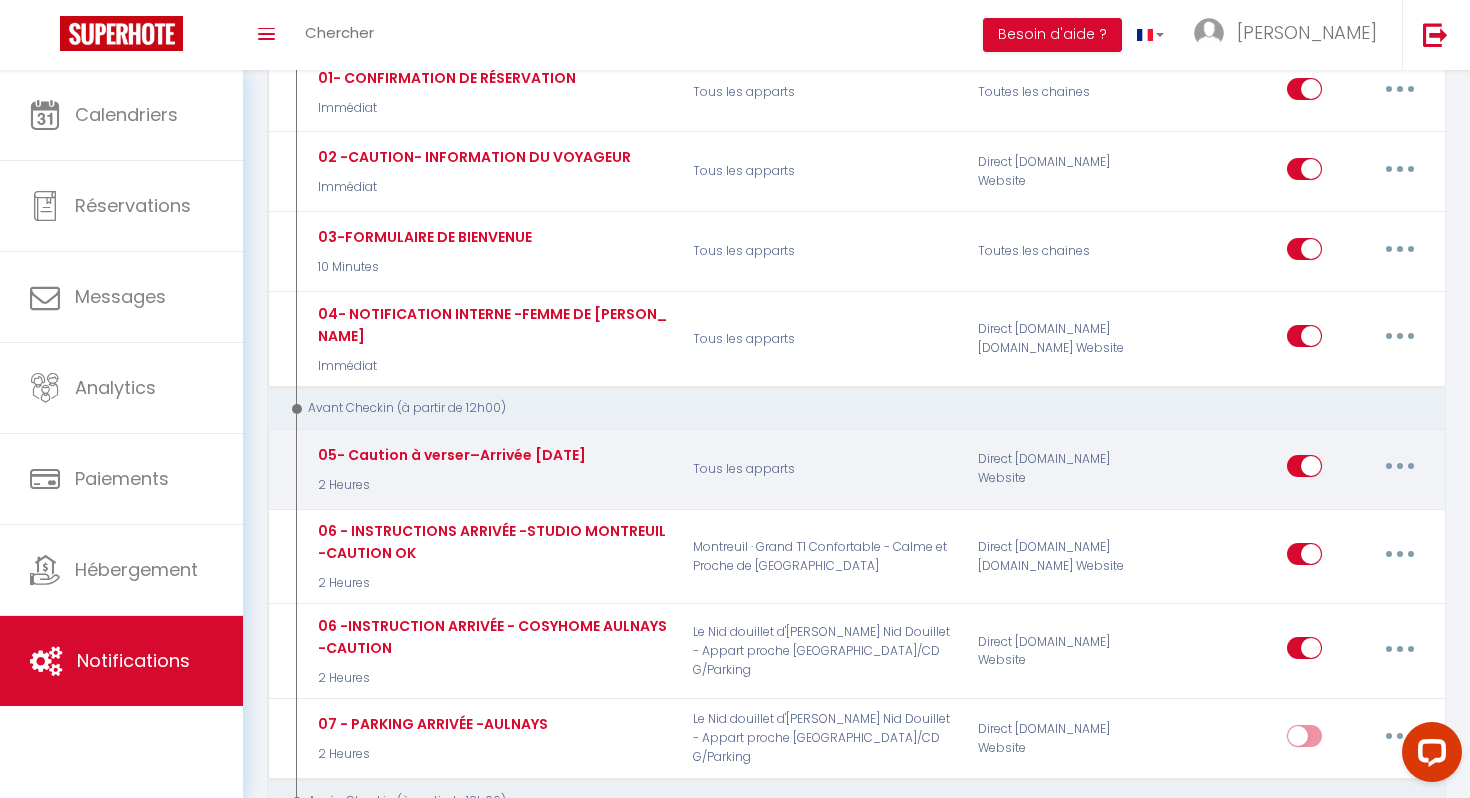 click at bounding box center (1400, 466) 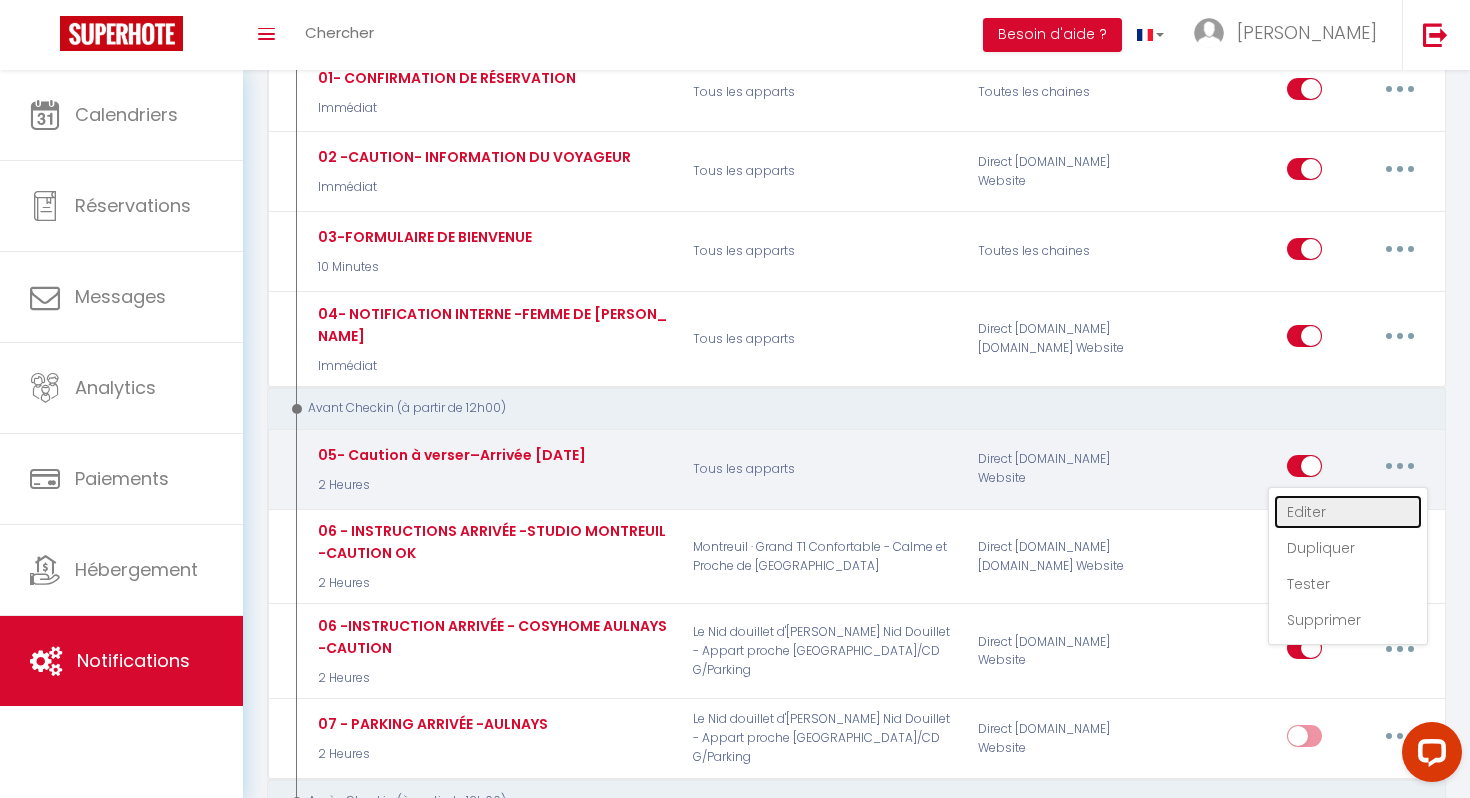 click on "Editer" at bounding box center (1348, 512) 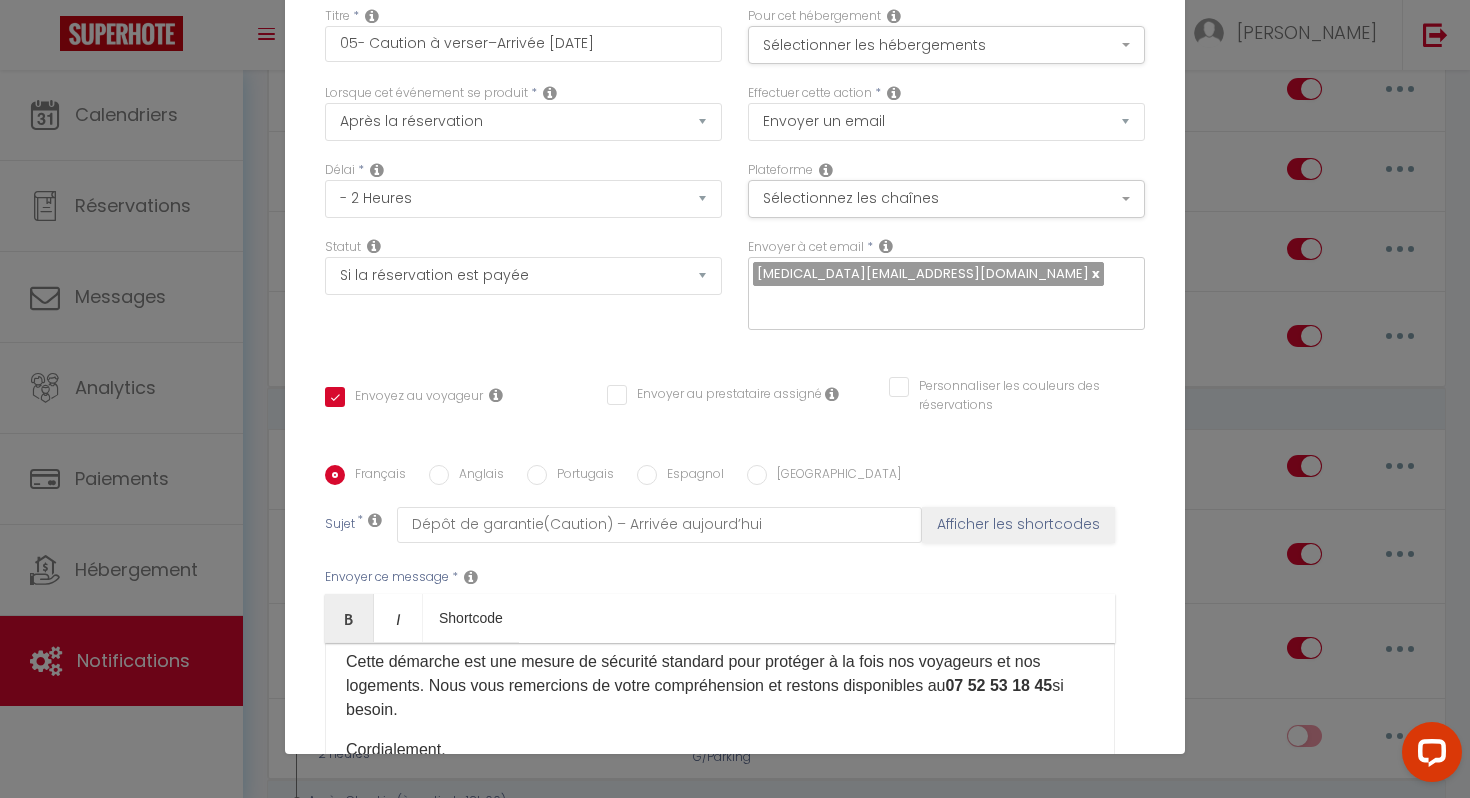 scroll, scrollTop: 0, scrollLeft: 0, axis: both 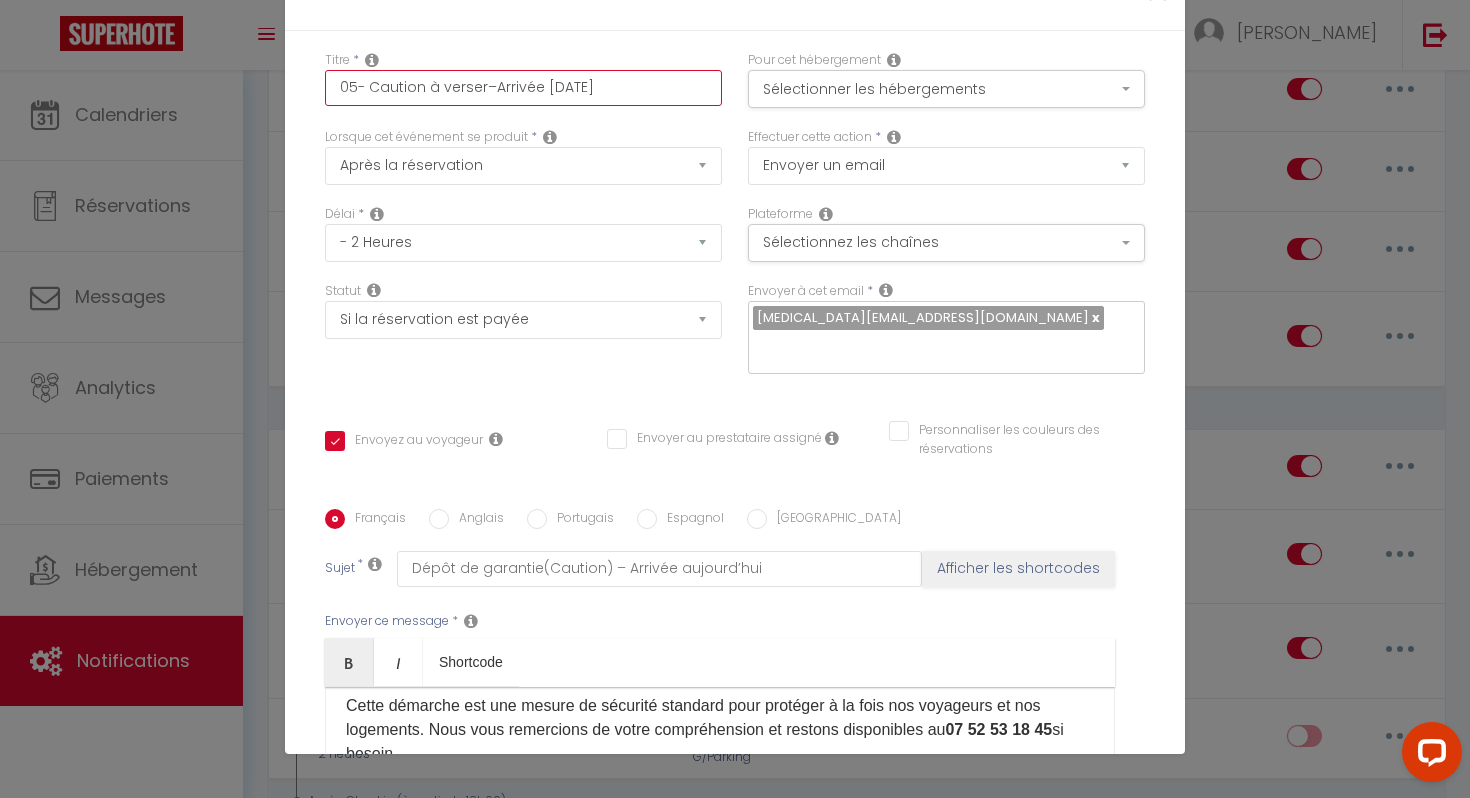 drag, startPoint x: 423, startPoint y: 83, endPoint x: 380, endPoint y: 78, distance: 43.289722 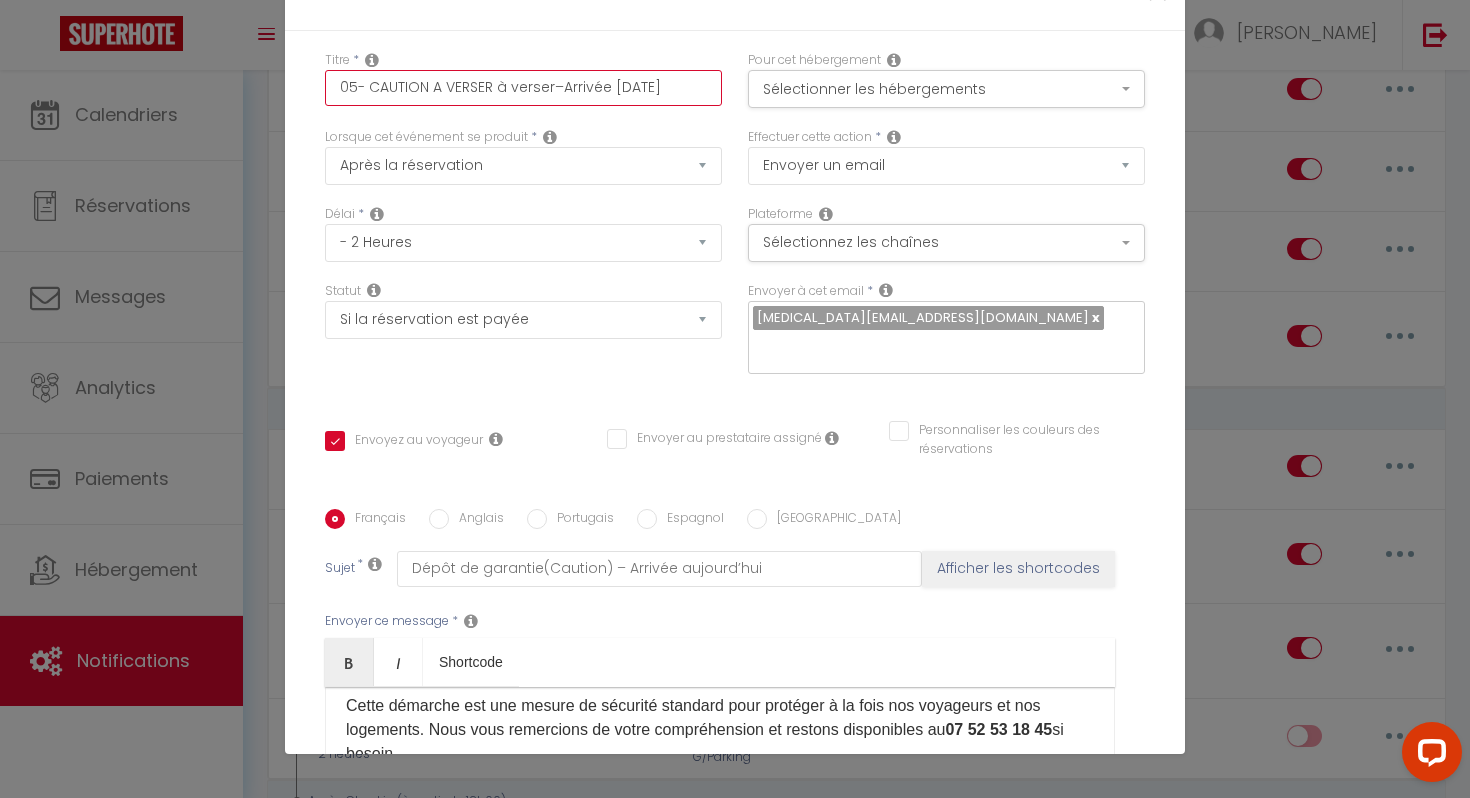 drag, startPoint x: 500, startPoint y: 84, endPoint x: 554, endPoint y: 76, distance: 54.589375 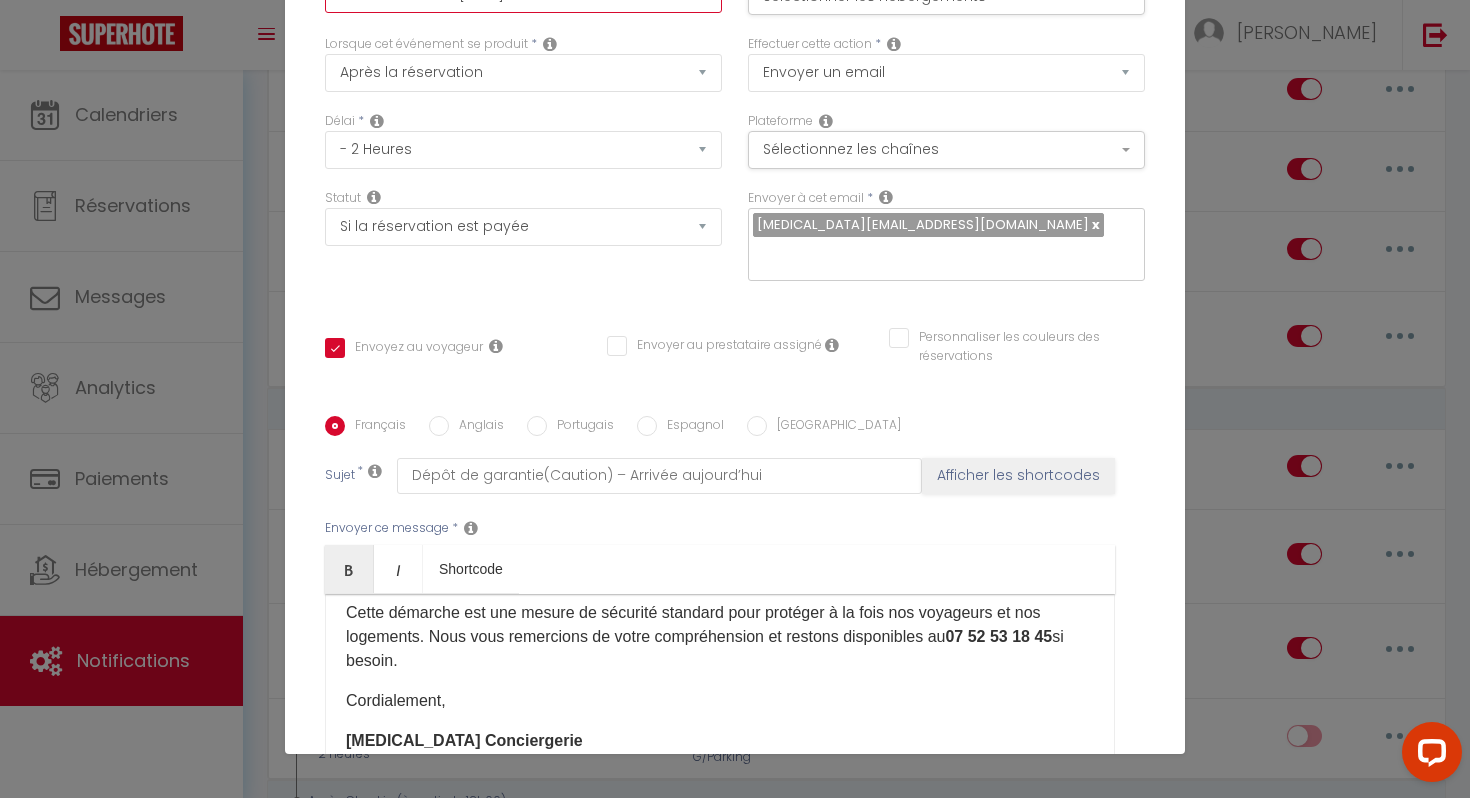 scroll, scrollTop: 0, scrollLeft: 0, axis: both 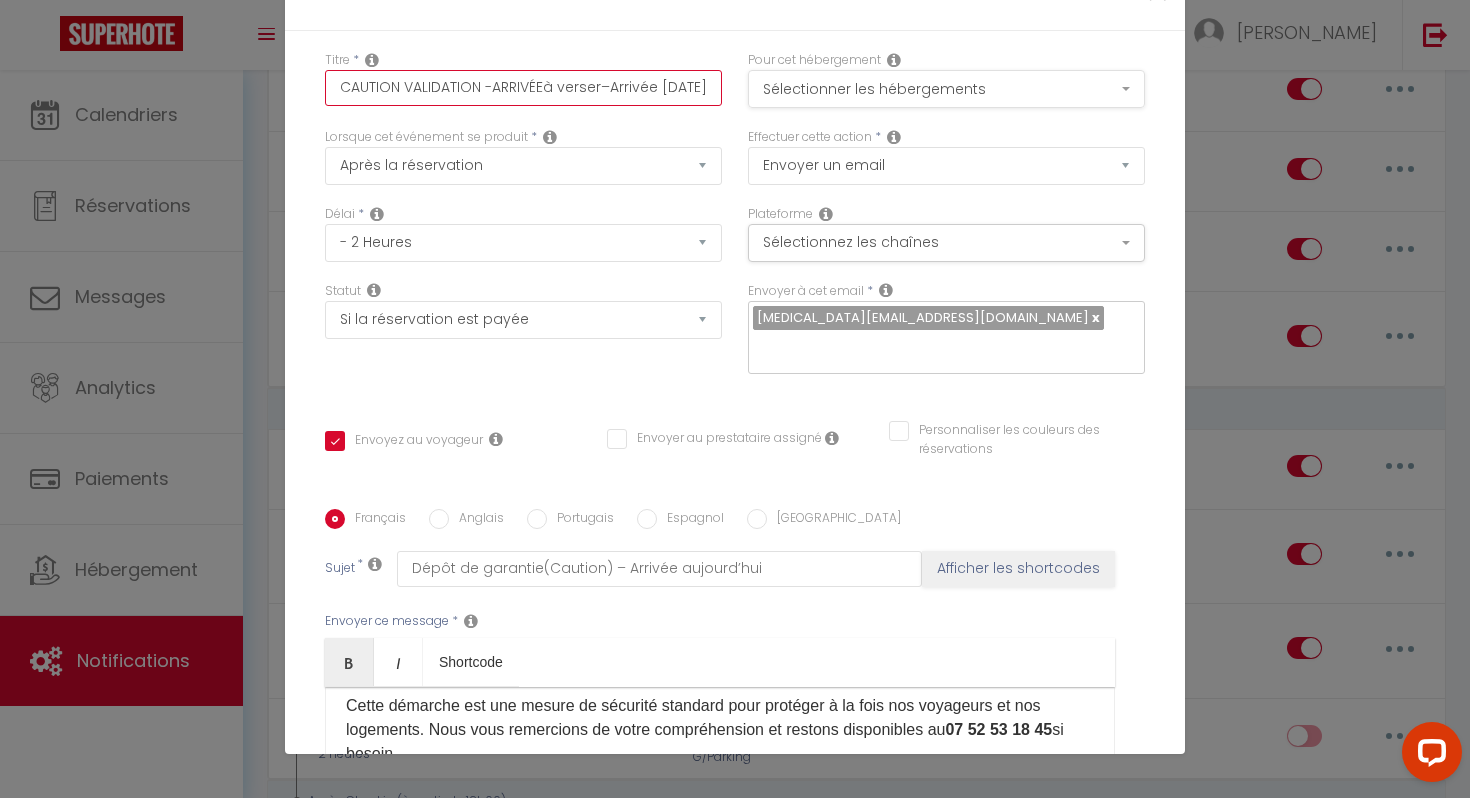 drag, startPoint x: 577, startPoint y: 82, endPoint x: 772, endPoint y: 82, distance: 195 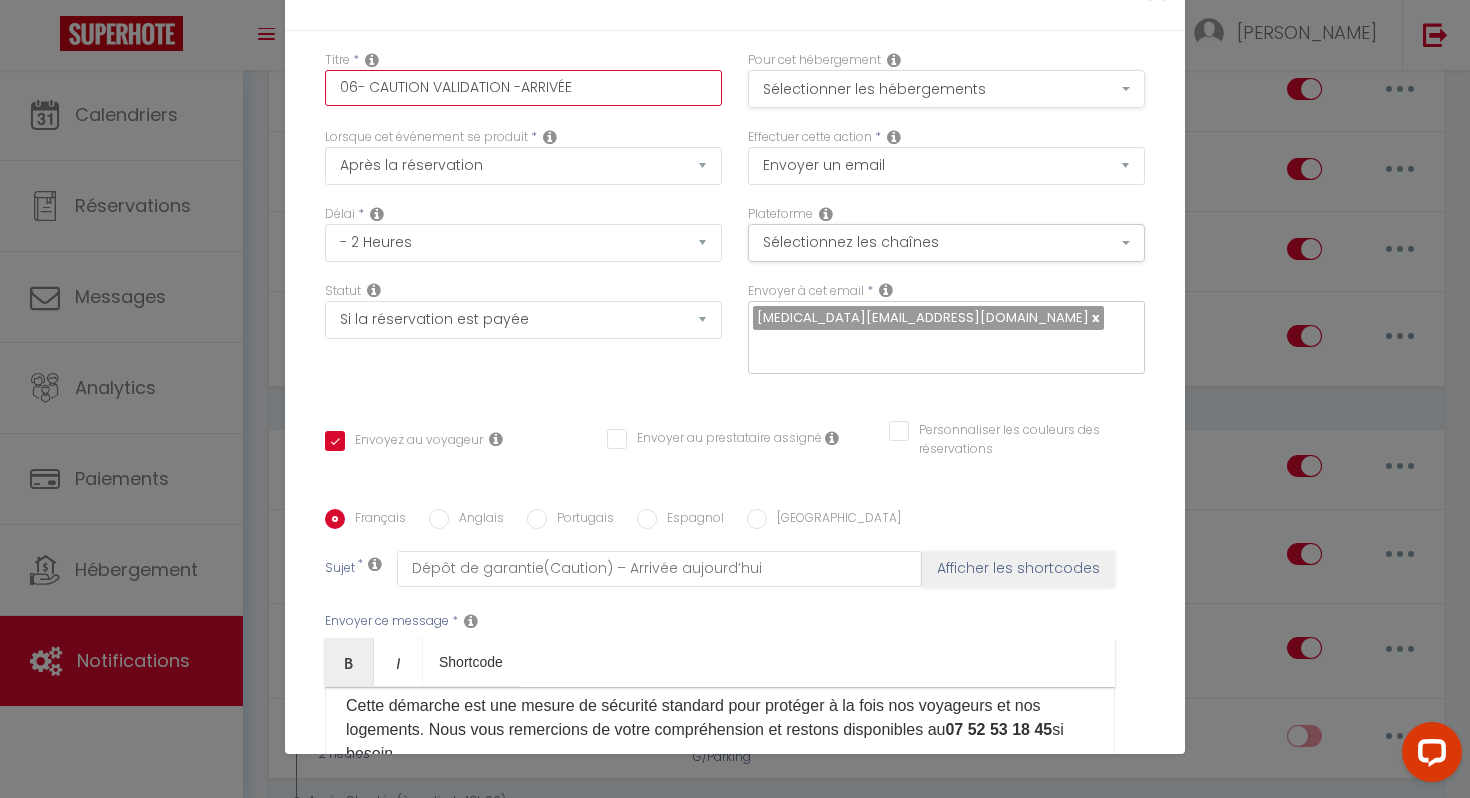 scroll, scrollTop: 0, scrollLeft: 0, axis: both 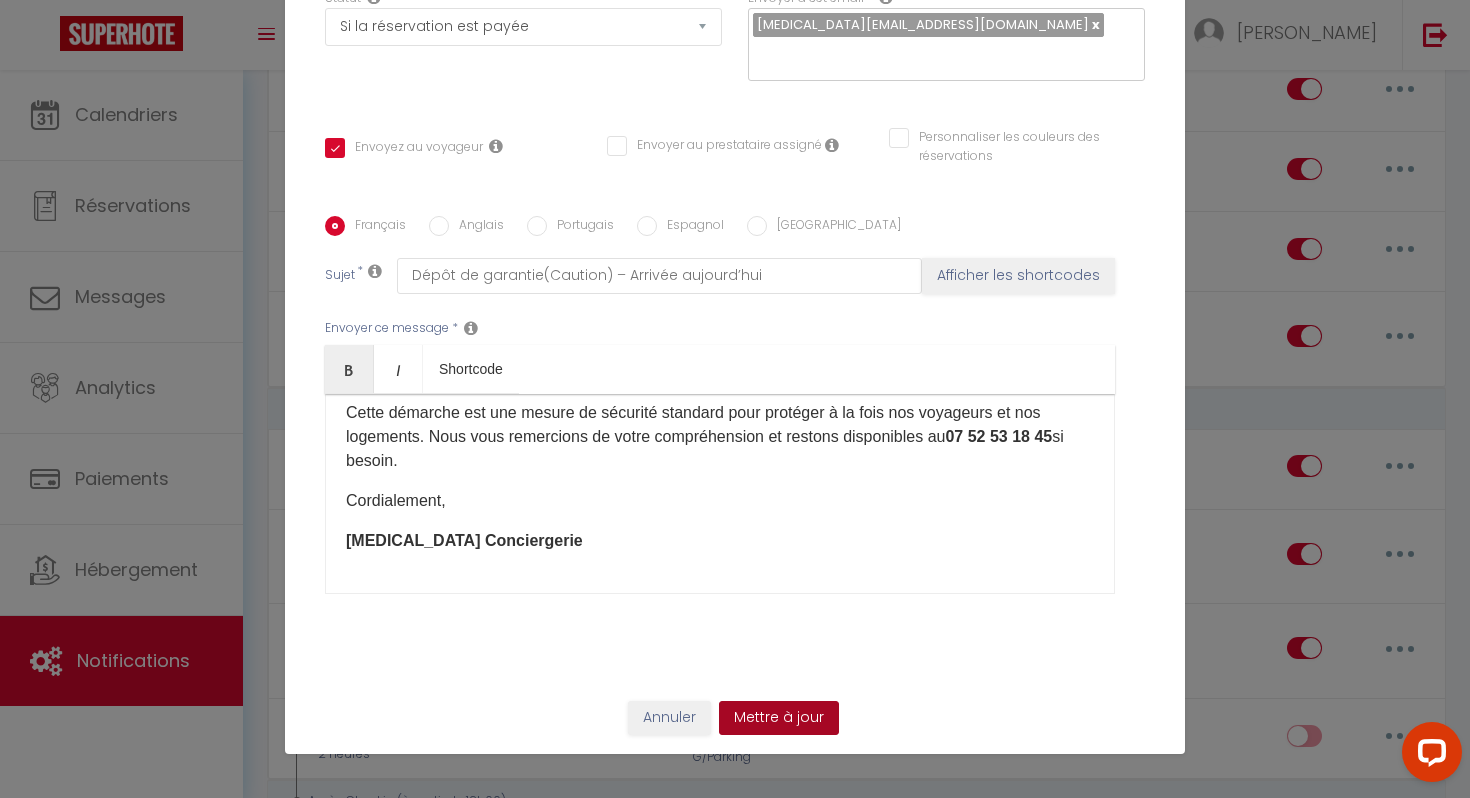 click on "Mettre à jour" at bounding box center [779, 718] 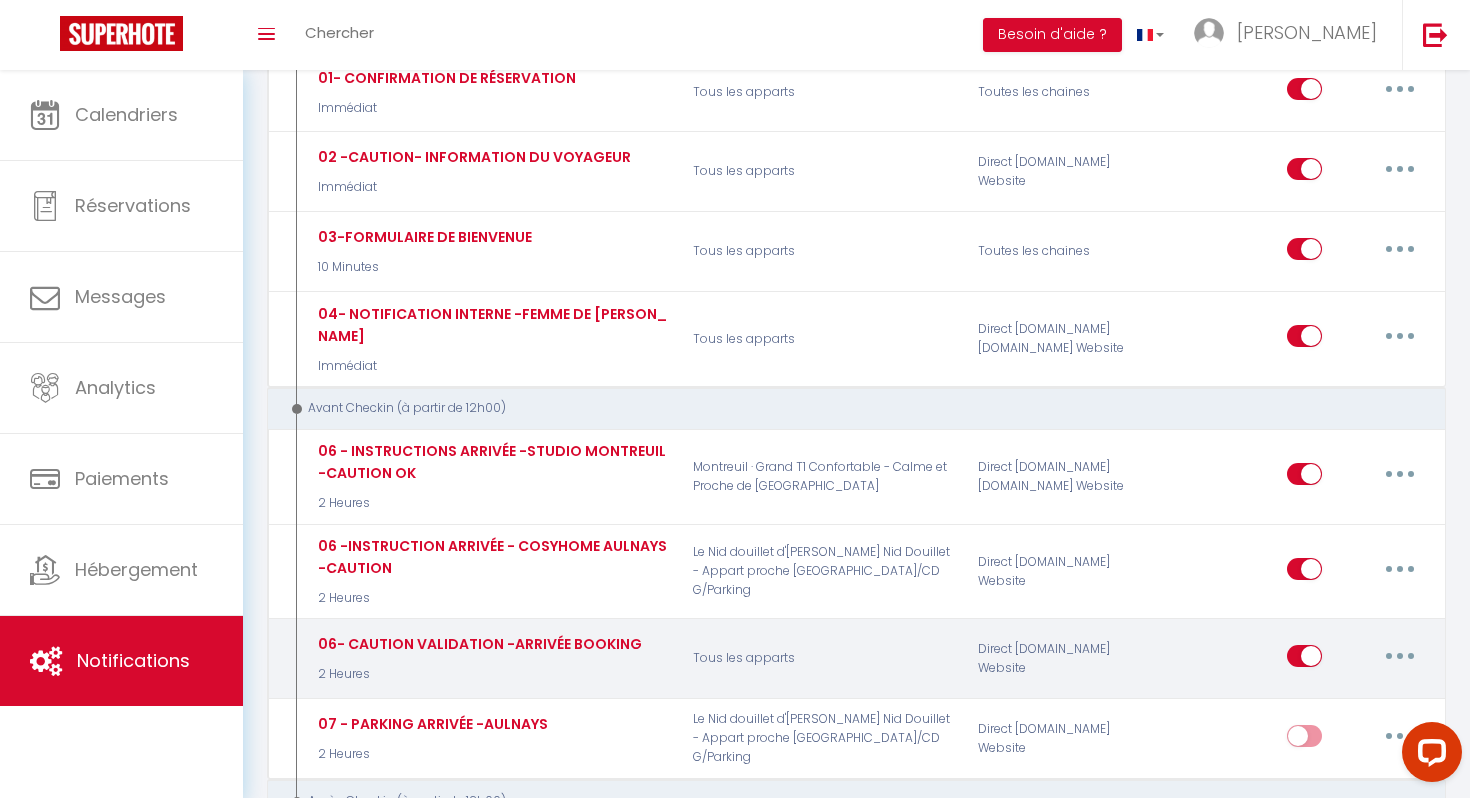 click at bounding box center (1400, 656) 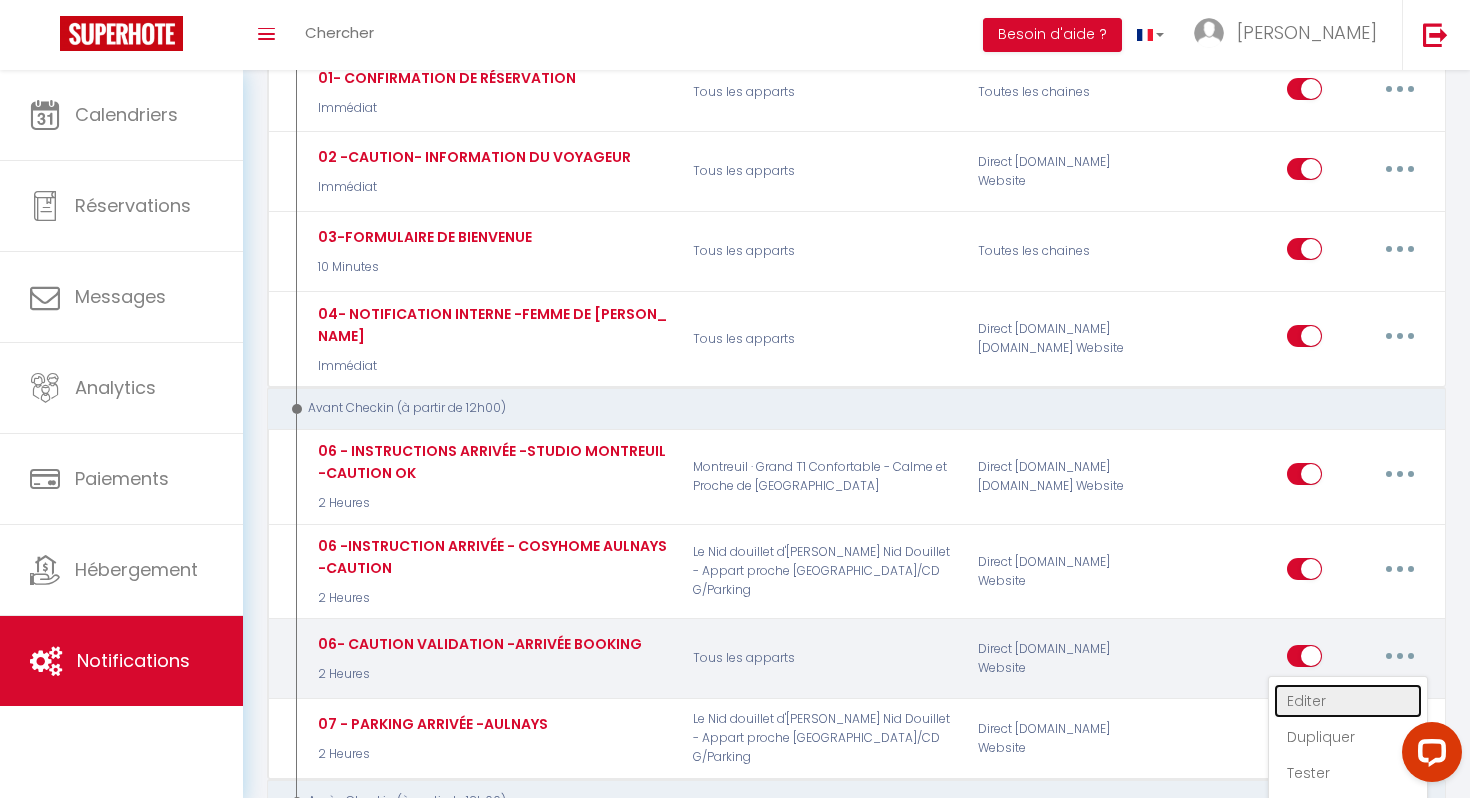 click on "Editer" at bounding box center (1348, 701) 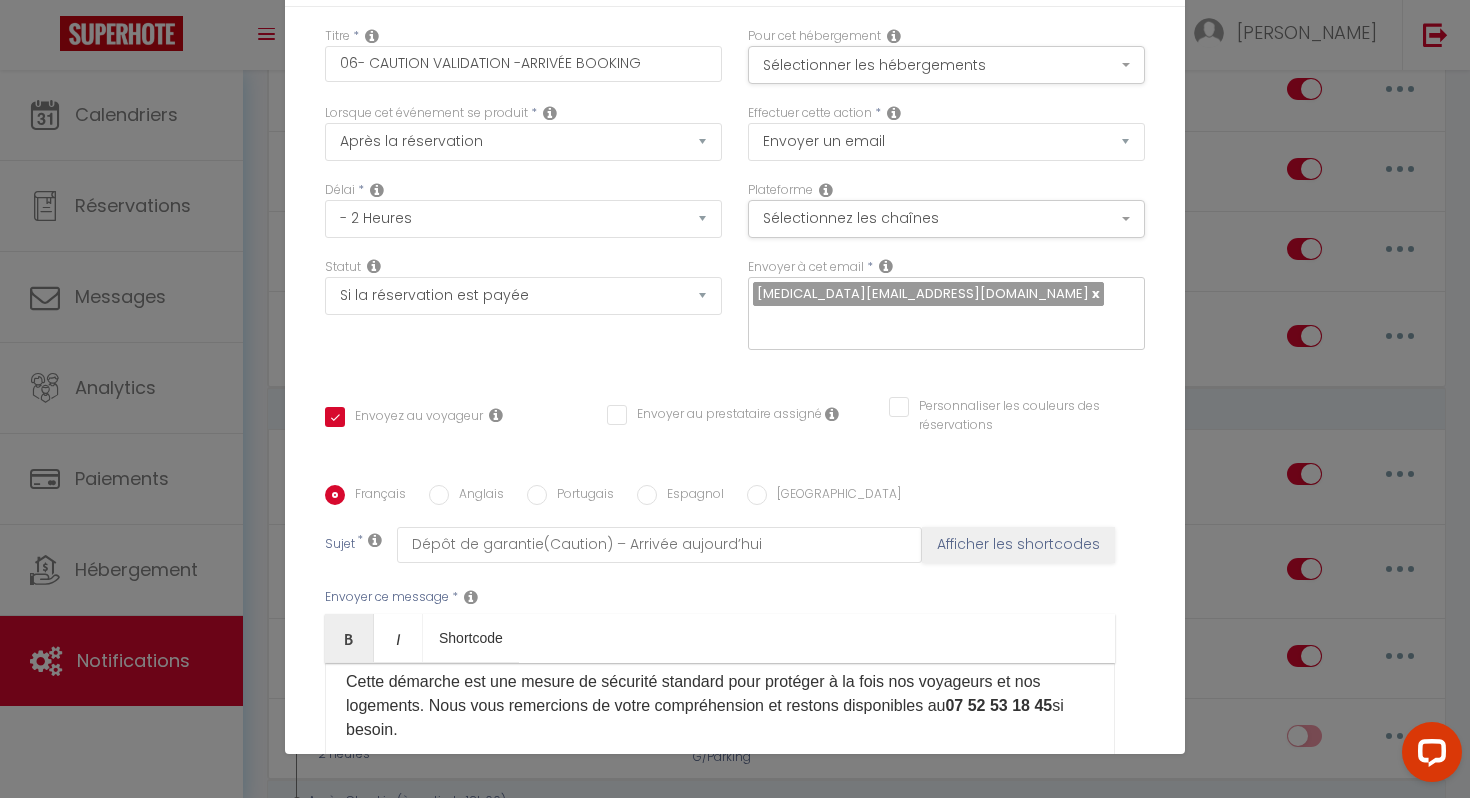 scroll, scrollTop: 0, scrollLeft: 0, axis: both 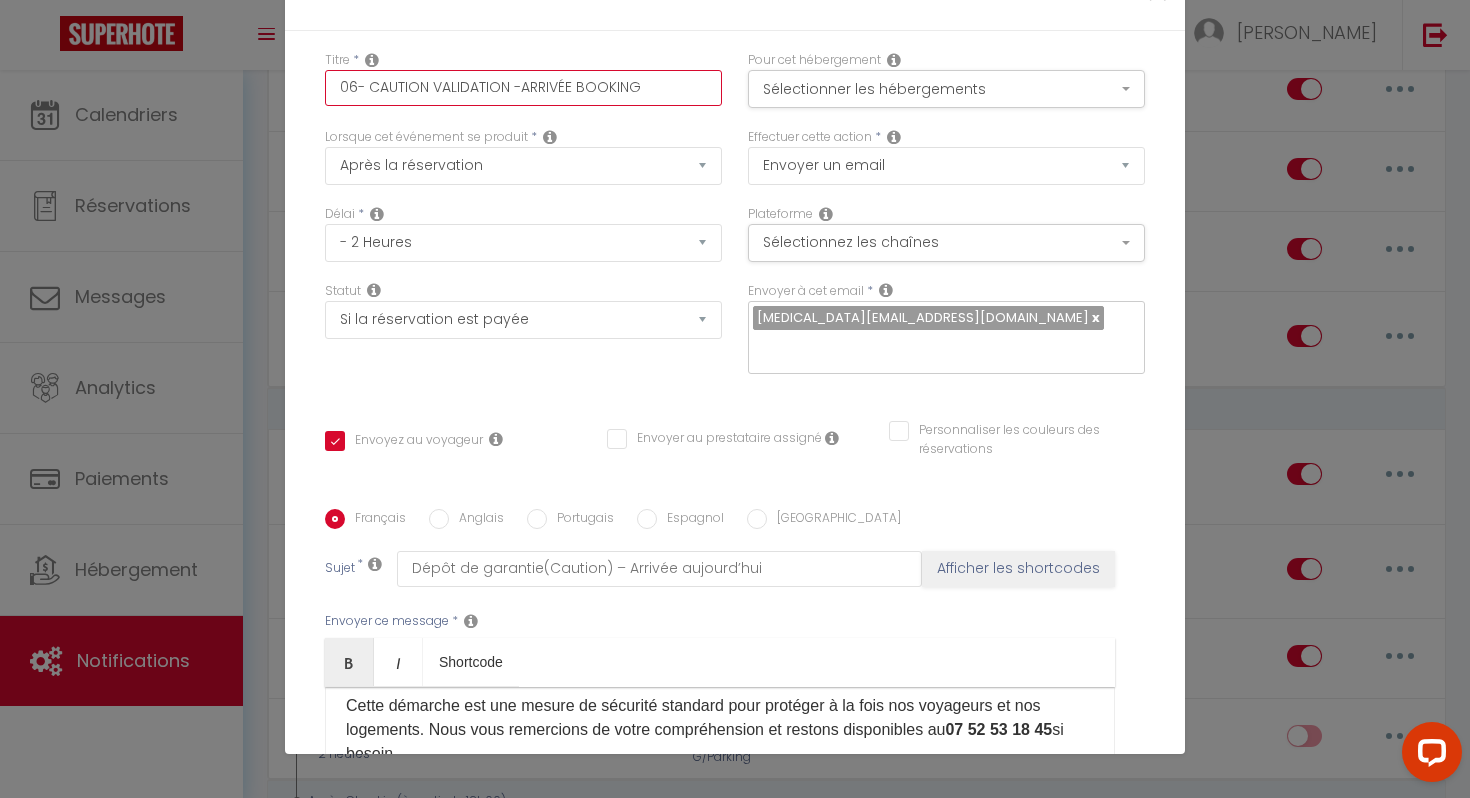 click on "06- CAUTION VALIDATION -ARRIVÉE BOOKING" at bounding box center (523, 88) 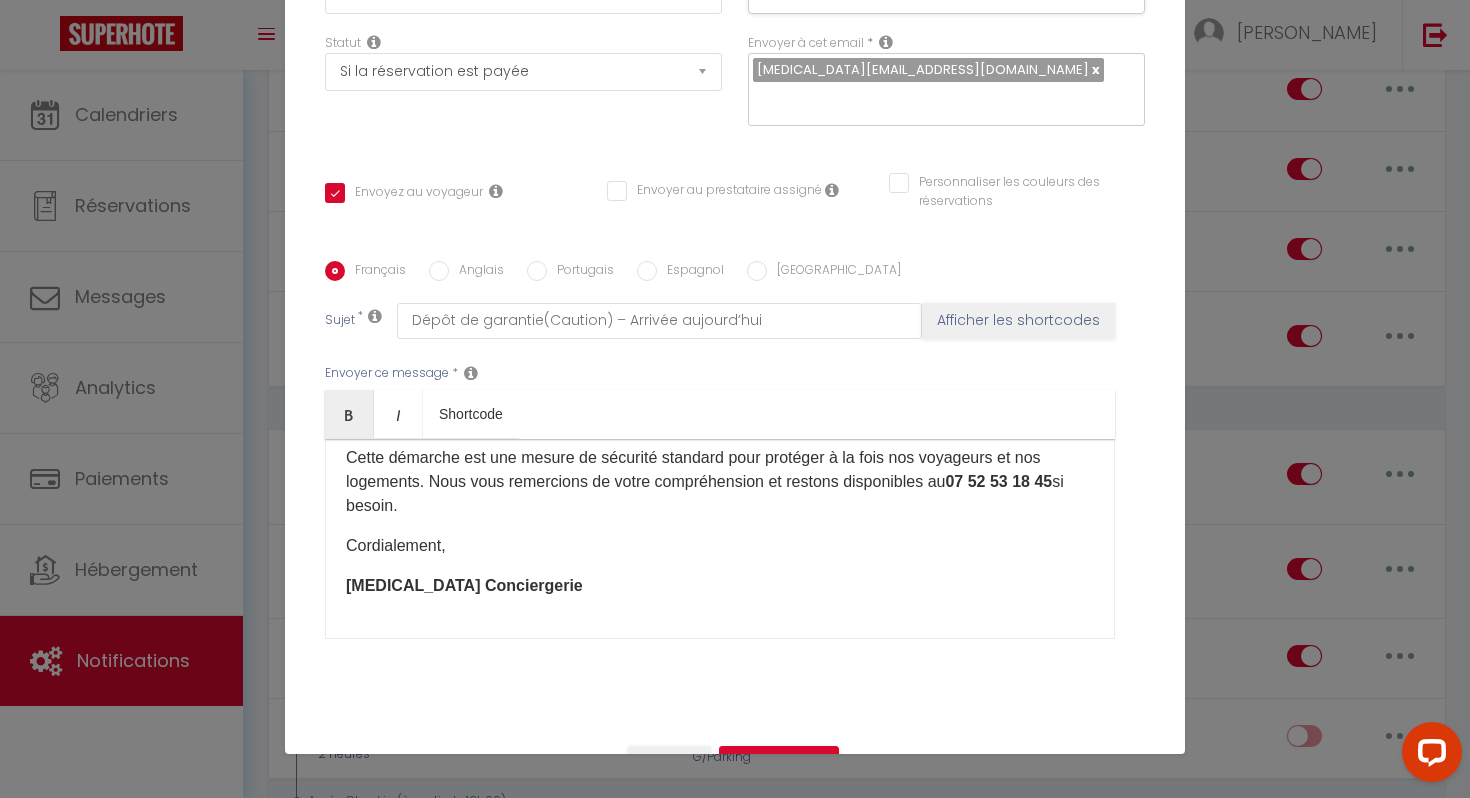 scroll, scrollTop: 295, scrollLeft: 0, axis: vertical 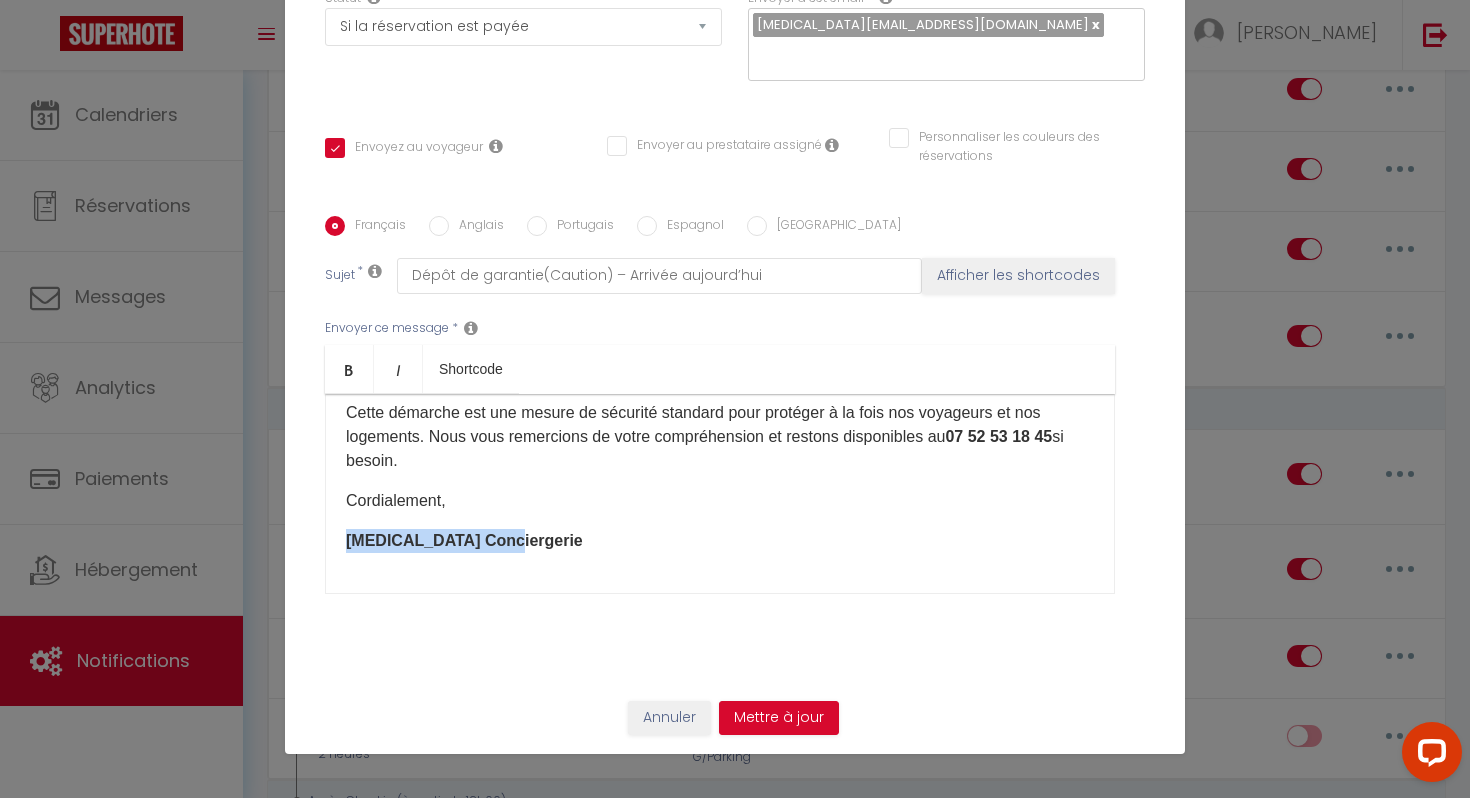 drag, startPoint x: 533, startPoint y: 544, endPoint x: 318, endPoint y: 545, distance: 215.00232 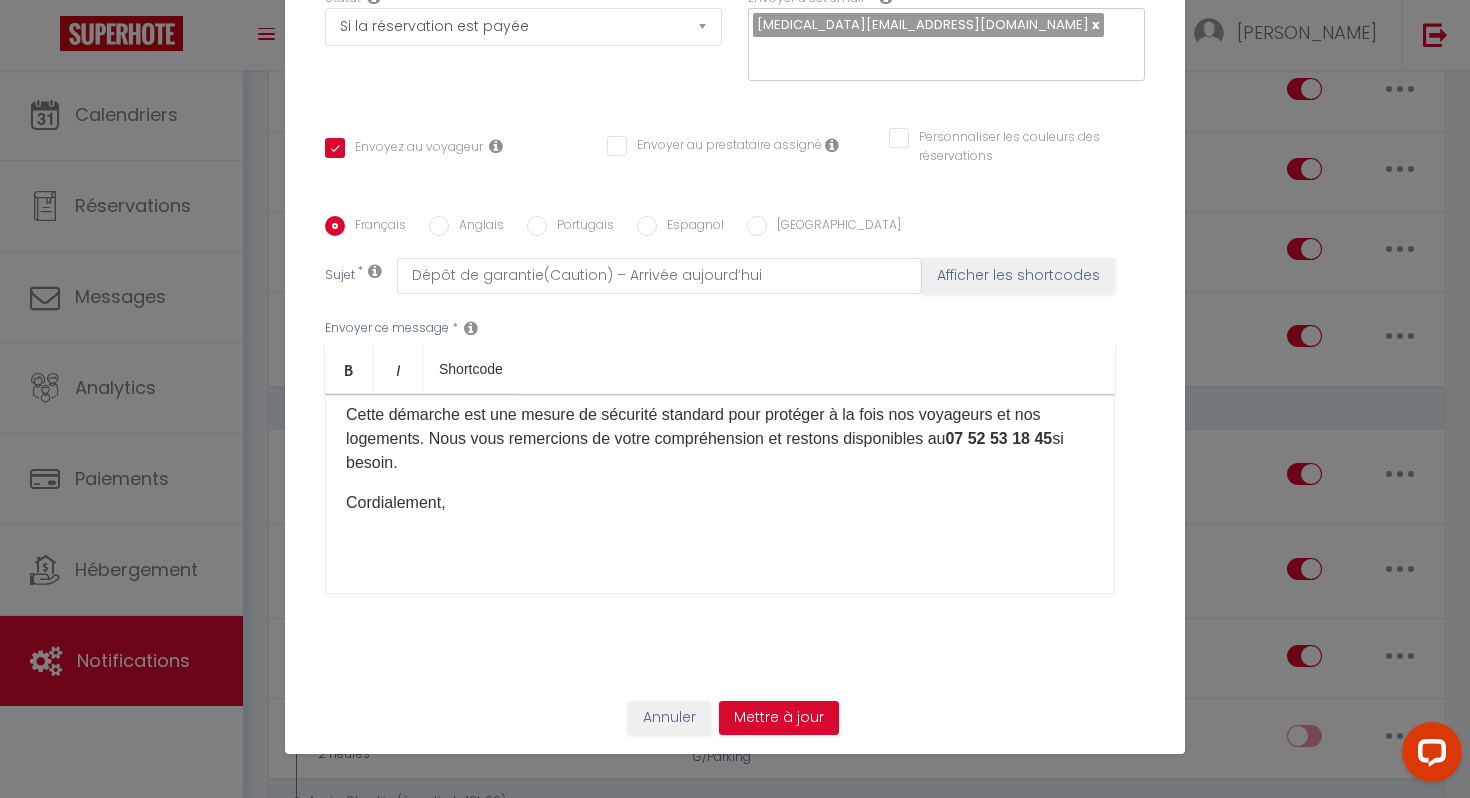 scroll, scrollTop: 238, scrollLeft: 0, axis: vertical 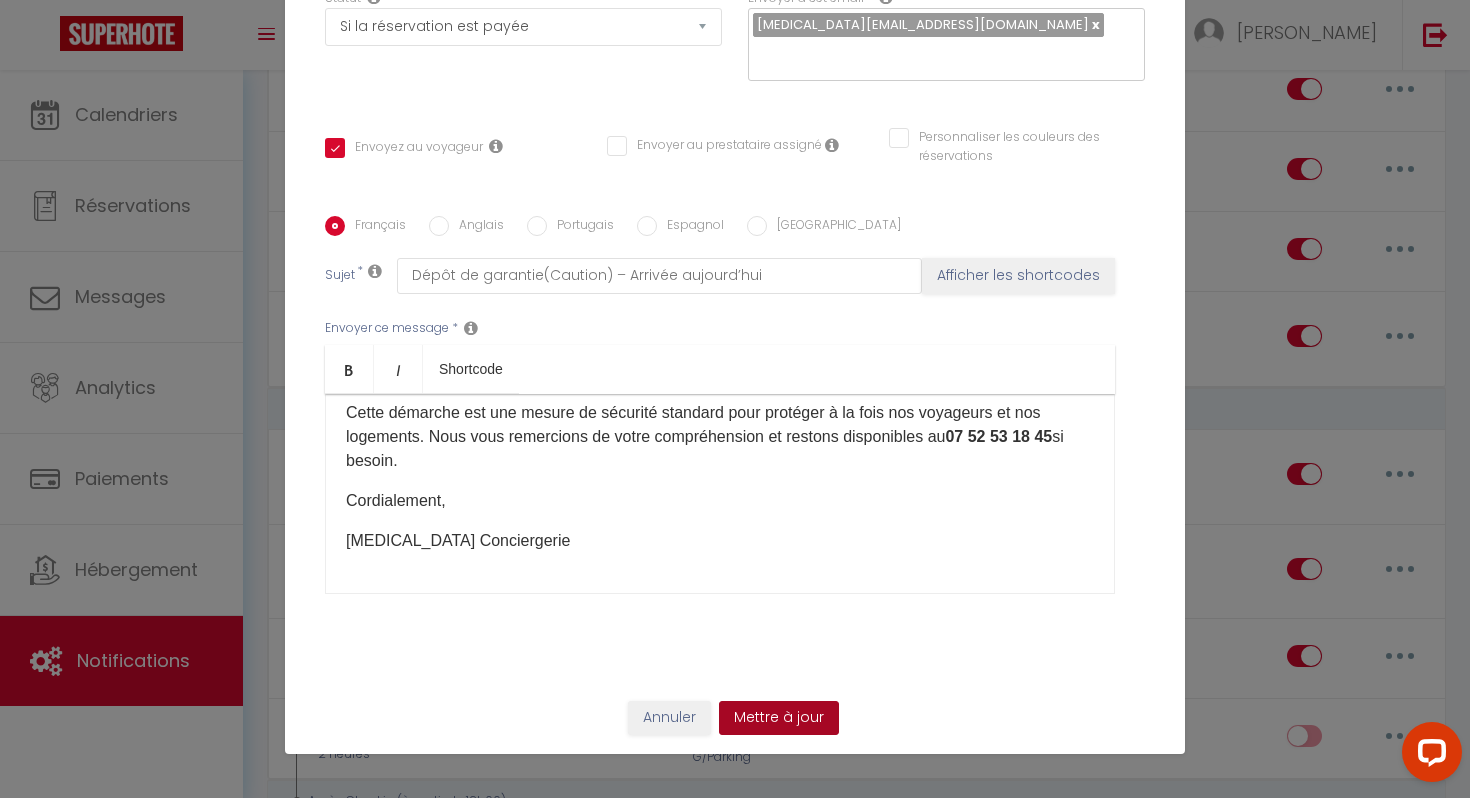 click on "Mettre à jour" at bounding box center [779, 718] 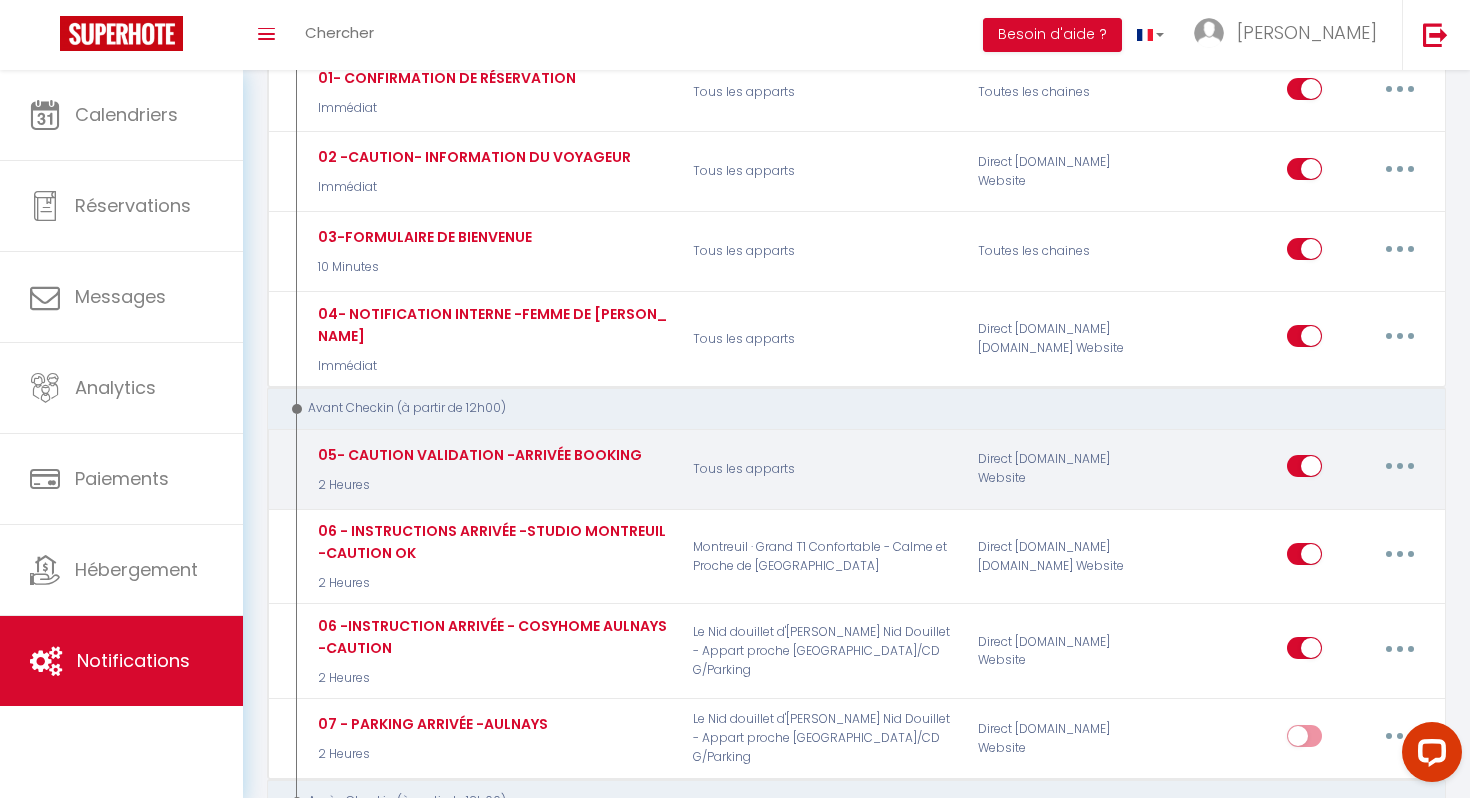 click at bounding box center [1400, 466] 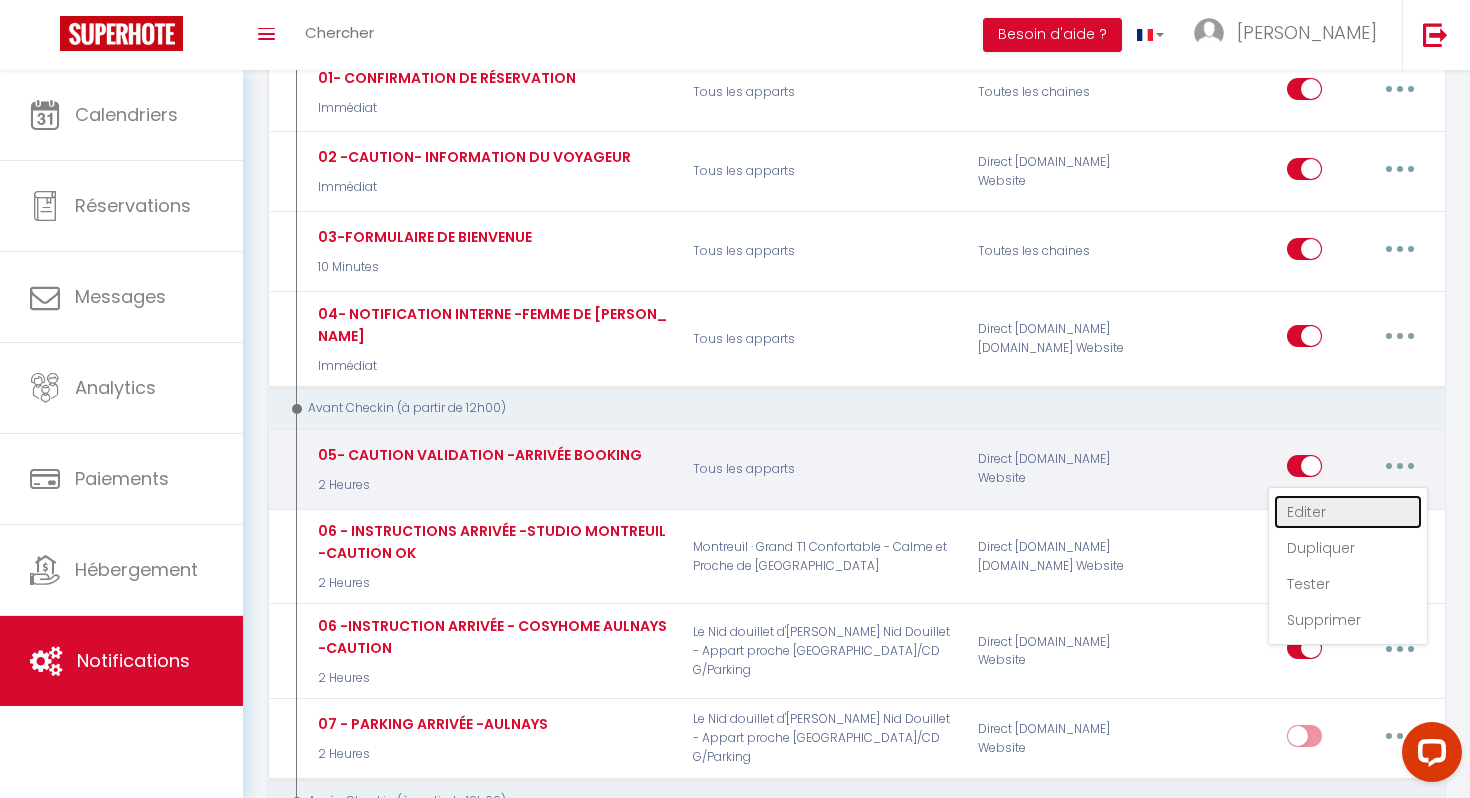 click on "Editer" at bounding box center (1348, 512) 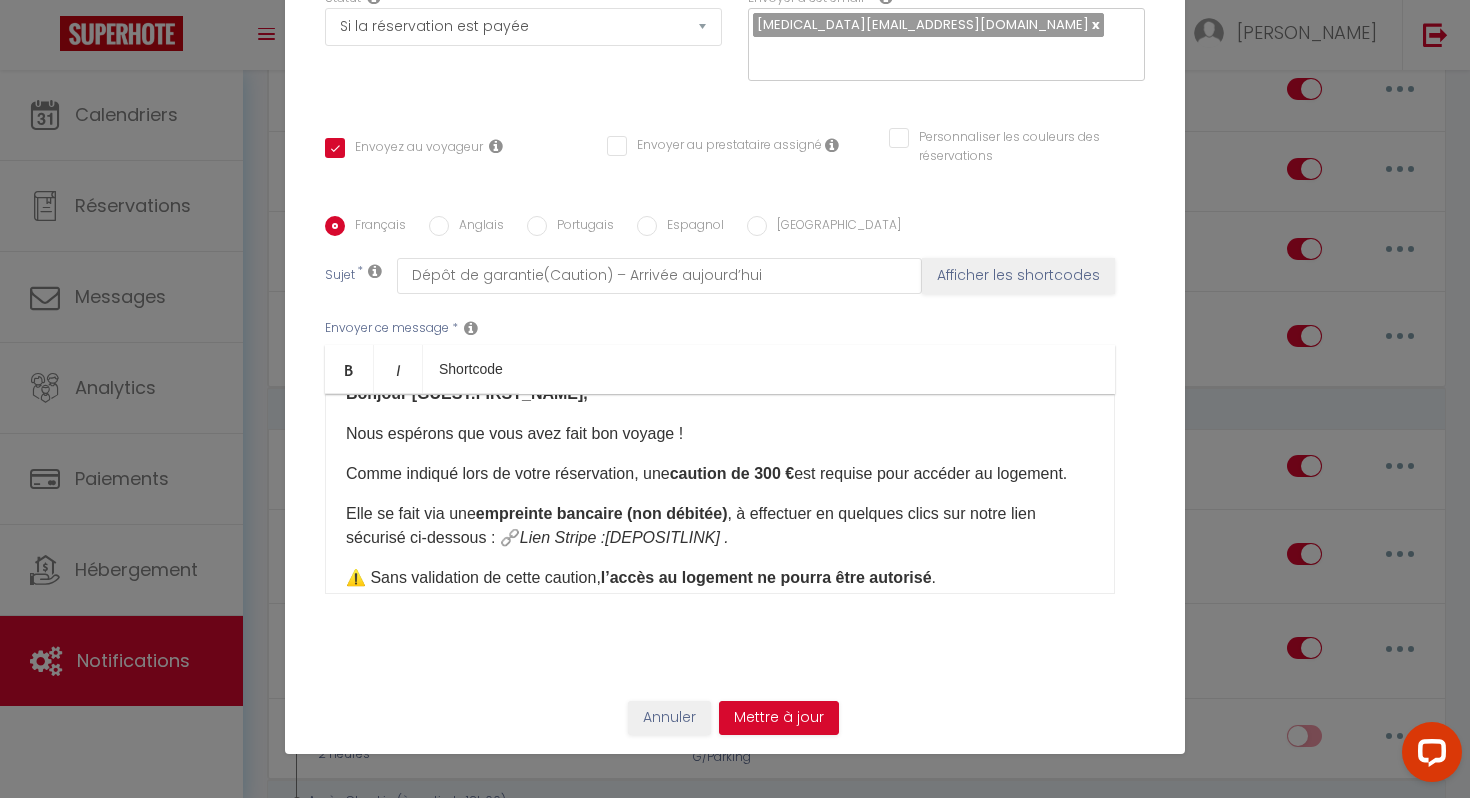 scroll, scrollTop: 0, scrollLeft: 0, axis: both 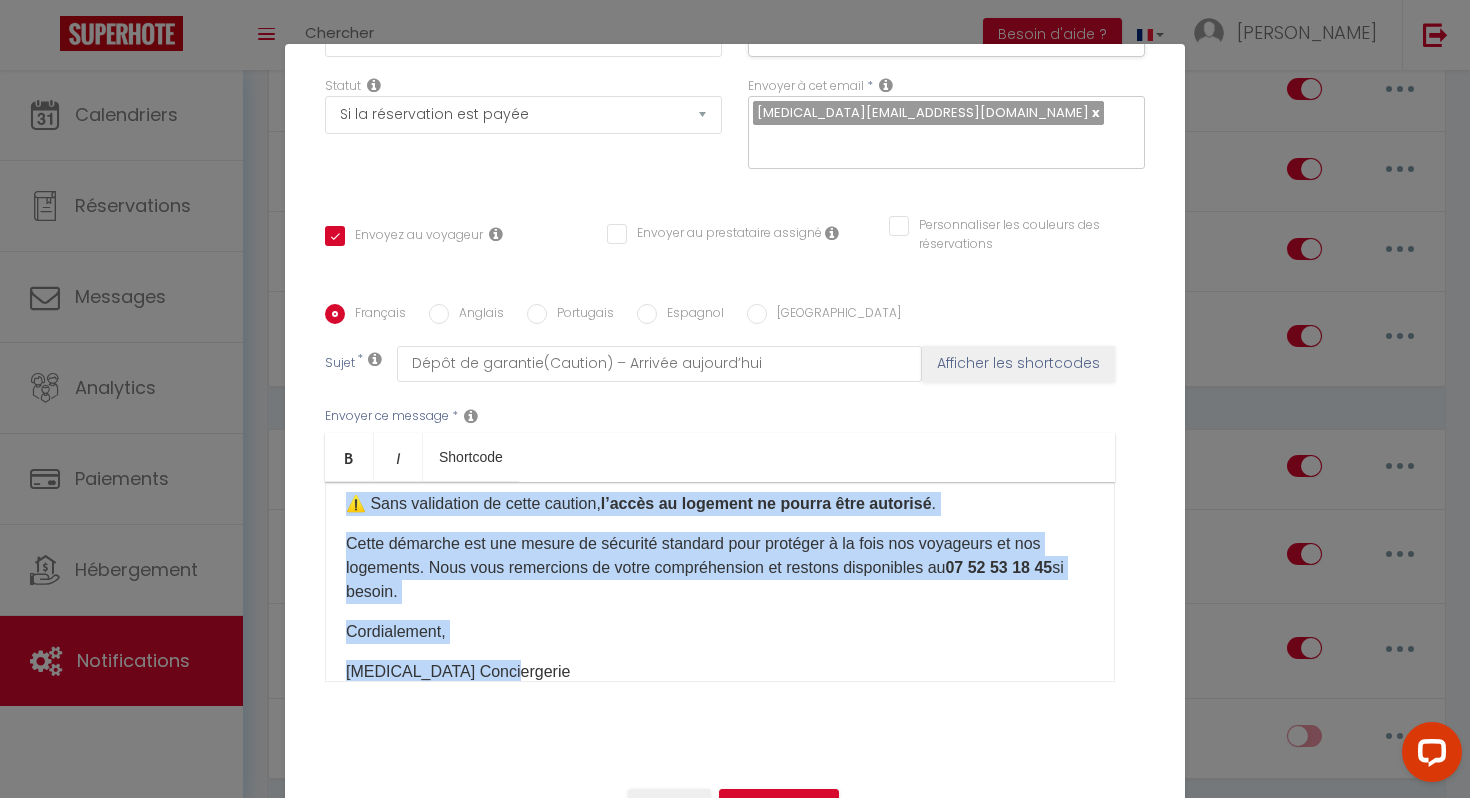 drag, startPoint x: 343, startPoint y: 510, endPoint x: 570, endPoint y: 671, distance: 278.2984 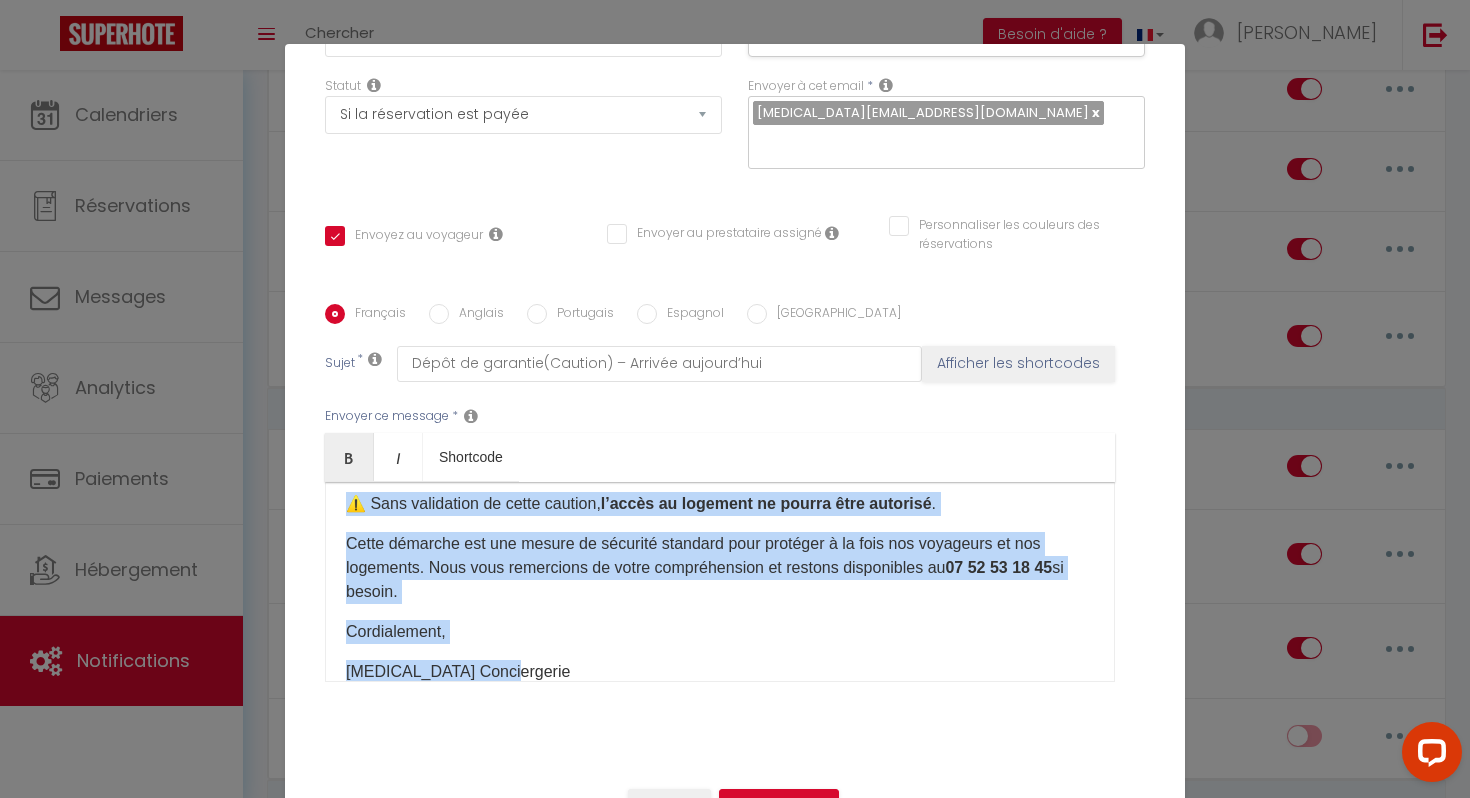 copy on "Bonjour [GUEST:FIRST_NAME],
Nous espérons que vous avez fait bon voyage !
Comme indiqué lors de votre réservation, une  caution de 300 €  est requise pour accéder au logement. Elle se fait via une  empreinte bancaire (non débitée) , à effectuer en quelques clics sur notre lien sécurisé ci-dessous : 🔗  Lien Stripe :[DEPOSITLINK]​ . ⚠️ Sans validation de cette caution,  l’accès au logement ne pourra être autorisé .
Cette démarche est une mesure de sécurité standard pour protéger à la fois nos voyageurs et nos logements. Nous vous remercions de votre compréhension et restons disponibles au  07 52 53 18 45  si besoin. ​Cordialement, [MEDICAL_DATA] Conciergerie​" 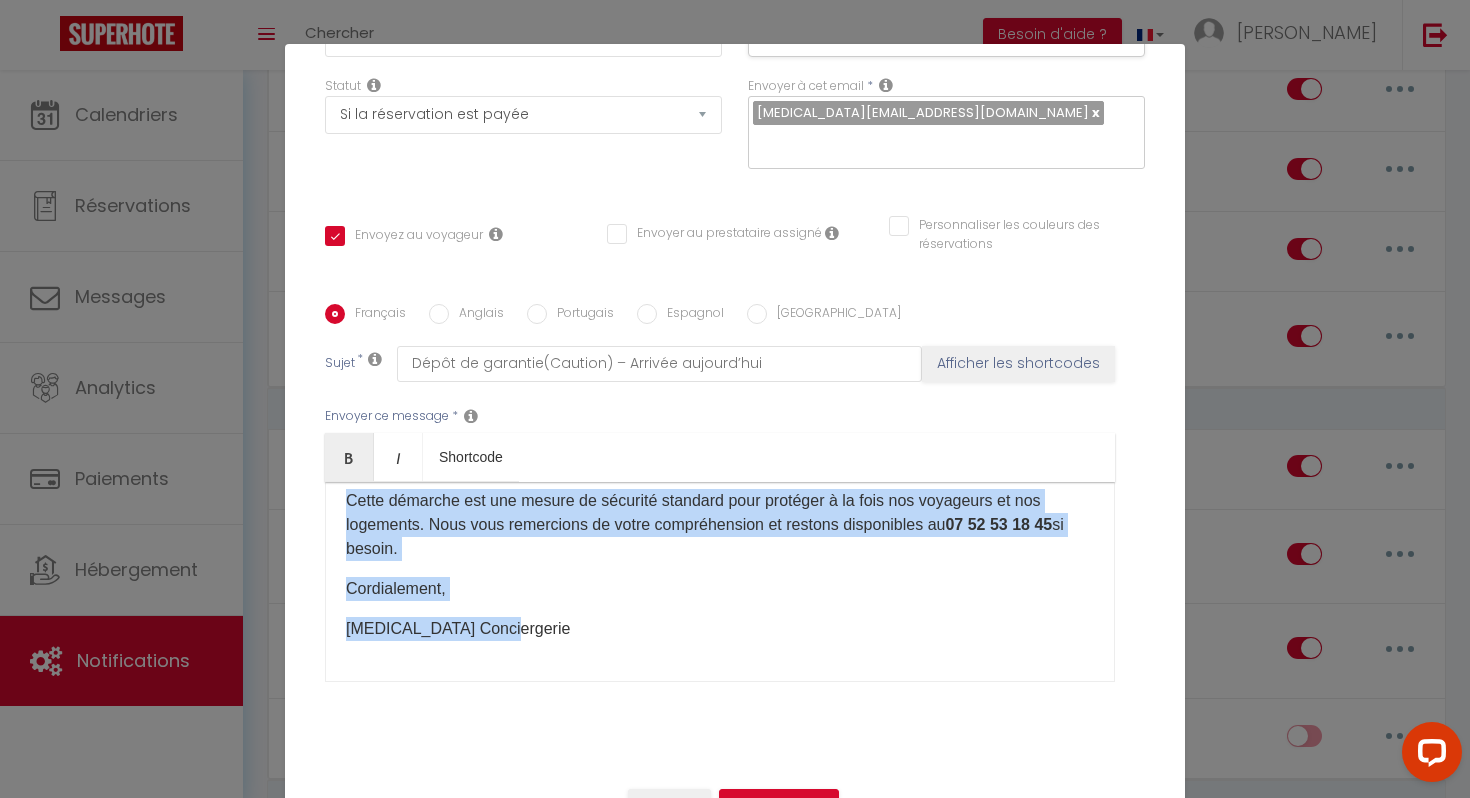 click on "Bonjour [GUEST:FIRST_NAME],
Nous espérons que vous avez fait bon voyage !
Comme indiqué lors de votre réservation, une  caution de 300 €  est requise pour accéder au logement. Elle se fait via une  empreinte bancaire (non débitée) , à effectuer en quelques clics sur notre lien sécurisé ci-dessous : 🔗  Lien Stripe :[DEPOSITLINK]​ . ⚠️ Sans validation de cette caution,  l’accès au logement ne pourra être autorisé .
Cette démarche est une mesure de sécurité standard pour protéger à la fois nos voyageurs et nos logements. Nous vous remercions de votre compréhension et restons disponibles au  07 52 53 18 45  si besoin. ​Cordialement, [MEDICAL_DATA] Conciergerie​" at bounding box center (720, 582) 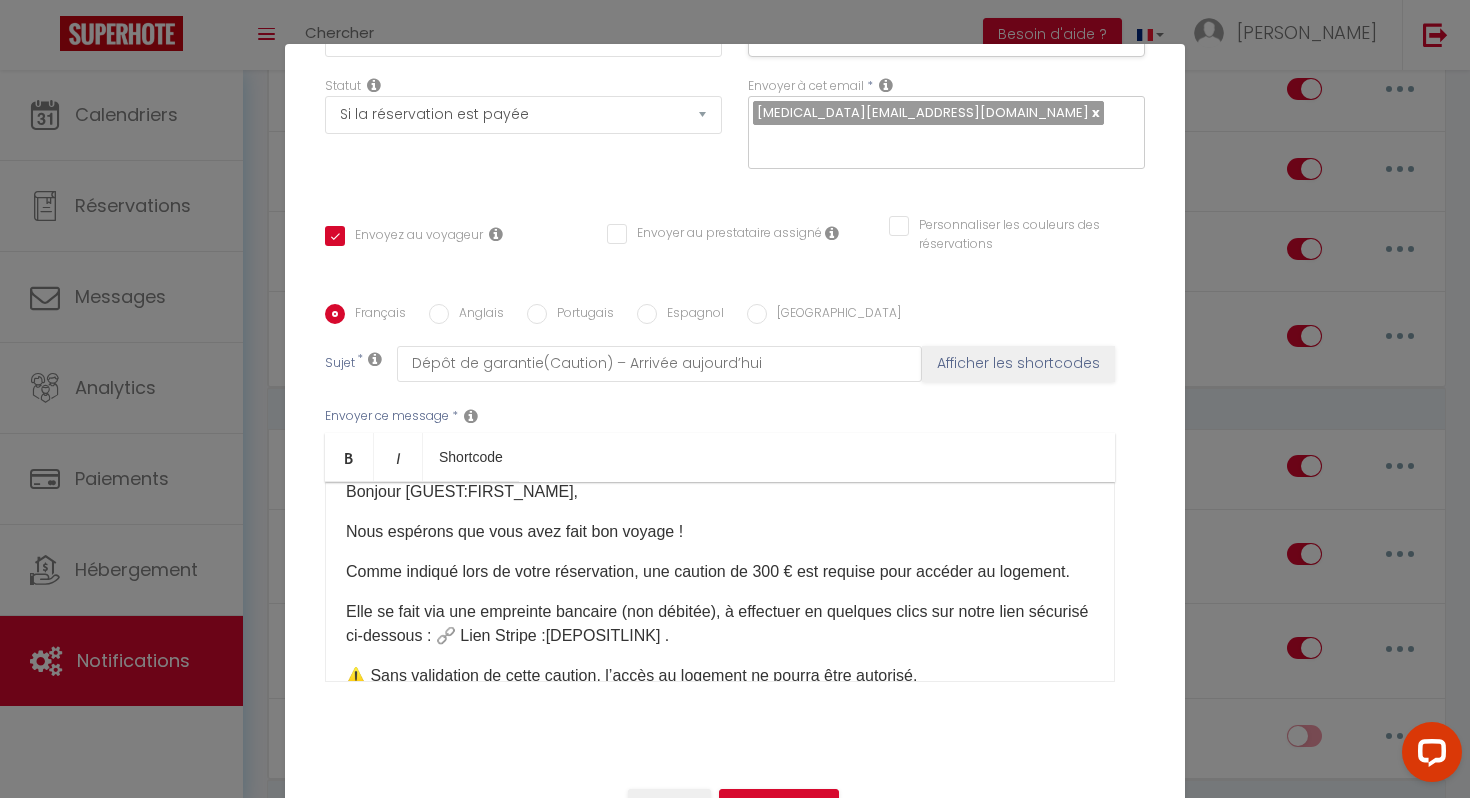 scroll, scrollTop: 417, scrollLeft: 0, axis: vertical 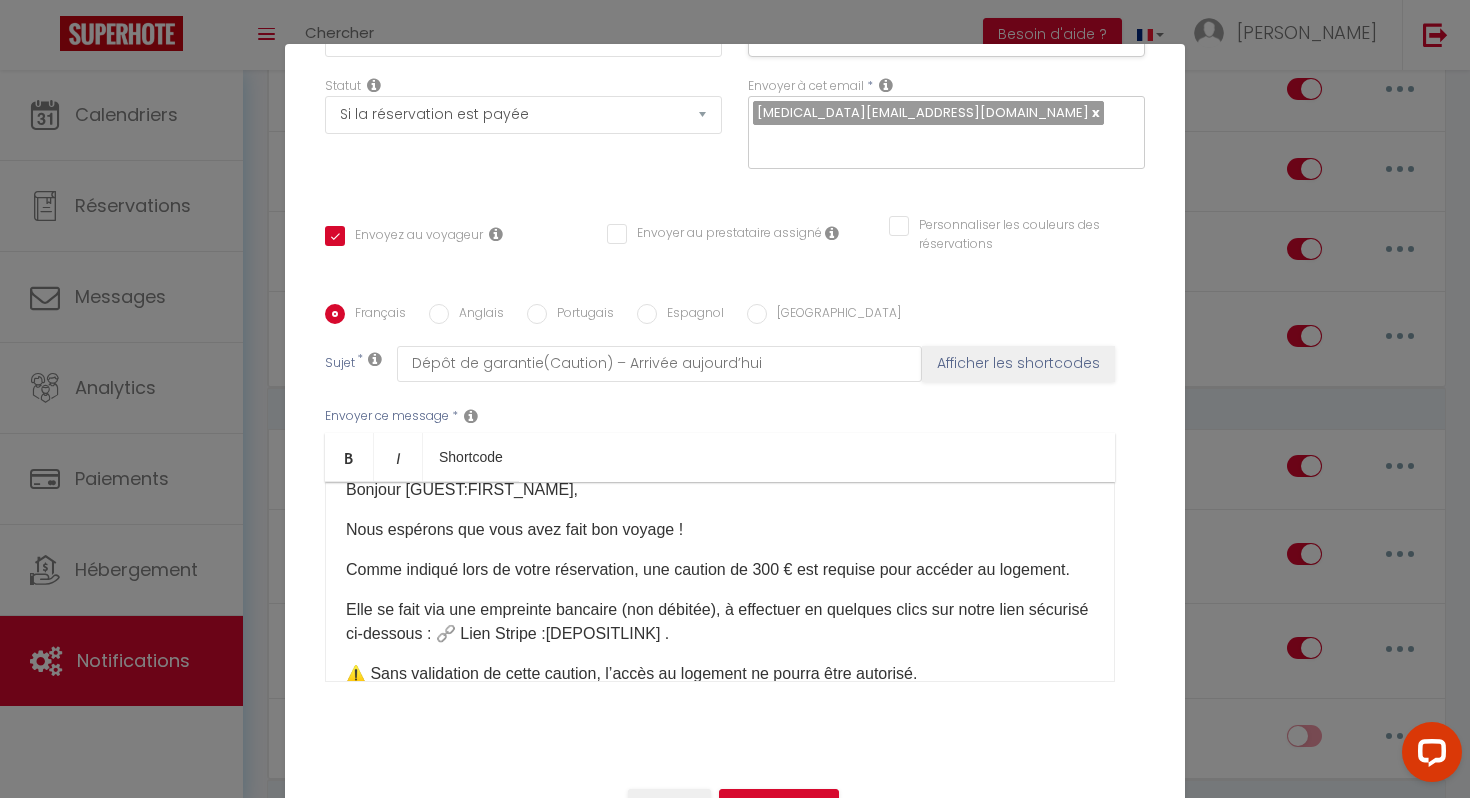 click on "Elle se fait via une empreinte bancaire (non débitée), à effectuer en quelques clics sur notre lien sécurisé ci-dessous : 🔗 Lien Stripe :[DEPOSITLINK] ." at bounding box center [720, 622] 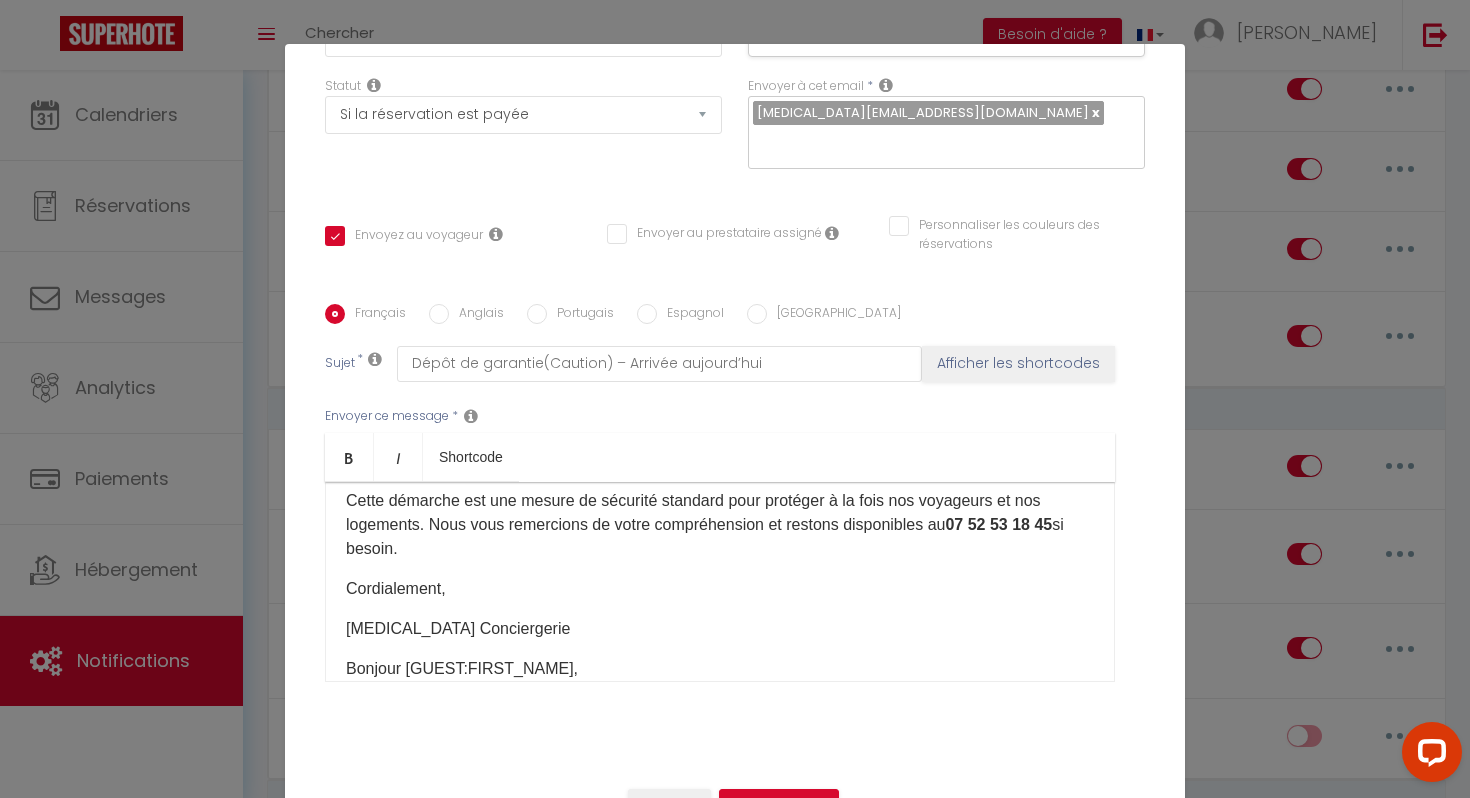 scroll, scrollTop: 239, scrollLeft: 0, axis: vertical 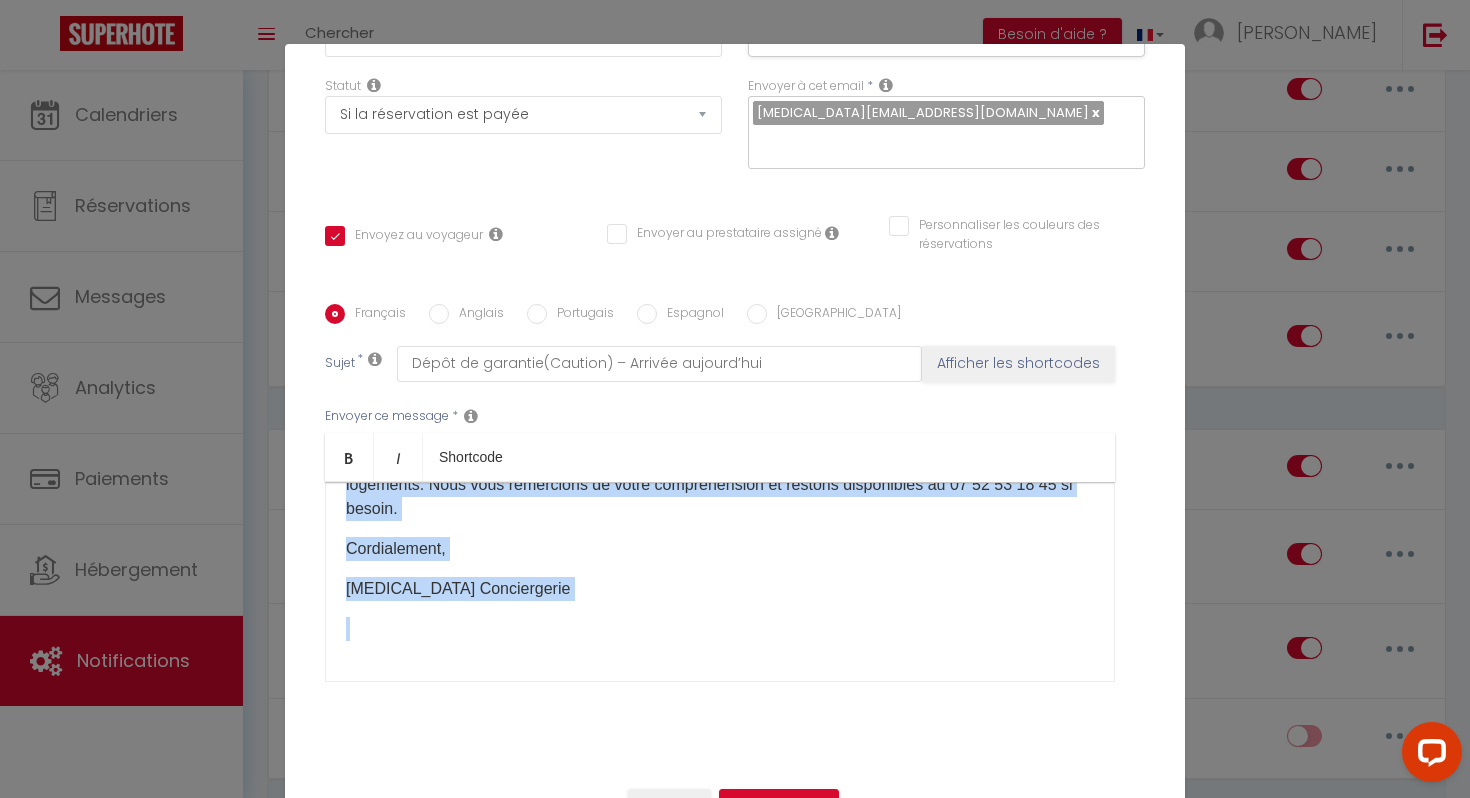 drag, startPoint x: 356, startPoint y: 654, endPoint x: 357, endPoint y: 718, distance: 64.00781 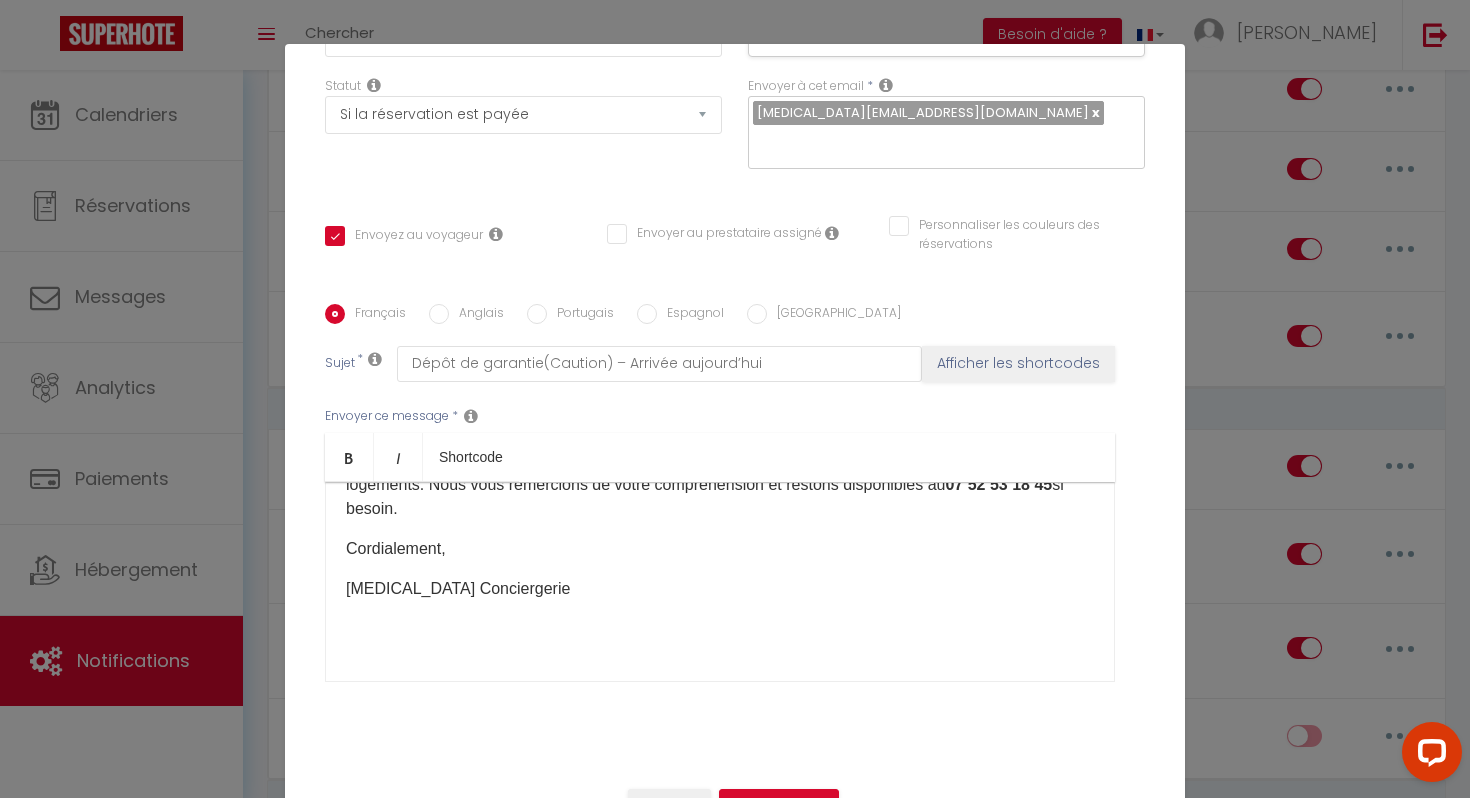 scroll, scrollTop: 238, scrollLeft: 0, axis: vertical 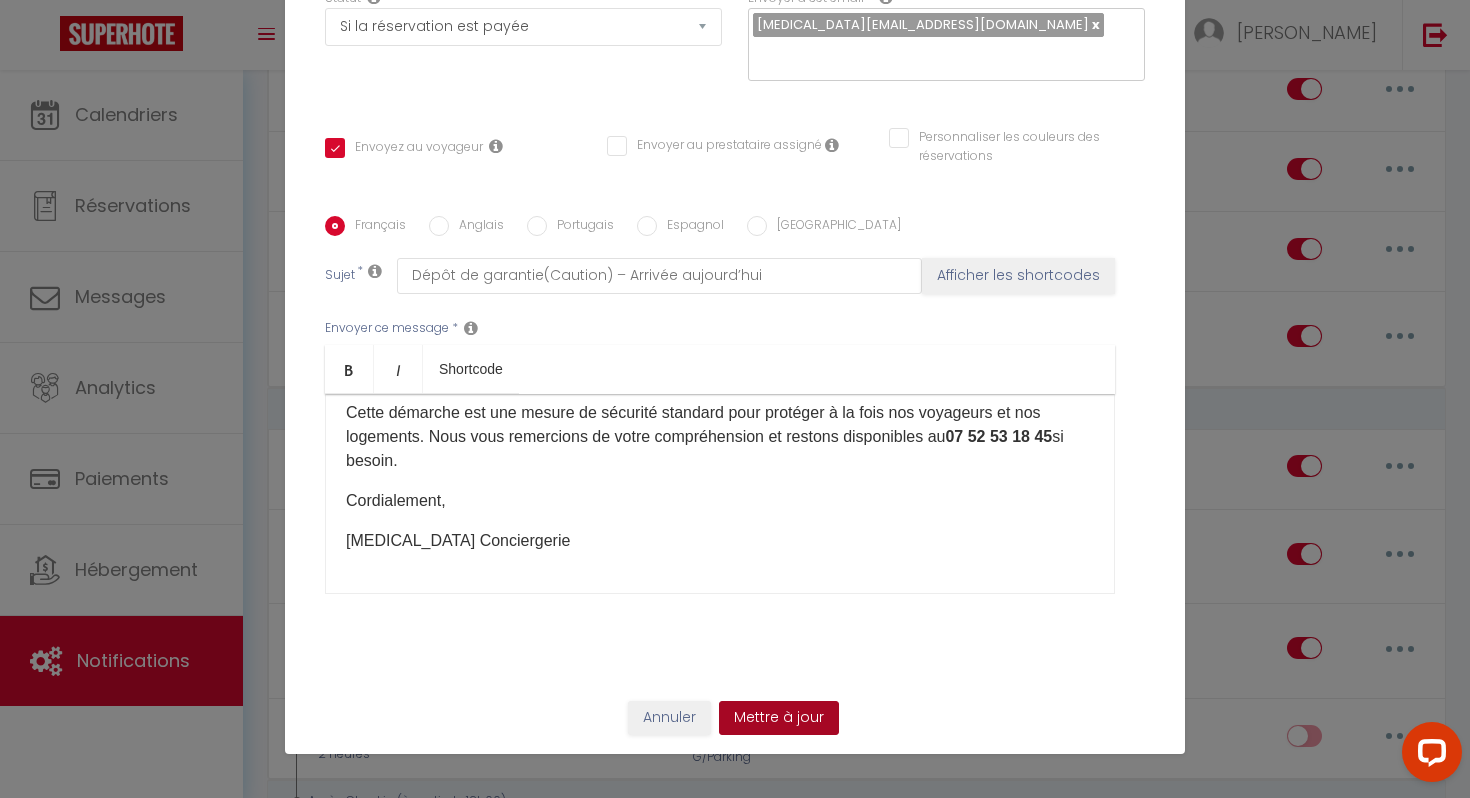 click on "Mettre à jour" at bounding box center [779, 718] 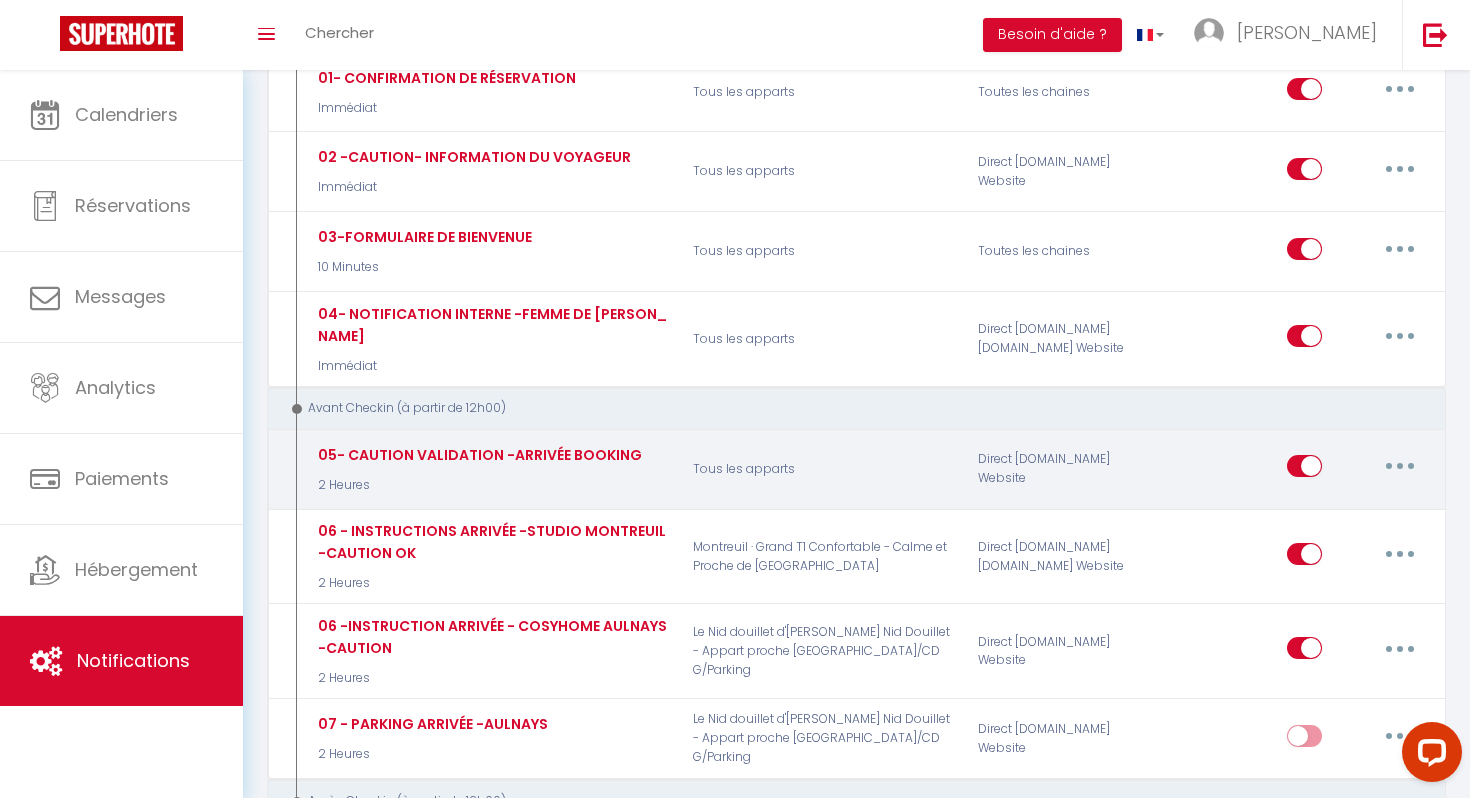 click at bounding box center [1400, 466] 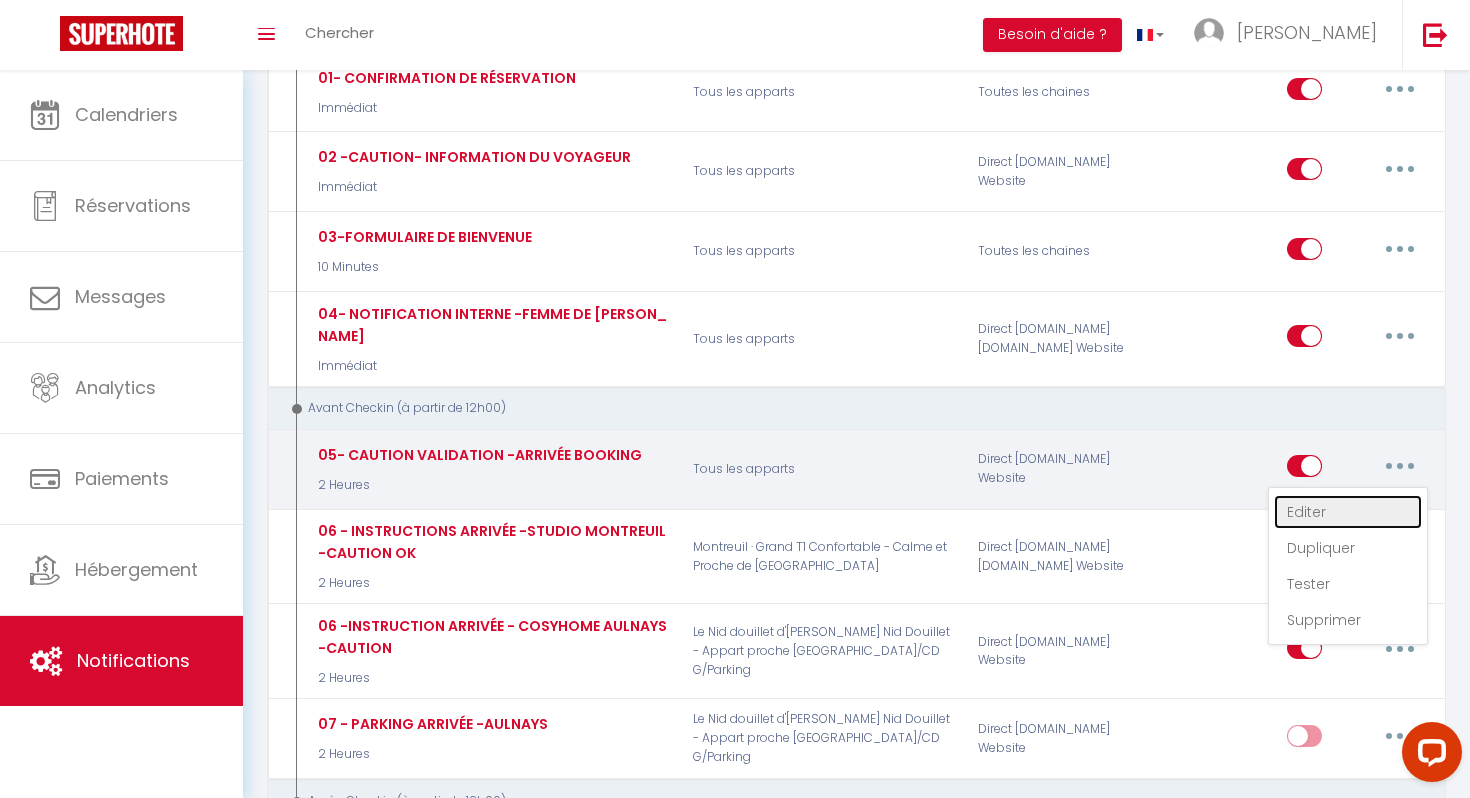 click on "Editer" at bounding box center [1348, 512] 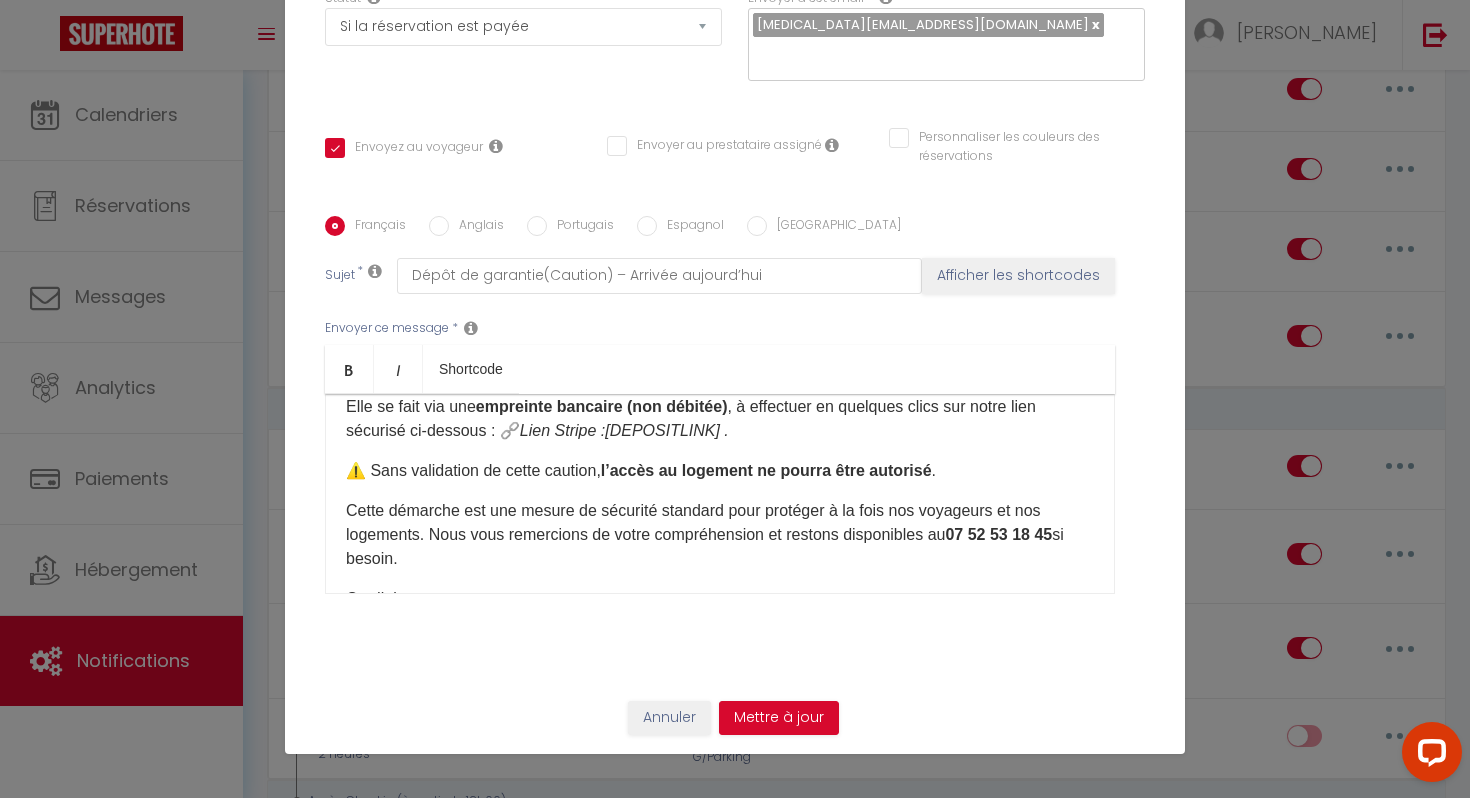 scroll, scrollTop: 0, scrollLeft: 0, axis: both 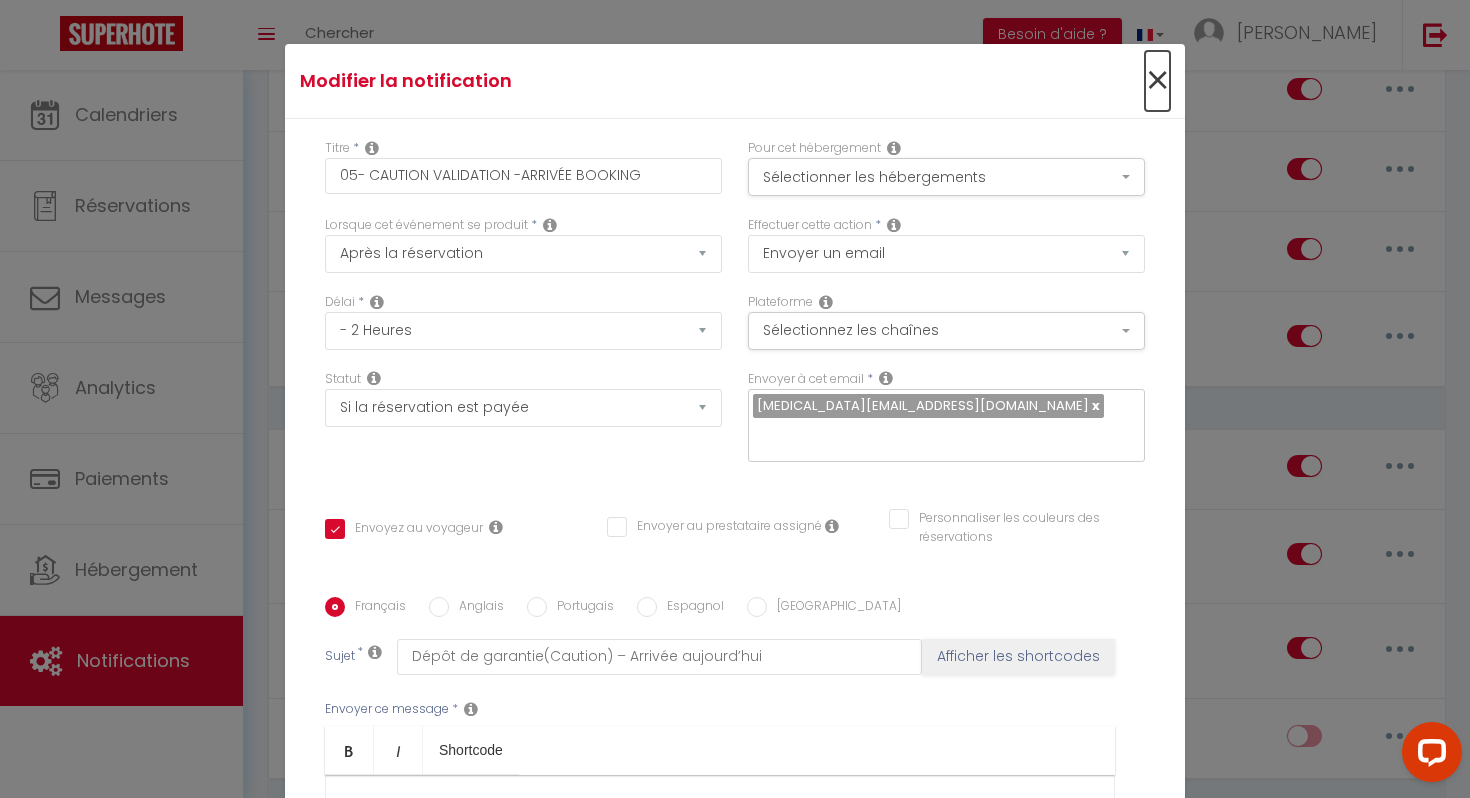 click on "×" at bounding box center [1157, 81] 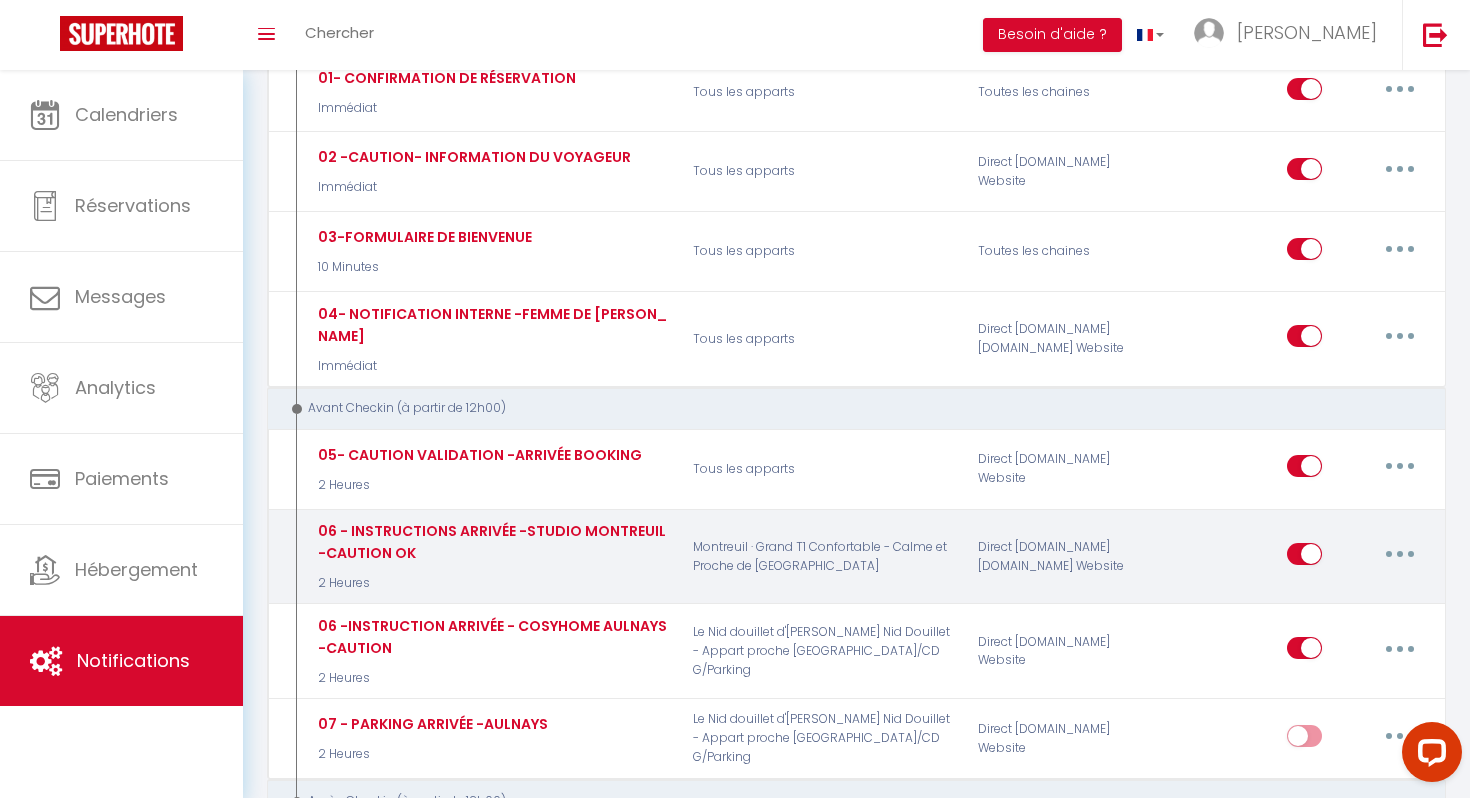 click at bounding box center [1400, 554] 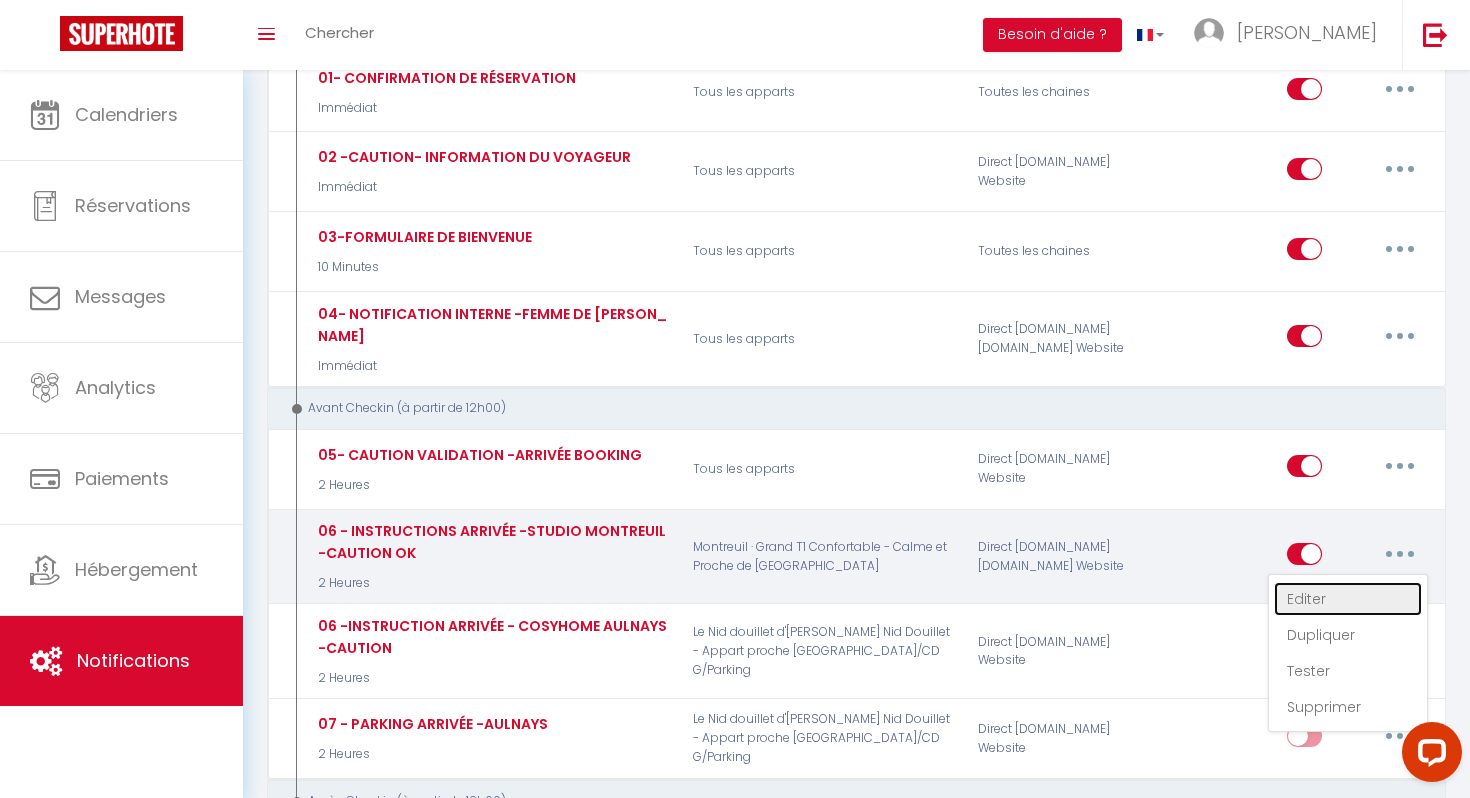 click on "Editer" at bounding box center (1348, 599) 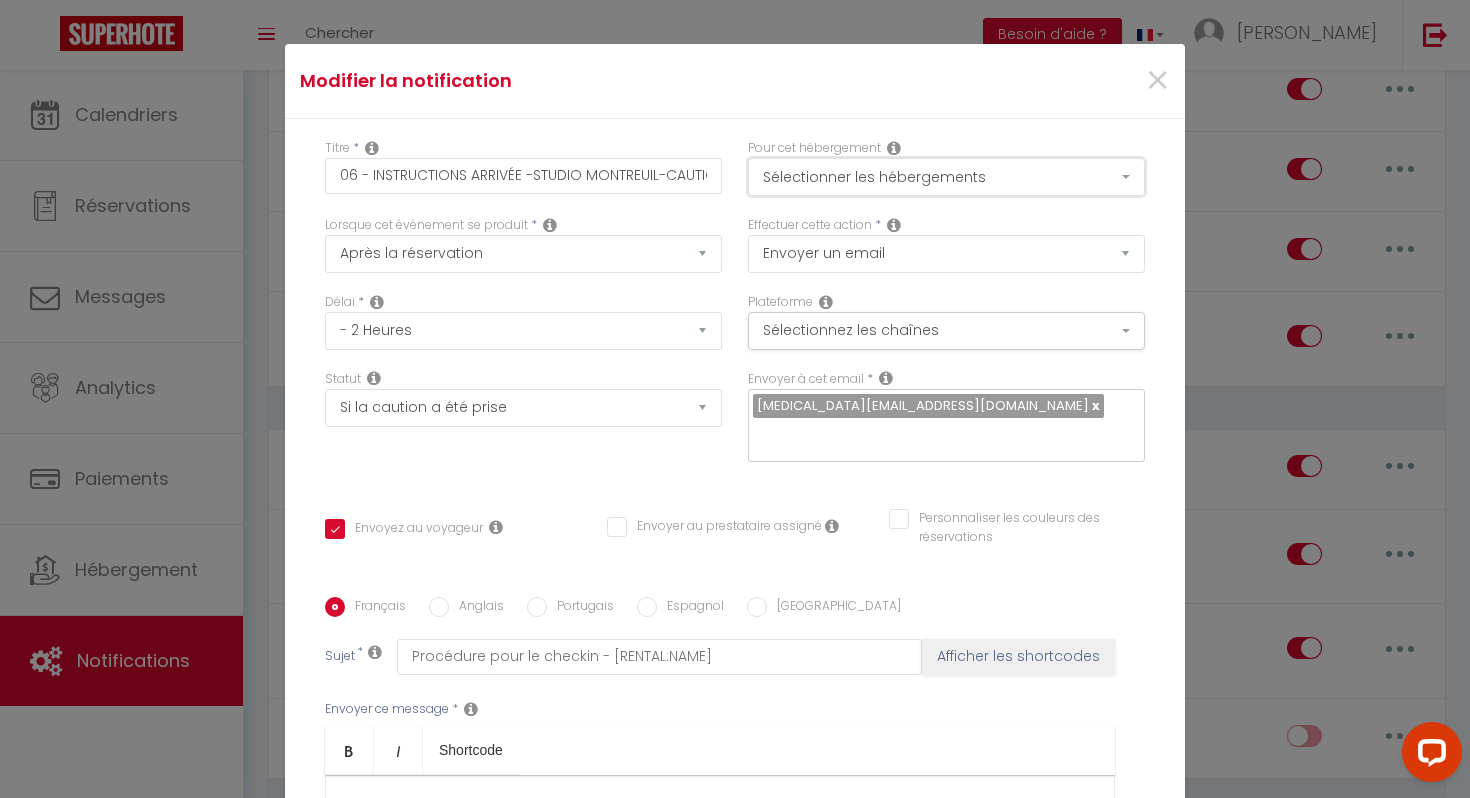 click on "Sélectionner les hébergements" at bounding box center [946, 177] 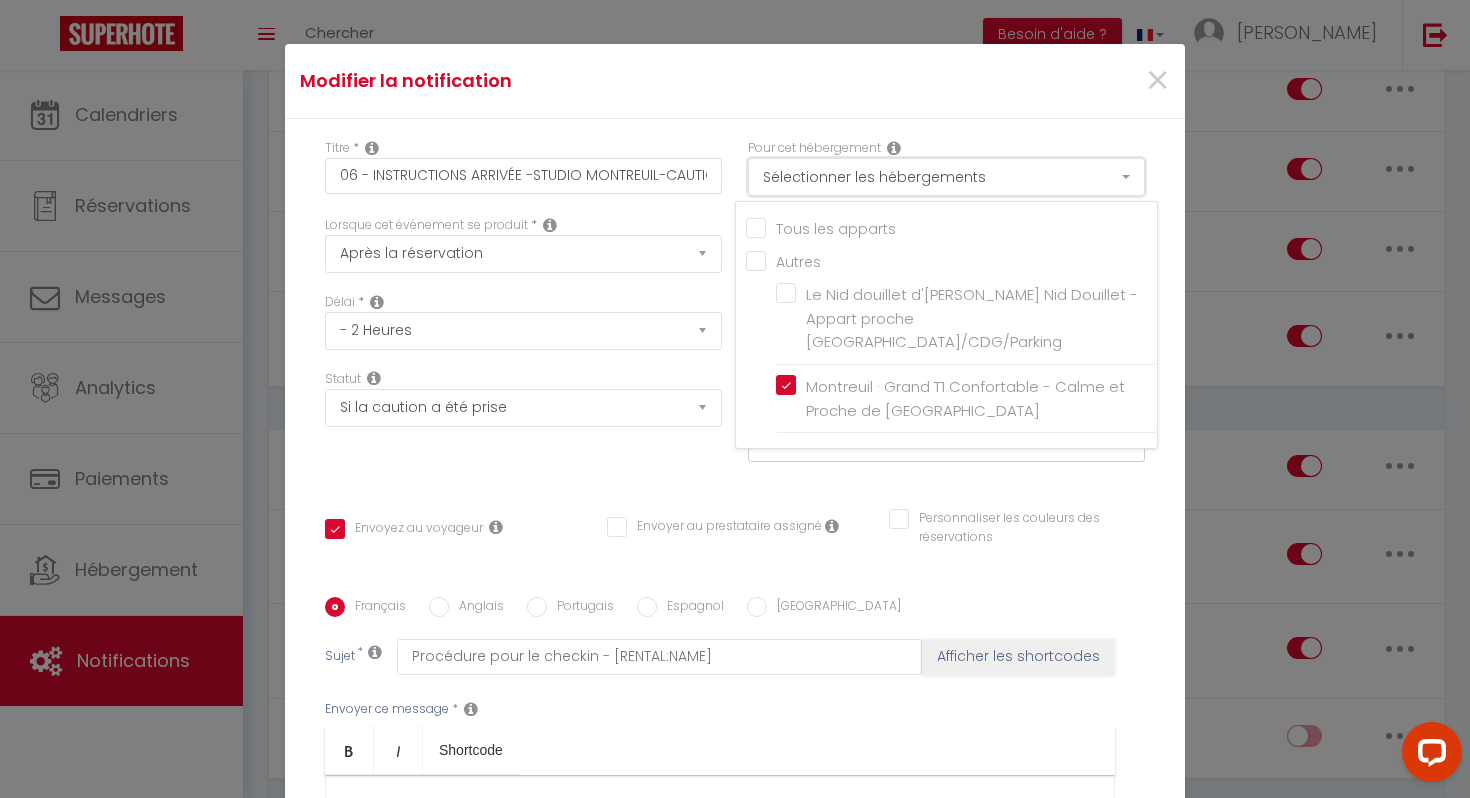 click on "Sélectionner les hébergements" at bounding box center (946, 177) 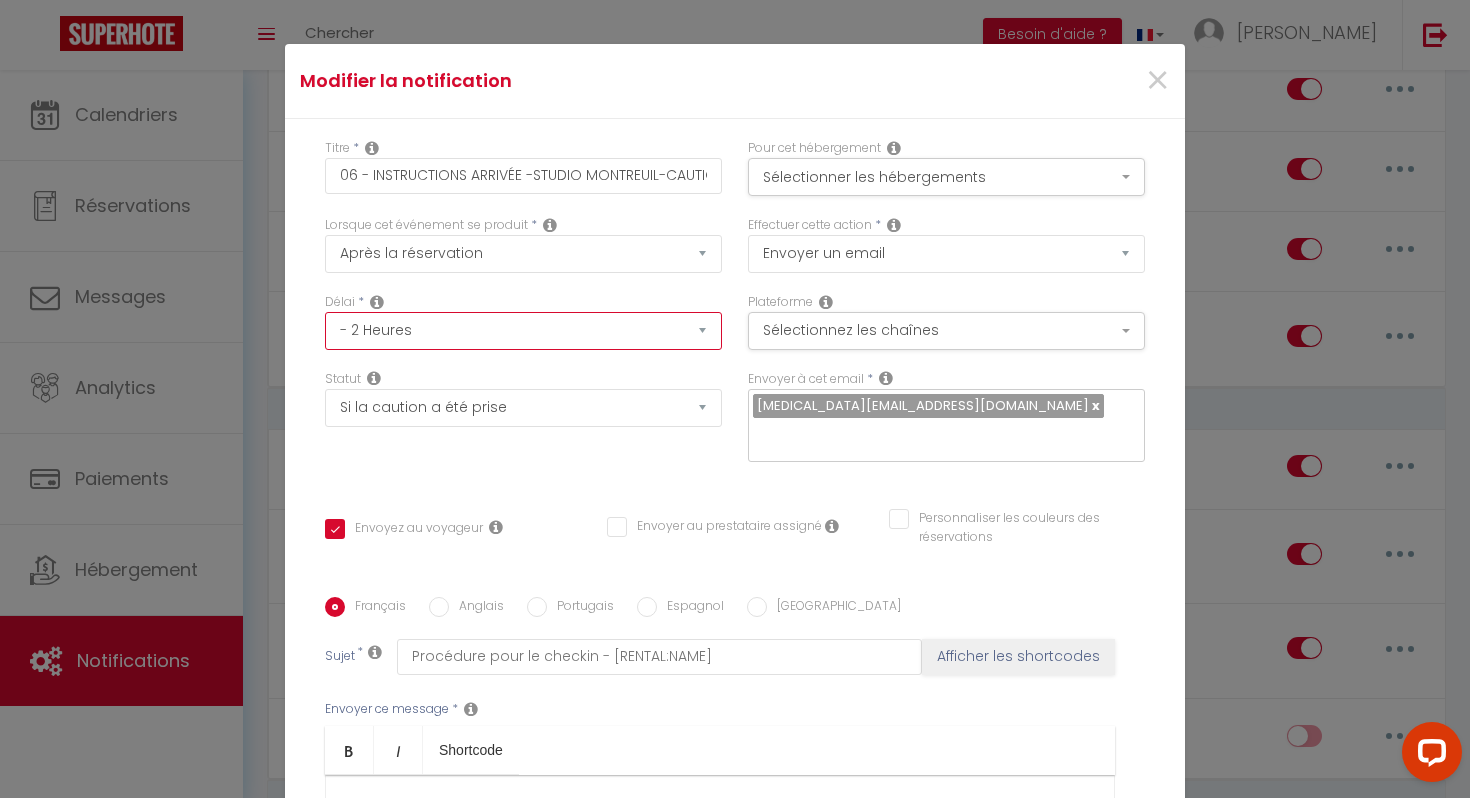click on "Immédiat - 10 Minutes - 1 Heure - 2 Heures - 3 Heures - 4 Heures - 5 Heures - 6 Heures - 7 Heures - 8 Heures - 9 Heures - 10 Heures - 11 Heures - 12 Heures - 13 Heures - 14 Heures - 15 Heures - 16 Heures - 17 Heures - 18 Heures - 19 Heures - 20 Heures - 21 Heures - 22 Heures - 23 Heures   - 1 Jour - 2 Jours - 3 Jours - 4 Jours - 5 Jours - 6 Jours - 7 Jours - 8 Jours - 9 Jours - 10 Jours - 11 Jours - 12 Jours - 13 Jours - 14 Jours - 15 Jours - 16 Jours - 17 Jours - 18 Jours - 19 Jours - 20 Jours - 21 Jours - 22 Jours - 23 Jours - 24 Jours - 25 Jours - 26 Jours - 27 Jours - 28 Jours - 29 Jours - 30 Jours - 31 Jours - 32 Jours - 33 Jours - 34 Jours - 35 Jours - 36 Jours - 37 Jours - 38 Jours - 39 Jours - 40 Jours - 41 Jours - 42 Jours - 43 Jours - 44 Jours - 45 Jours - 46 Jours - 47 Jours - 48 Jours - 49 Jours - 50 Jours - 51 Jours - 52 Jours - 53 Jours - 54 Jours - 55 Jours - 56 Jours - 57 Jours - 58 Jours - 59 Jours - 60 Jours - 61 Jours - 62 Jours - 63 Jours - 64 Jours - 65 Jours - 66 Jours - 67 Jours" at bounding box center (523, 331) 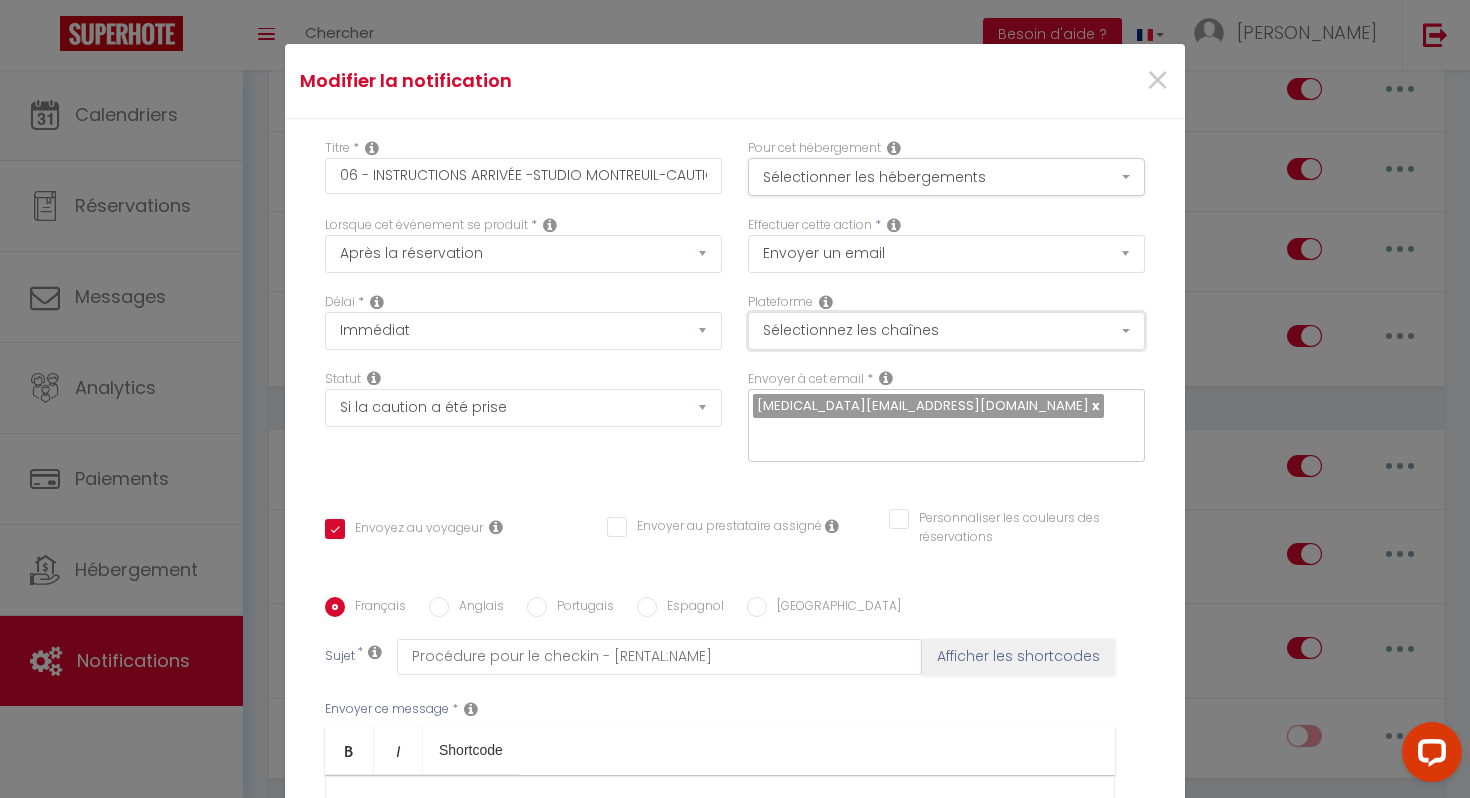click on "Sélectionnez les chaînes" at bounding box center [946, 331] 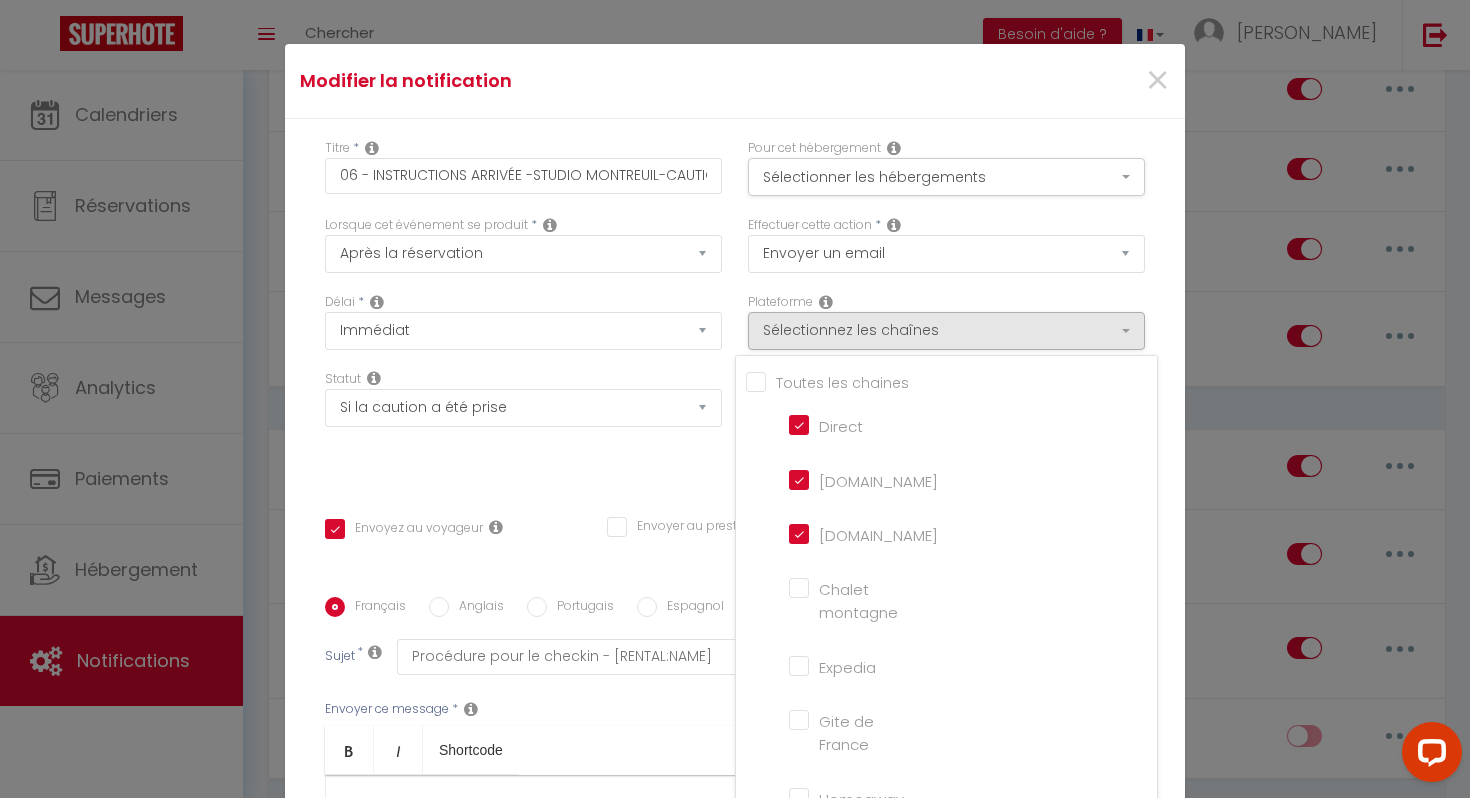 click on "[DOMAIN_NAME]" at bounding box center [846, 479] 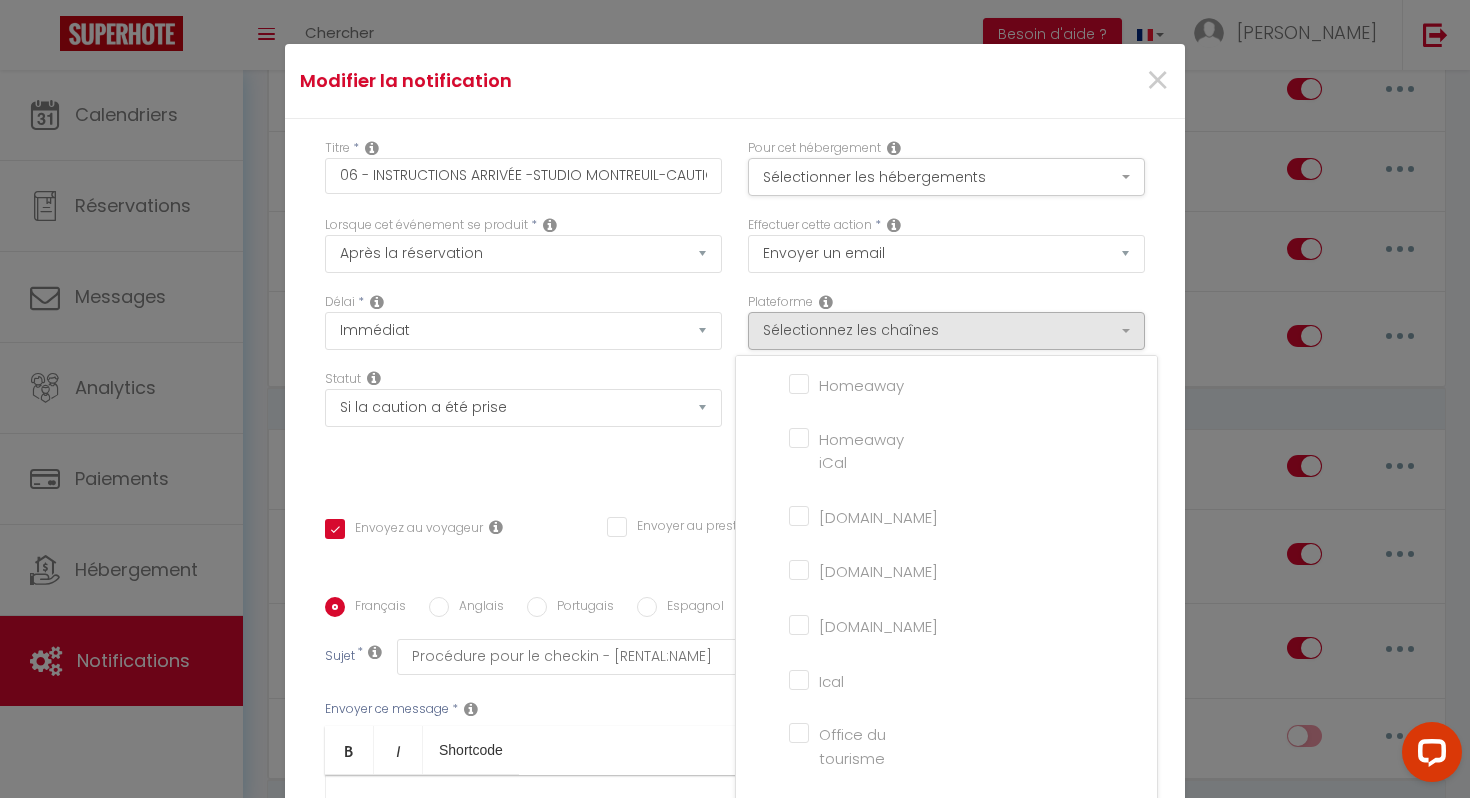 scroll, scrollTop: 464, scrollLeft: 0, axis: vertical 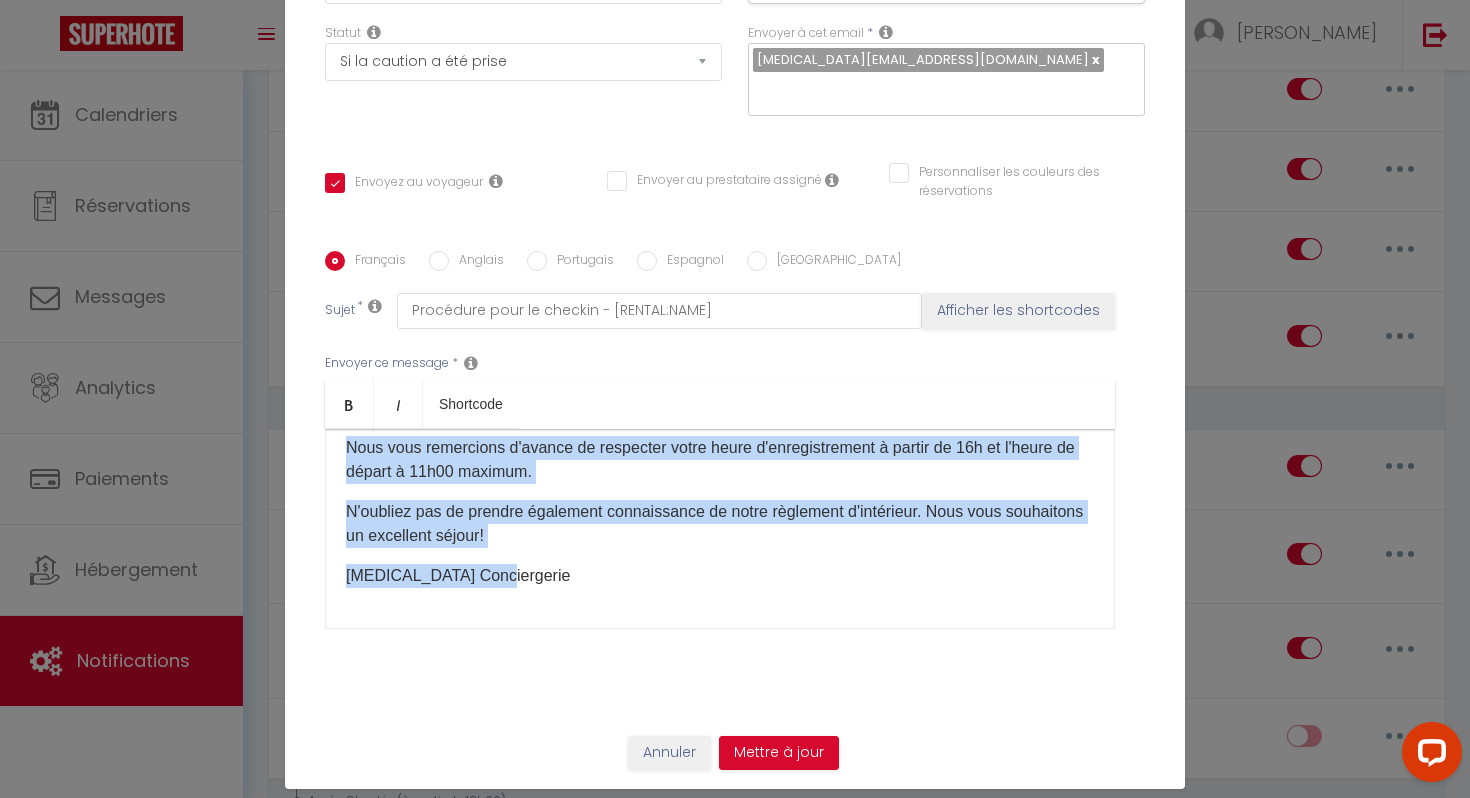 drag, startPoint x: 345, startPoint y: 460, endPoint x: 380, endPoint y: 721, distance: 263.33627 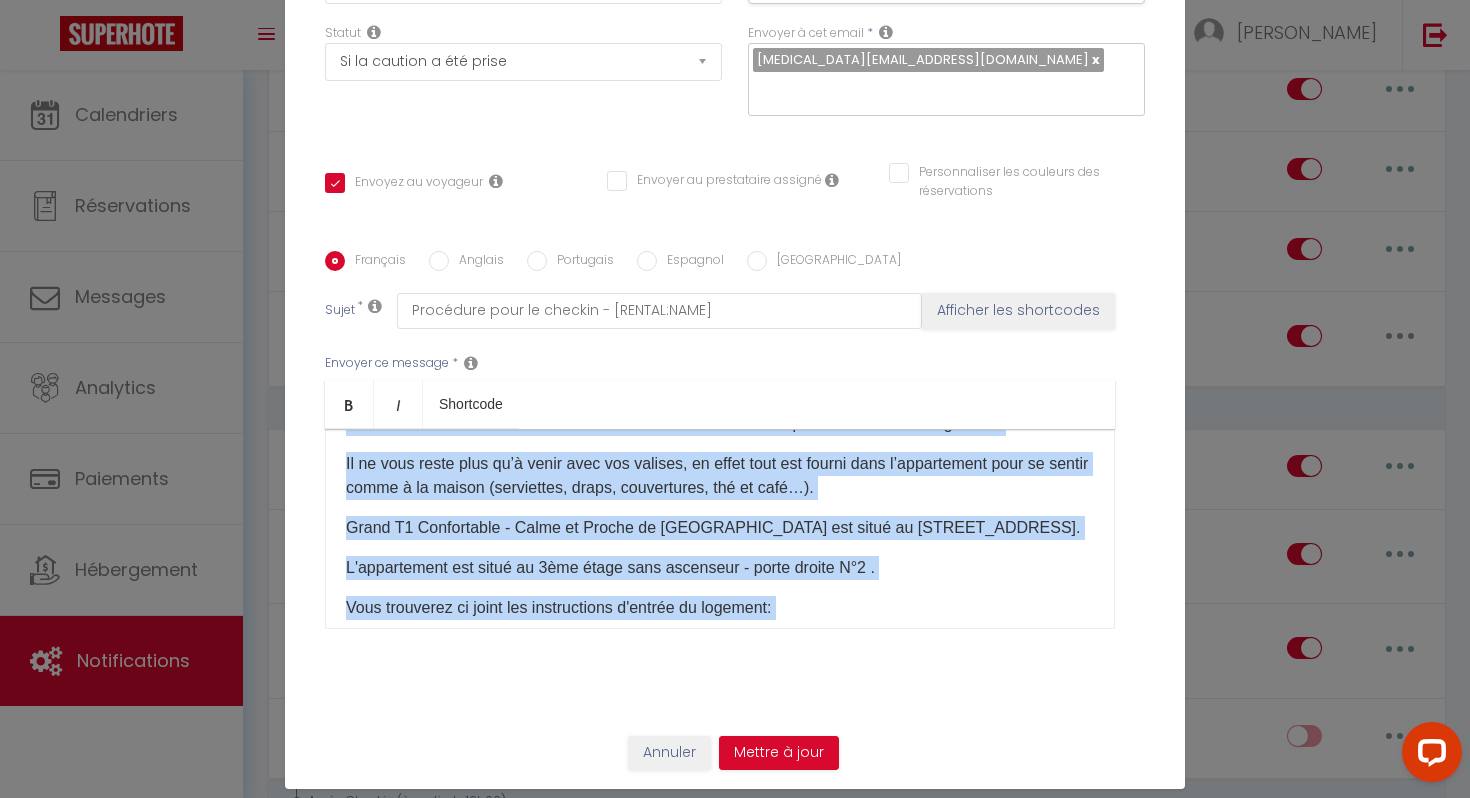 scroll, scrollTop: 0, scrollLeft: 0, axis: both 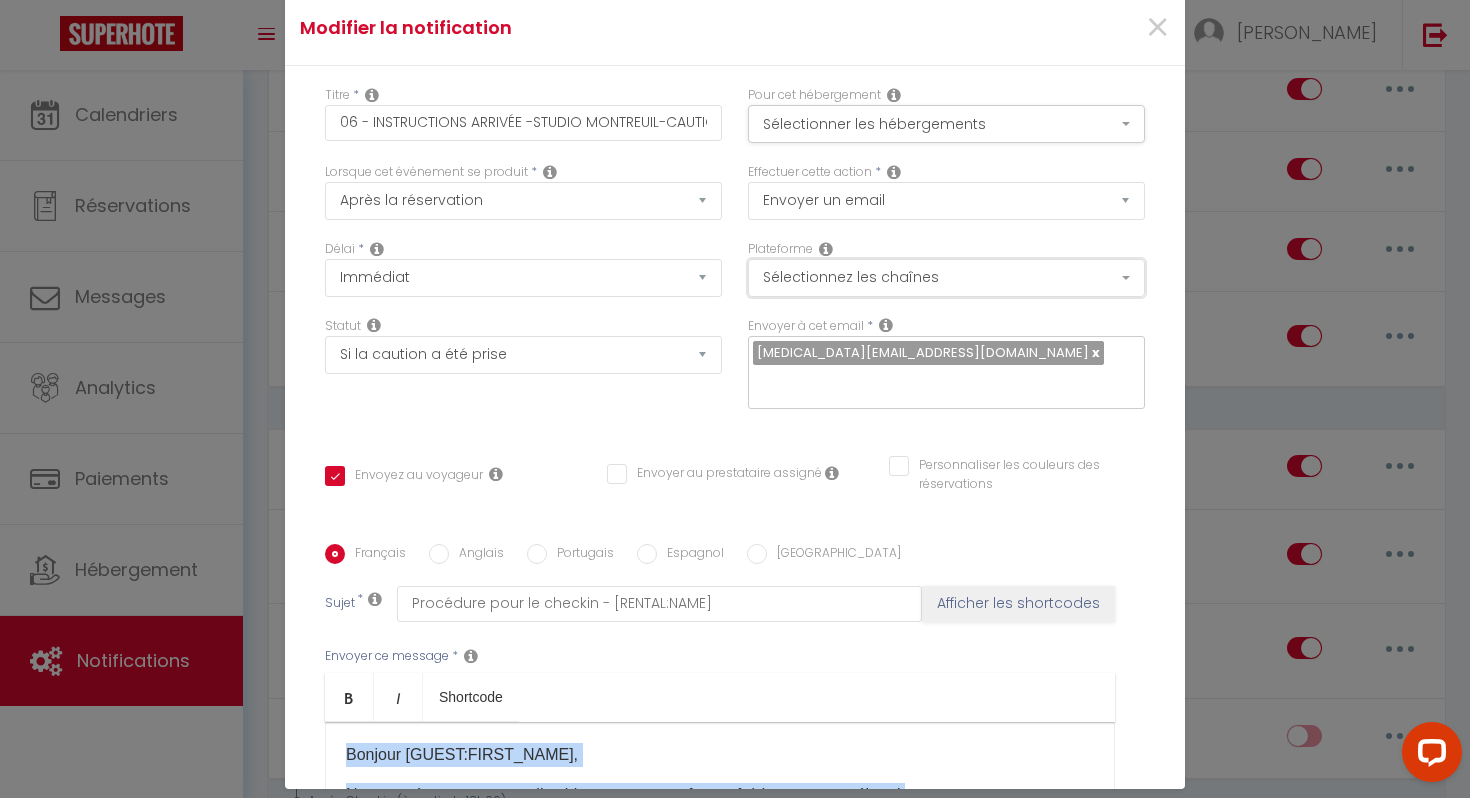 click on "Sélectionnez les chaînes" at bounding box center [946, 278] 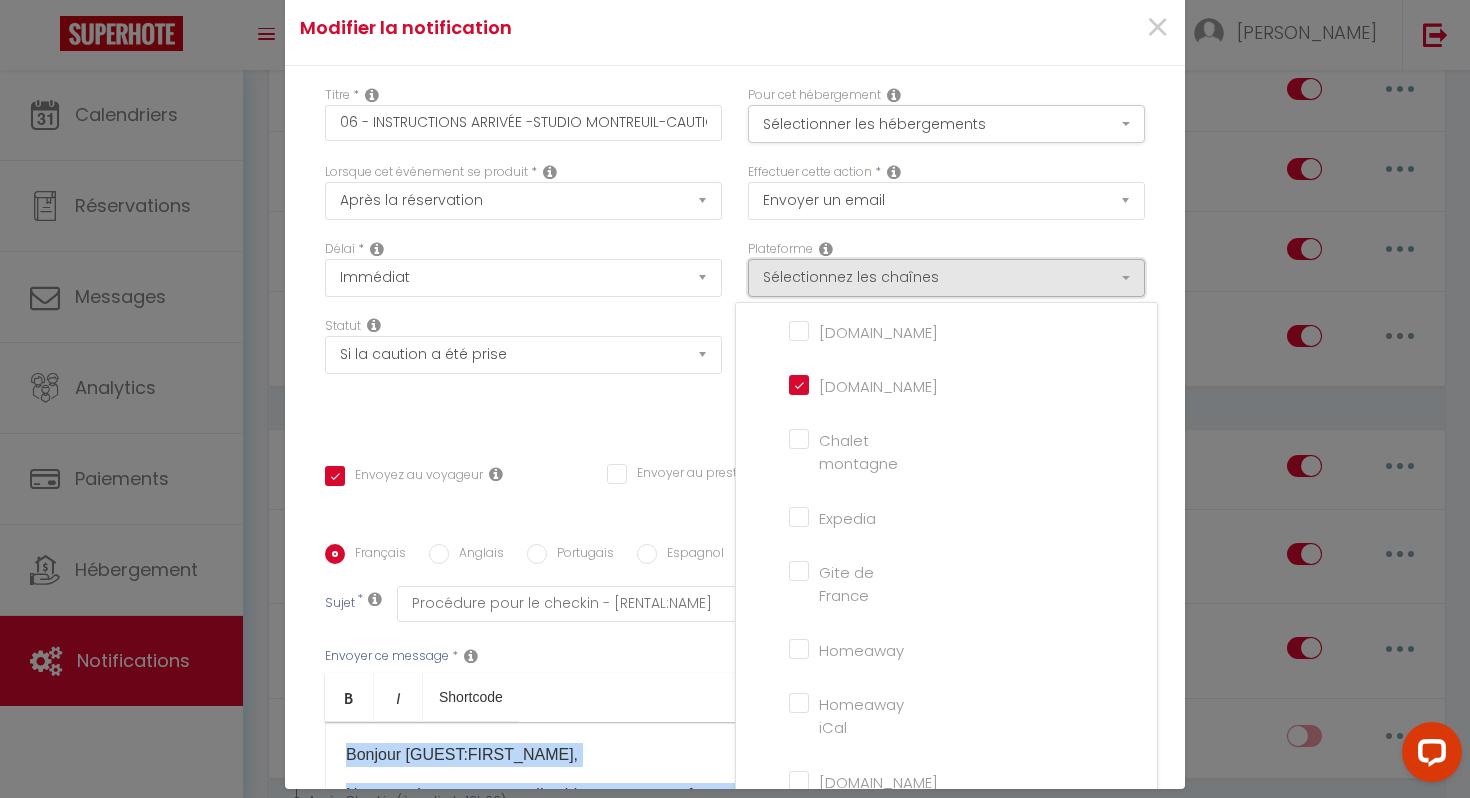 scroll, scrollTop: 0, scrollLeft: 0, axis: both 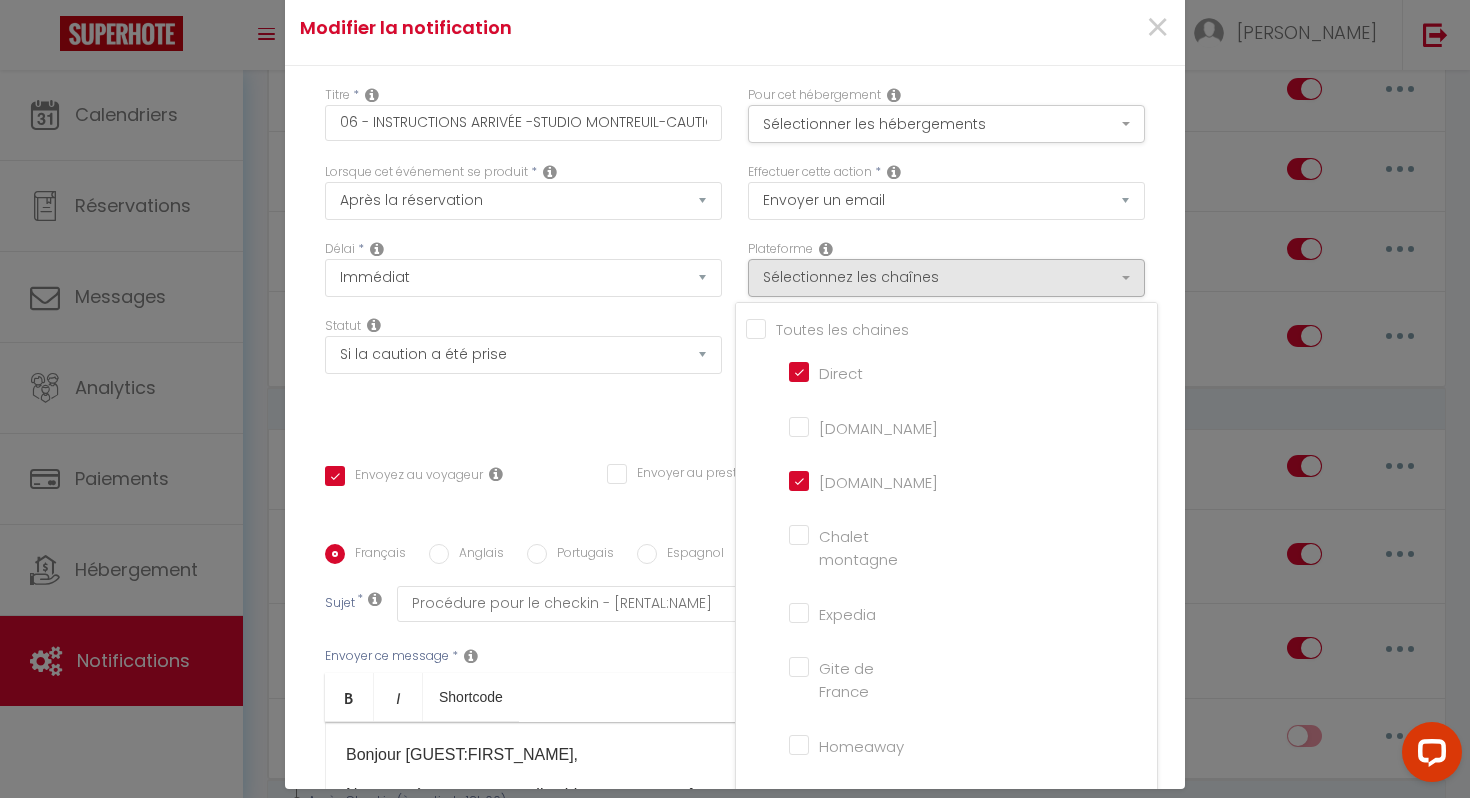 click on "[DOMAIN_NAME]" at bounding box center [956, 428] 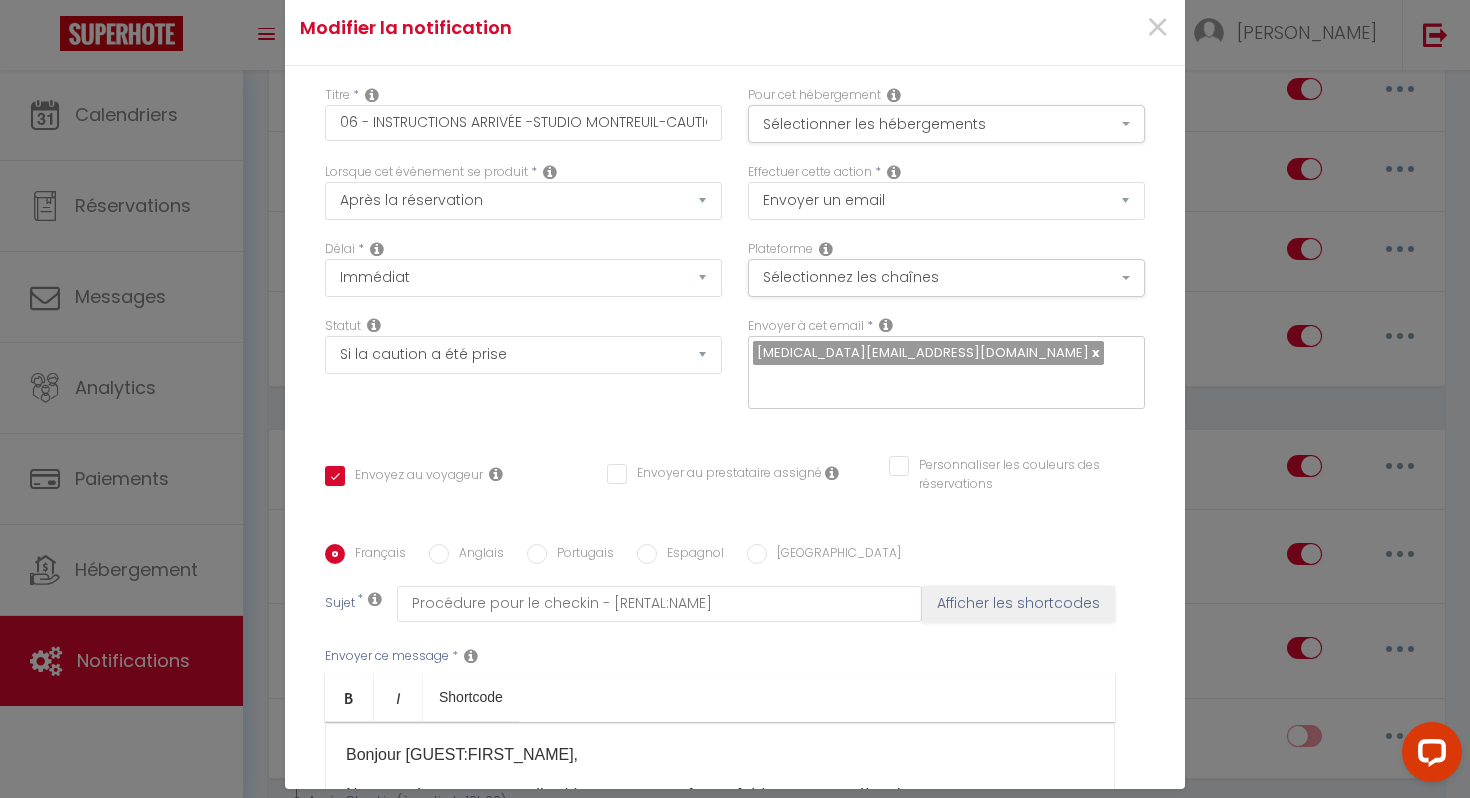 scroll, scrollTop: 0, scrollLeft: 0, axis: both 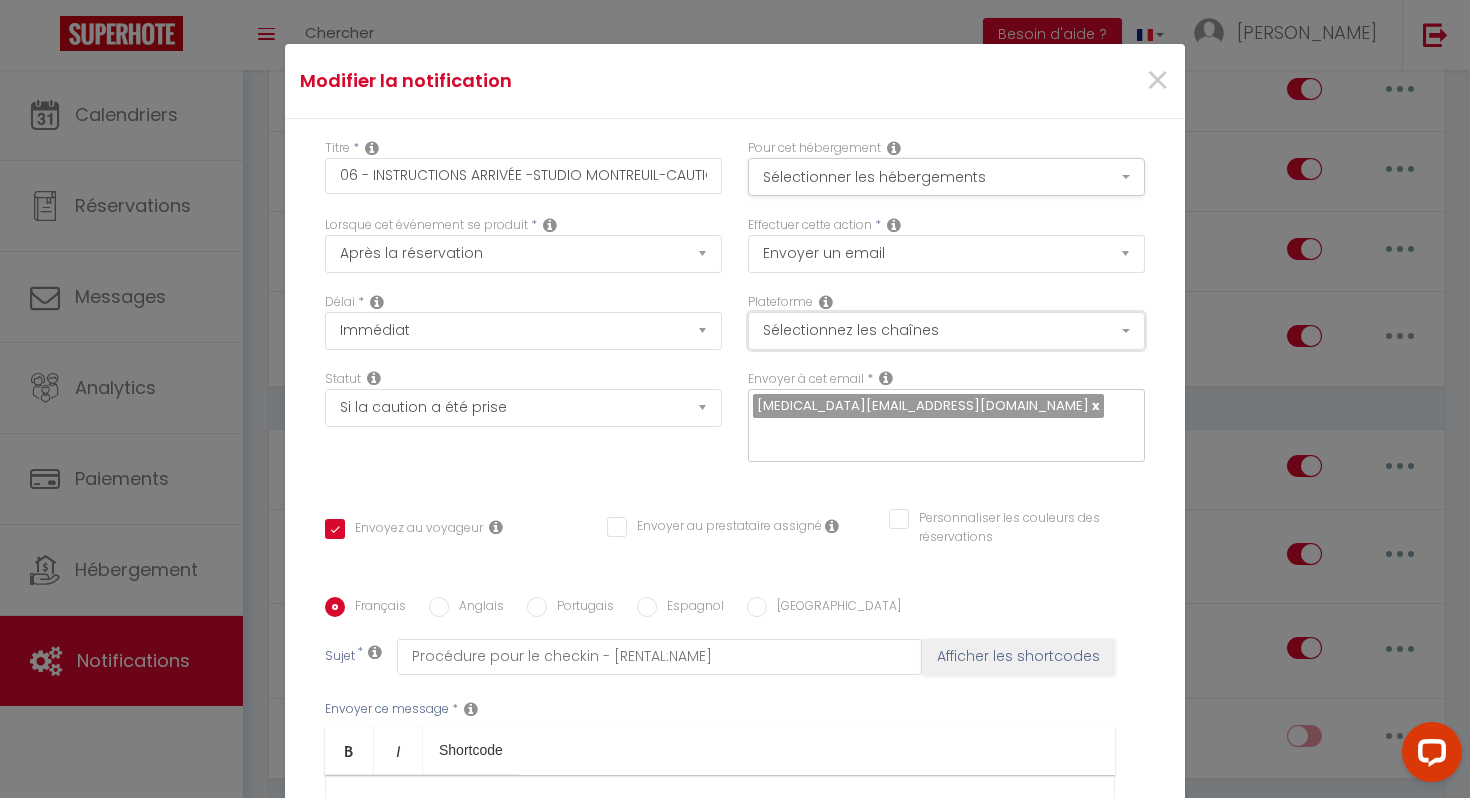 click on "Sélectionnez les chaînes" at bounding box center [946, 331] 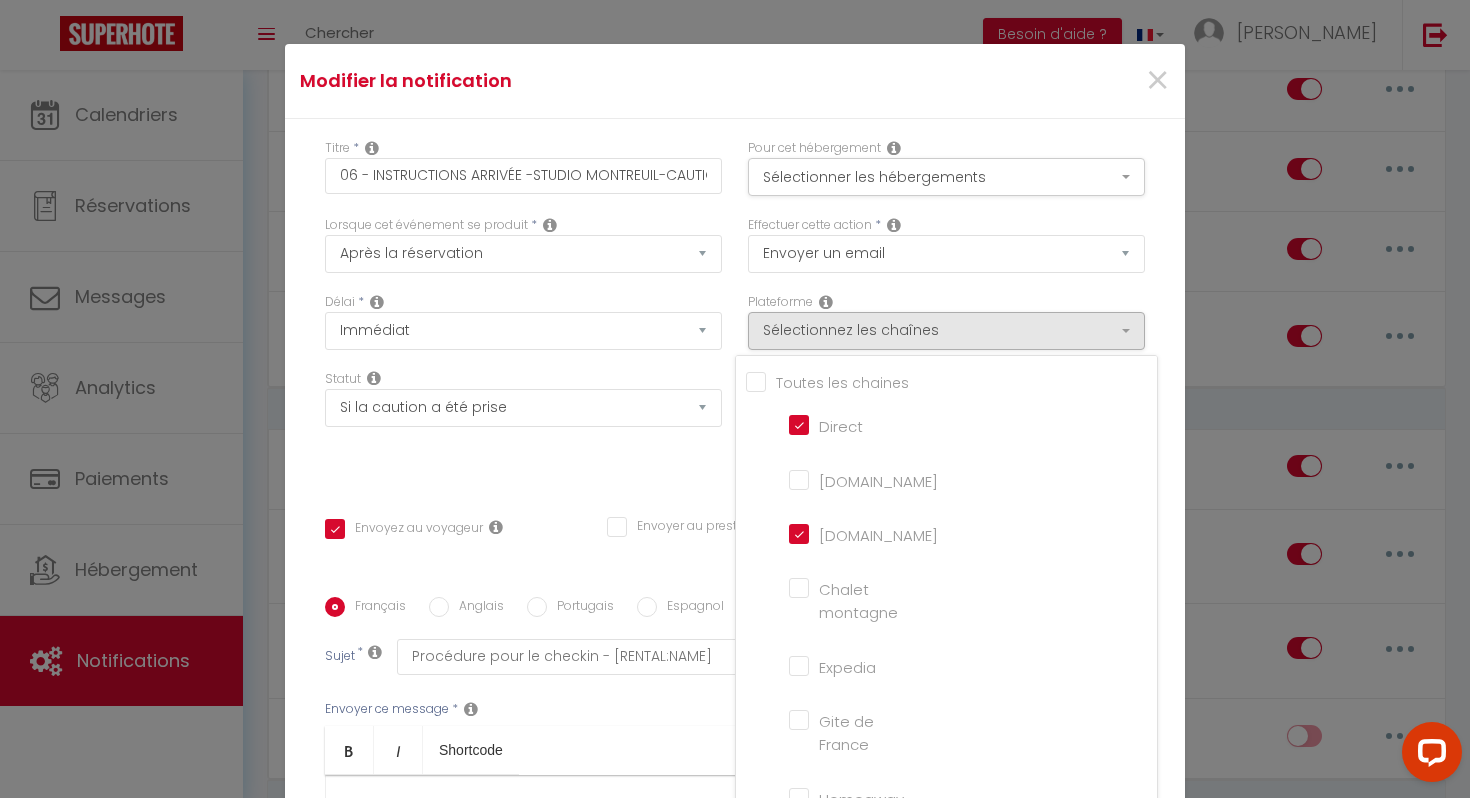 click on "[DOMAIN_NAME]" at bounding box center (846, 479) 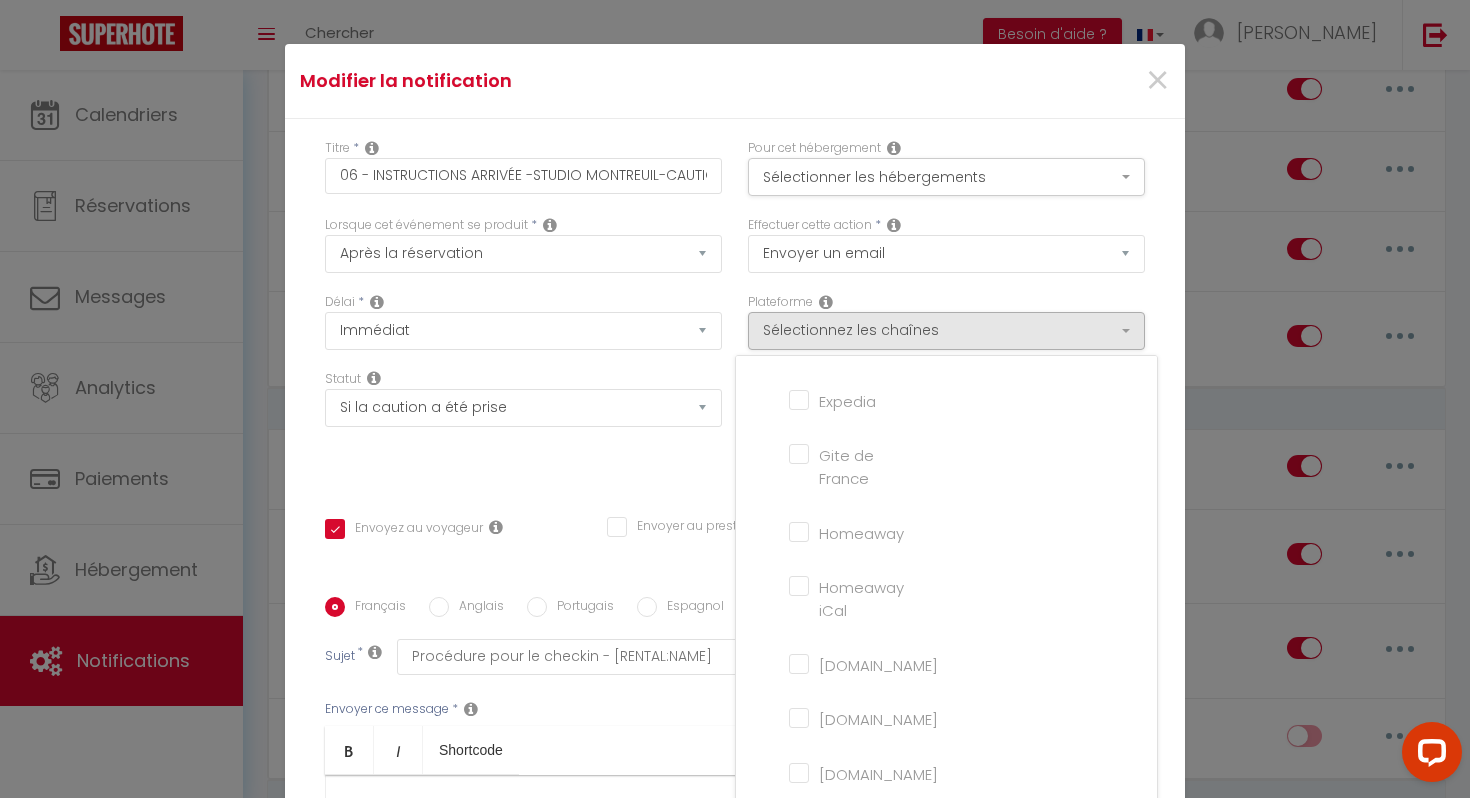 scroll, scrollTop: 464, scrollLeft: 0, axis: vertical 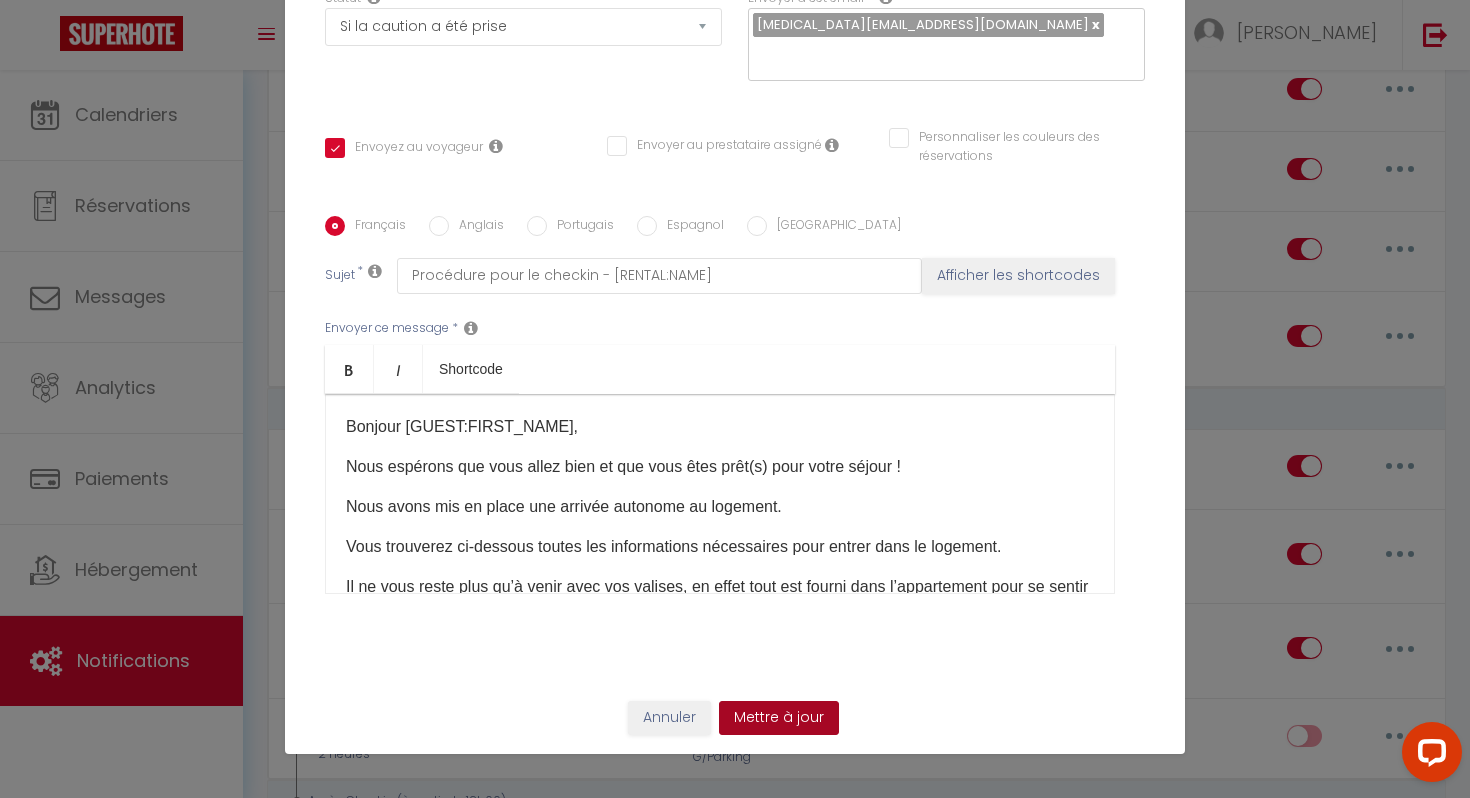 click on "Mettre à jour" at bounding box center (779, 718) 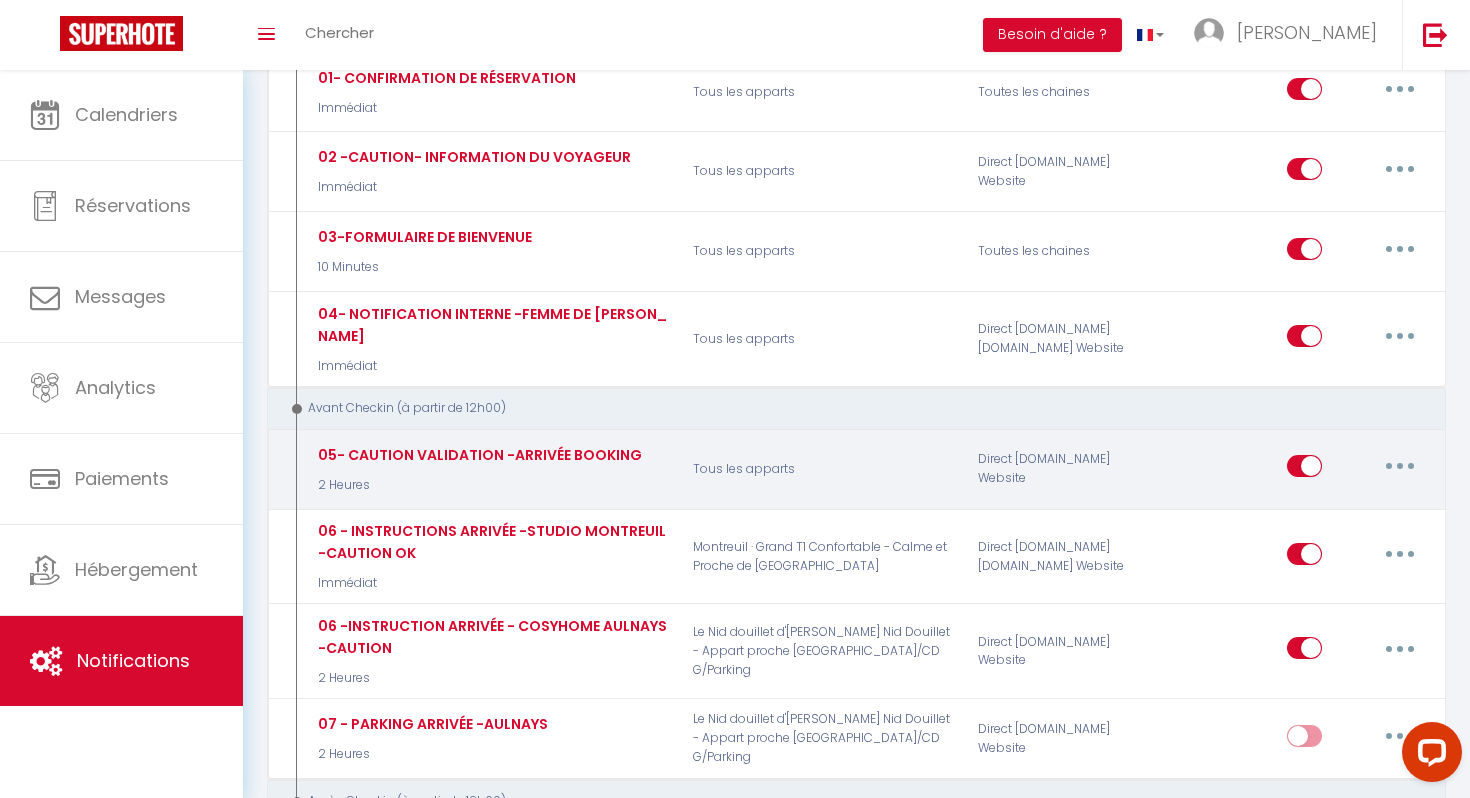 click at bounding box center [1400, 466] 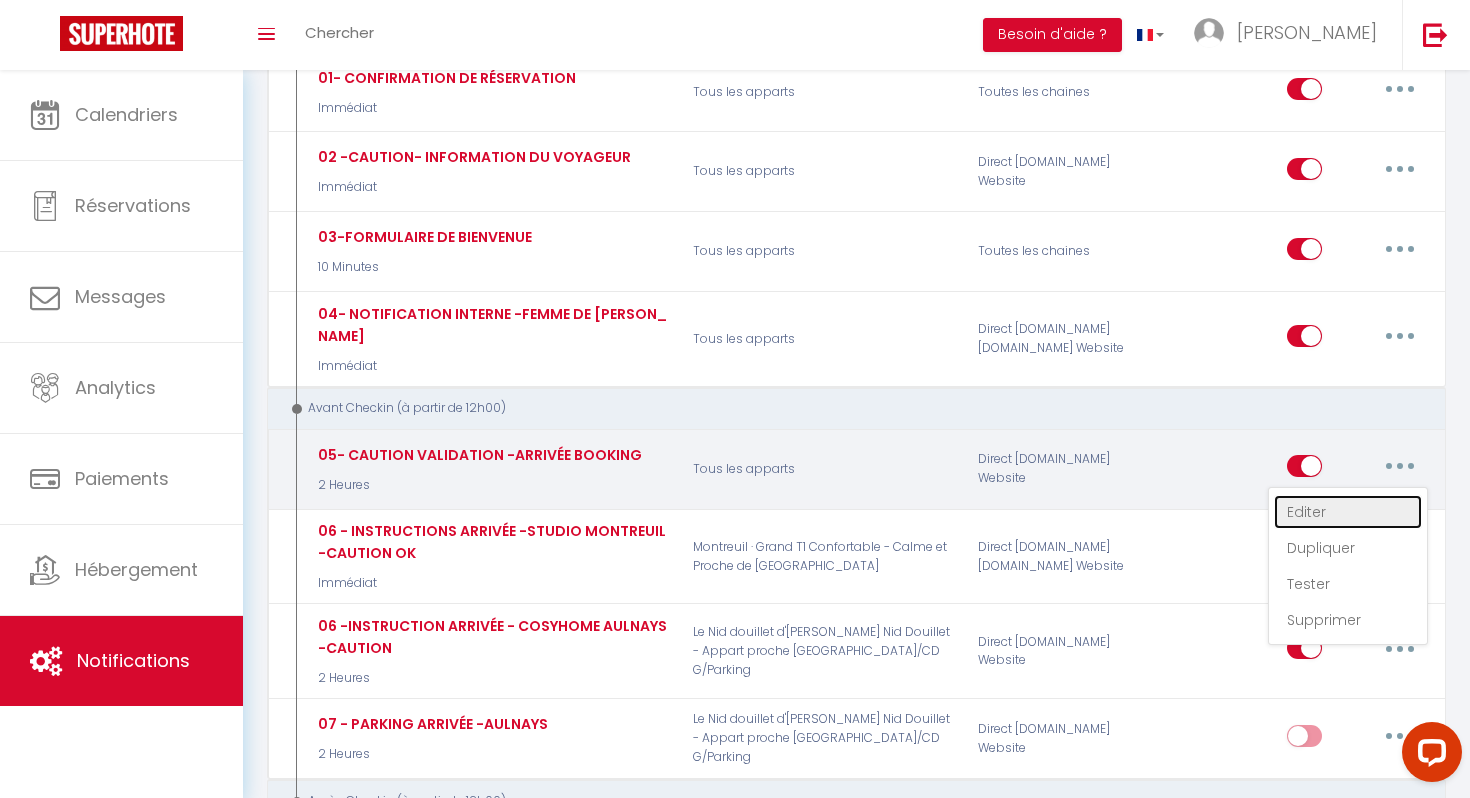 click on "Editer" at bounding box center [1348, 512] 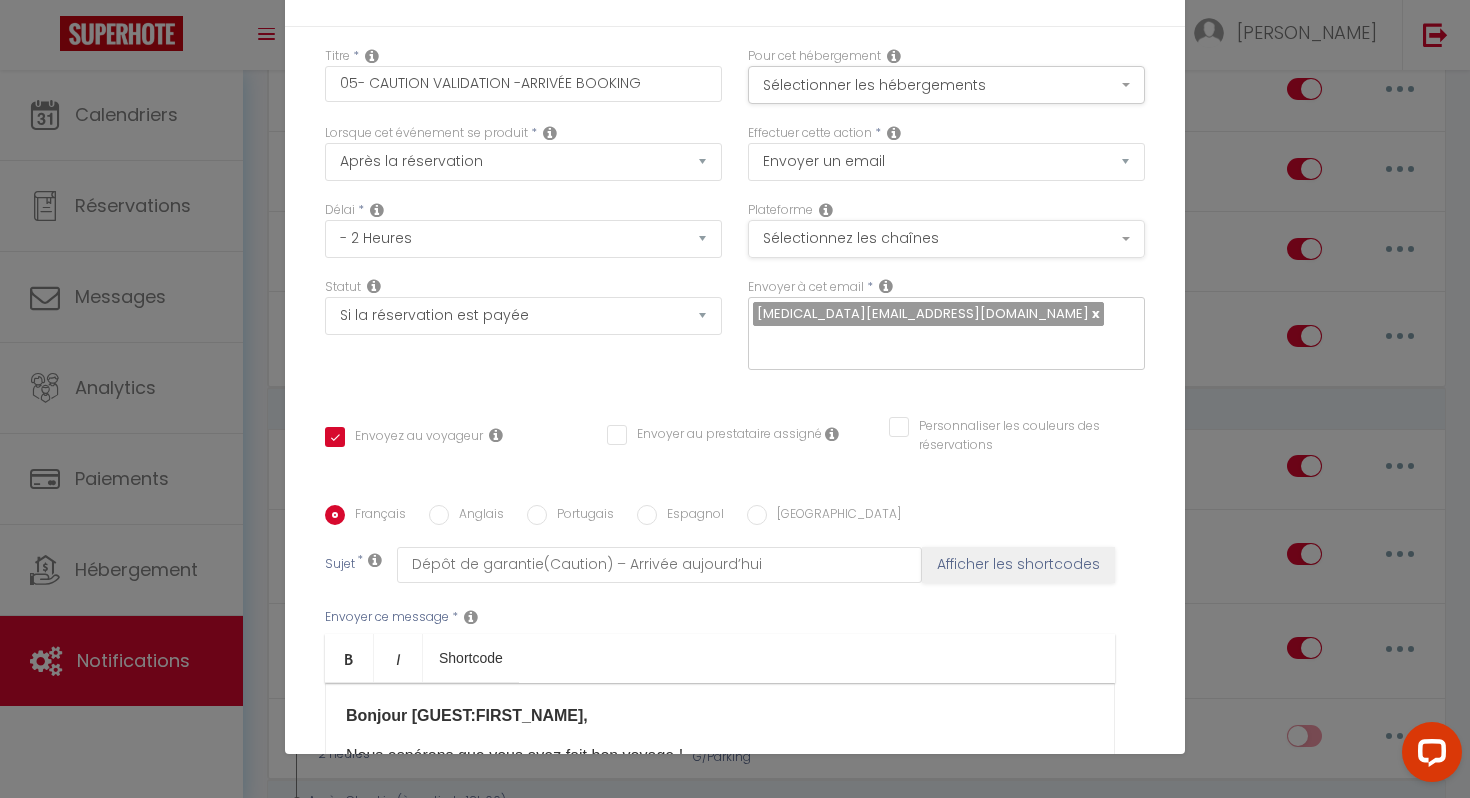 scroll, scrollTop: 0, scrollLeft: 0, axis: both 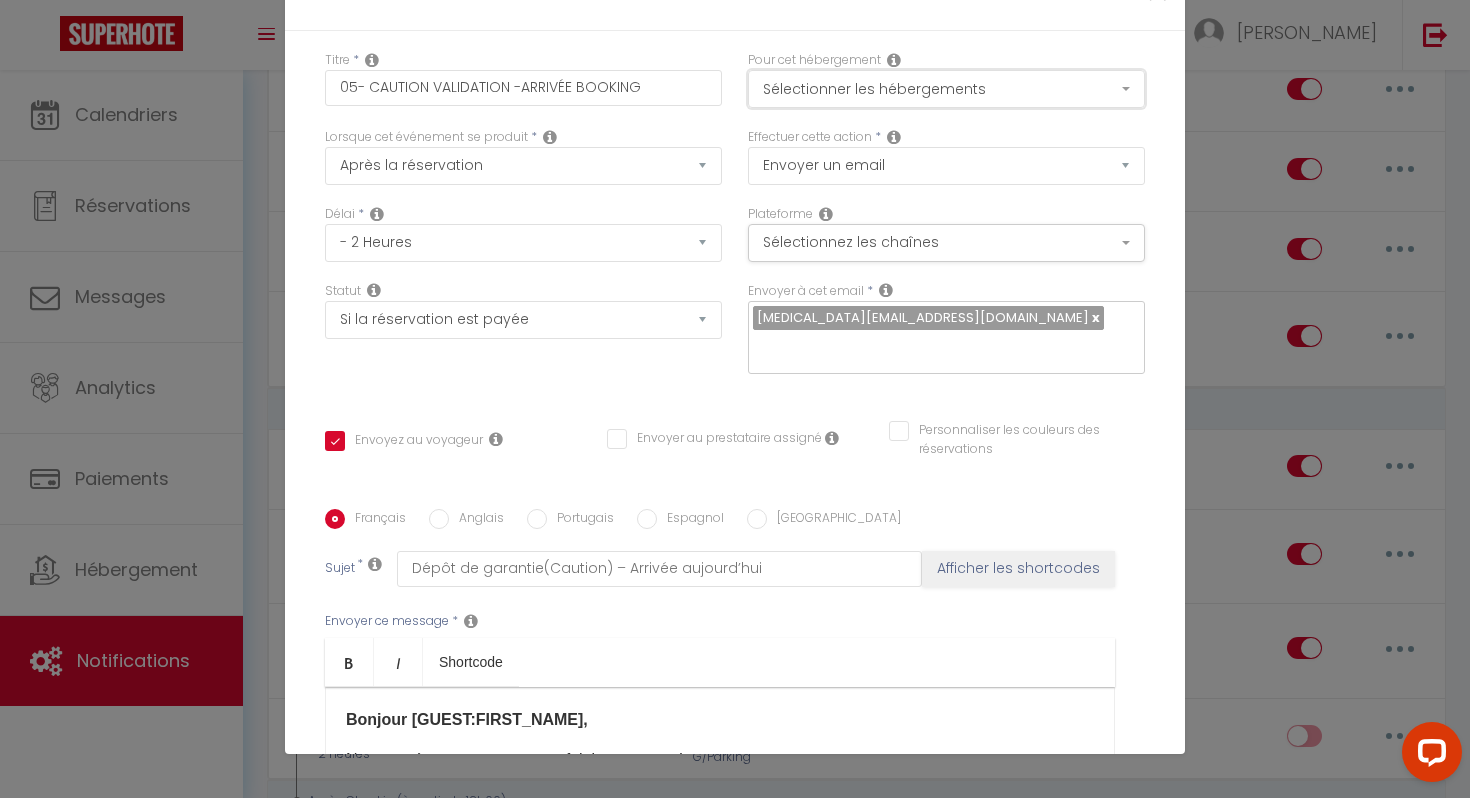 click on "Sélectionner les hébergements" at bounding box center [946, 89] 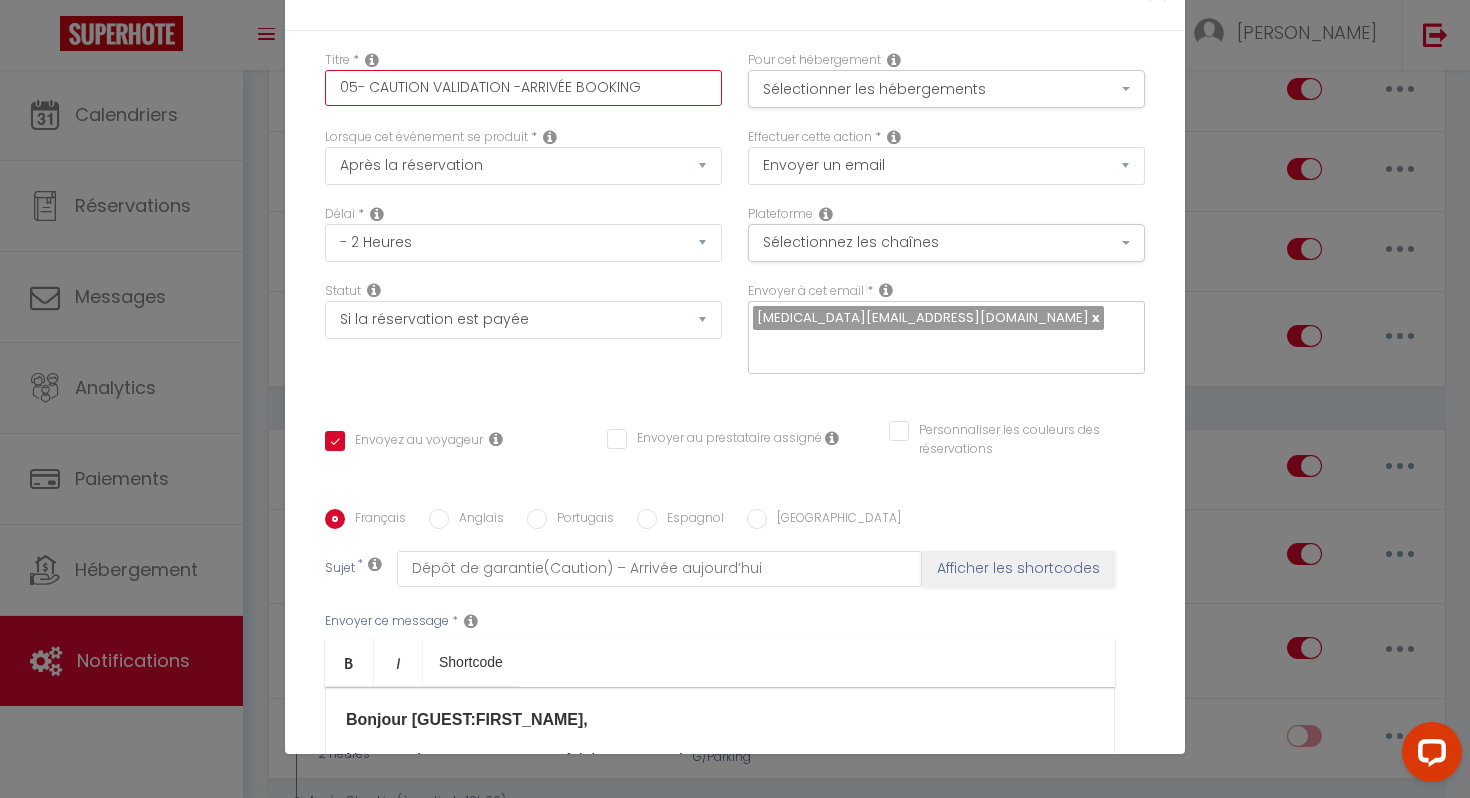 click on "05- CAUTION VALIDATION -ARRIVÉE BOOKING" at bounding box center (523, 88) 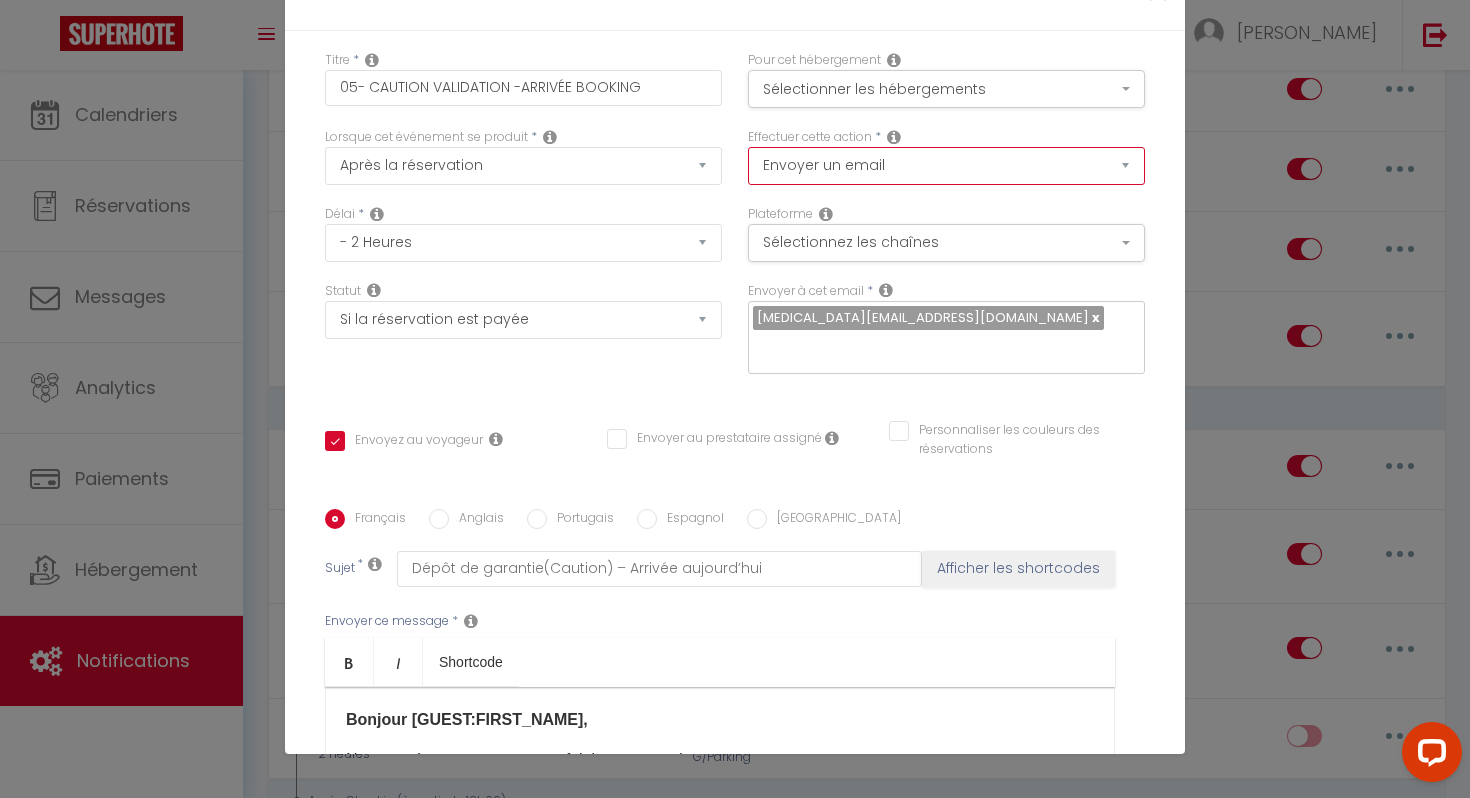 click on "Envoyer un email   Envoyer un SMS   Envoyer une notification push" at bounding box center (946, 166) 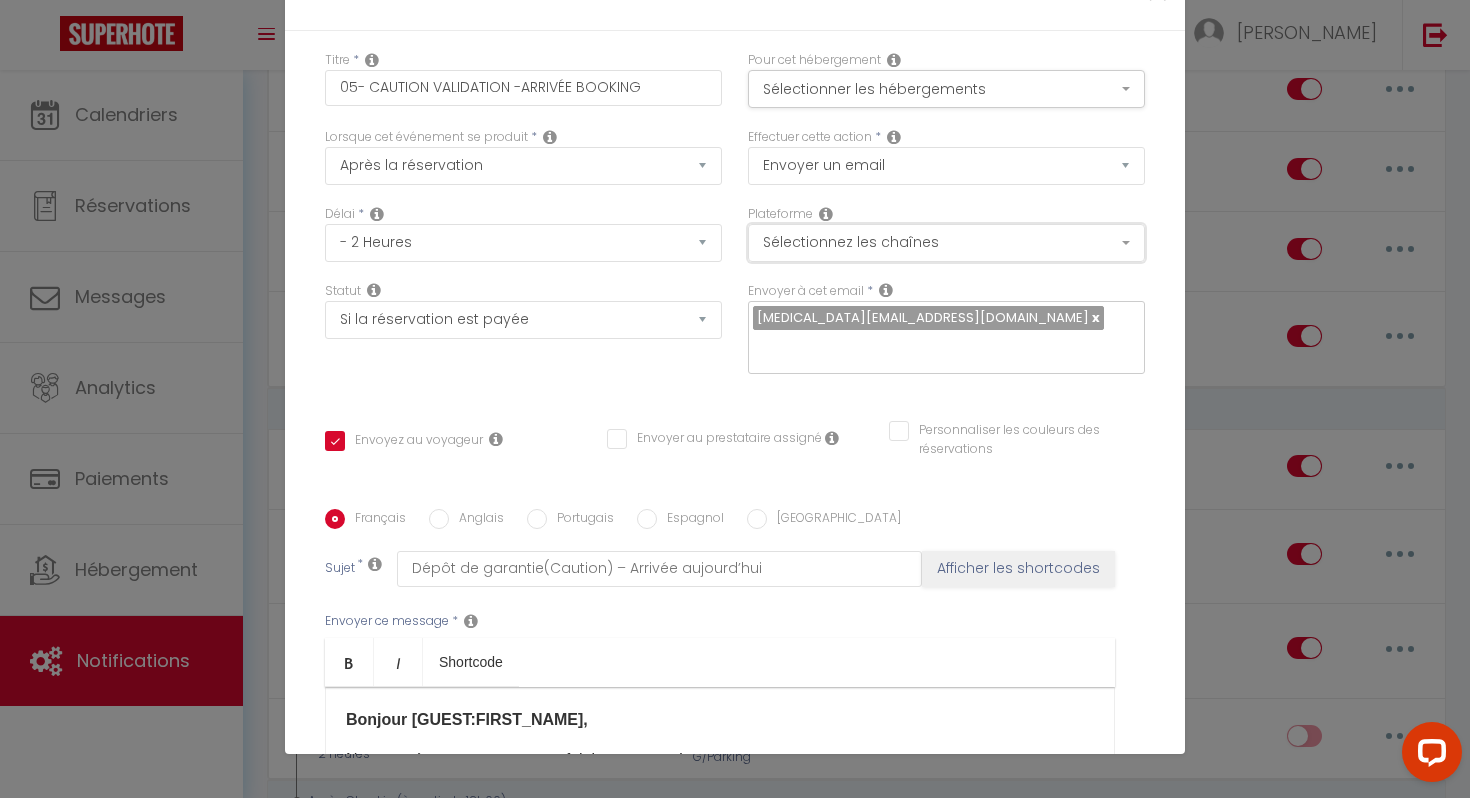 click on "Sélectionnez les chaînes" at bounding box center [946, 243] 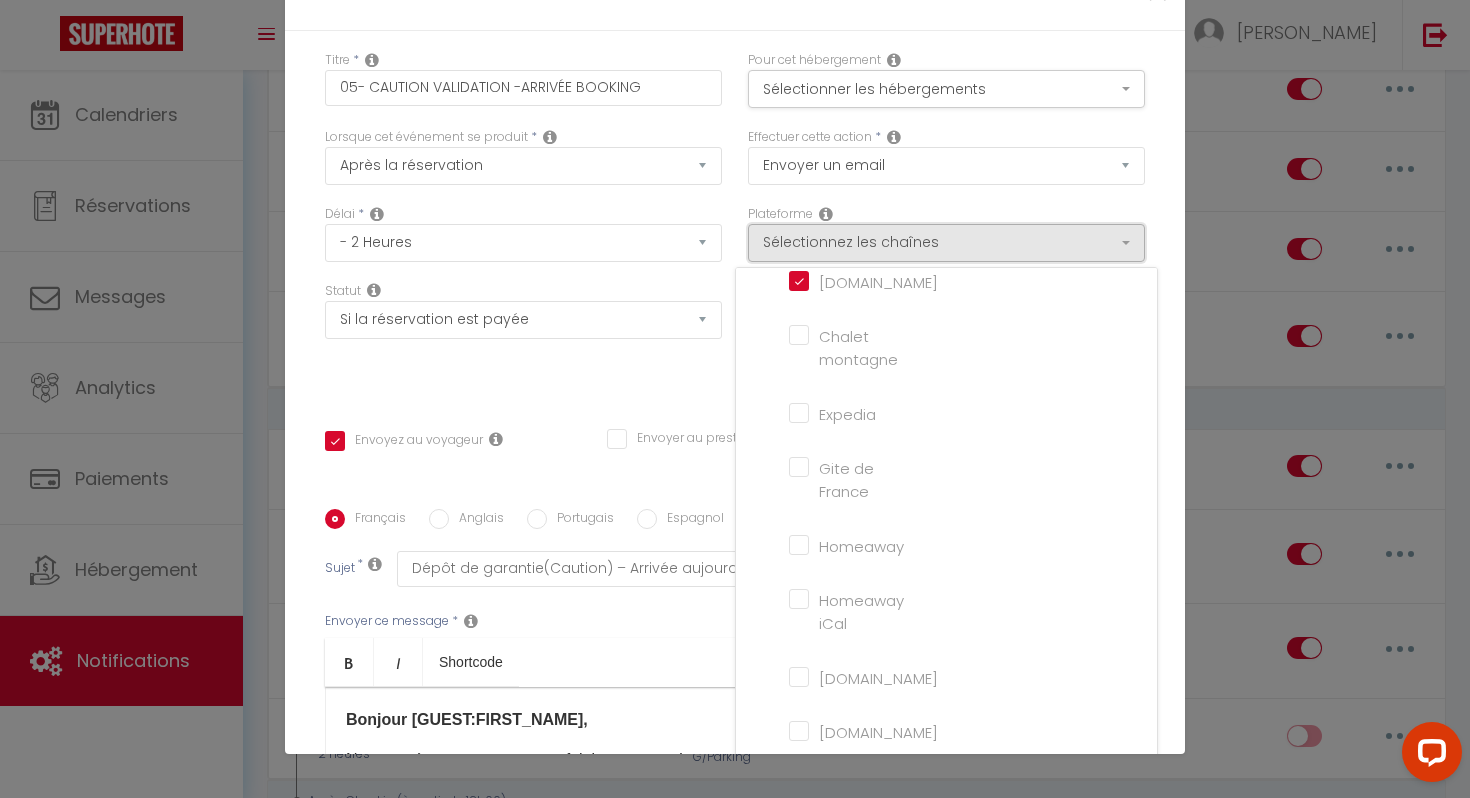 scroll, scrollTop: 0, scrollLeft: 0, axis: both 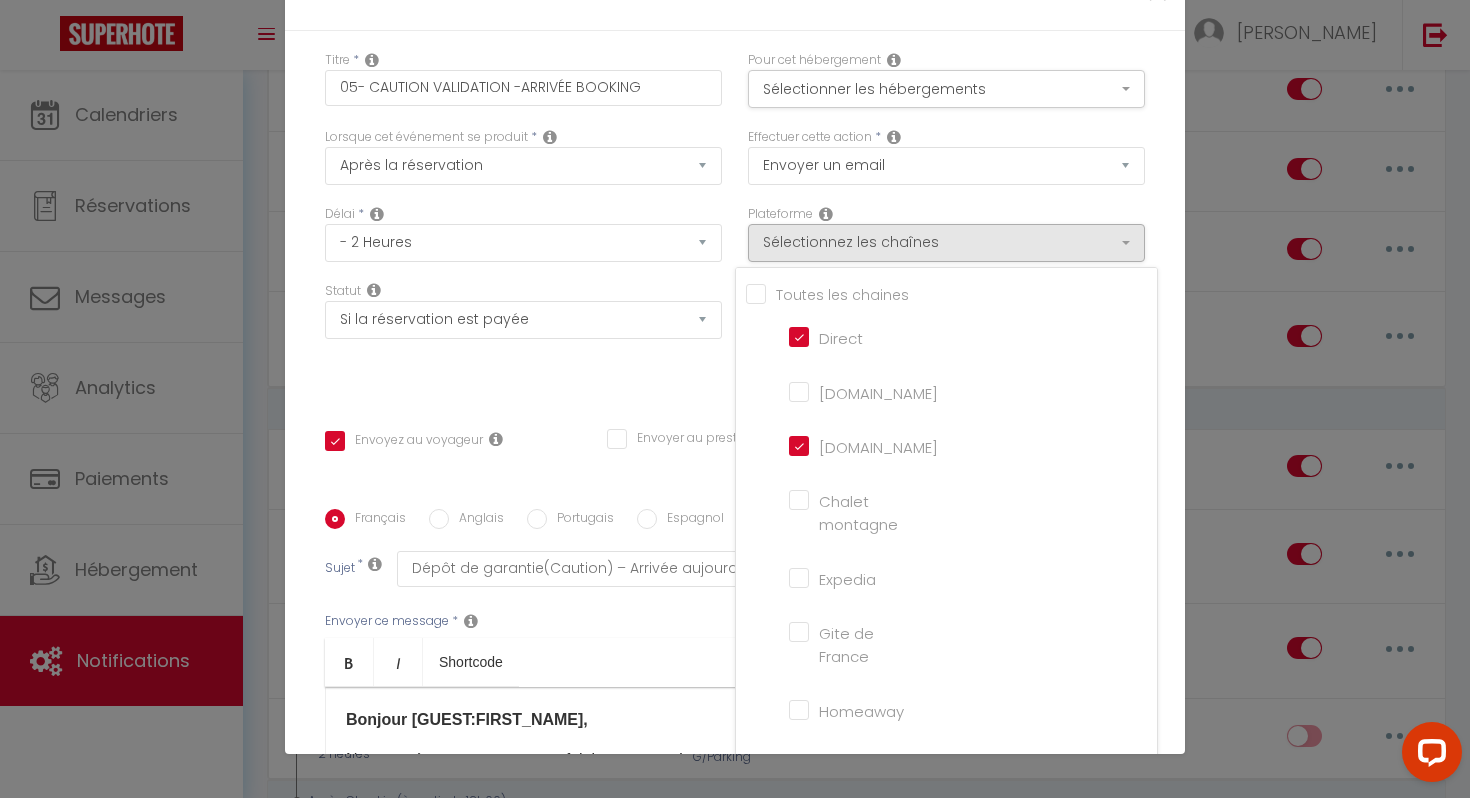 click on "[DOMAIN_NAME]" at bounding box center [846, 391] 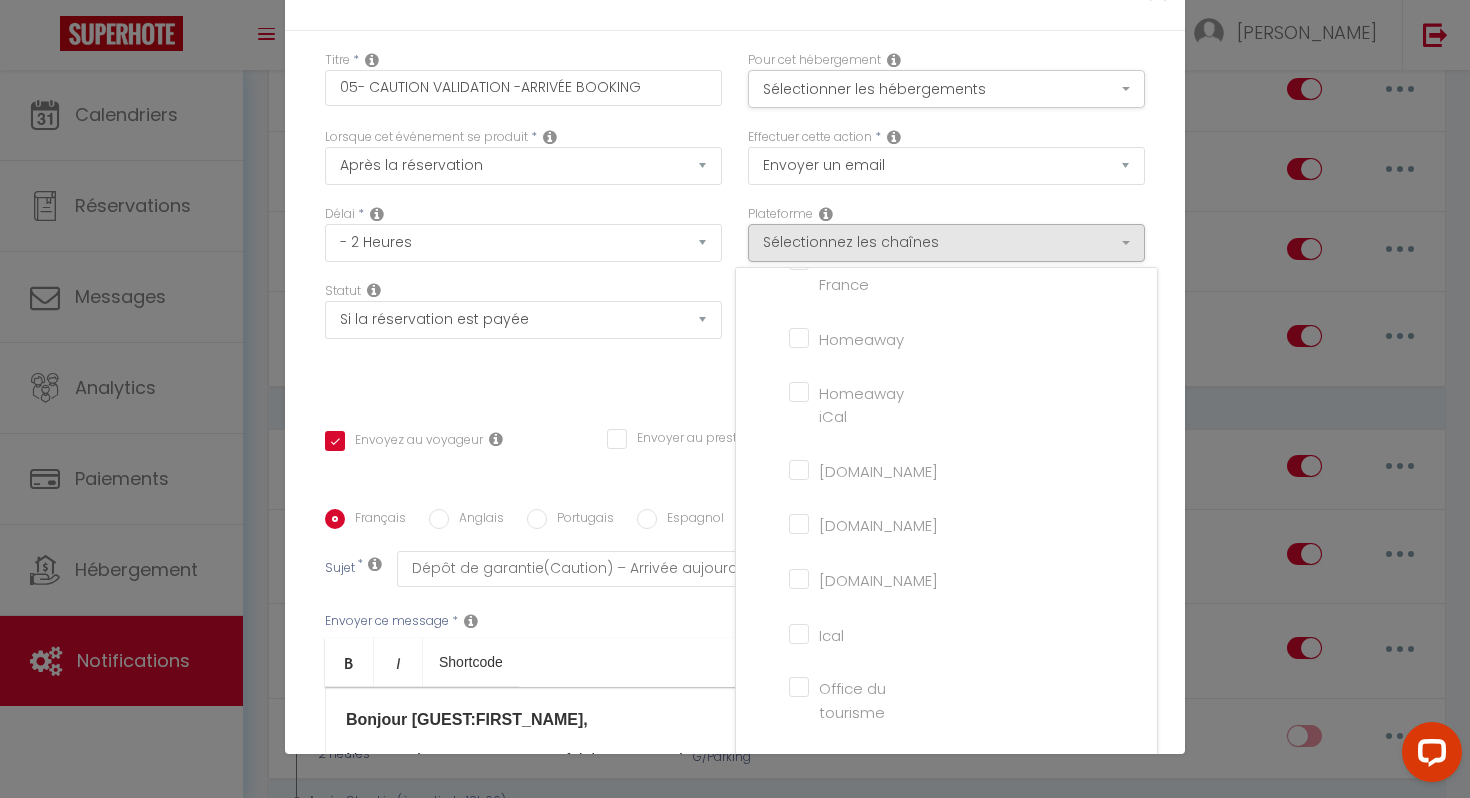 scroll, scrollTop: 464, scrollLeft: 0, axis: vertical 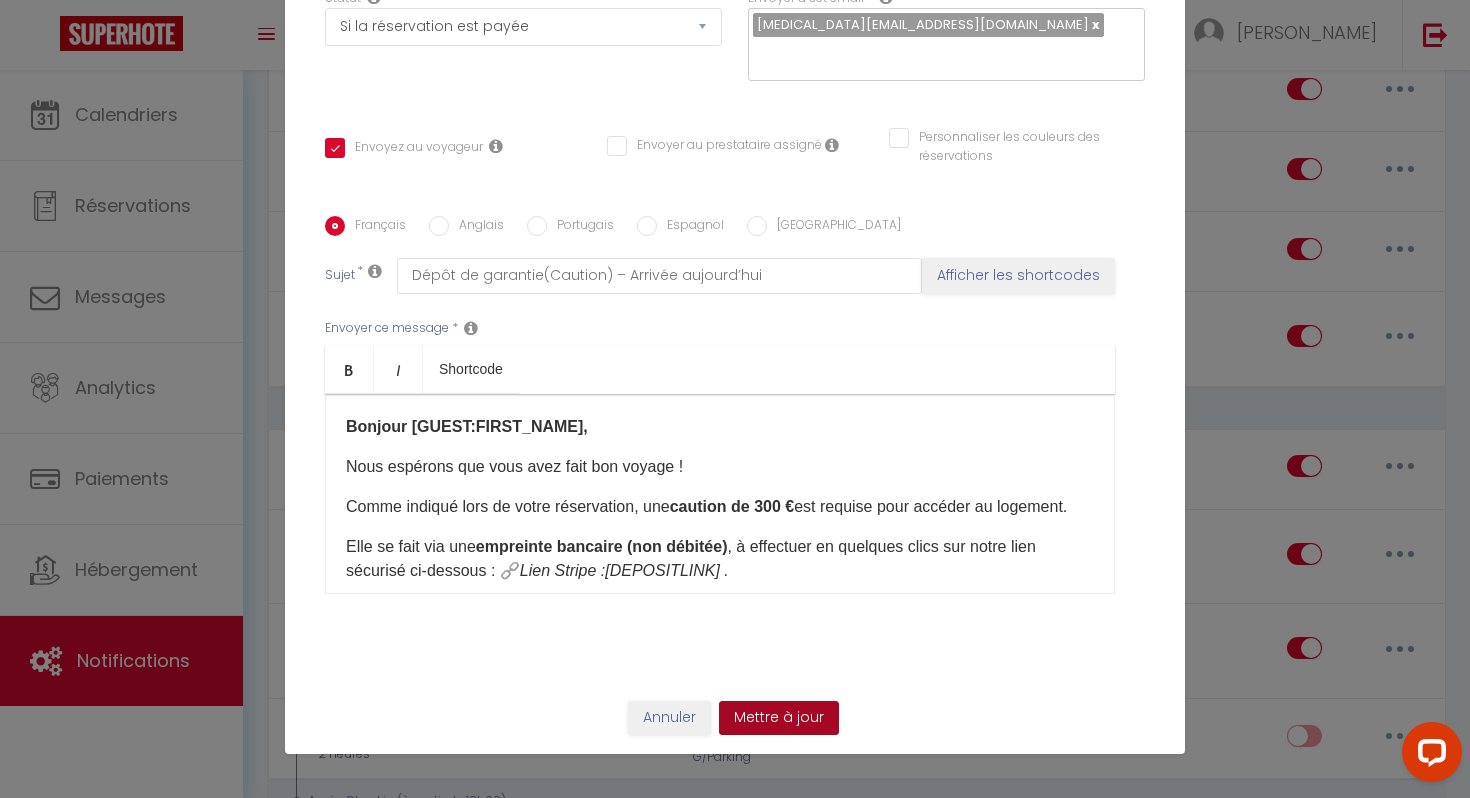 click on "Mettre à jour" at bounding box center (779, 718) 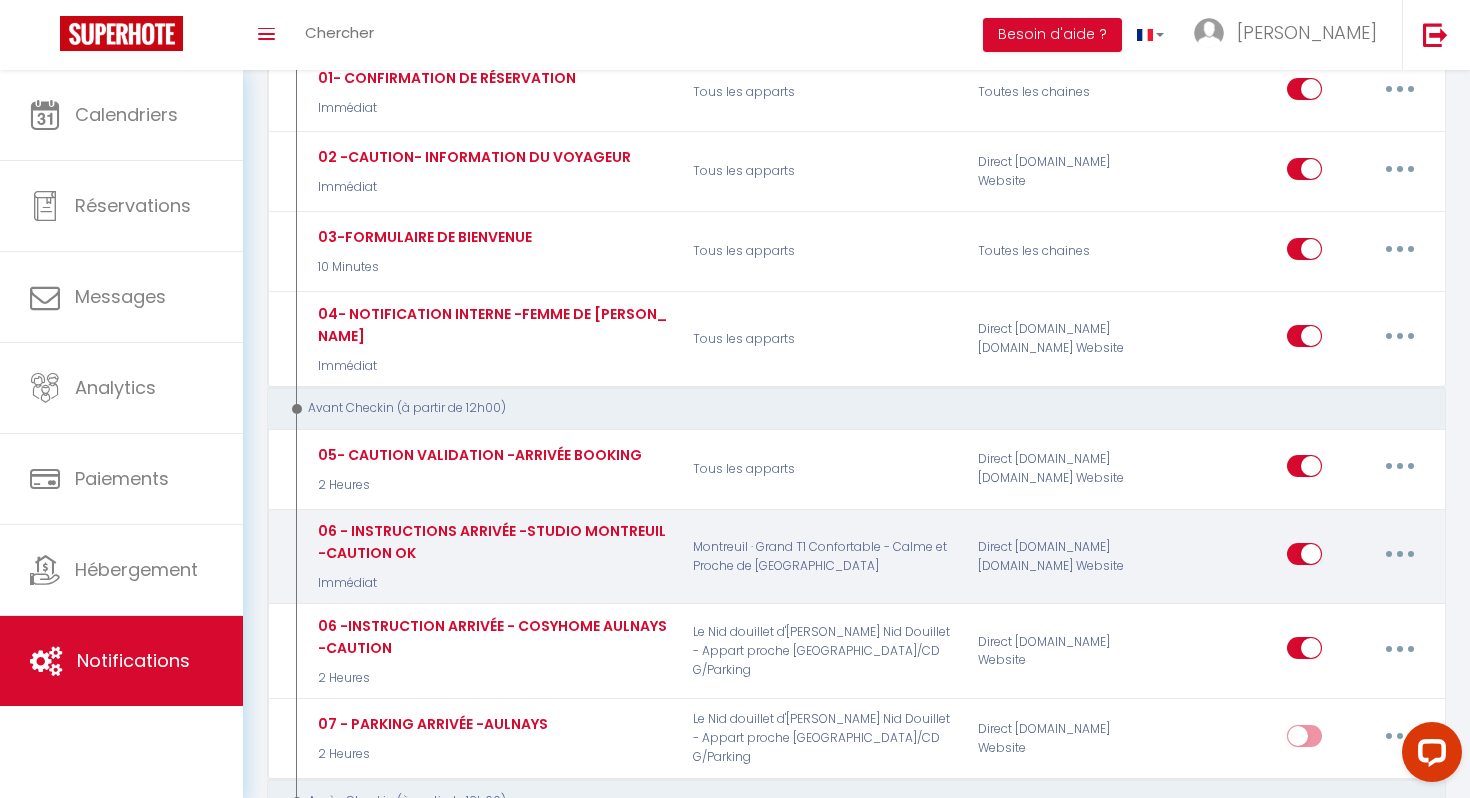 click at bounding box center [1400, 554] 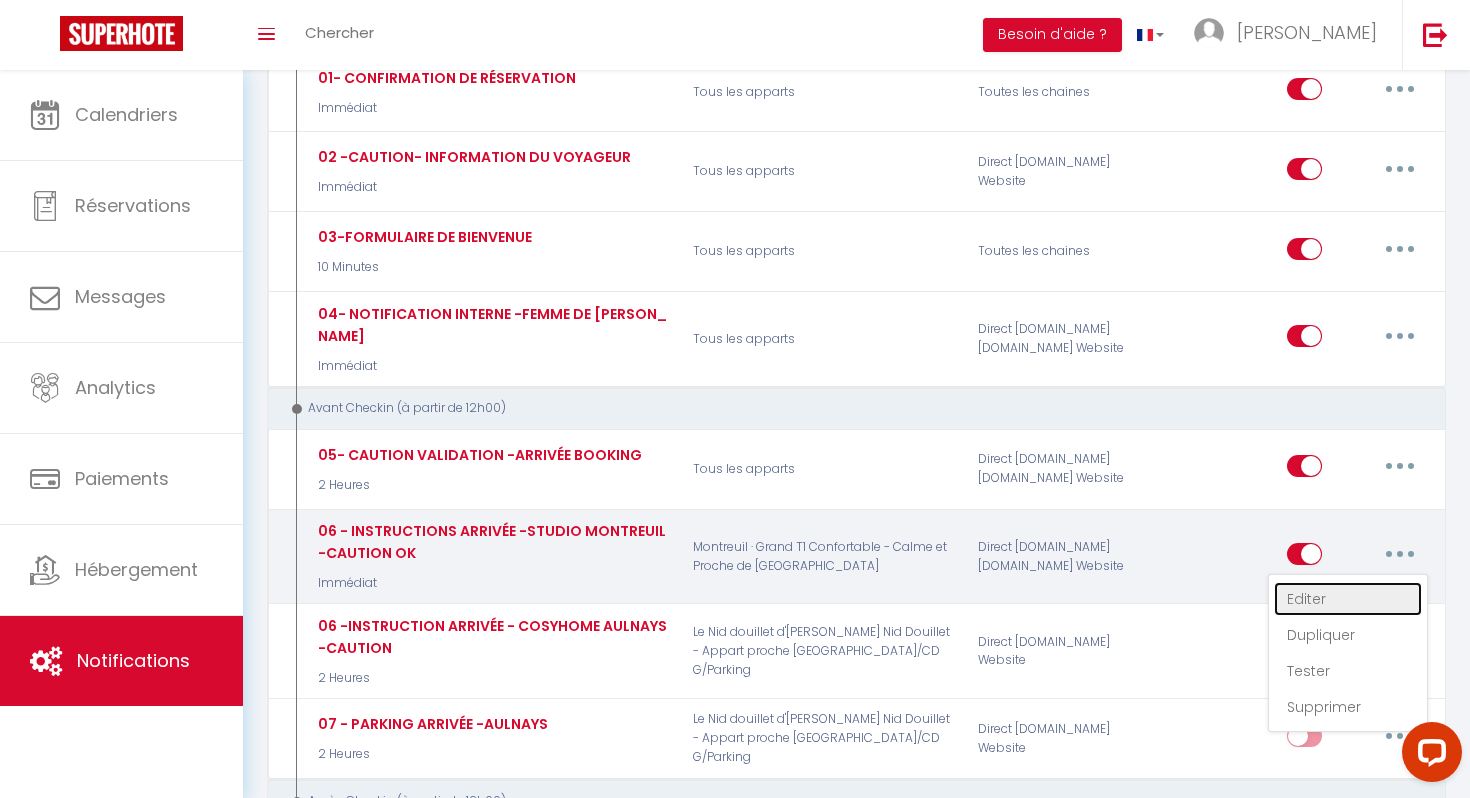 click on "Editer" at bounding box center (1348, 599) 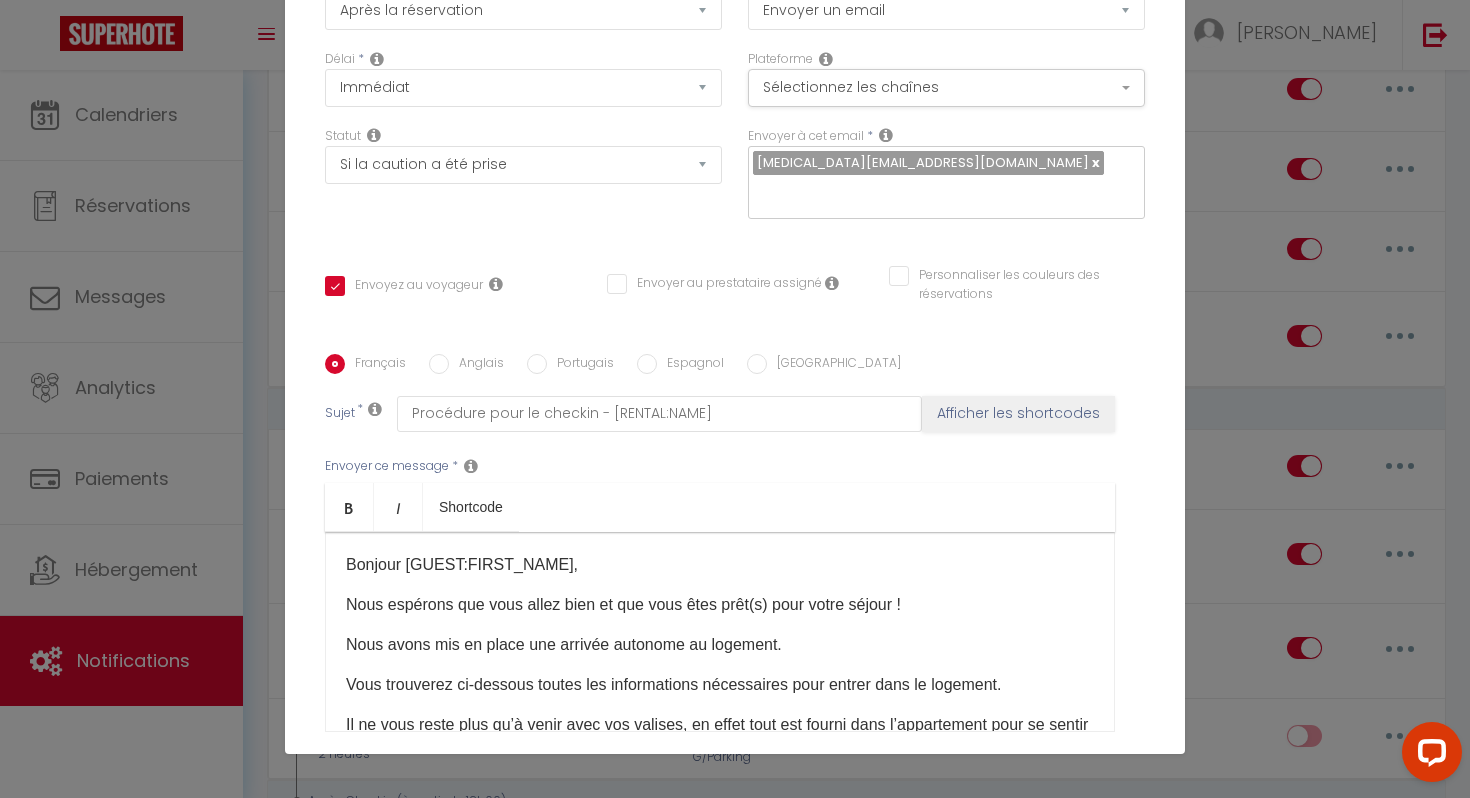 scroll, scrollTop: 0, scrollLeft: 0, axis: both 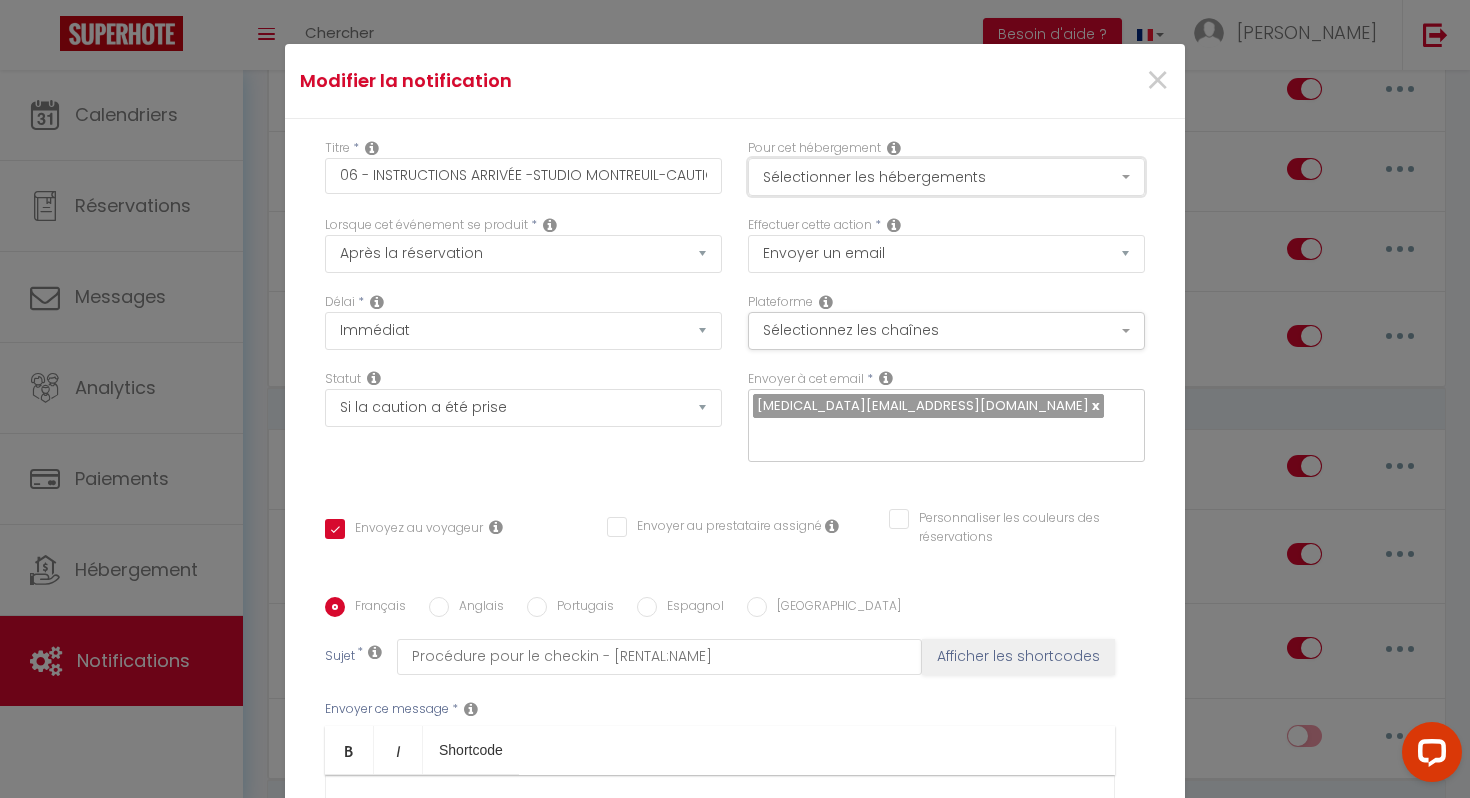click on "Sélectionner les hébergements" at bounding box center (946, 177) 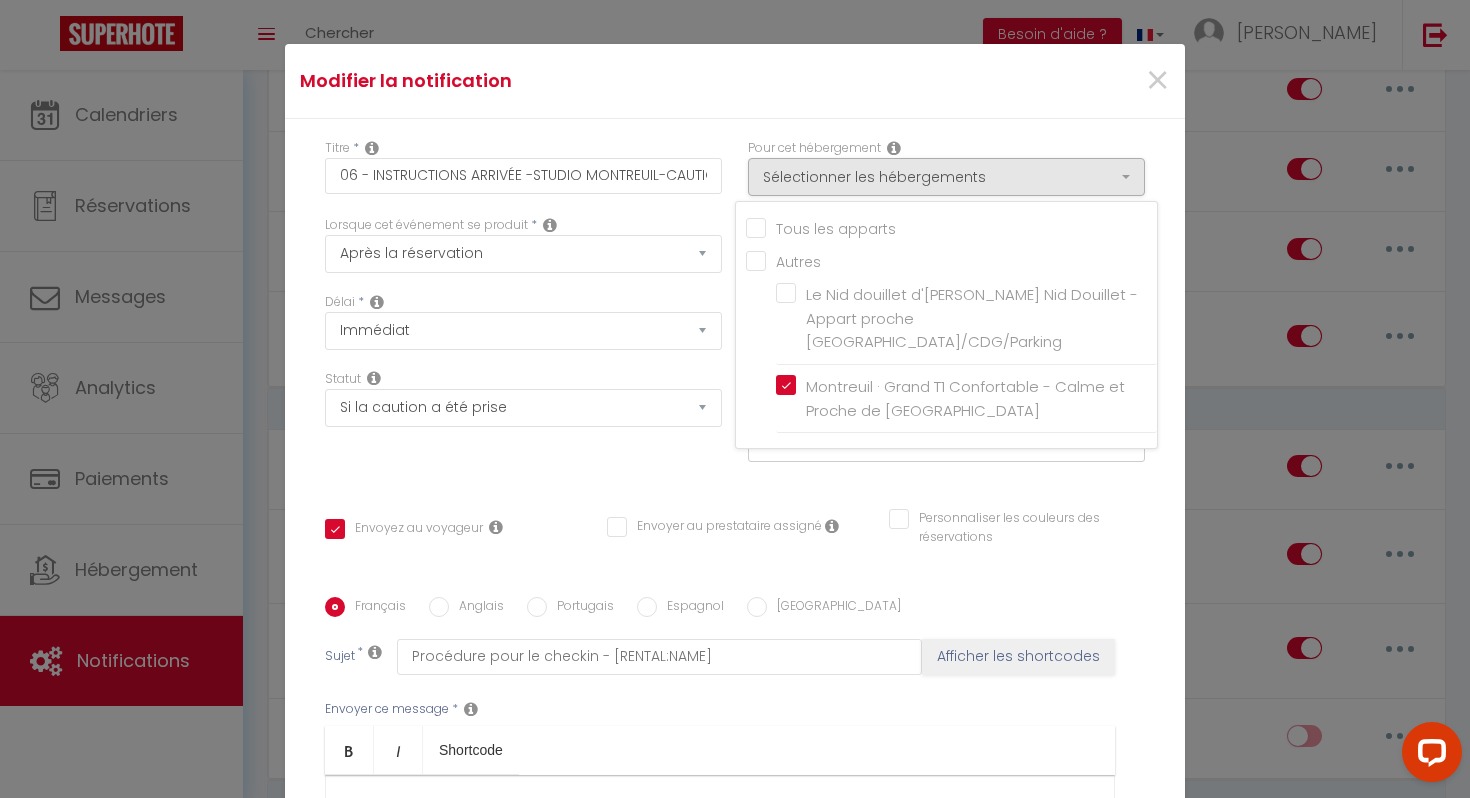 click on "×" at bounding box center [1033, 81] 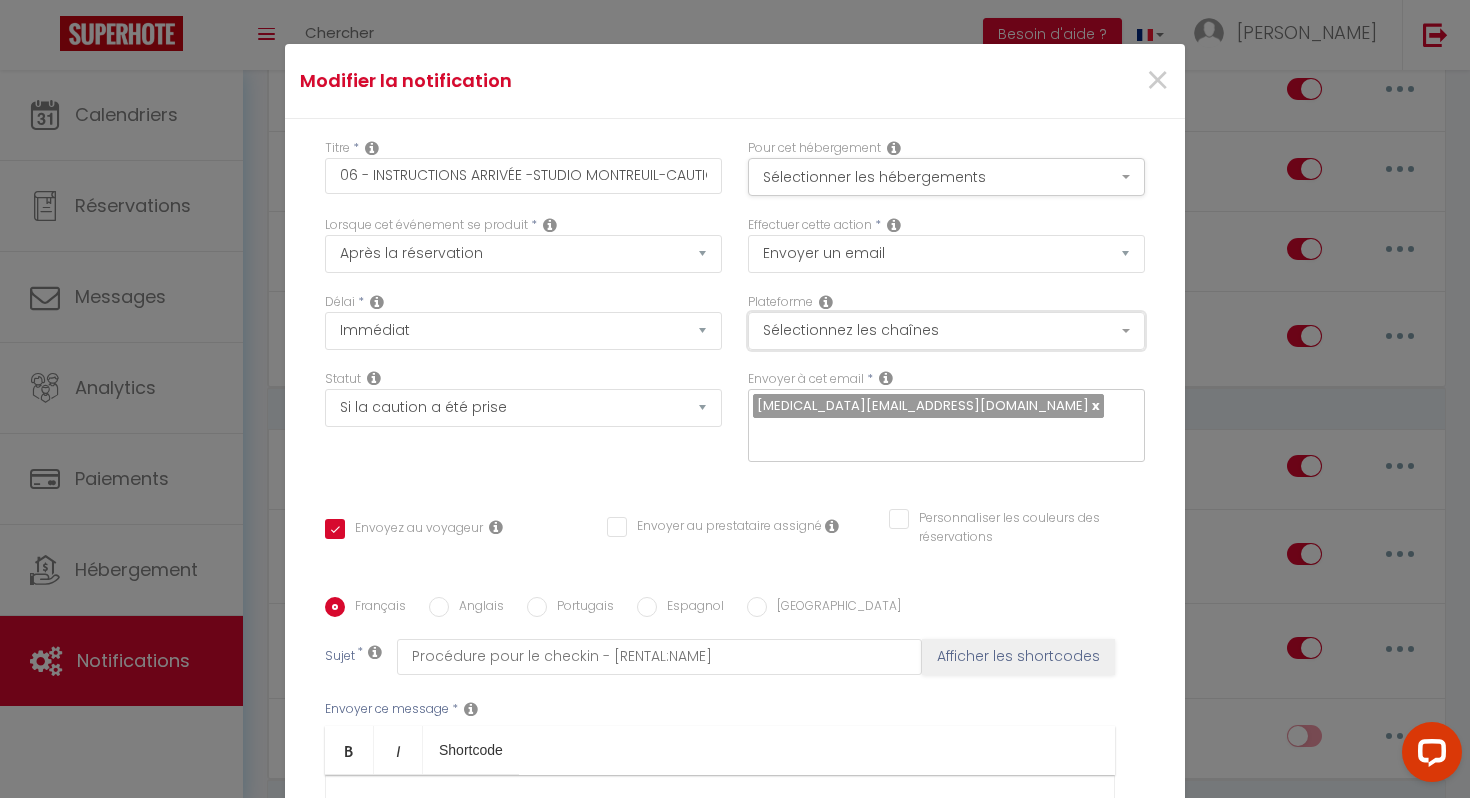 click on "Sélectionnez les chaînes" at bounding box center (946, 331) 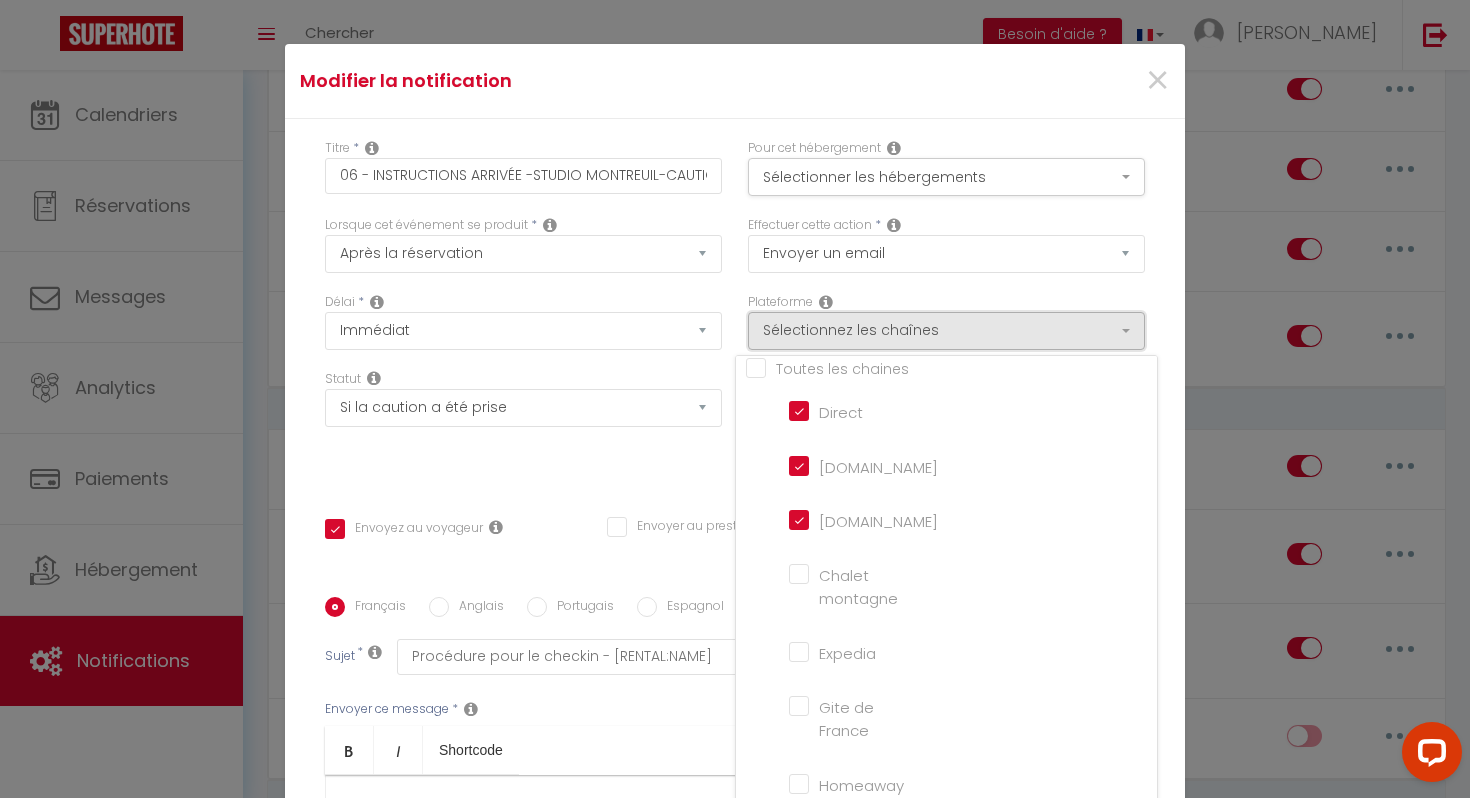 scroll, scrollTop: 0, scrollLeft: 0, axis: both 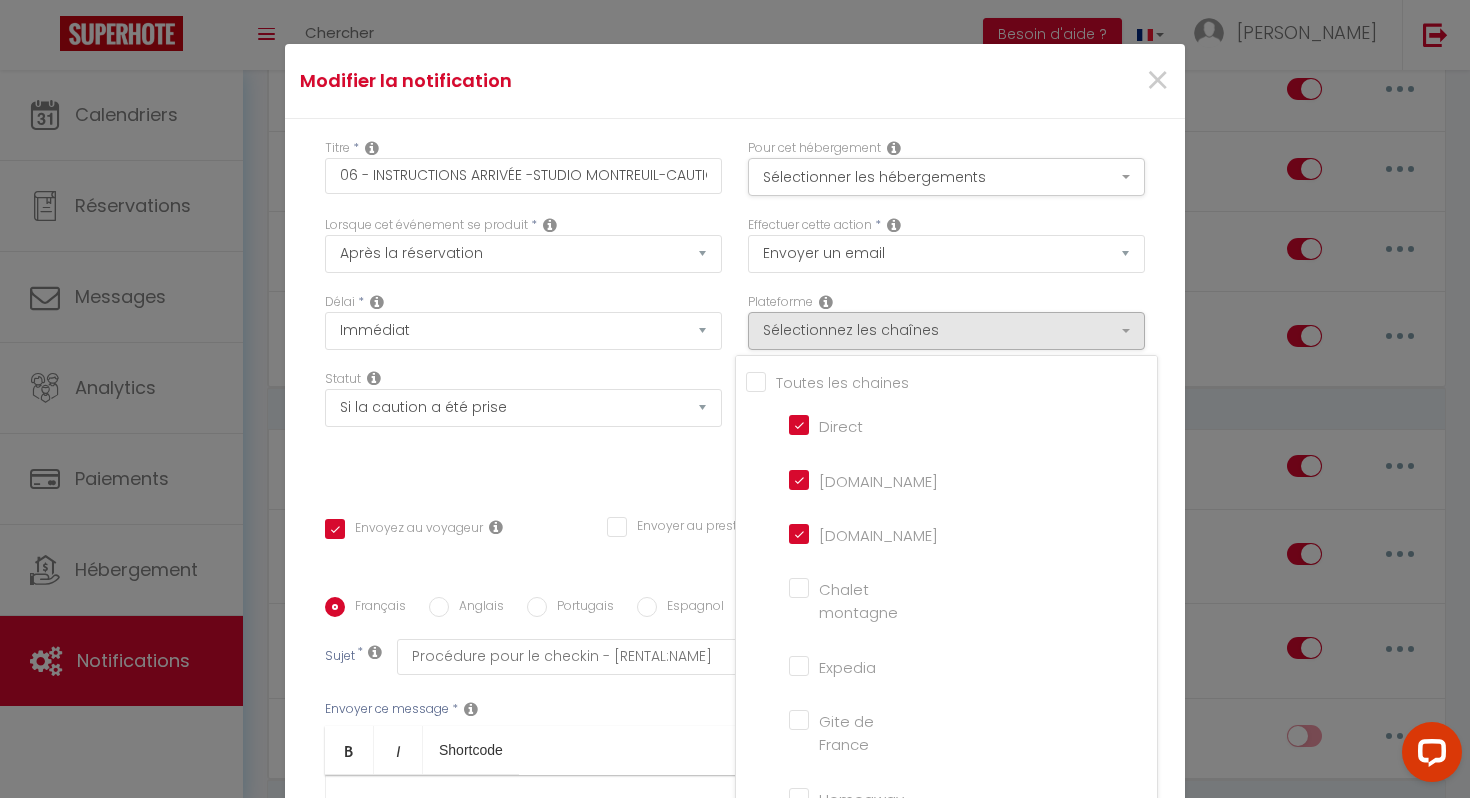 click on "Modifier la notification   ×   Titre   *     06 - INSTRUCTIONS ARRIVÉE -STUDIO MONTREUIL-CAUTION OK   Pour cet hébergement
Sélectionner les hébergements
Tous les apparts
Autres
Le Nid douillet d'Aulnay  · Le Nid Douillet - Appart  proche [GEOGRAPHIC_DATA]/CDG/Parking
Montreuil · Grand T1  Confortable - Calme et Proche de [GEOGRAPHIC_DATA]
Lorsque cet événement se produit   *      Après la réservation   Avant Checkin (à partir de 12h00)   Après Checkin (à partir de 12h00)   Avant Checkout (à partir de 12h00)   Après Checkout (à partir de 12h00)   Température   Co2   [MEDICAL_DATA] sonore   Après visualisation lien paiement   Après Paiement Lien KO   Après Caution Lien KO   Après Paiement Automatique KO" at bounding box center [735, 399] 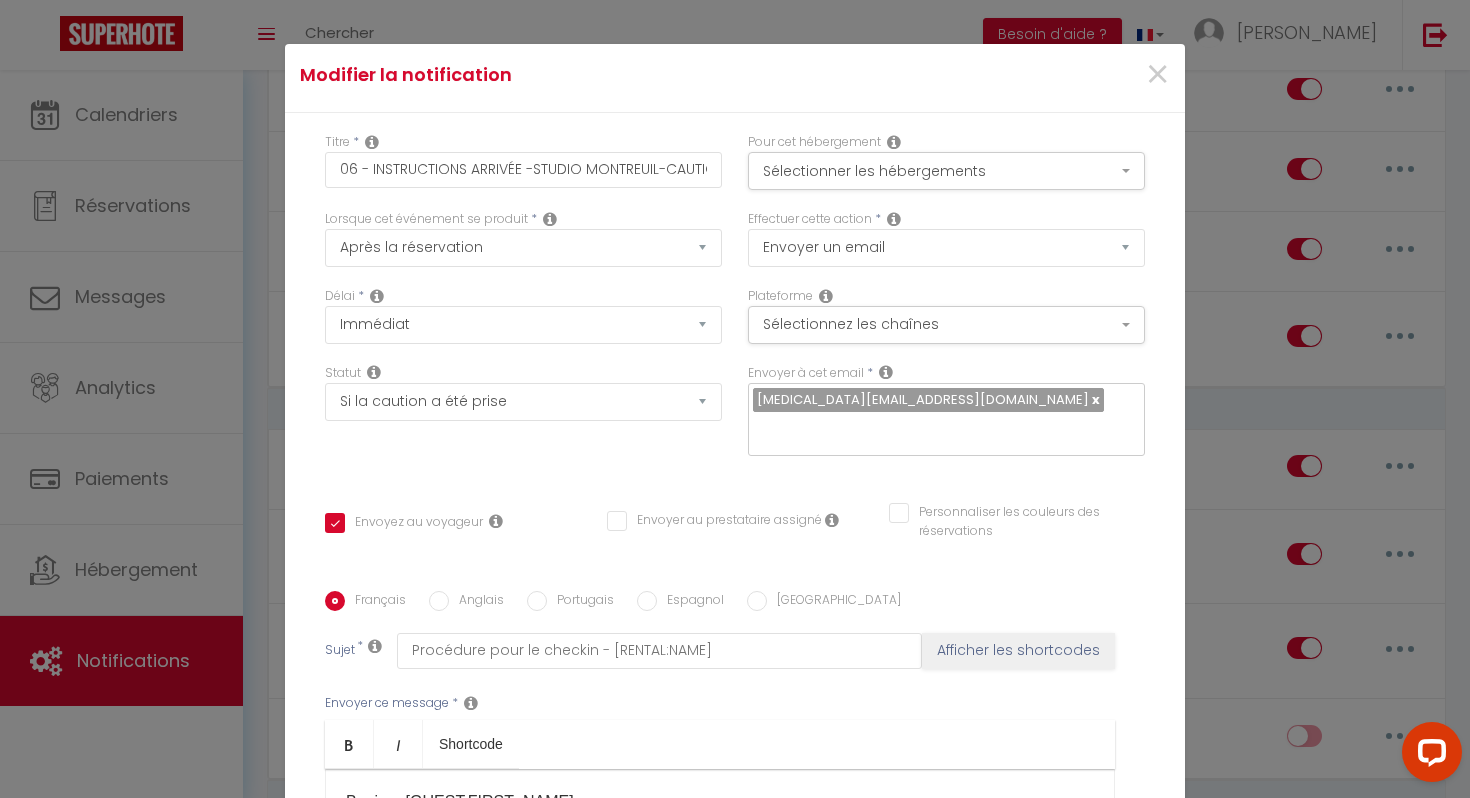 scroll, scrollTop: 0, scrollLeft: 0, axis: both 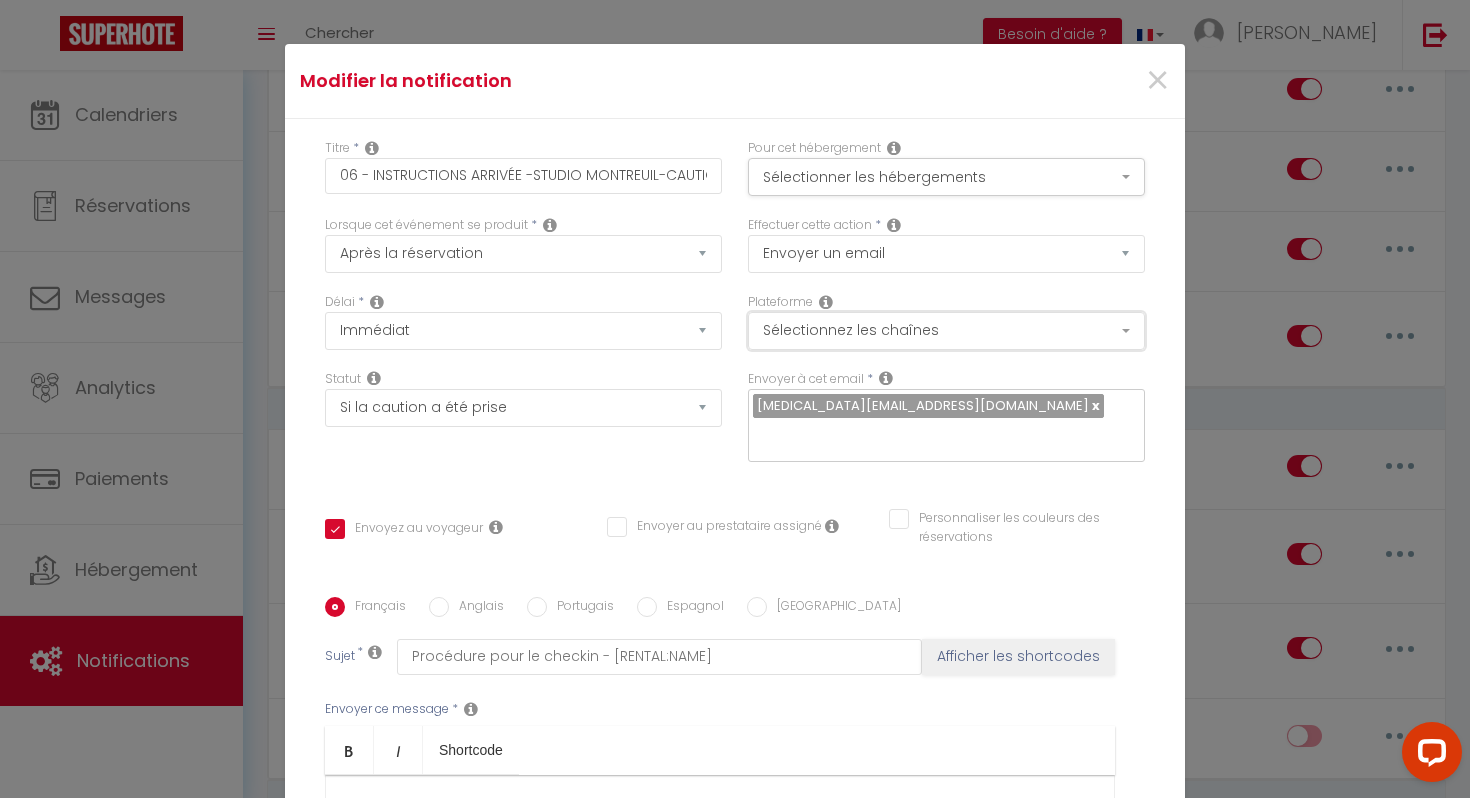click on "Sélectionnez les chaînes" at bounding box center (946, 331) 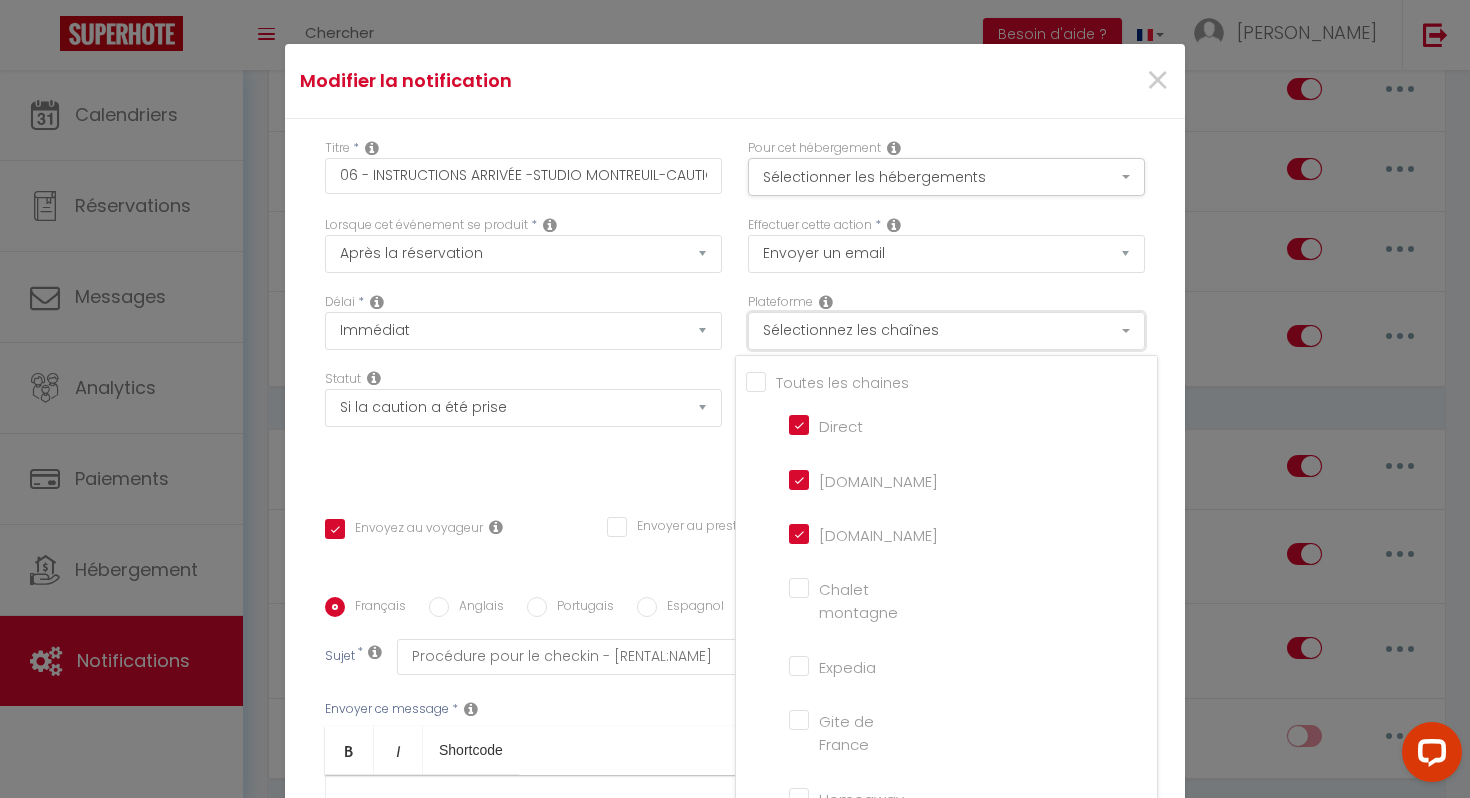 click on "Sélectionnez les chaînes" at bounding box center [946, 331] 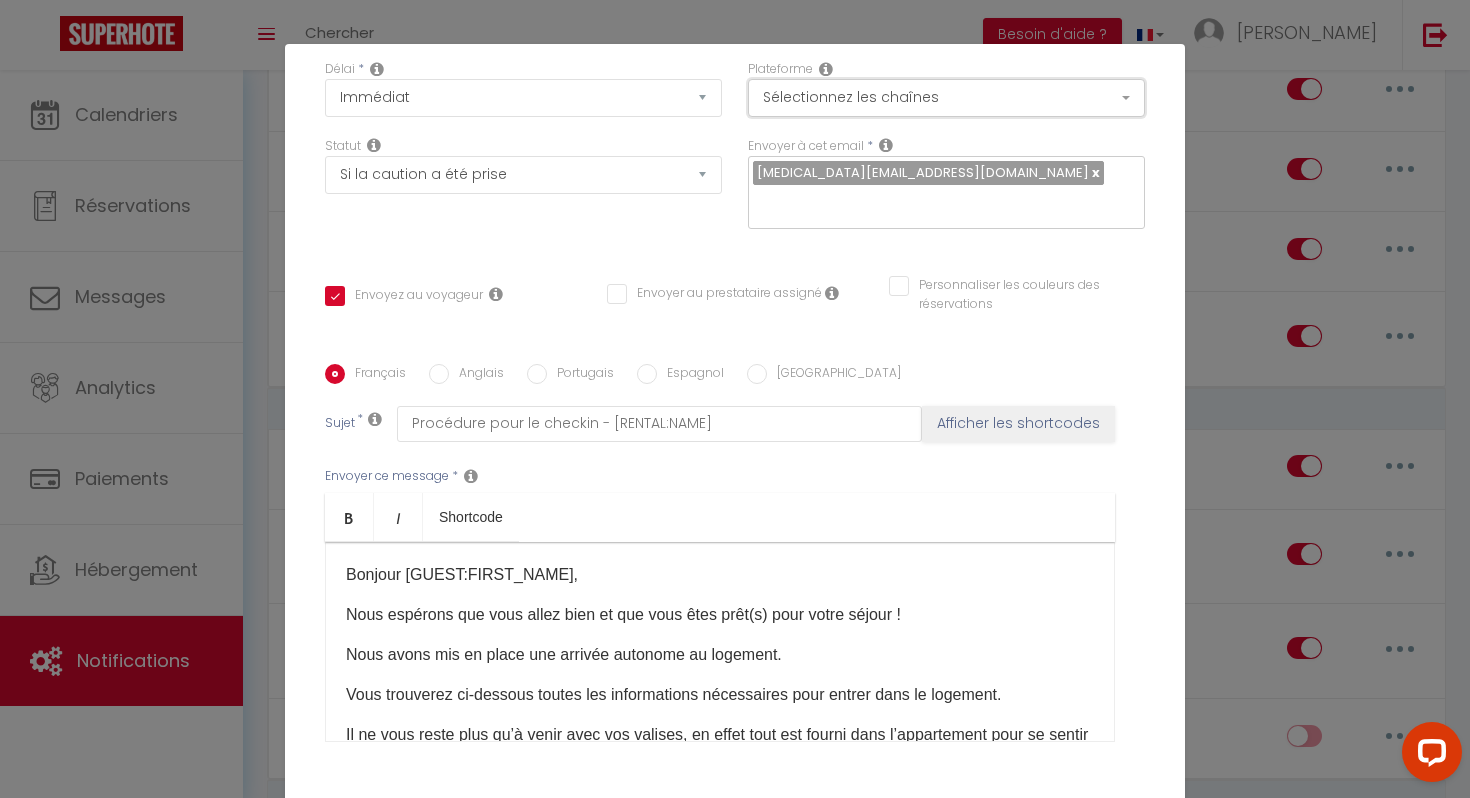 scroll, scrollTop: 295, scrollLeft: 0, axis: vertical 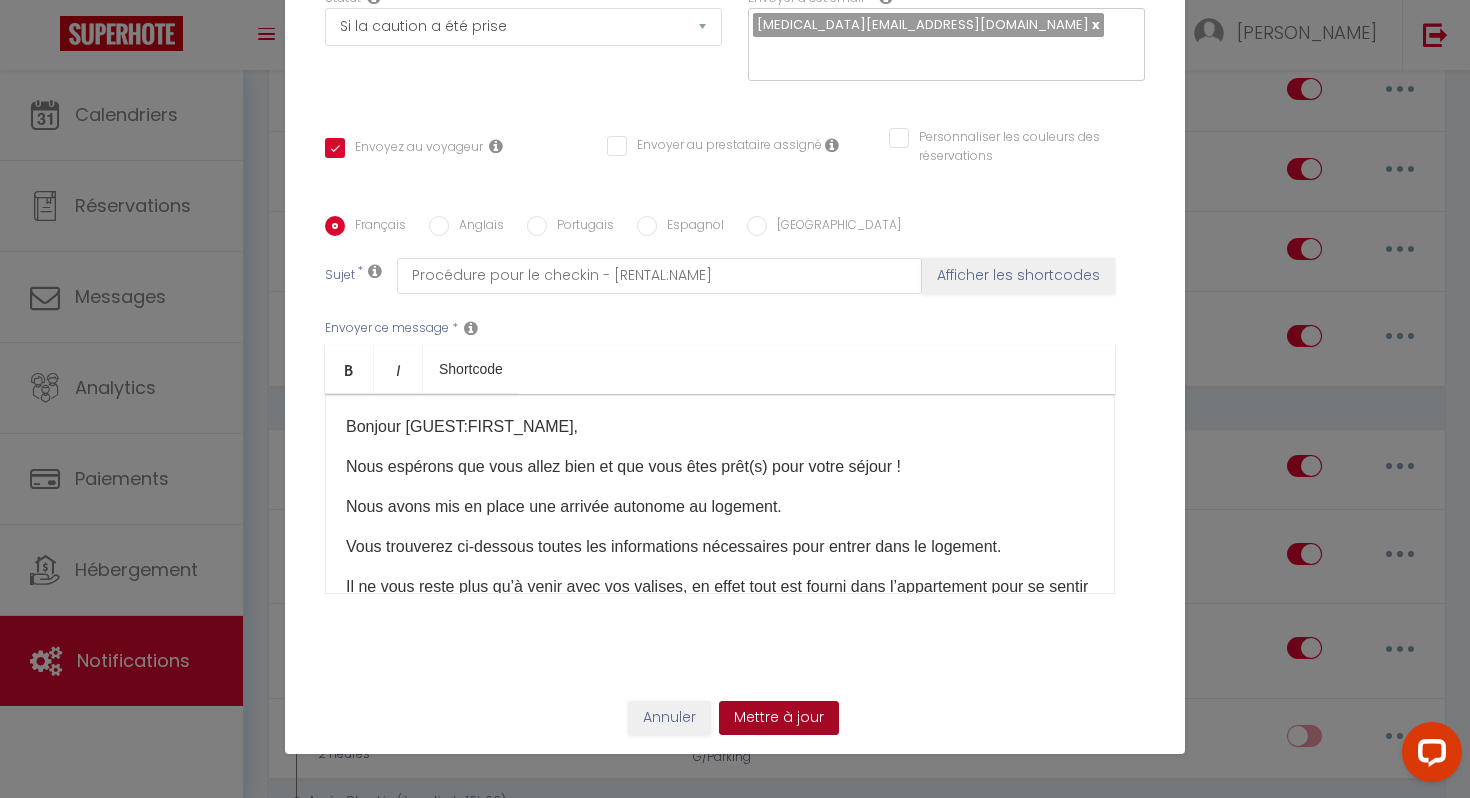 click on "Mettre à jour" at bounding box center (779, 718) 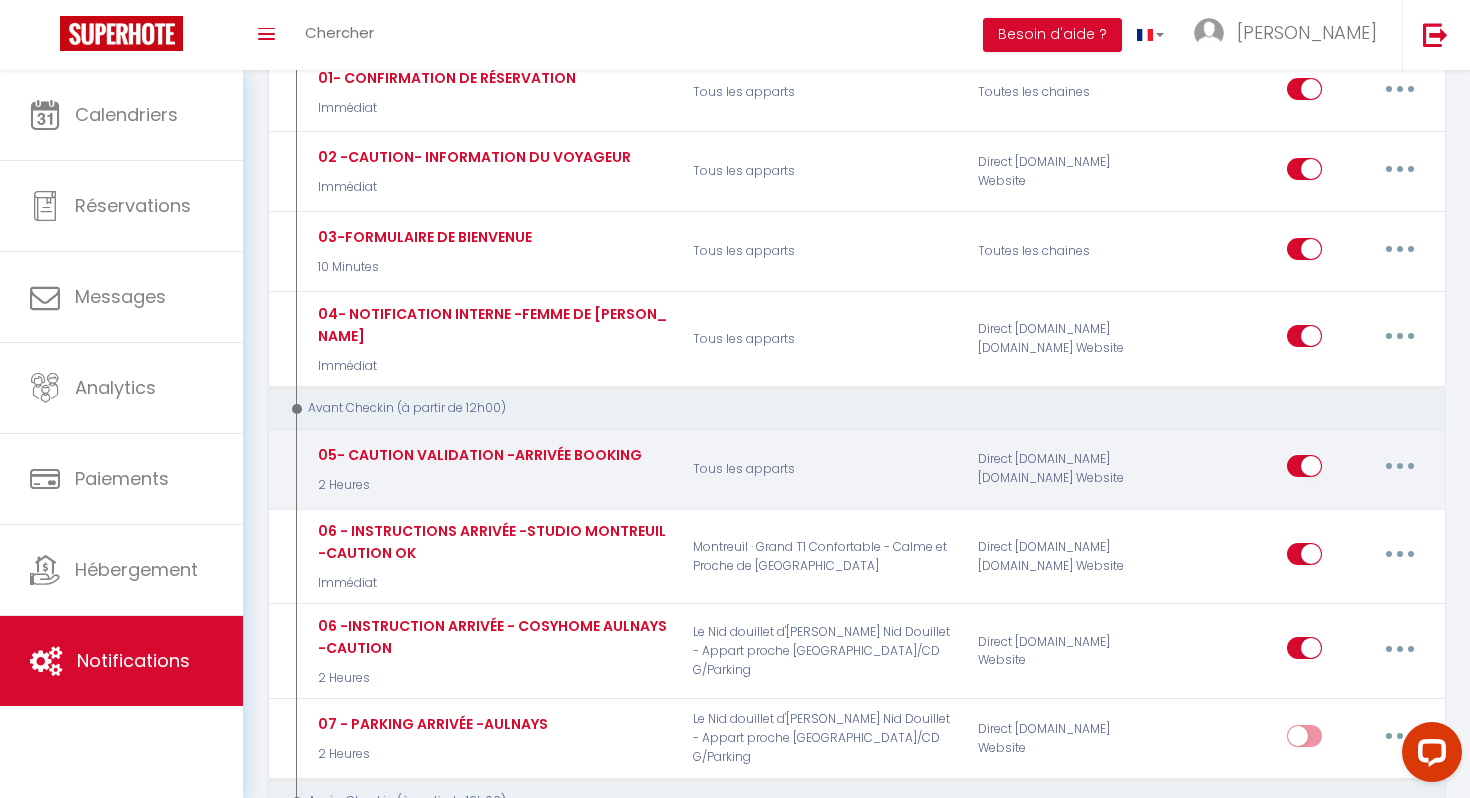click at bounding box center (1400, 466) 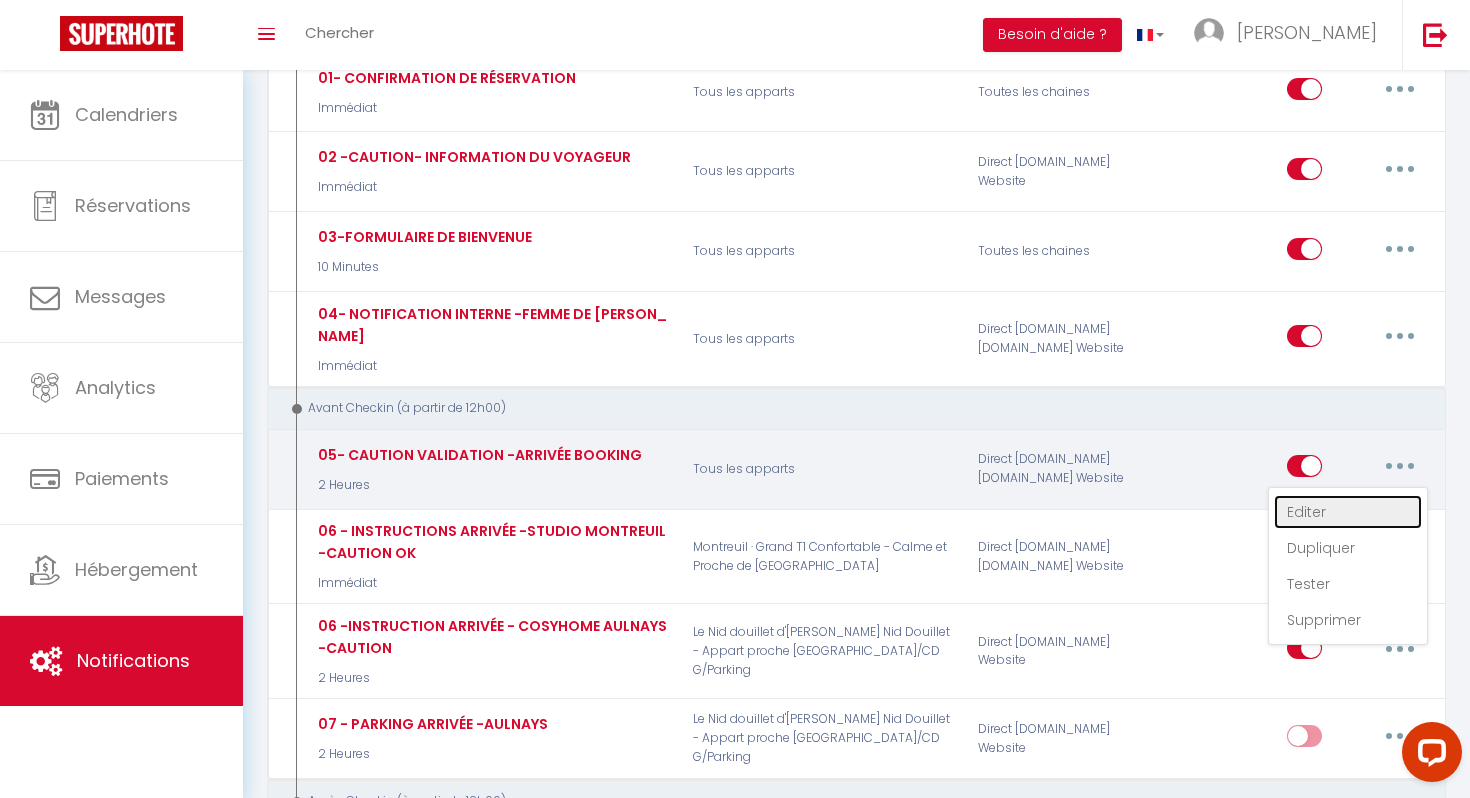 click on "Editer" at bounding box center [1348, 512] 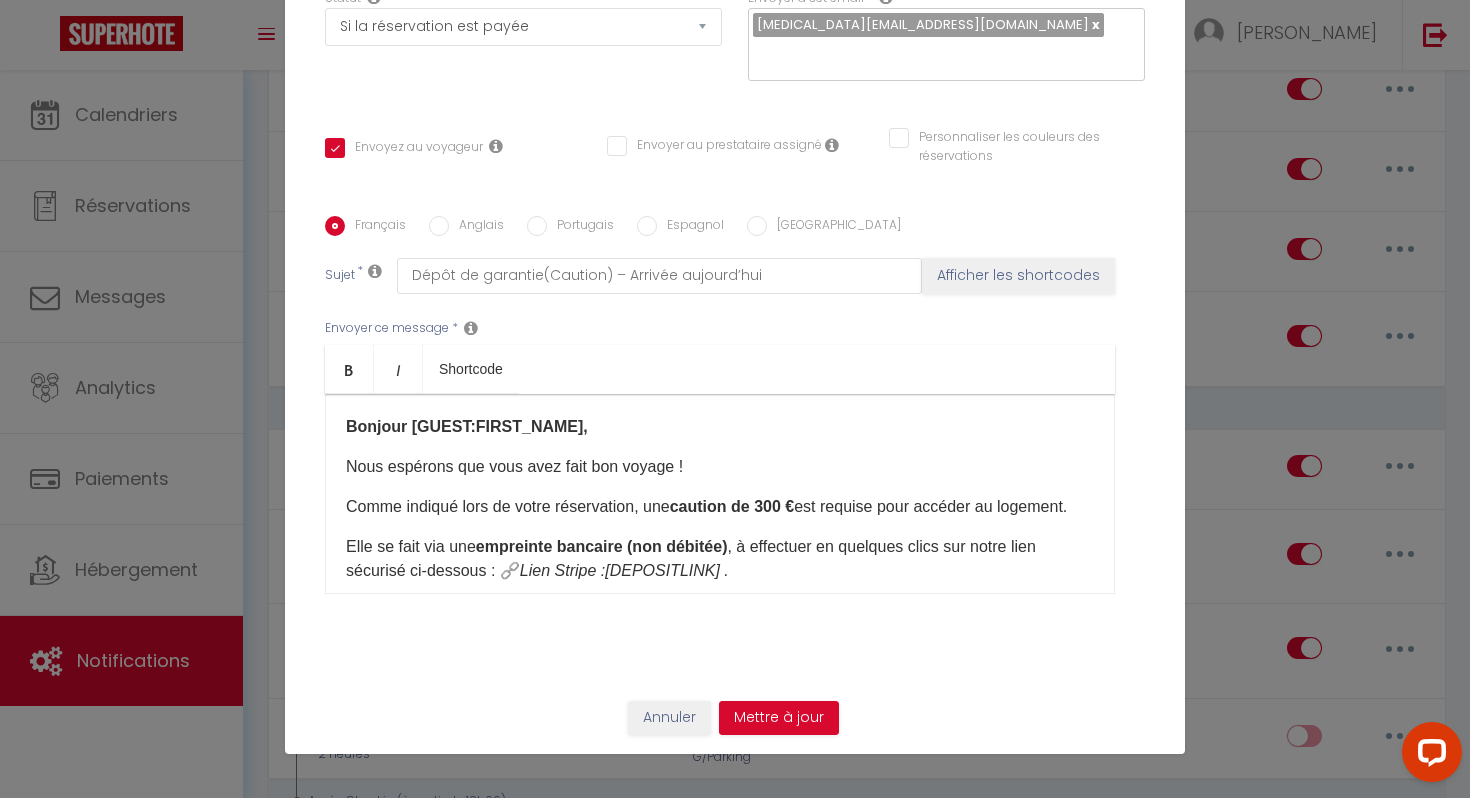 scroll, scrollTop: 0, scrollLeft: 0, axis: both 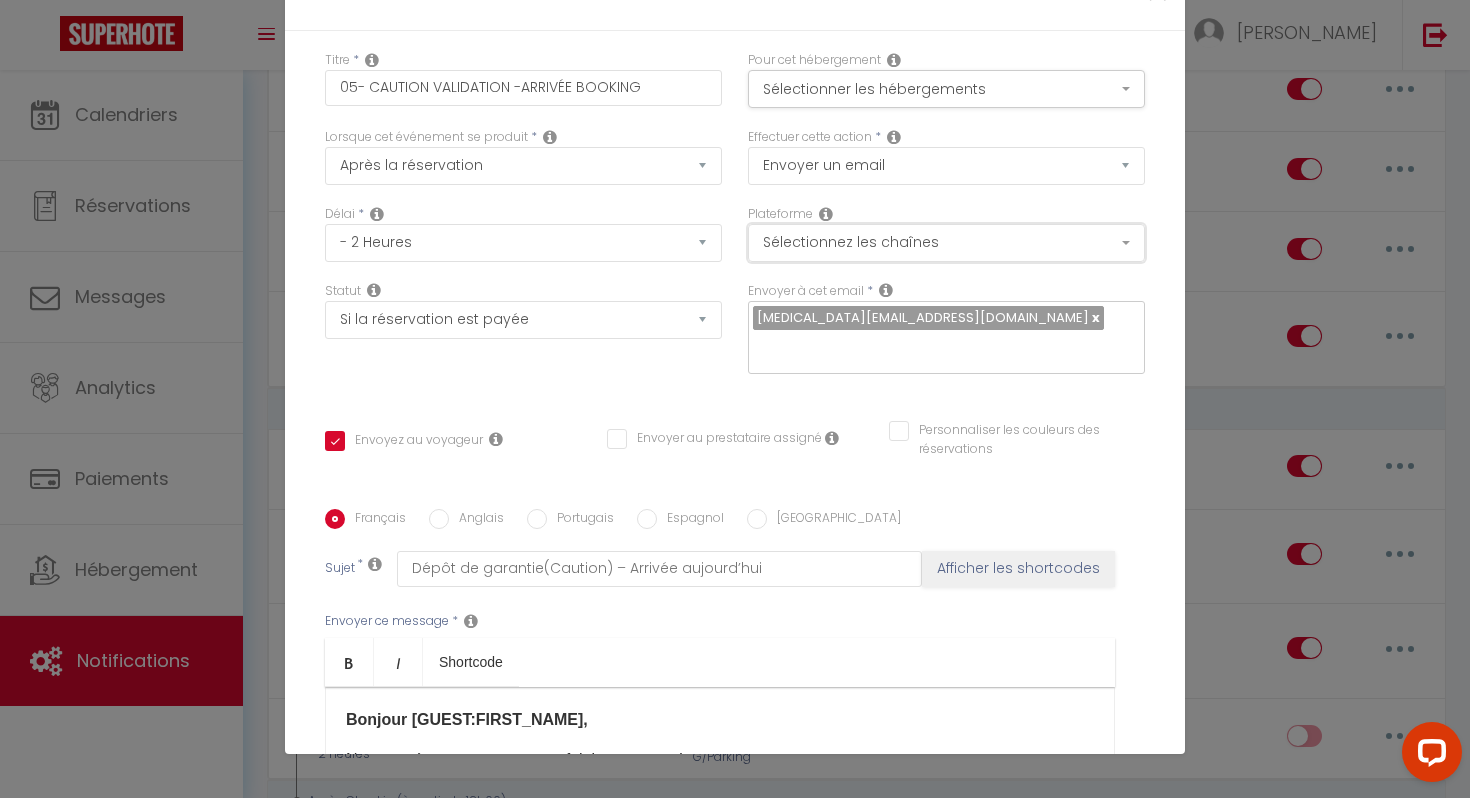 click on "Sélectionnez les chaînes" at bounding box center (946, 243) 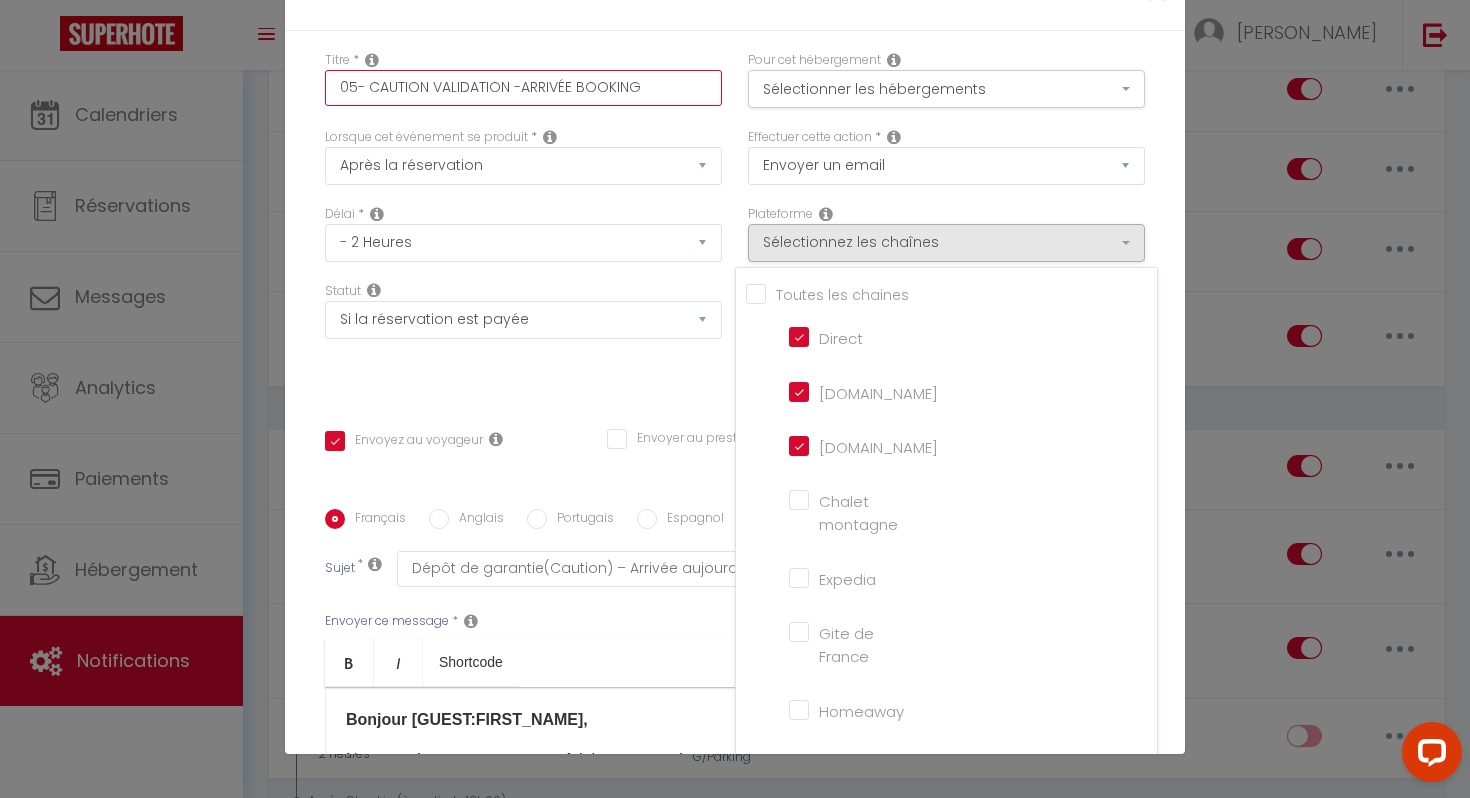 click on "05- CAUTION VALIDATION -ARRIVÉE BOOKING" at bounding box center [523, 88] 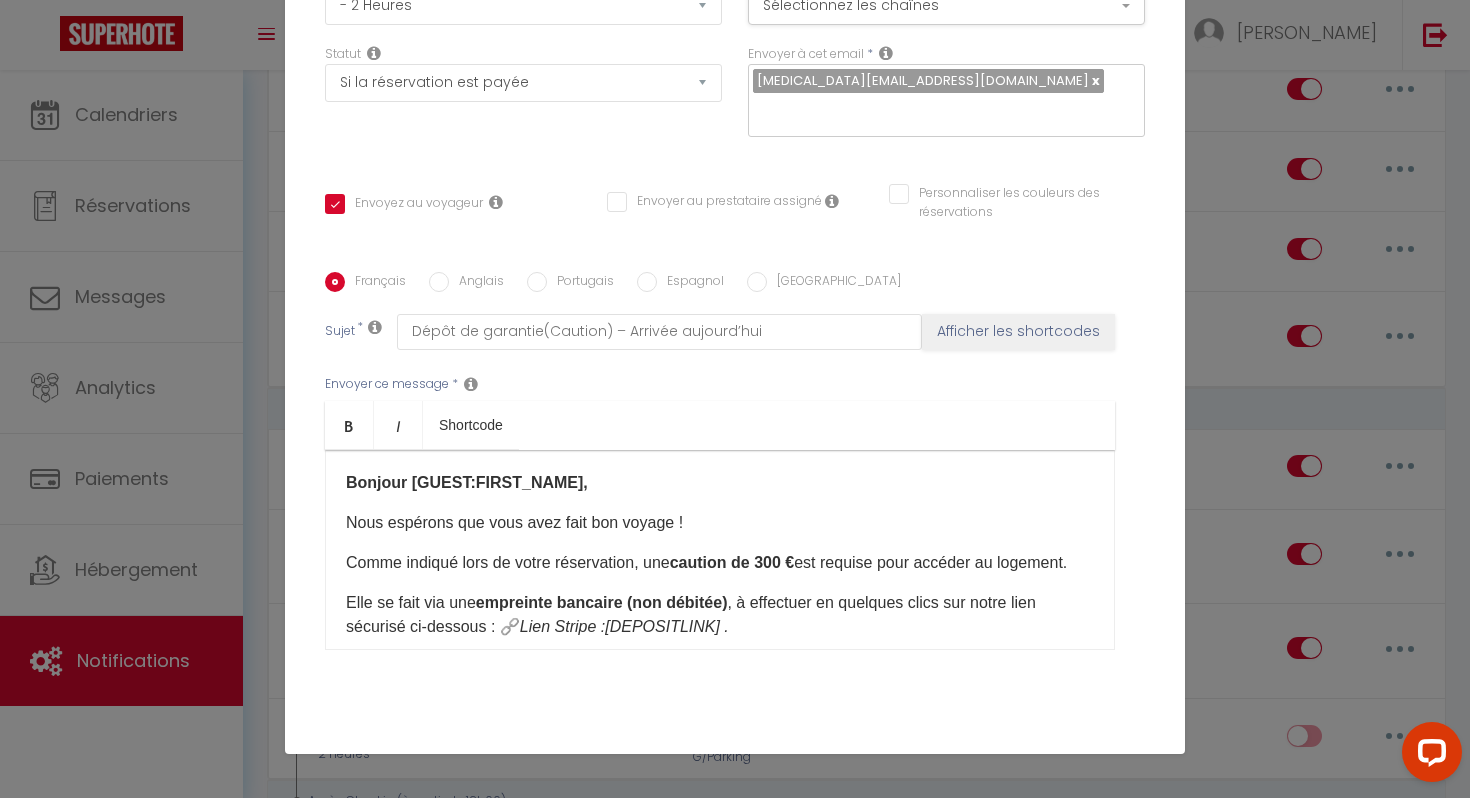 scroll, scrollTop: 295, scrollLeft: 0, axis: vertical 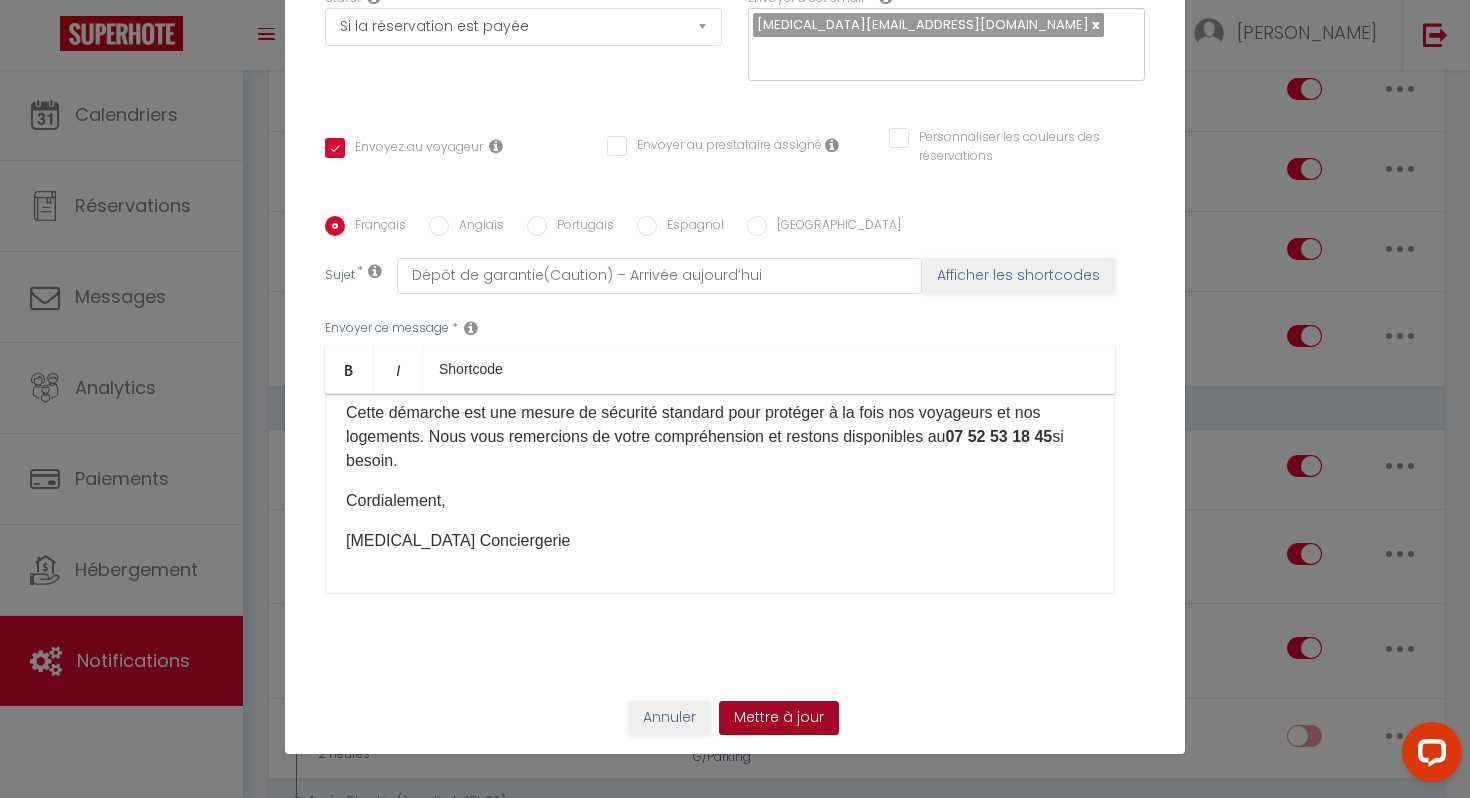 click on "Mettre à jour" at bounding box center [779, 718] 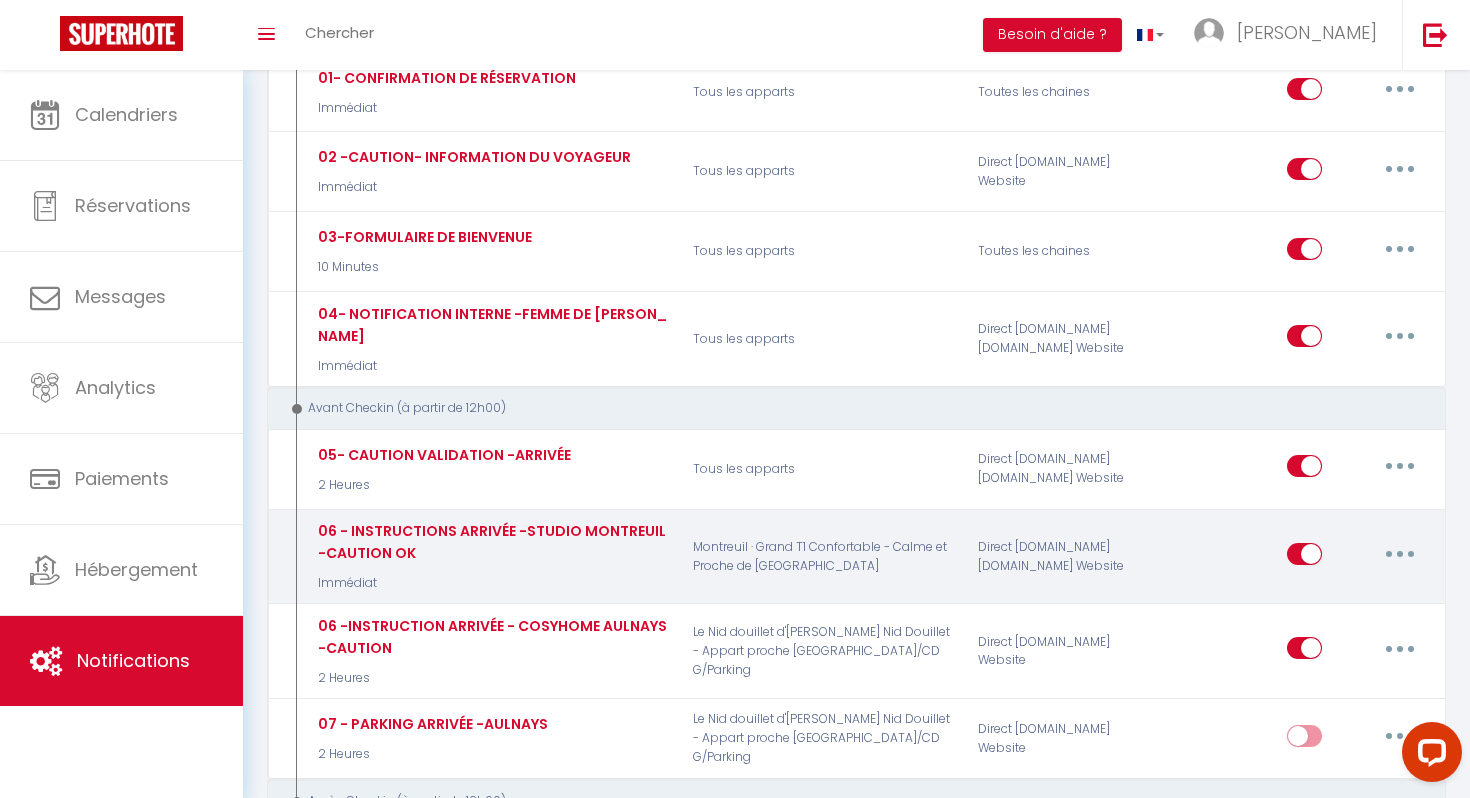 click at bounding box center [1400, 554] 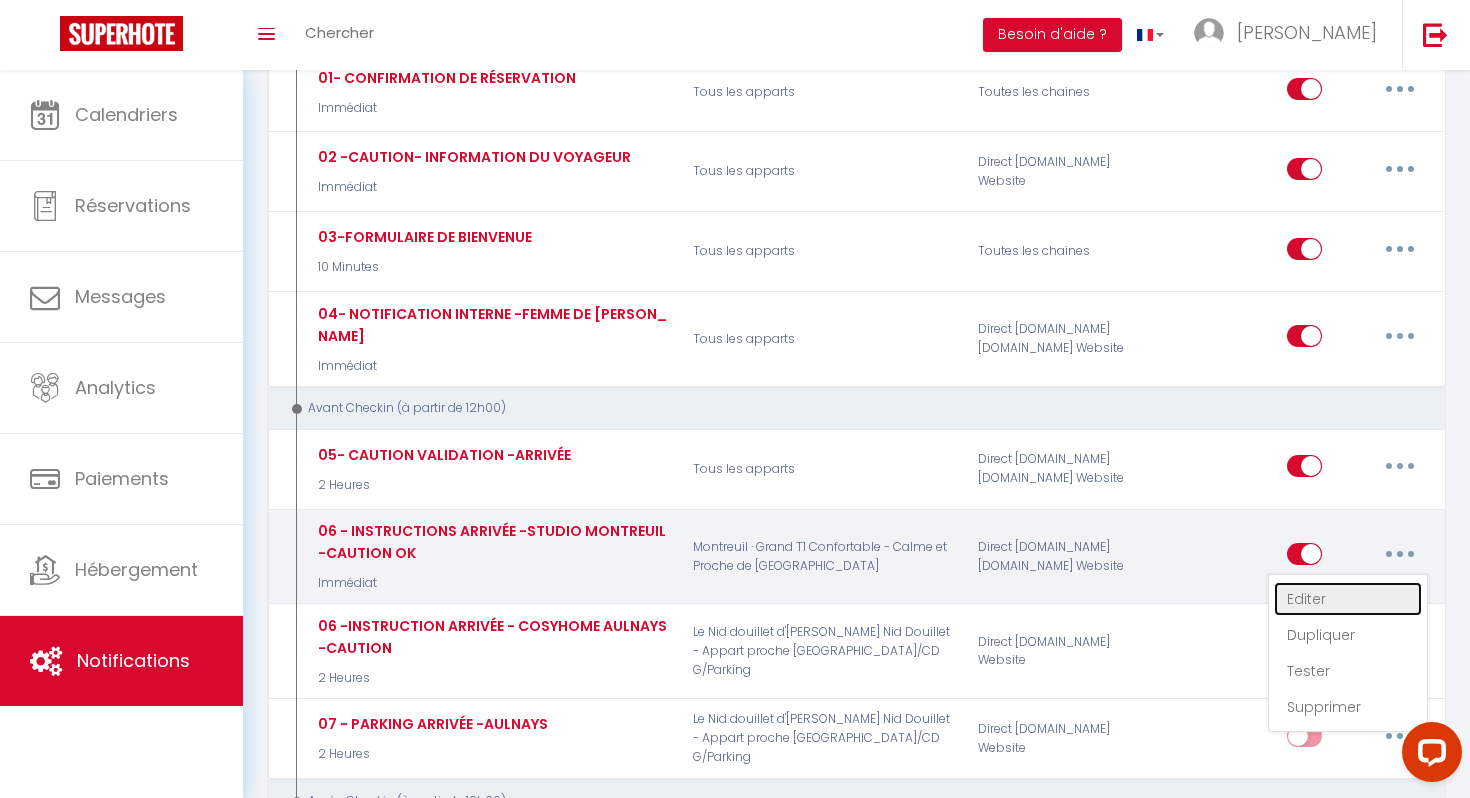 click on "Editer" at bounding box center [1348, 599] 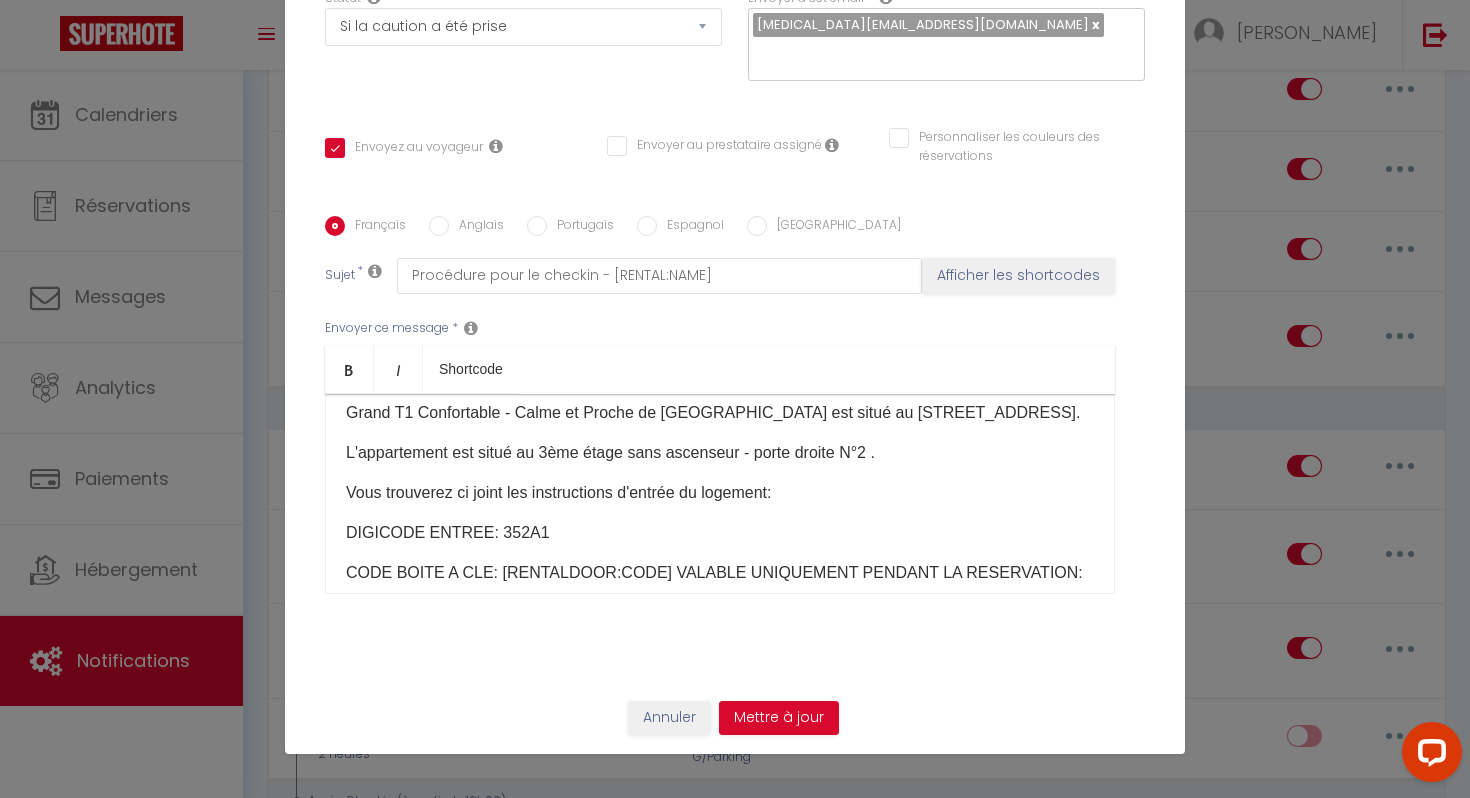 scroll, scrollTop: 0, scrollLeft: 0, axis: both 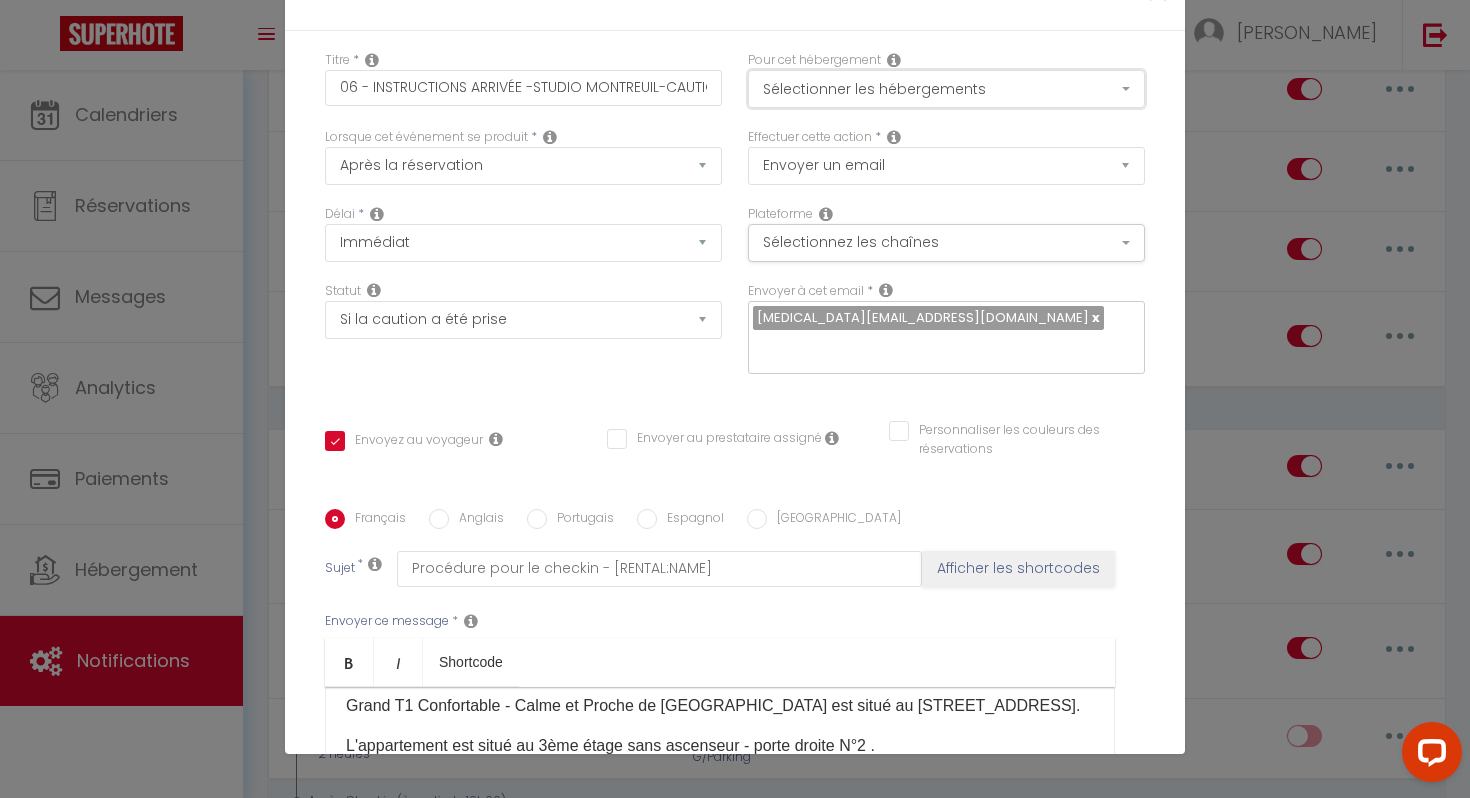 click on "Sélectionner les hébergements" at bounding box center (946, 89) 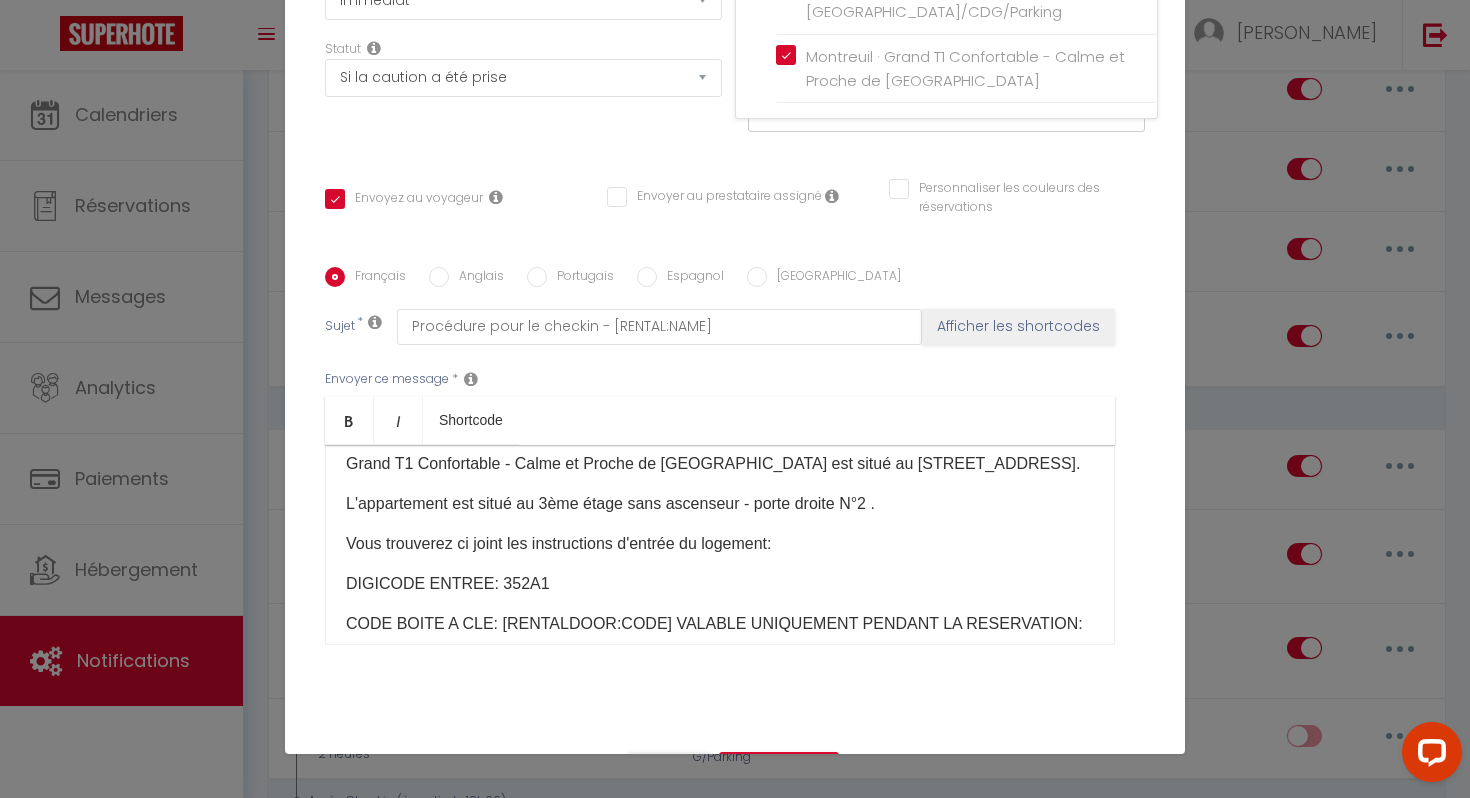 scroll, scrollTop: 295, scrollLeft: 0, axis: vertical 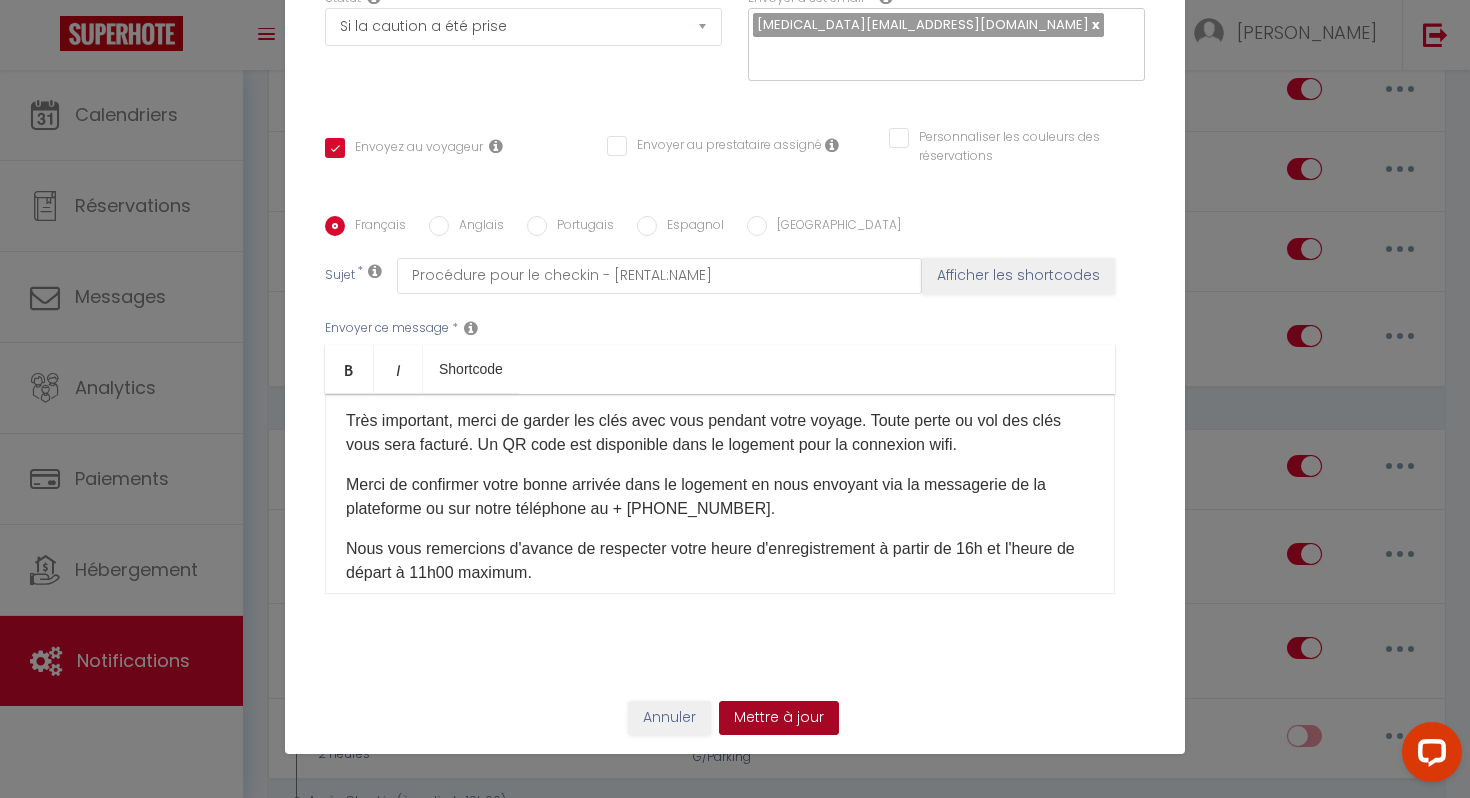 click on "Mettre à jour" at bounding box center (779, 718) 